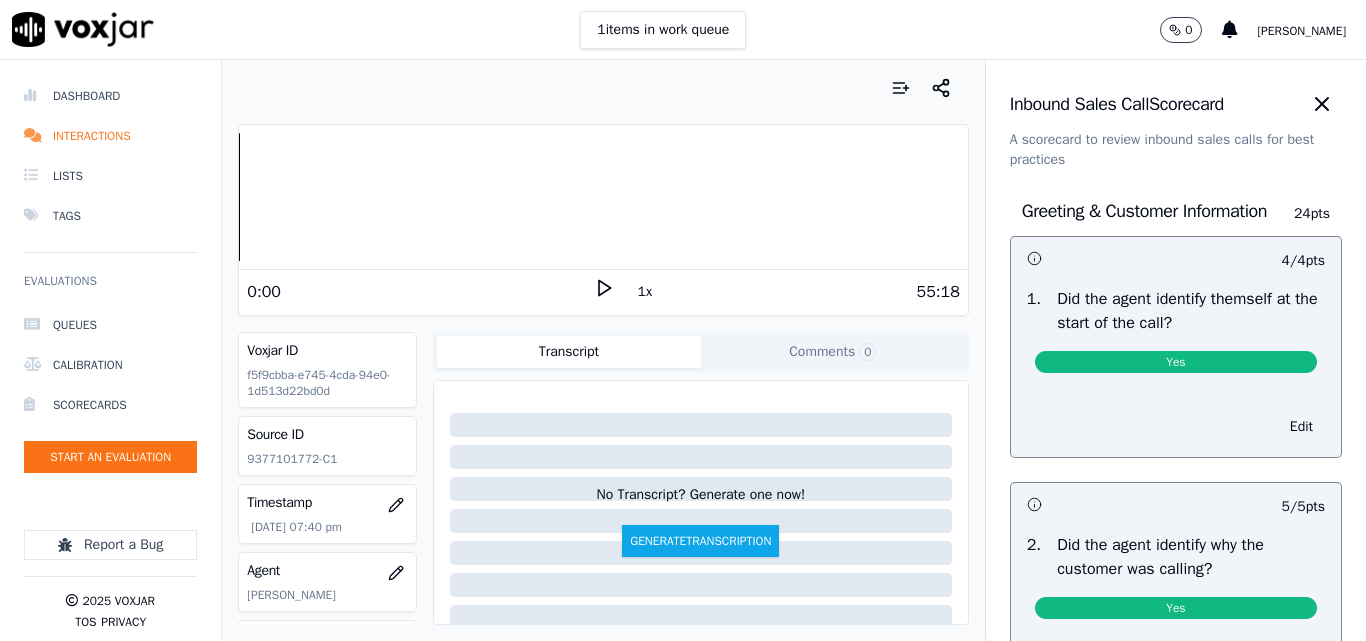 scroll, scrollTop: 0, scrollLeft: 0, axis: both 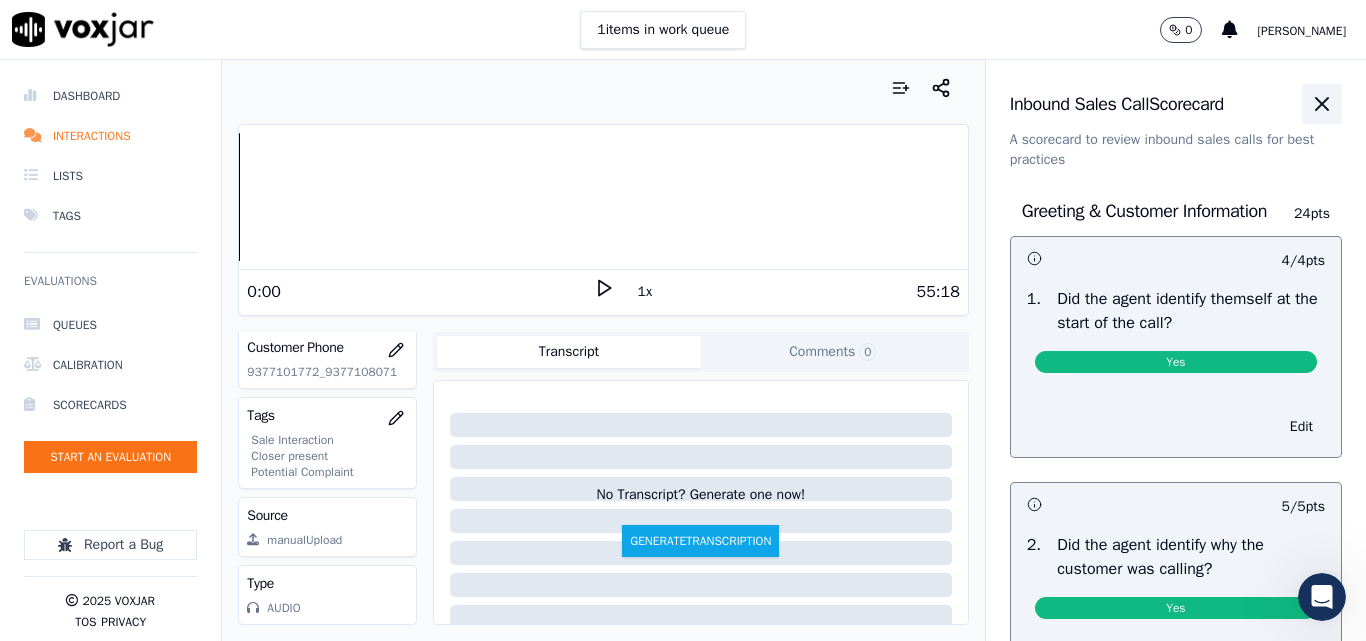 click 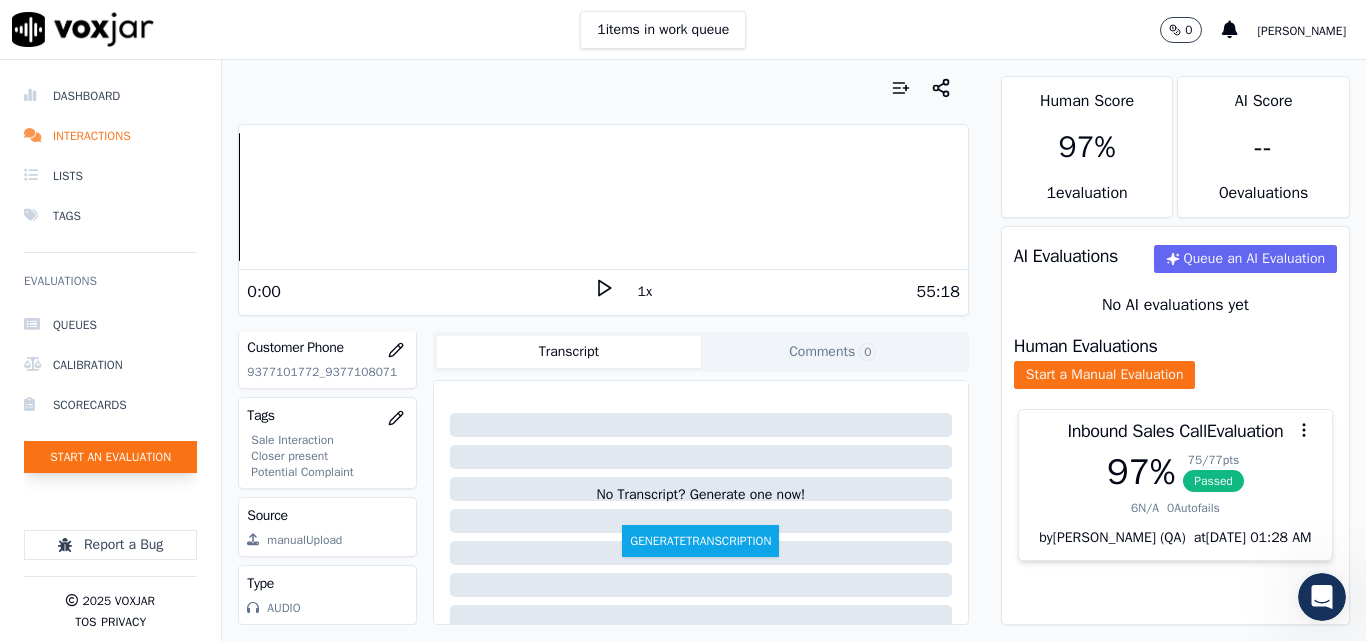 click on "Start an Evaluation" 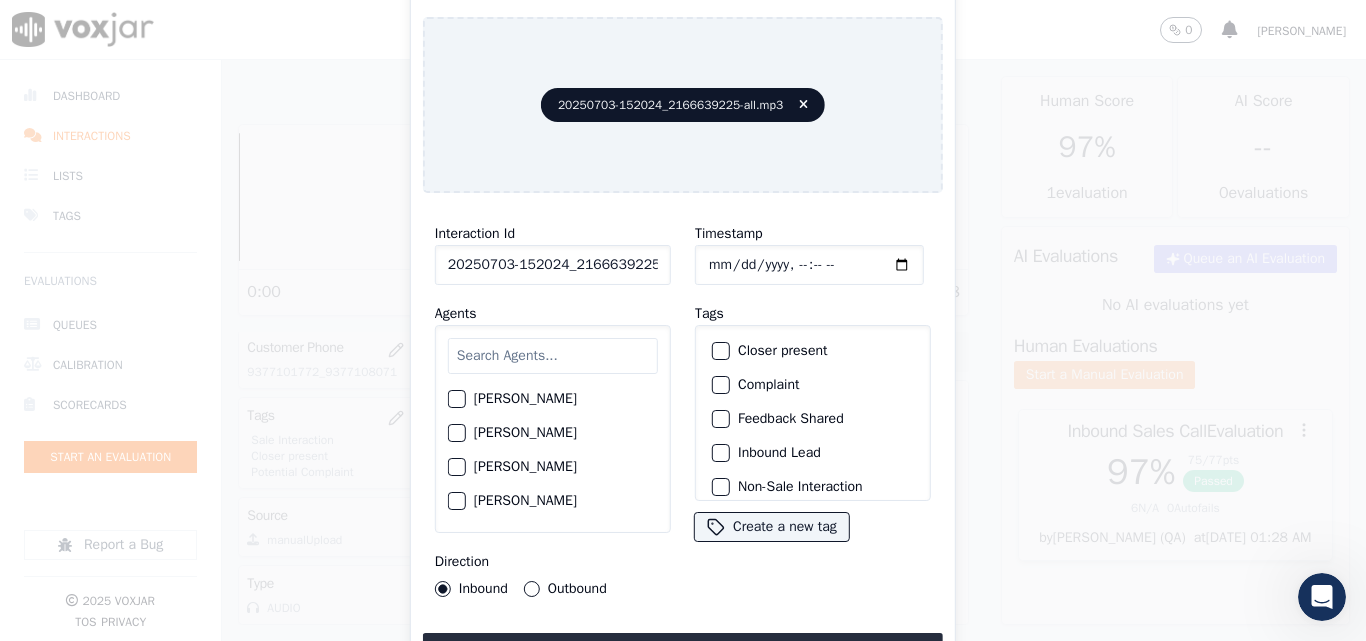 scroll, scrollTop: 0, scrollLeft: 40, axis: horizontal 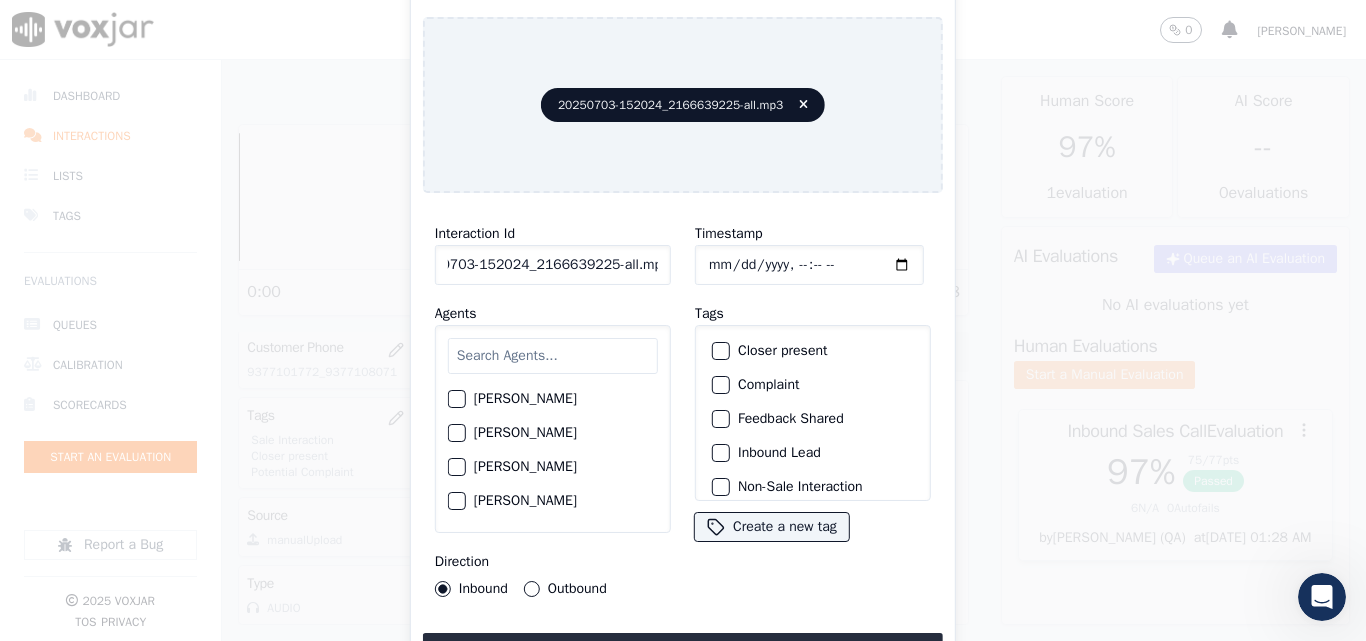 drag, startPoint x: 640, startPoint y: 264, endPoint x: 706, endPoint y: 264, distance: 66 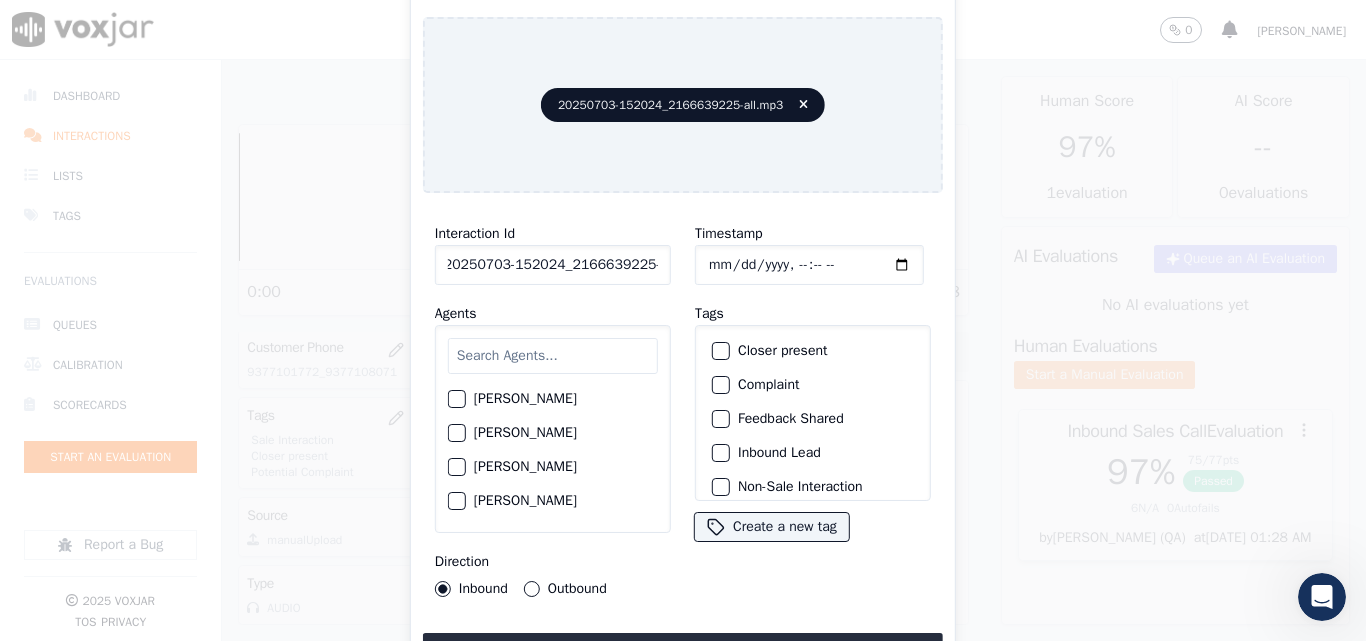 scroll, scrollTop: 0, scrollLeft: 11, axis: horizontal 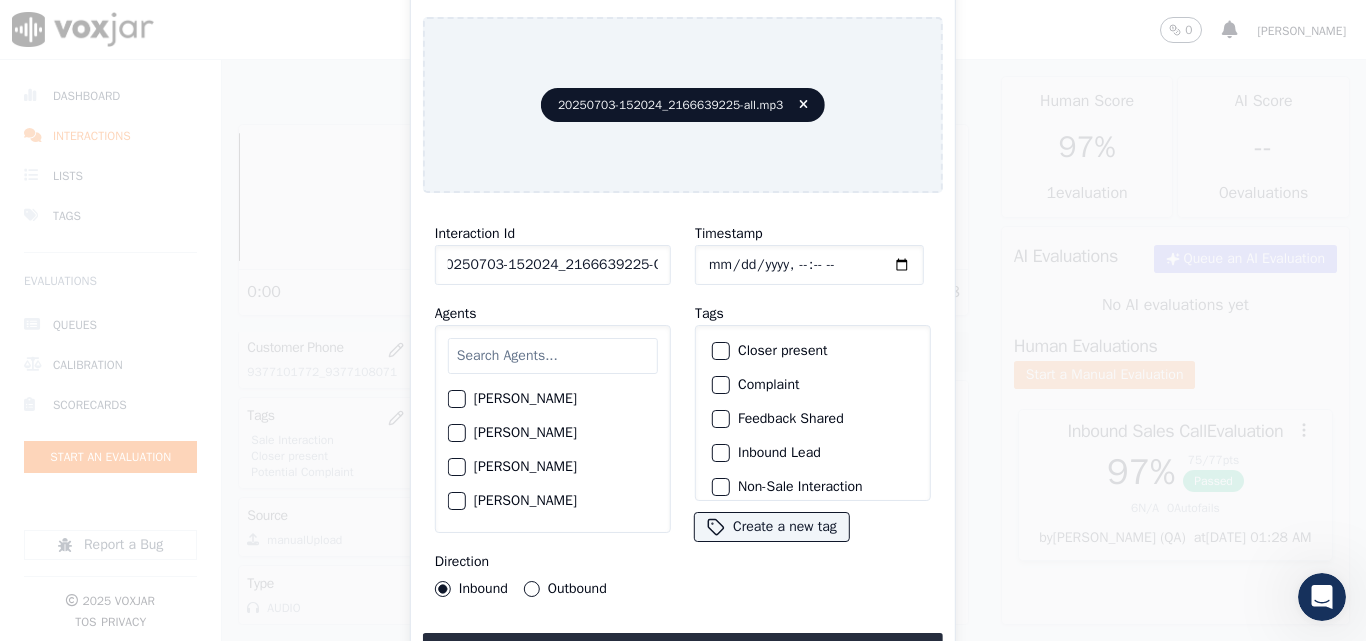 type on "20250703-152024_2166639225-C1" 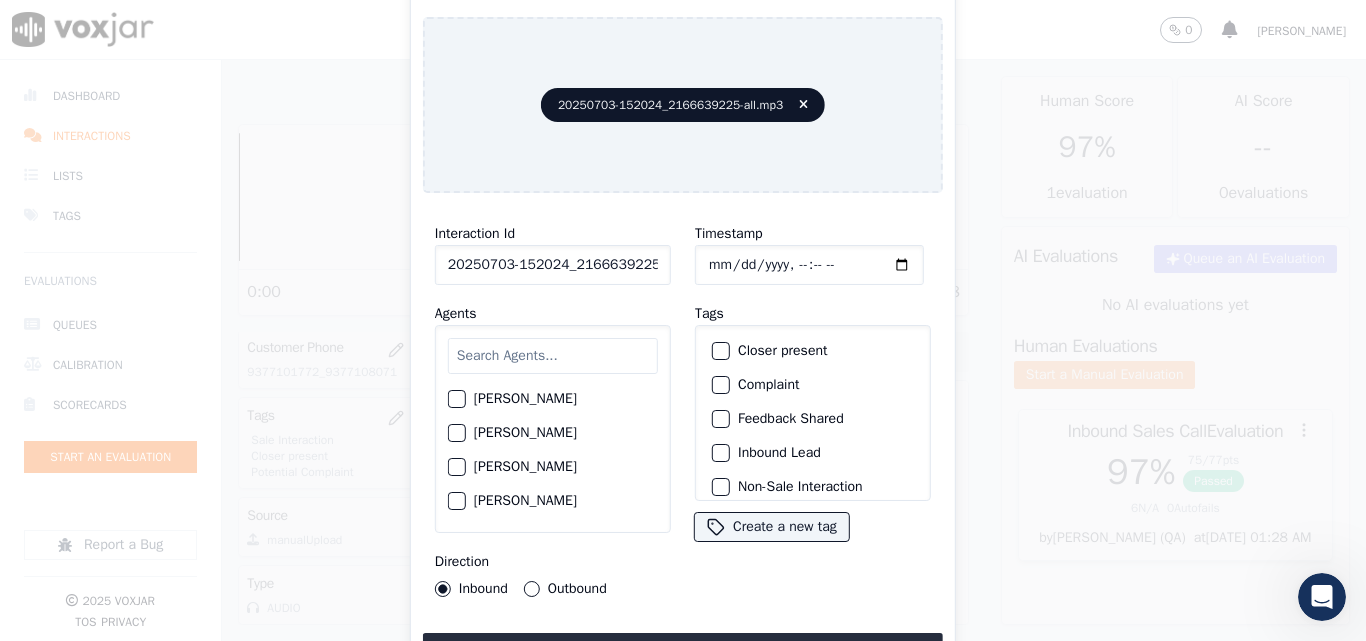 click on "Timestamp" 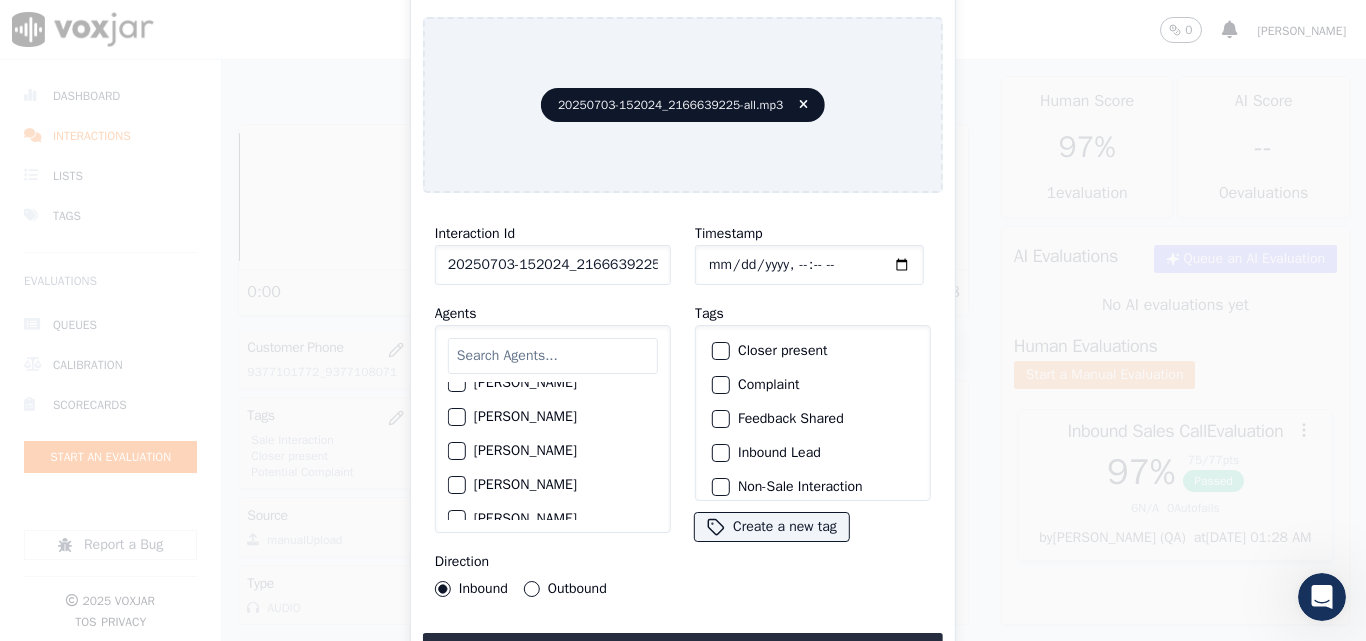 scroll, scrollTop: 1000, scrollLeft: 0, axis: vertical 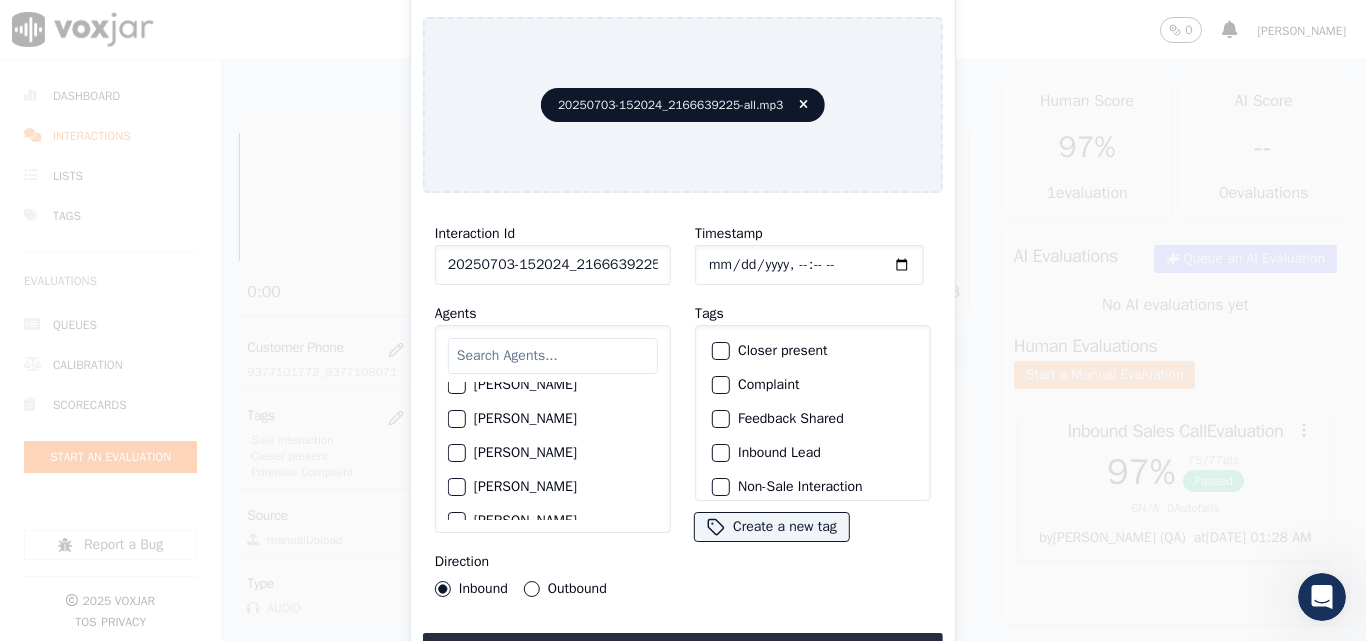 click on "[PERSON_NAME]" 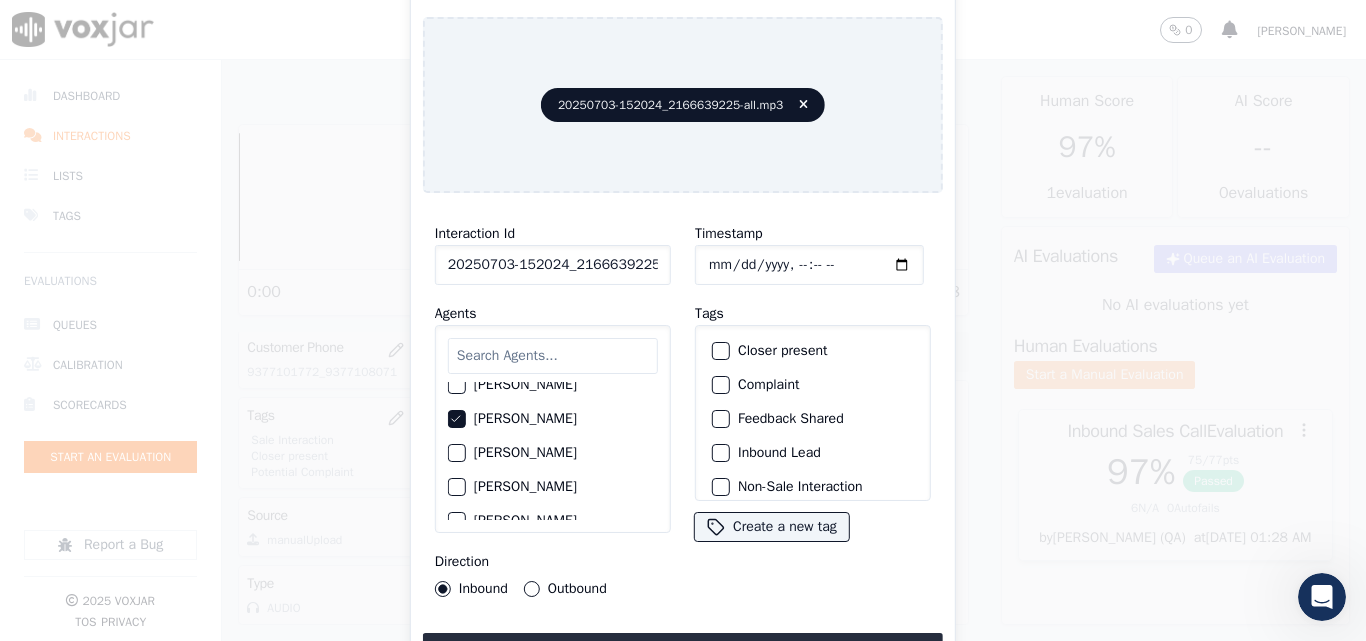 click on "Outbound" at bounding box center [532, 589] 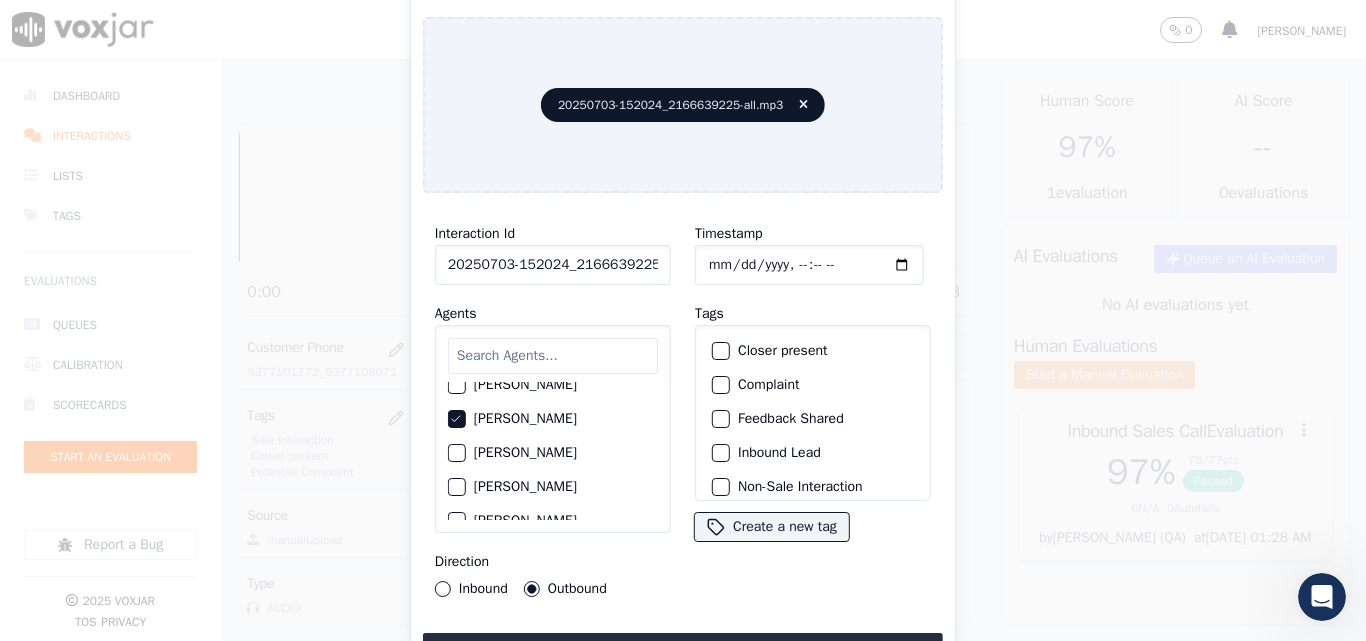 click on "Closer present" 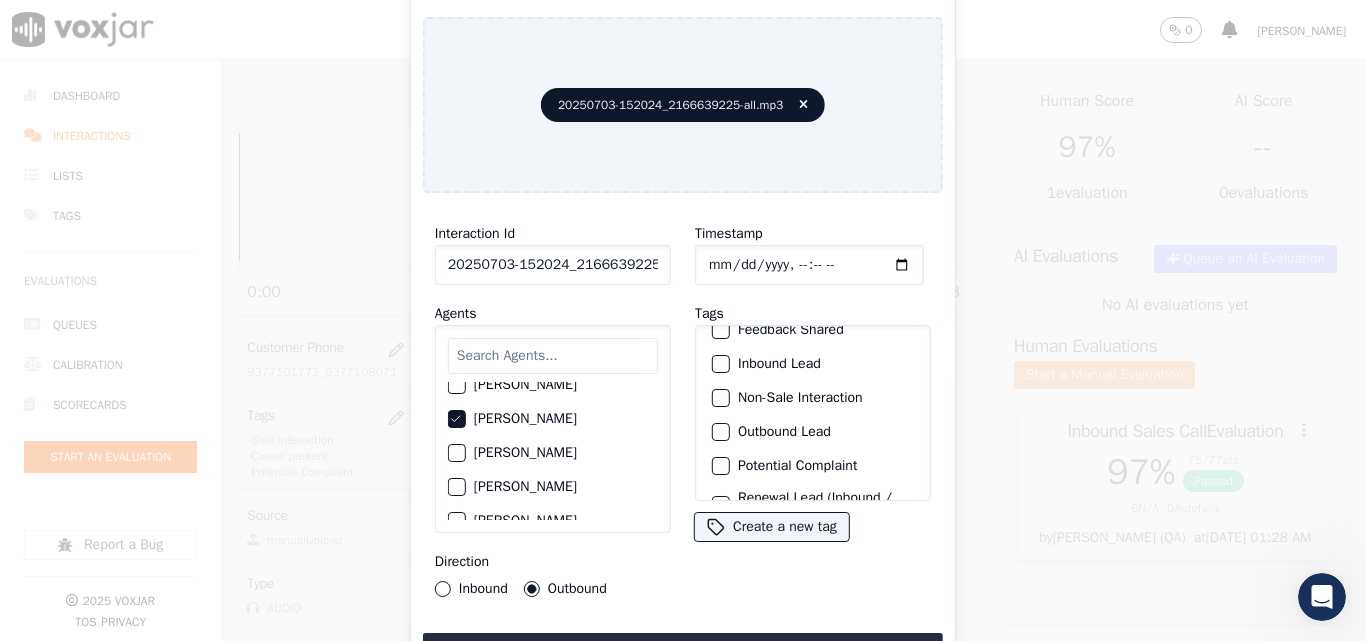 scroll, scrollTop: 173, scrollLeft: 0, axis: vertical 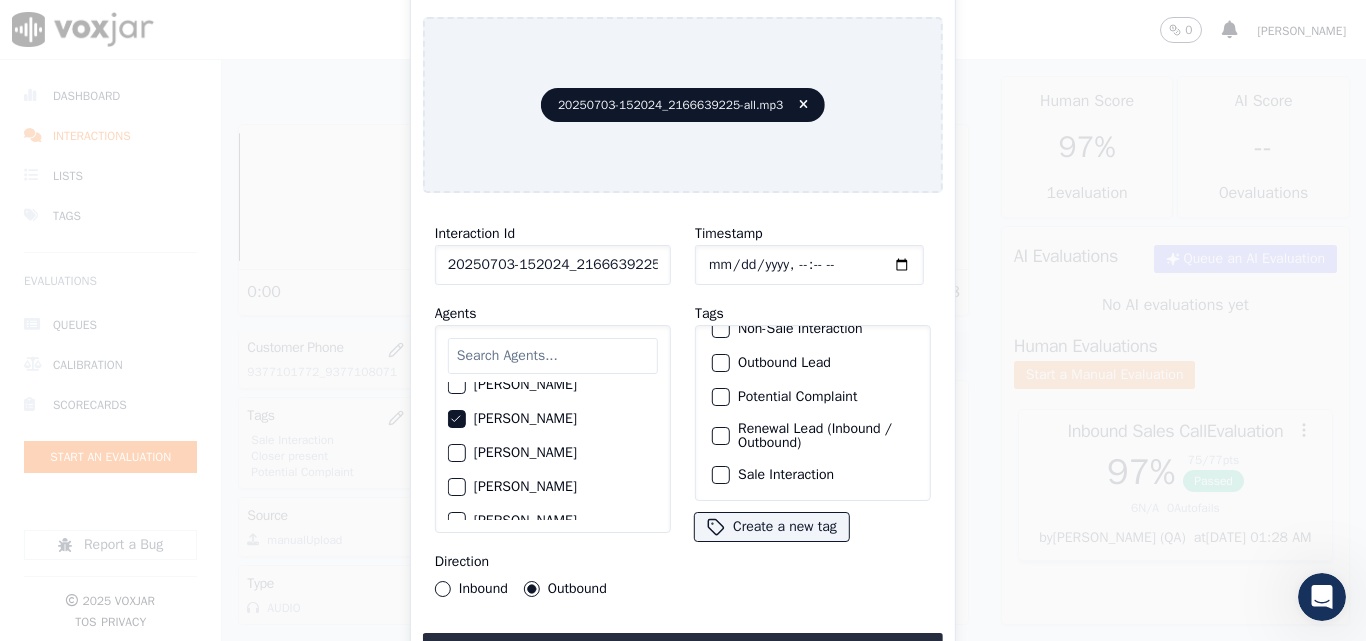 click on "Sale Interaction" 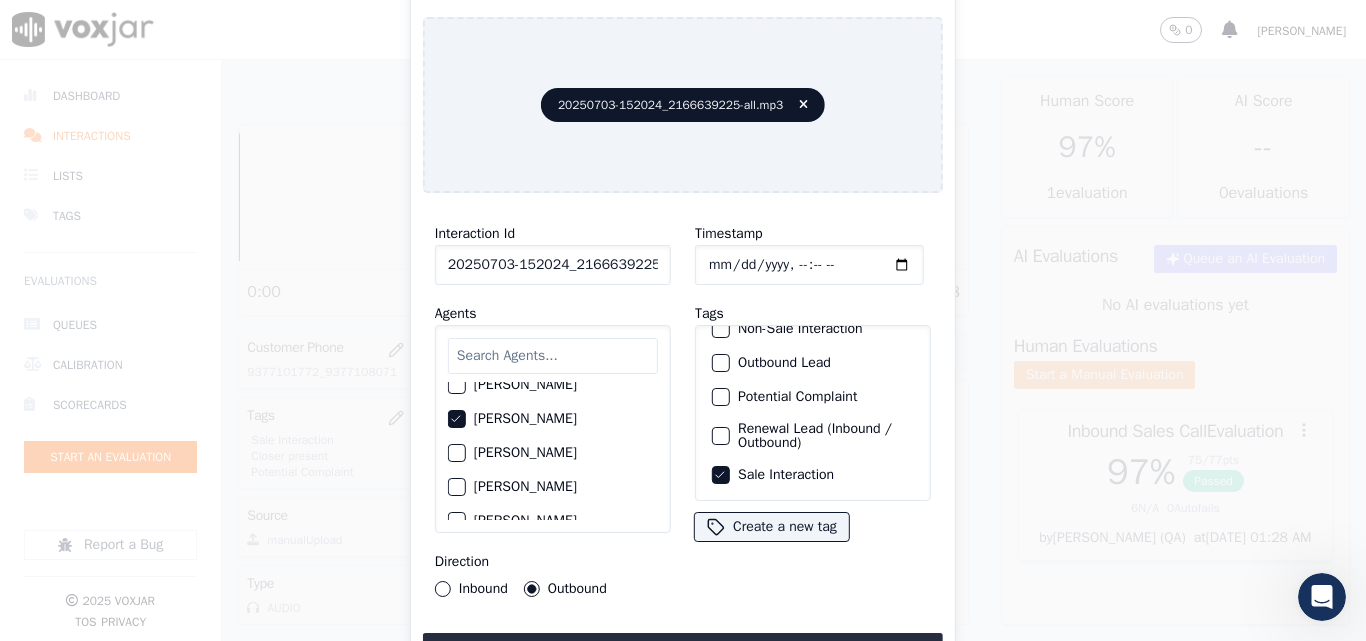 click on "Renewal Lead (Inbound / Outbound)" 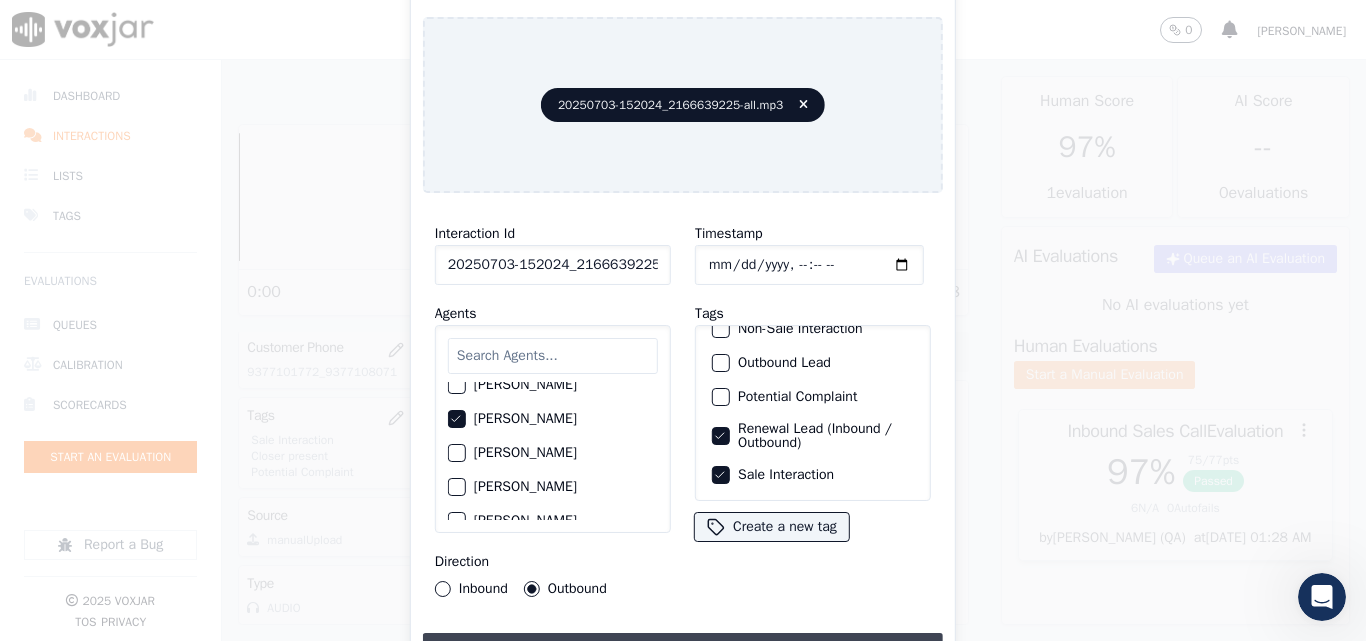 click on "Upload interaction to start evaluation" at bounding box center (683, 651) 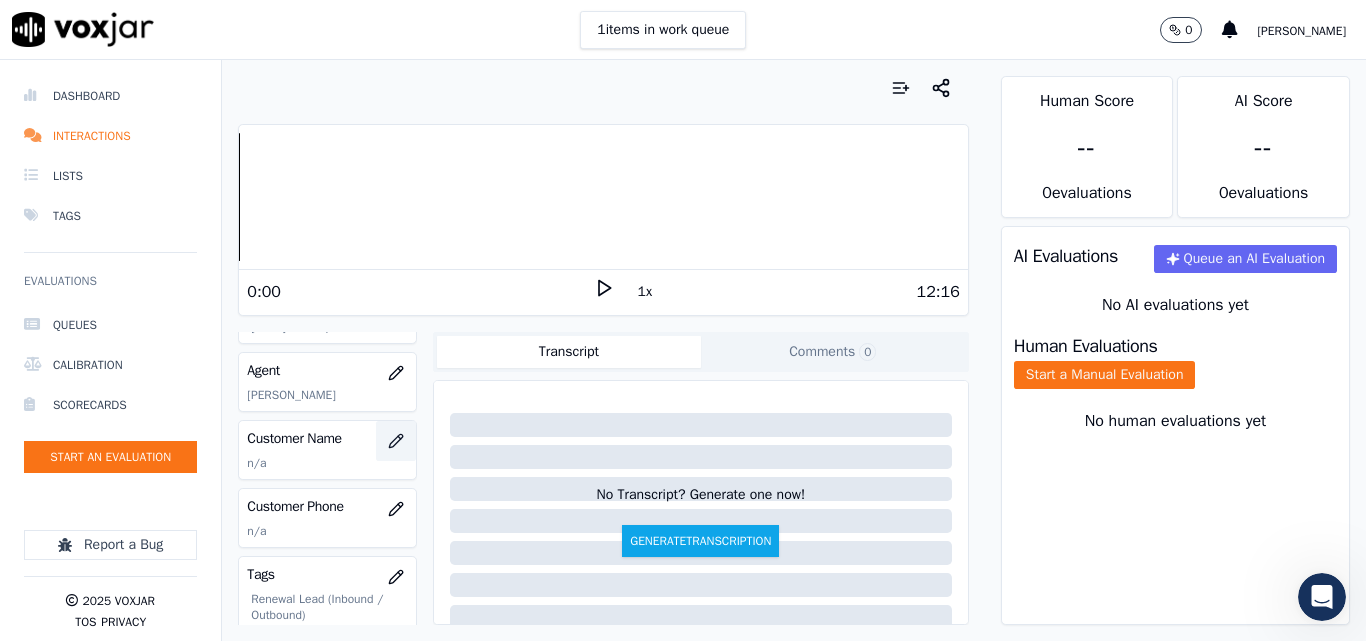 scroll, scrollTop: 300, scrollLeft: 0, axis: vertical 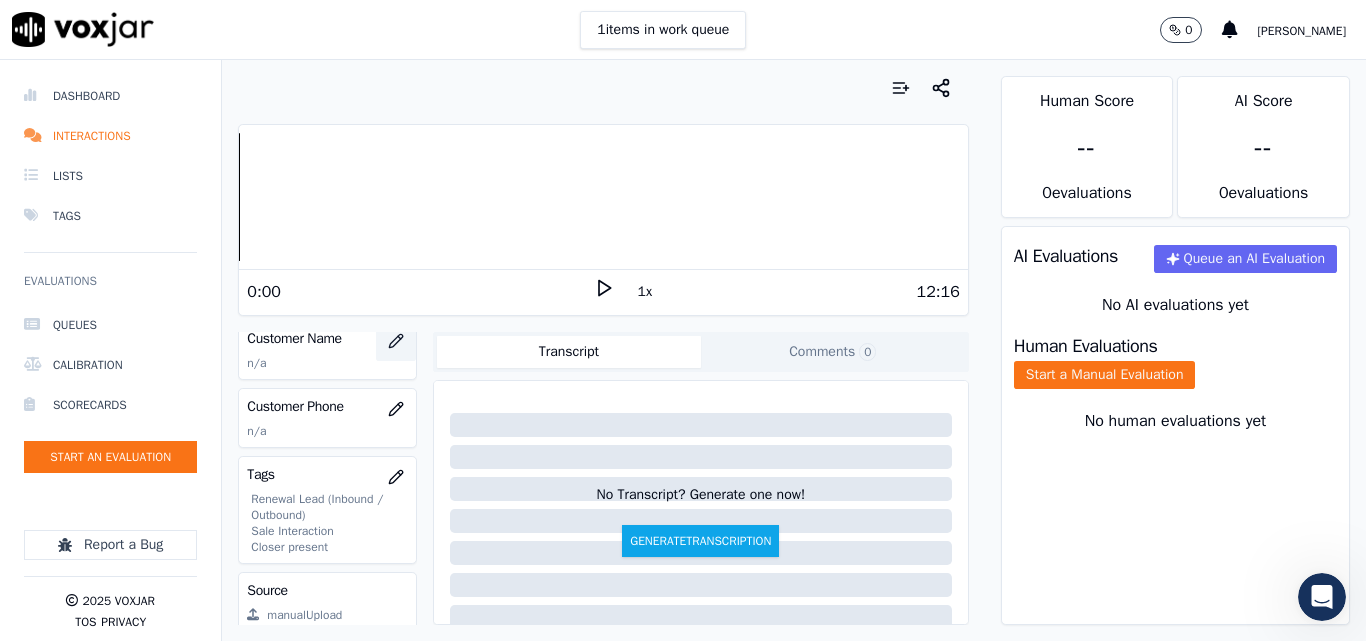 click 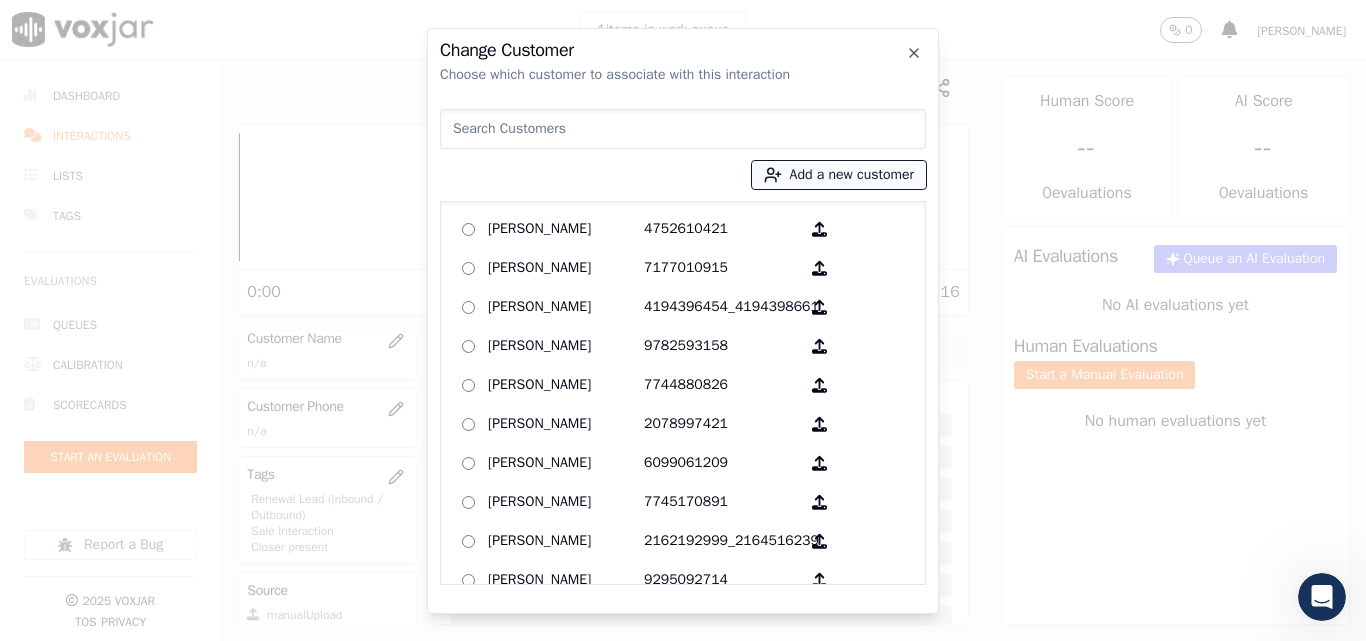 click on "Add a new customer" at bounding box center [839, 175] 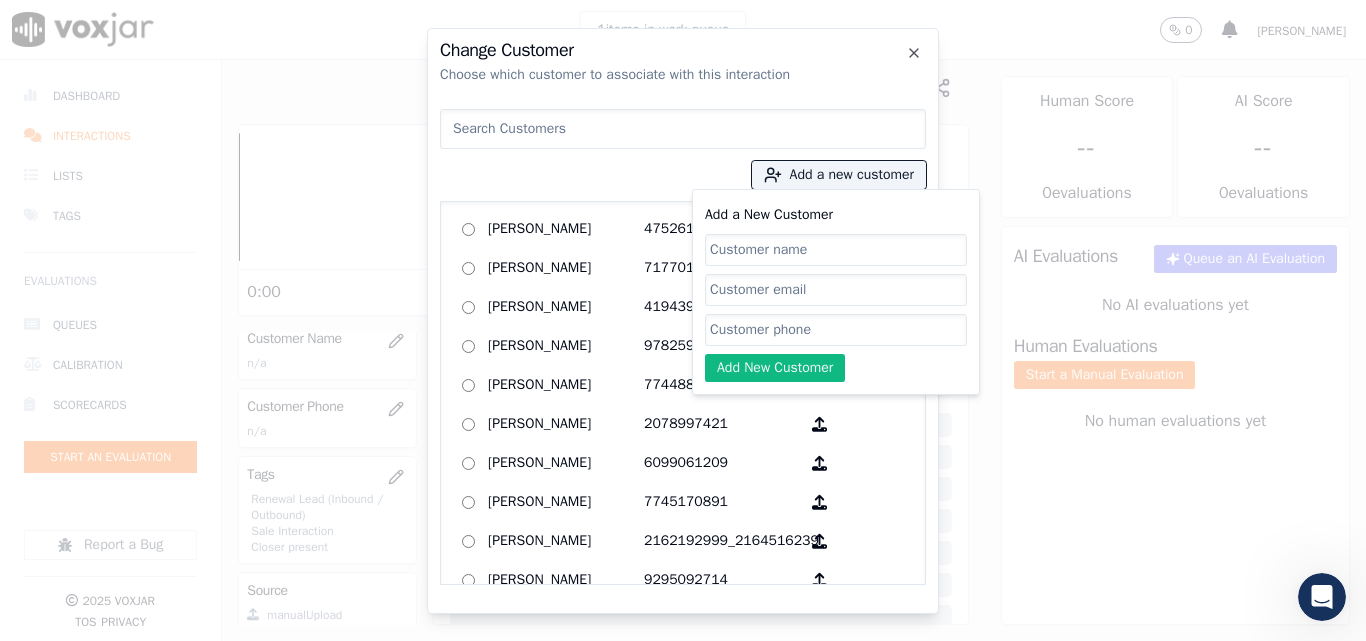 click at bounding box center (683, 129) 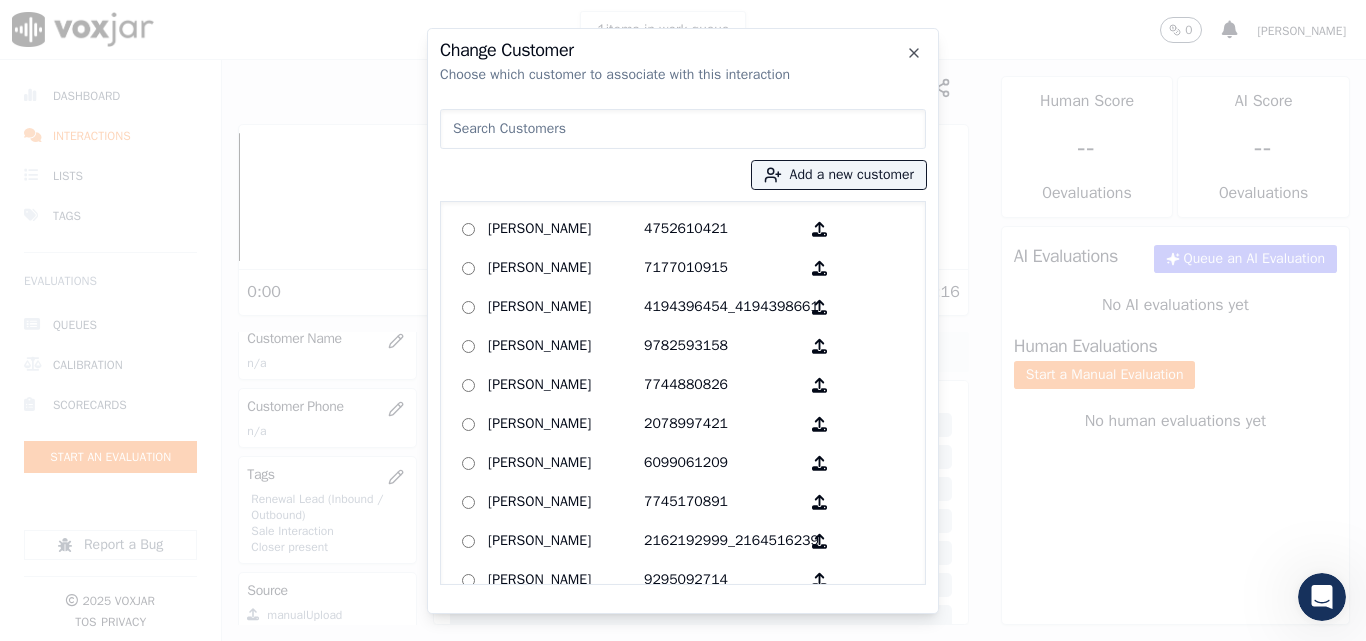 click at bounding box center [683, 129] 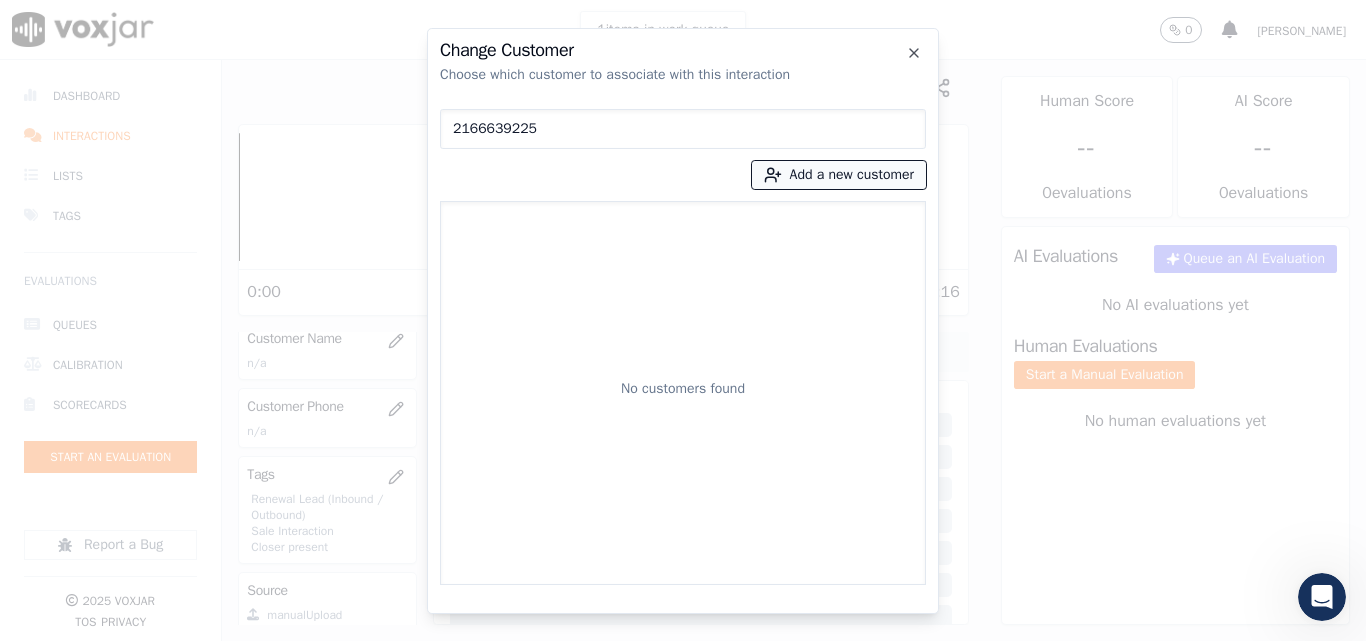 type on "2166639225" 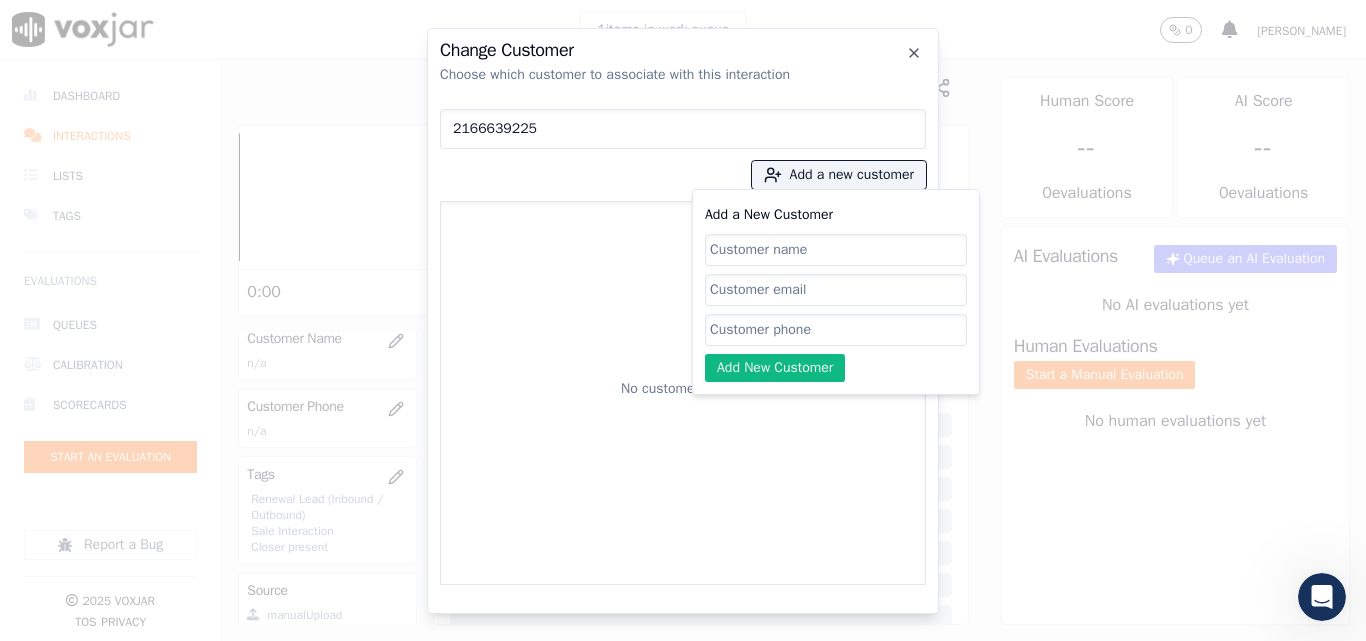 click on "Add a New Customer" 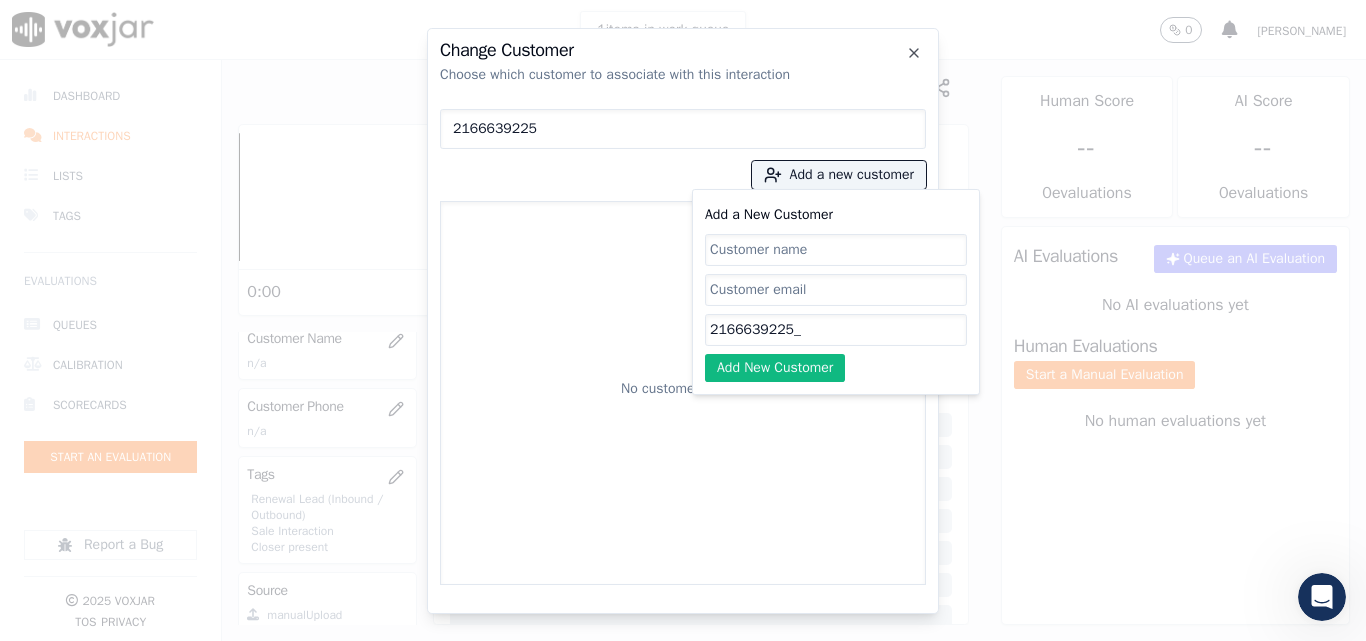 paste on "2167024376" 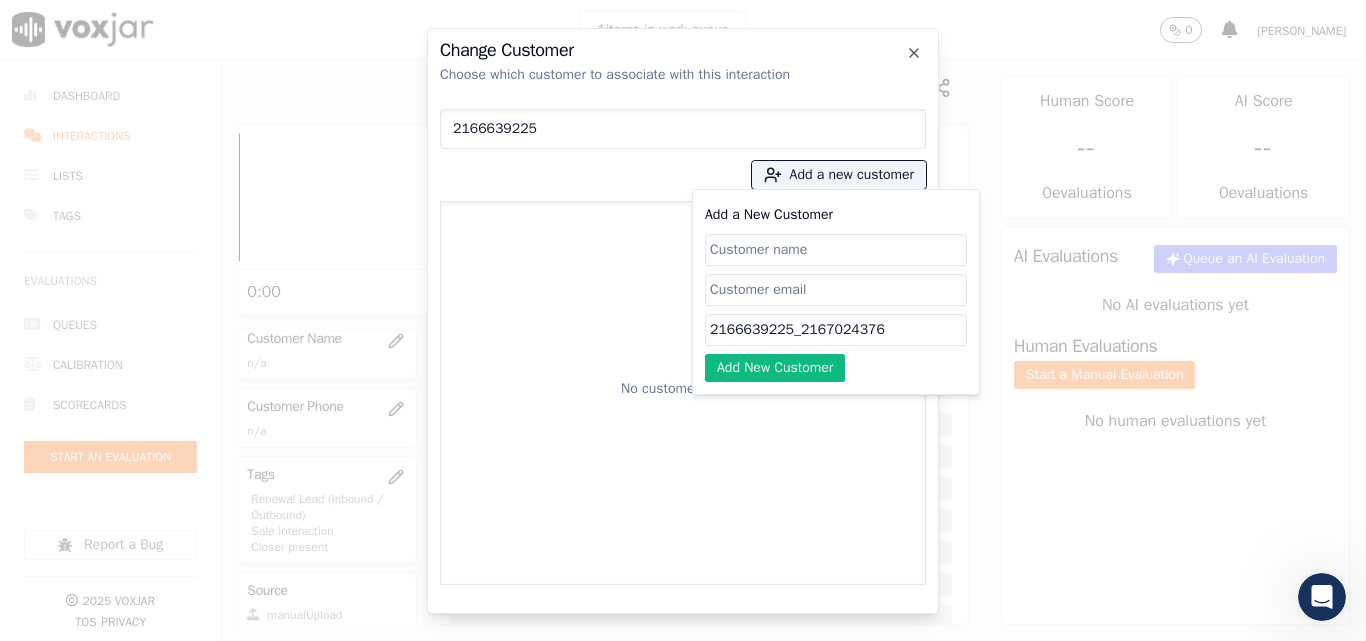 type on "2166639225_2167024376" 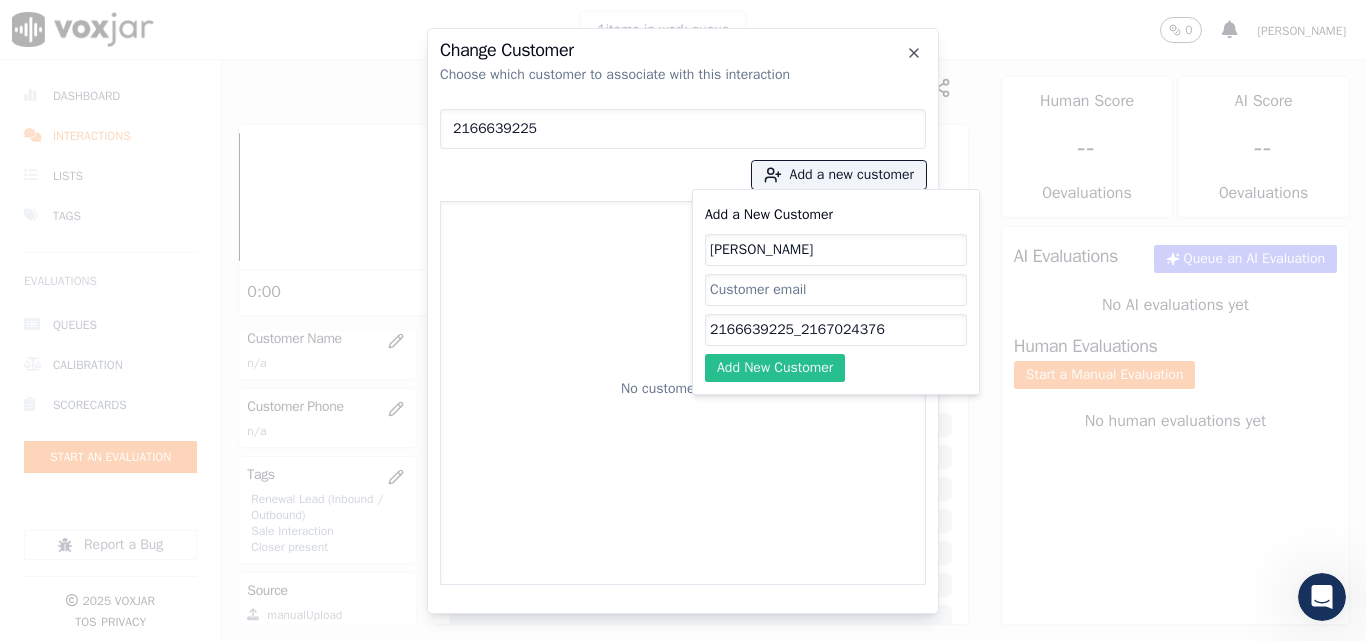 type on "[PERSON_NAME]" 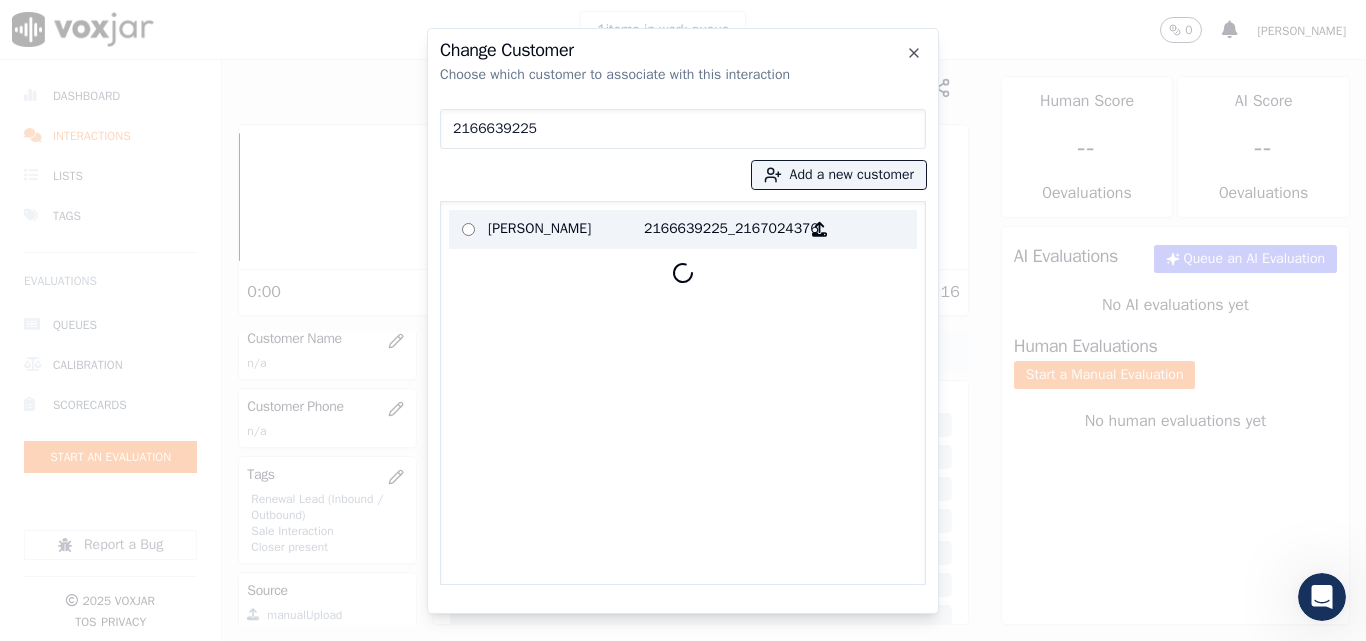click on "[PERSON_NAME]" at bounding box center [566, 229] 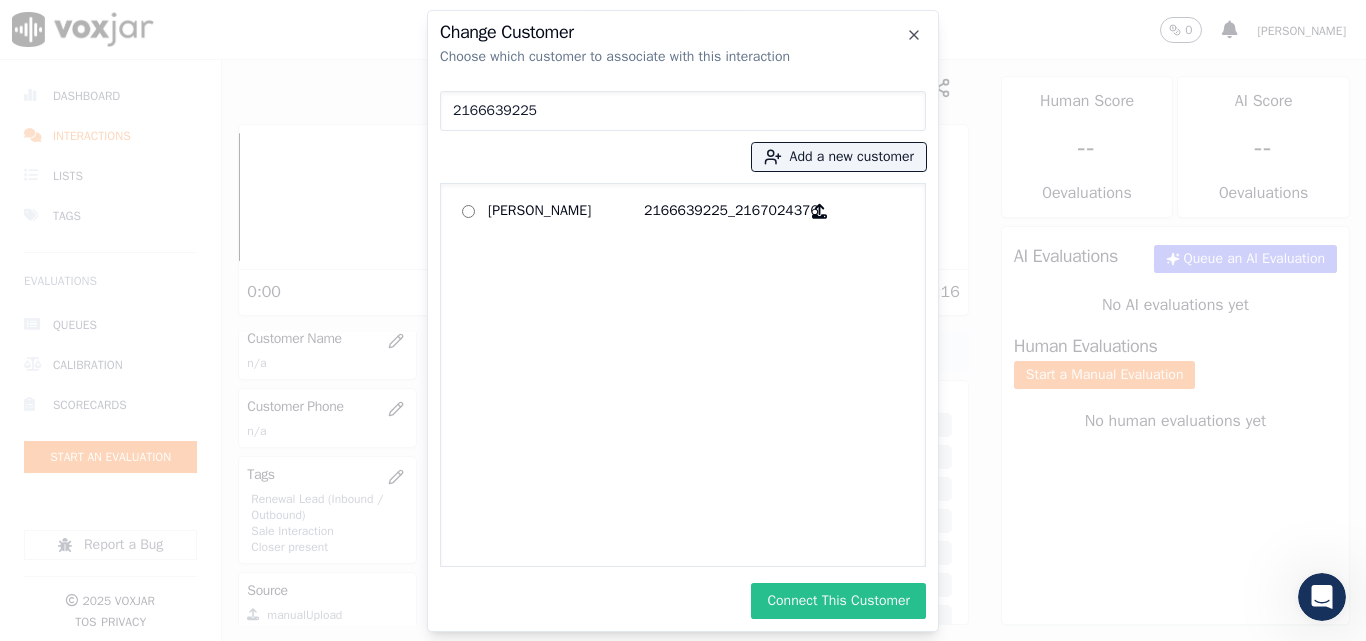 click on "Connect This Customer" at bounding box center (838, 601) 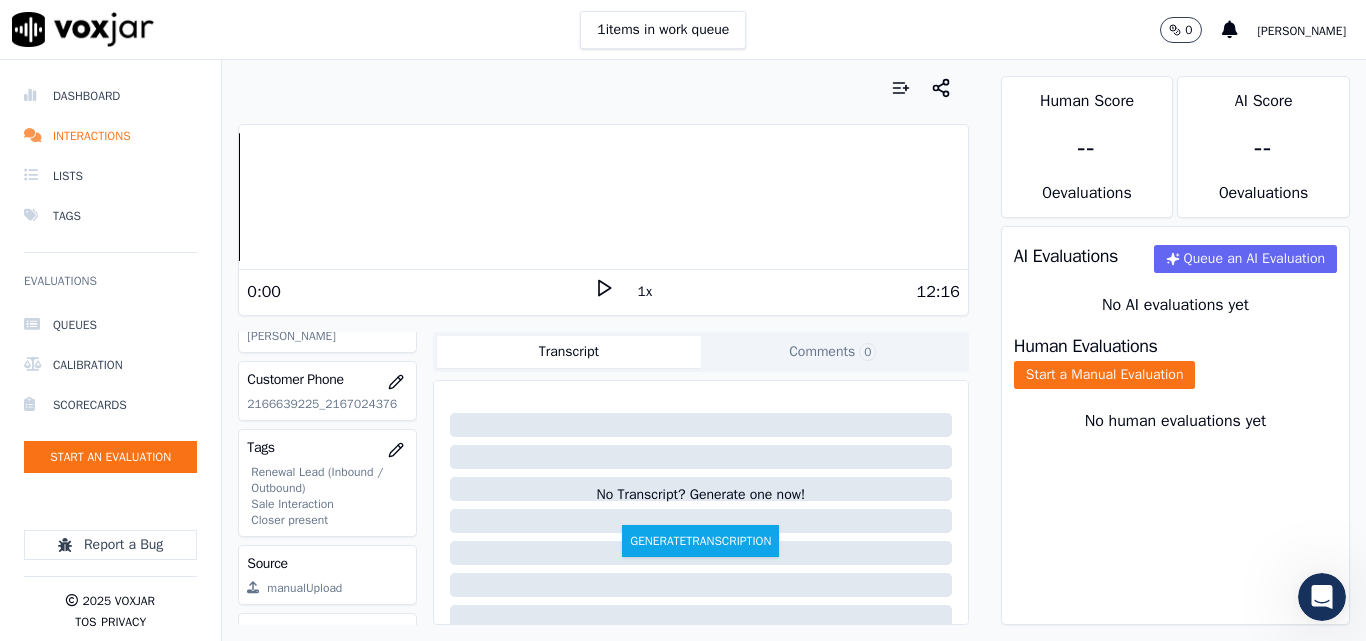 scroll, scrollTop: 220, scrollLeft: 0, axis: vertical 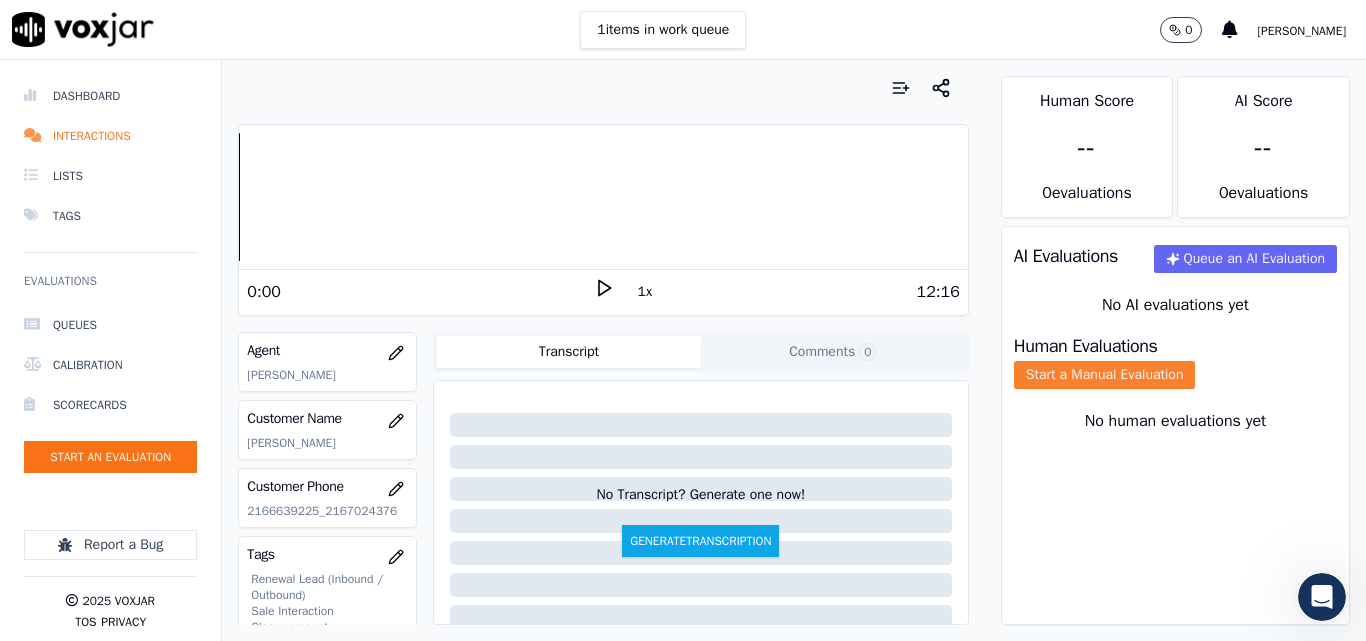 click on "Start a Manual Evaluation" 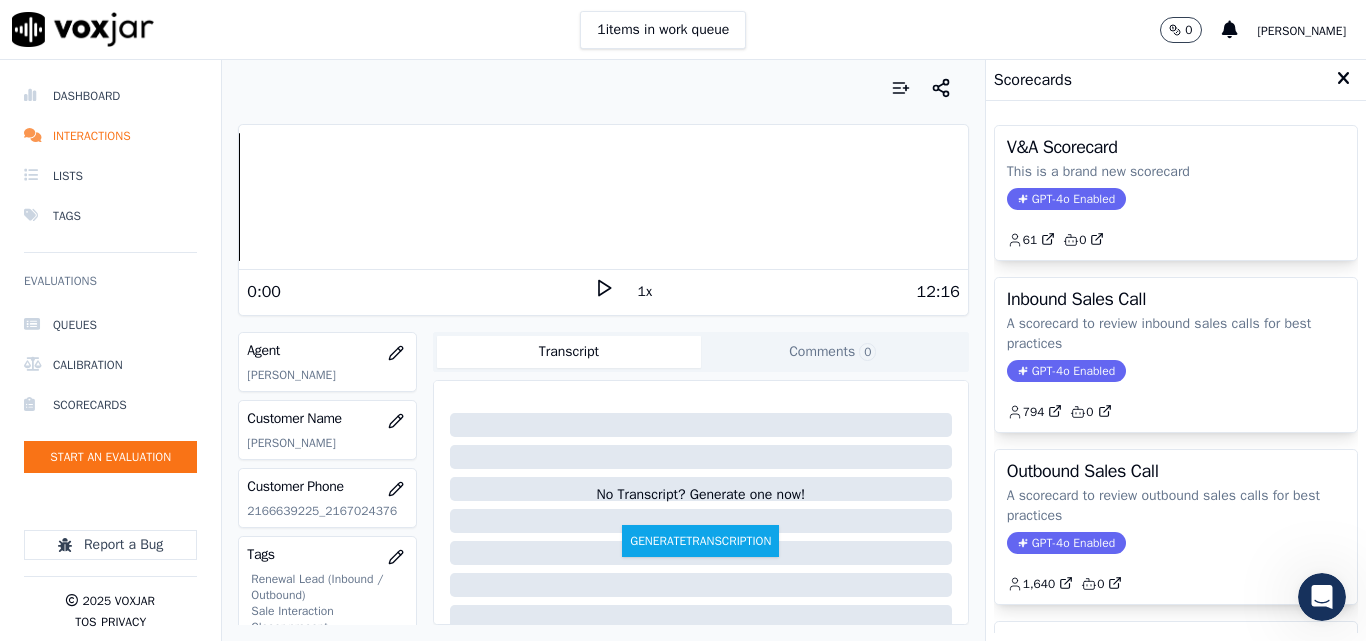drag, startPoint x: 1147, startPoint y: 519, endPoint x: 1174, endPoint y: 518, distance: 27.018513 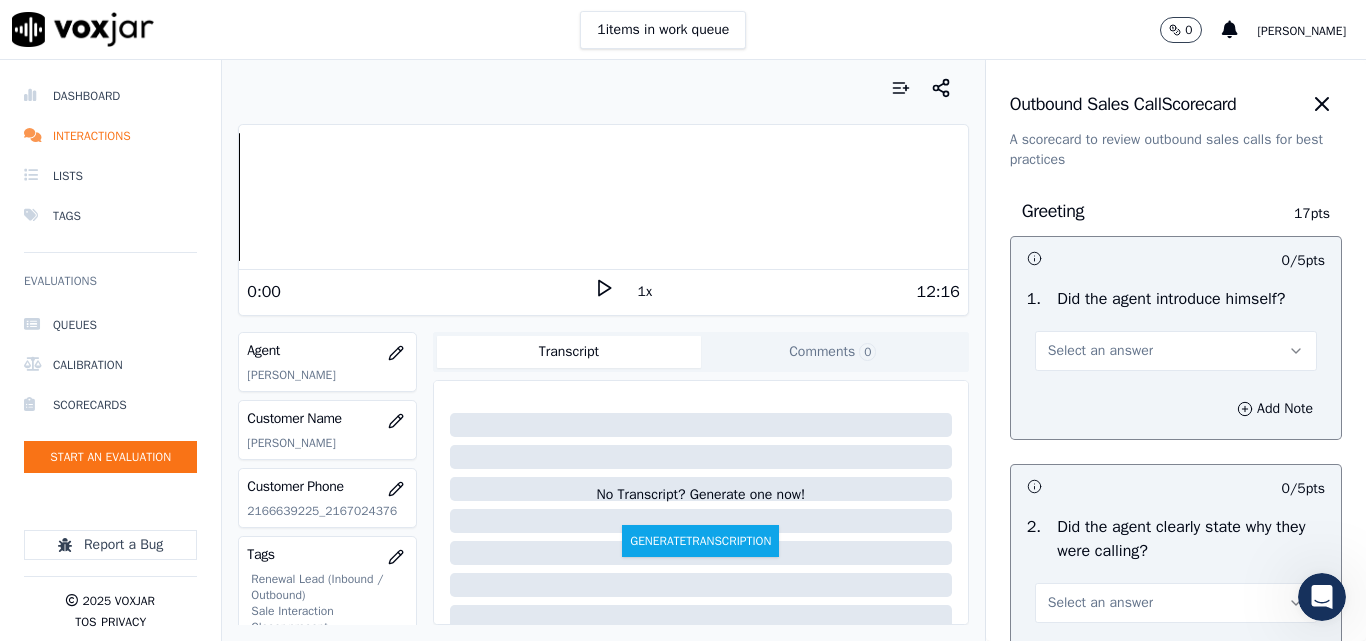 click on "Select an answer" at bounding box center (1176, 351) 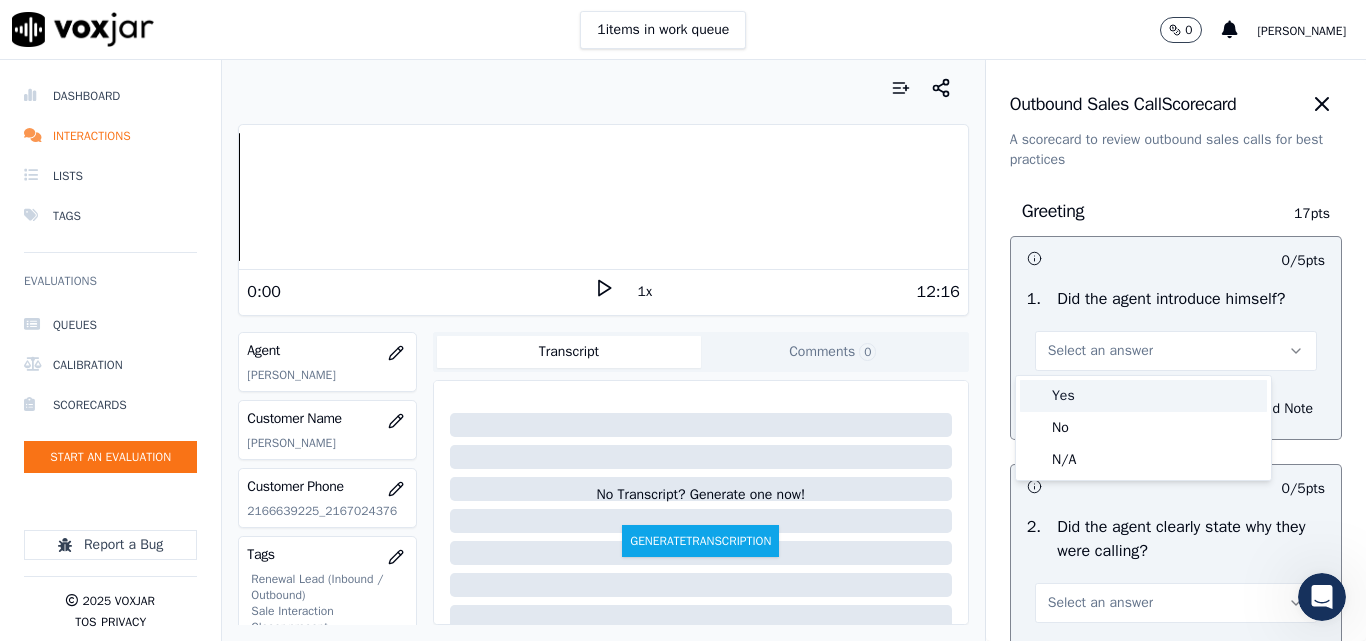 click on "Yes" at bounding box center (1143, 396) 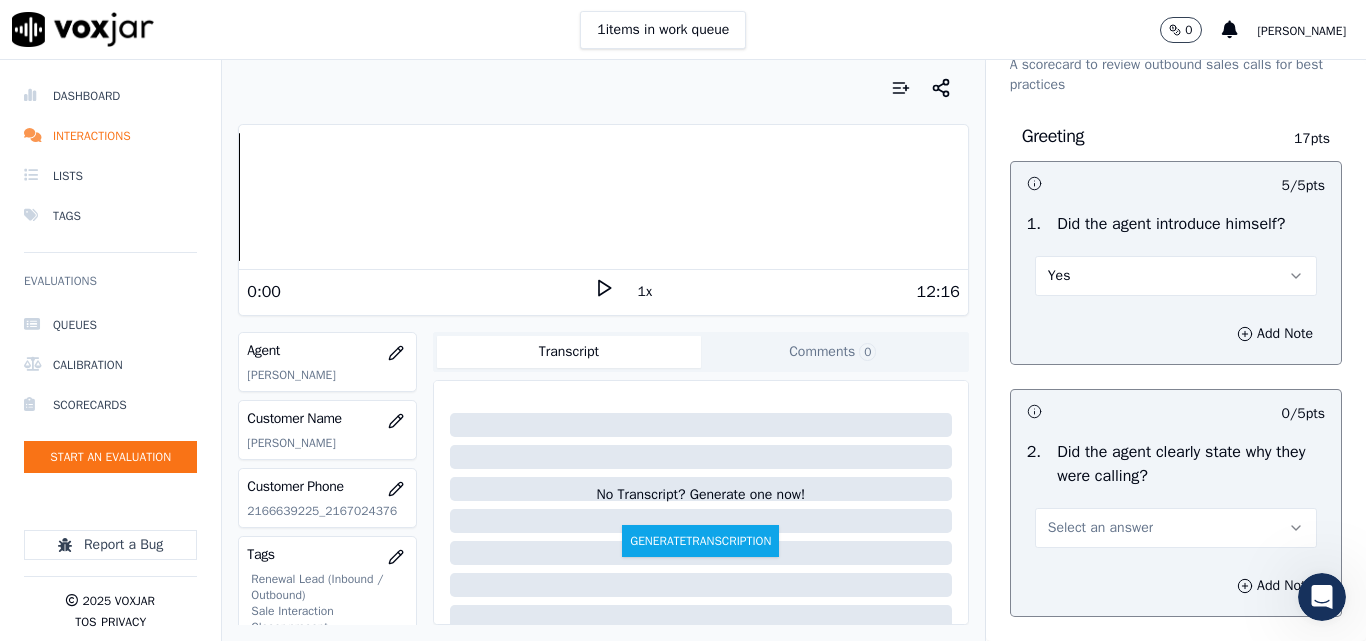 scroll, scrollTop: 200, scrollLeft: 0, axis: vertical 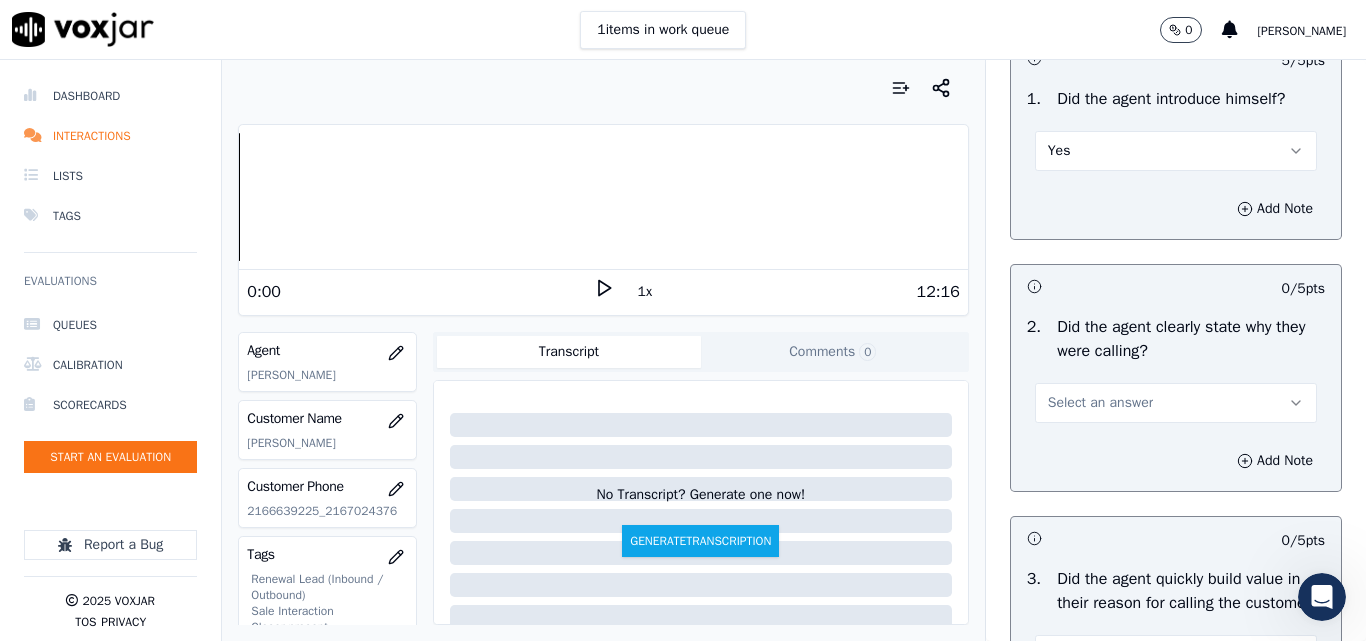 click on "Select an answer" at bounding box center (1100, 403) 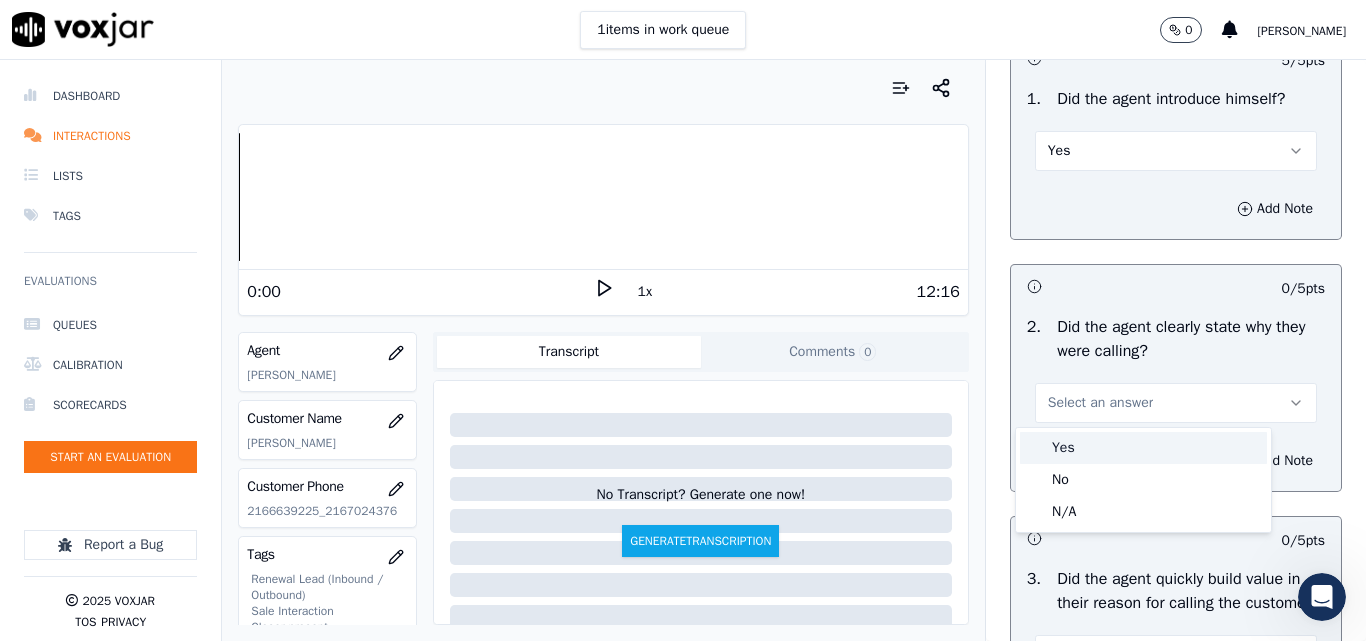 click on "Yes" at bounding box center (1143, 448) 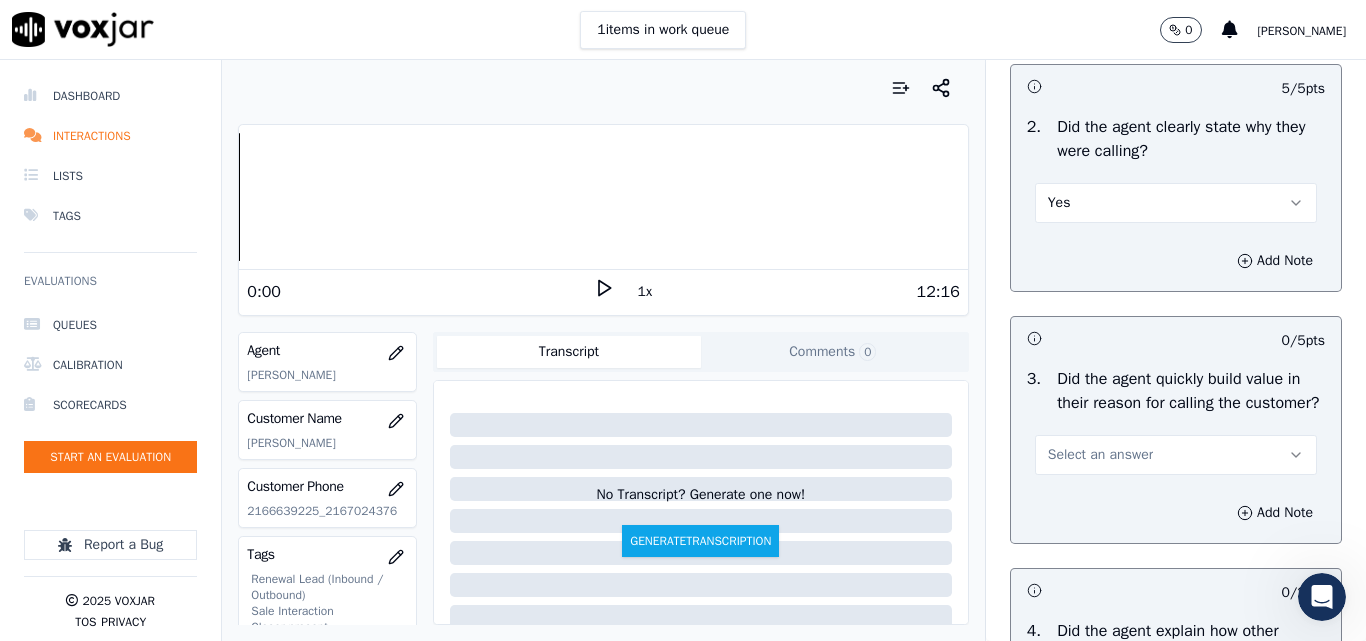 scroll, scrollTop: 500, scrollLeft: 0, axis: vertical 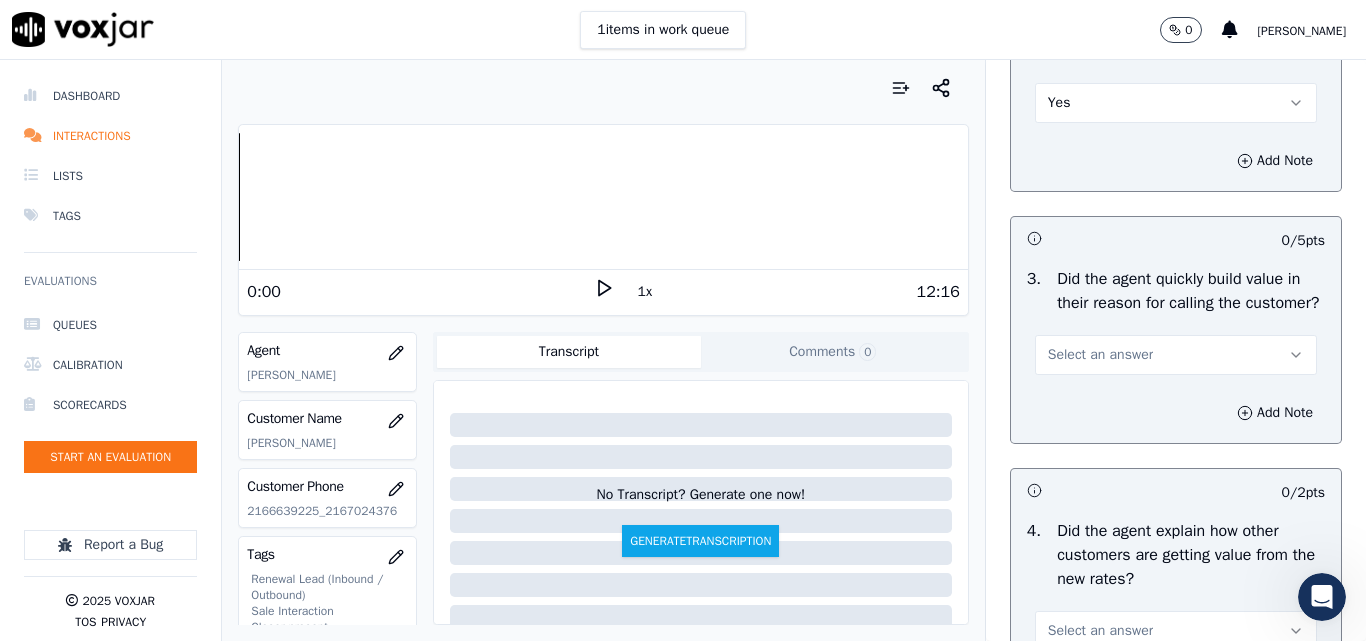 click on "Select an answer" at bounding box center [1176, 355] 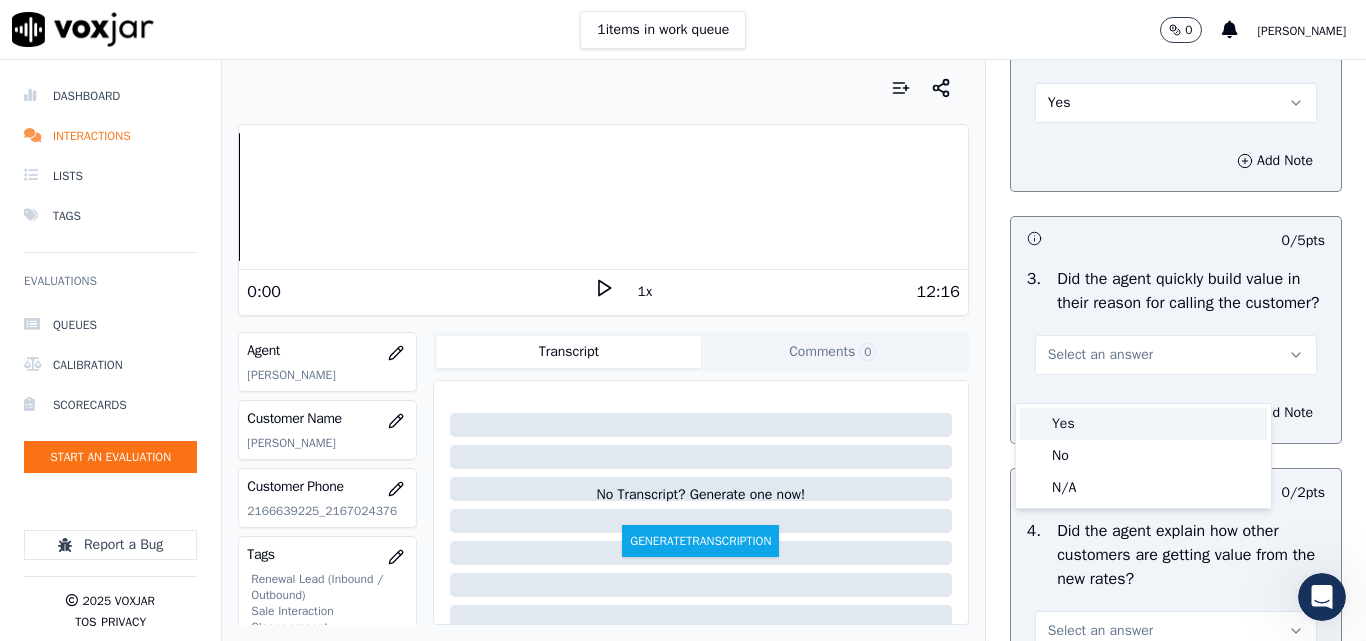 click on "Yes" at bounding box center [1143, 424] 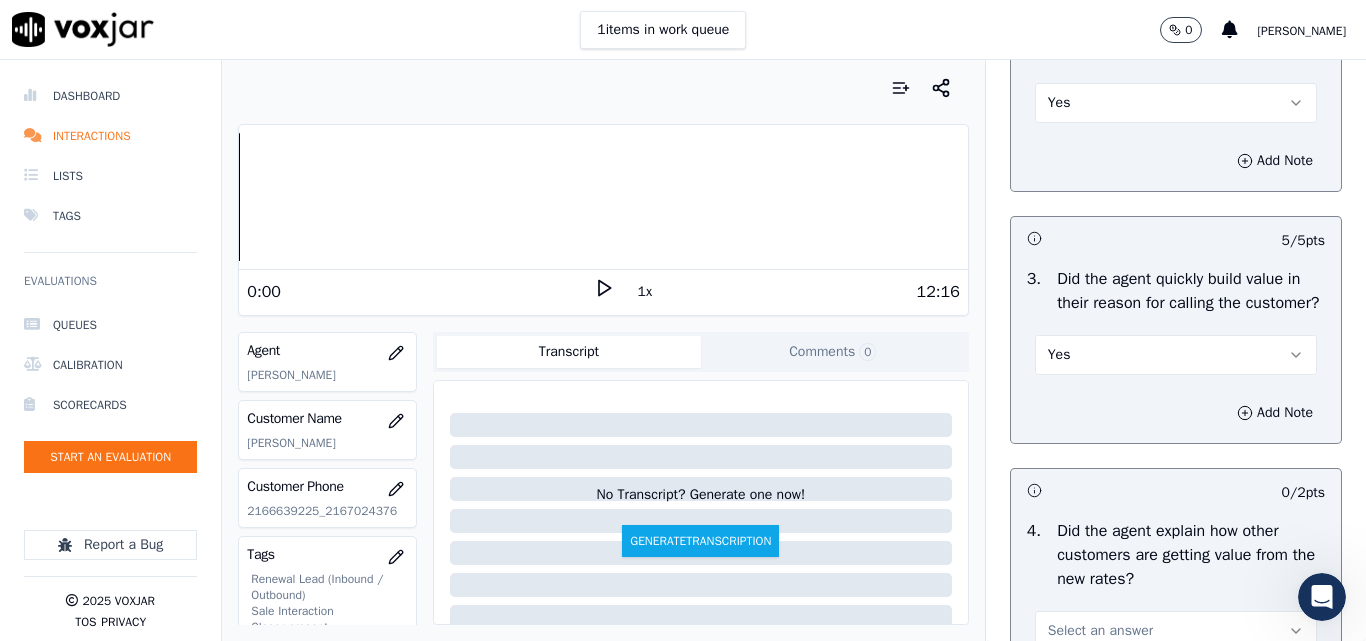 scroll, scrollTop: 800, scrollLeft: 0, axis: vertical 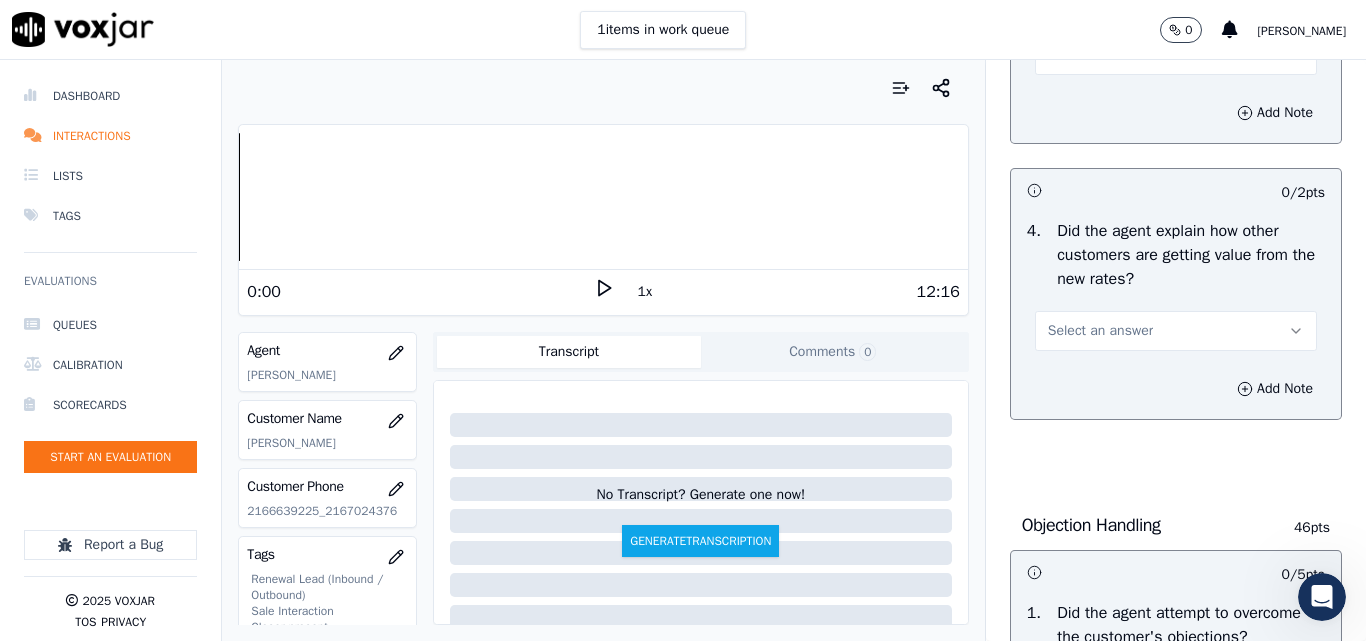 click on "Select an answer" at bounding box center (1100, 331) 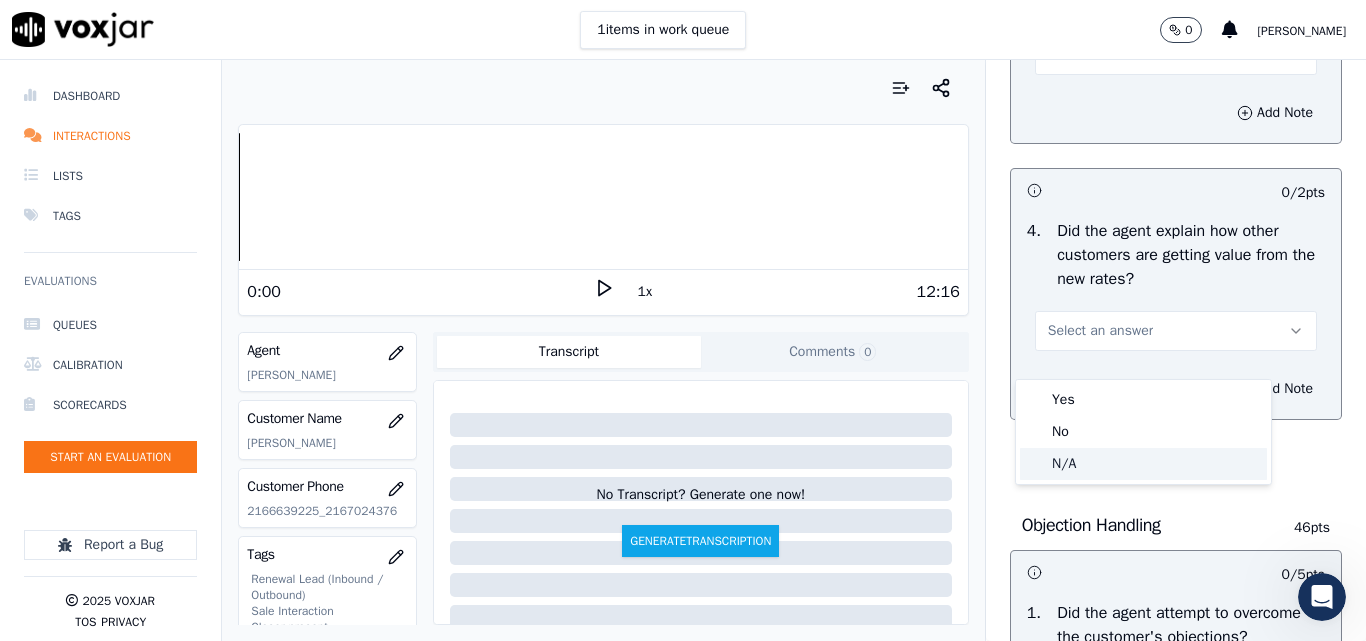 click on "N/A" 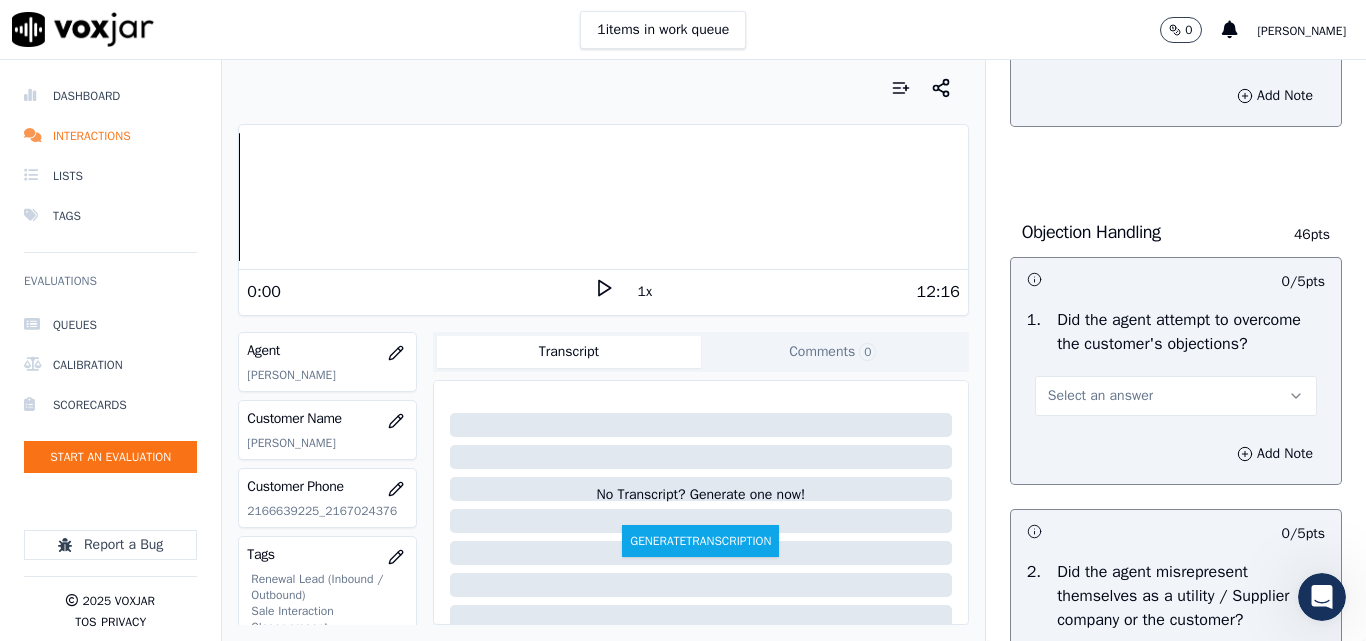 scroll, scrollTop: 1200, scrollLeft: 0, axis: vertical 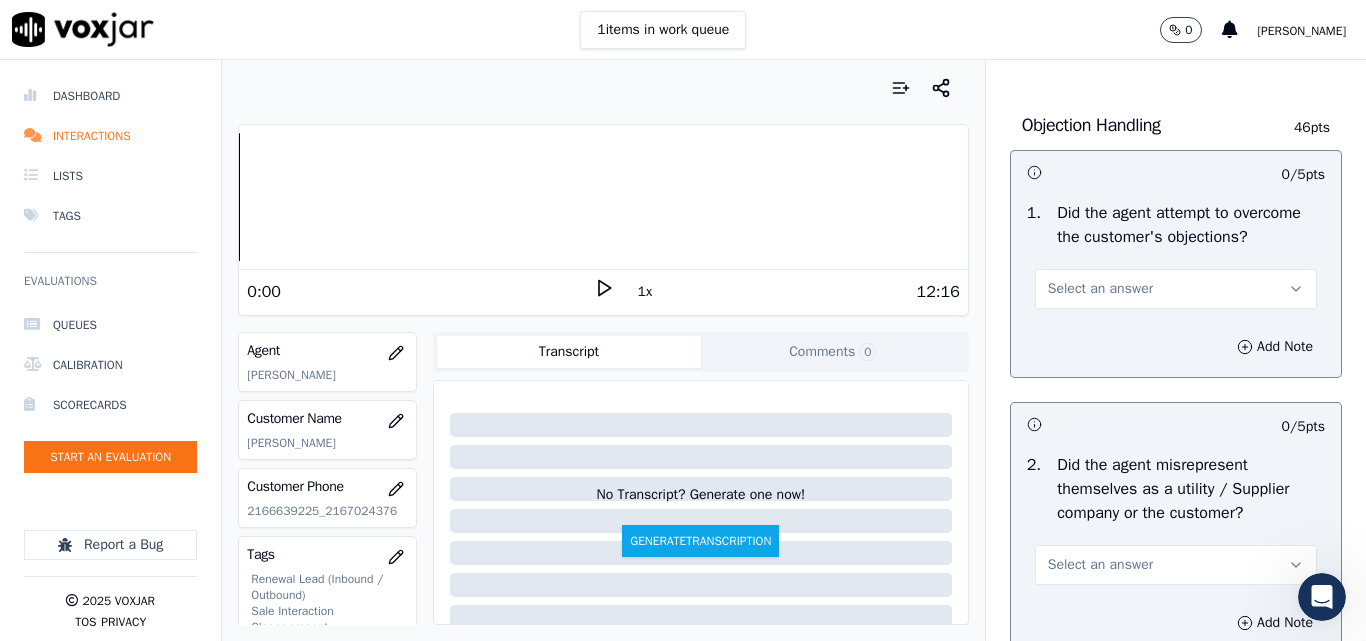 click on "Select an answer" at bounding box center [1100, 289] 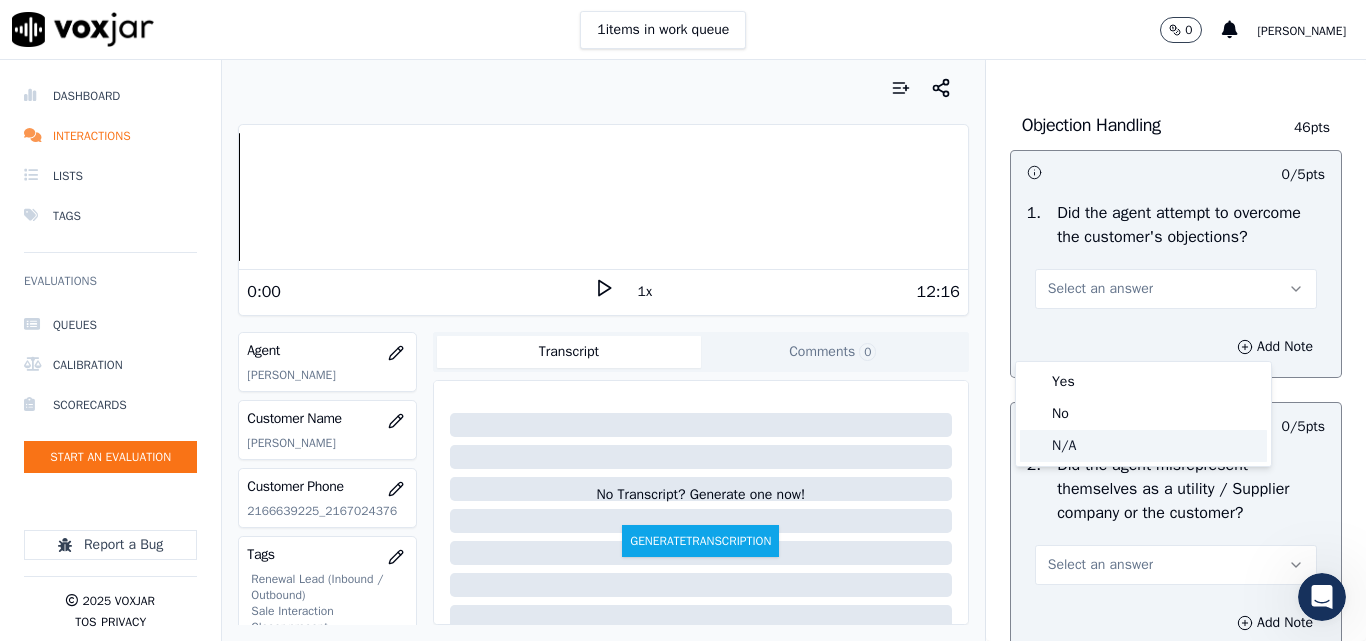 click on "N/A" 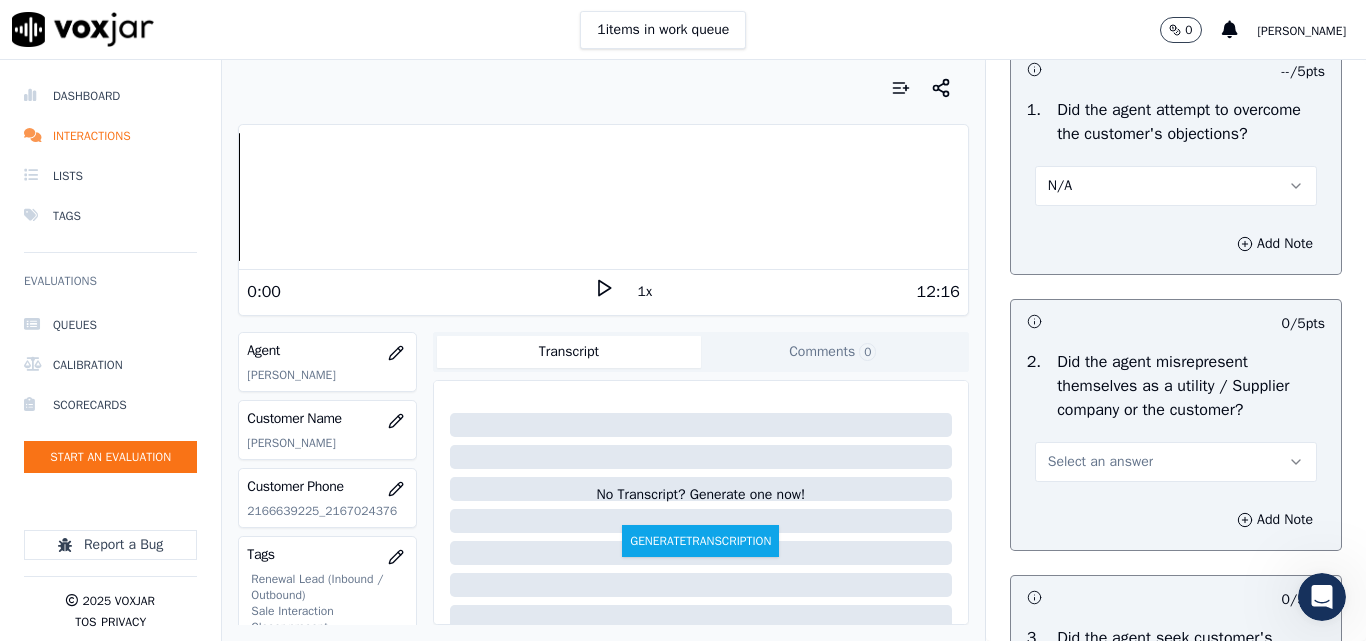 scroll, scrollTop: 1400, scrollLeft: 0, axis: vertical 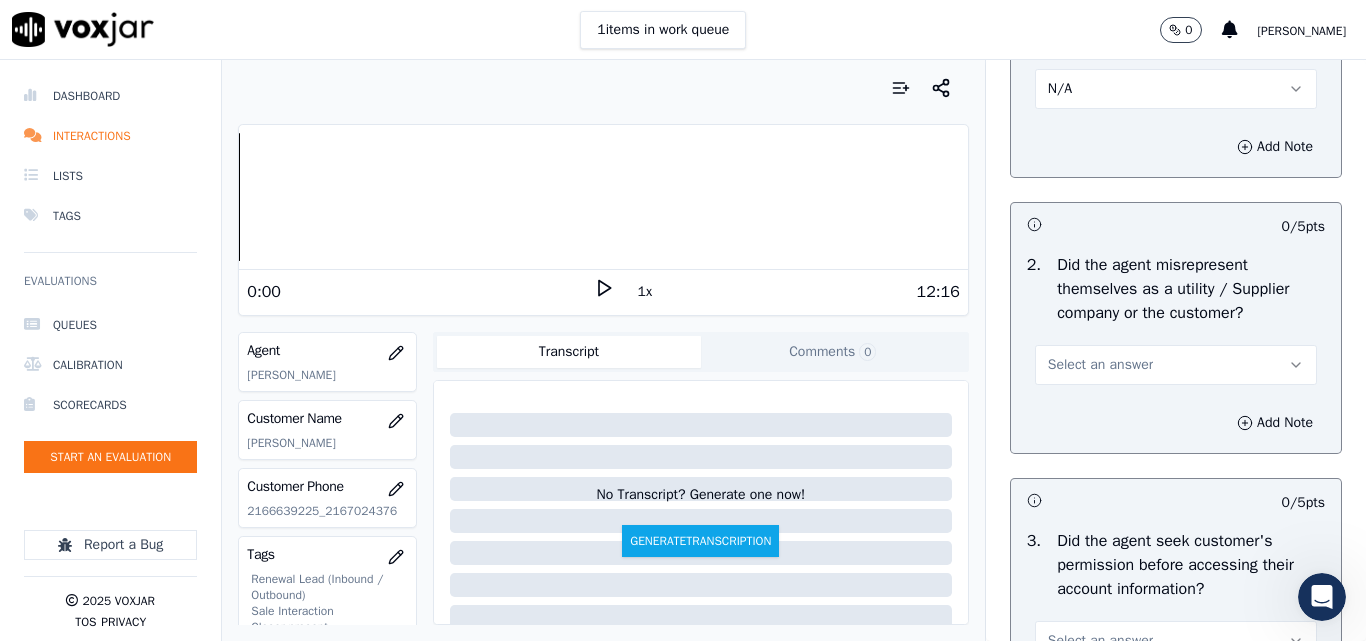 click on "Select an answer" at bounding box center [1100, 365] 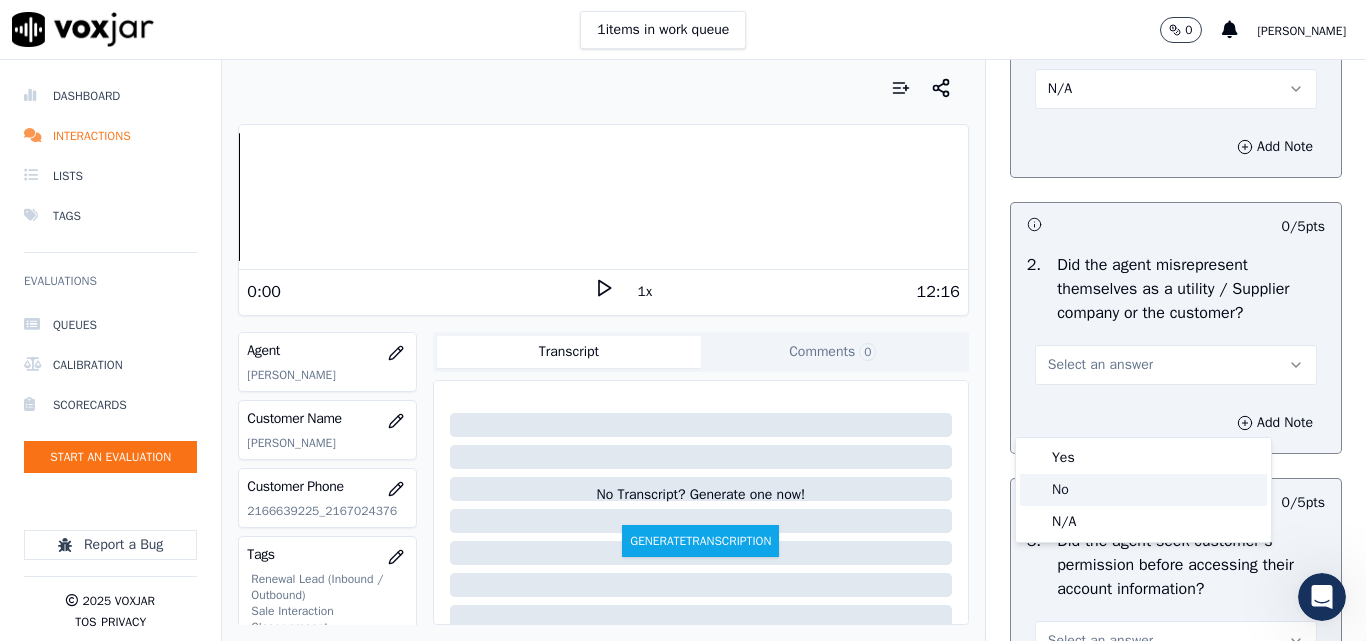 click on "No" 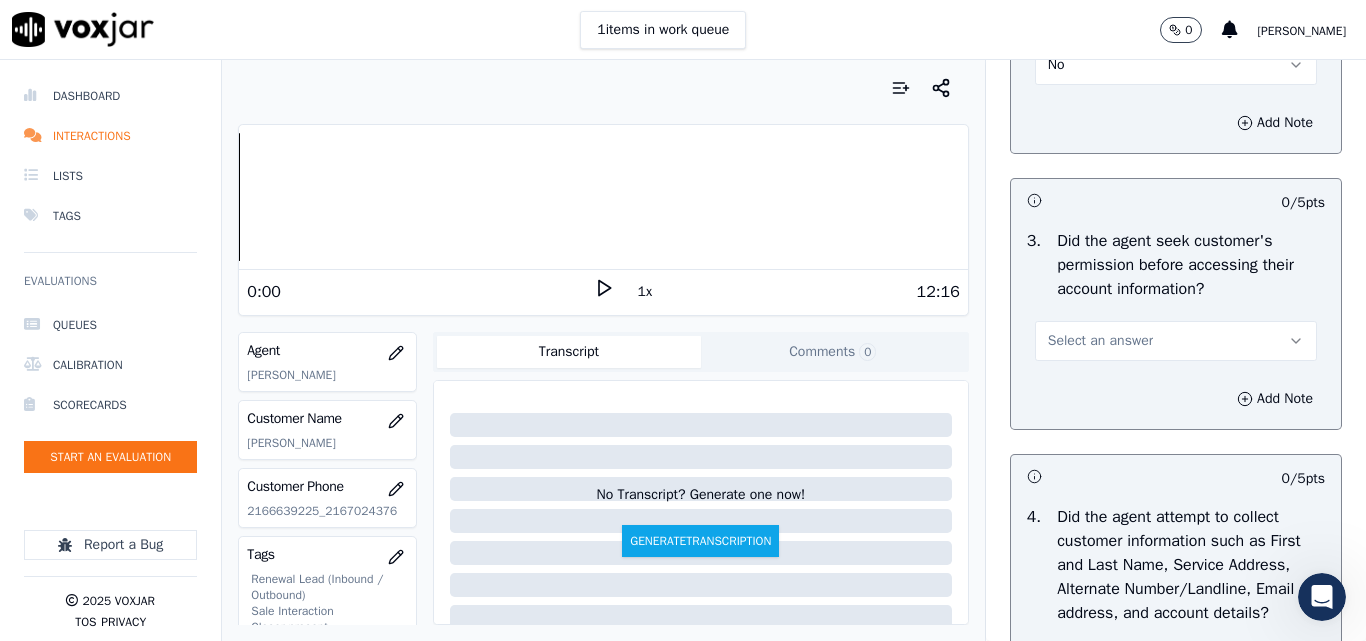 scroll, scrollTop: 1800, scrollLeft: 0, axis: vertical 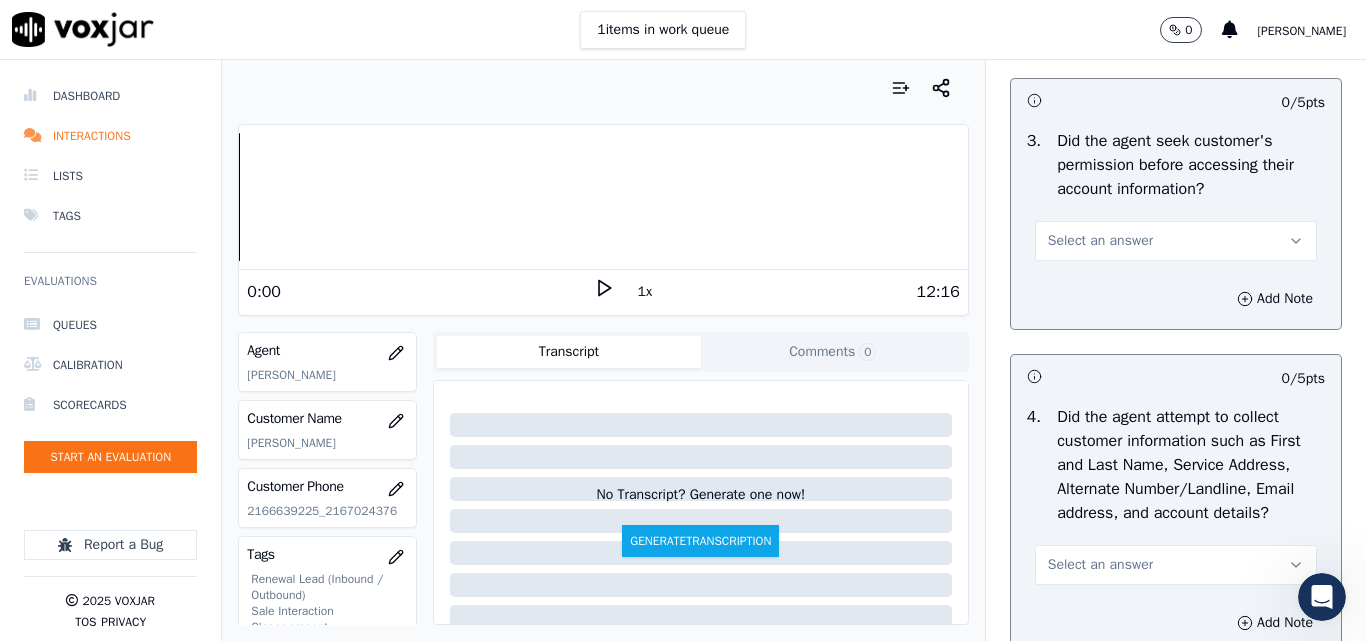 click on "Select an answer" at bounding box center [1176, 241] 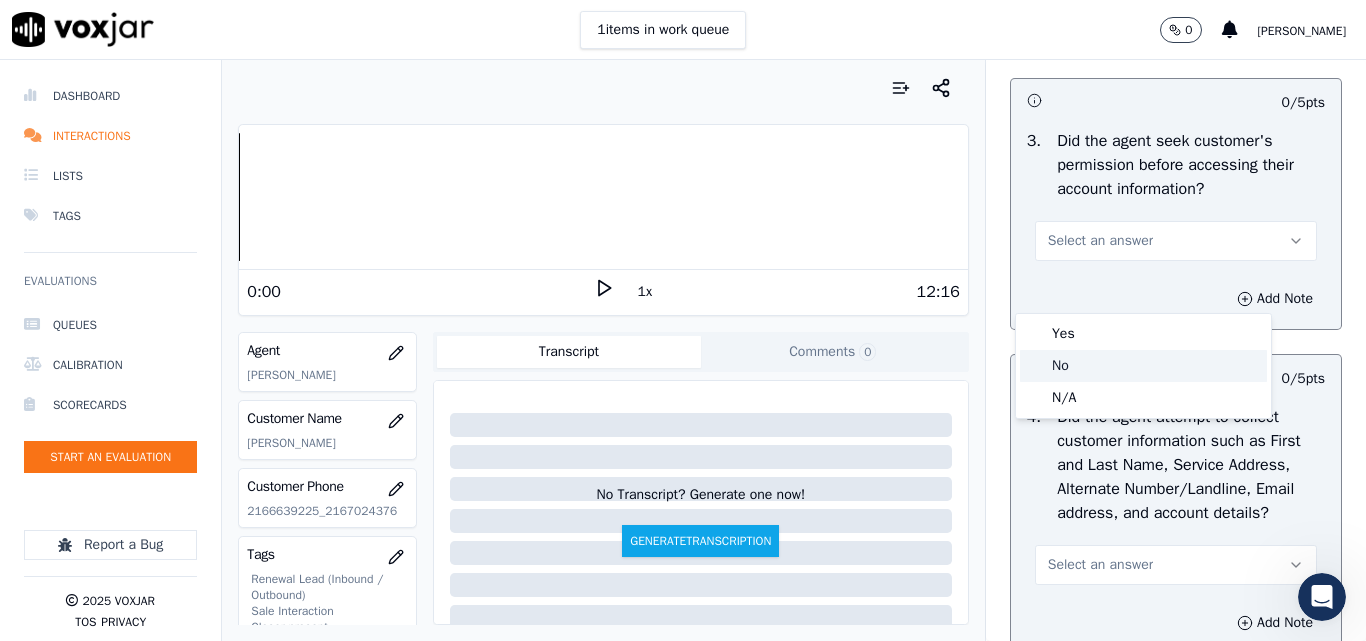 click on "No" 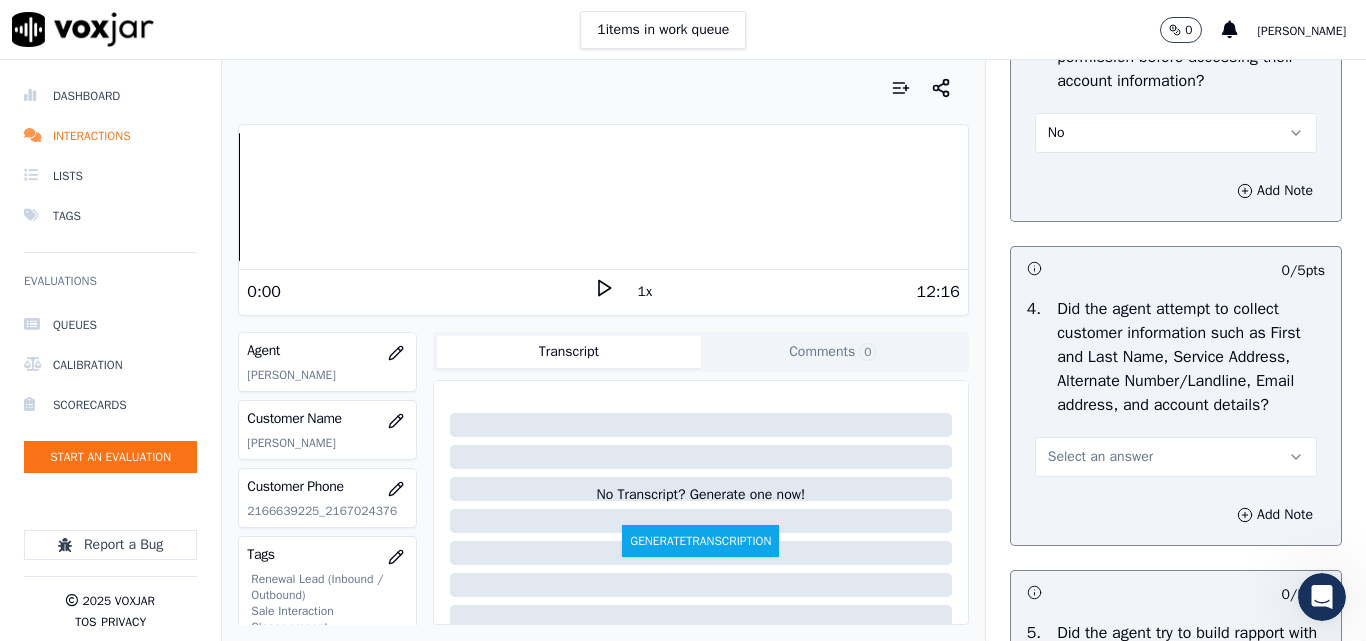 scroll, scrollTop: 2000, scrollLeft: 0, axis: vertical 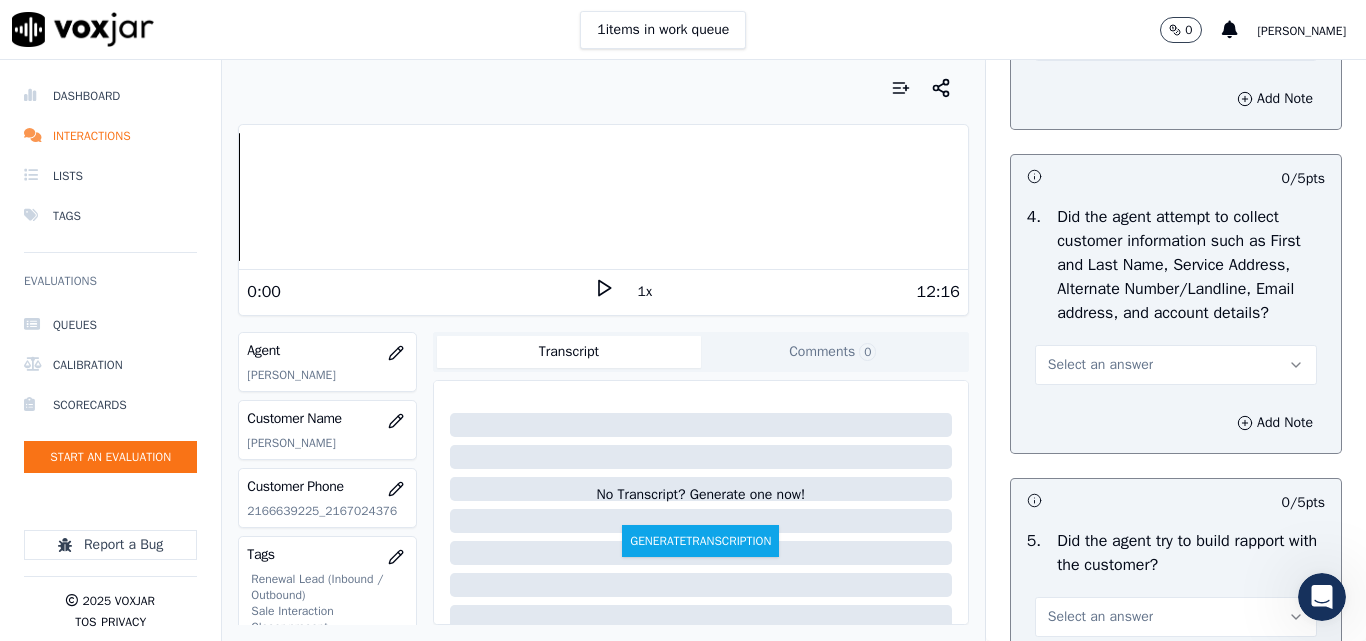 click on "Select an answer" at bounding box center (1100, 365) 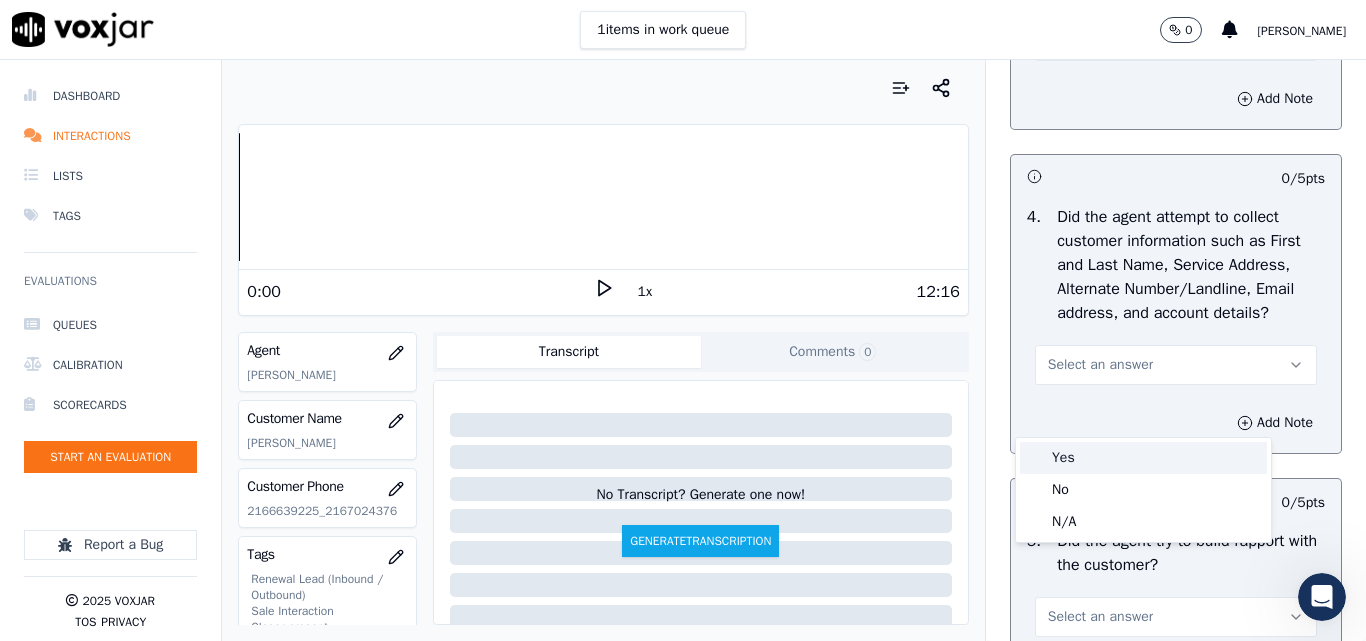 click on "Yes" at bounding box center (1143, 458) 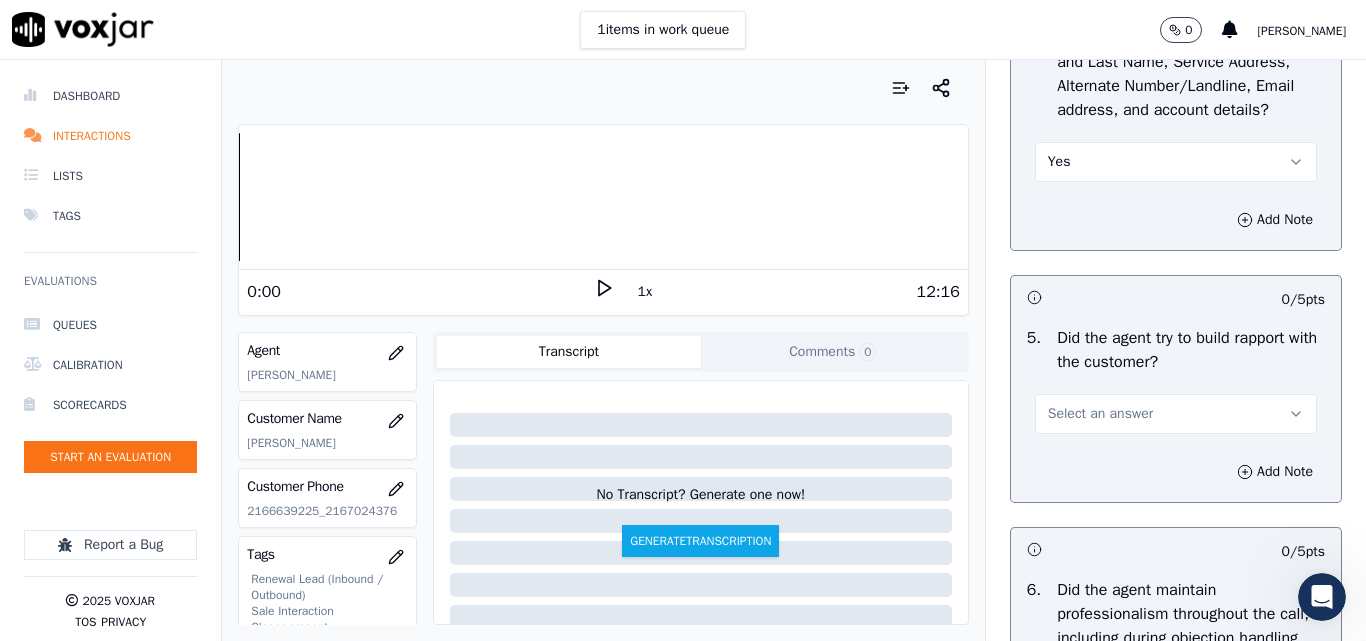 scroll, scrollTop: 2300, scrollLeft: 0, axis: vertical 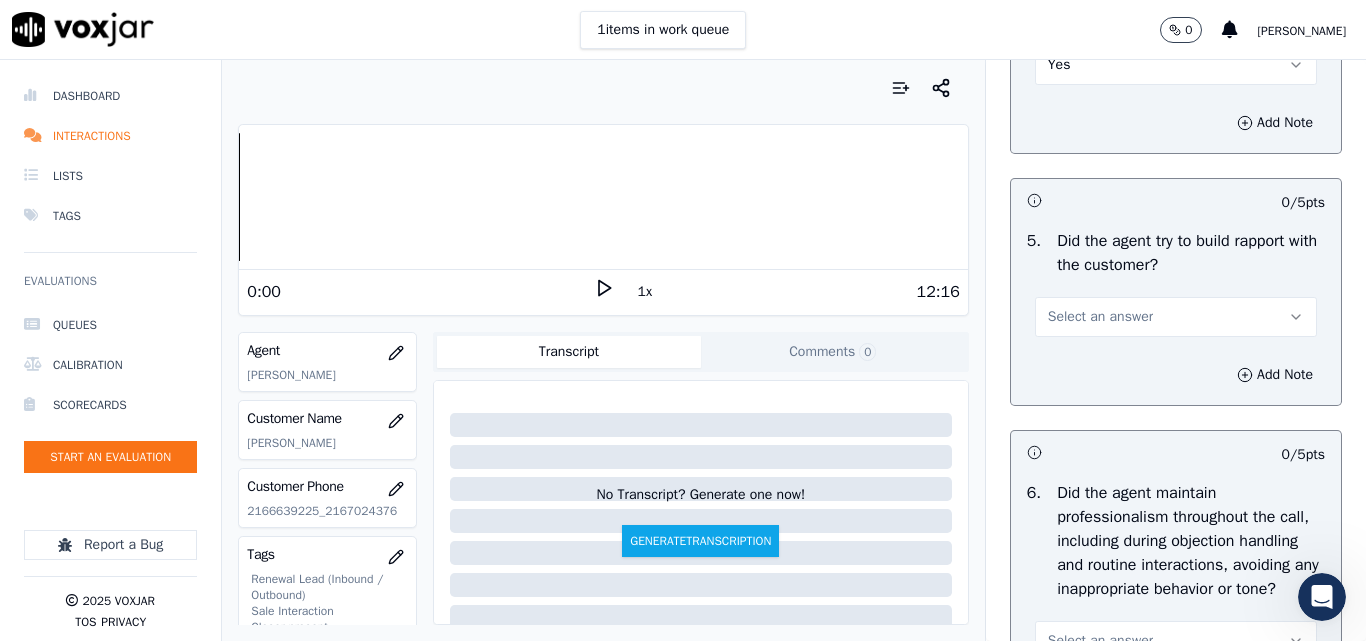 click on "Select an answer" at bounding box center (1100, 317) 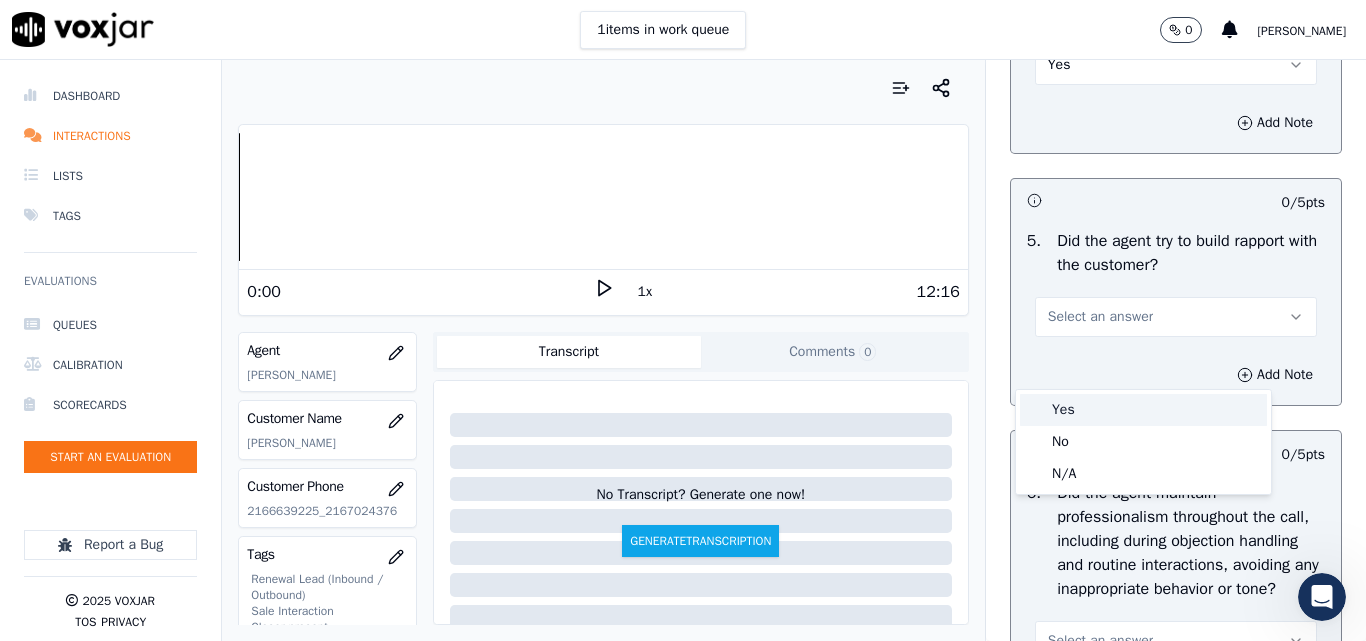 click on "Yes" at bounding box center (1143, 410) 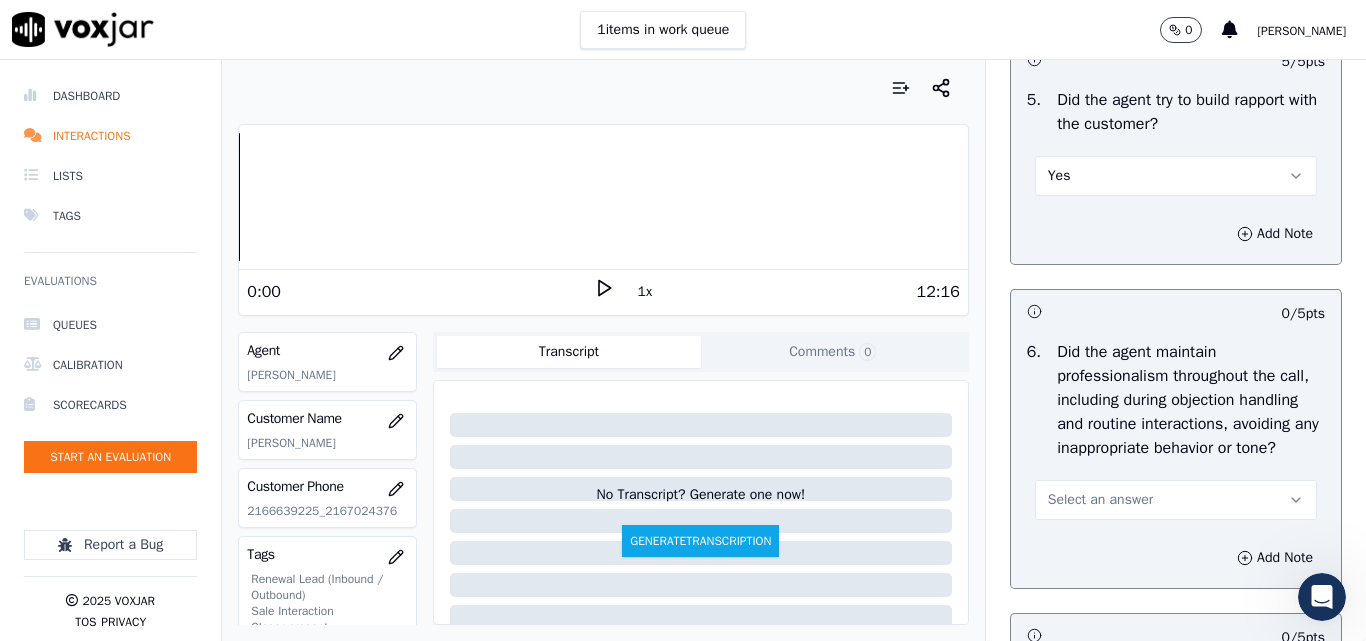 scroll, scrollTop: 2600, scrollLeft: 0, axis: vertical 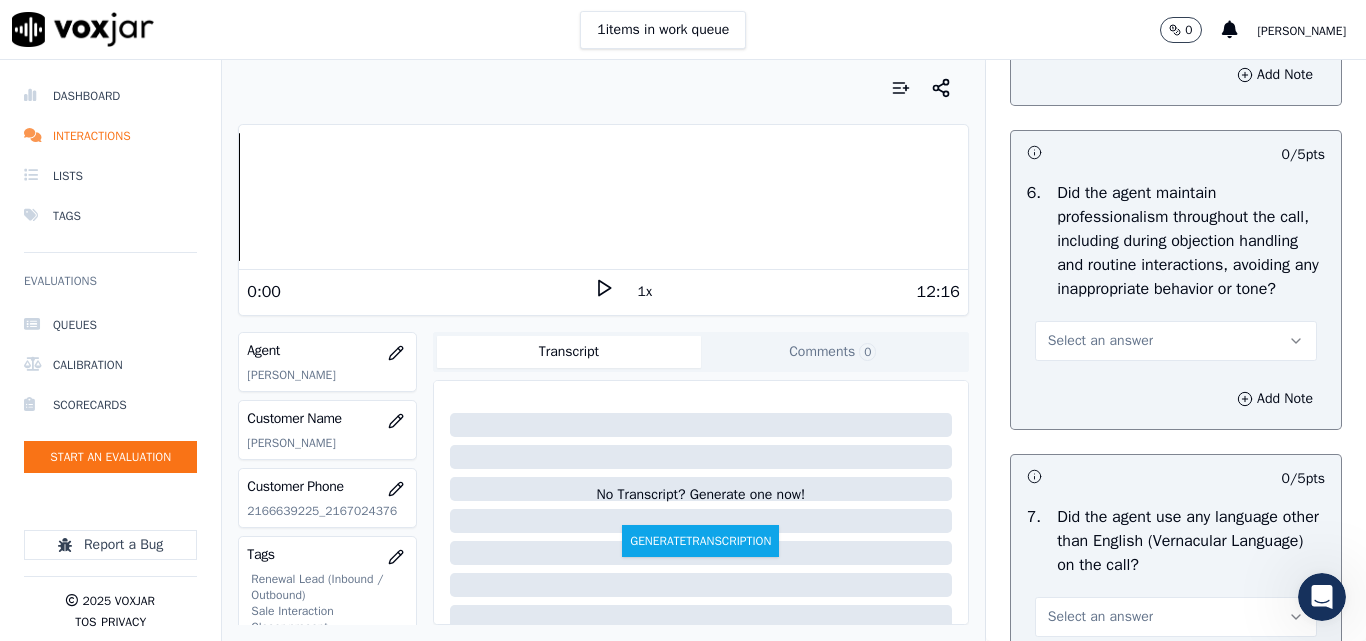 click on "Select an answer" at bounding box center [1100, 341] 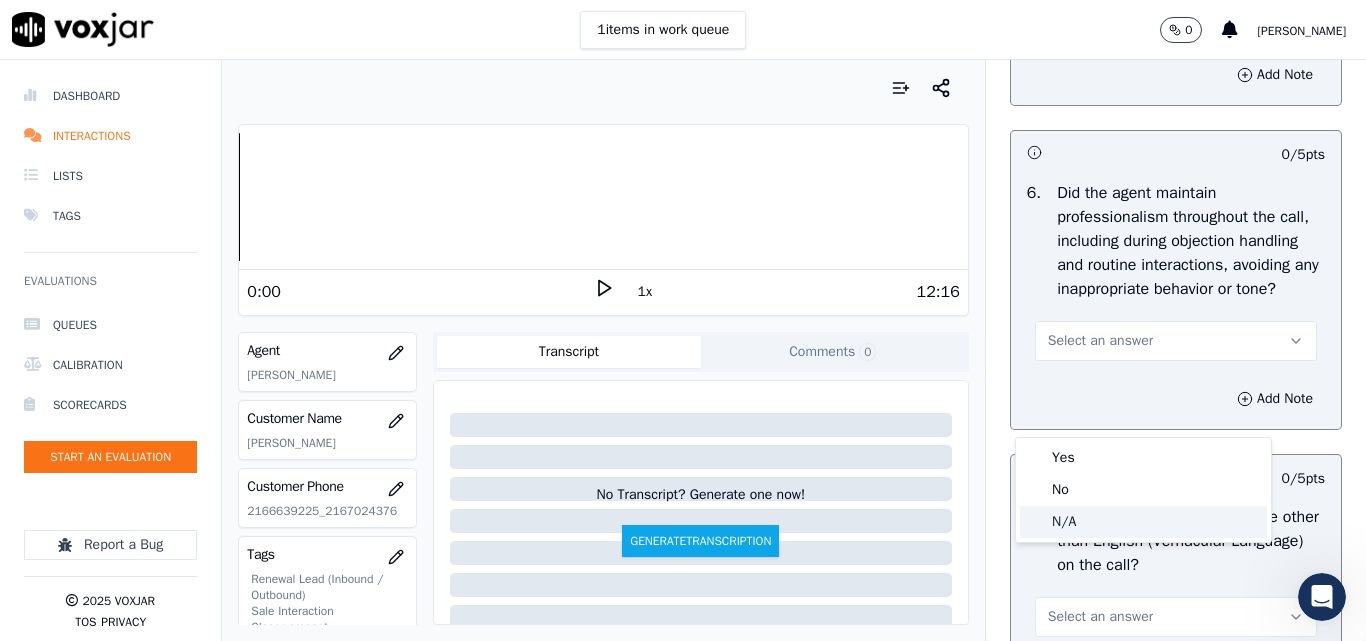 click on "N/A" 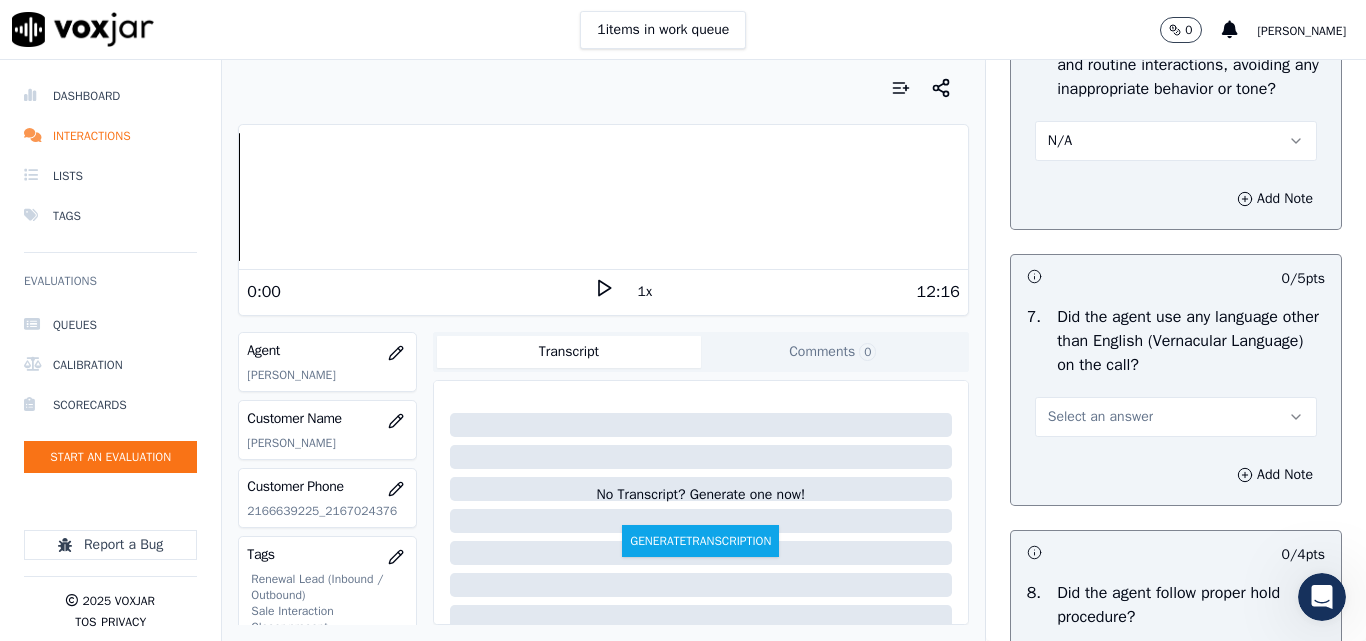 scroll, scrollTop: 3100, scrollLeft: 0, axis: vertical 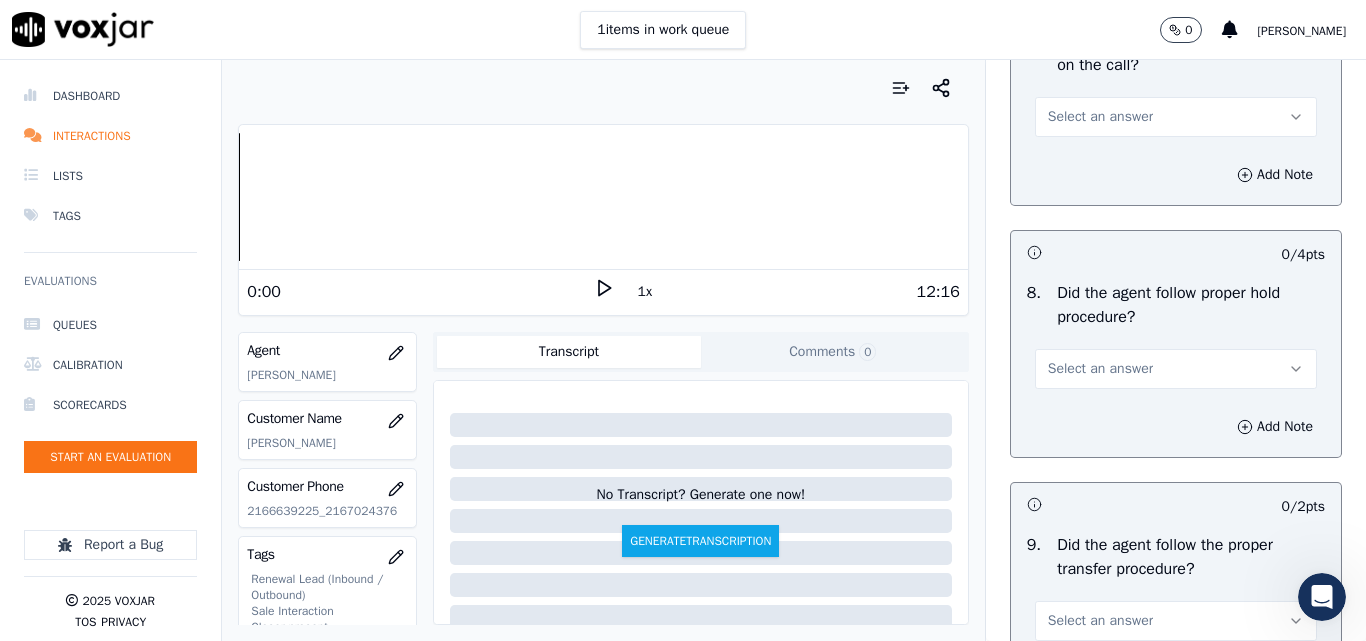 click on "Select an answer" at bounding box center (1100, 117) 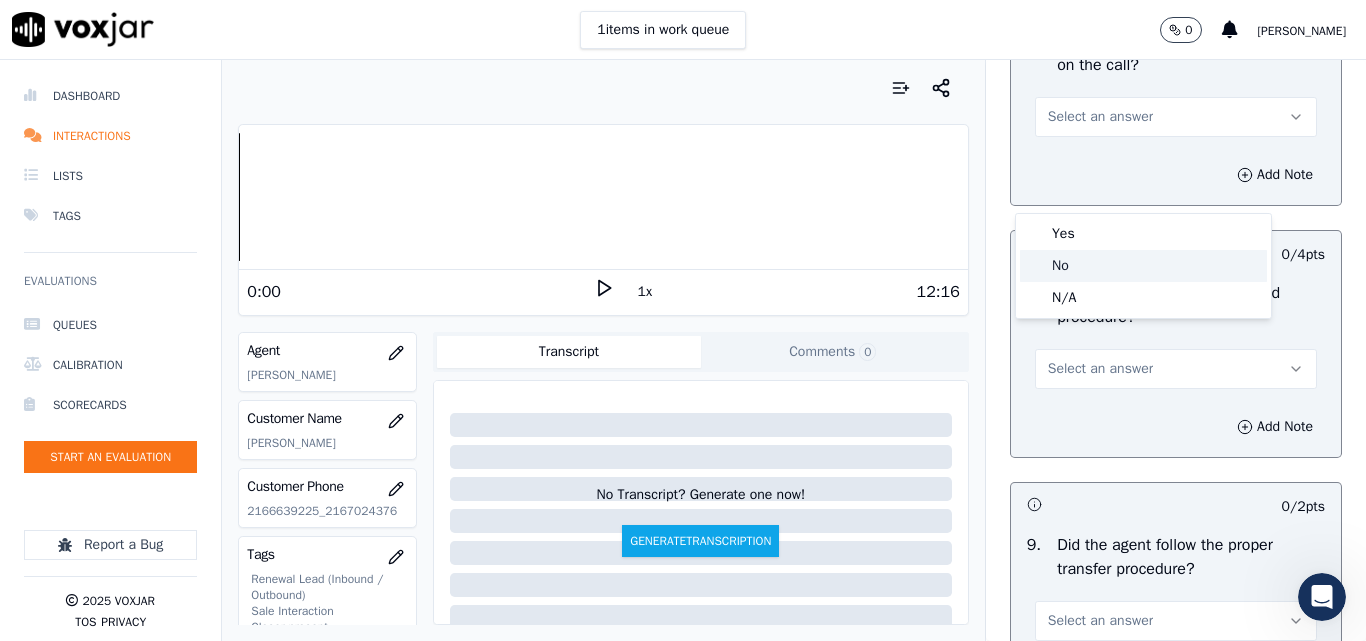click on "No" 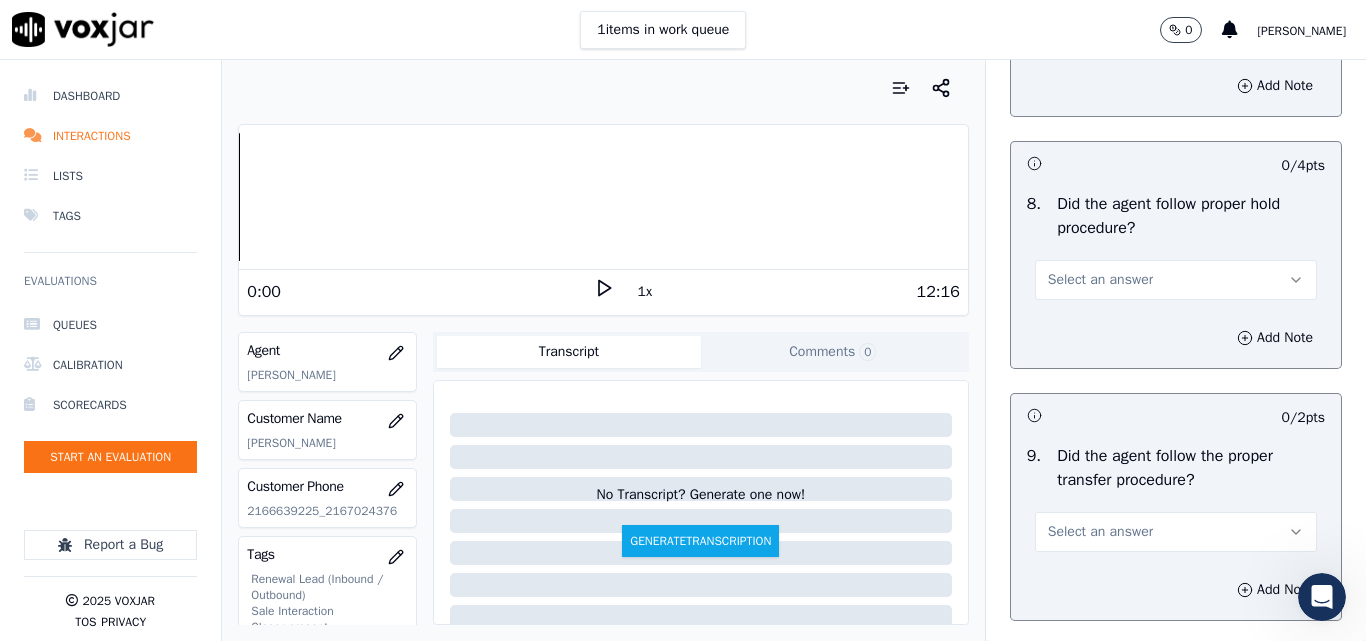 scroll, scrollTop: 3300, scrollLeft: 0, axis: vertical 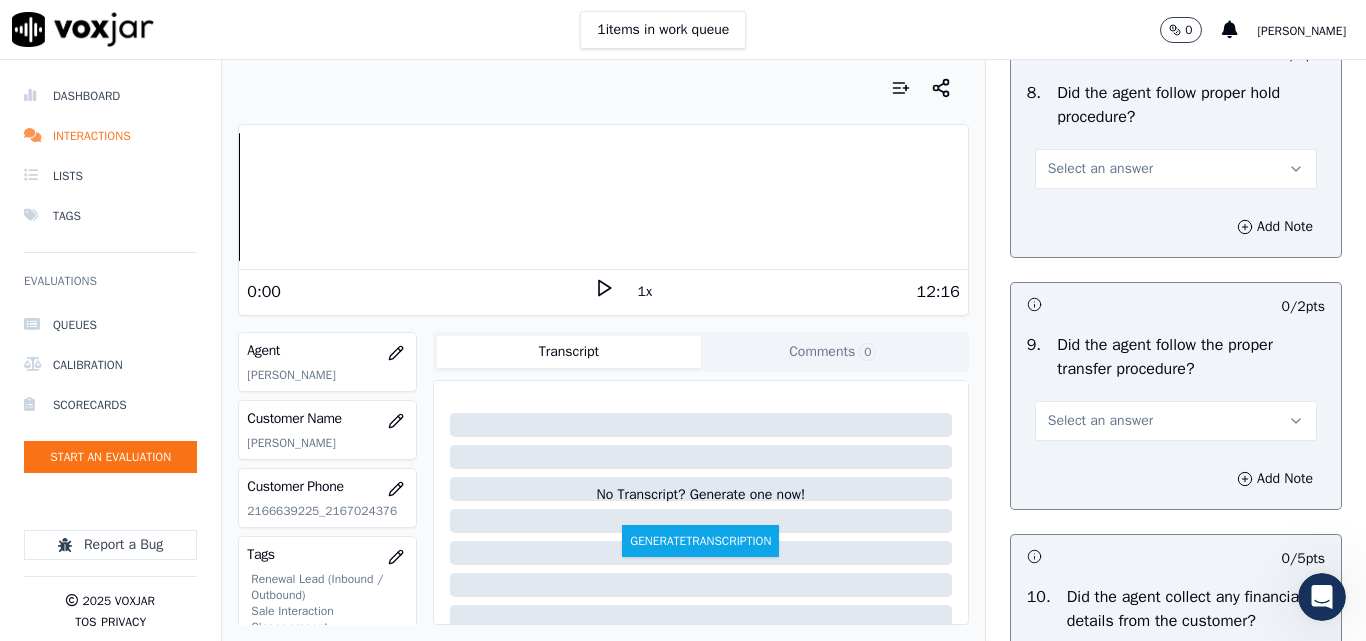 click on "Select an answer" at bounding box center (1100, 169) 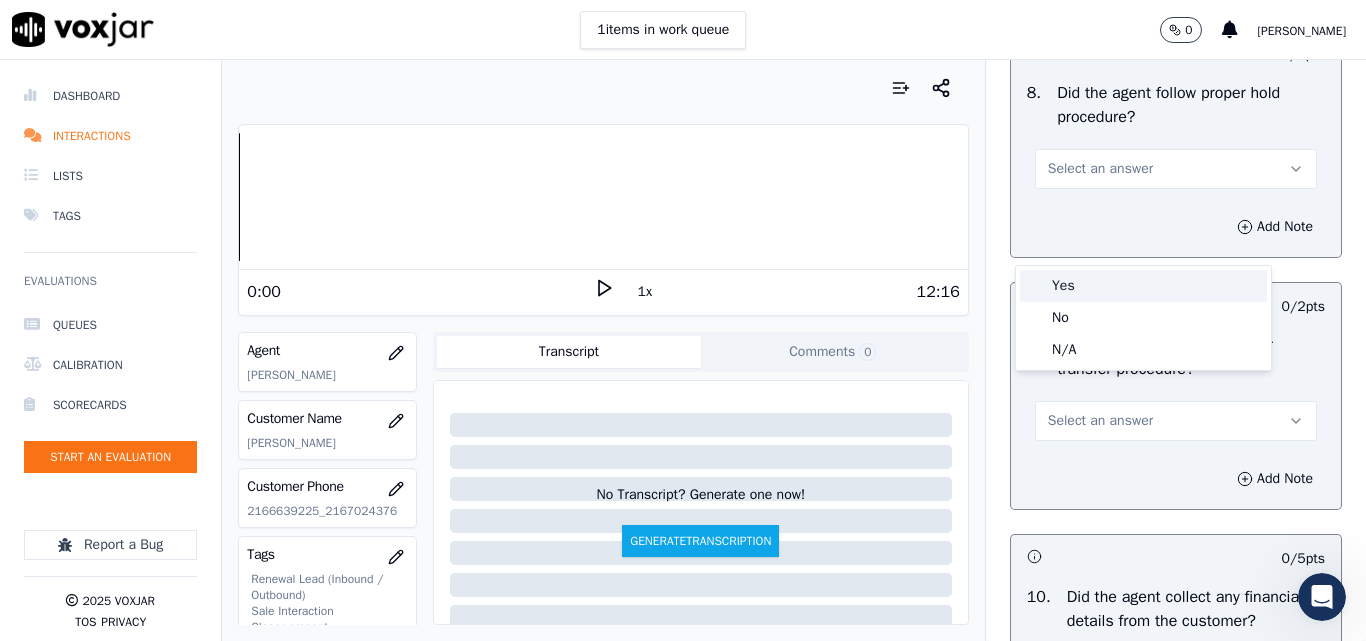 click on "Yes" at bounding box center (1143, 286) 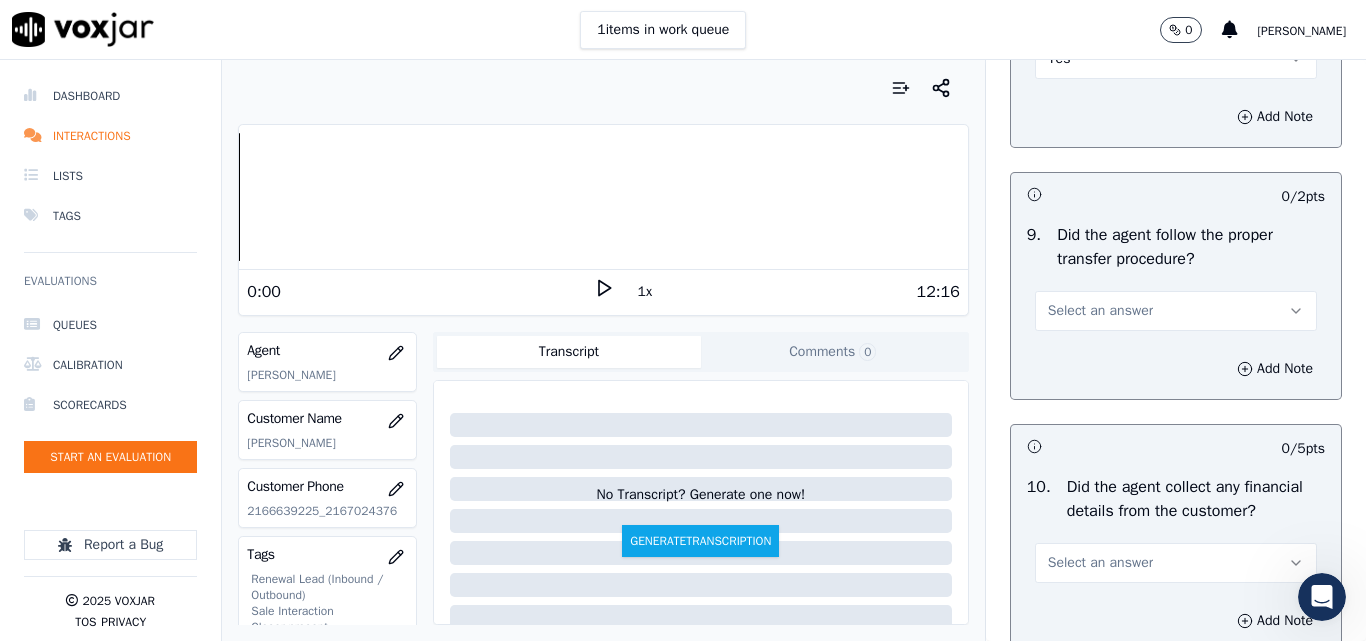 scroll, scrollTop: 3500, scrollLeft: 0, axis: vertical 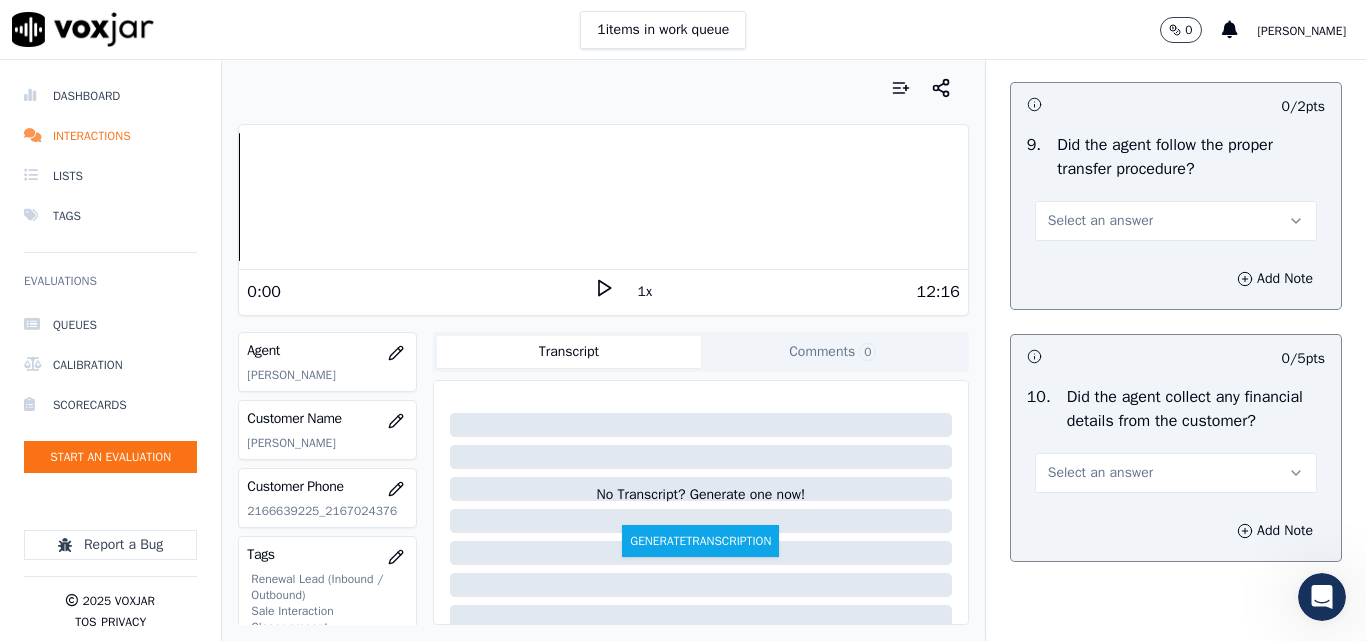 drag, startPoint x: 1080, startPoint y: 292, endPoint x: 1081, endPoint y: 303, distance: 11.045361 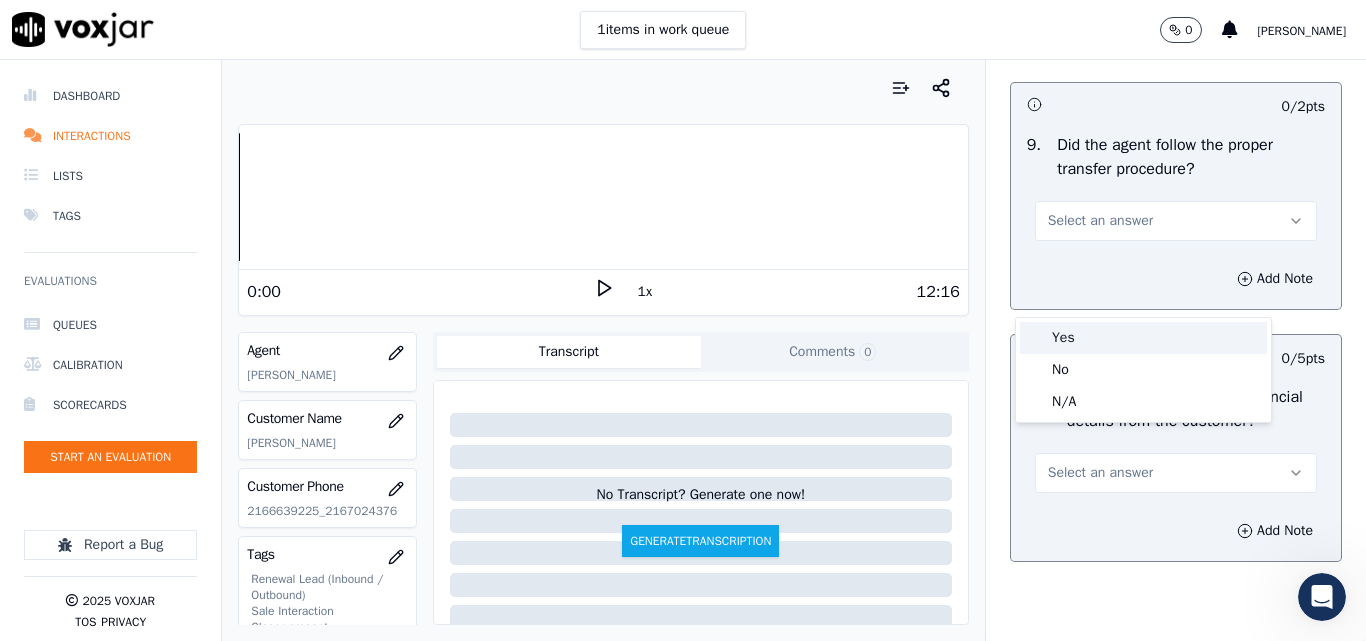 click on "Yes" at bounding box center (1143, 338) 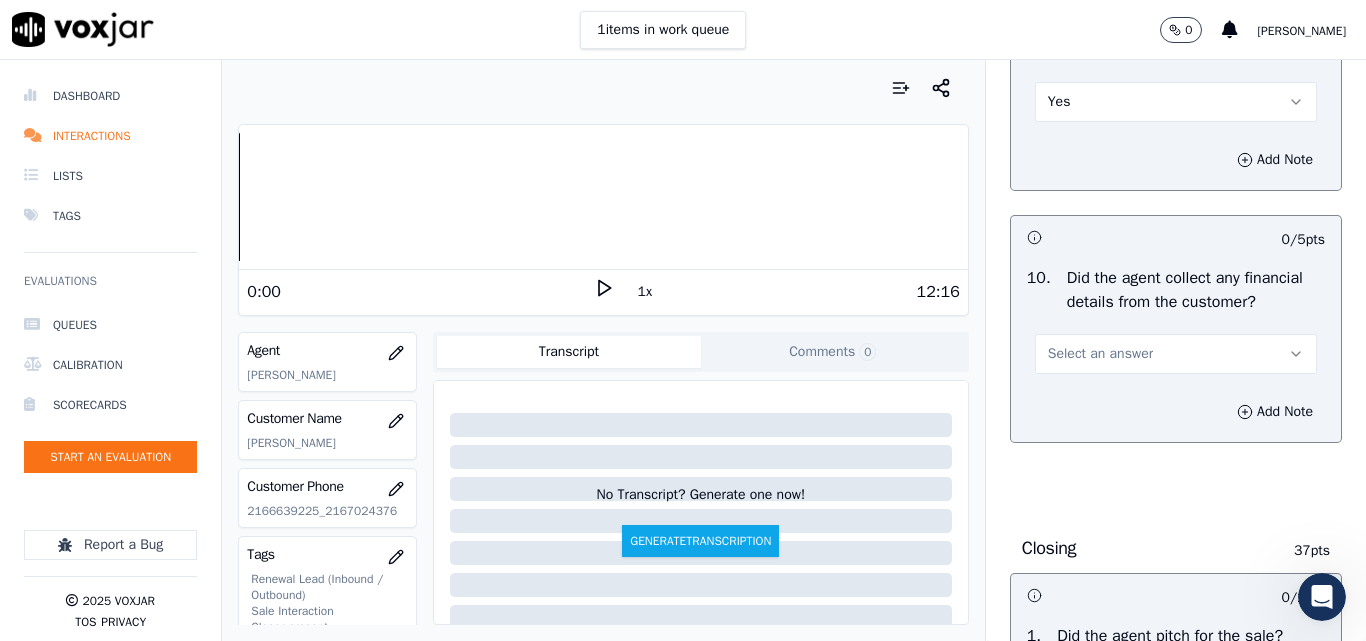 scroll, scrollTop: 3800, scrollLeft: 0, axis: vertical 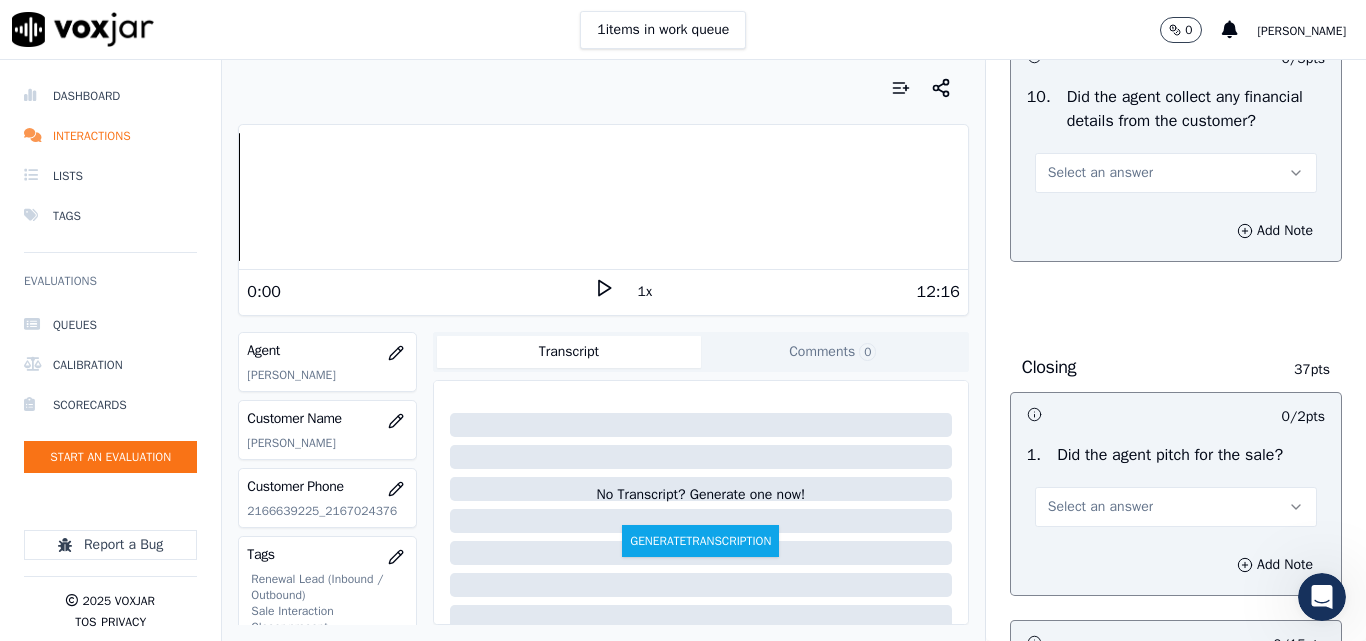 click on "Select an answer" at bounding box center [1176, 173] 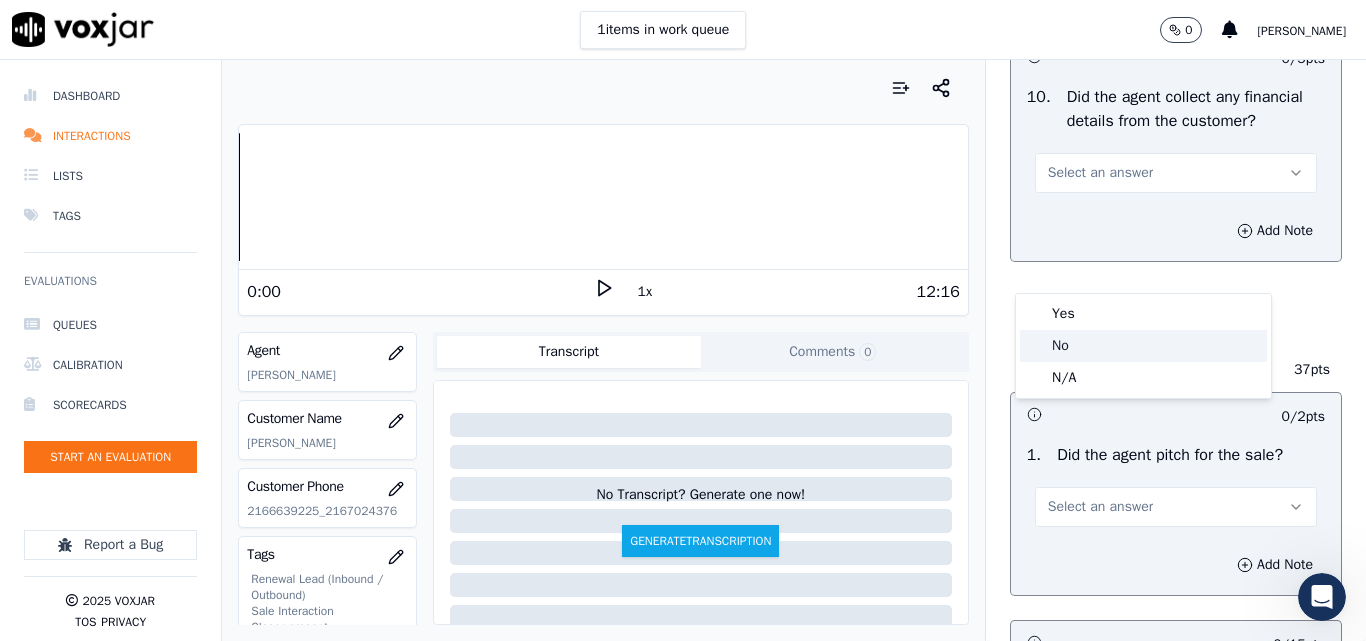 click on "No" 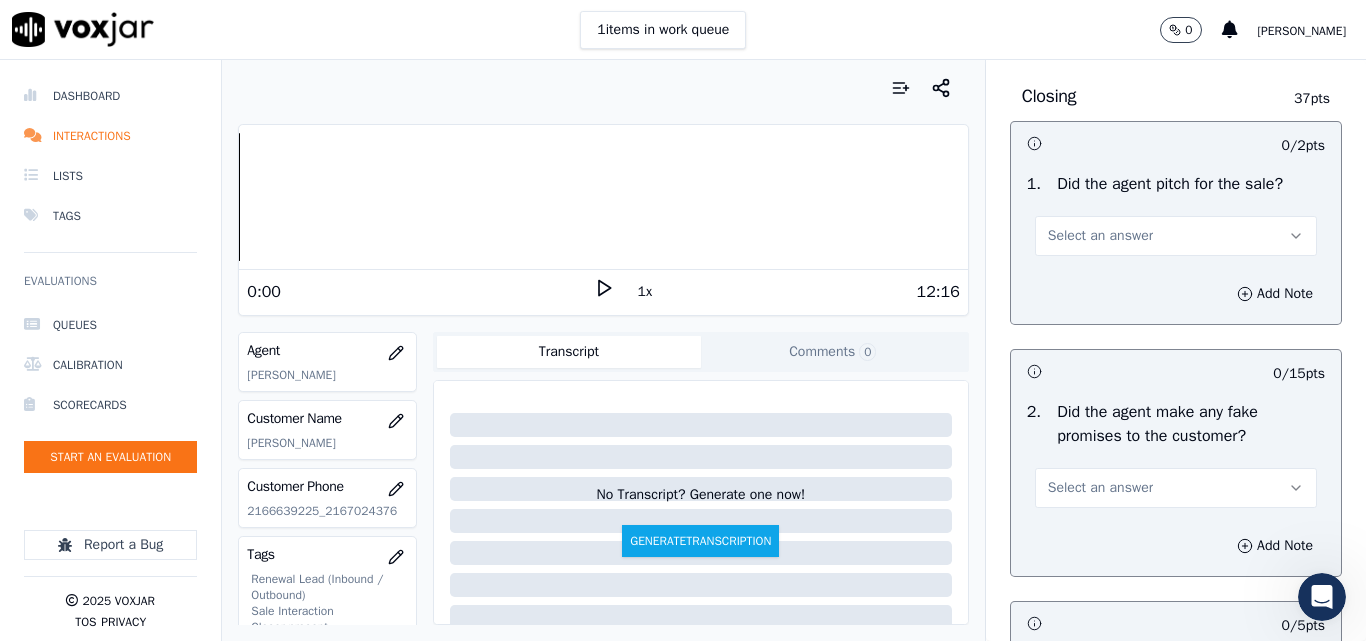 scroll, scrollTop: 4100, scrollLeft: 0, axis: vertical 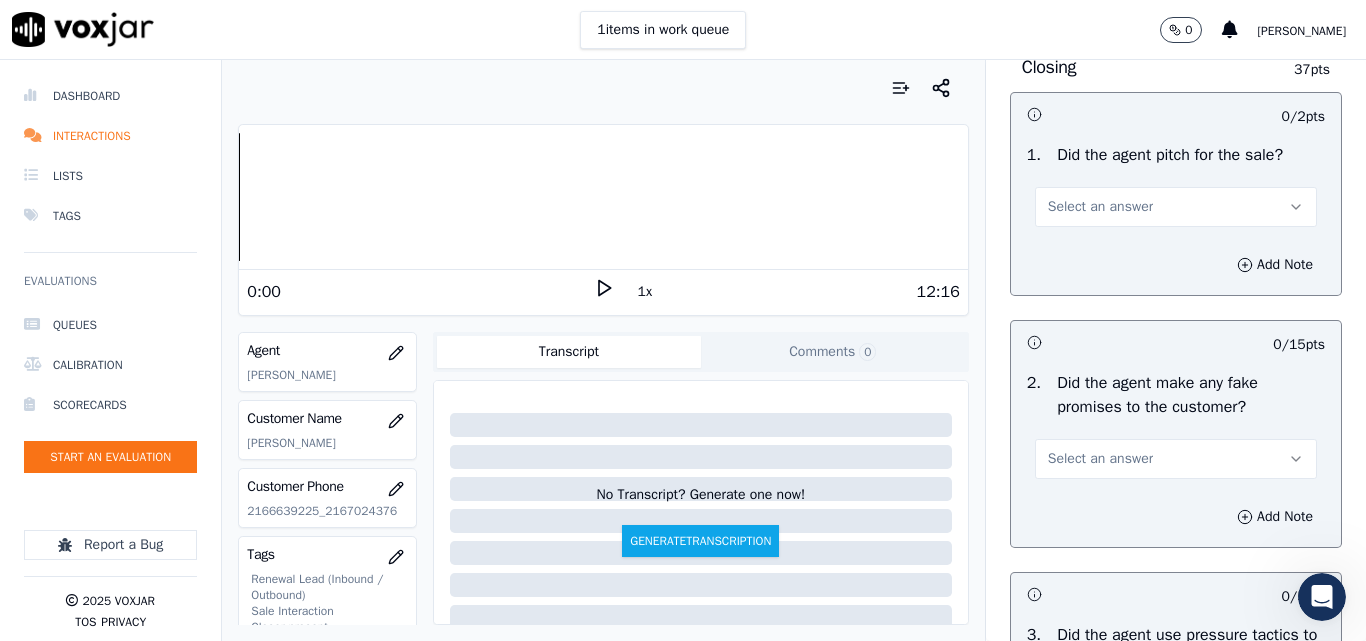 click on "Select an answer" at bounding box center [1100, 207] 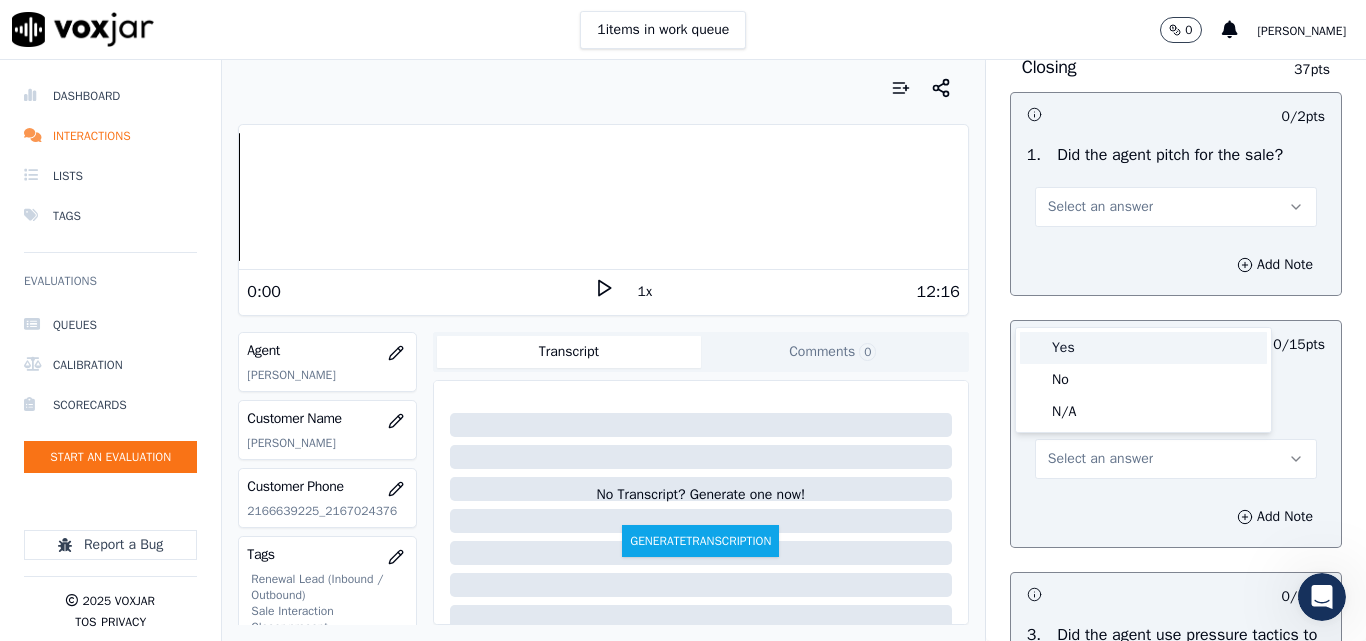 click on "Yes" at bounding box center (1143, 348) 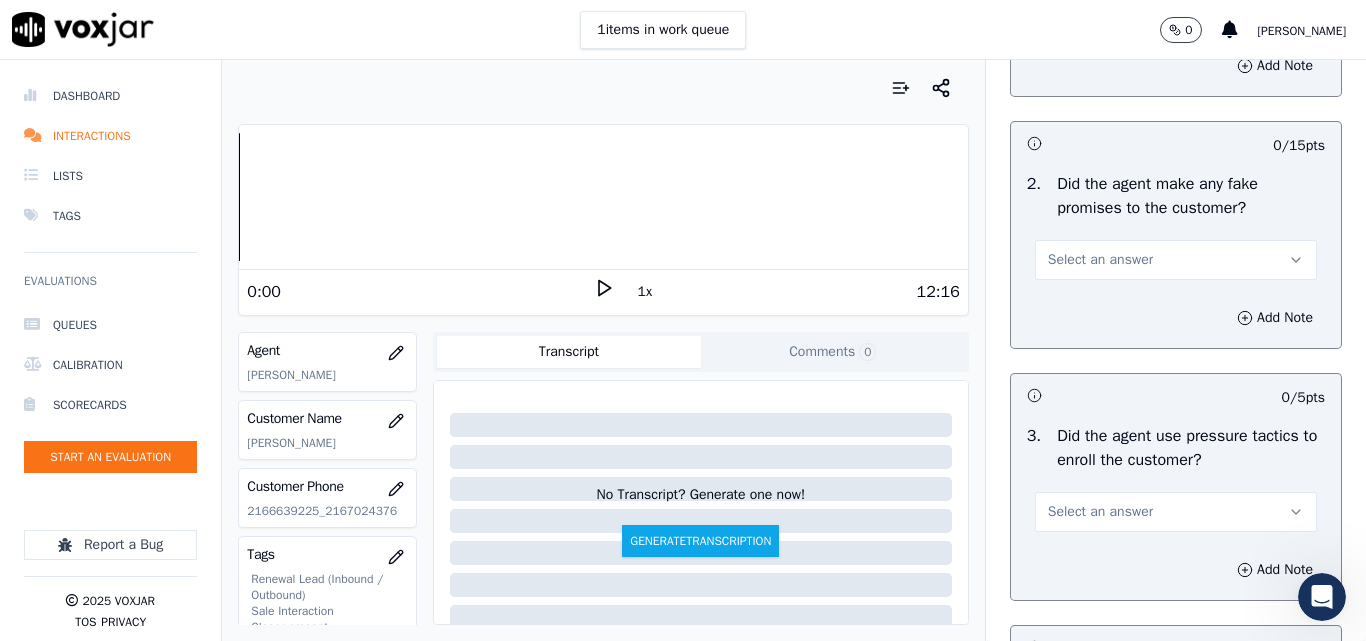 scroll, scrollTop: 4300, scrollLeft: 0, axis: vertical 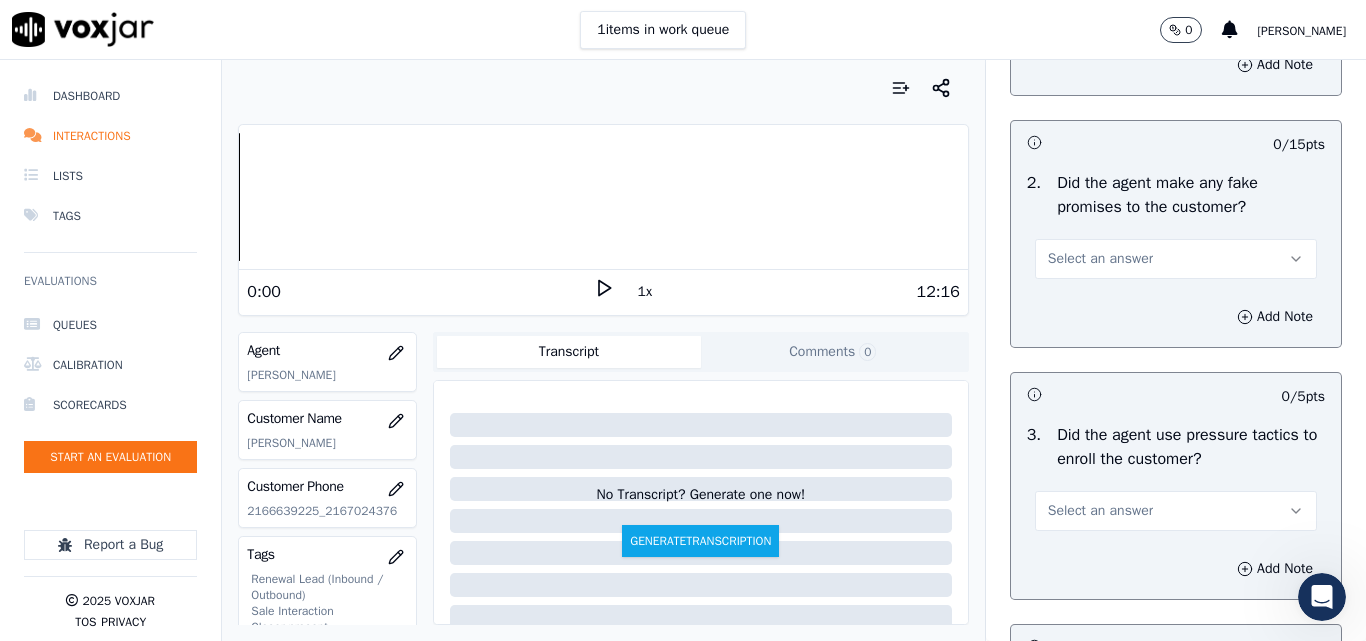 click on "Select an answer" at bounding box center [1100, 259] 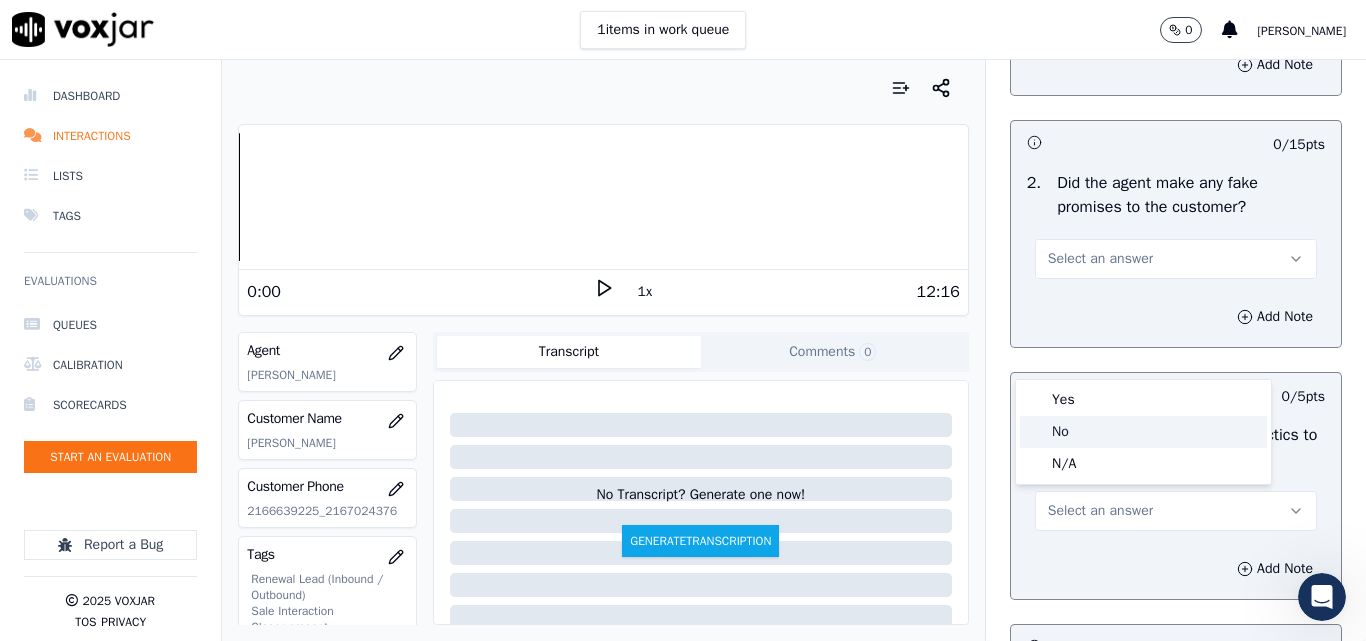 click on "No" 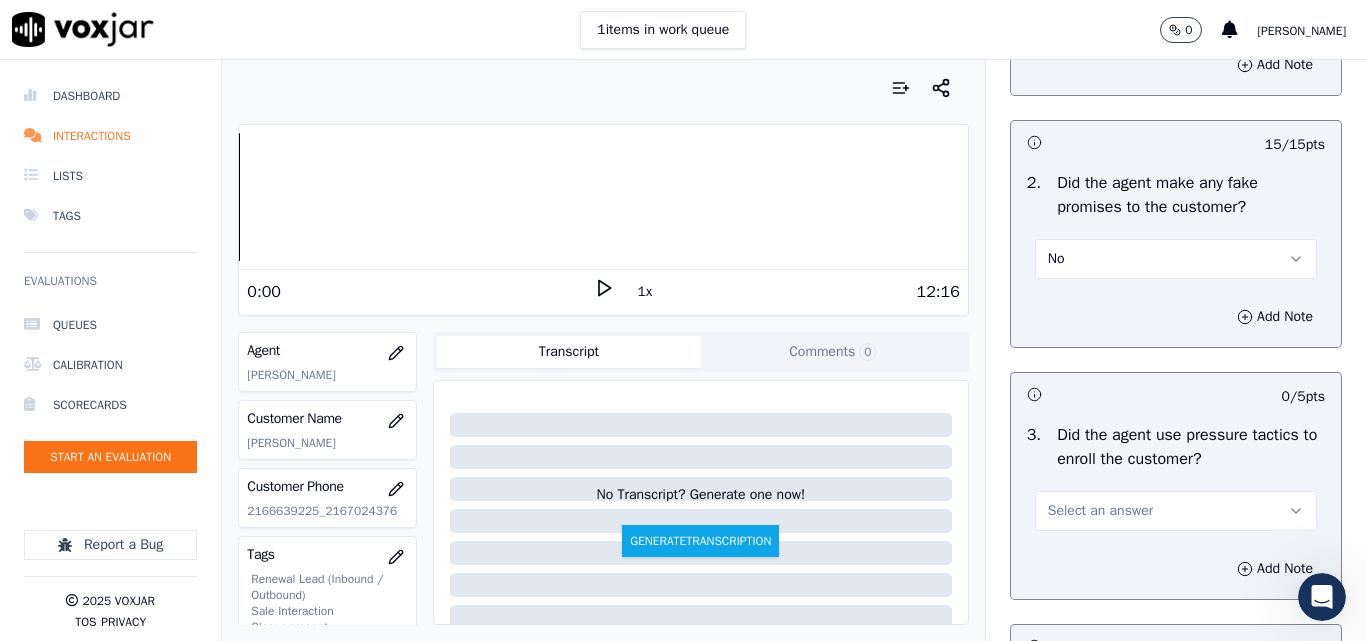scroll, scrollTop: 4600, scrollLeft: 0, axis: vertical 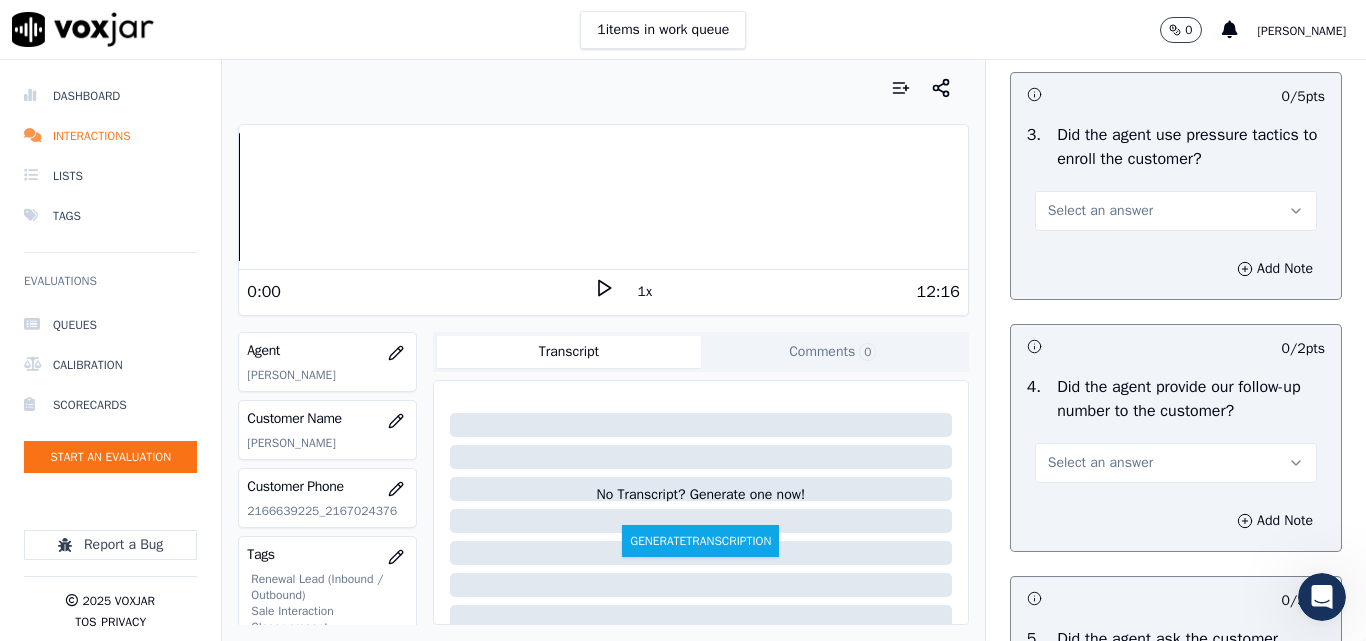 click on "Select an answer" at bounding box center (1100, 211) 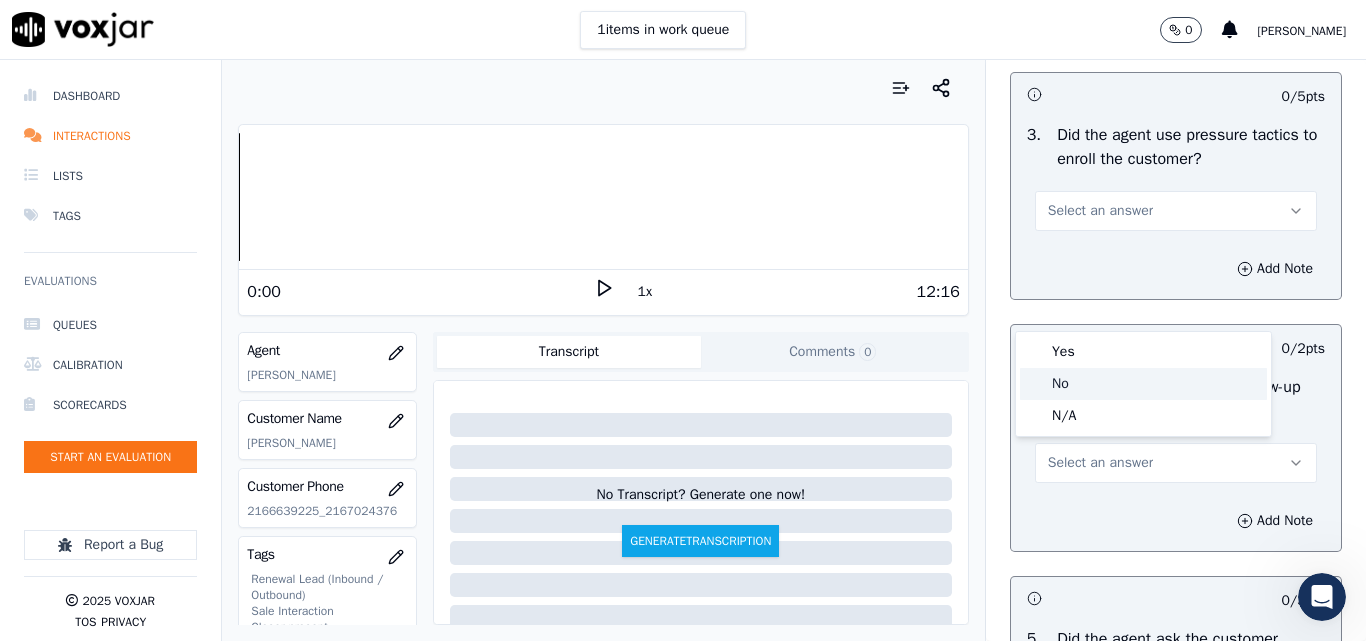 click on "No" 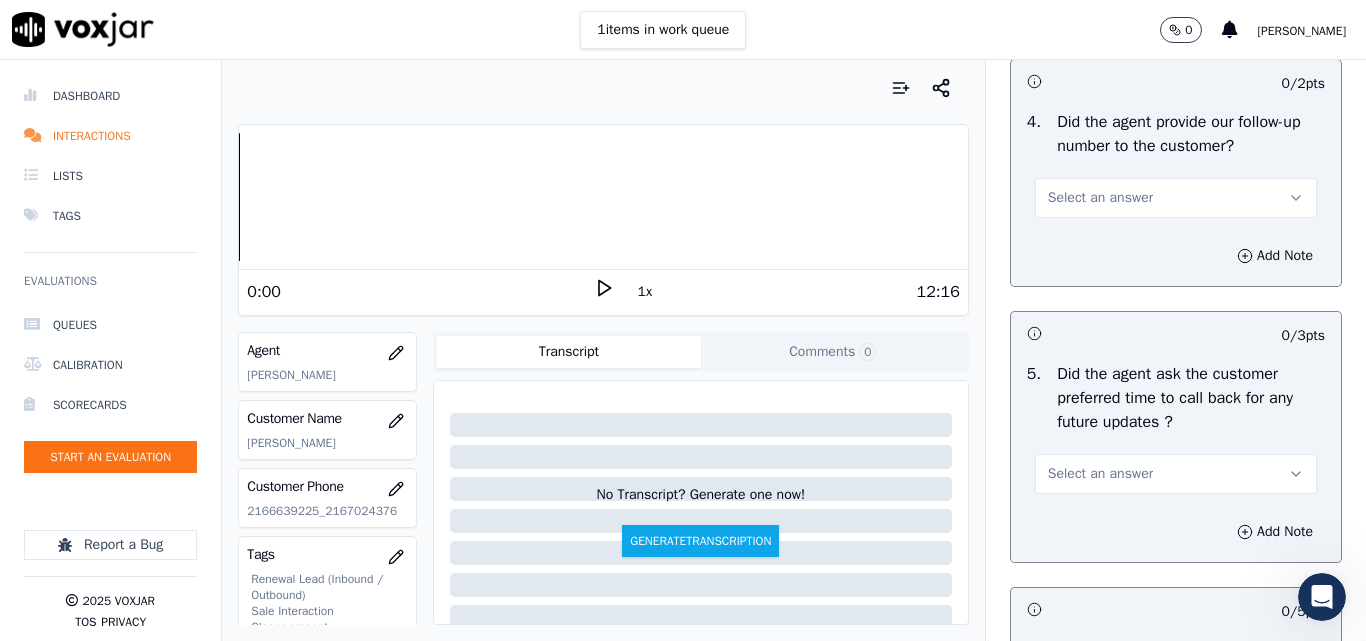 scroll, scrollTop: 4900, scrollLeft: 0, axis: vertical 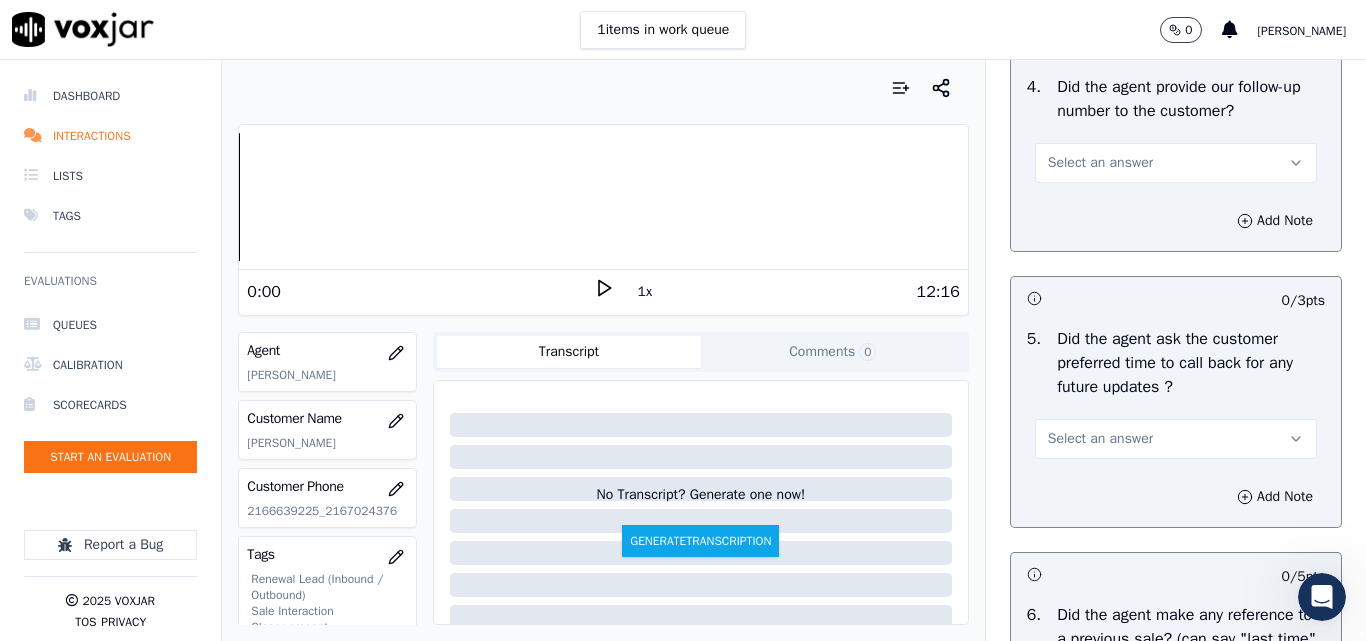 click on "Select an answer" at bounding box center (1100, 163) 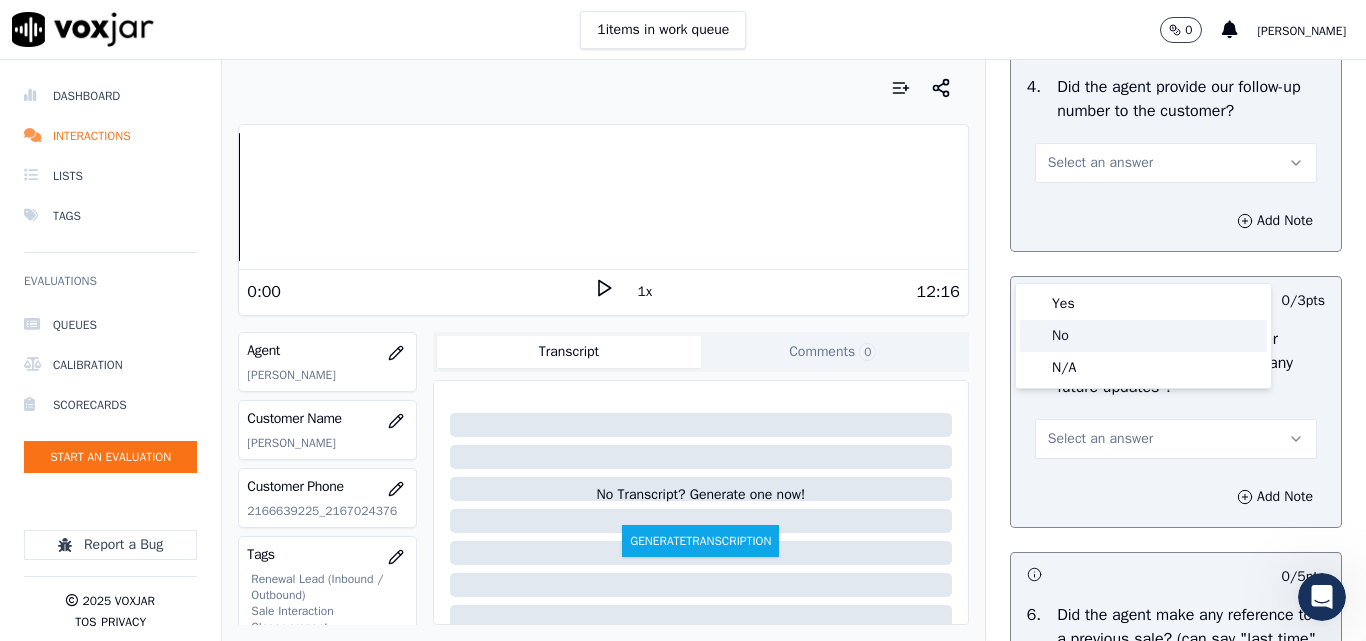 click on "No" 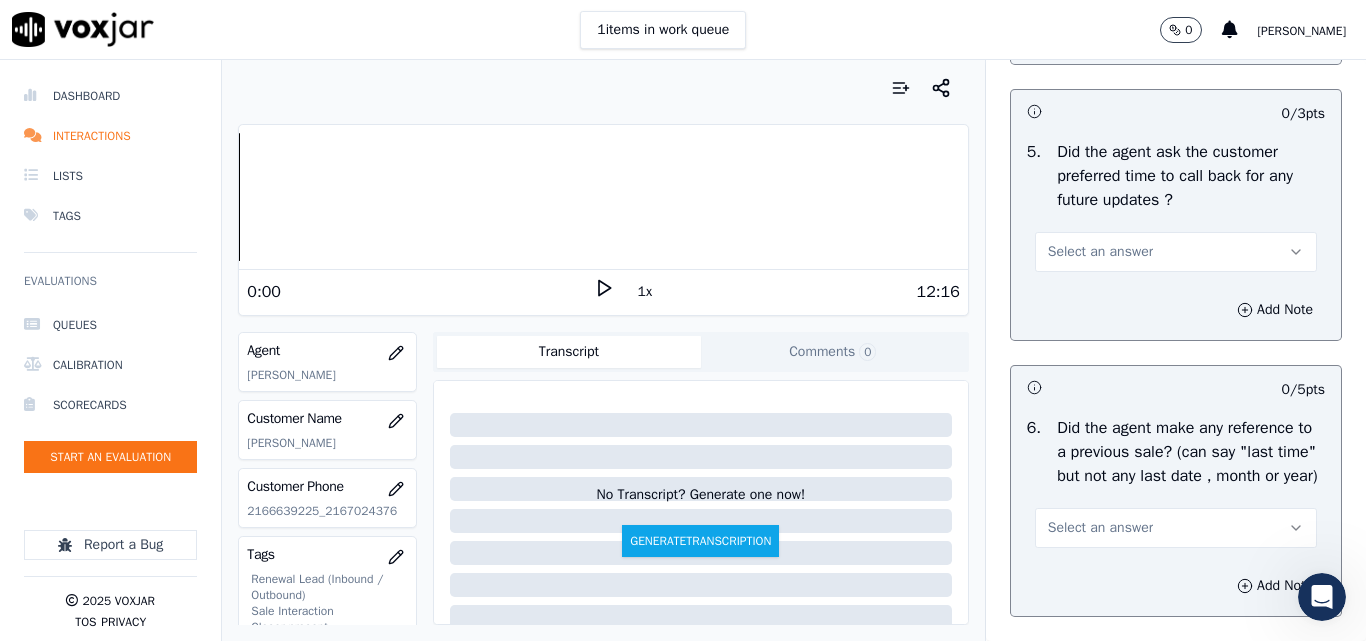 scroll, scrollTop: 5100, scrollLeft: 0, axis: vertical 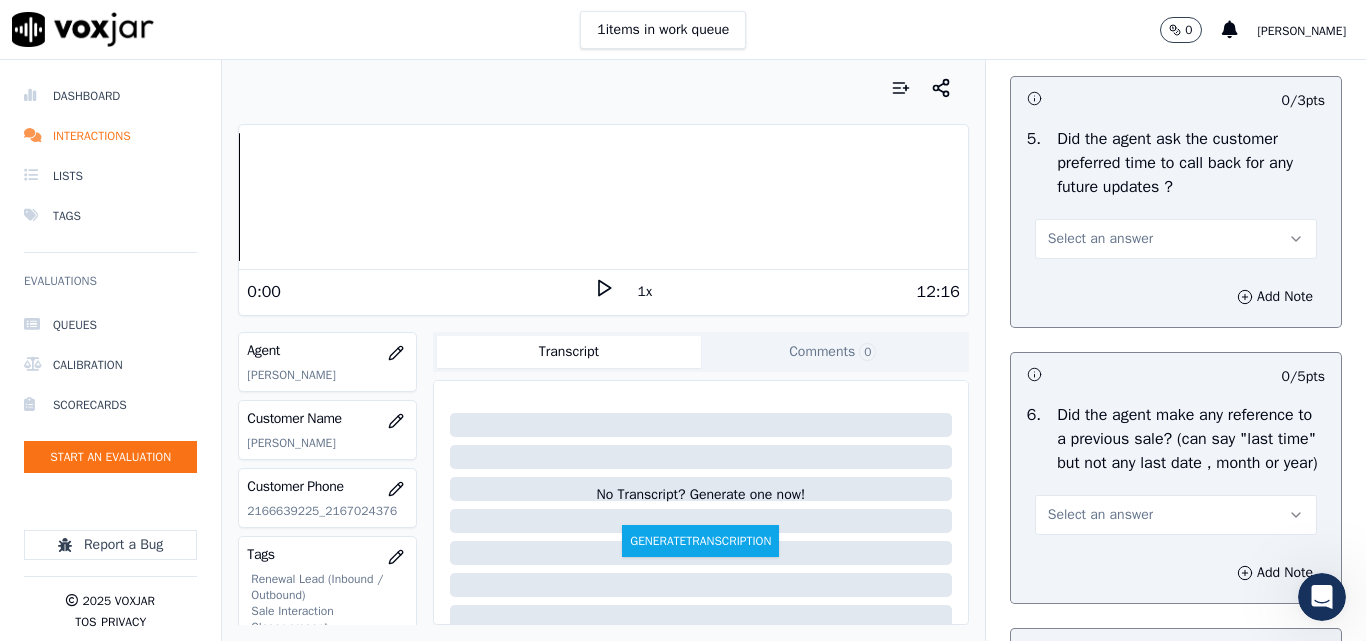 click on "Select an answer" at bounding box center [1100, 239] 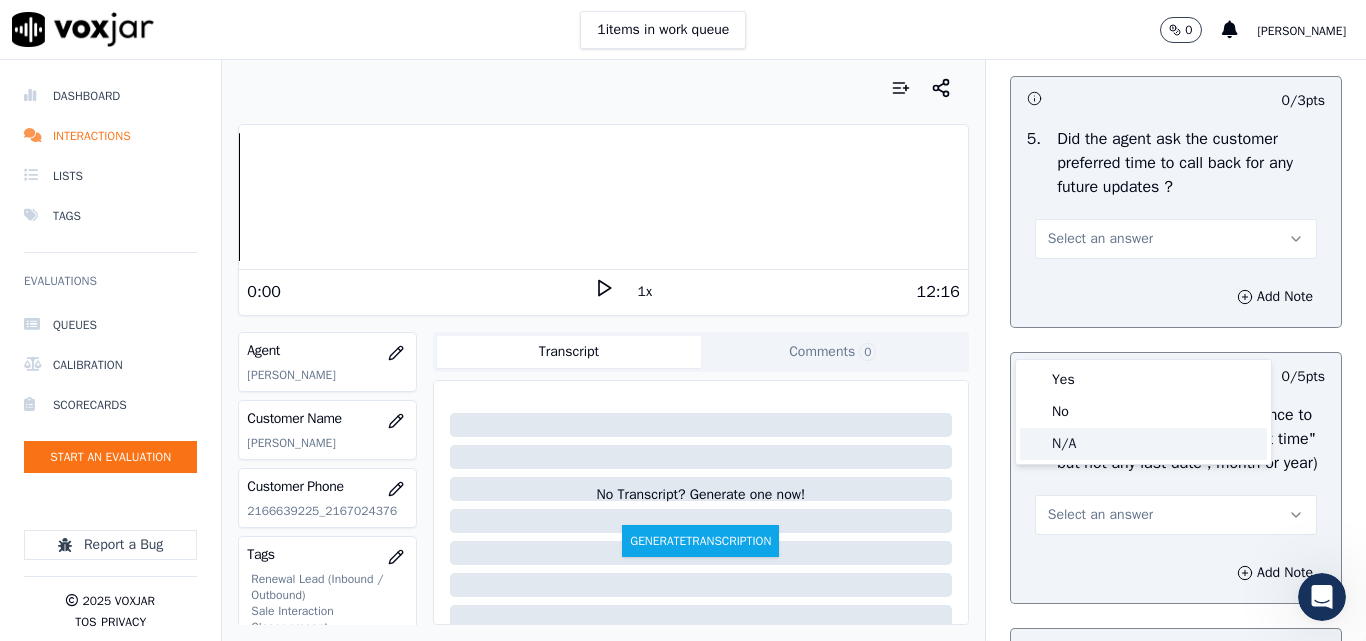 click on "N/A" 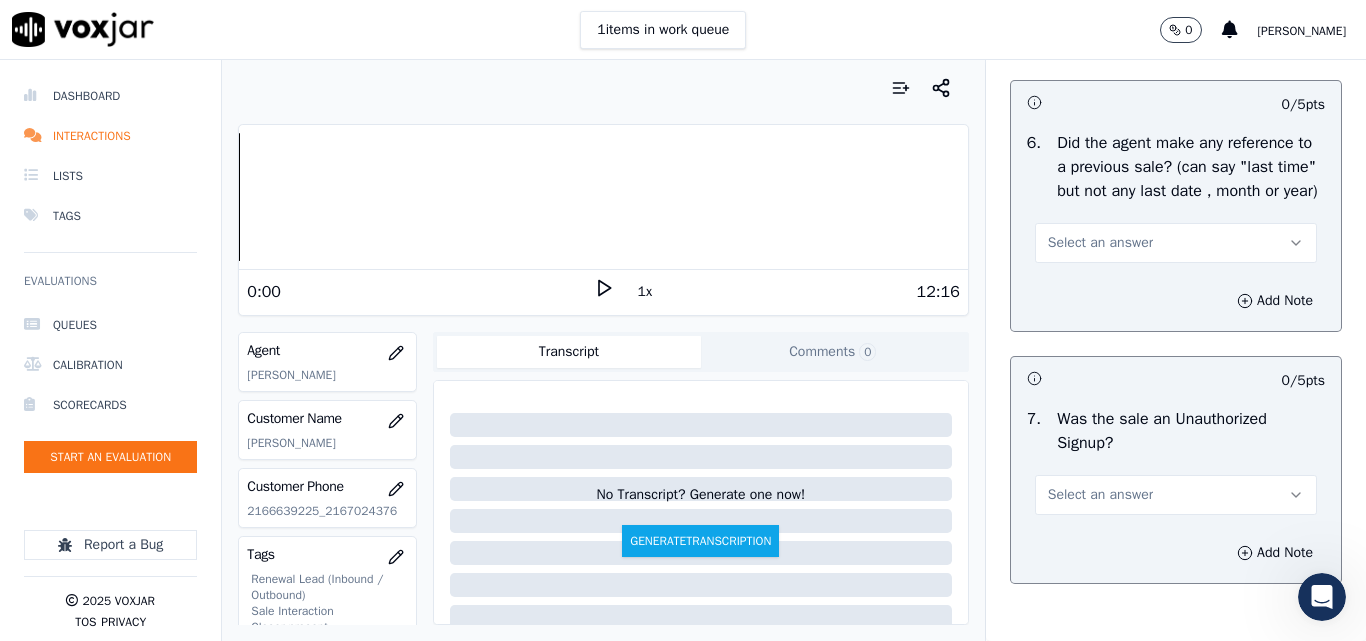 scroll, scrollTop: 5400, scrollLeft: 0, axis: vertical 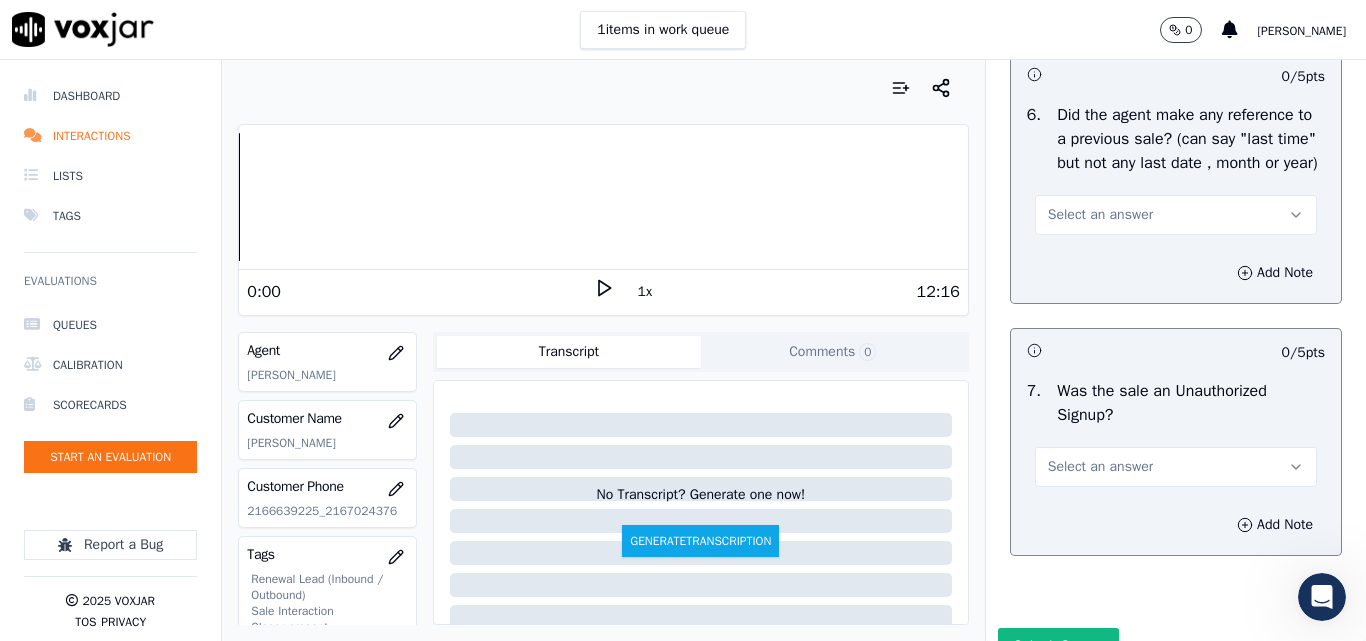 click on "Select an answer" at bounding box center (1100, 215) 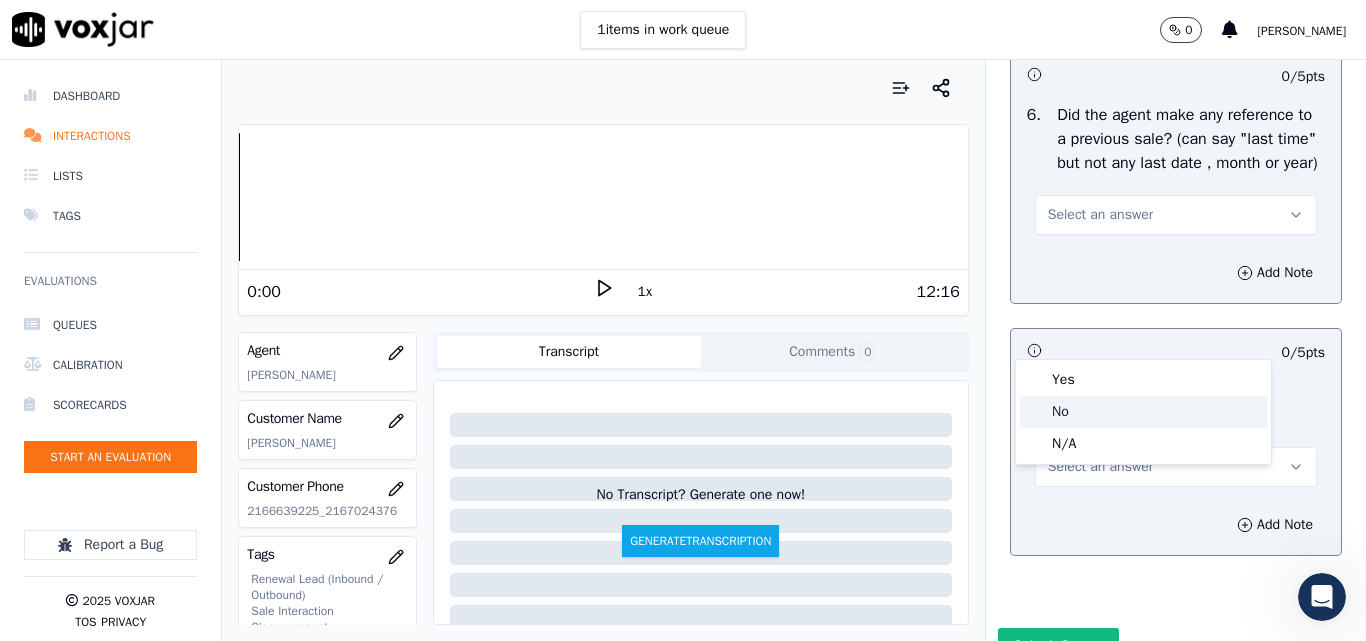 click on "No" 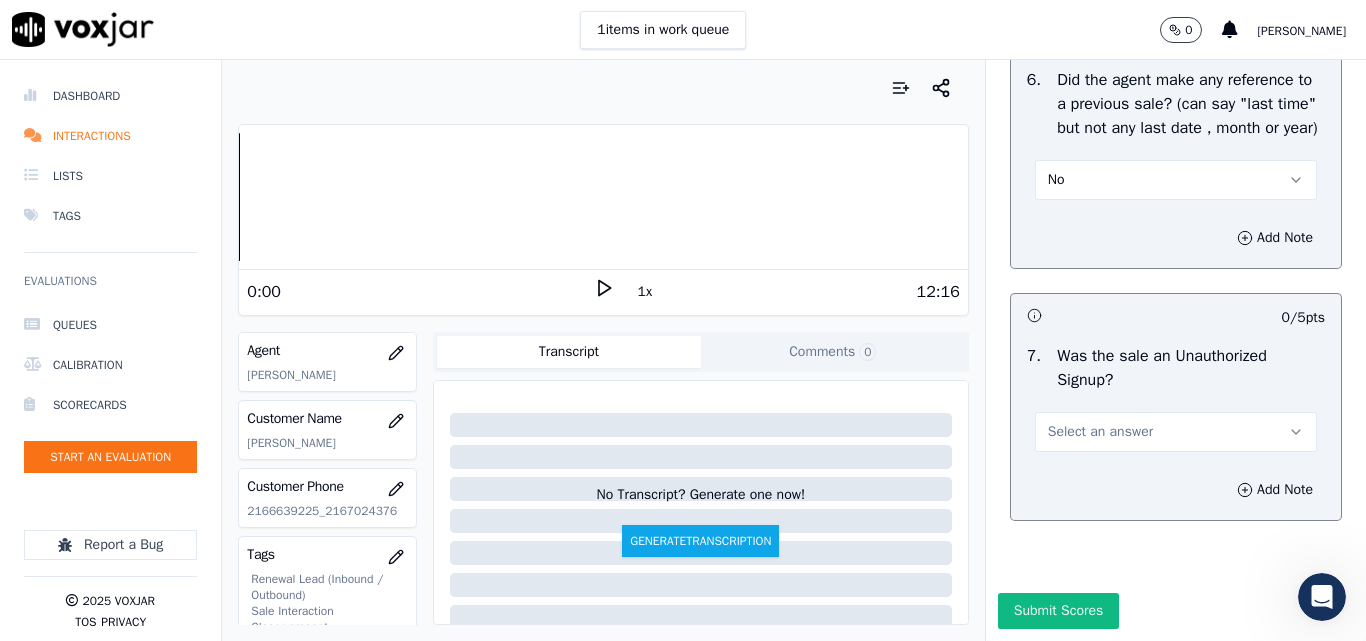scroll, scrollTop: 5600, scrollLeft: 0, axis: vertical 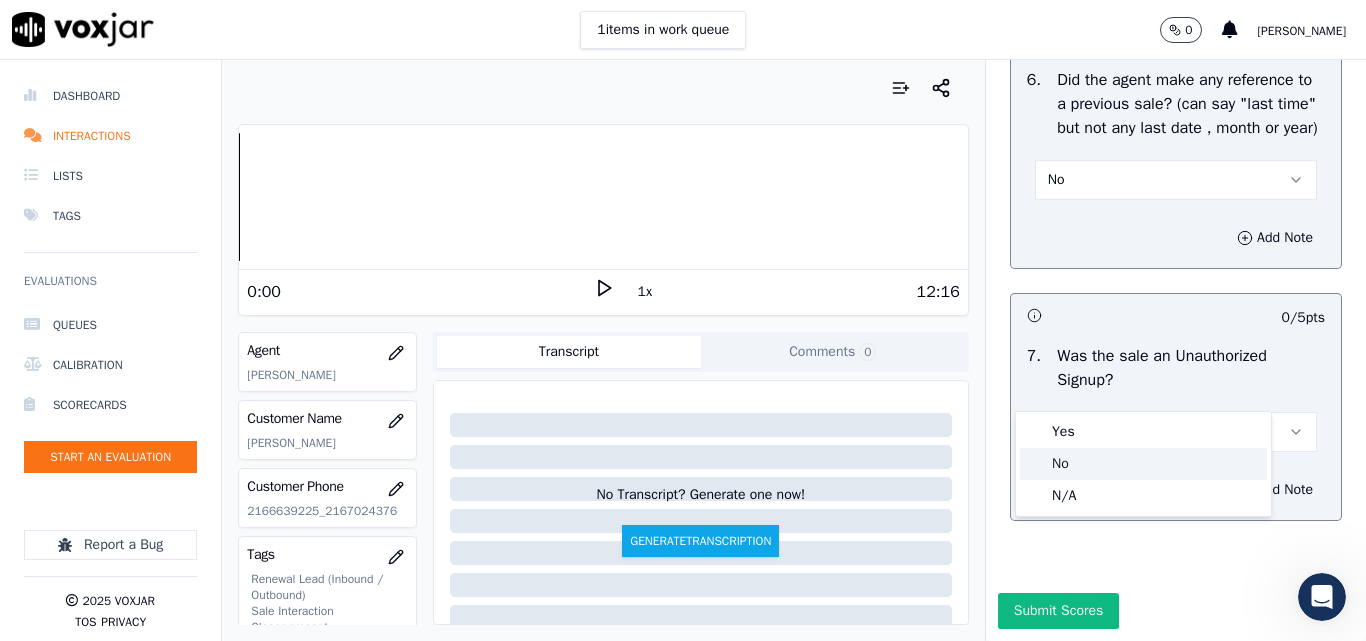 drag, startPoint x: 1063, startPoint y: 463, endPoint x: 1062, endPoint y: 475, distance: 12.0415945 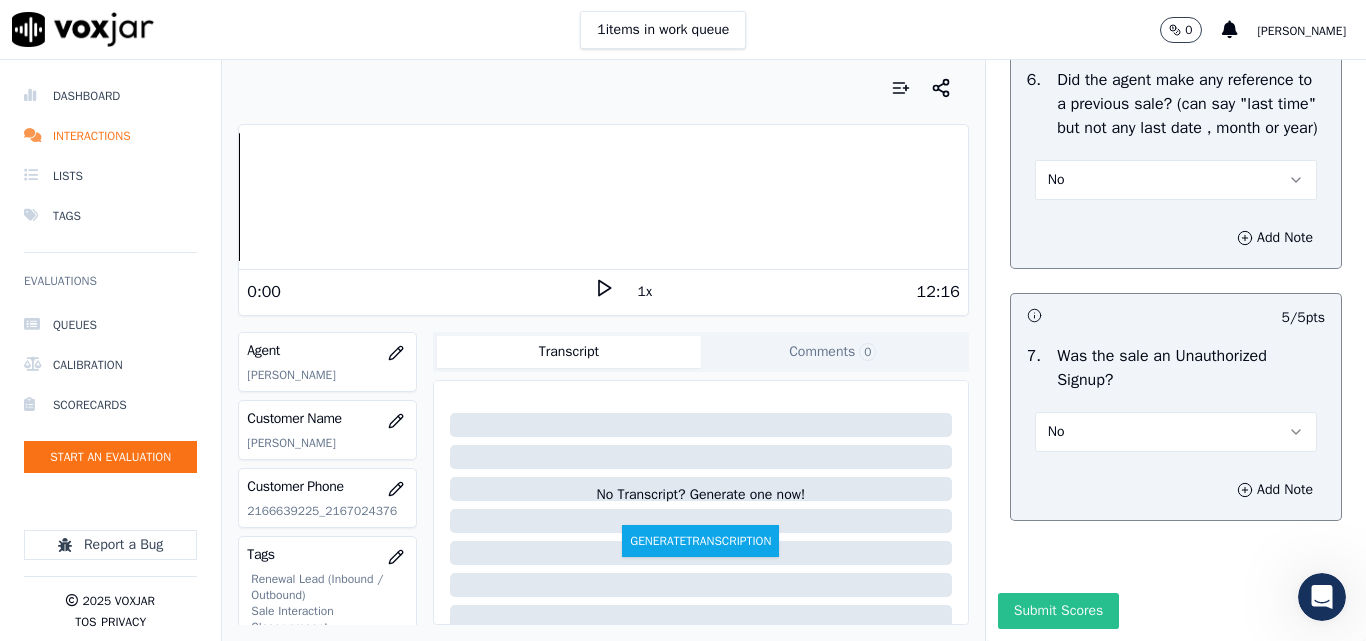 click on "Submit Scores" at bounding box center [1058, 611] 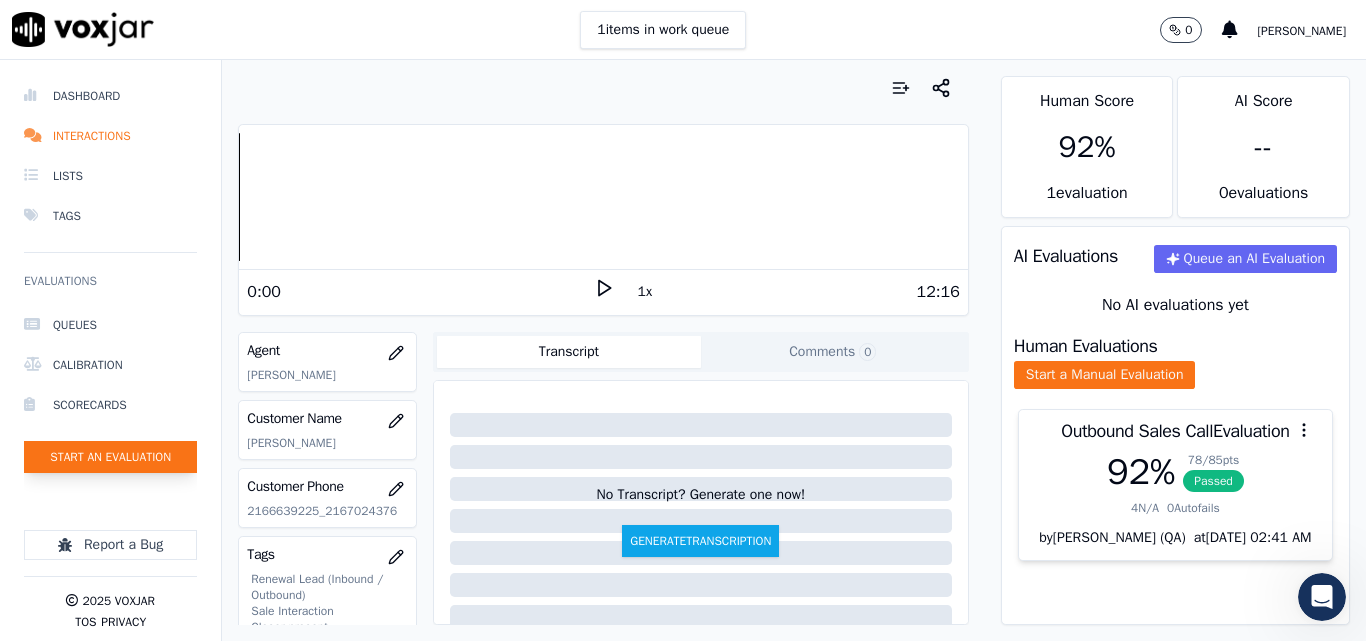 click on "Start an Evaluation" 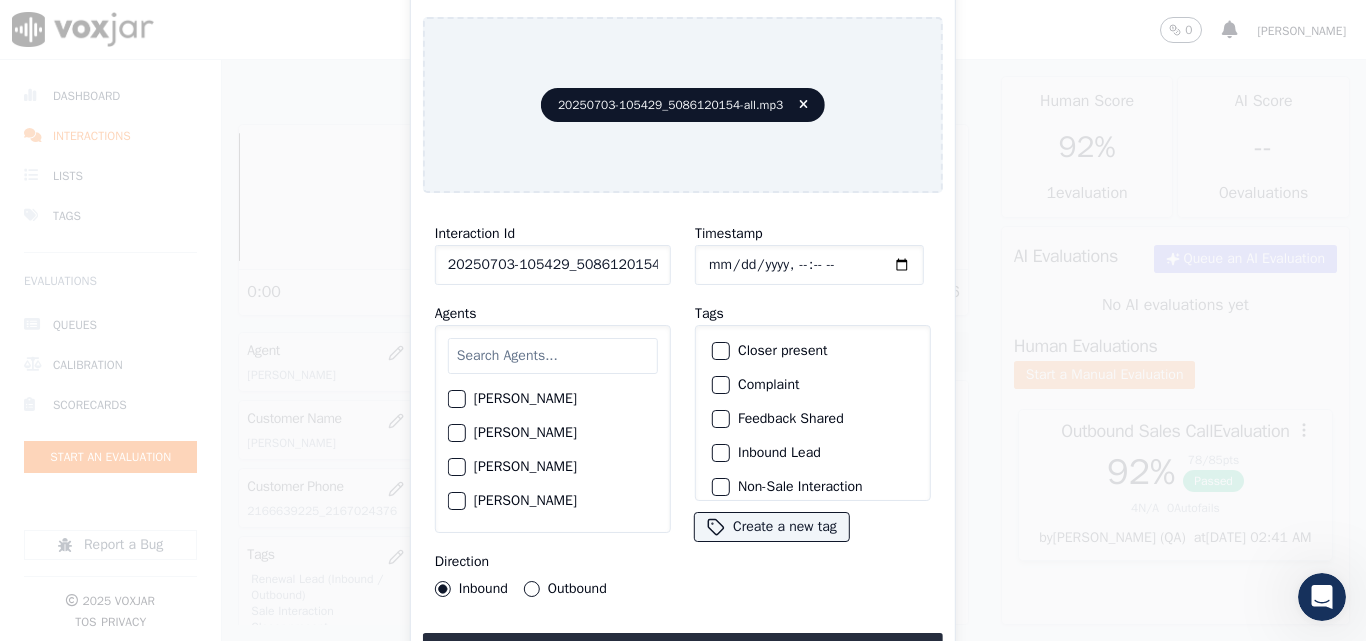 scroll, scrollTop: 0, scrollLeft: 40, axis: horizontal 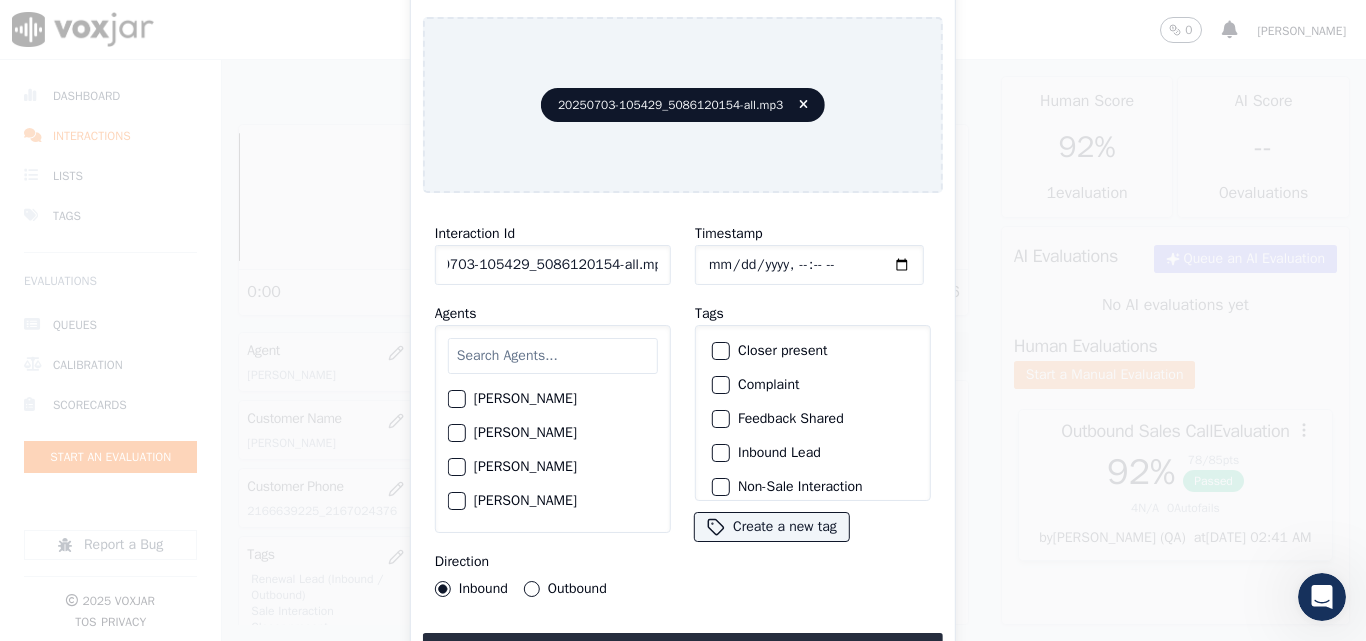 drag, startPoint x: 642, startPoint y: 258, endPoint x: 847, endPoint y: 281, distance: 206.28621 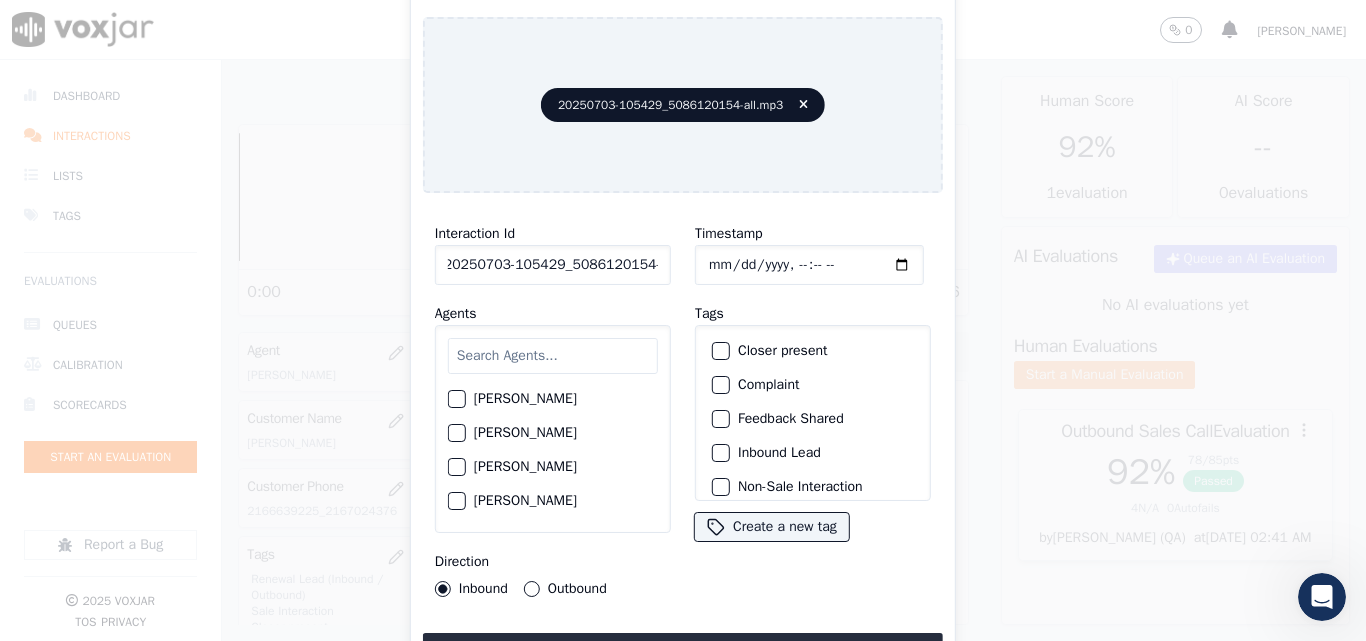 scroll, scrollTop: 0, scrollLeft: 11, axis: horizontal 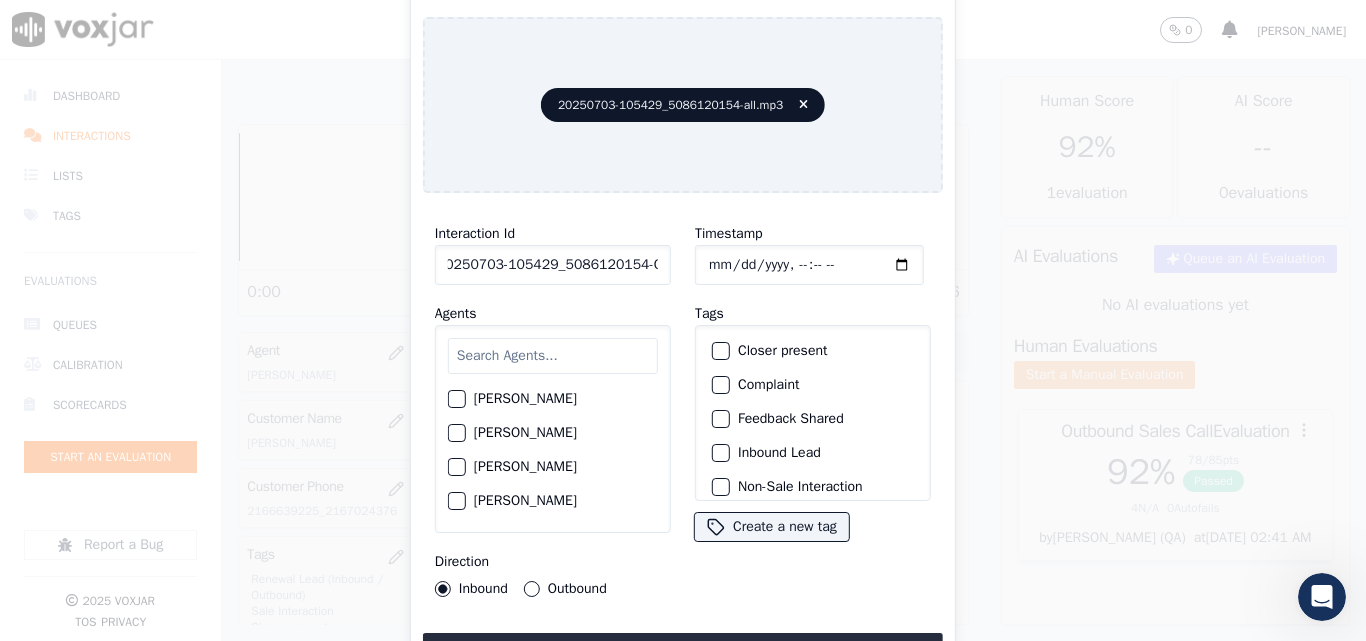 type on "20250703-105429_5086120154-C1" 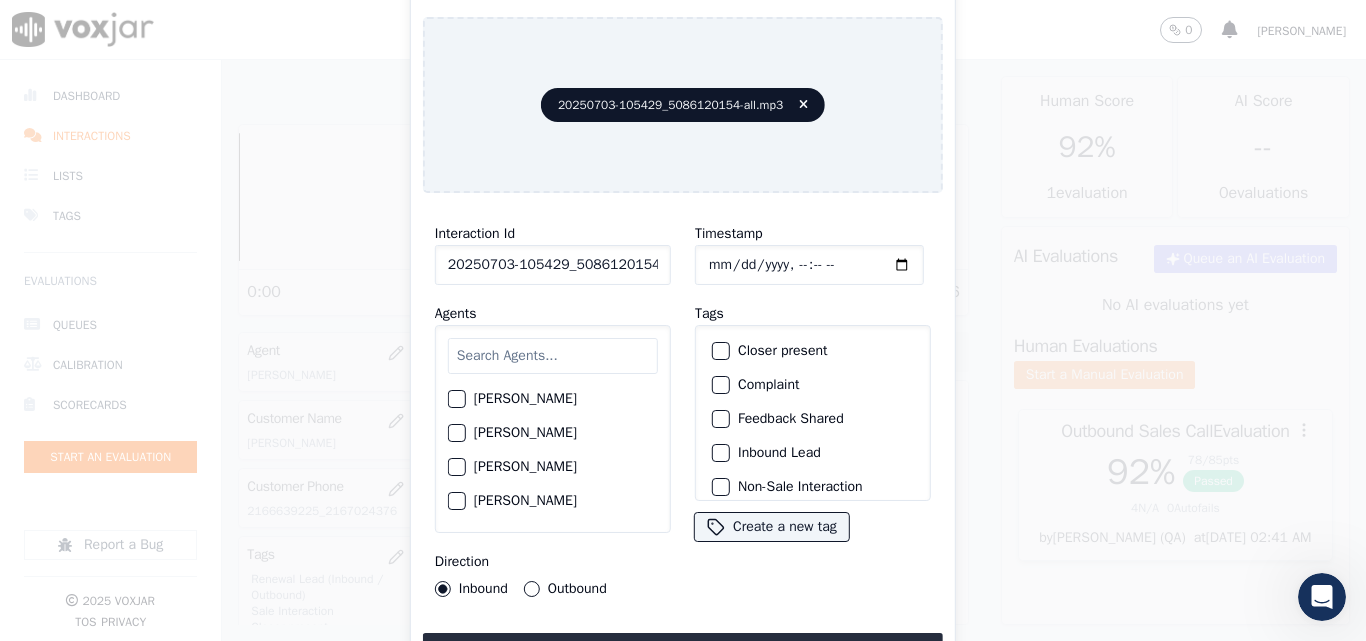 click on "Timestamp" 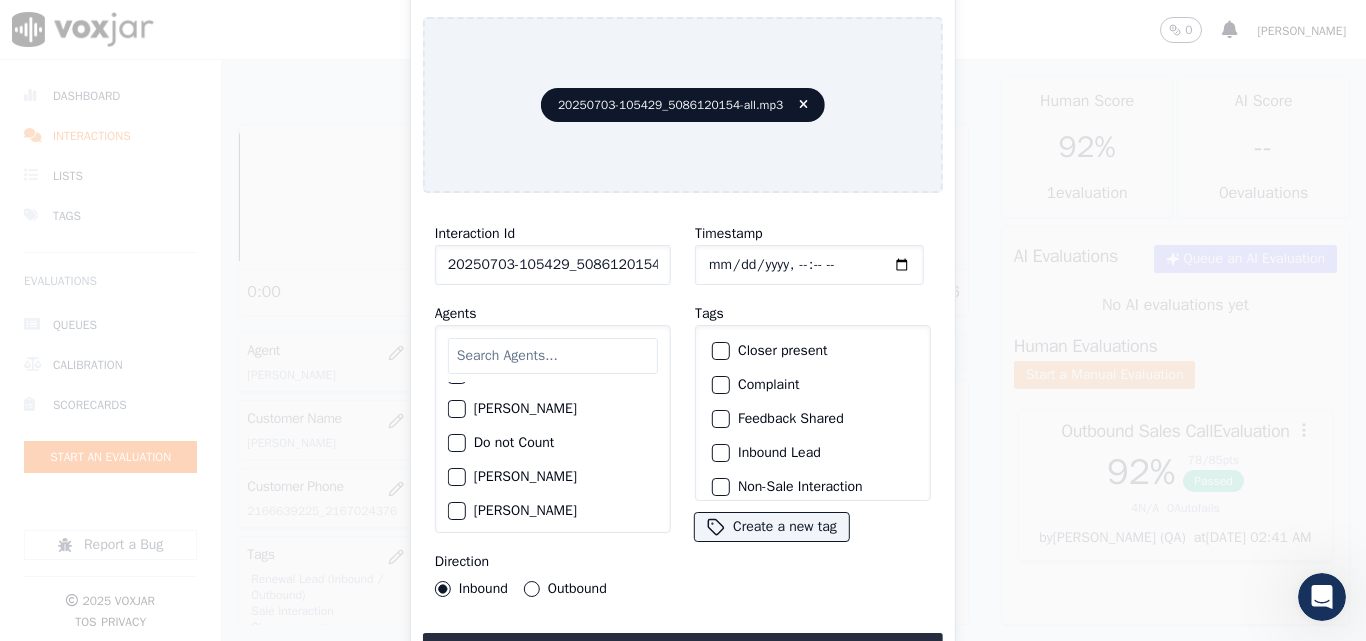 scroll, scrollTop: 600, scrollLeft: 0, axis: vertical 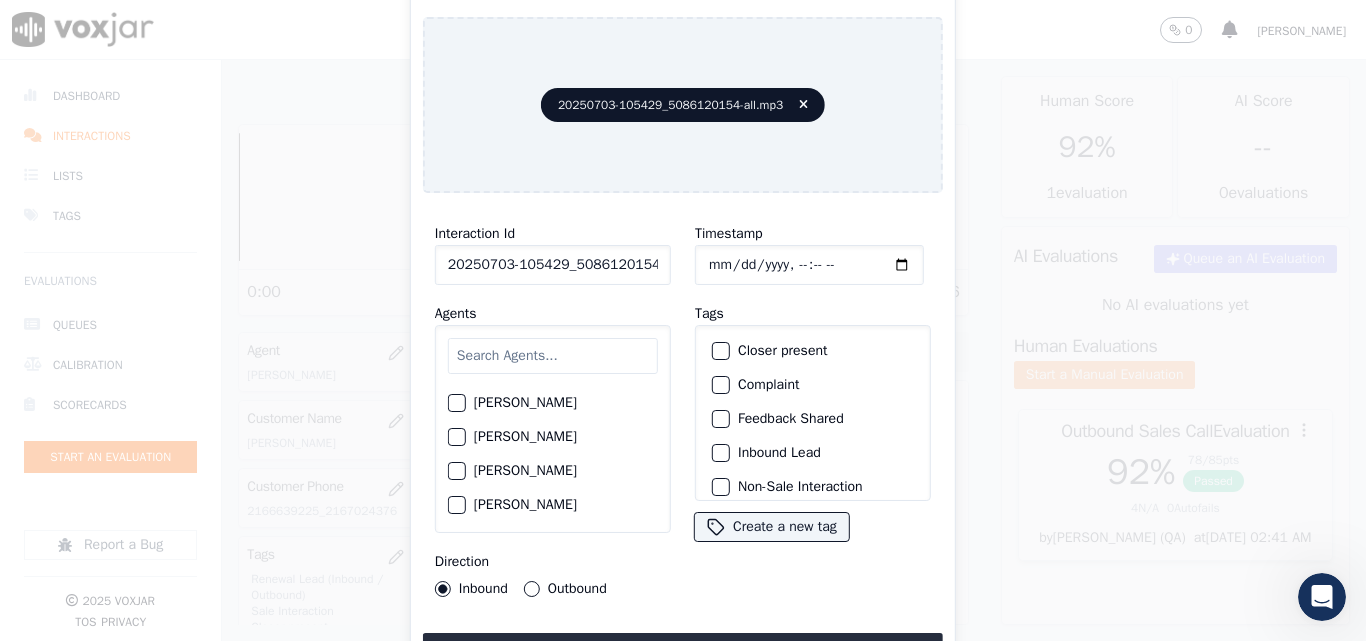 click on "[PERSON_NAME]" 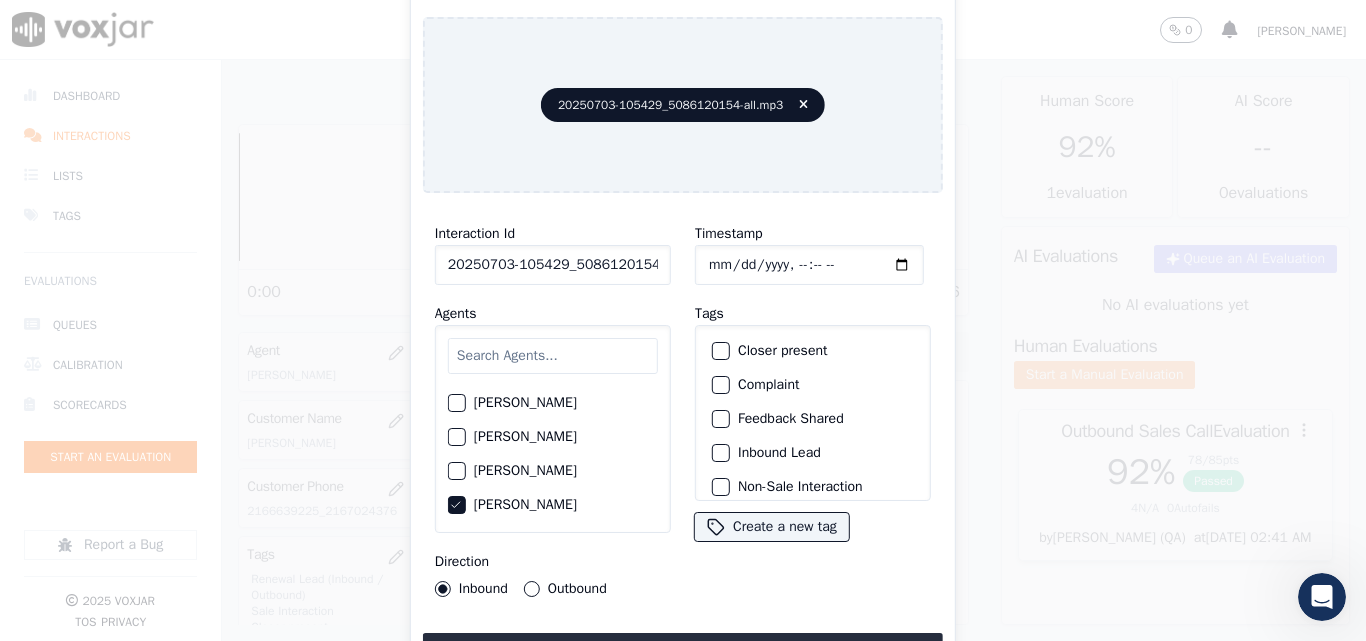 drag, startPoint x: 539, startPoint y: 583, endPoint x: 583, endPoint y: 584, distance: 44.011364 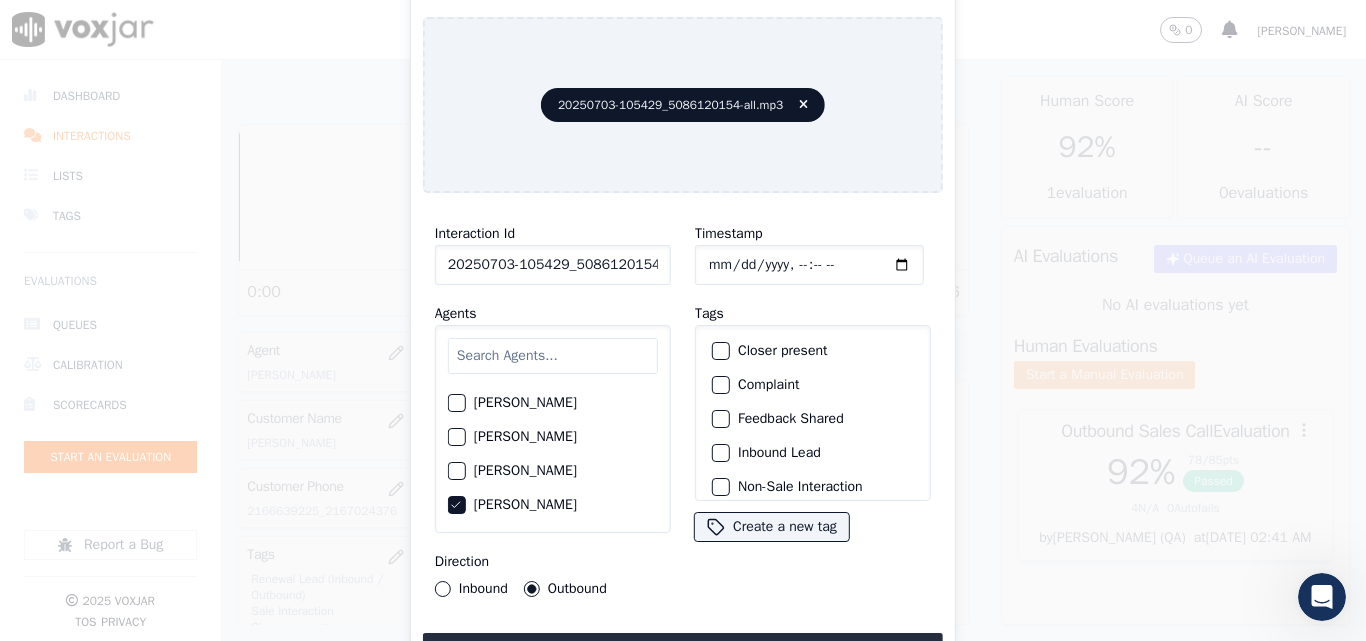 click on "Feedback Shared" 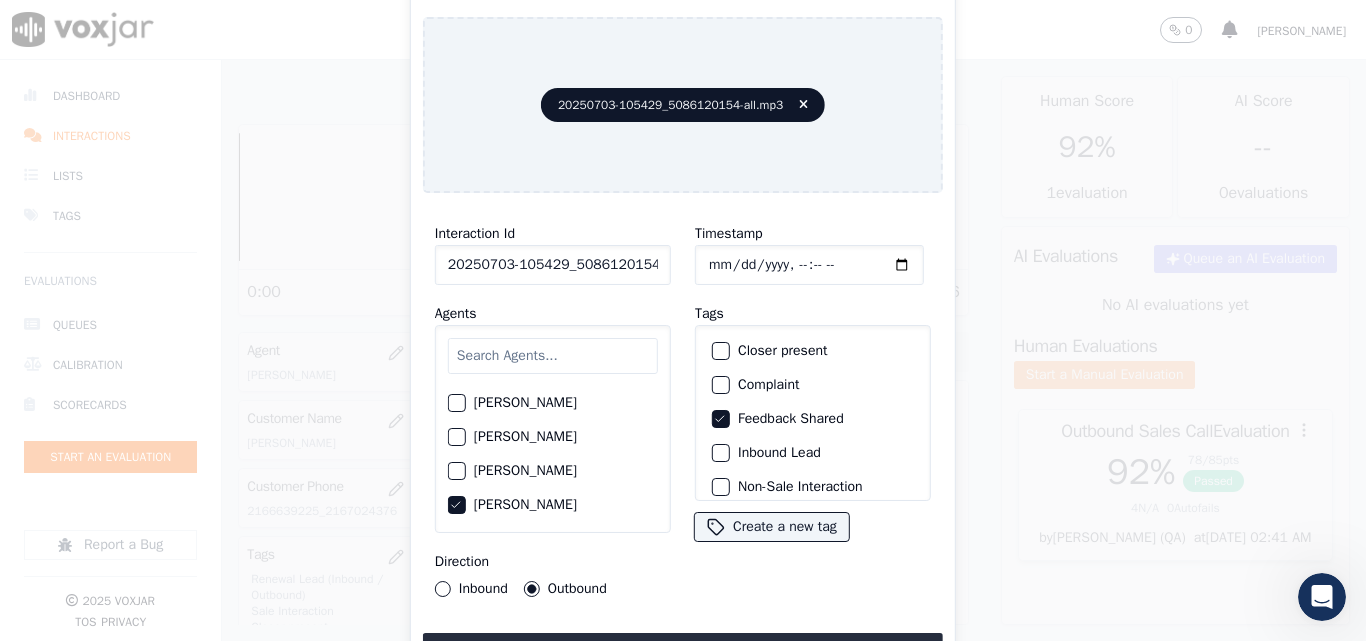click on "Closer present" 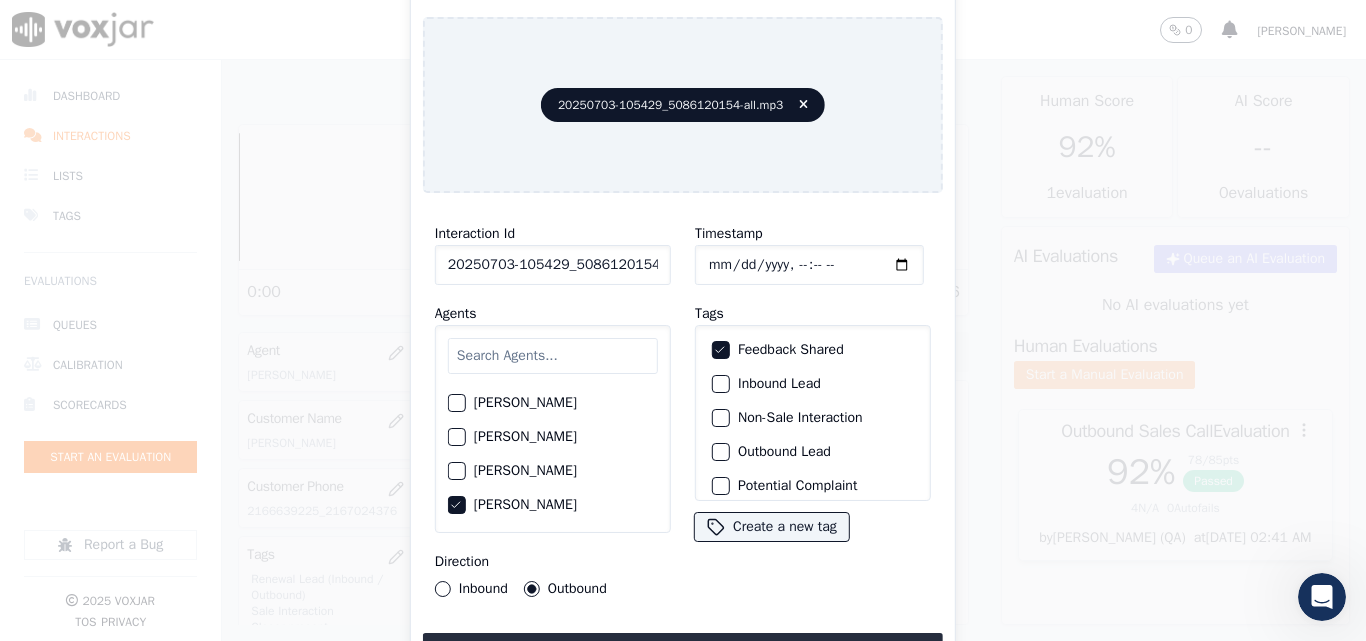 scroll, scrollTop: 173, scrollLeft: 0, axis: vertical 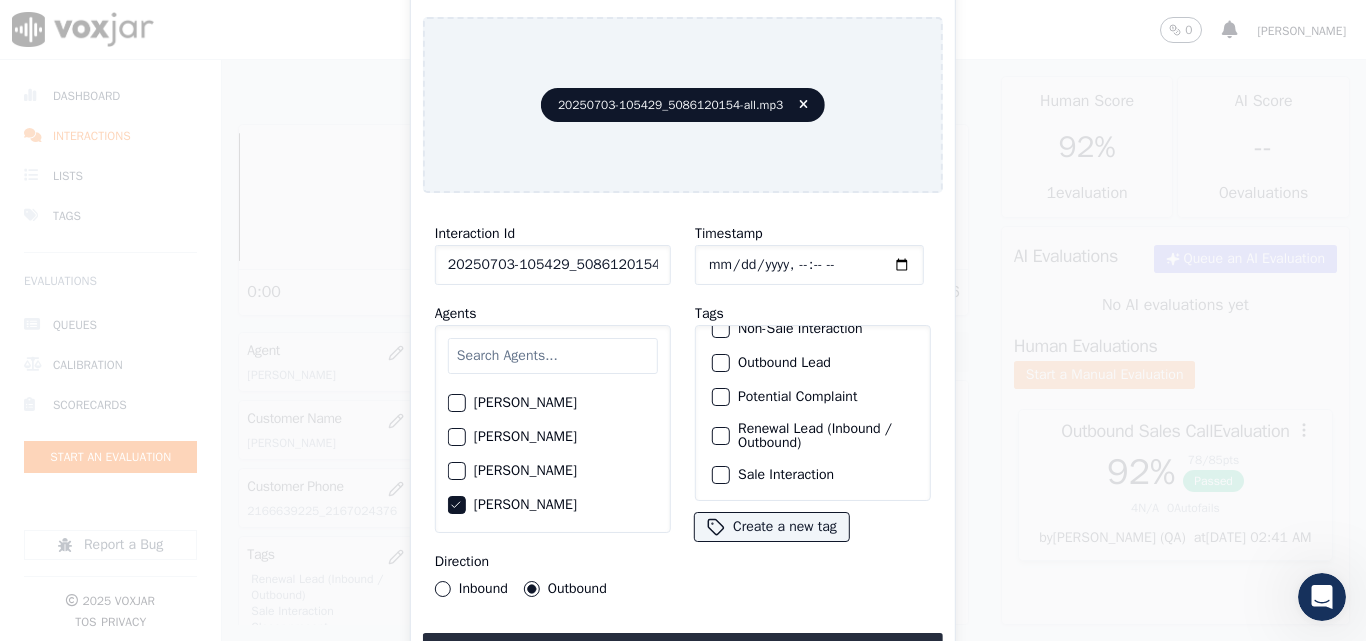 click on "Sale Interaction" at bounding box center [813, 475] 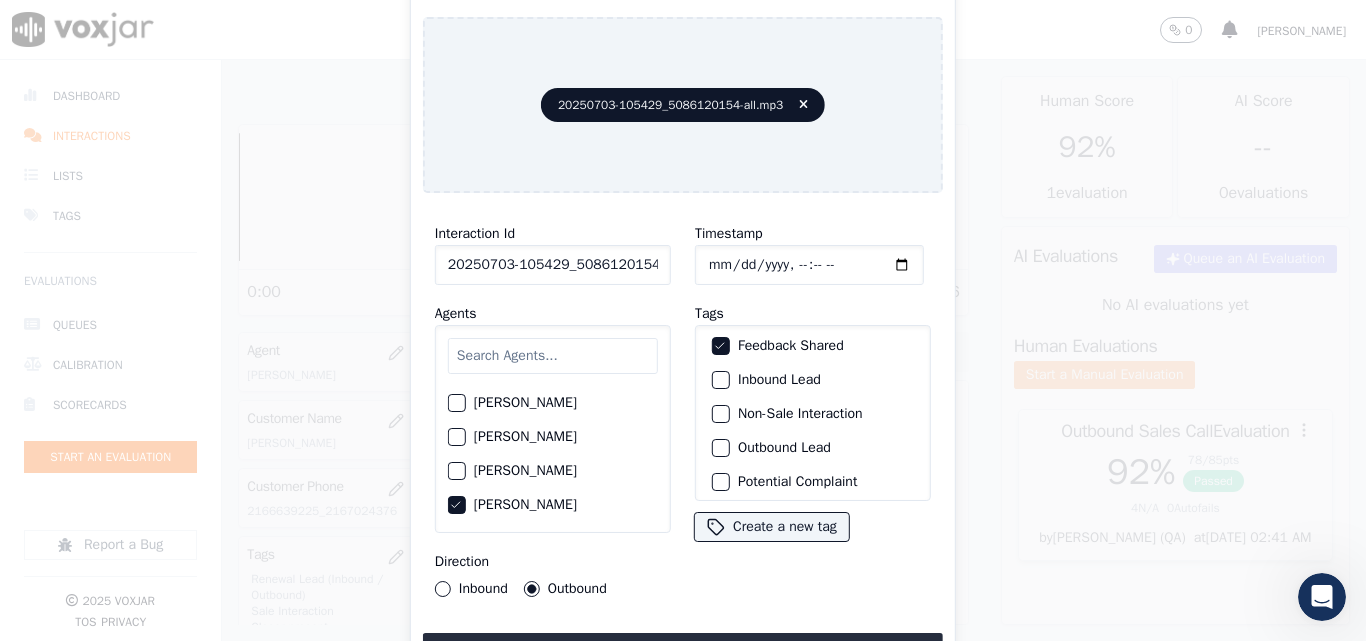 scroll, scrollTop: 173, scrollLeft: 0, axis: vertical 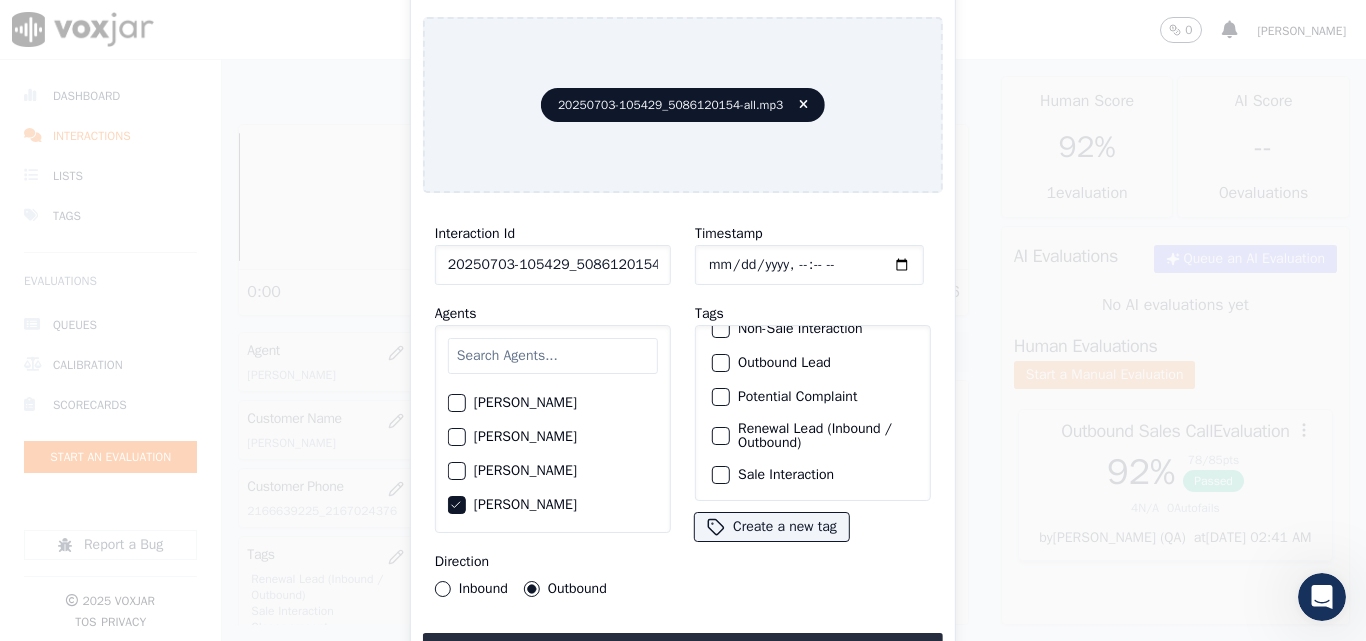 drag, startPoint x: 740, startPoint y: 636, endPoint x: 755, endPoint y: 634, distance: 15.132746 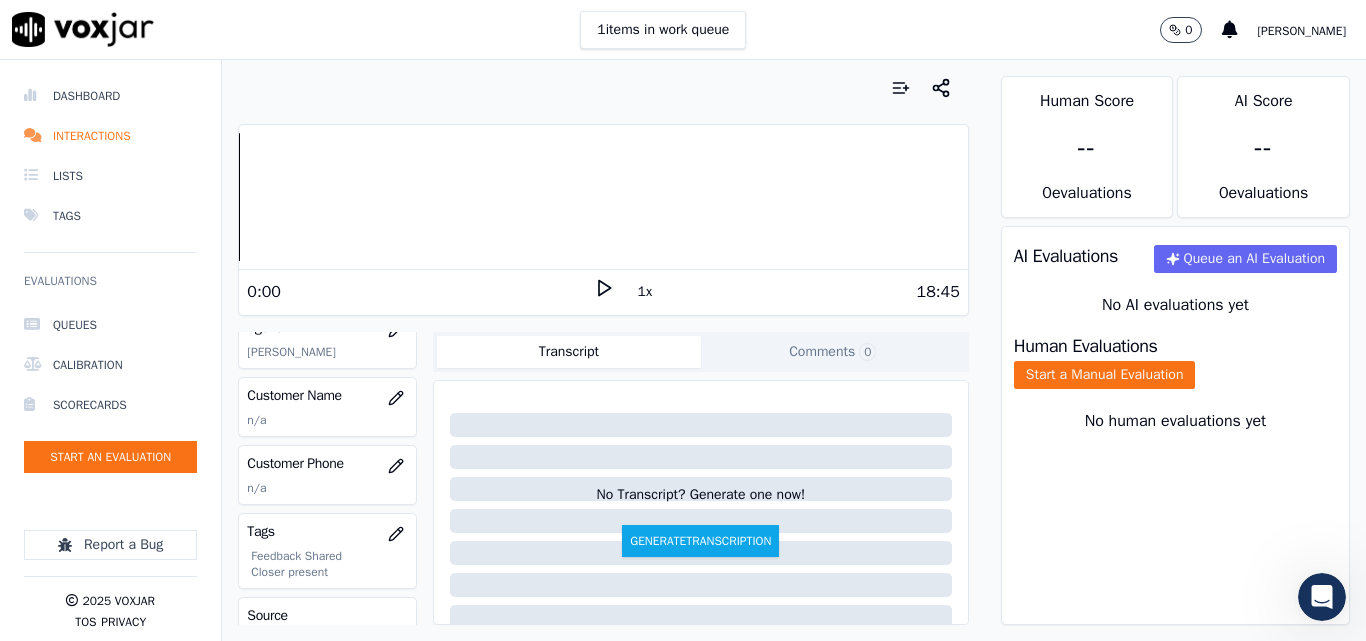 scroll, scrollTop: 300, scrollLeft: 0, axis: vertical 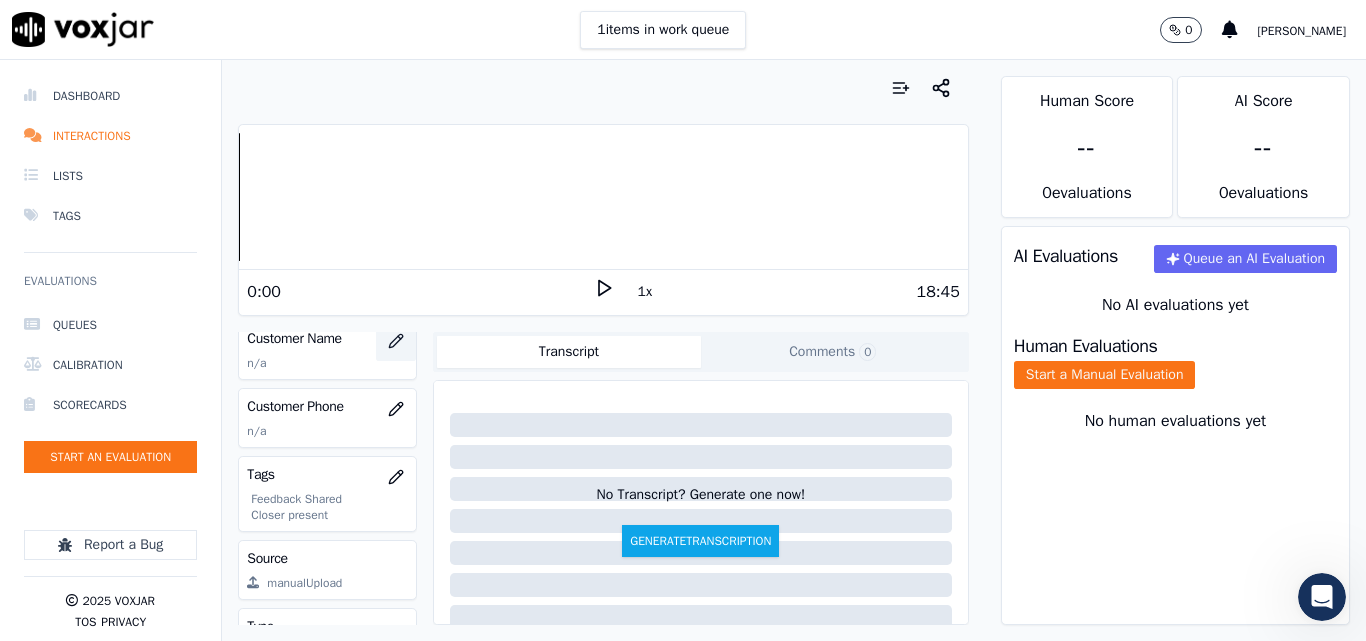 click 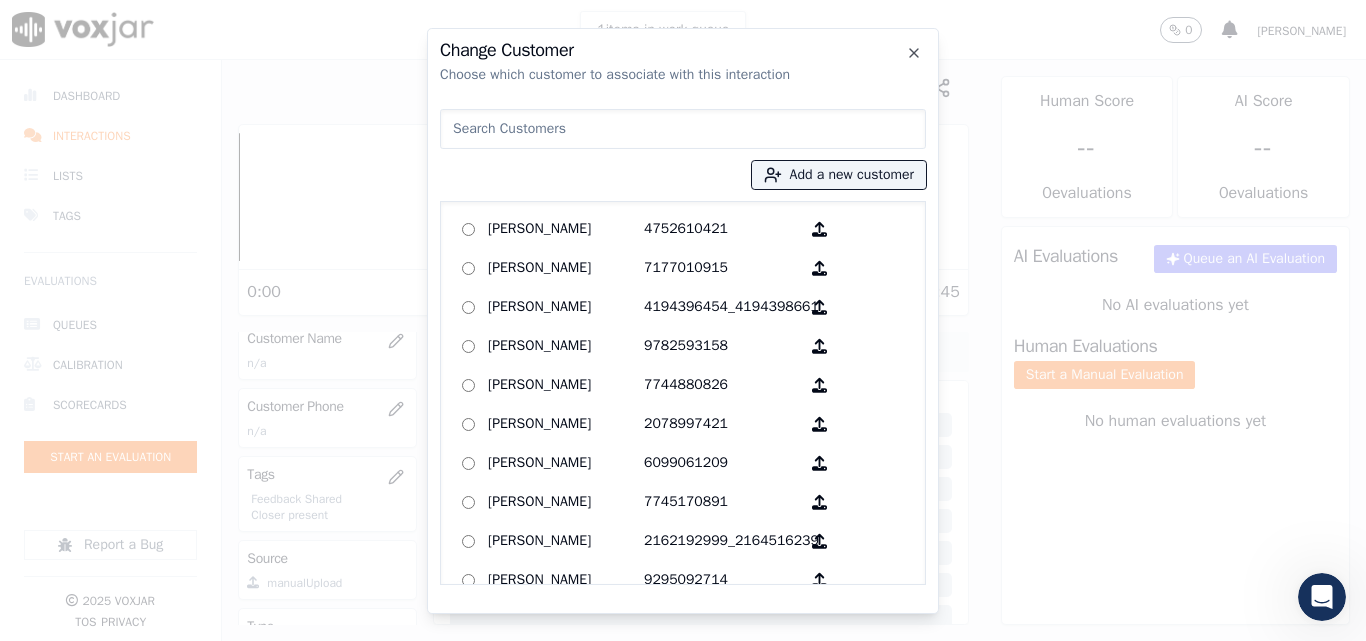 click on "Change Customer   Choose which customer to associate with this interaction
Add a new customer            [PERSON_NAME]   4752610421        [PERSON_NAME]   7177010915        [PERSON_NAME]   4194396454_4194398661        [PERSON_NAME]   9782593158        [PERSON_NAME]   7744880826        [PERSON_NAME]   2078997421        [PERSON_NAME]   6099061209        [PERSON_NAME]   7745170891        [PERSON_NAME]   2162192999_2164516239        [PERSON_NAME]   9295092714        [PERSON_NAME]   2162107746        [PERSON_NAME]   7816458283        [PERSON_NAME]   3303881013        [PERSON_NAME]   4407812187        [PERSON_NAME]   3304318549        [PERSON_NAME]   2165430084        [PERSON_NAME]   9784736079        [PERSON_NAME]   9787027527        [PERSON_NAME]   7745197492_7745197592        [PERSON_NAME]    [PERSON_NAME]        [PERSON_NAME]   5083454432        [PERSON_NAME]   4122870469_4124002239        [PERSON_NAME]   2312206779_9377276770        [PERSON_NAME]   5132910378" 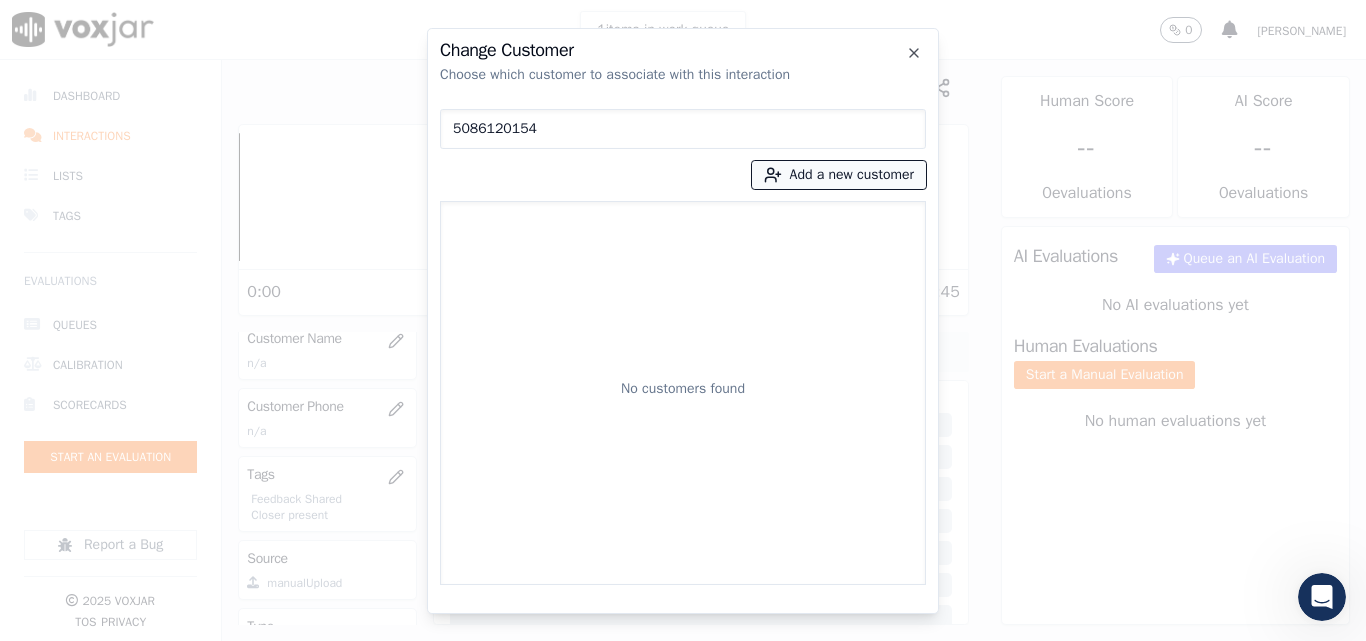 type on "5086120154" 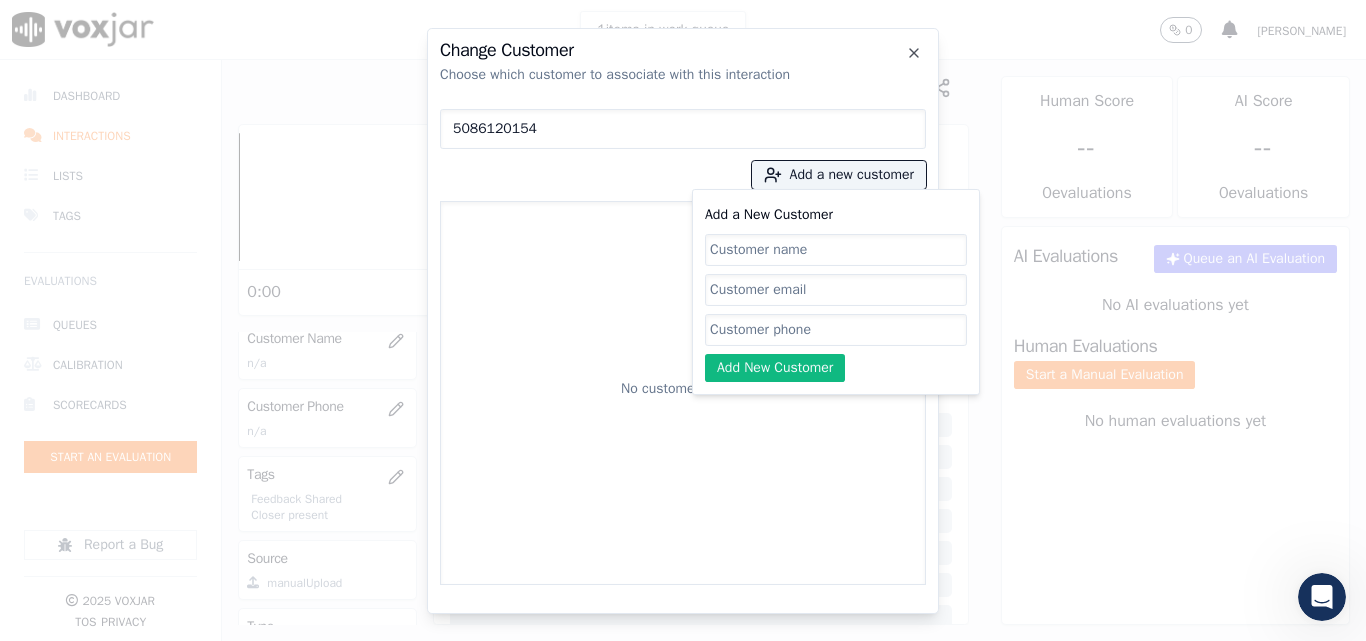 click on "Add a New Customer" 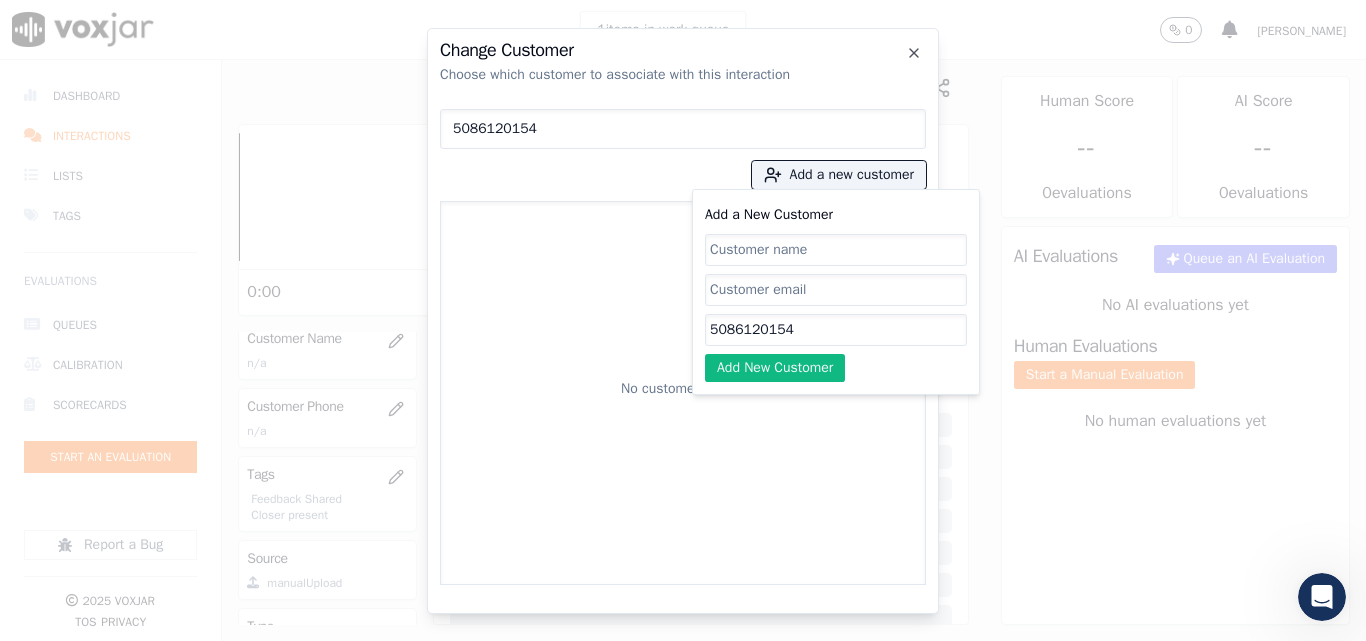 click on "Change Customer   Choose which customer to associate with this interaction   5086120154
Add a new customer   Add a New Customer         5086120154   Add New Customer       No customers found         Close" at bounding box center (683, 641) 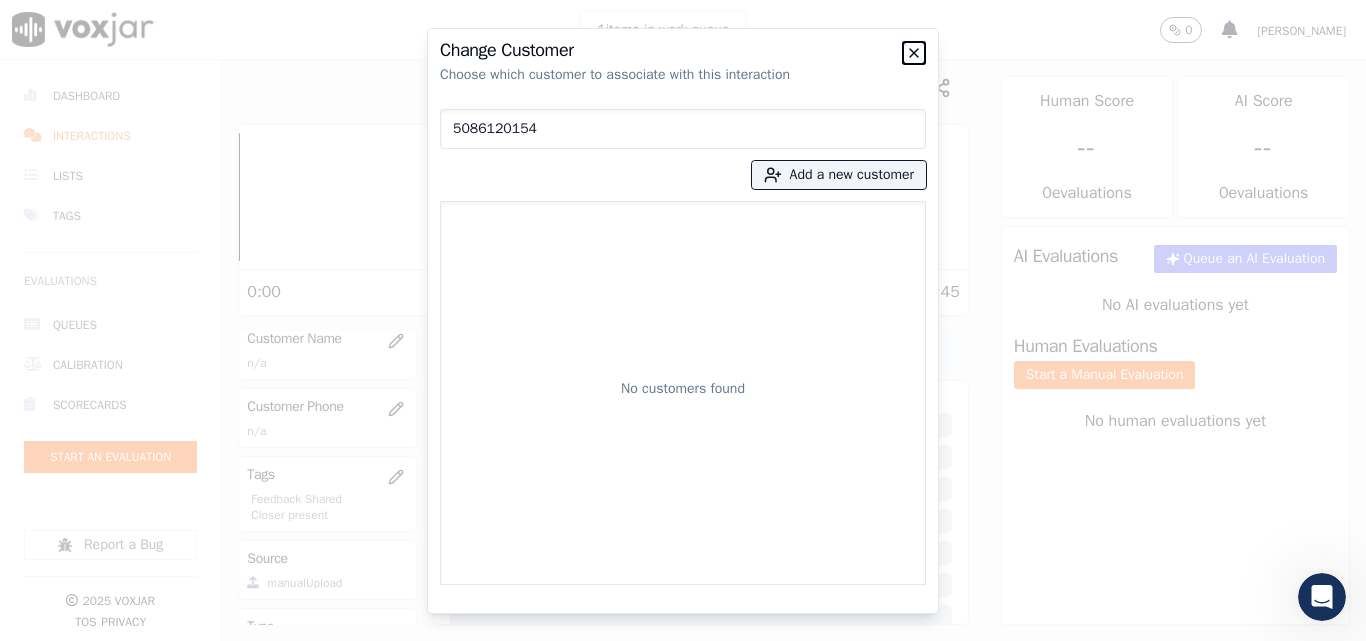 click 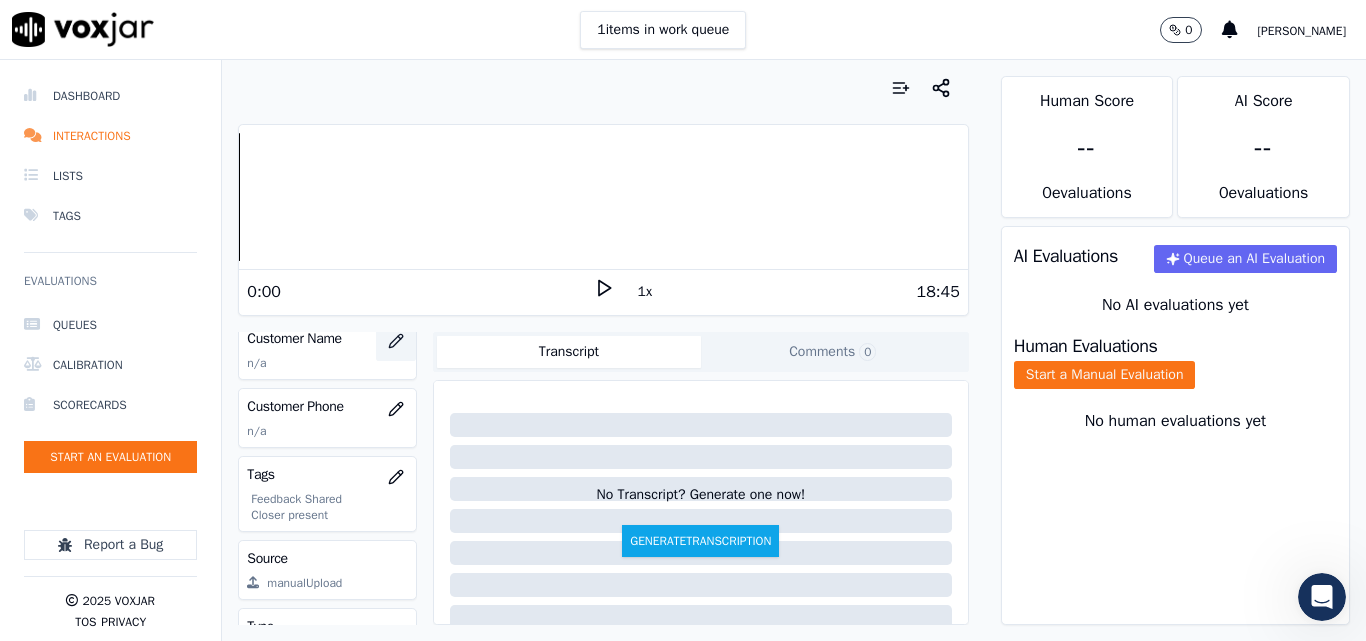 click 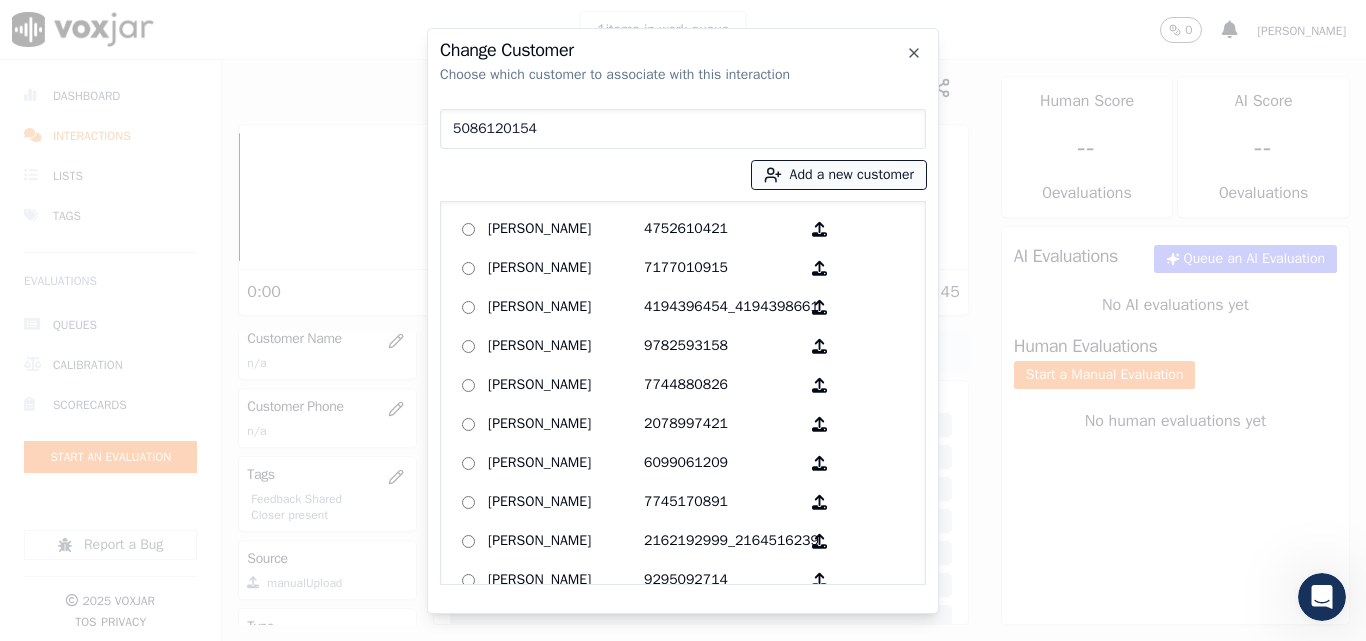 click on "Add a new customer" at bounding box center (839, 175) 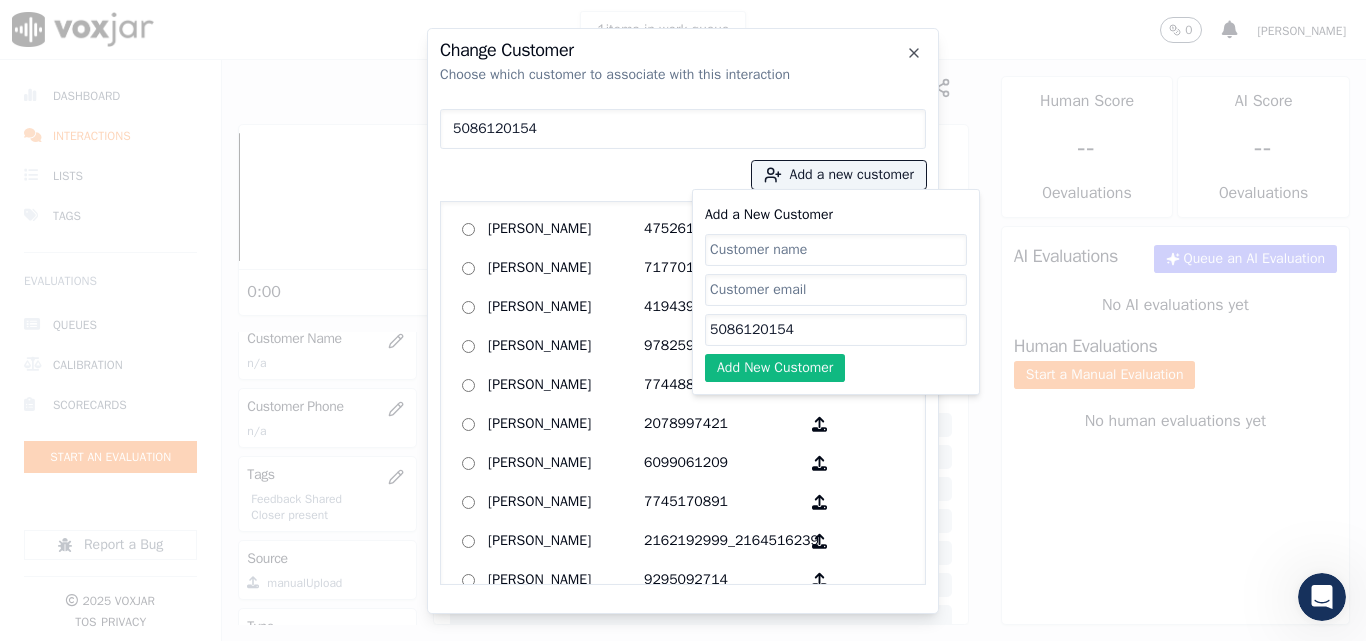 click on "5086120154" 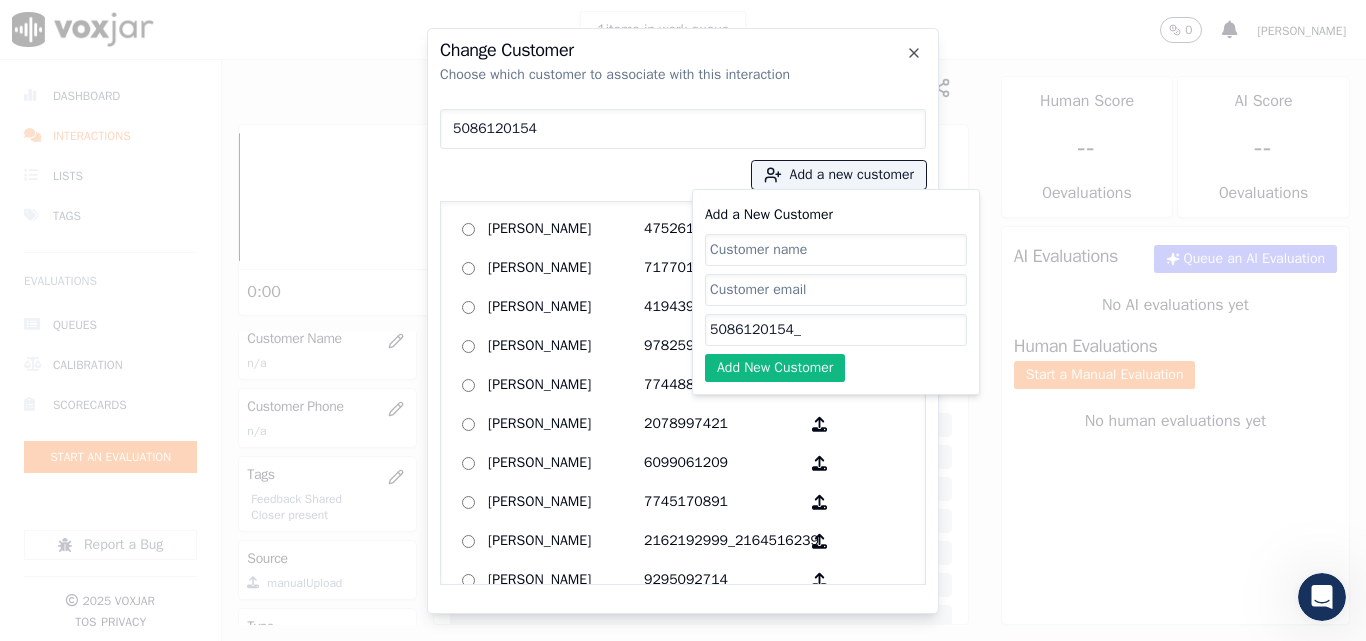 paste on "7742425149" 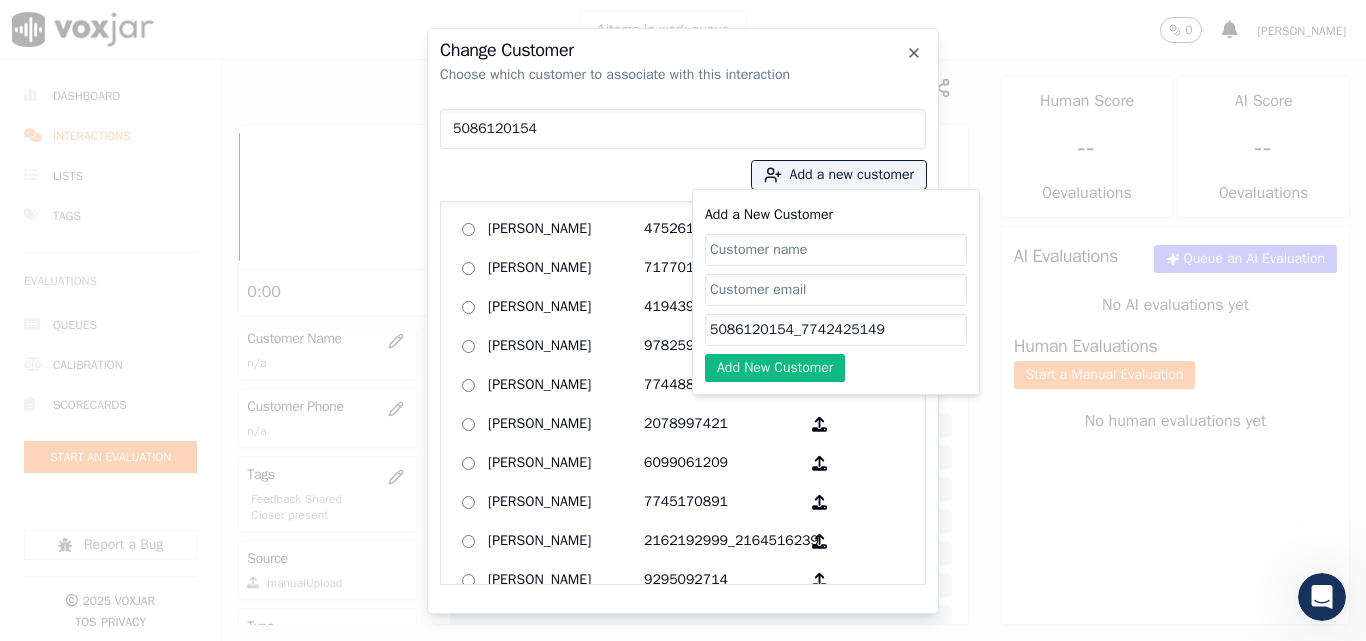 type on "5086120154_7742425149" 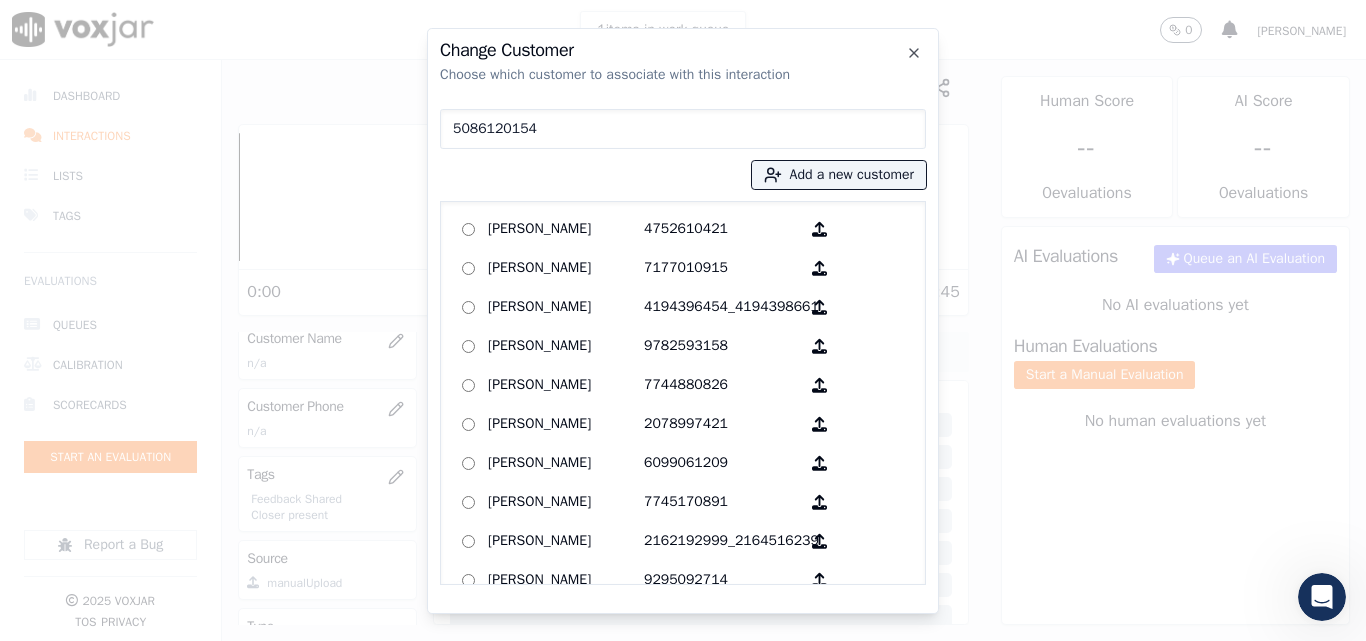 click on "5086120154
Add a new customer            [PERSON_NAME]   4752610421        [PERSON_NAME]   7177010915        [PERSON_NAME]   4194396454_4194398661        [PERSON_NAME]   9782593158        [PERSON_NAME]   7744880826        [PERSON_NAME]   2078997421        [PERSON_NAME]   6099061209        [PERSON_NAME]   7745170891        [PERSON_NAME]   2162192999_2164516239        [PERSON_NAME]   9295092714        [PERSON_NAME]   2162107746        [PERSON_NAME]   7816458283        [PERSON_NAME]   3303881013        [PERSON_NAME]   4407812187        [PERSON_NAME]   3304318549        [PERSON_NAME]   2165430084        [PERSON_NAME]   9784736079        [PERSON_NAME]   9787027527        [PERSON_NAME]   7745197492_7745197592        [PERSON_NAME]    [PERSON_NAME]        [PERSON_NAME]   5083454432        [PERSON_NAME]   4122870469_4124002239        [PERSON_NAME]   2312206779_9377276770        [PERSON_NAME]   5132910378        [PERSON_NAME]   2677808150_4452466965" at bounding box center [683, 343] 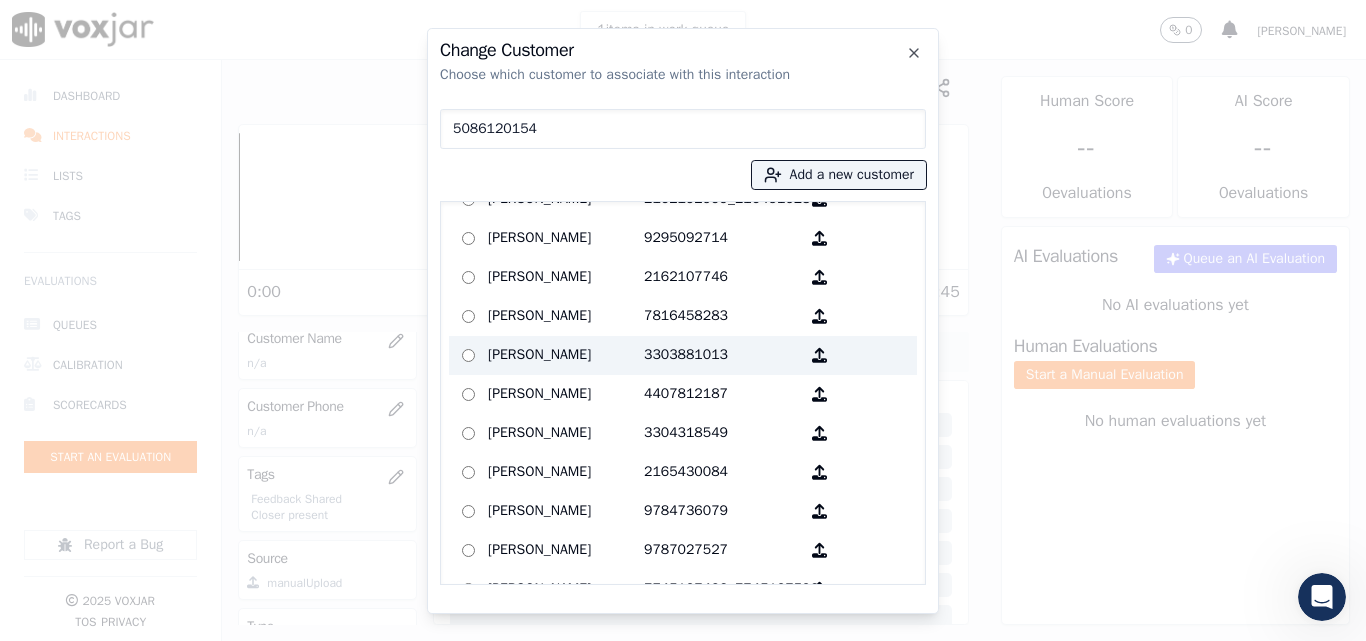 scroll, scrollTop: 0, scrollLeft: 0, axis: both 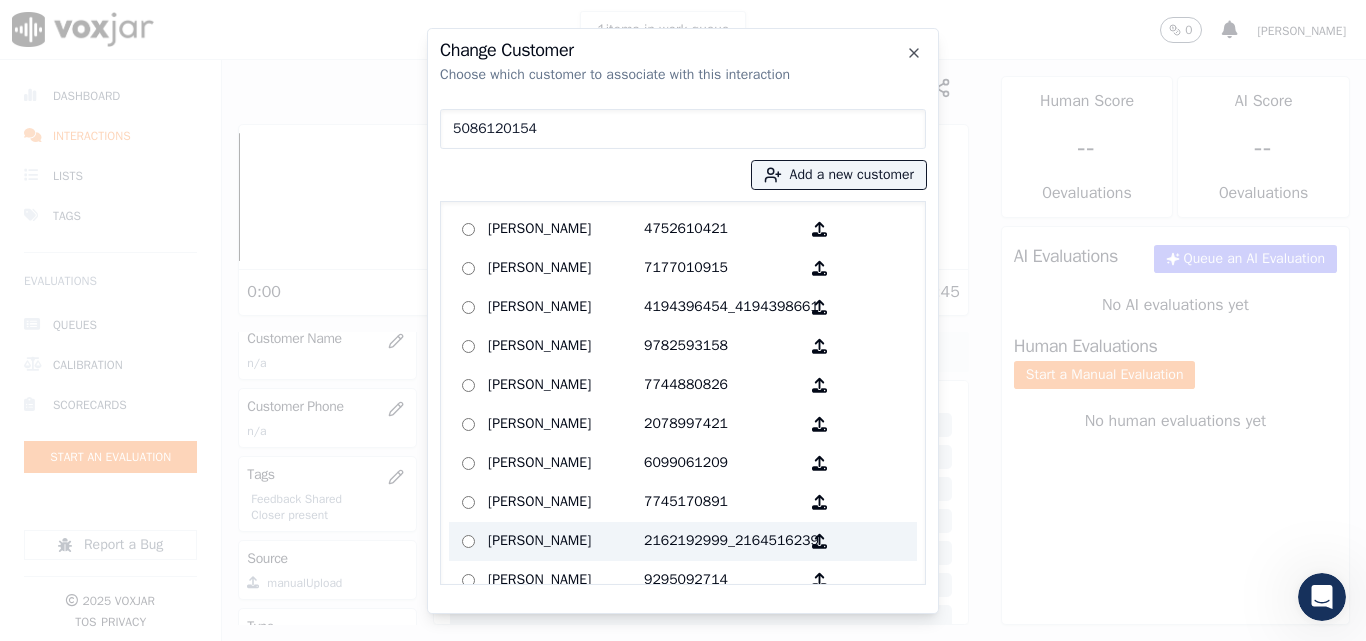 click on "[PERSON_NAME]" at bounding box center (566, 541) 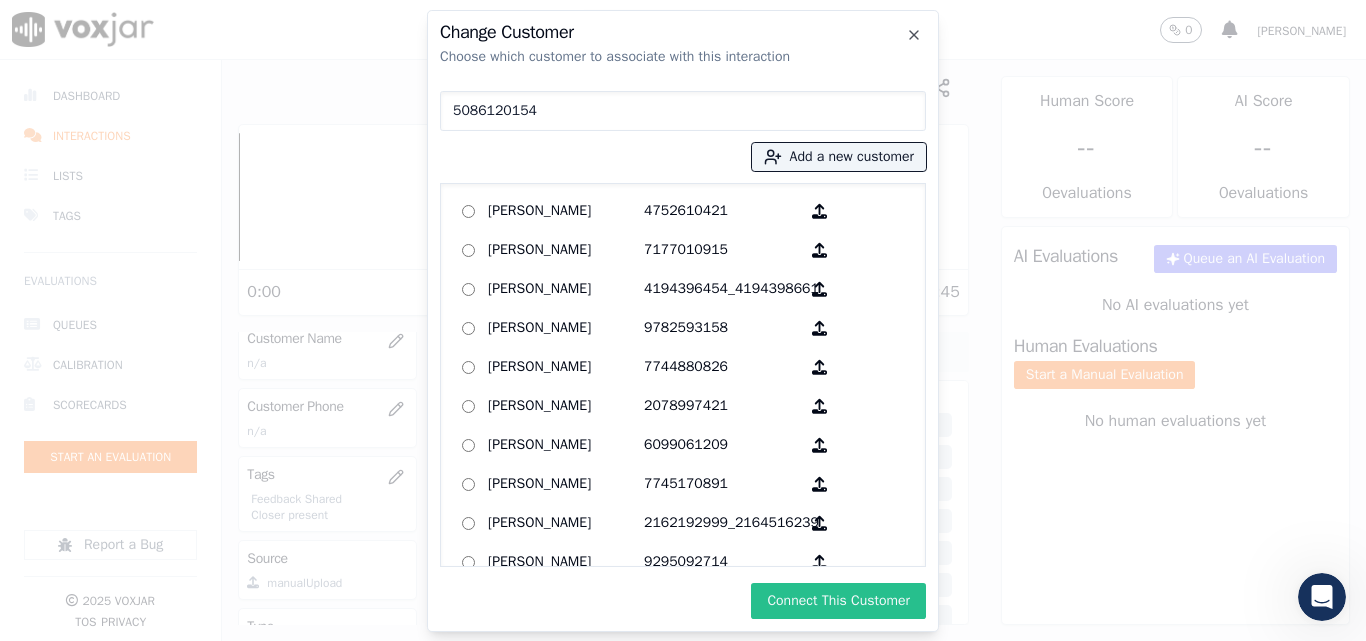 click on "Connect This Customer" at bounding box center (838, 601) 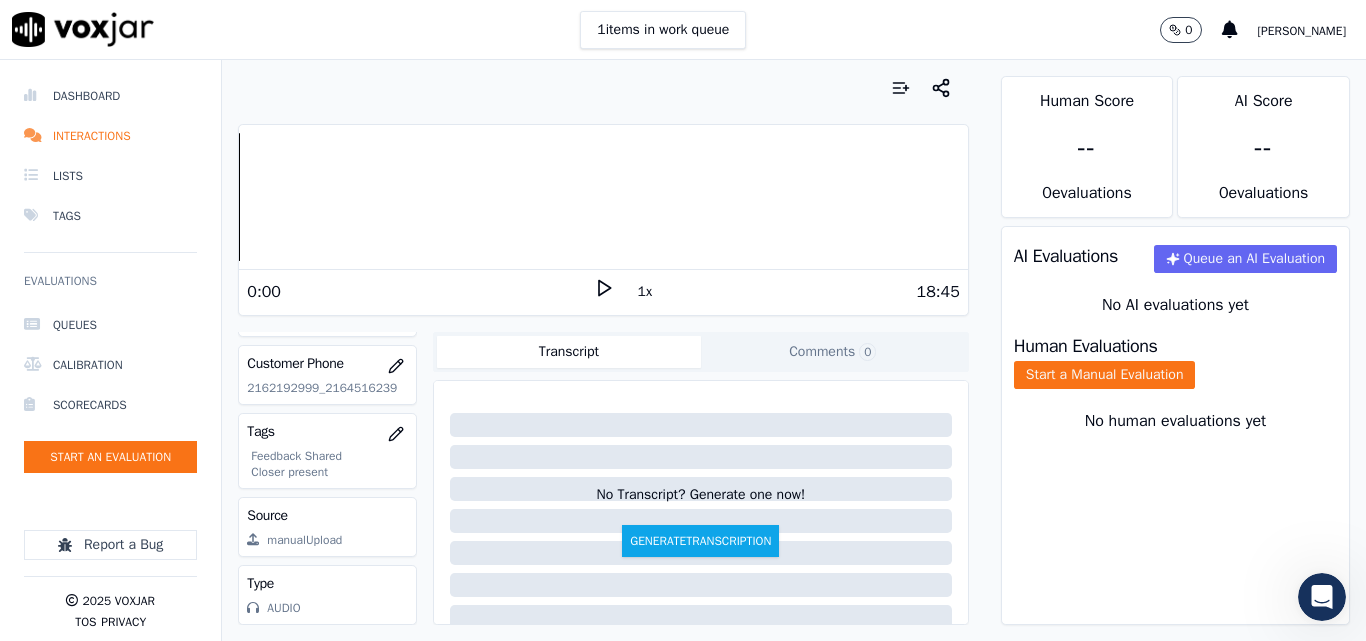 scroll, scrollTop: 388, scrollLeft: 0, axis: vertical 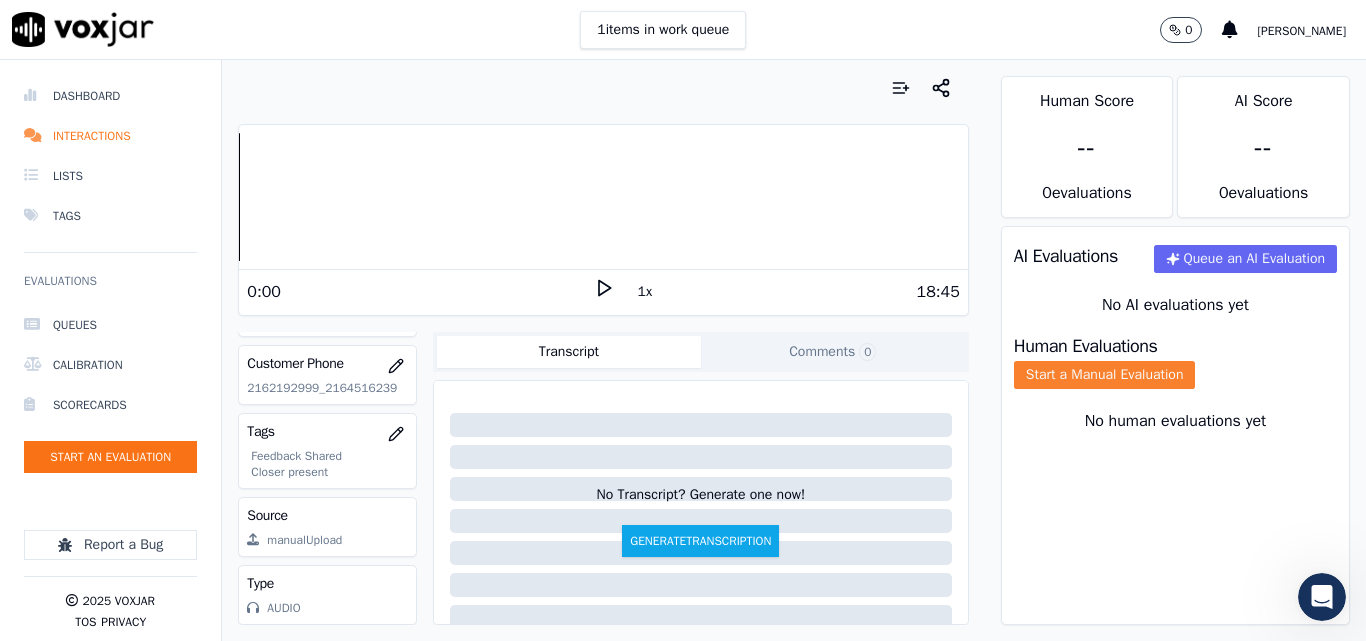 click on "Start a Manual Evaluation" 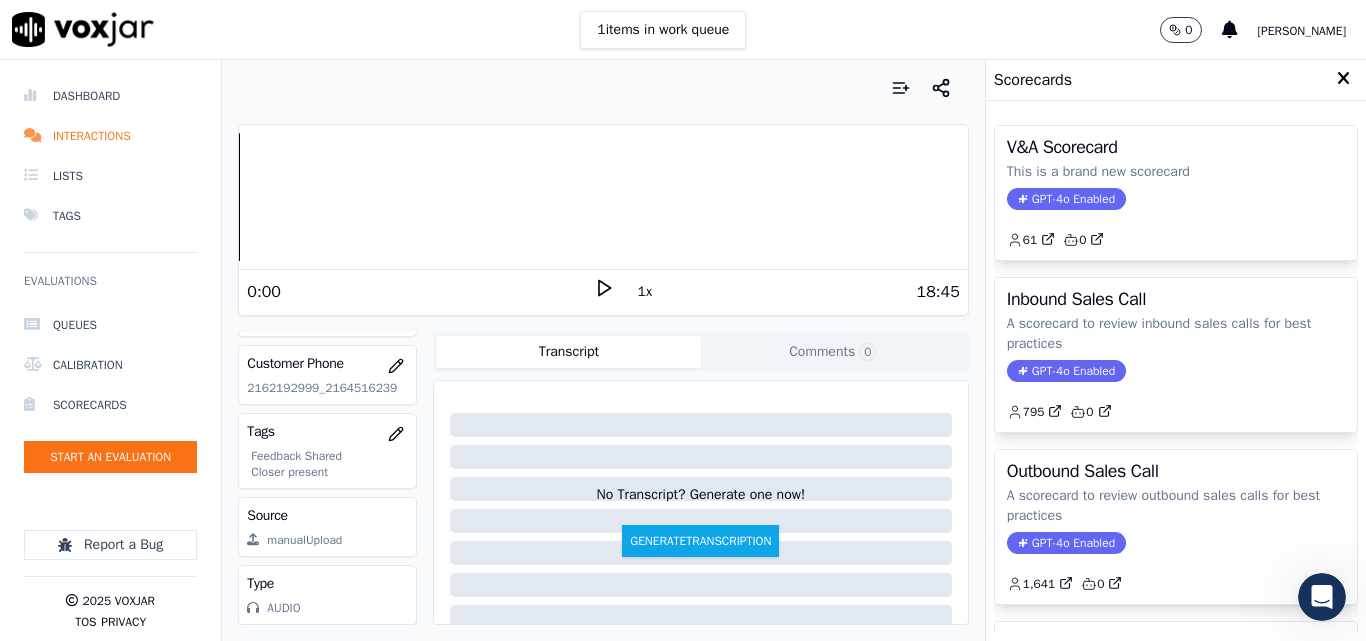 drag, startPoint x: 1144, startPoint y: 567, endPoint x: 1101, endPoint y: 564, distance: 43.104523 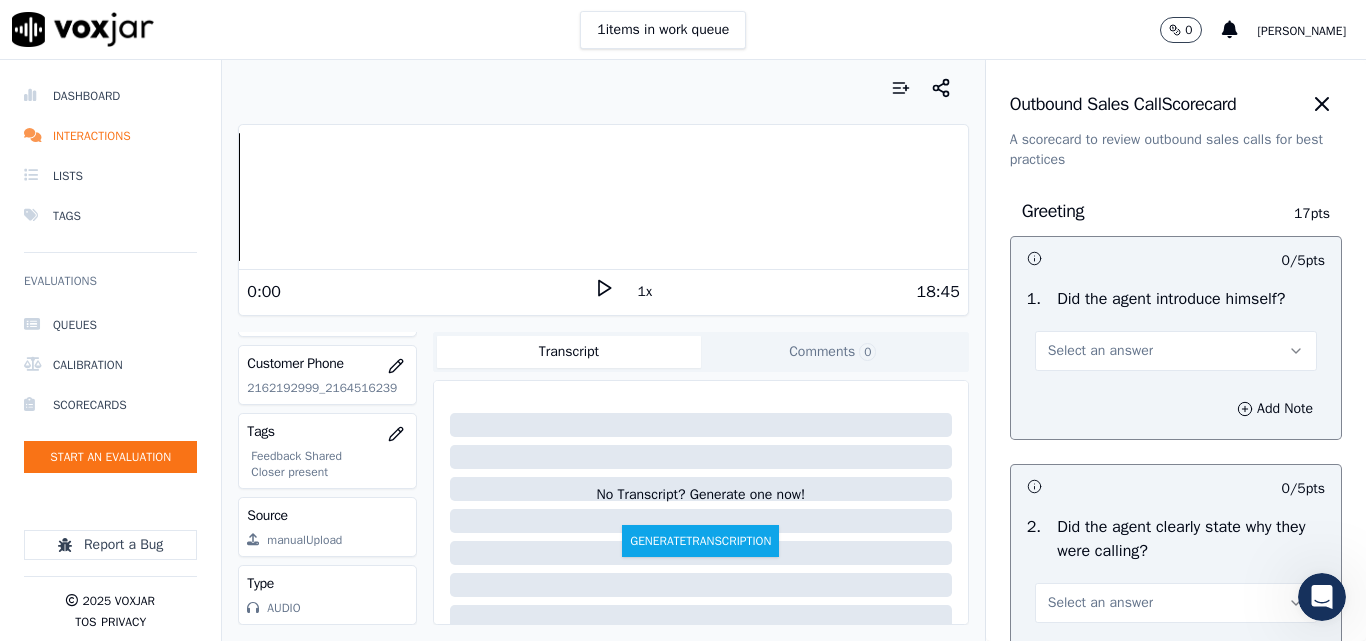 click on "Select an answer" at bounding box center [1100, 351] 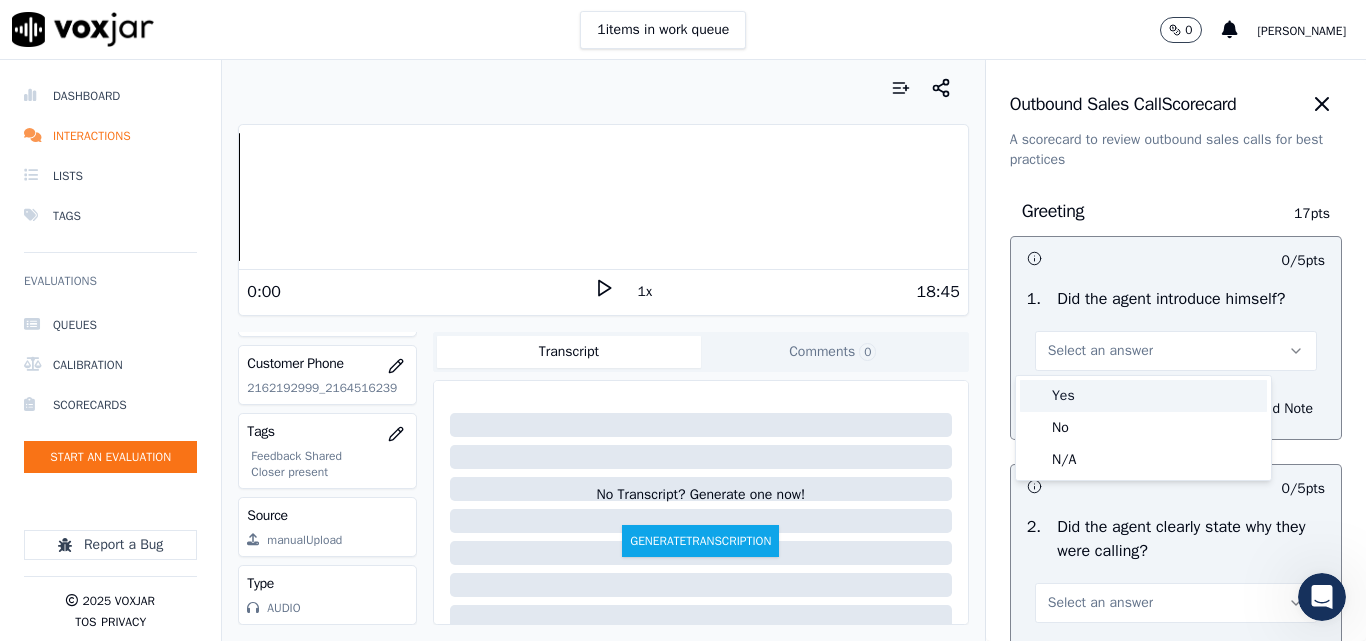 click on "Yes" at bounding box center [1143, 396] 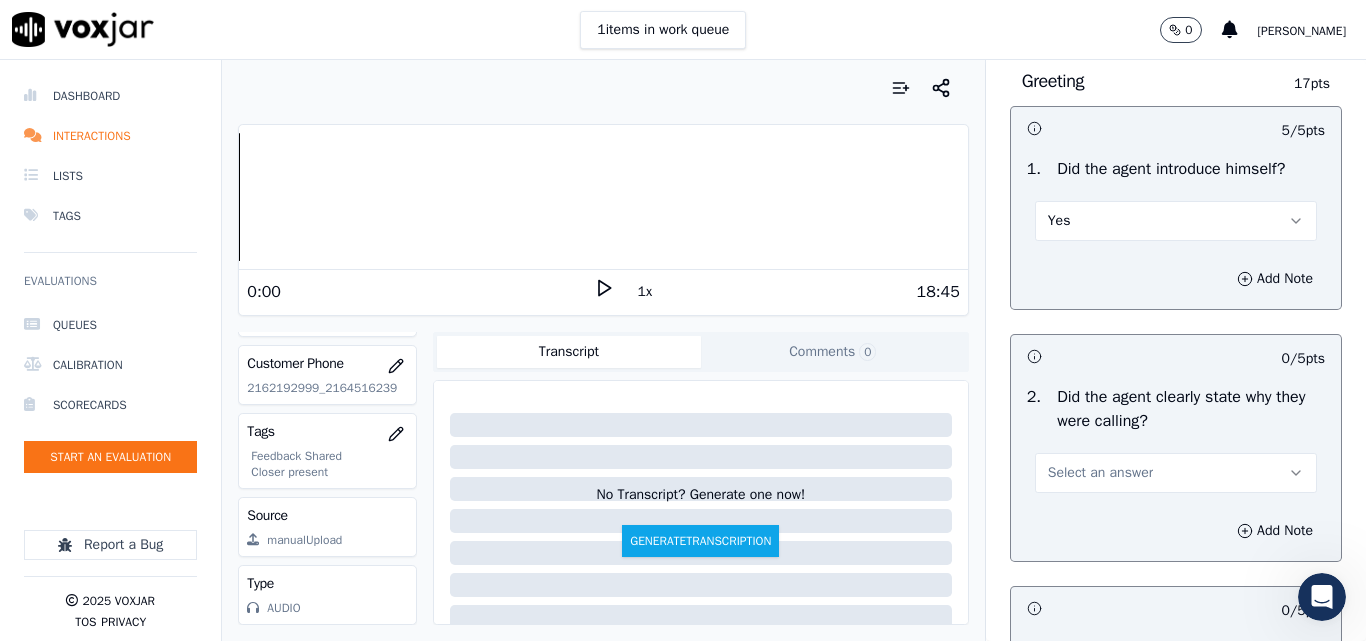 scroll, scrollTop: 300, scrollLeft: 0, axis: vertical 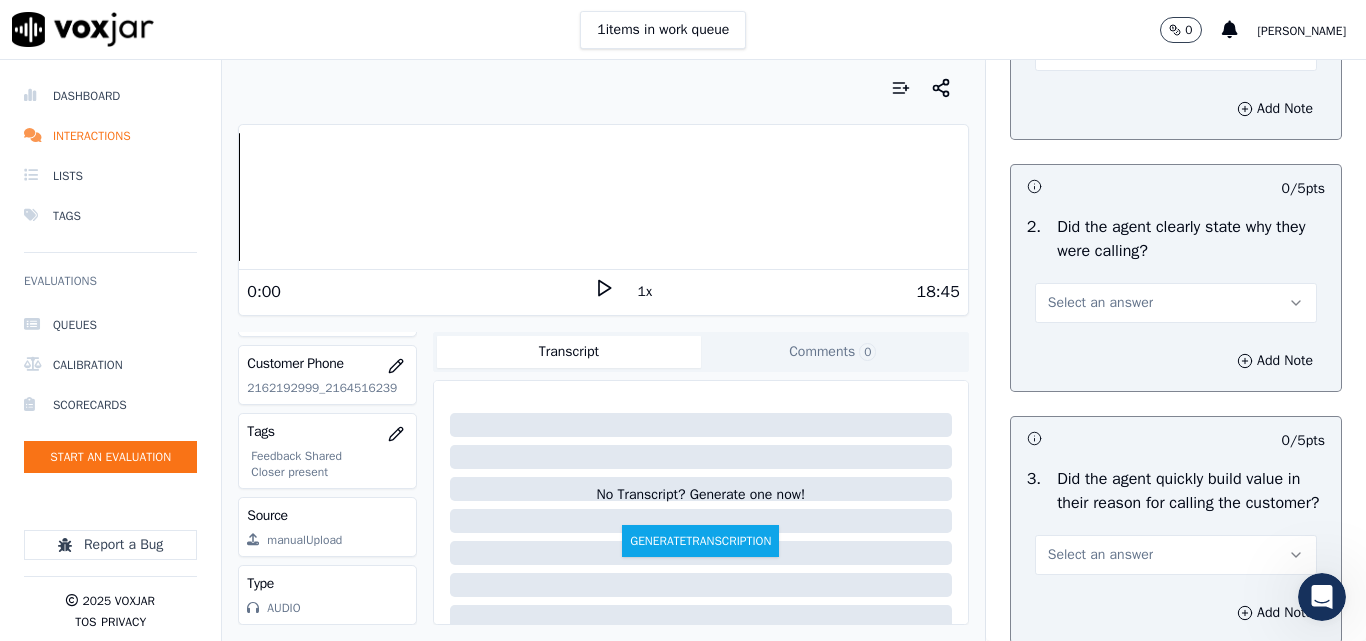 click on "Select an answer" at bounding box center (1100, 303) 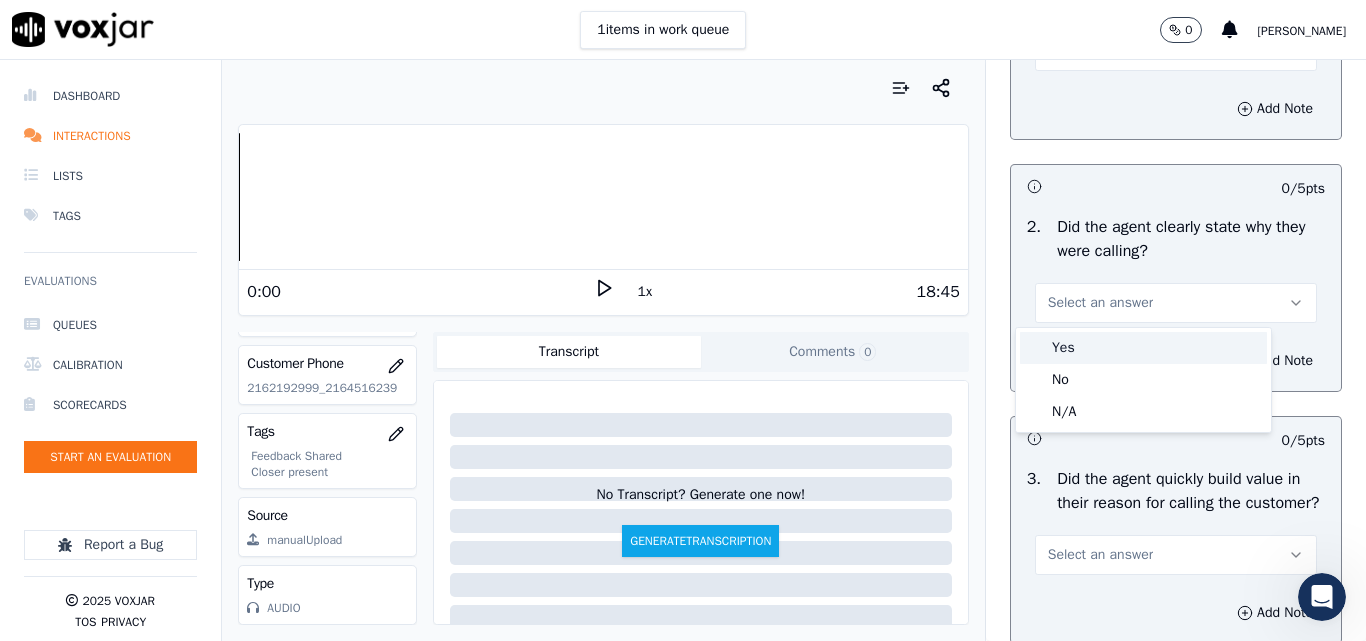 click on "Yes" at bounding box center [1143, 348] 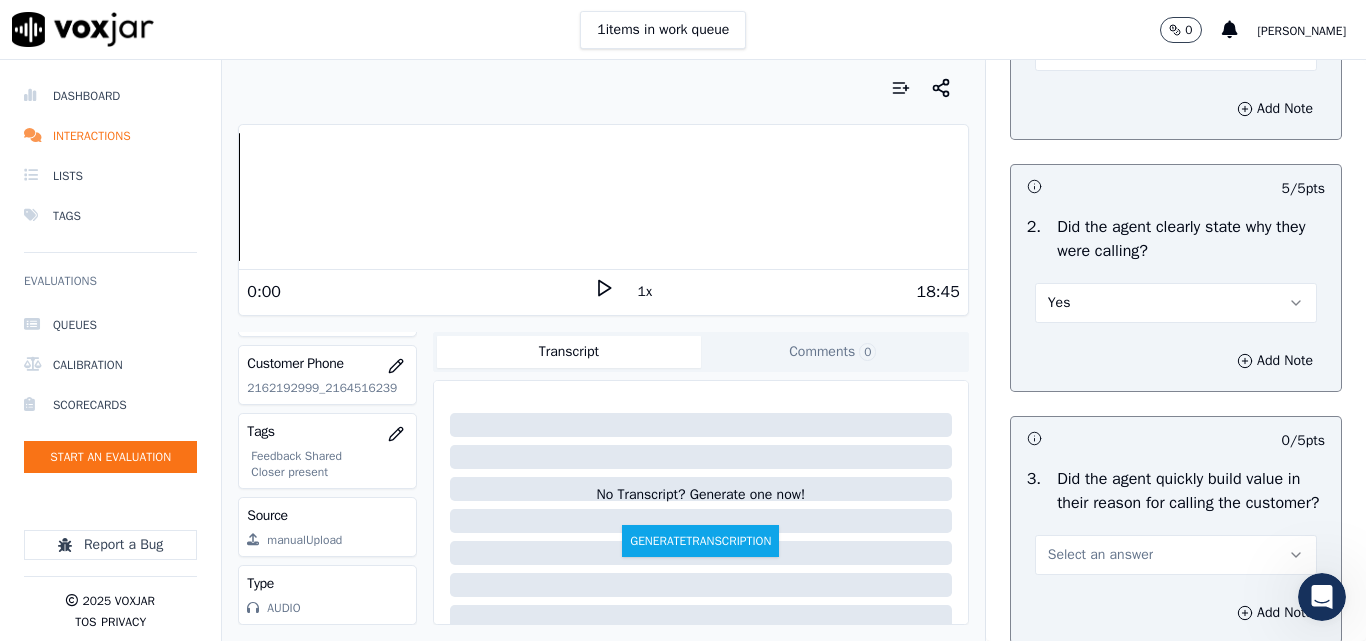 scroll, scrollTop: 500, scrollLeft: 0, axis: vertical 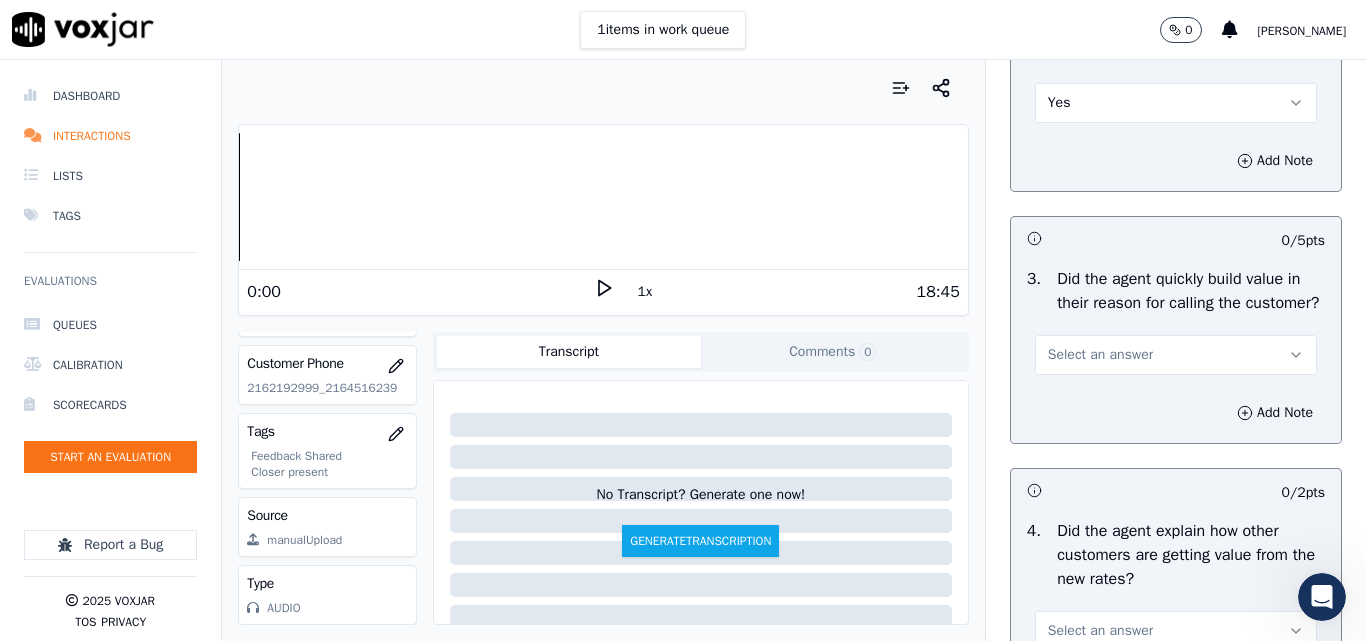 click on "Select an answer" at bounding box center (1176, 345) 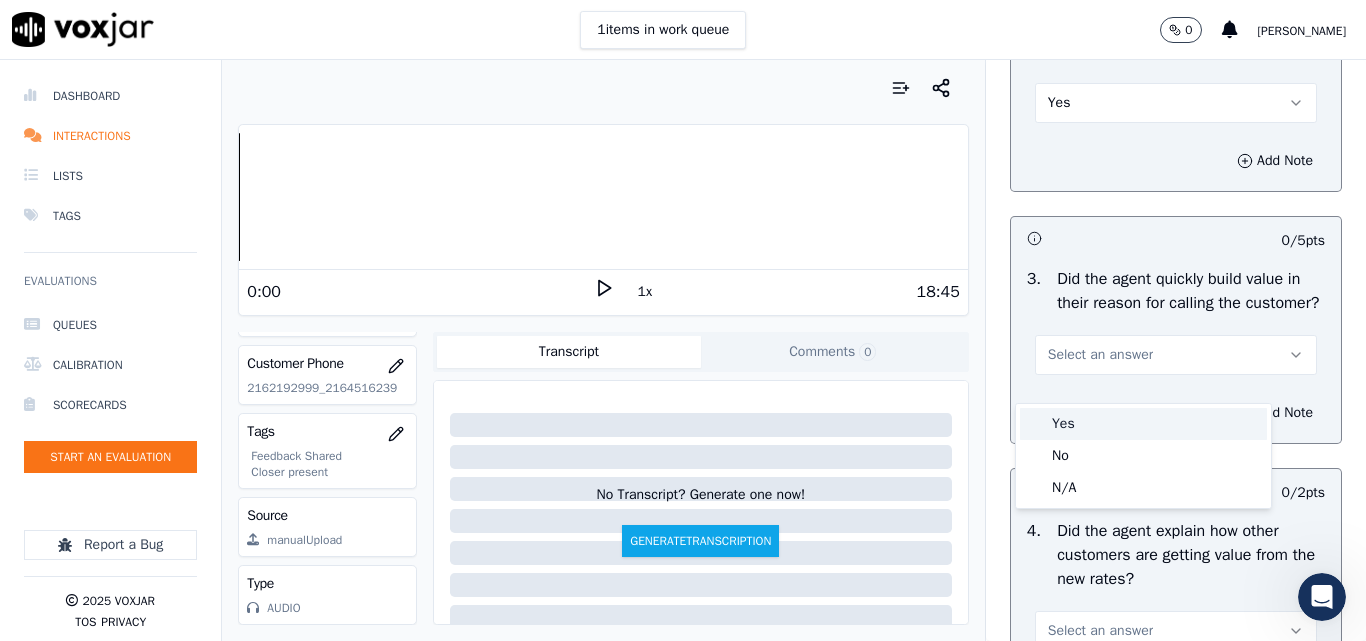click on "Yes" at bounding box center (1143, 424) 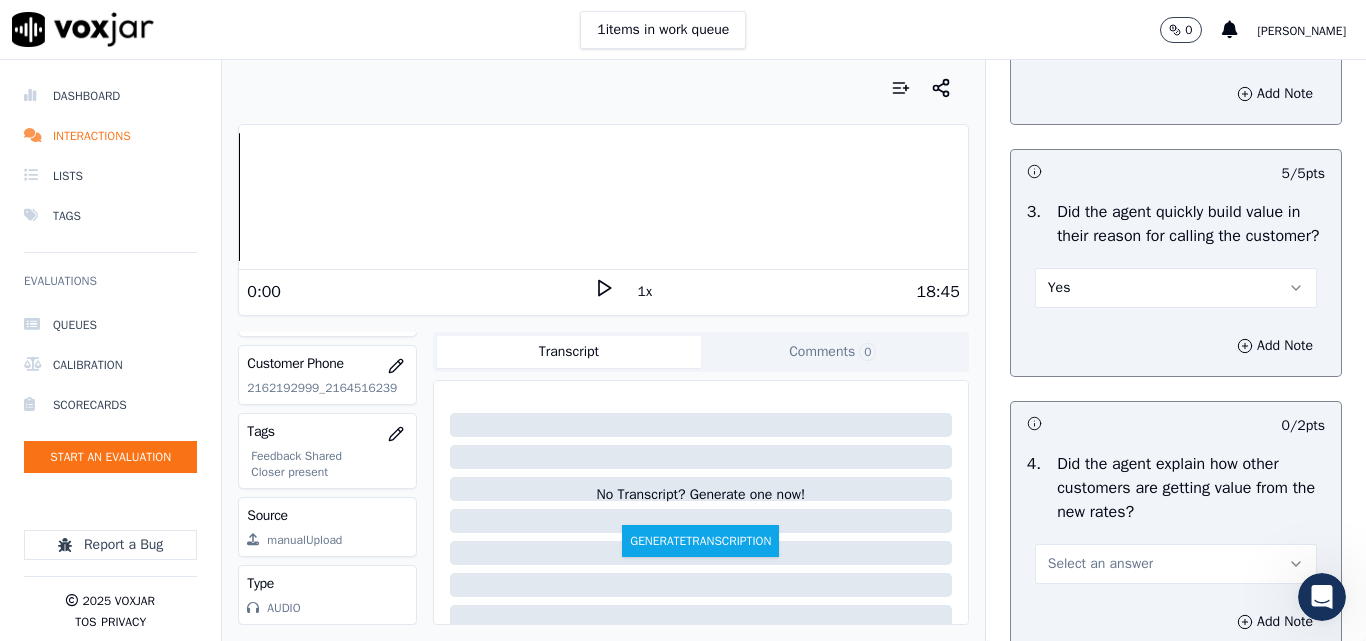 scroll, scrollTop: 600, scrollLeft: 0, axis: vertical 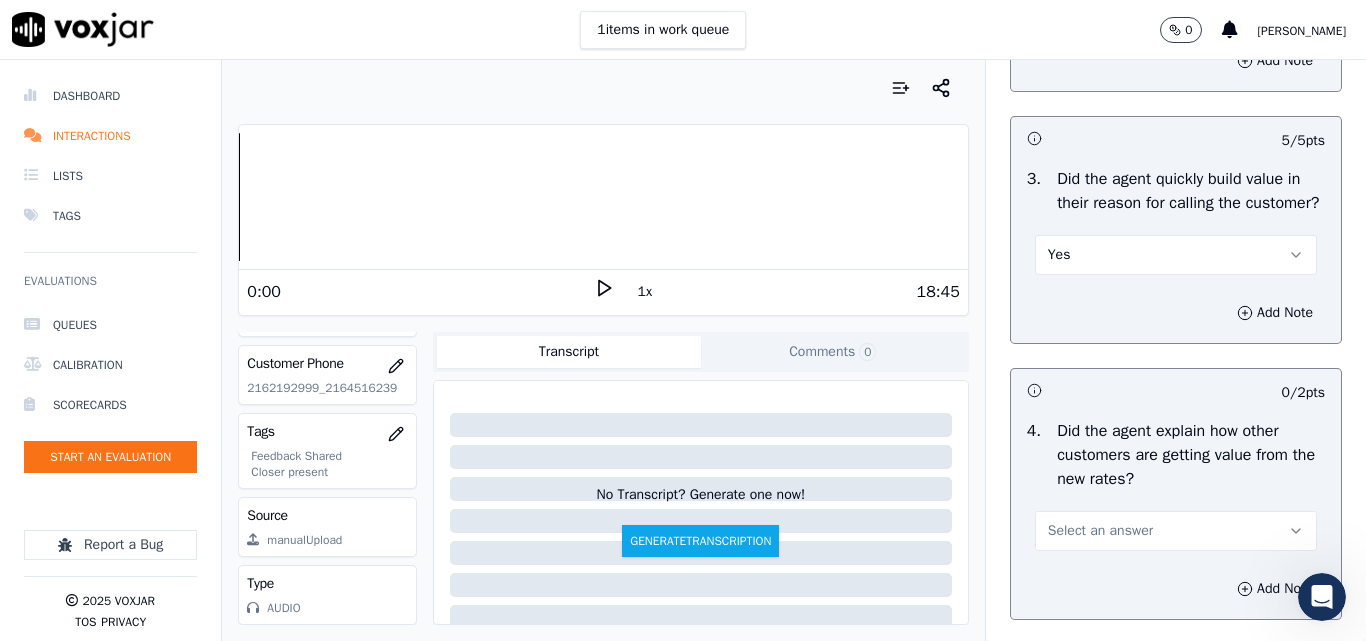 click on "Yes" at bounding box center [1176, 255] 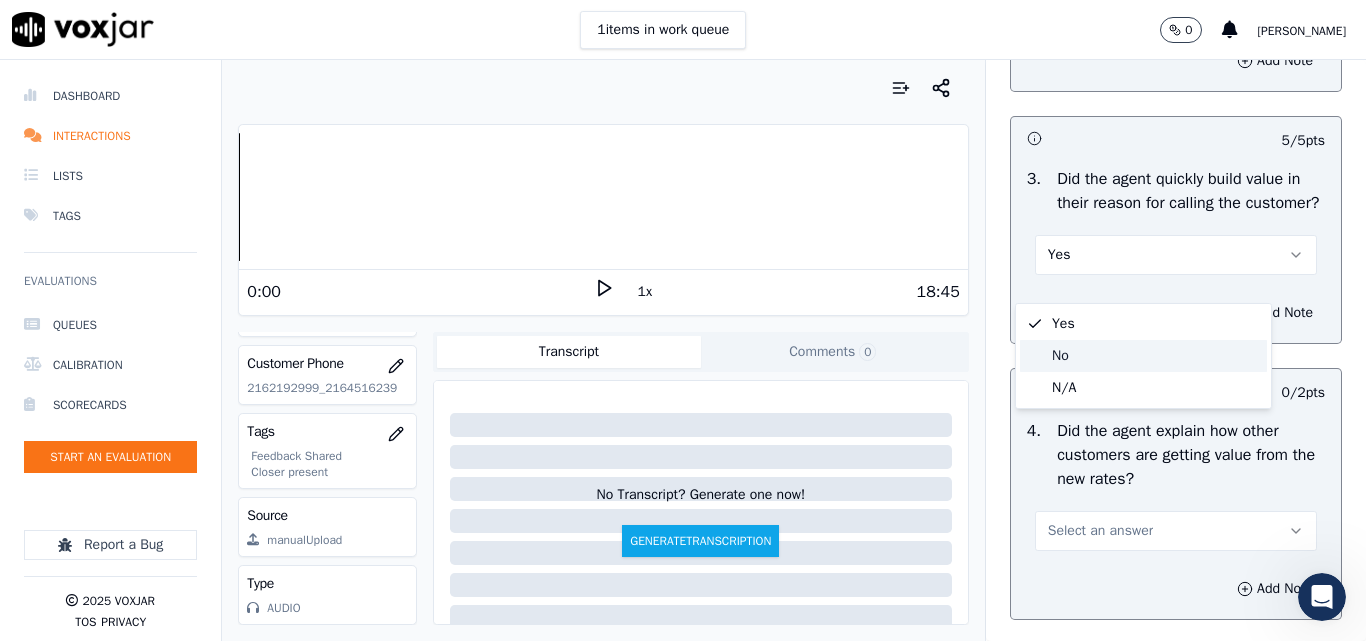 click on "No" 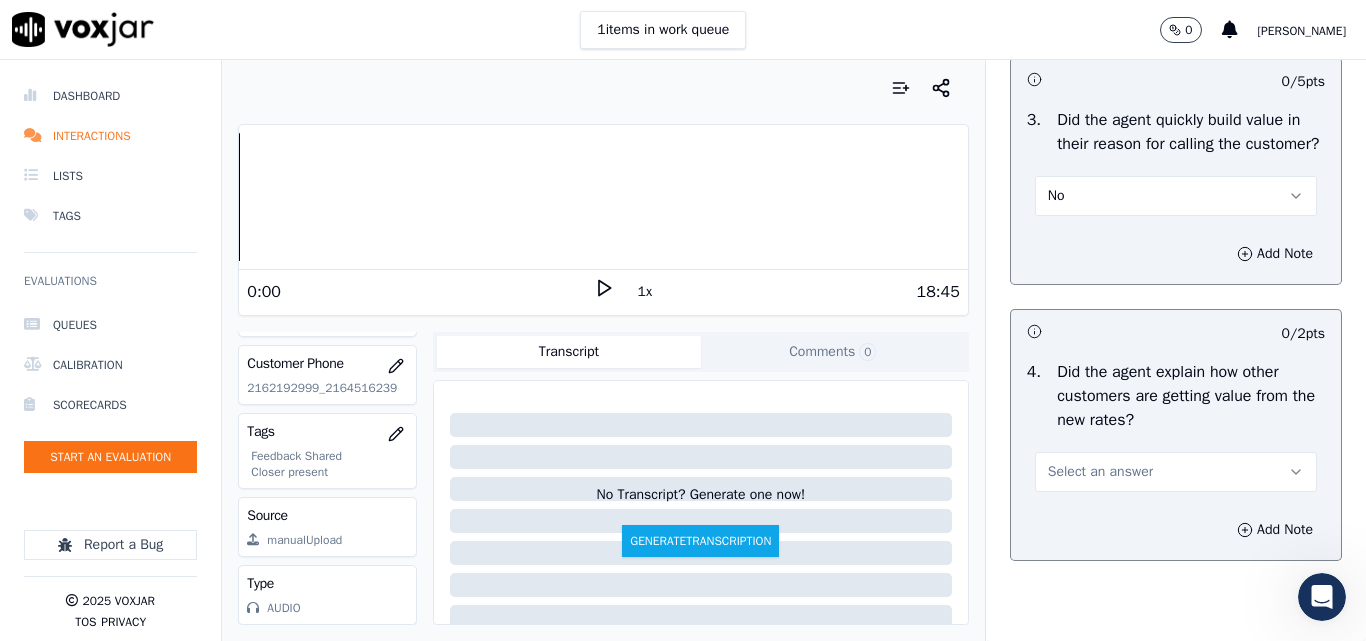 scroll, scrollTop: 900, scrollLeft: 0, axis: vertical 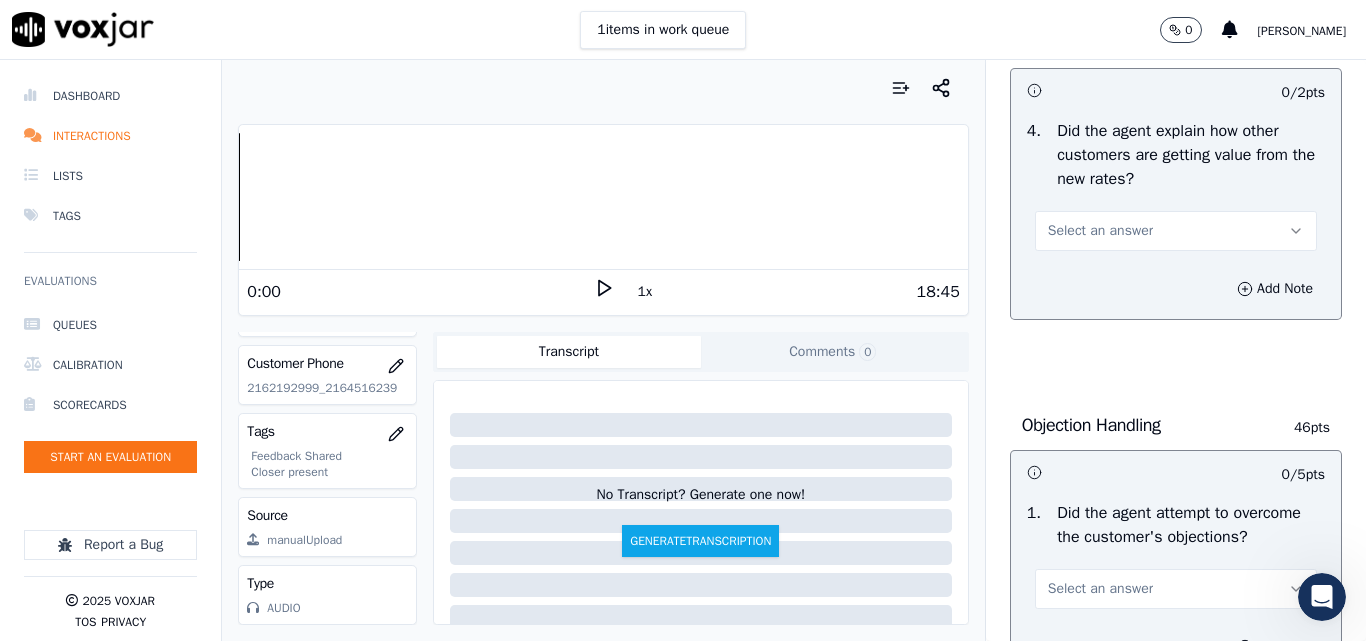 click on "Select an answer" at bounding box center (1176, 231) 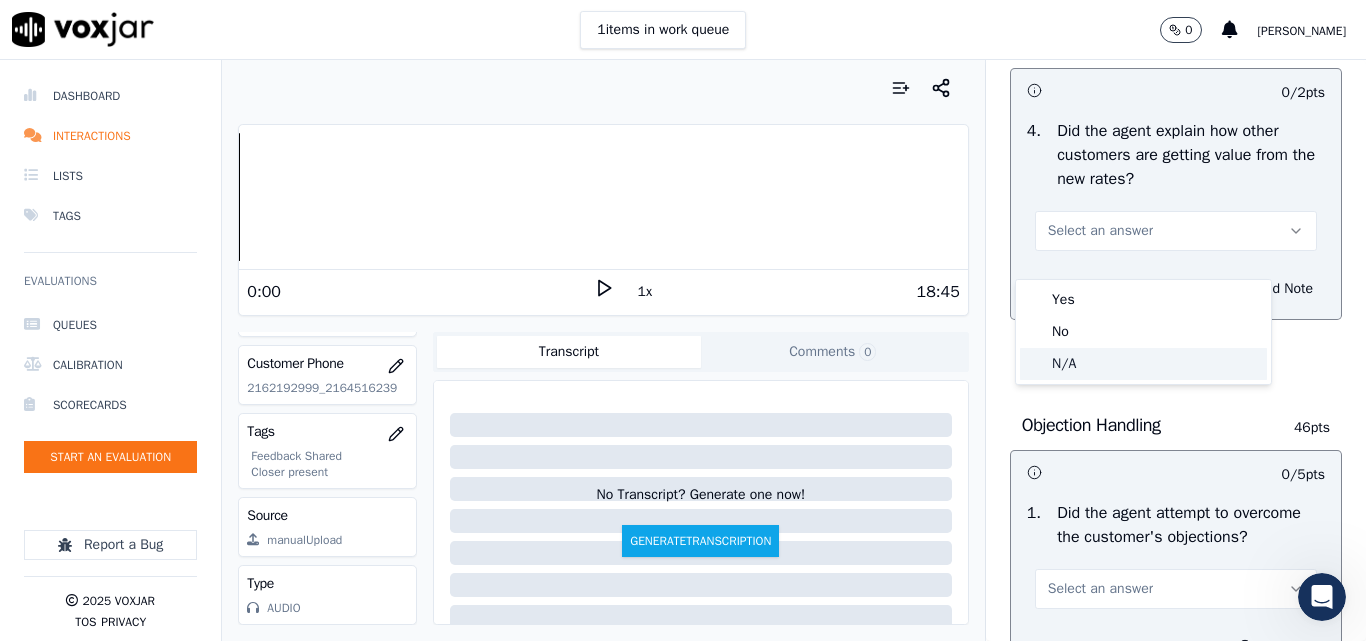 drag, startPoint x: 1067, startPoint y: 359, endPoint x: 1133, endPoint y: 342, distance: 68.154236 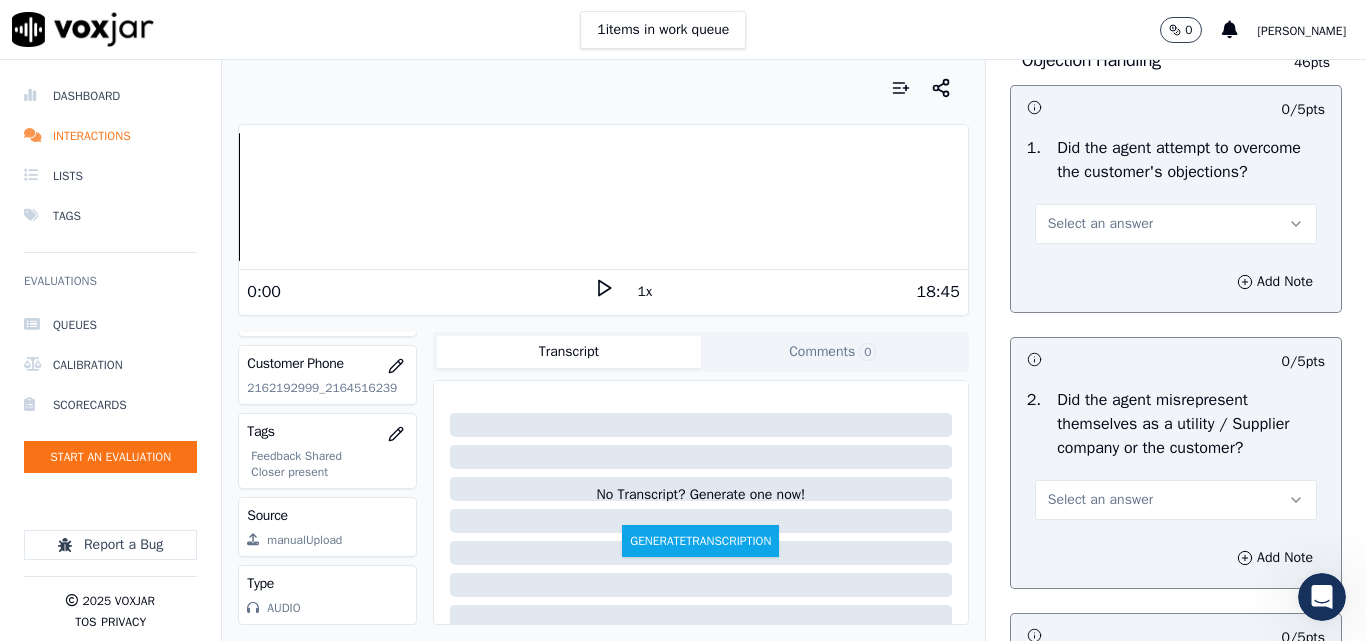 scroll, scrollTop: 1300, scrollLeft: 0, axis: vertical 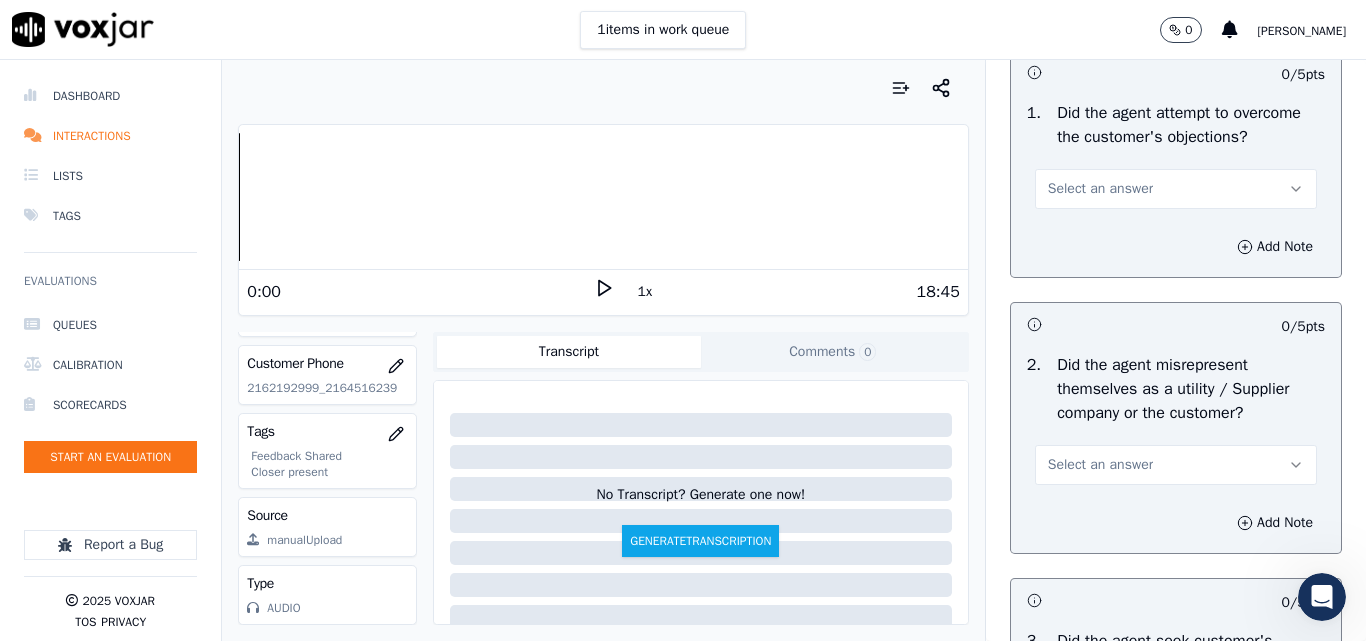 click on "Select an answer" at bounding box center [1100, 189] 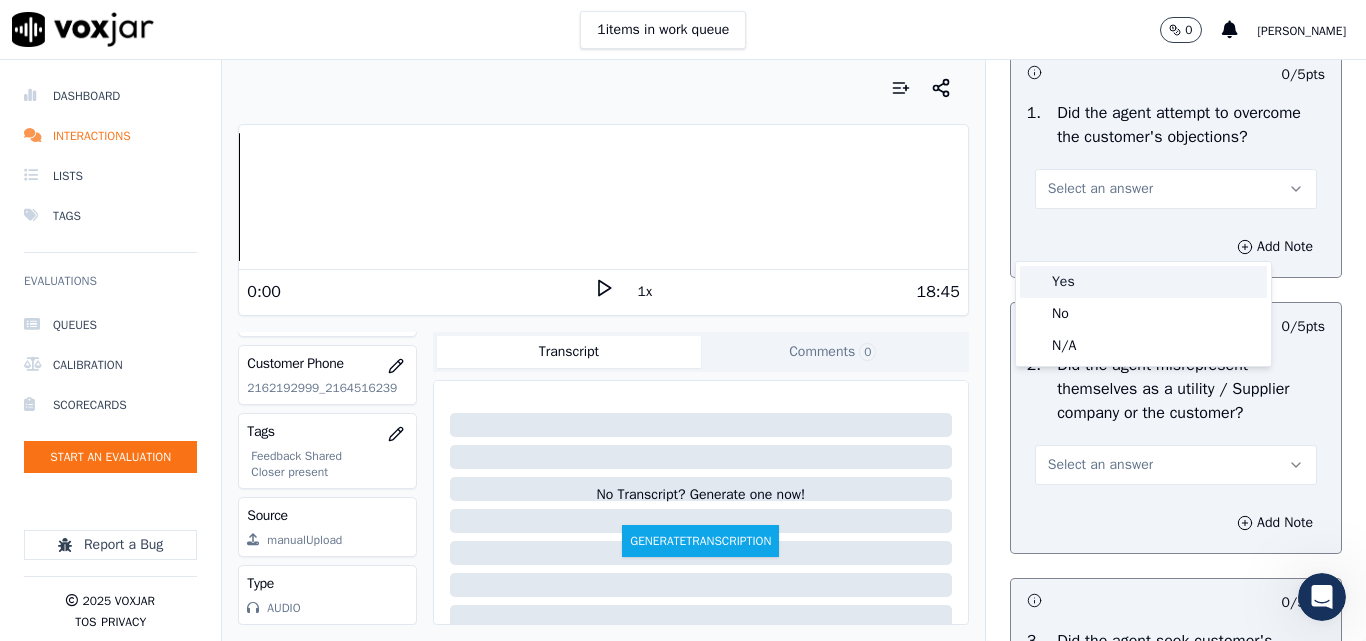 click on "Yes" at bounding box center (1143, 282) 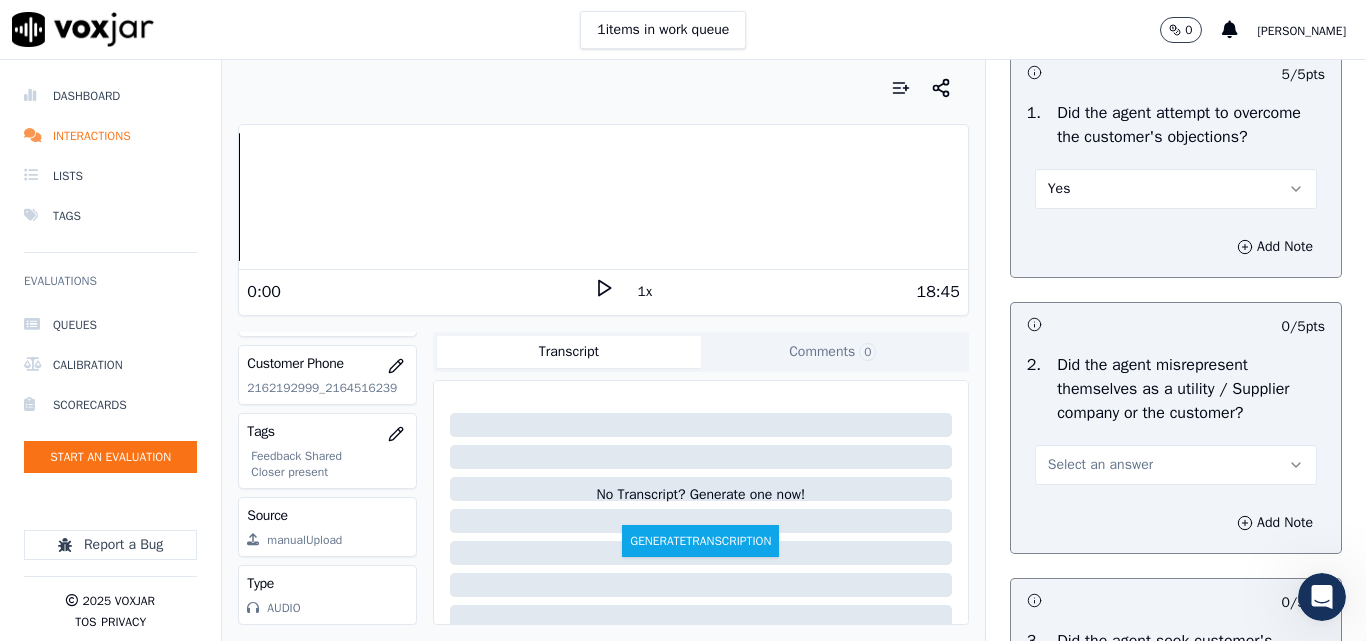 click on "Yes" at bounding box center [1176, 189] 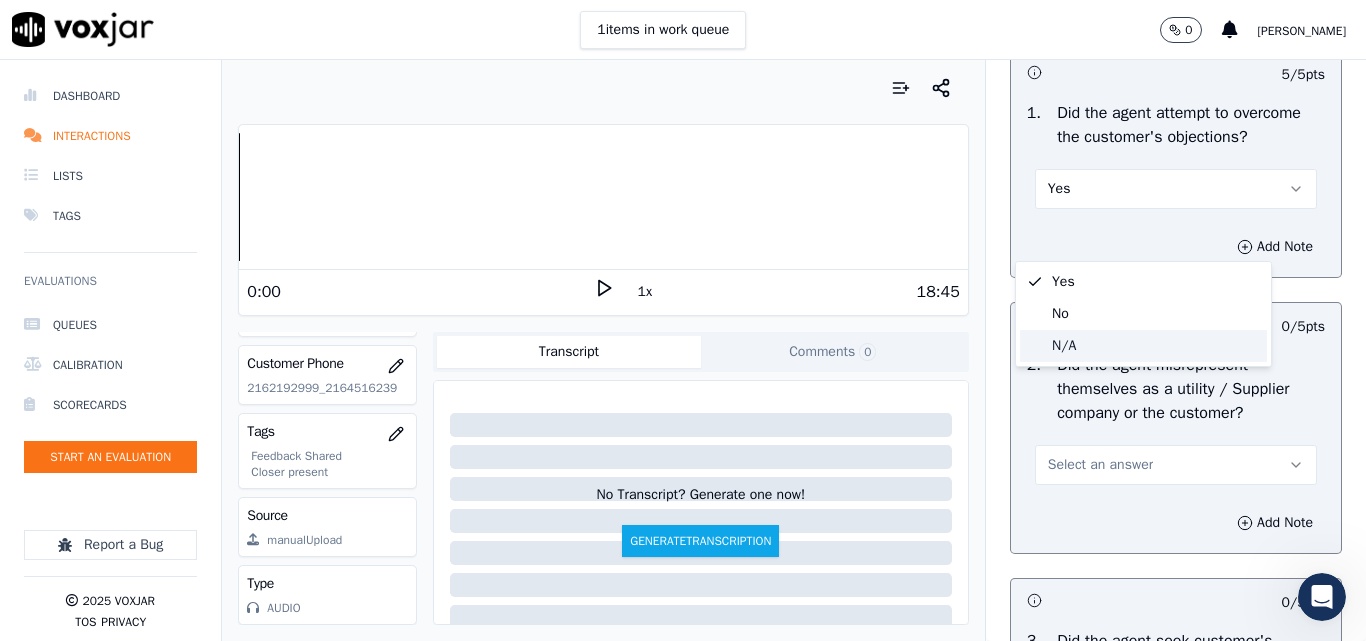 click on "N/A" 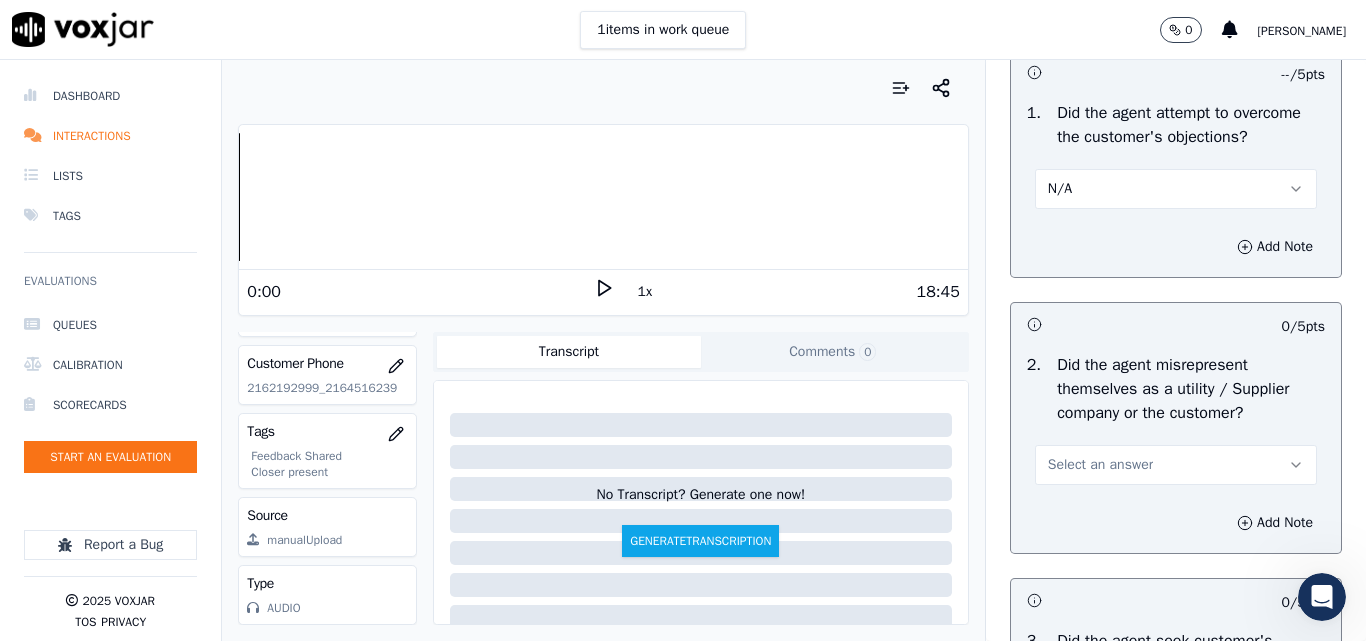 scroll, scrollTop: 1400, scrollLeft: 0, axis: vertical 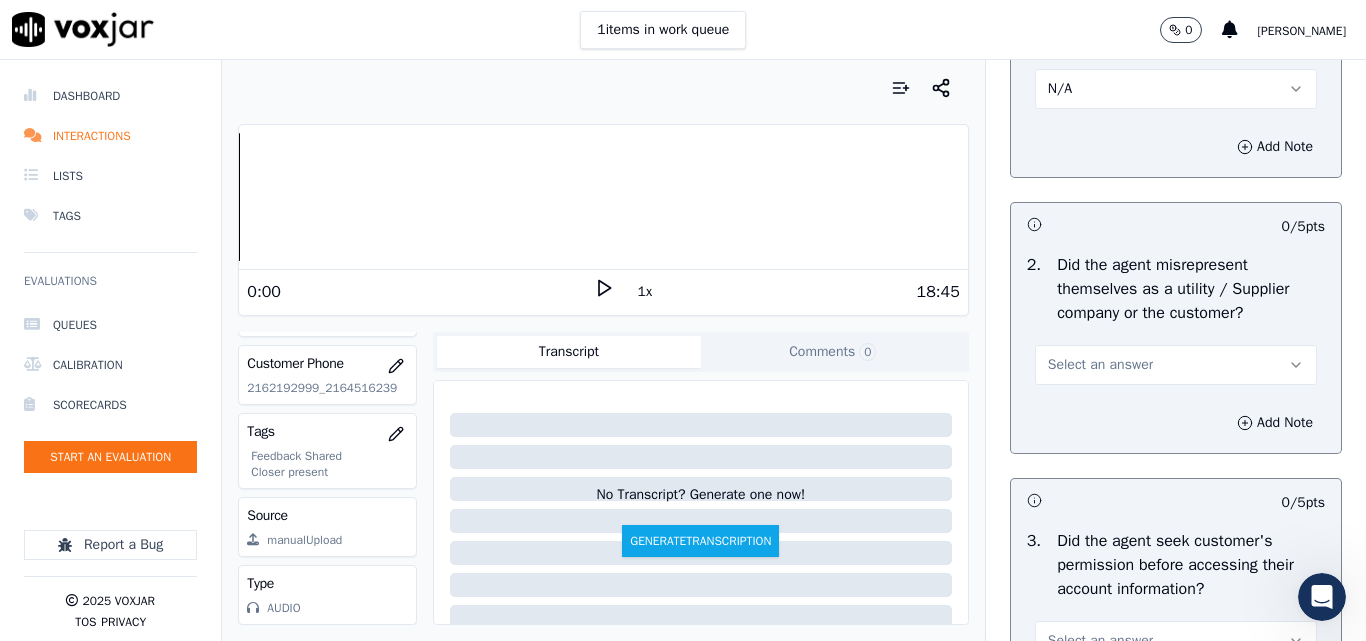 click on "Select an answer" at bounding box center (1176, 365) 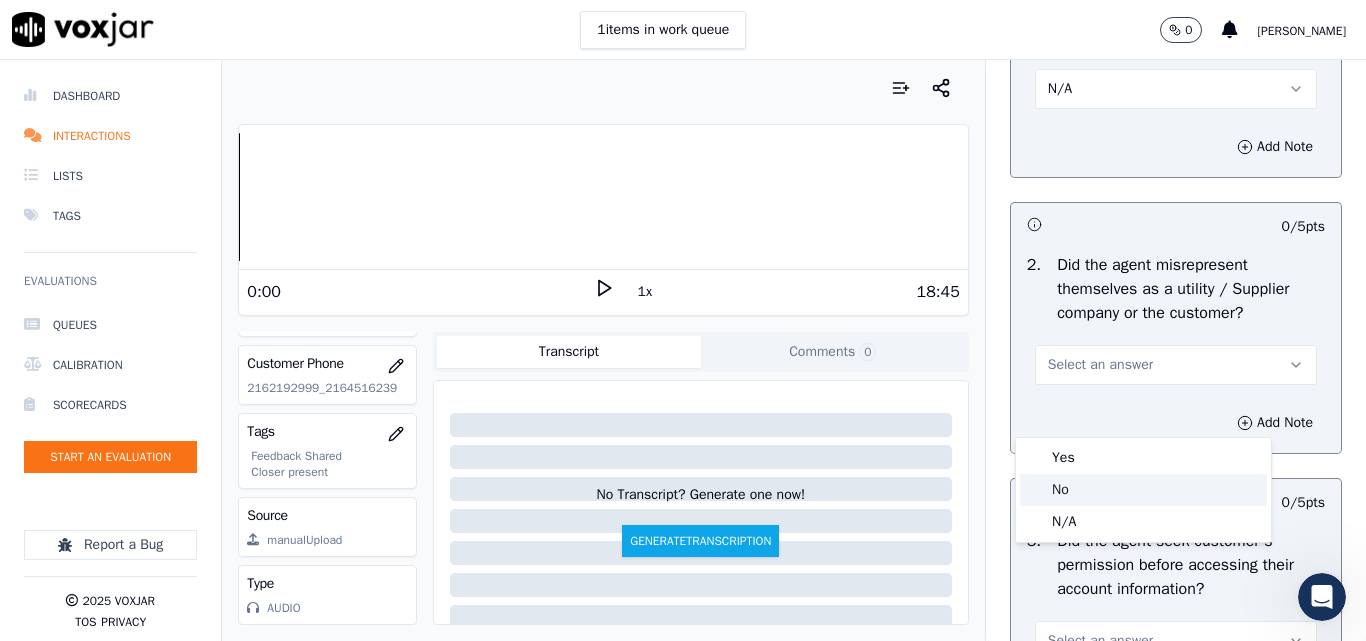 click on "No" 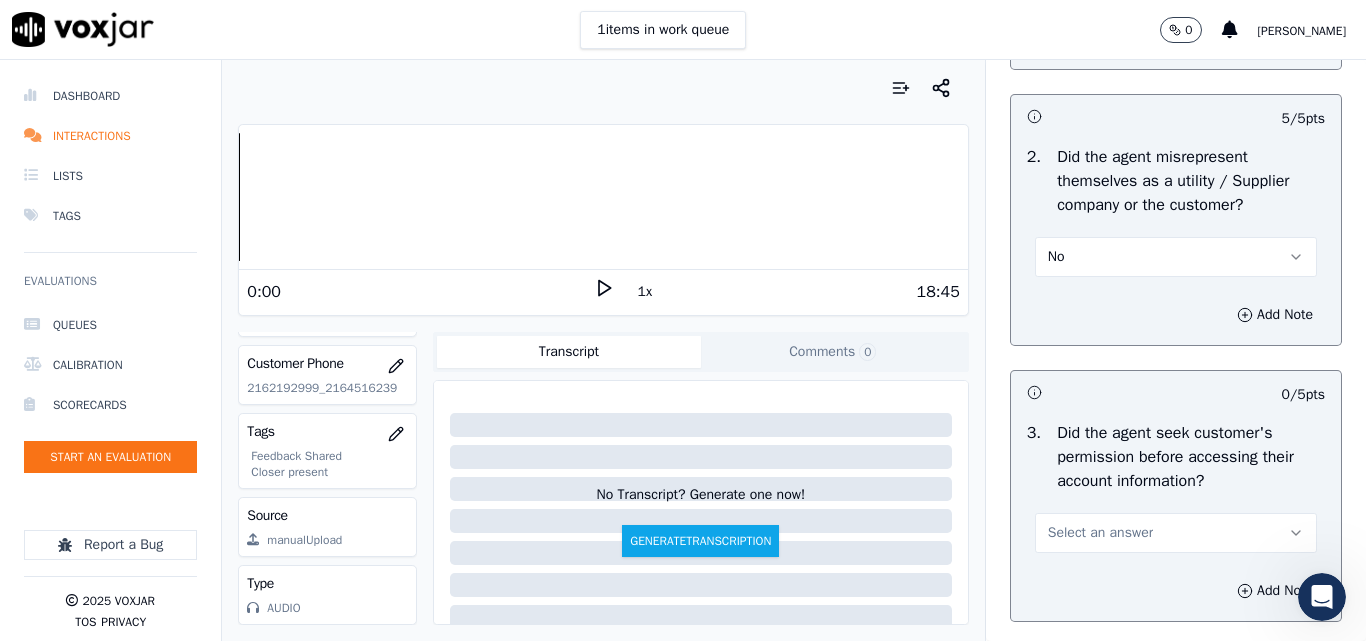 scroll, scrollTop: 1600, scrollLeft: 0, axis: vertical 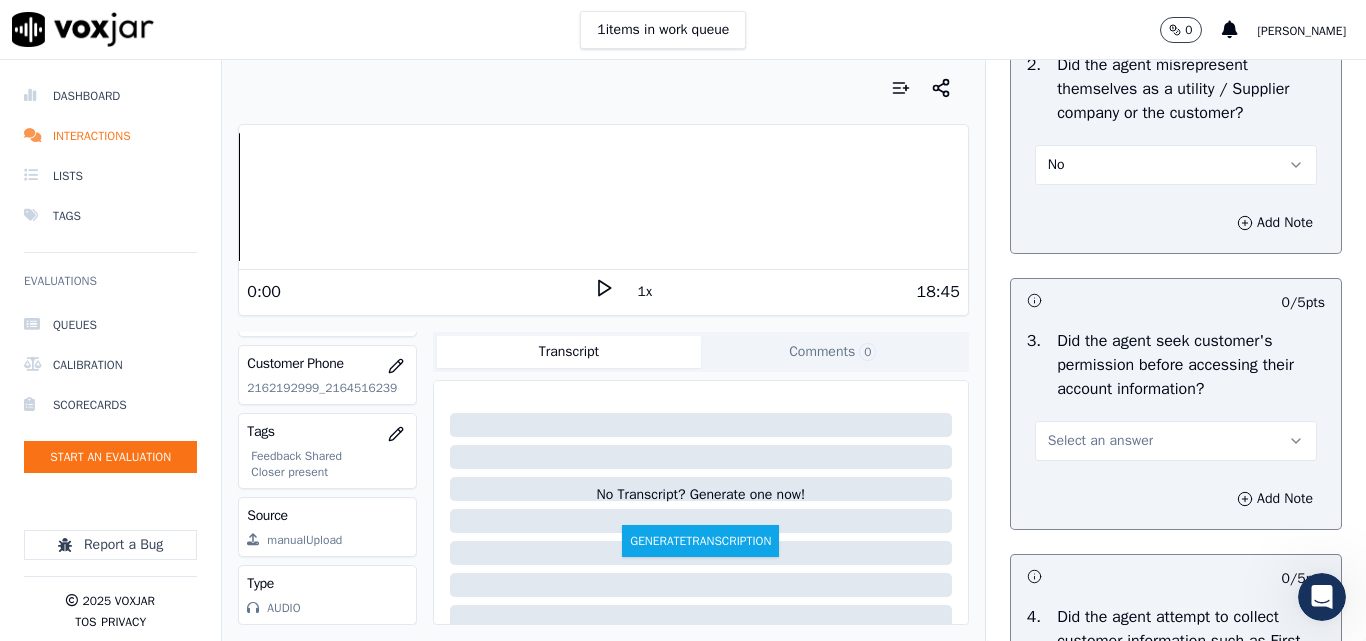 click on "Select an answer" at bounding box center [1100, 441] 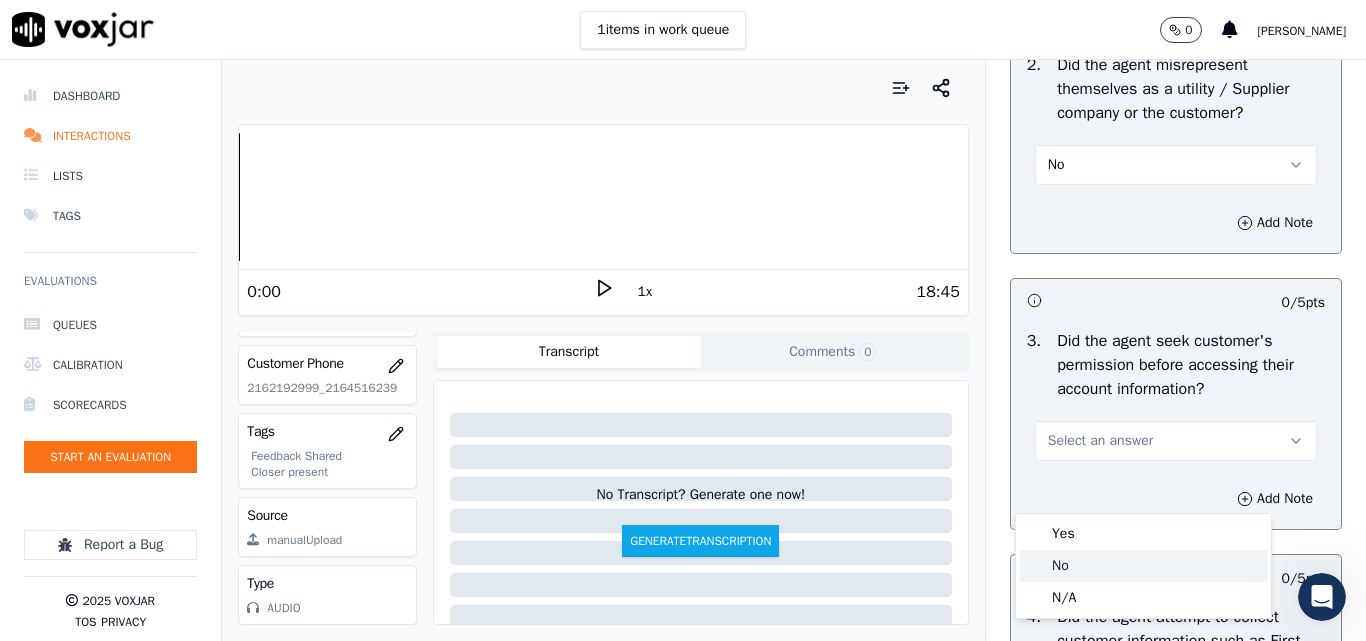 click on "No" 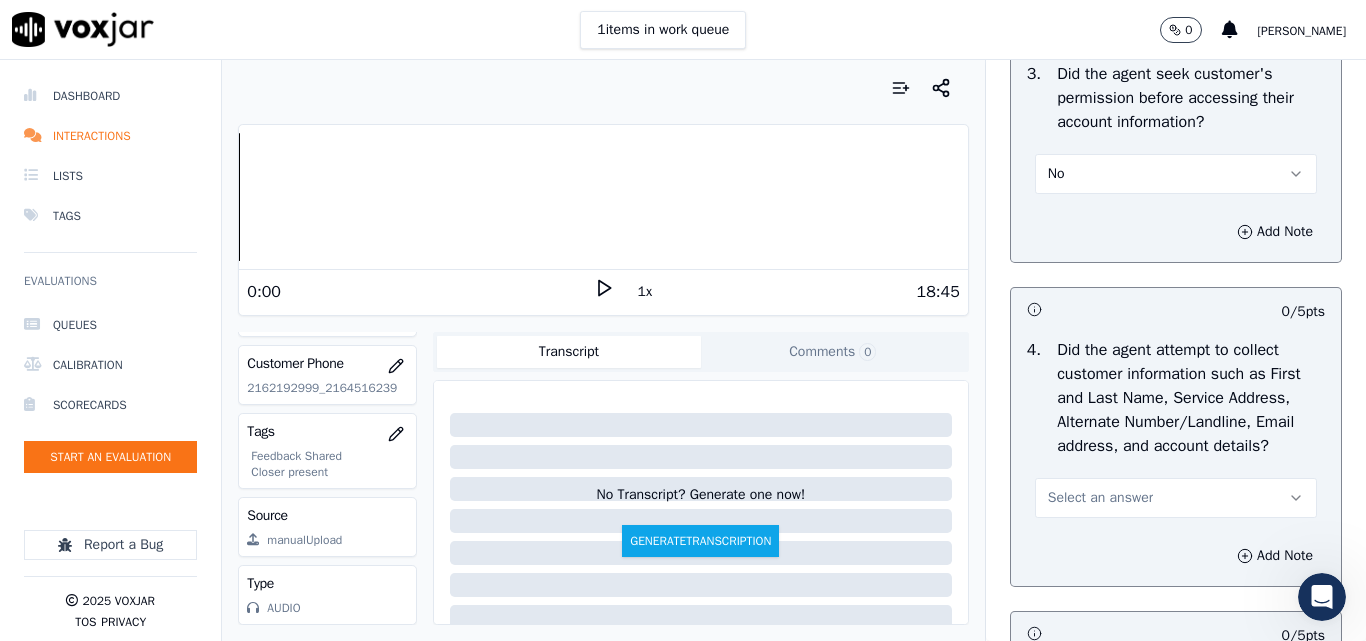 scroll, scrollTop: 2000, scrollLeft: 0, axis: vertical 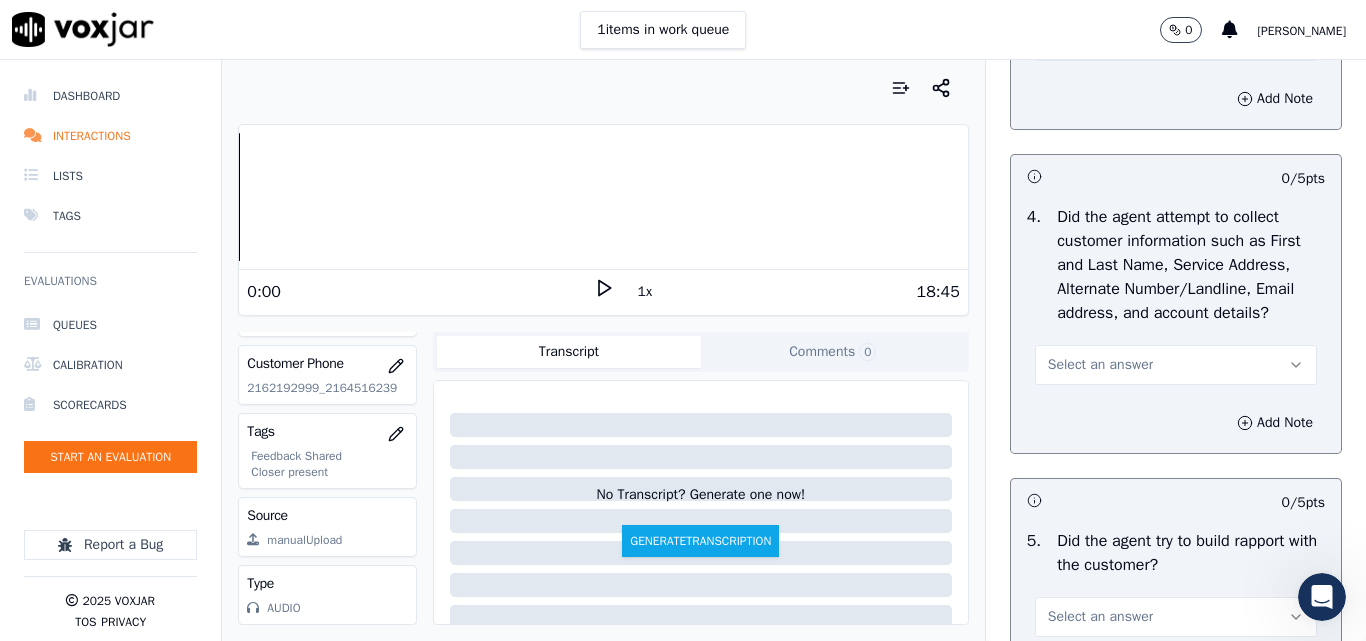 click on "Select an answer" at bounding box center [1100, 365] 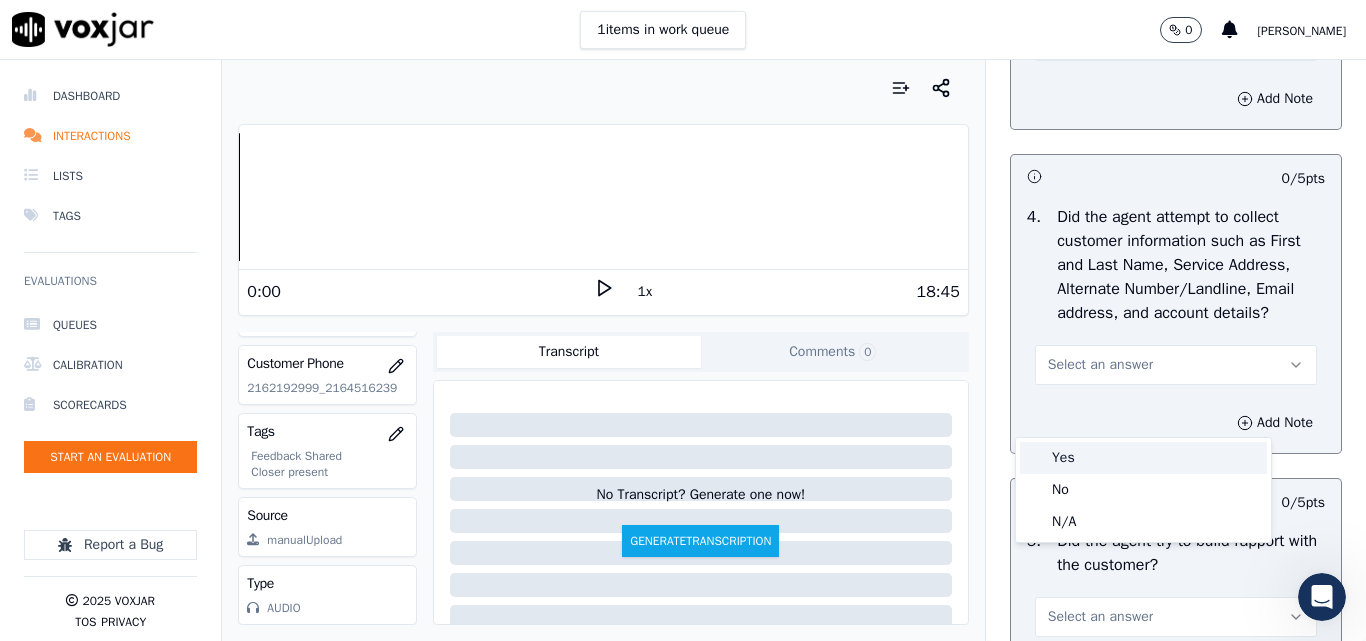 click on "Yes" at bounding box center (1143, 458) 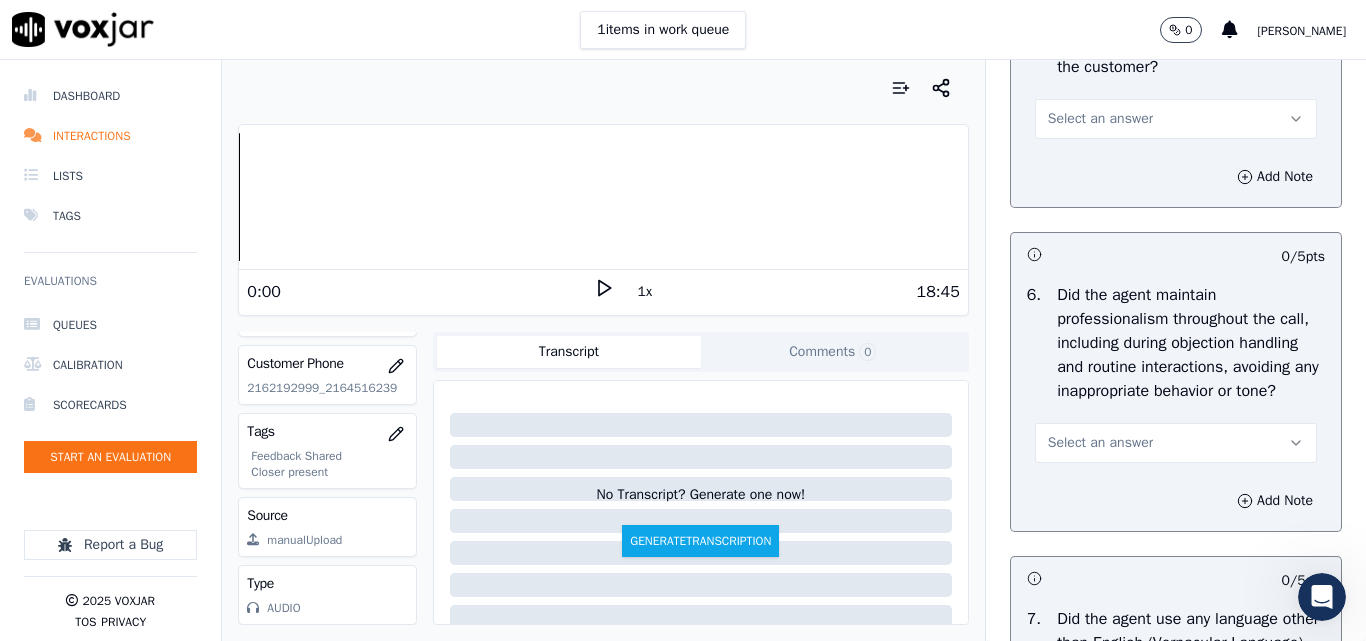 scroll, scrollTop: 2500, scrollLeft: 0, axis: vertical 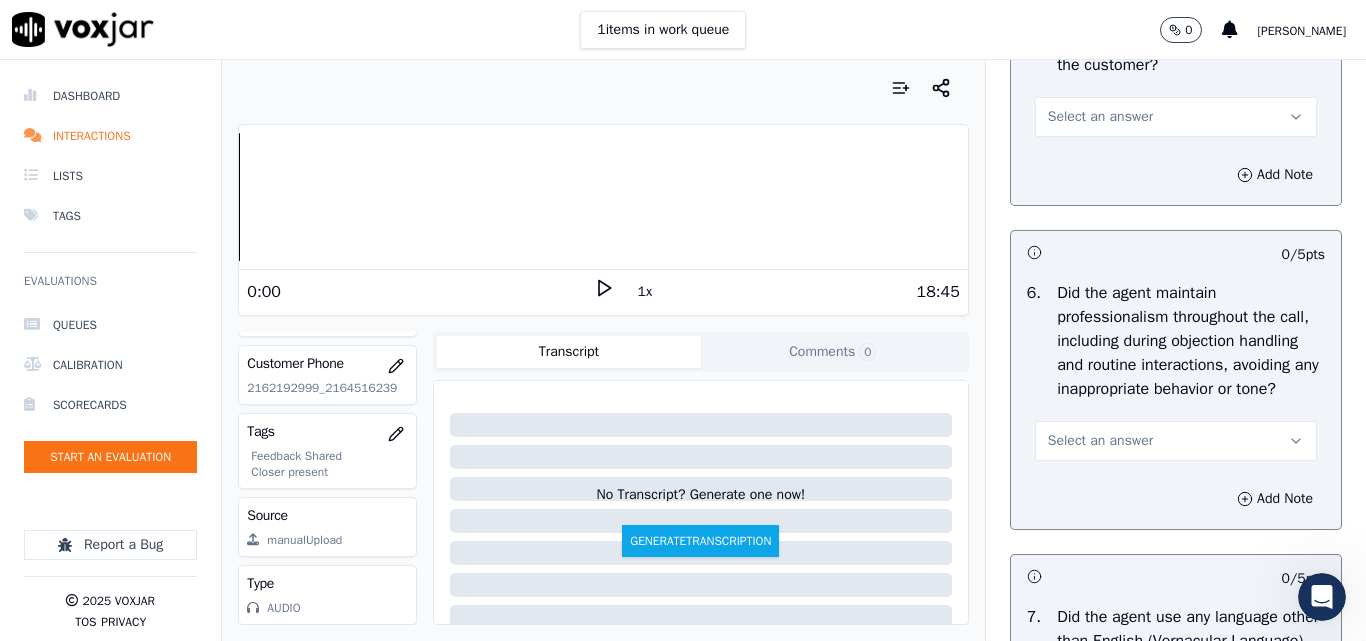 click on "Select an answer" at bounding box center [1100, 117] 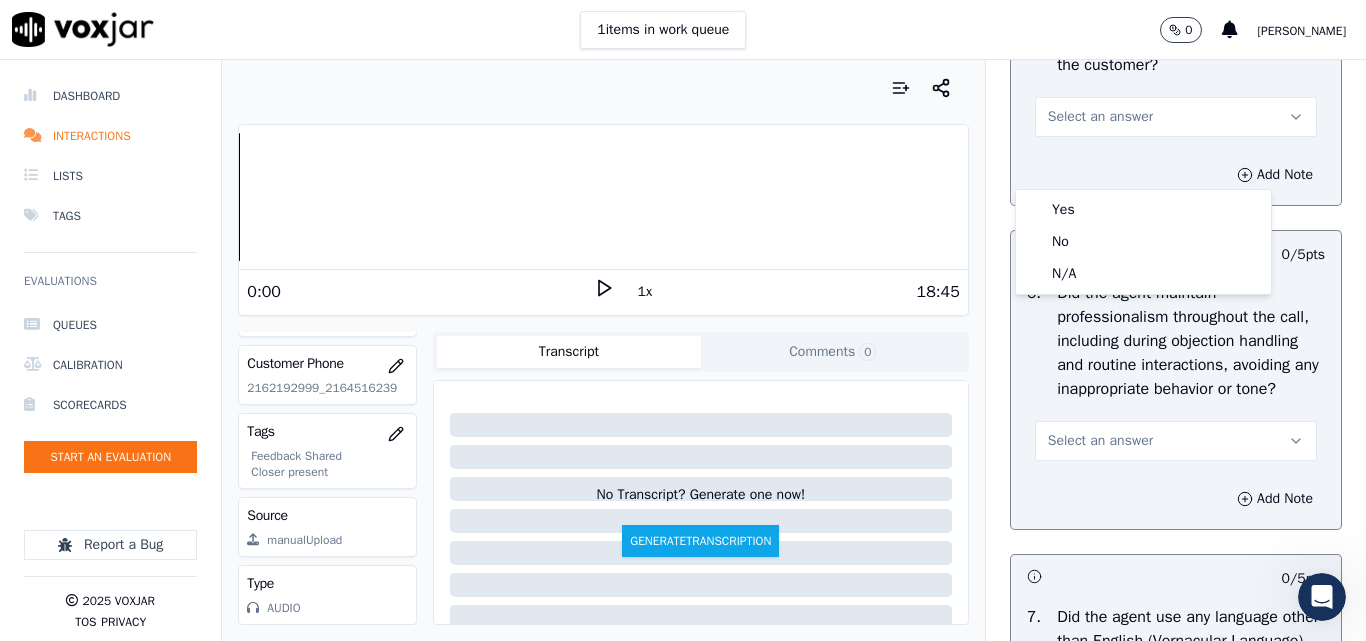 click on "Yes   No     N/A" at bounding box center [1143, 242] 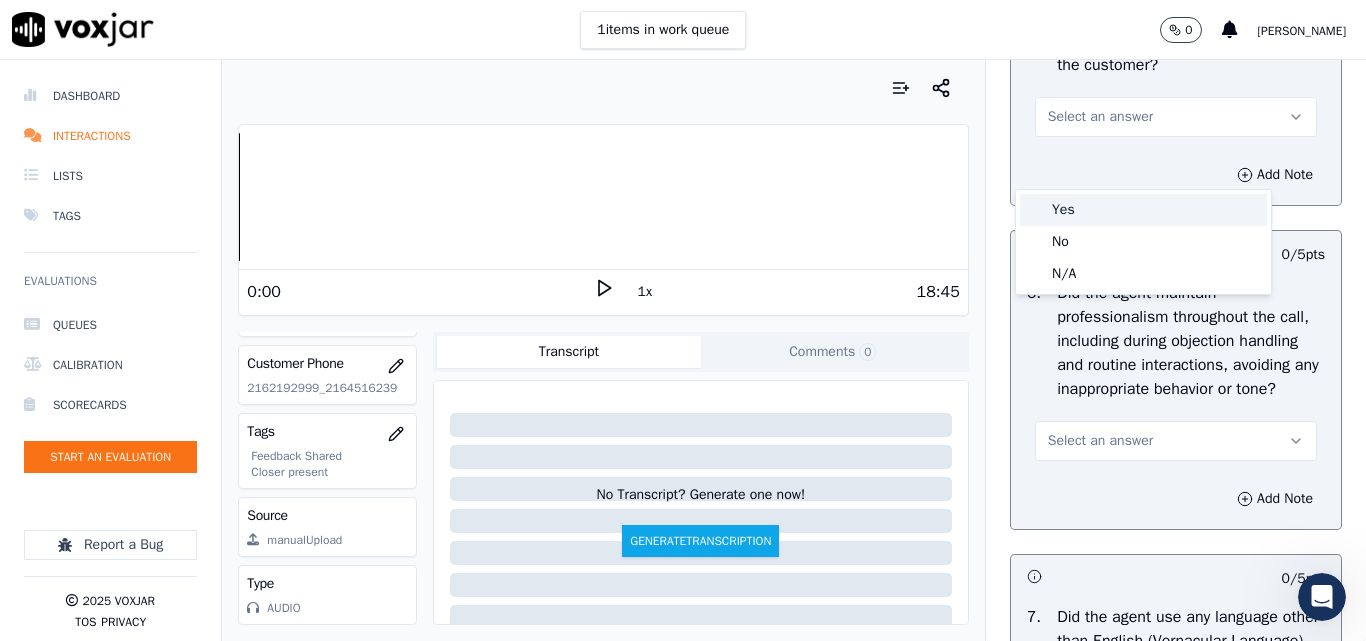 click on "Yes" at bounding box center (1143, 210) 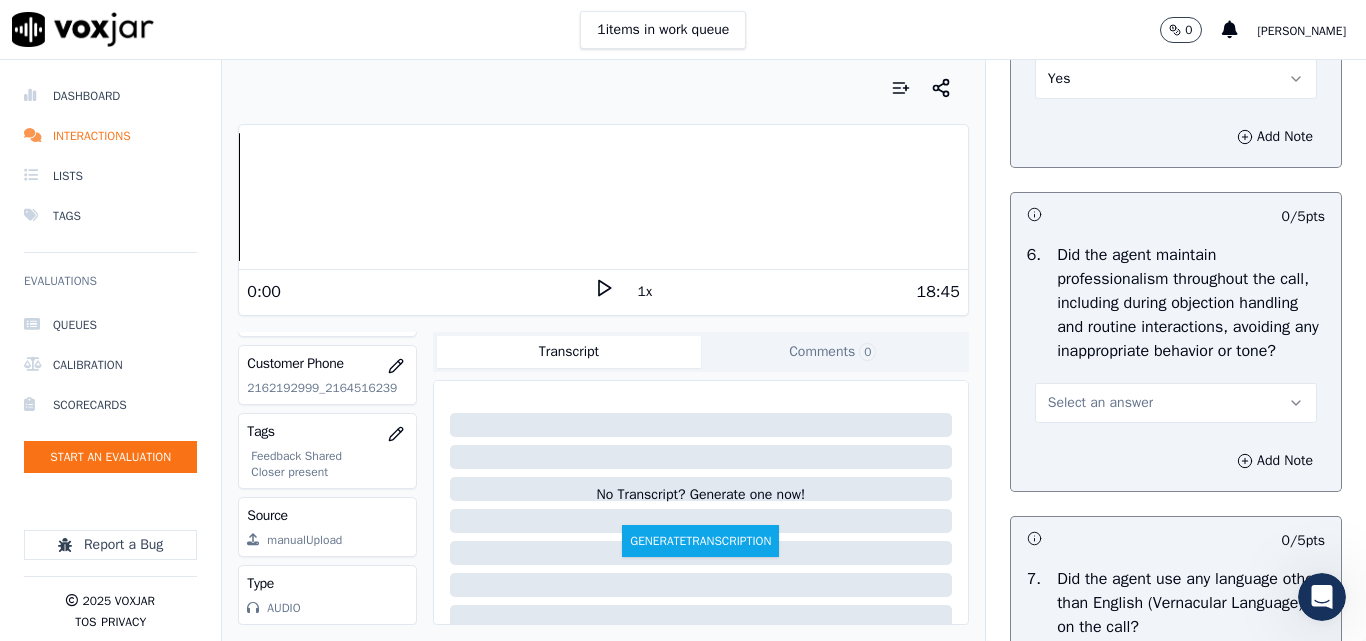 scroll, scrollTop: 2600, scrollLeft: 0, axis: vertical 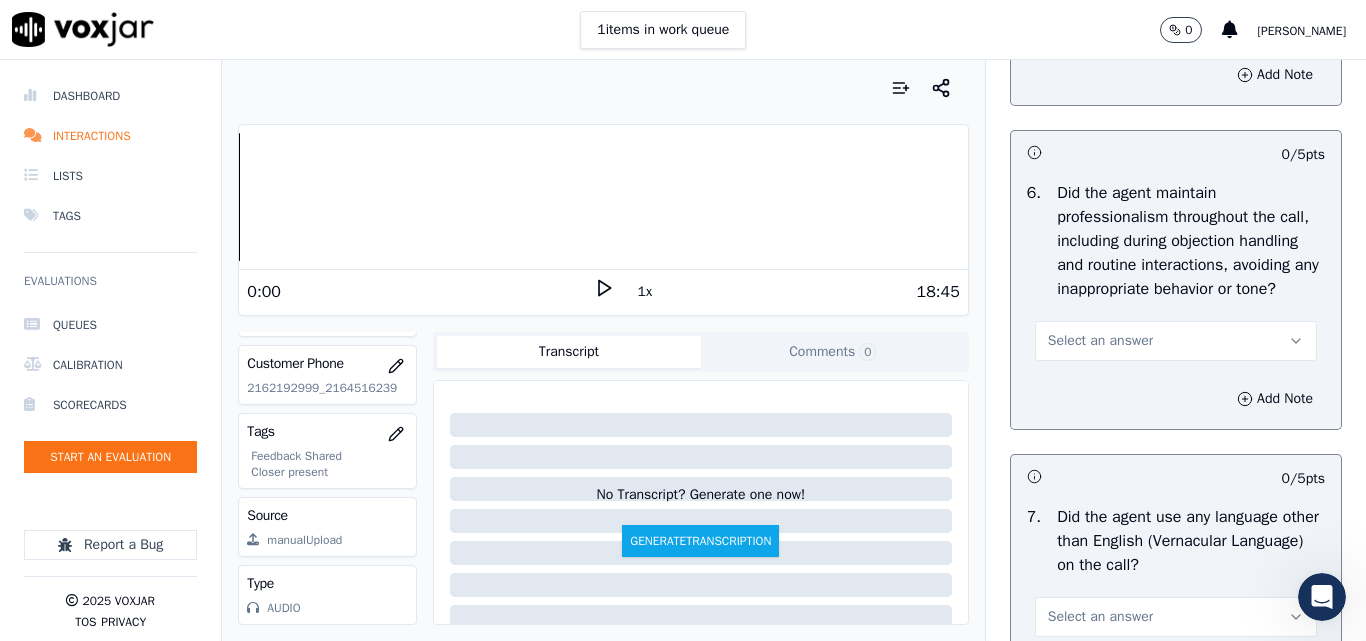 click on "Select an answer" at bounding box center [1100, 341] 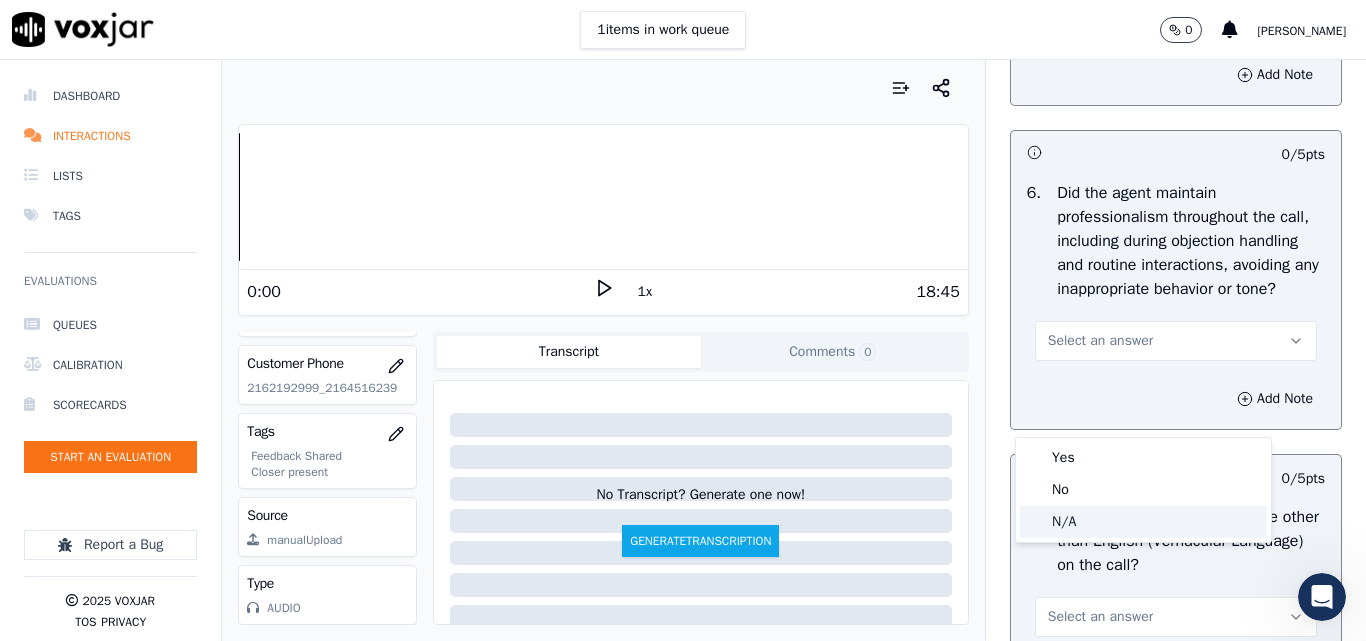 click on "N/A" 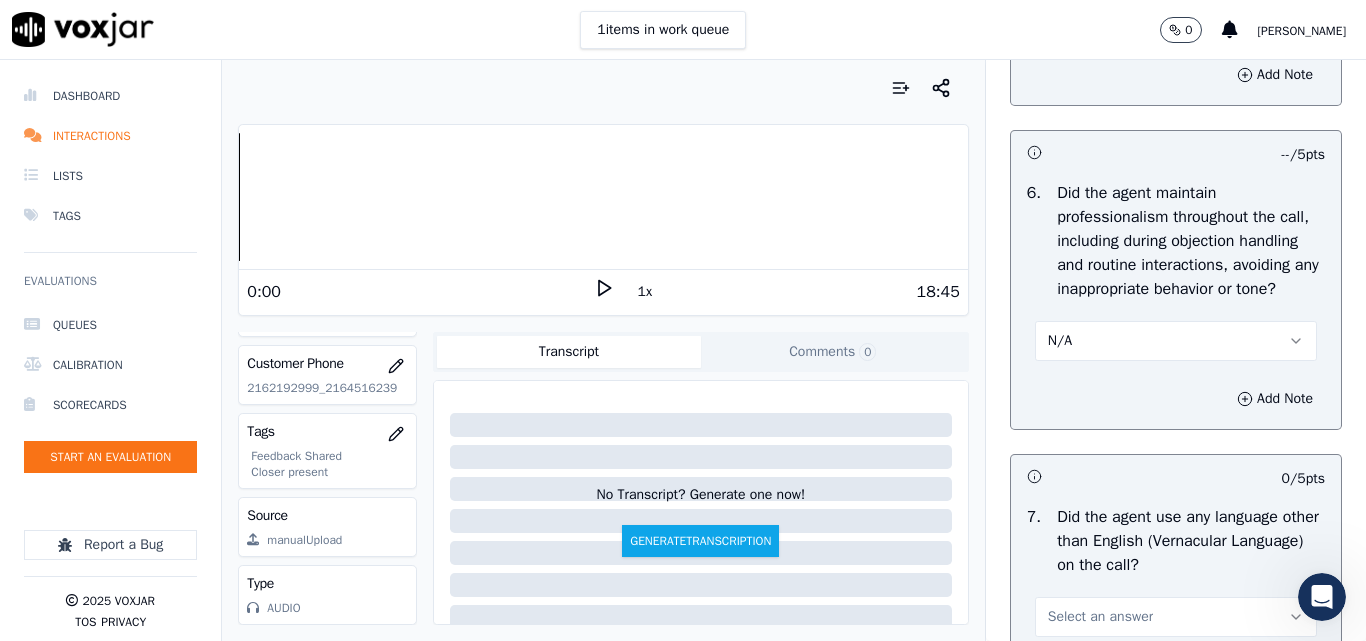 scroll, scrollTop: 2900, scrollLeft: 0, axis: vertical 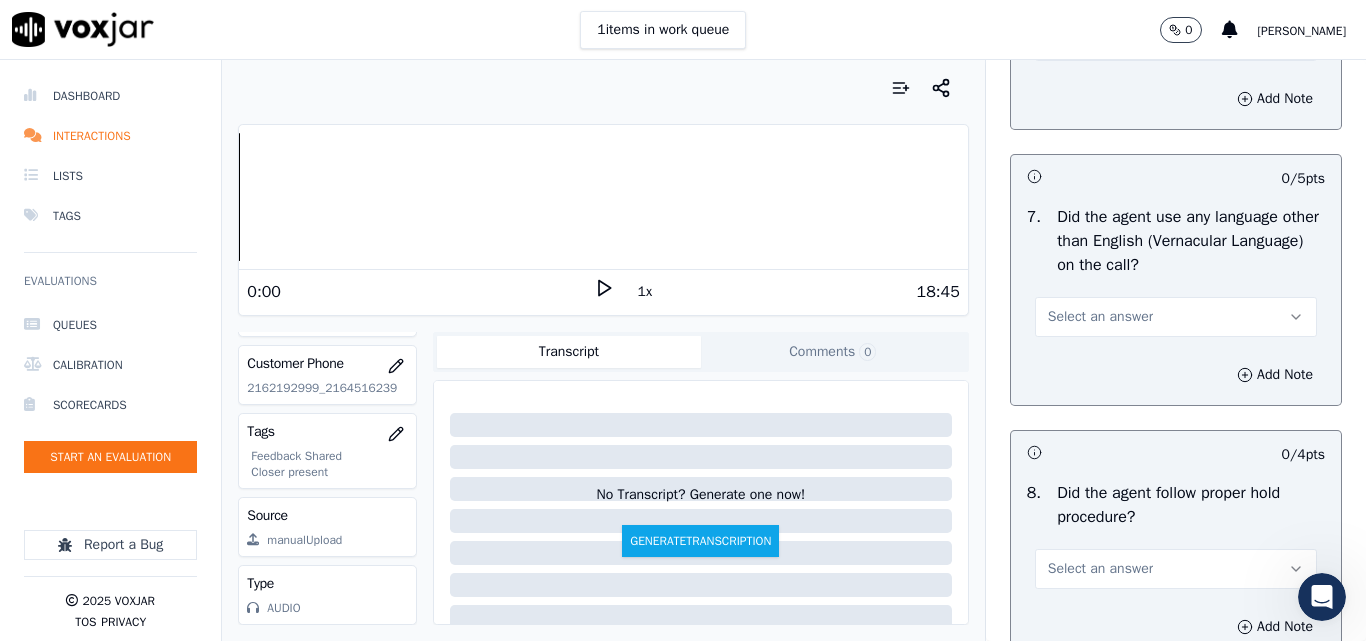 drag, startPoint x: 1110, startPoint y: 388, endPoint x: 1101, endPoint y: 394, distance: 10.816654 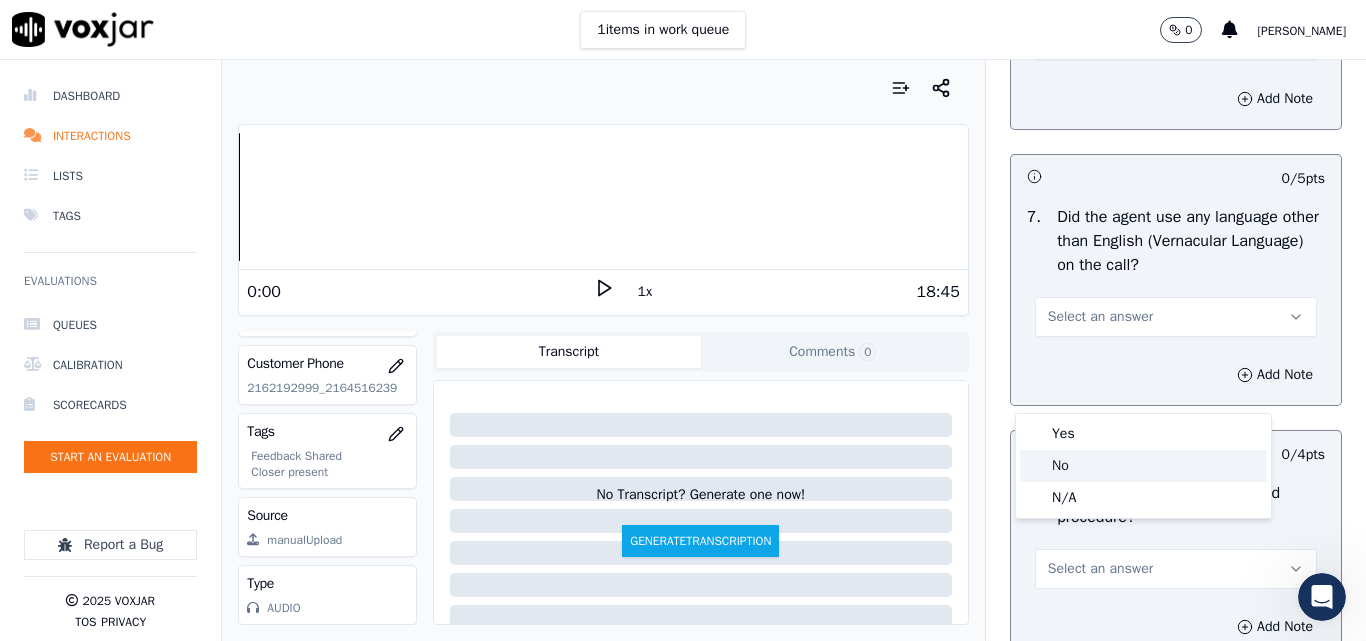 click on "No" 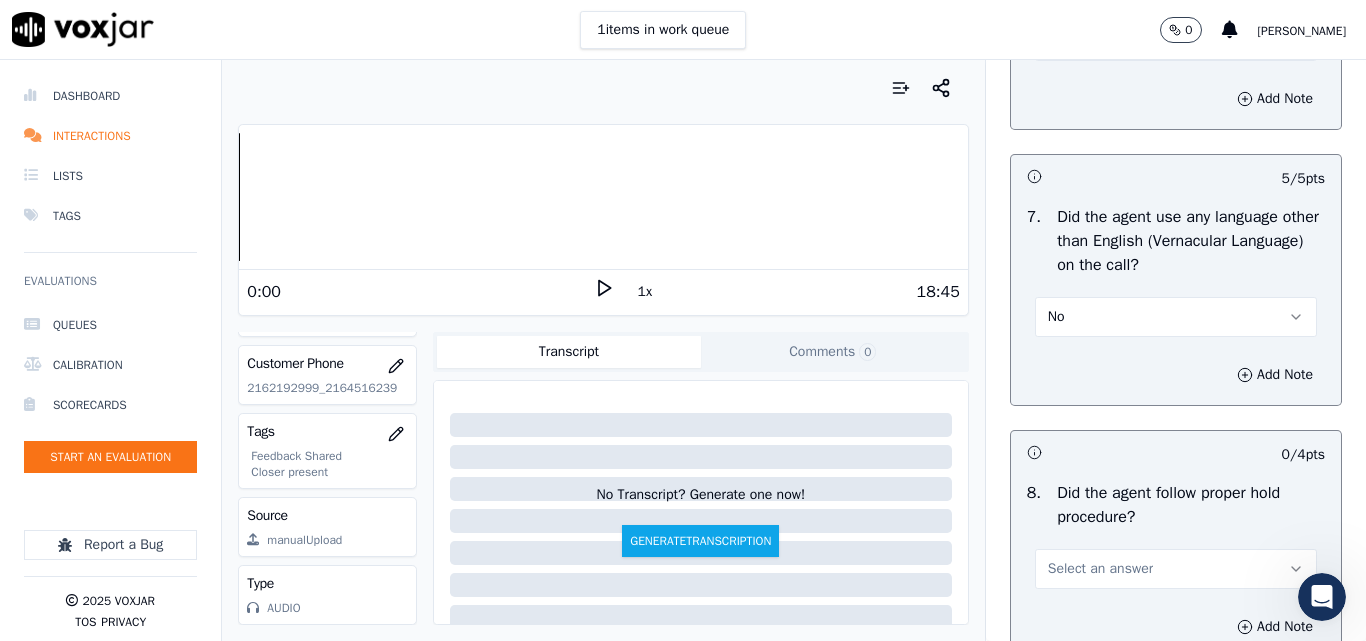 scroll, scrollTop: 3100, scrollLeft: 0, axis: vertical 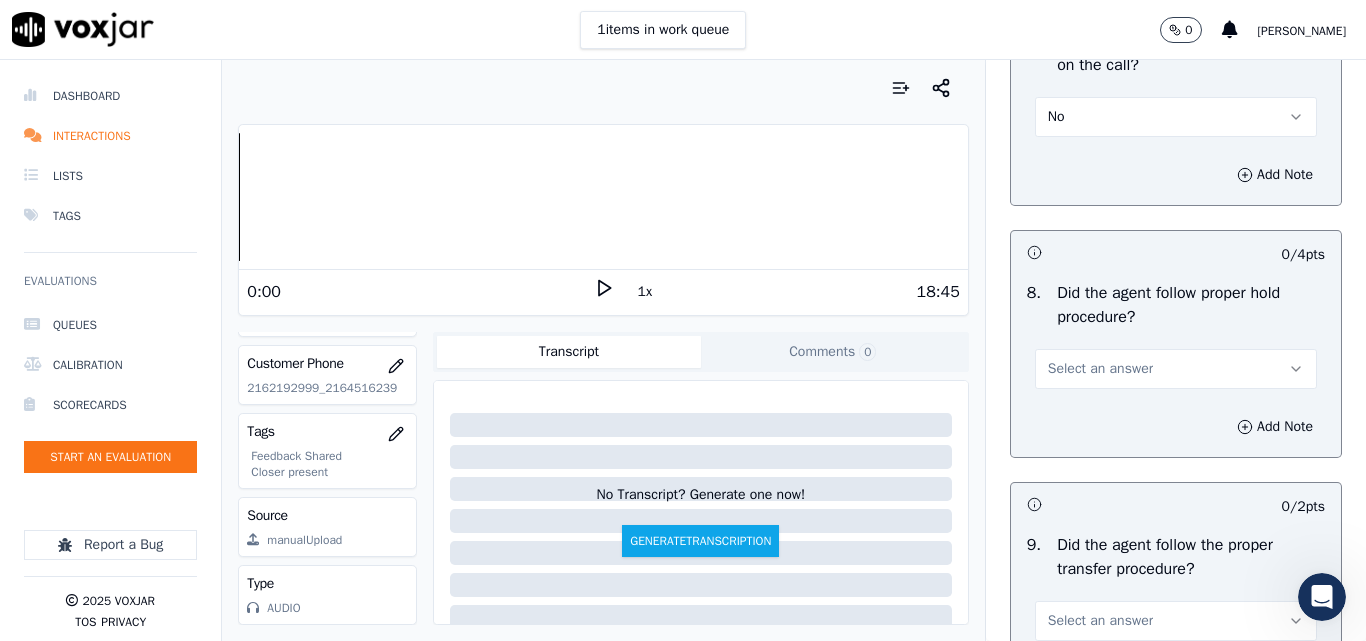 drag, startPoint x: 1083, startPoint y: 434, endPoint x: 1077, endPoint y: 462, distance: 28.635643 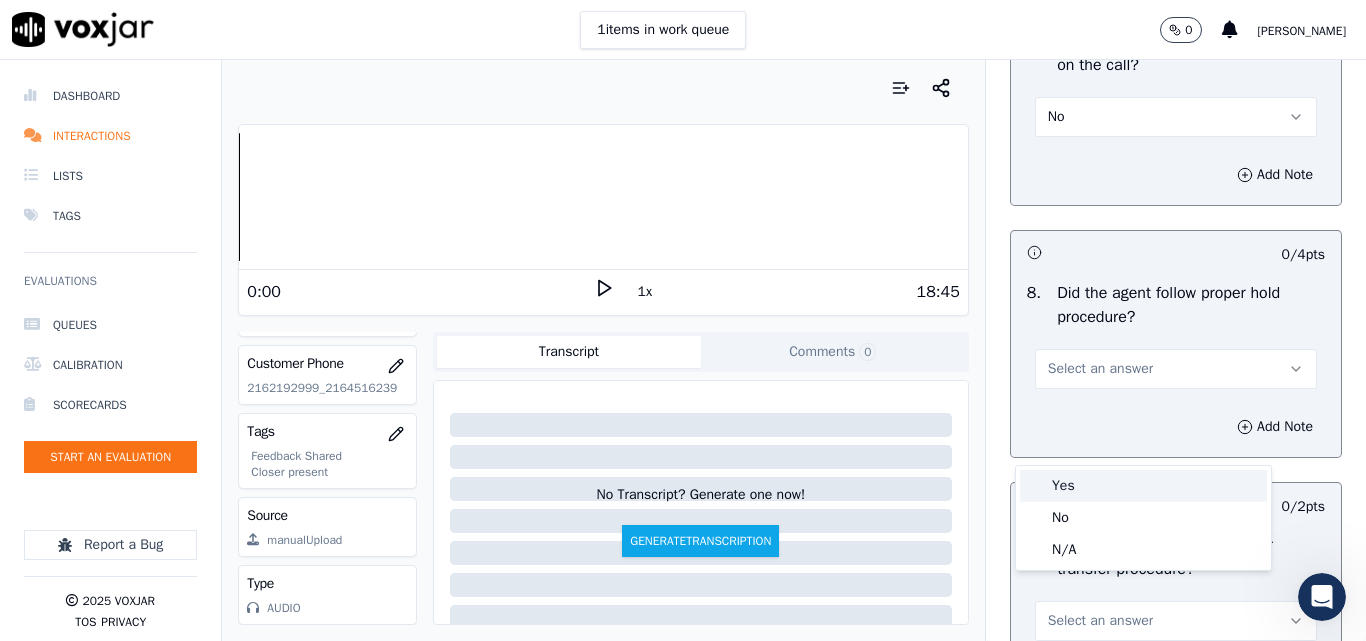 click on "Yes" at bounding box center (1143, 486) 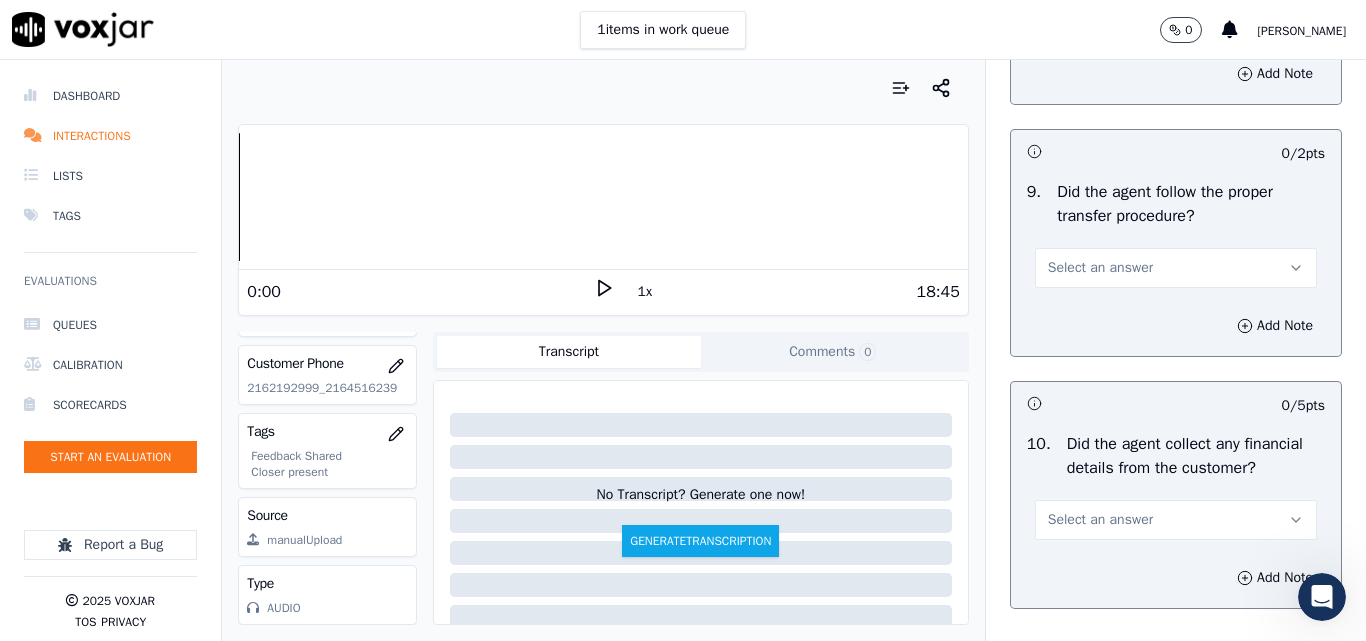 scroll, scrollTop: 3500, scrollLeft: 0, axis: vertical 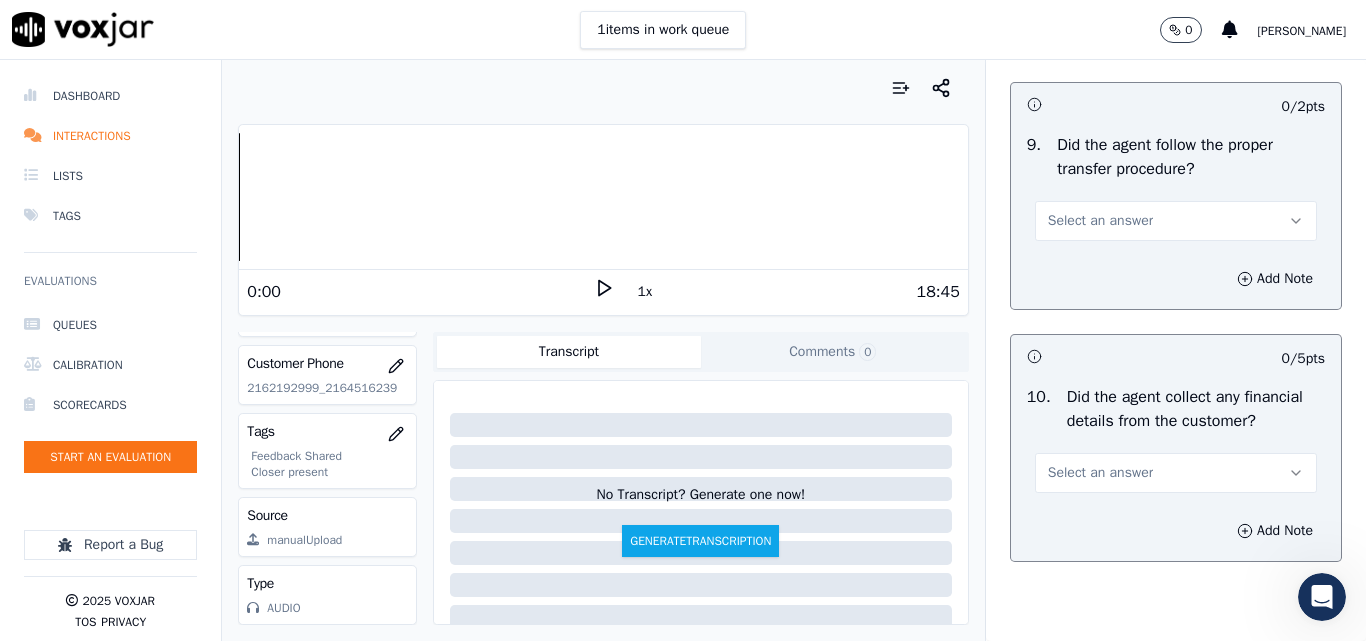 click on "Select an answer" at bounding box center (1100, 221) 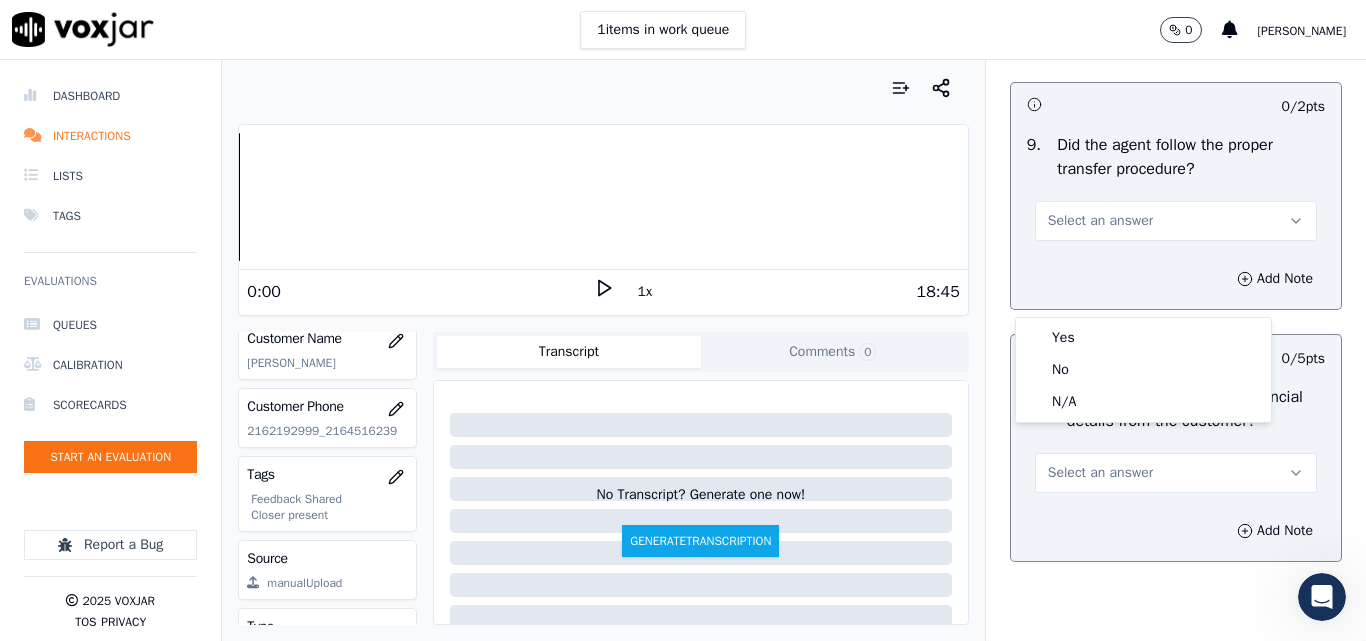 scroll, scrollTop: 188, scrollLeft: 0, axis: vertical 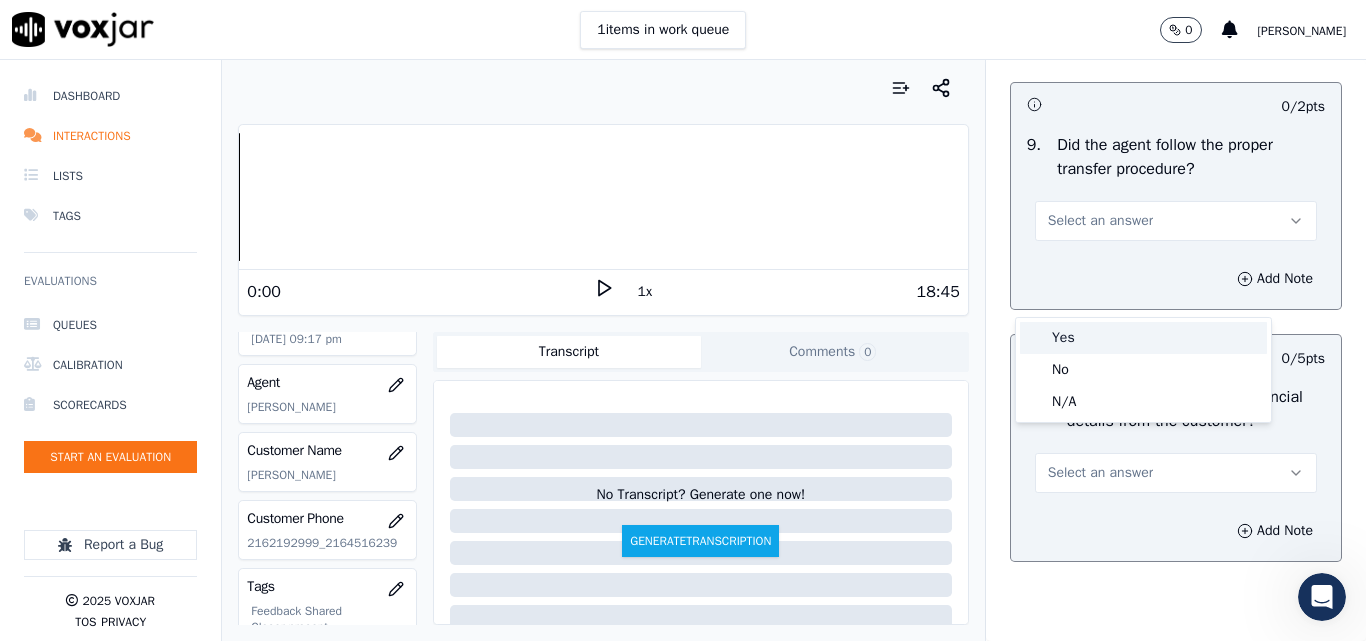 click on "Yes" at bounding box center (1143, 338) 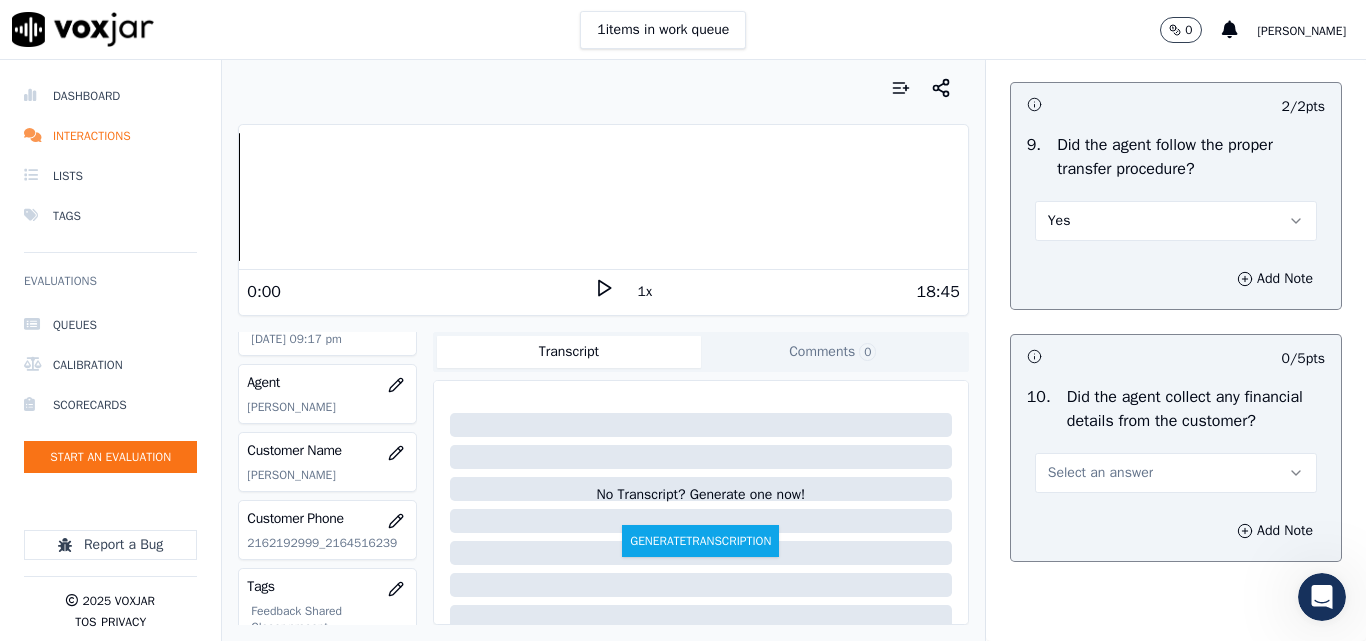 scroll, scrollTop: 3800, scrollLeft: 0, axis: vertical 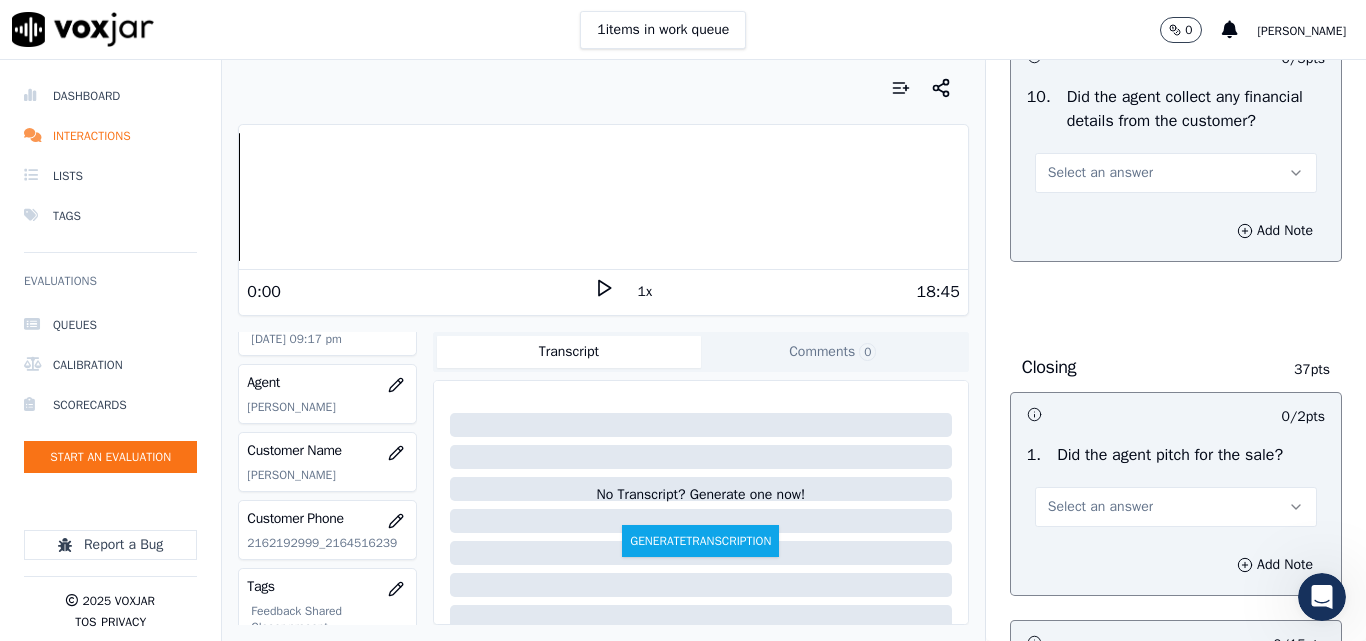 click on "Select an answer" at bounding box center (1176, 173) 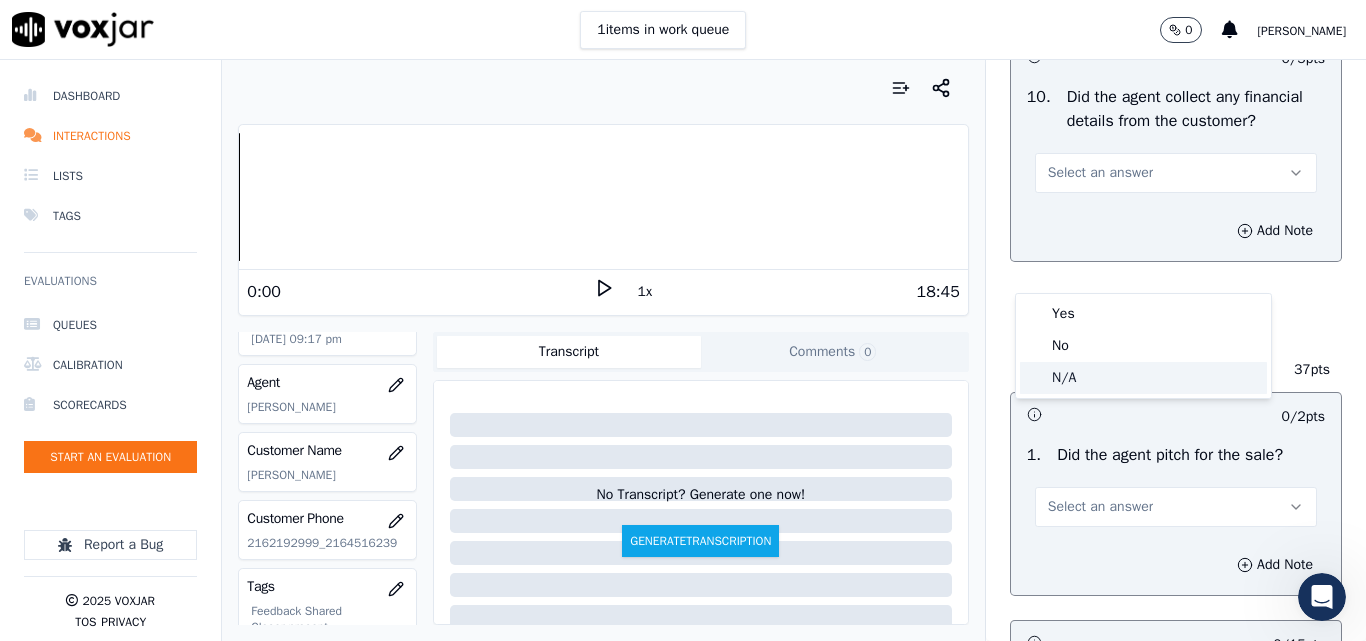 click on "N/A" 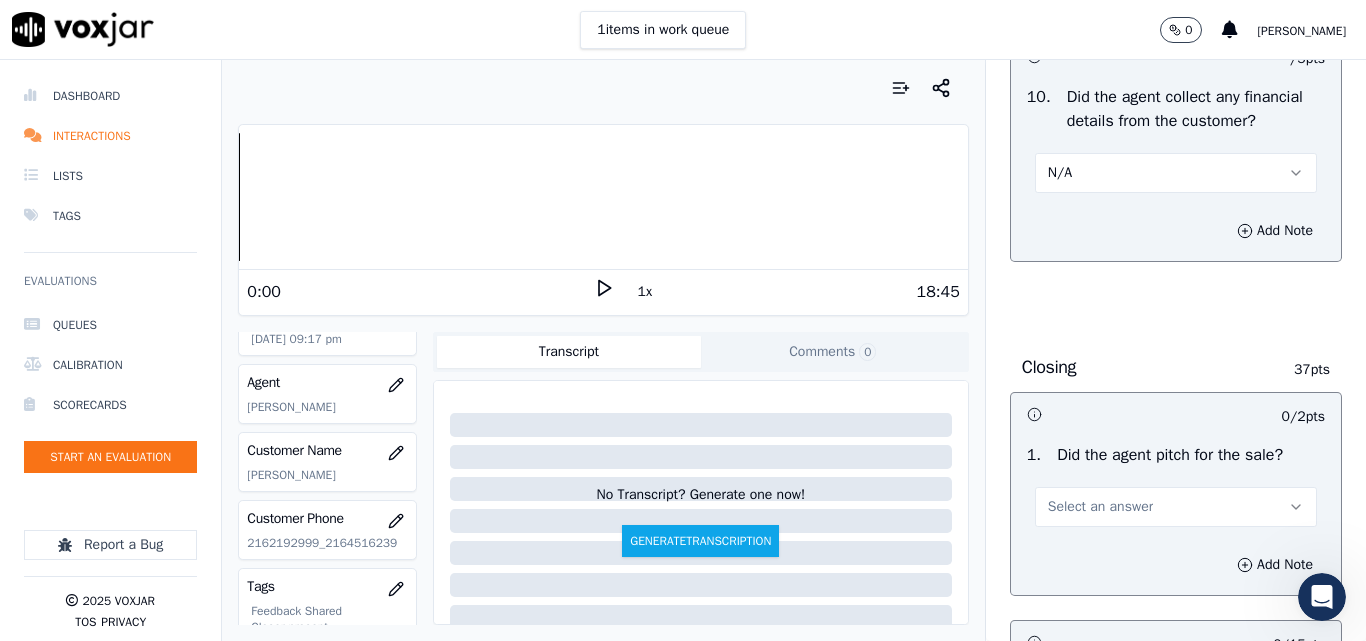 click on "N/A" at bounding box center [1176, 173] 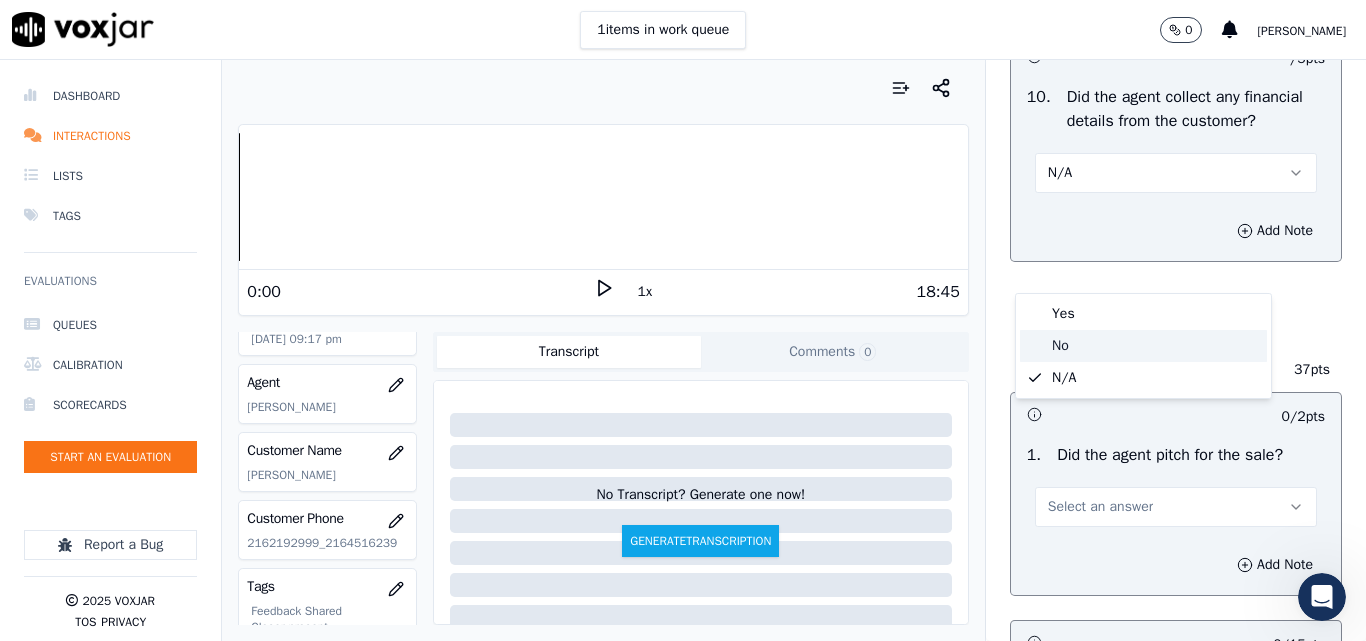 click on "No" 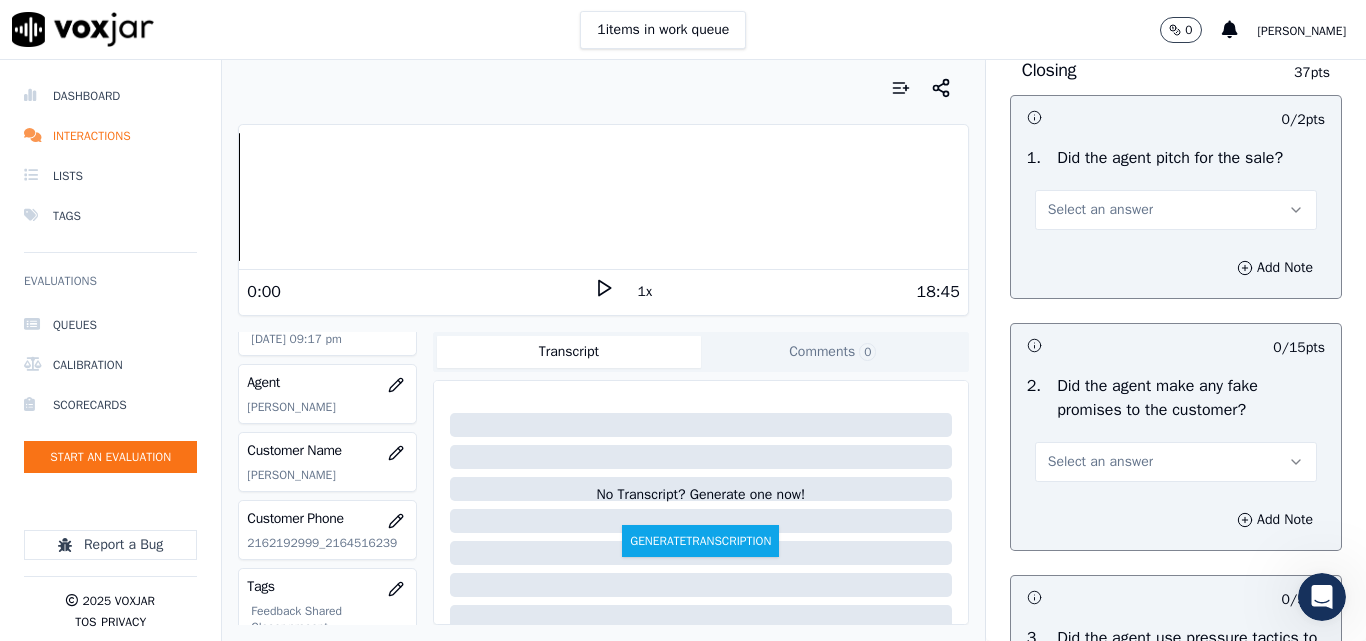 scroll, scrollTop: 4100, scrollLeft: 0, axis: vertical 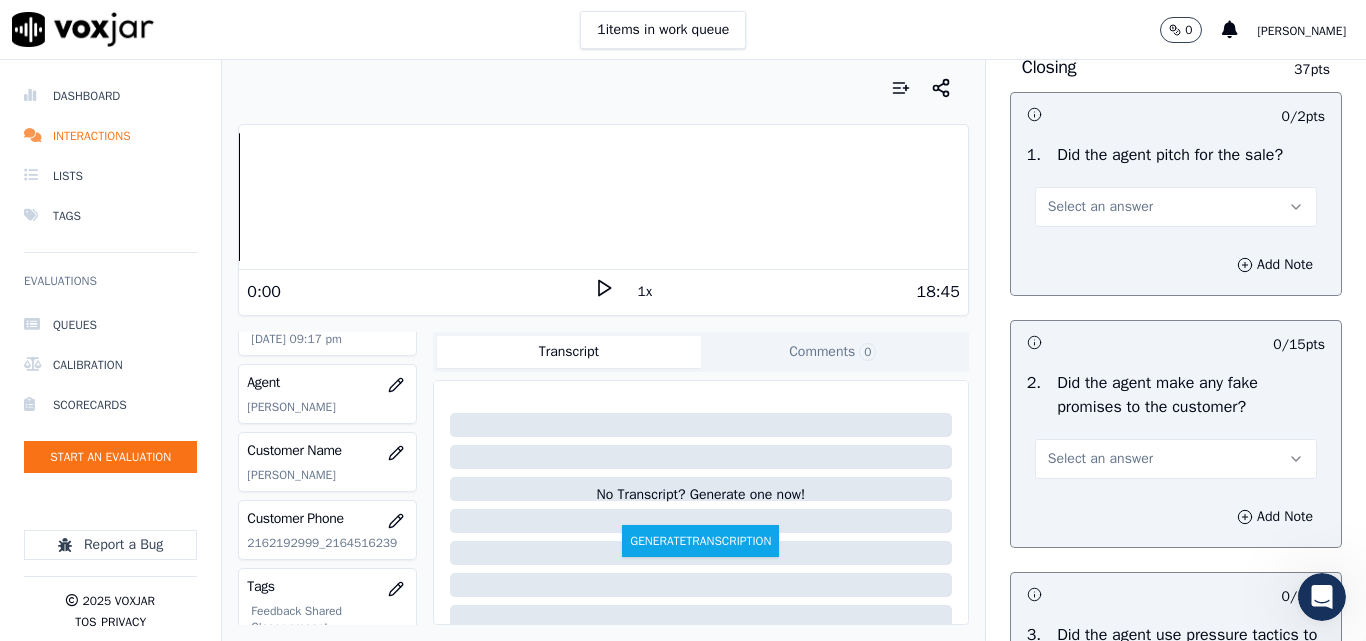 click on "Select an answer" at bounding box center [1100, 207] 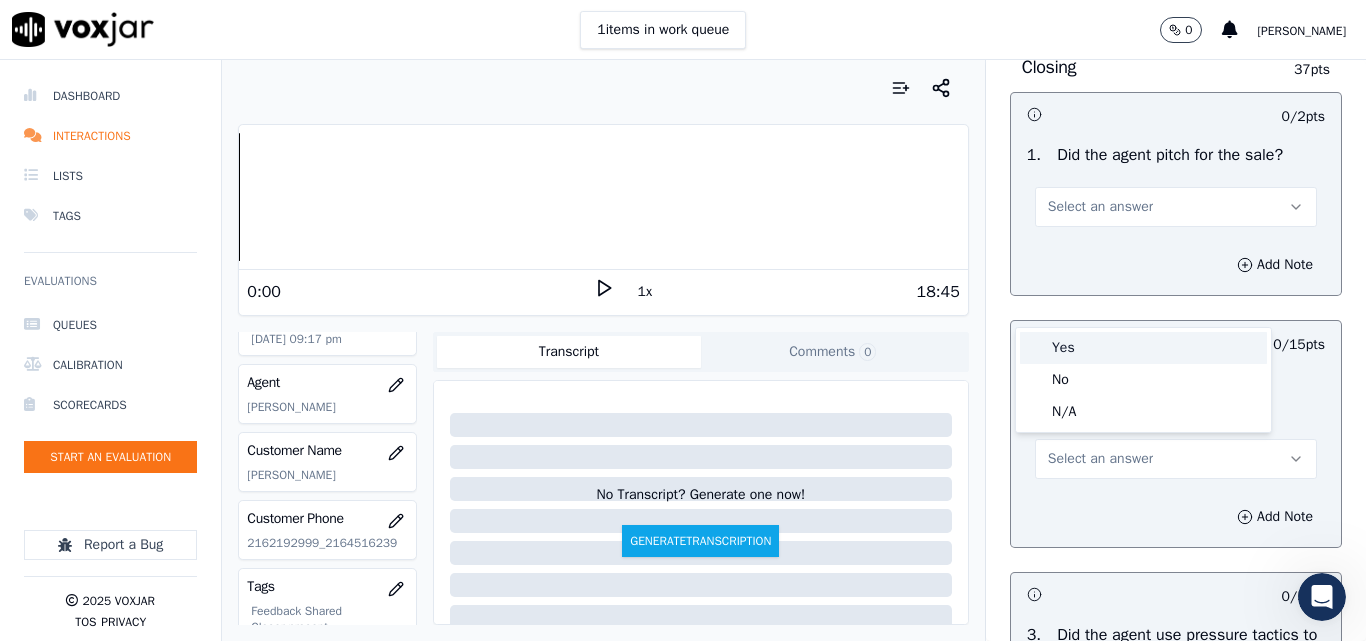 click on "Yes" at bounding box center (1143, 348) 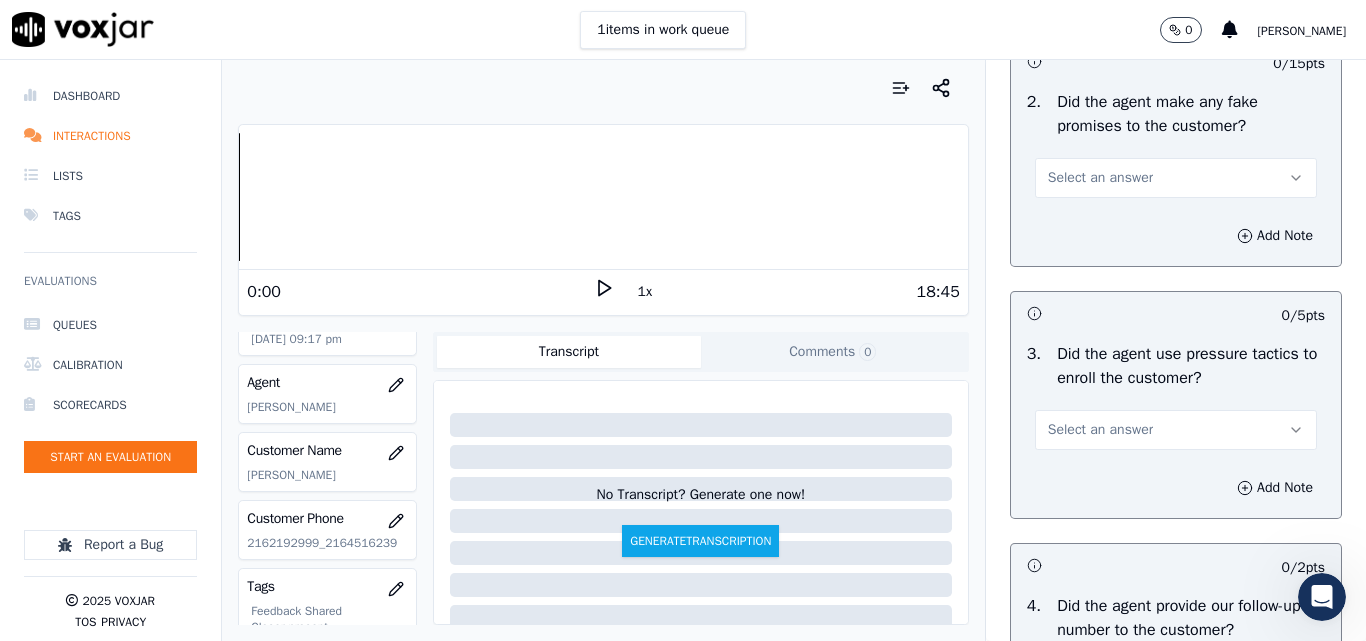 scroll, scrollTop: 4400, scrollLeft: 0, axis: vertical 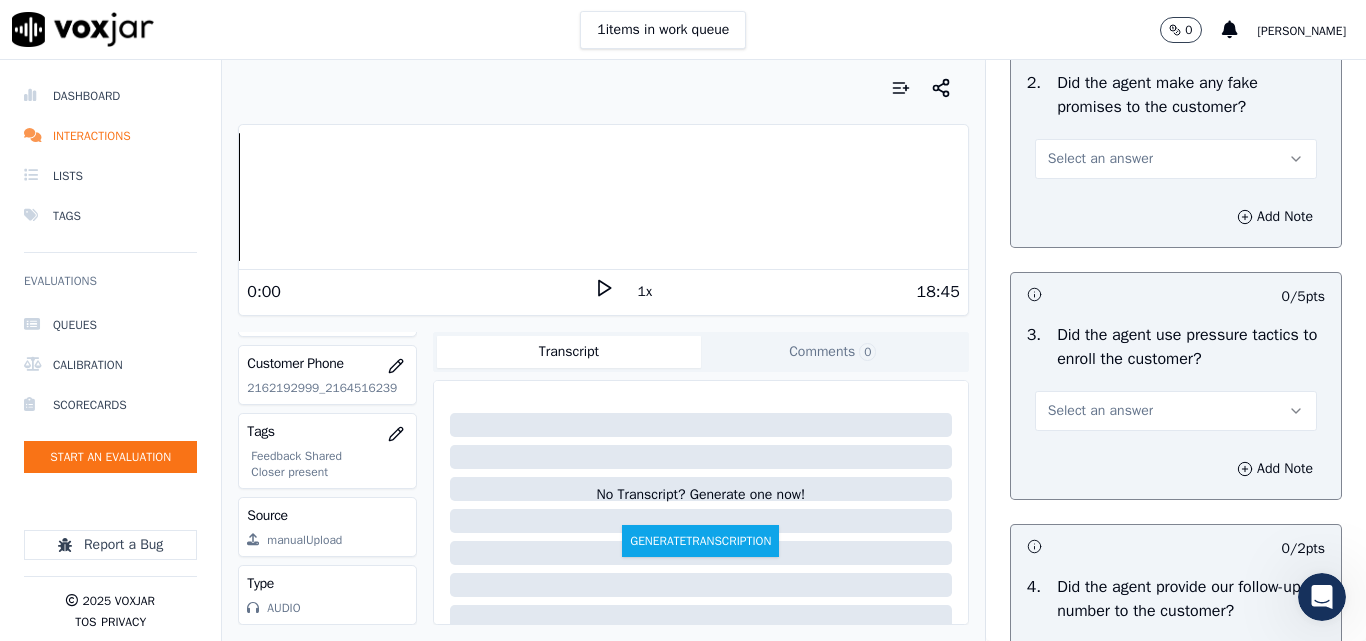 click on "Select an answer" at bounding box center [1100, 159] 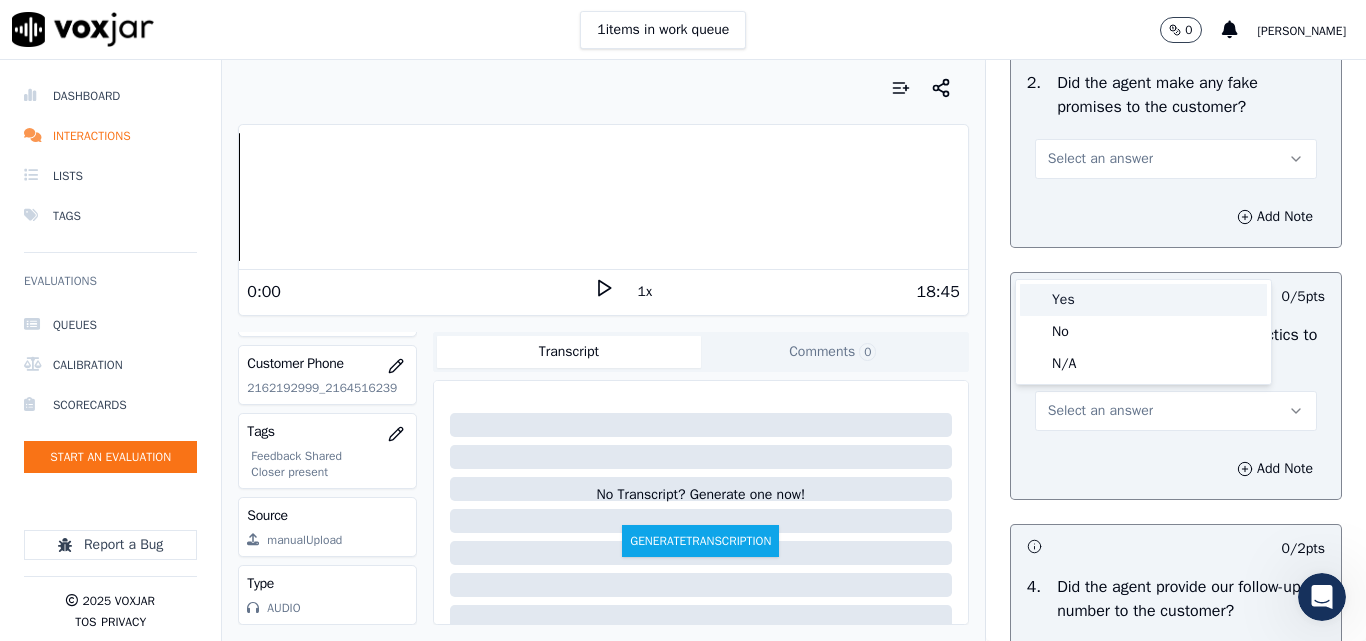 click on "Yes" at bounding box center [1143, 300] 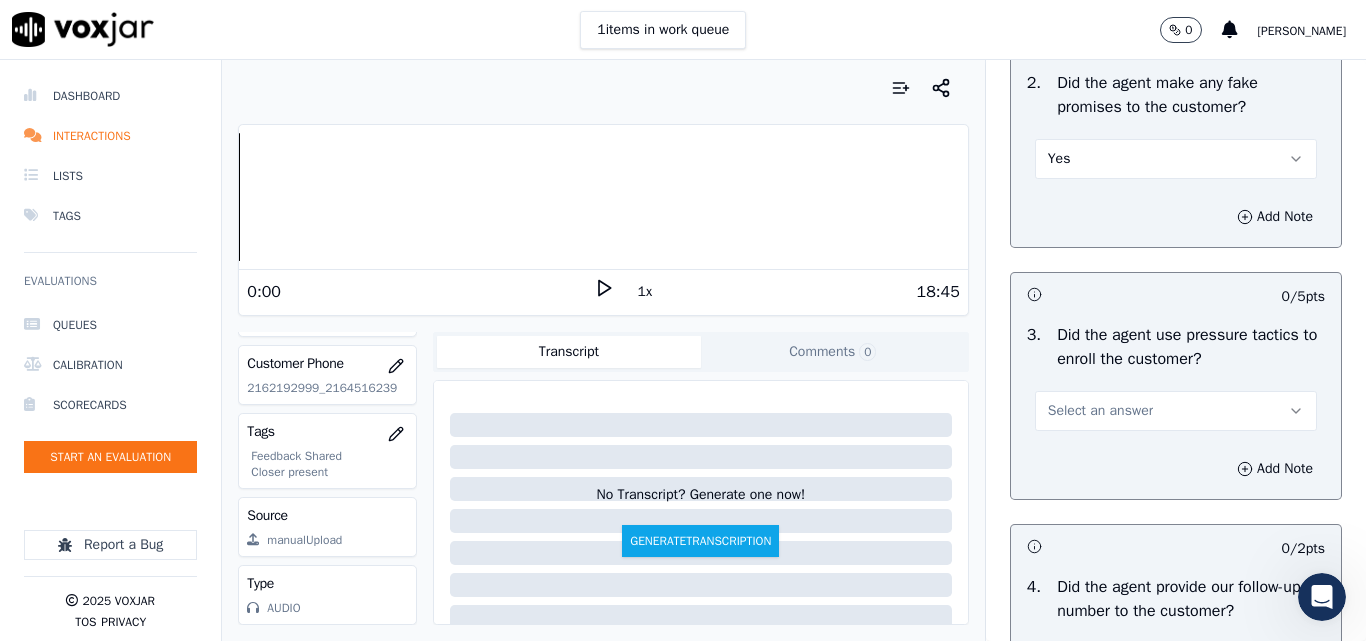 scroll, scrollTop: 4500, scrollLeft: 0, axis: vertical 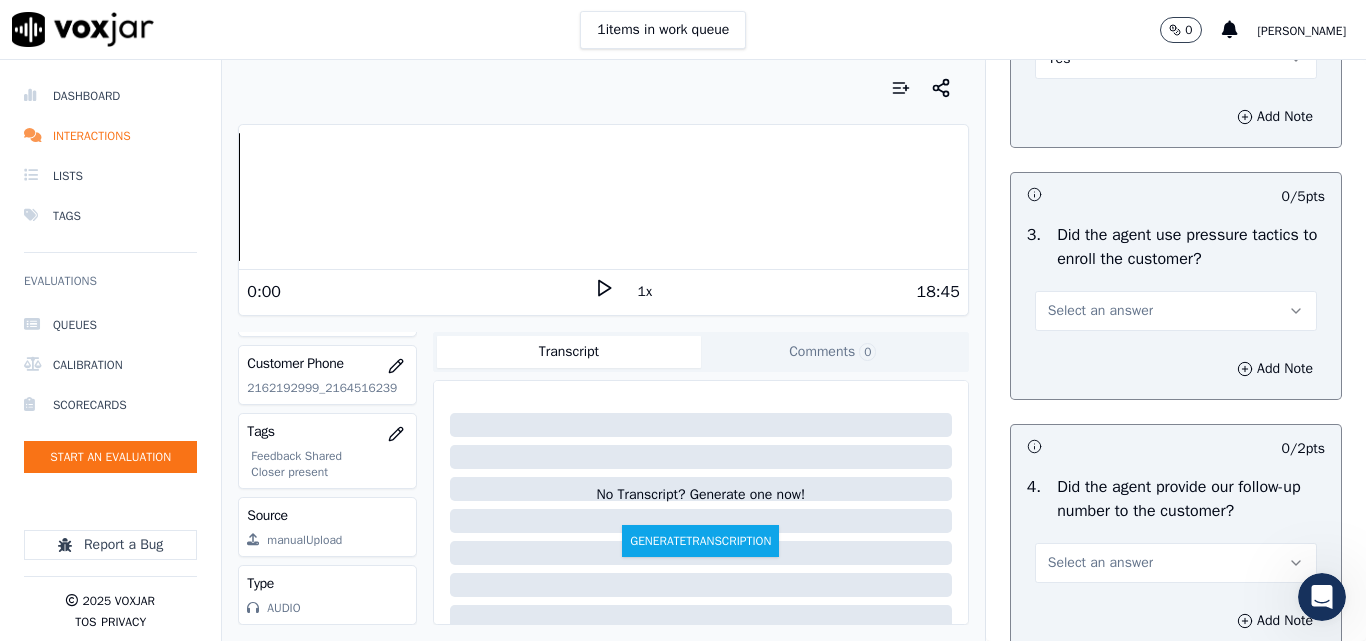 click on "Select an answer" at bounding box center (1100, 311) 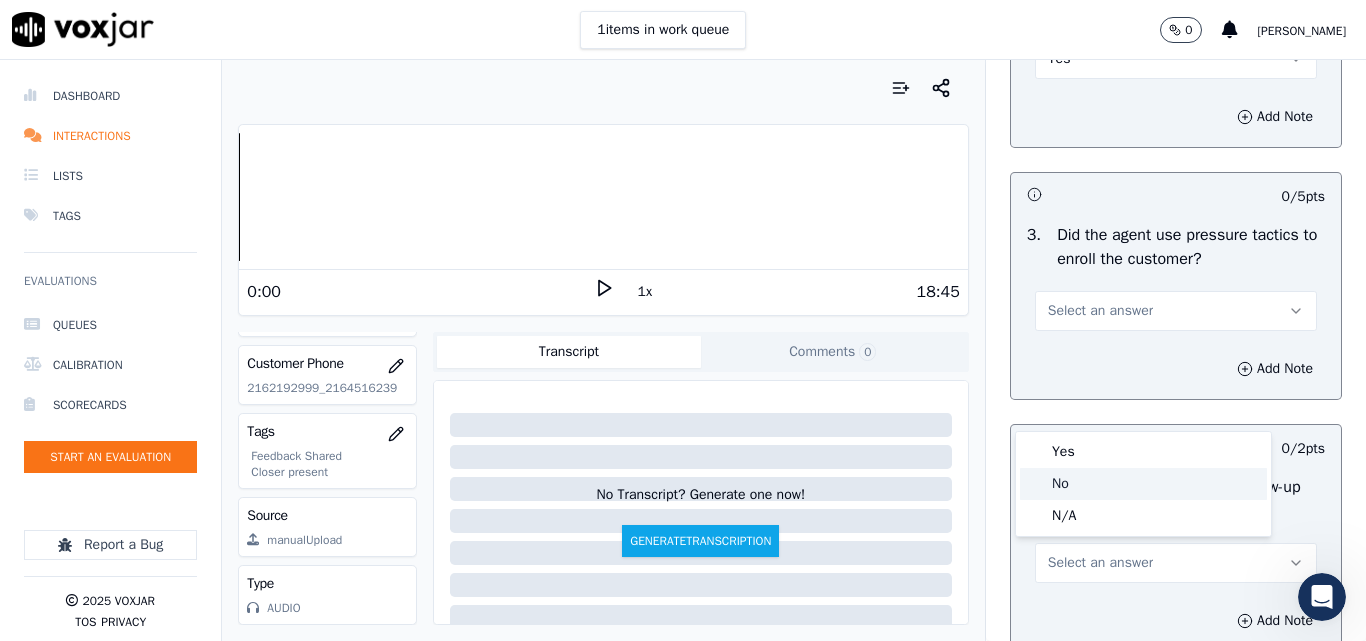click on "No" 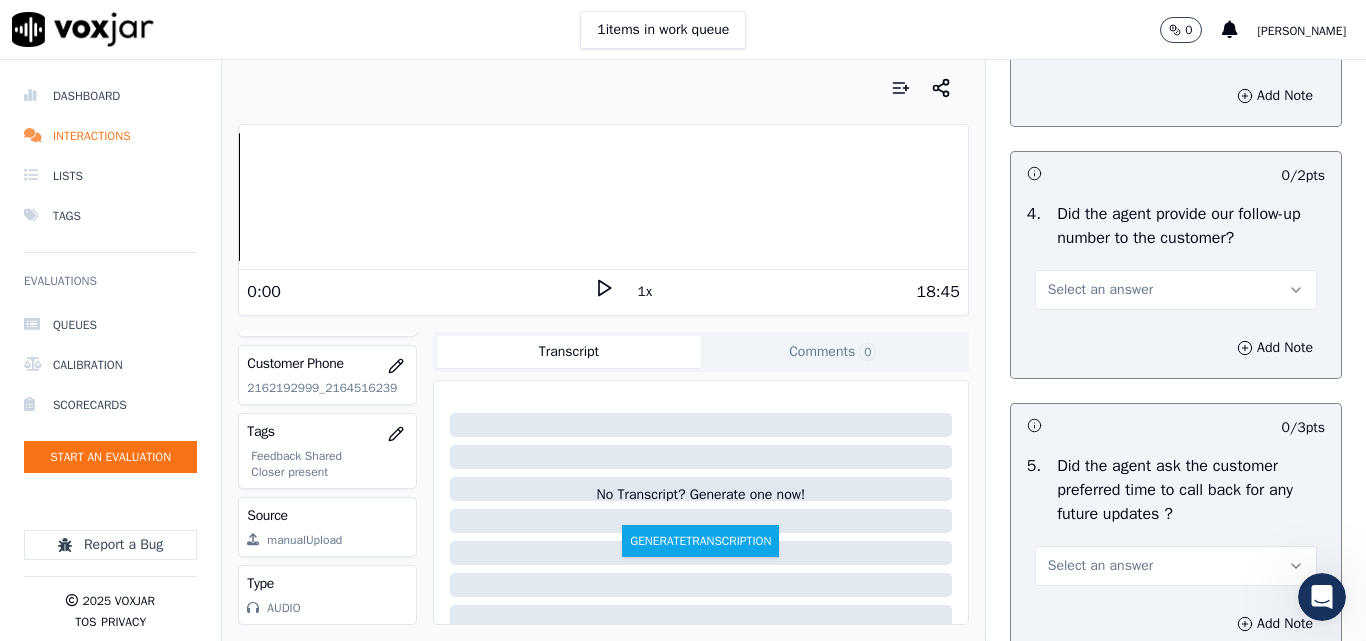 scroll, scrollTop: 4800, scrollLeft: 0, axis: vertical 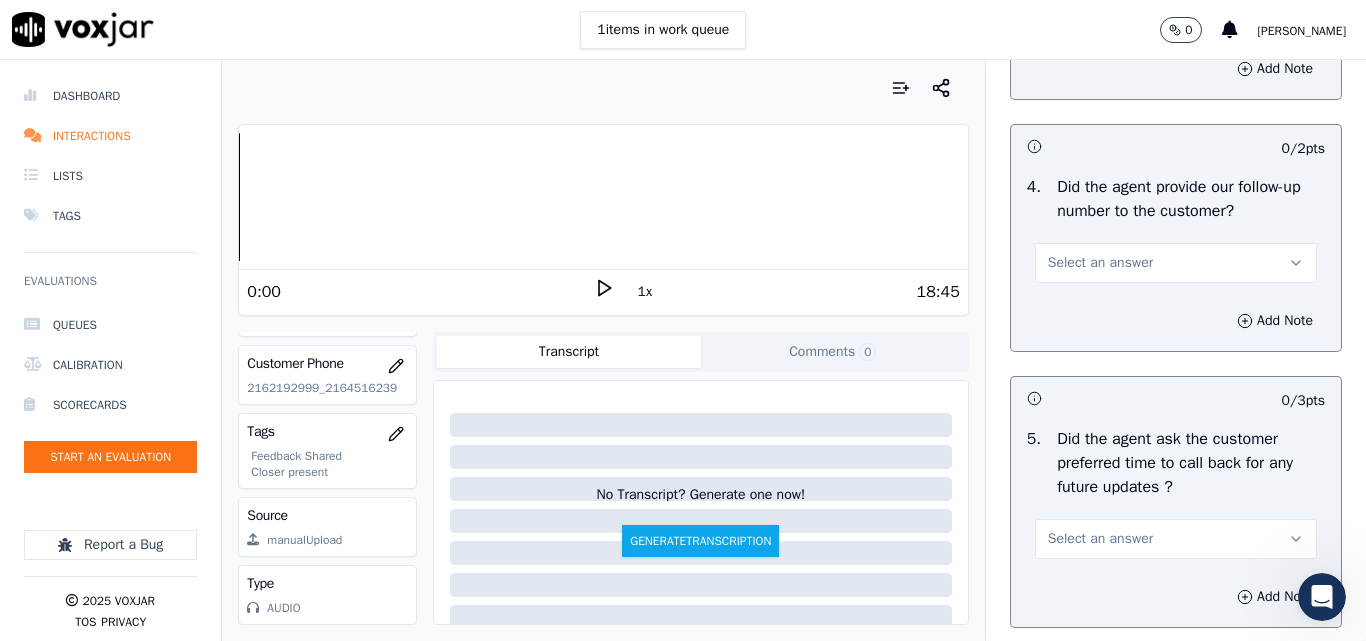 click on "Select an answer" at bounding box center (1100, 263) 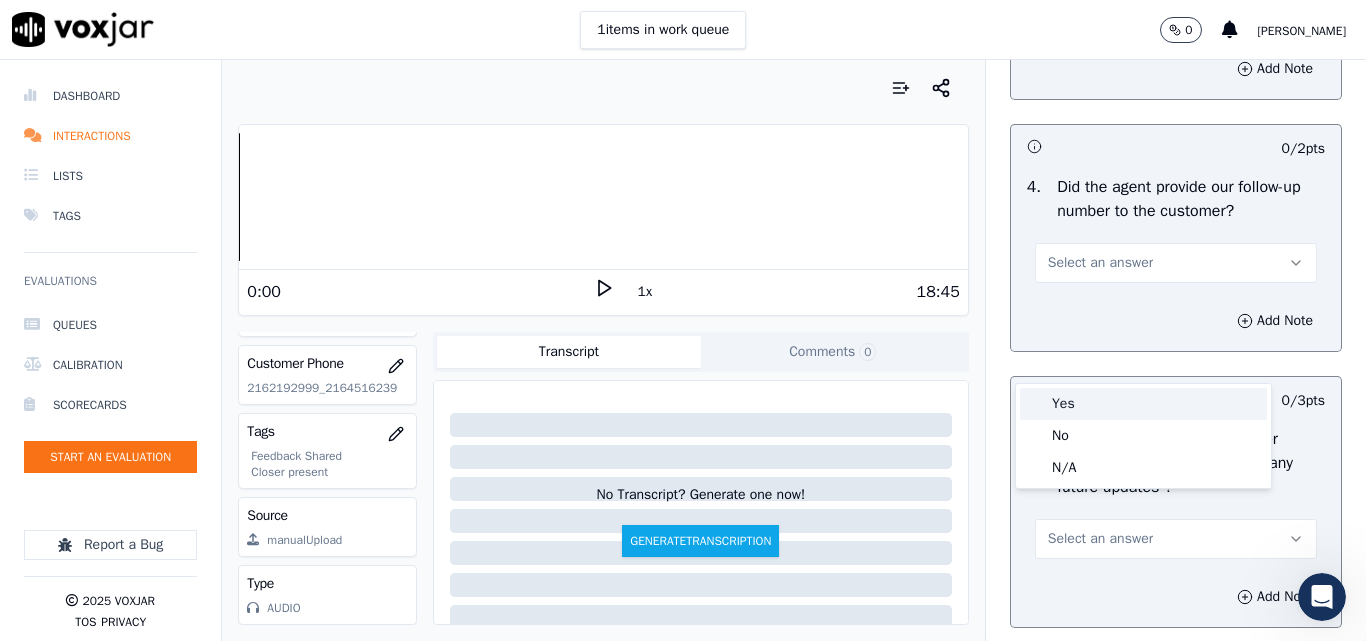click on "Yes" at bounding box center [1143, 404] 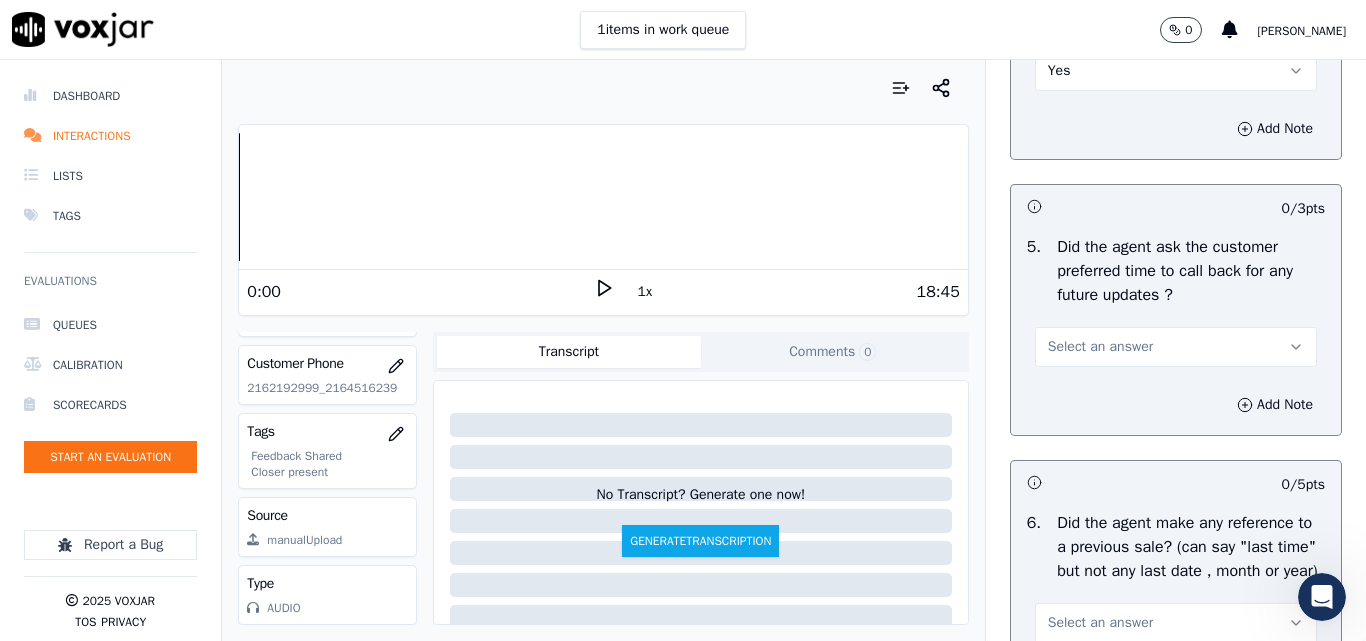 scroll, scrollTop: 5000, scrollLeft: 0, axis: vertical 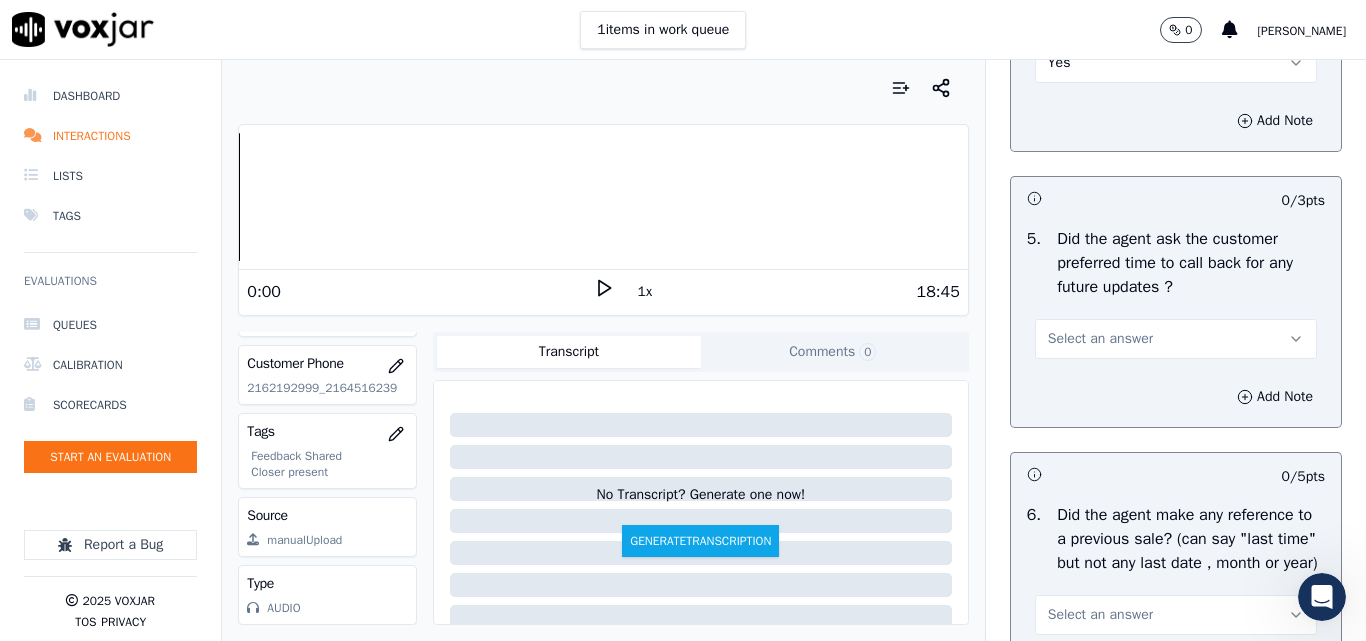 click on "Select an answer" at bounding box center (1100, 339) 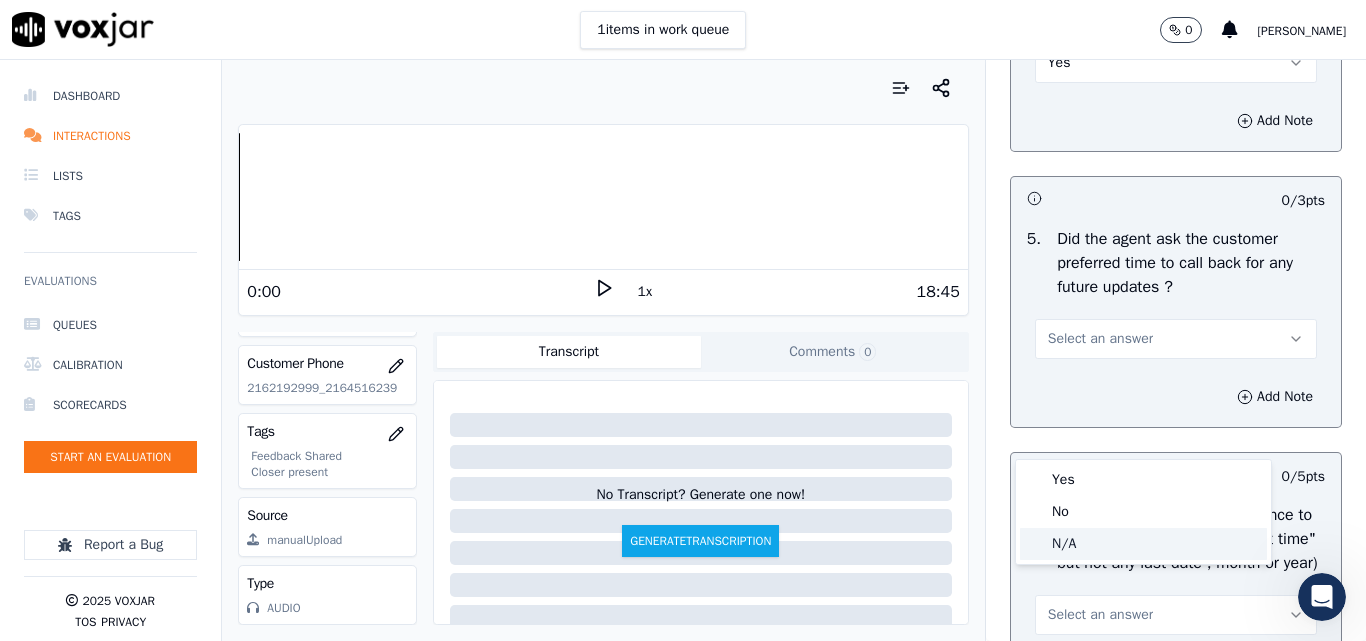 click on "N/A" 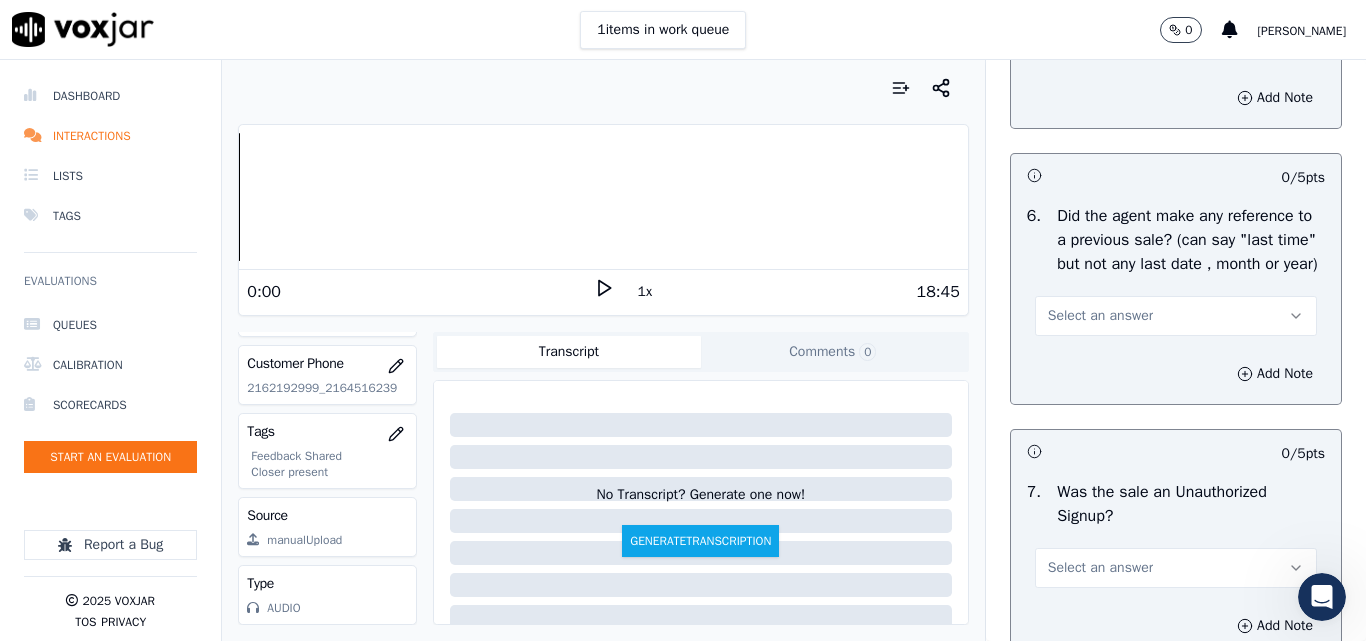 scroll, scrollTop: 5300, scrollLeft: 0, axis: vertical 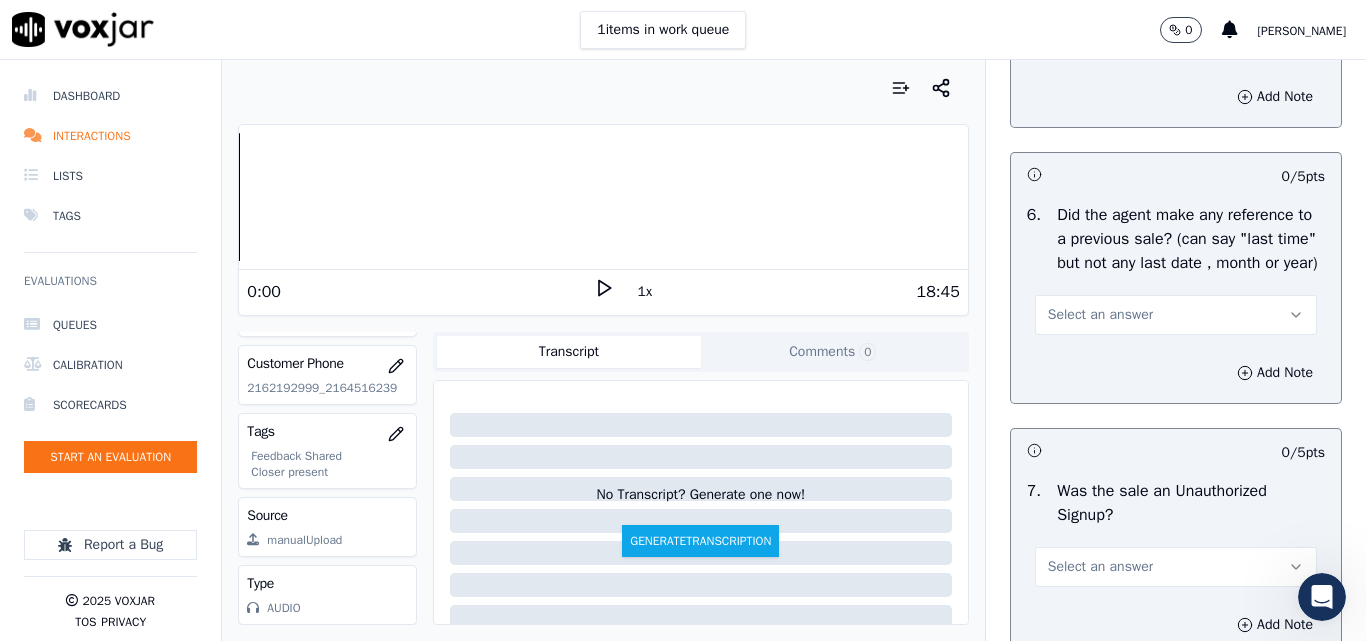click on "Select an answer" at bounding box center [1100, 315] 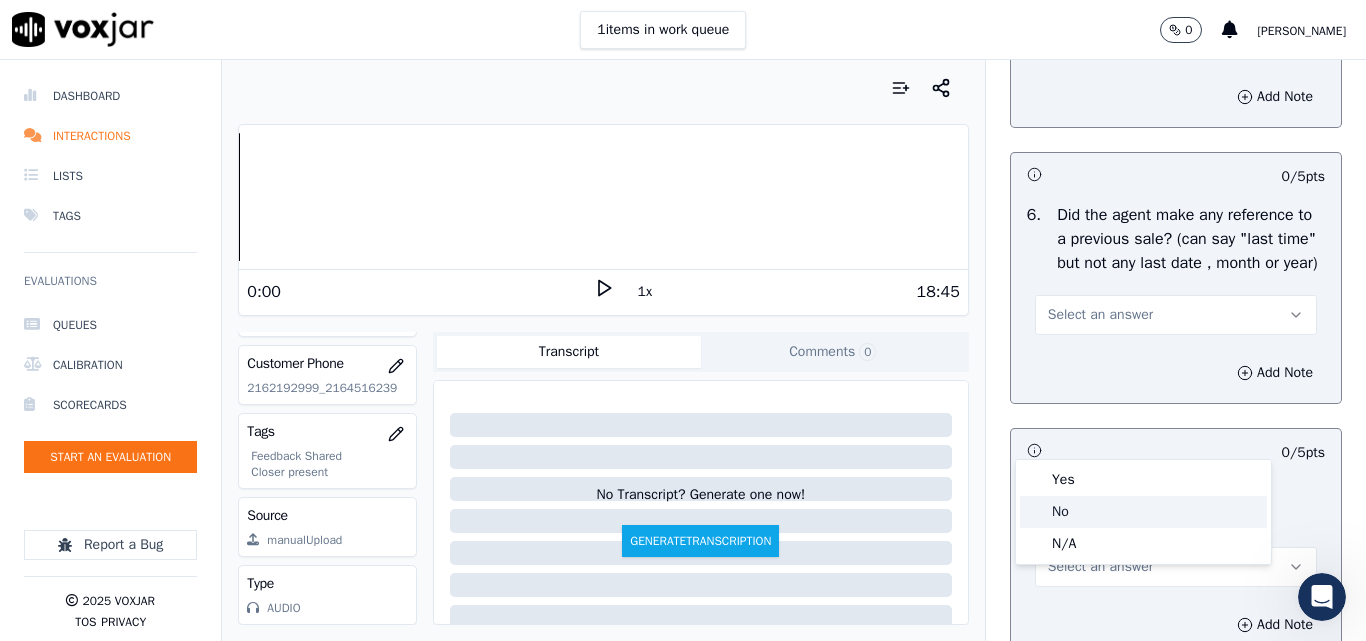 click on "No" 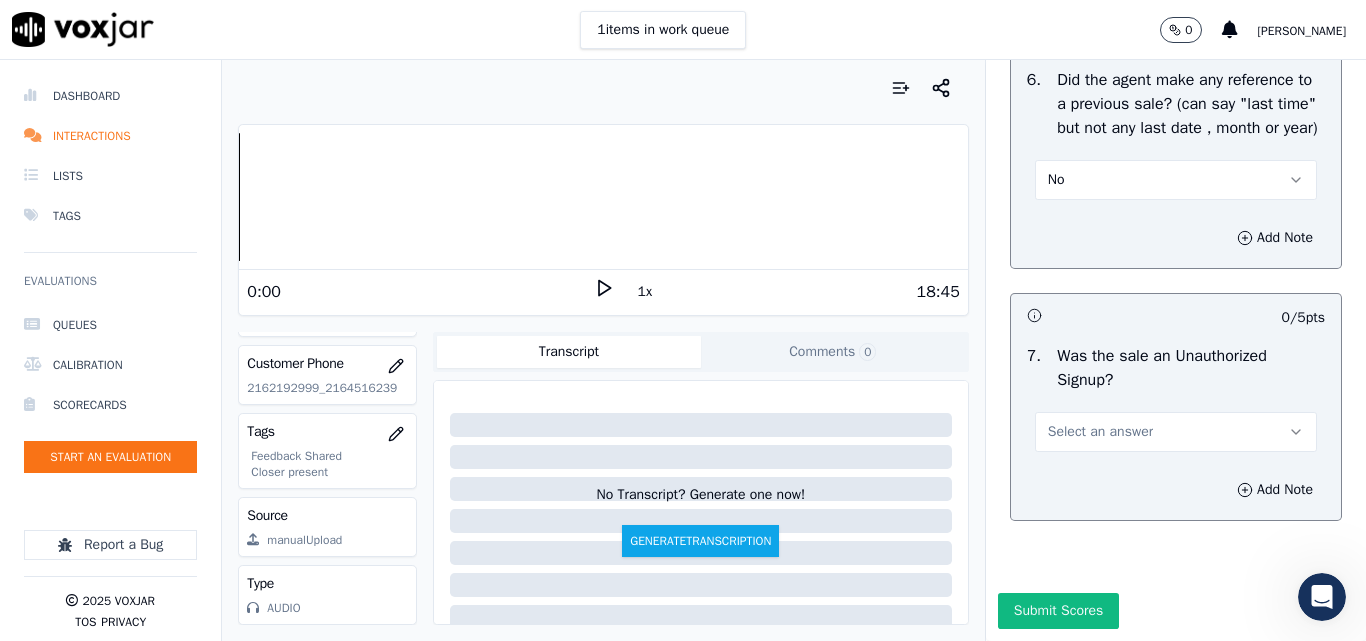 scroll, scrollTop: 5600, scrollLeft: 0, axis: vertical 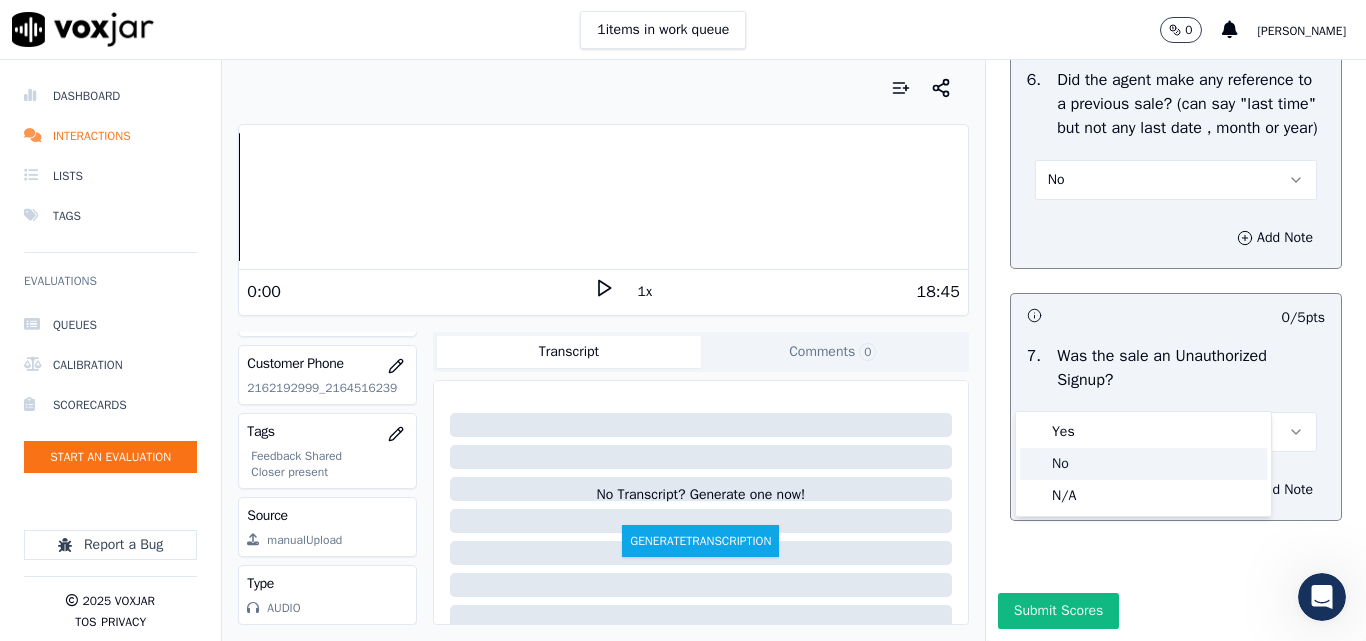 drag, startPoint x: 1063, startPoint y: 458, endPoint x: 1082, endPoint y: 525, distance: 69.641945 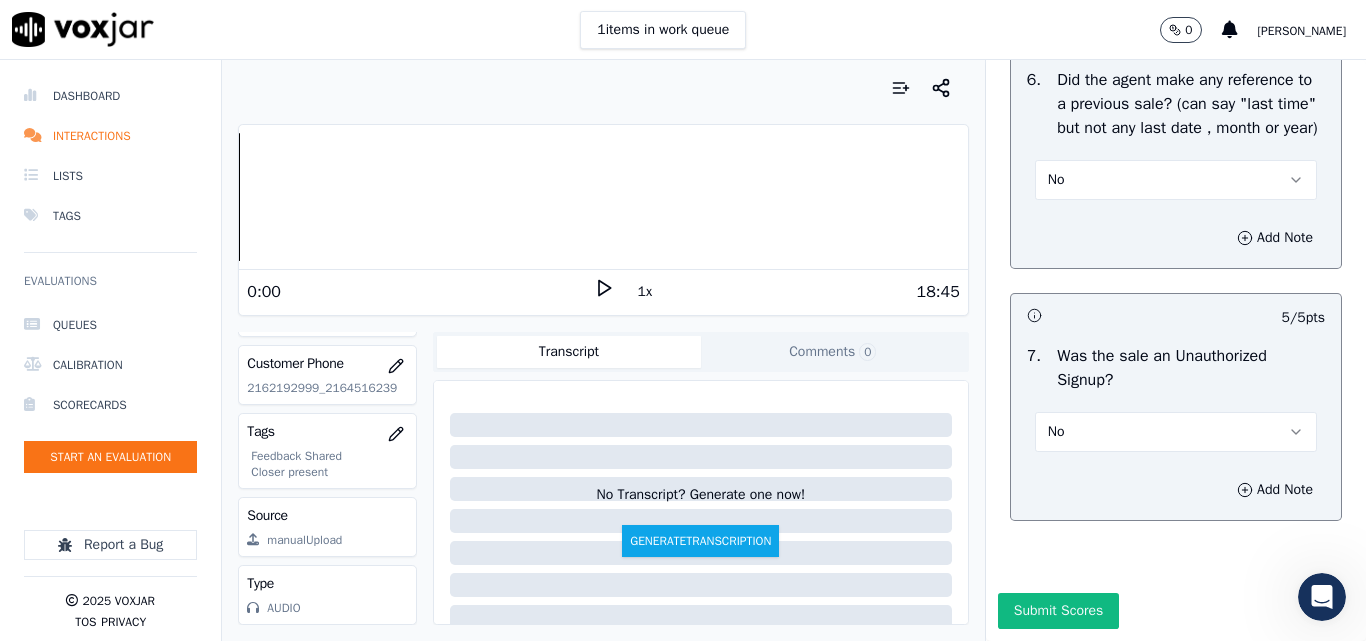 click on "Submit Scores" at bounding box center (1058, 611) 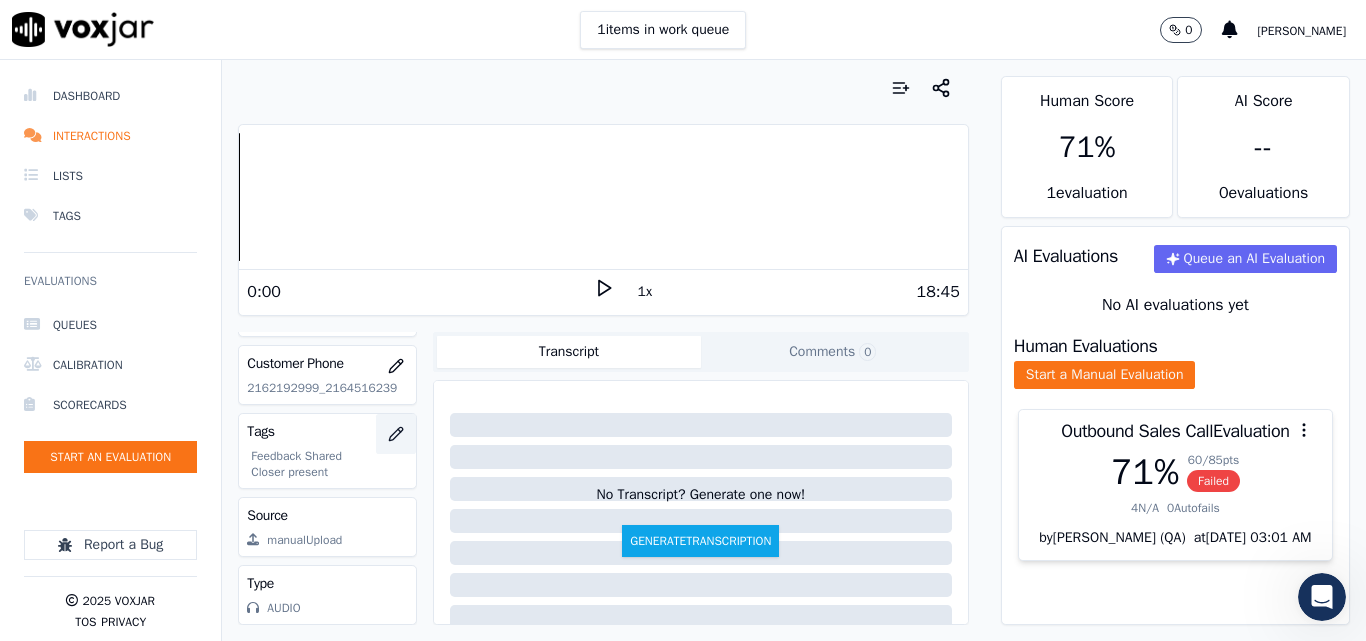 click at bounding box center [396, 434] 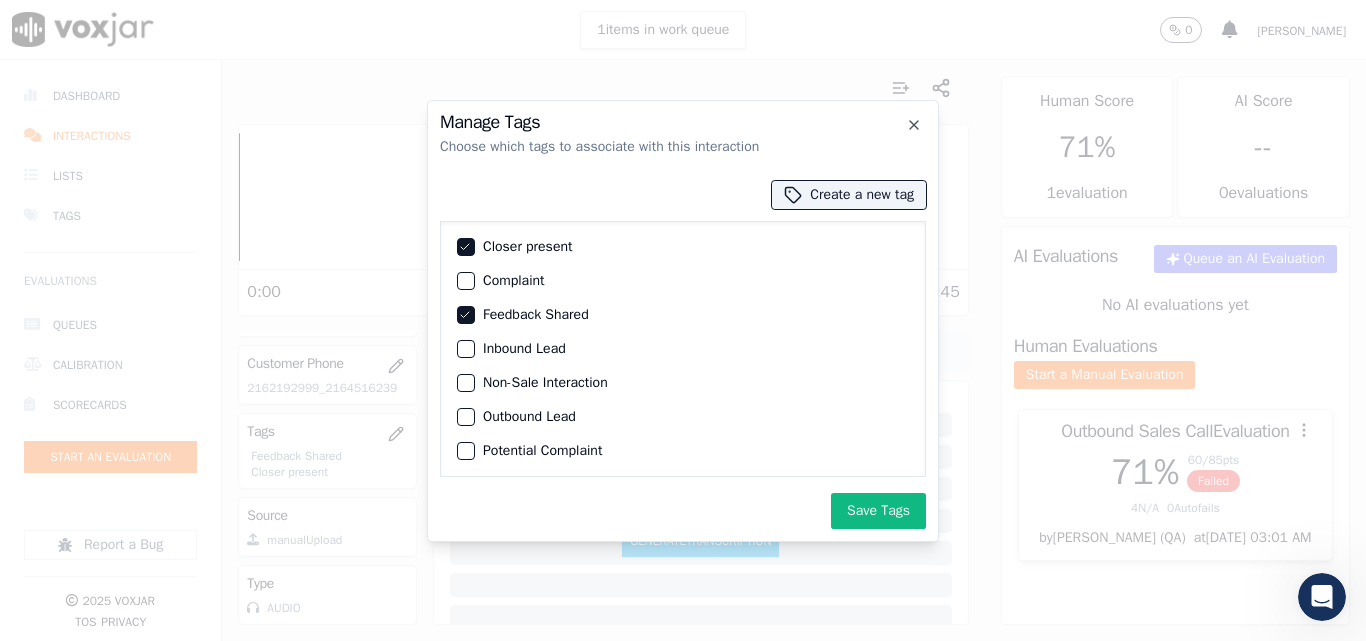 click on "Feedback Shared" 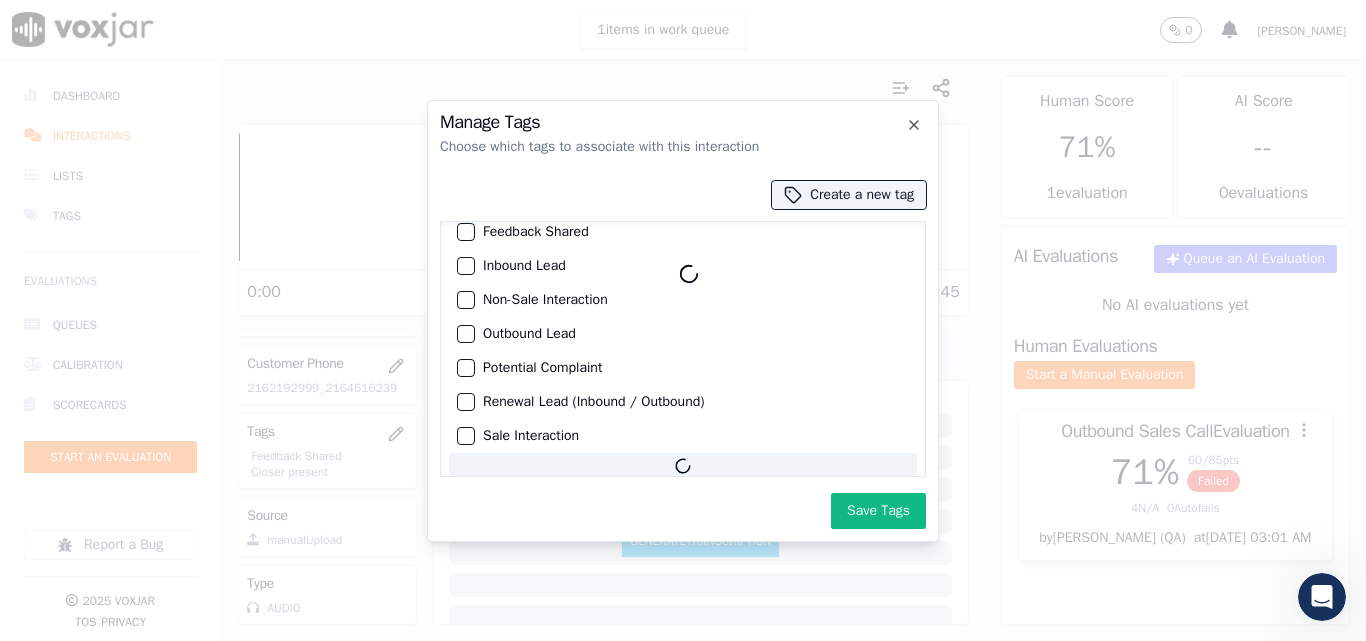 scroll, scrollTop: 83, scrollLeft: 0, axis: vertical 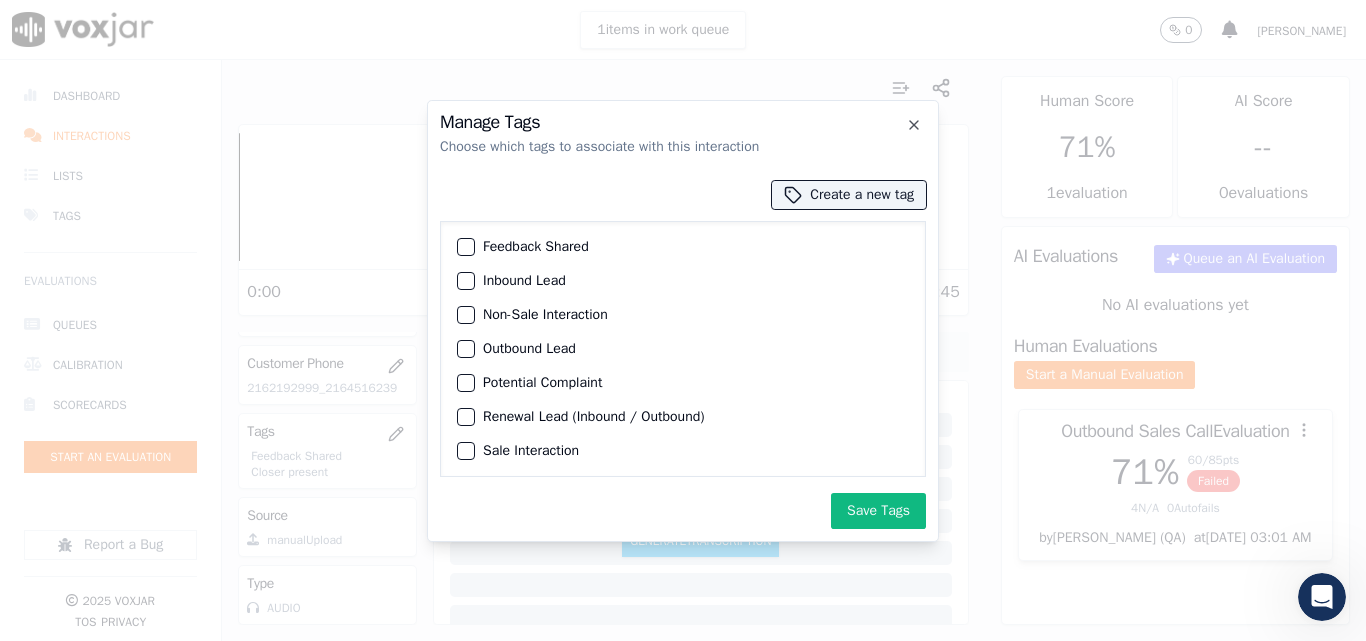 click on "Renewal Lead (Inbound / Outbound)" 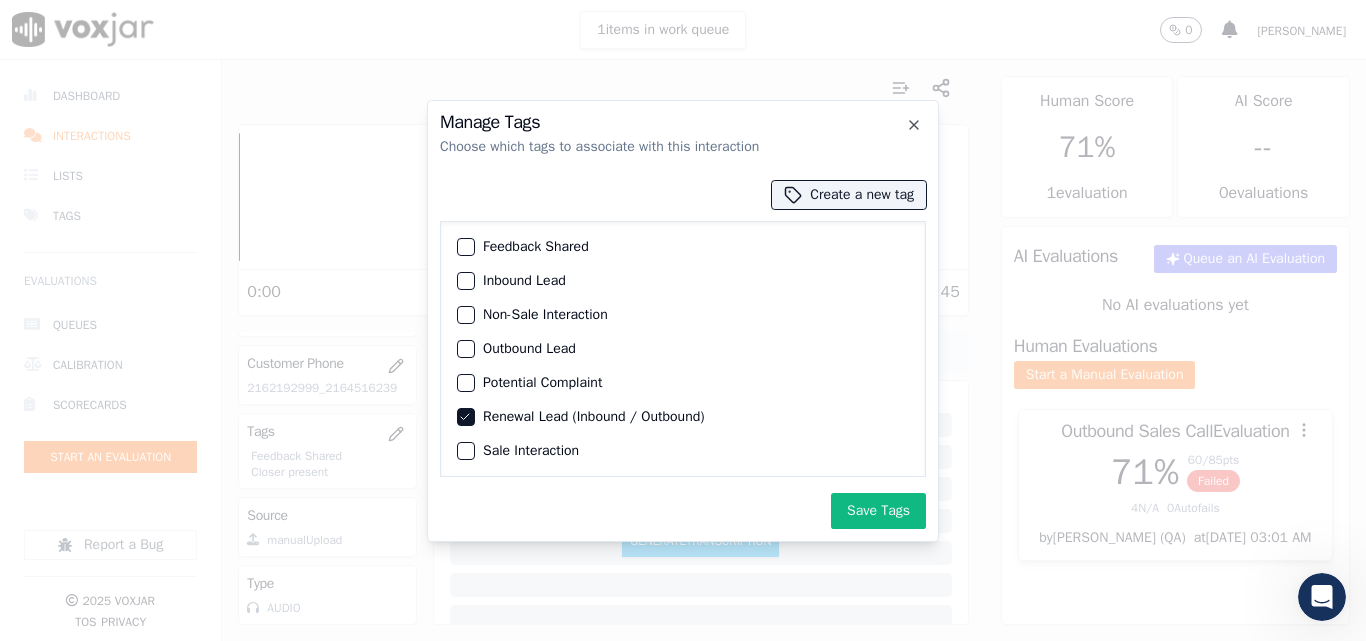 click on "Sale Interaction" 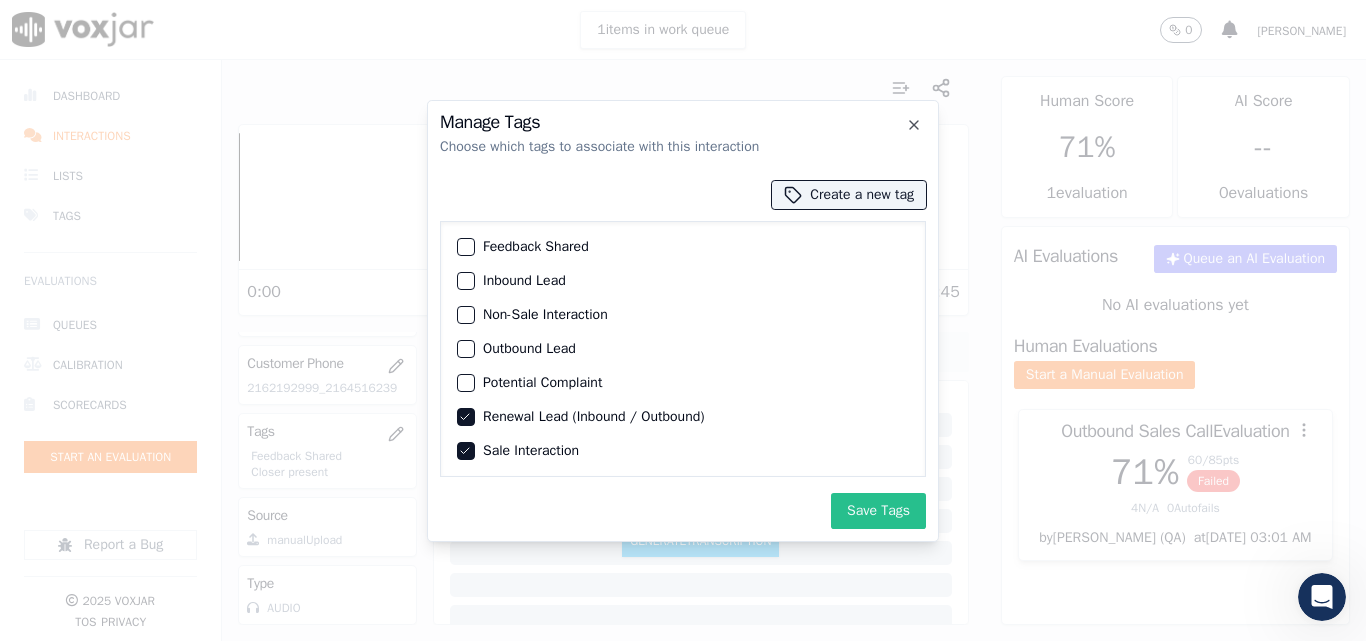 click on "Save Tags" at bounding box center [878, 511] 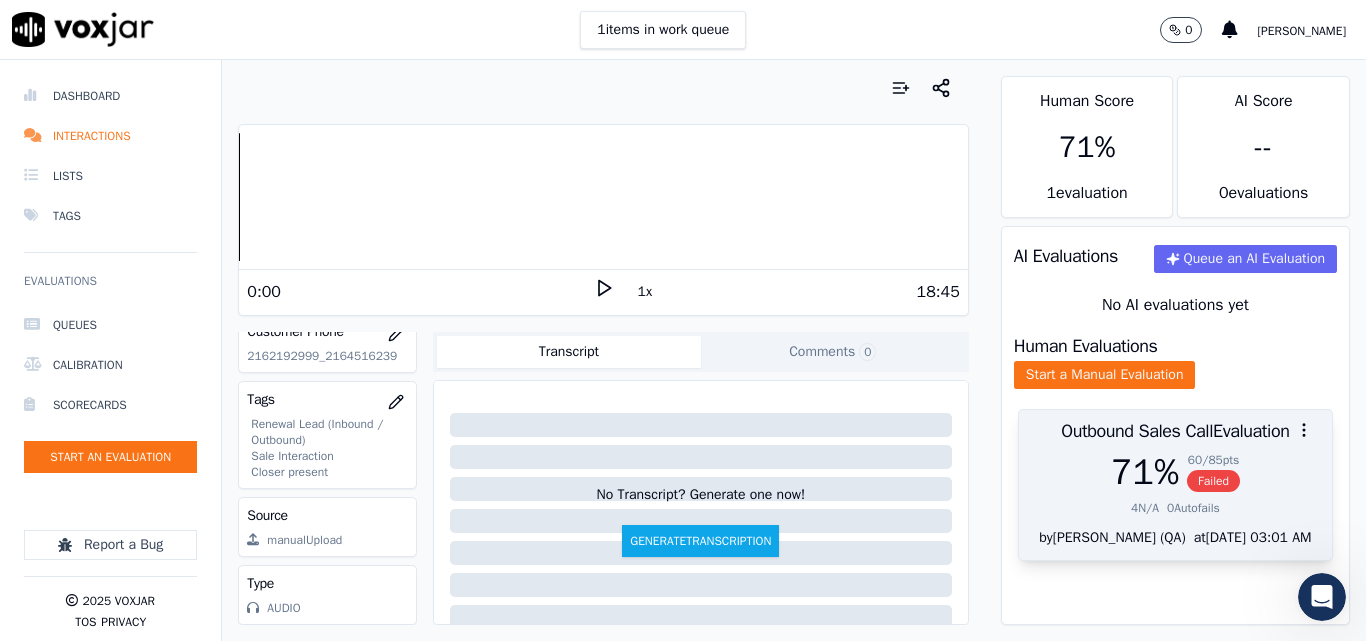 click on "71 %   60 / 85  pts   Failed" at bounding box center [1175, 472] 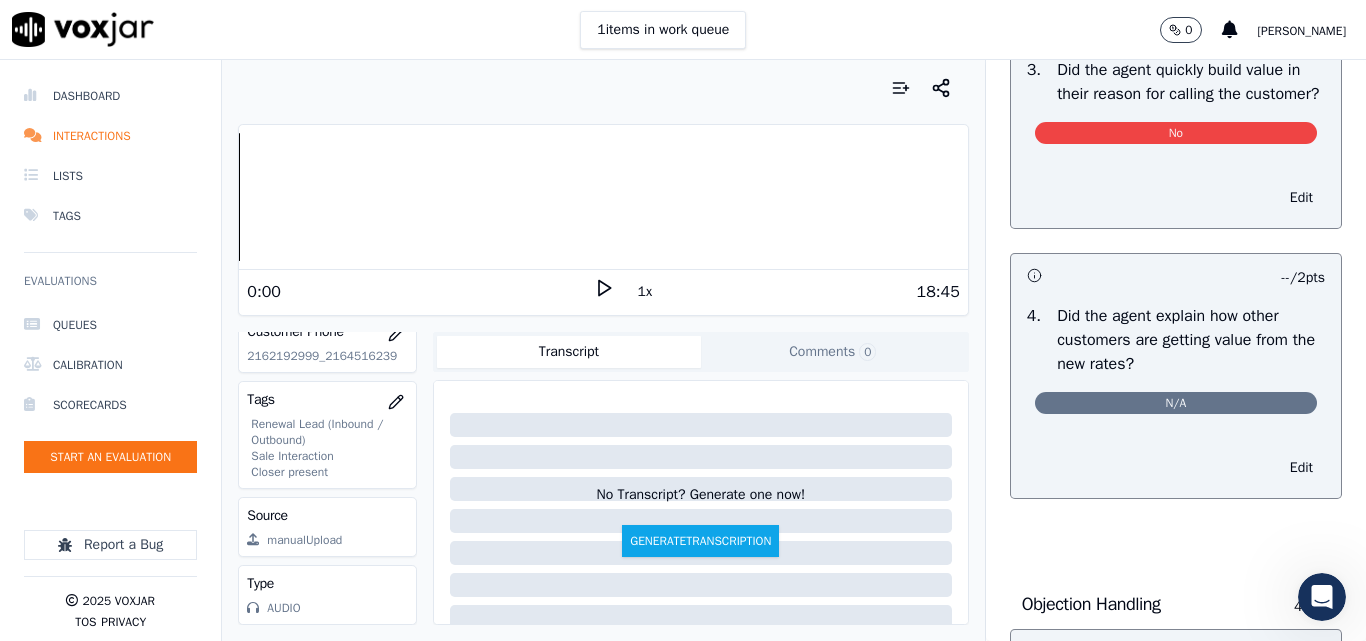 scroll, scrollTop: 500, scrollLeft: 0, axis: vertical 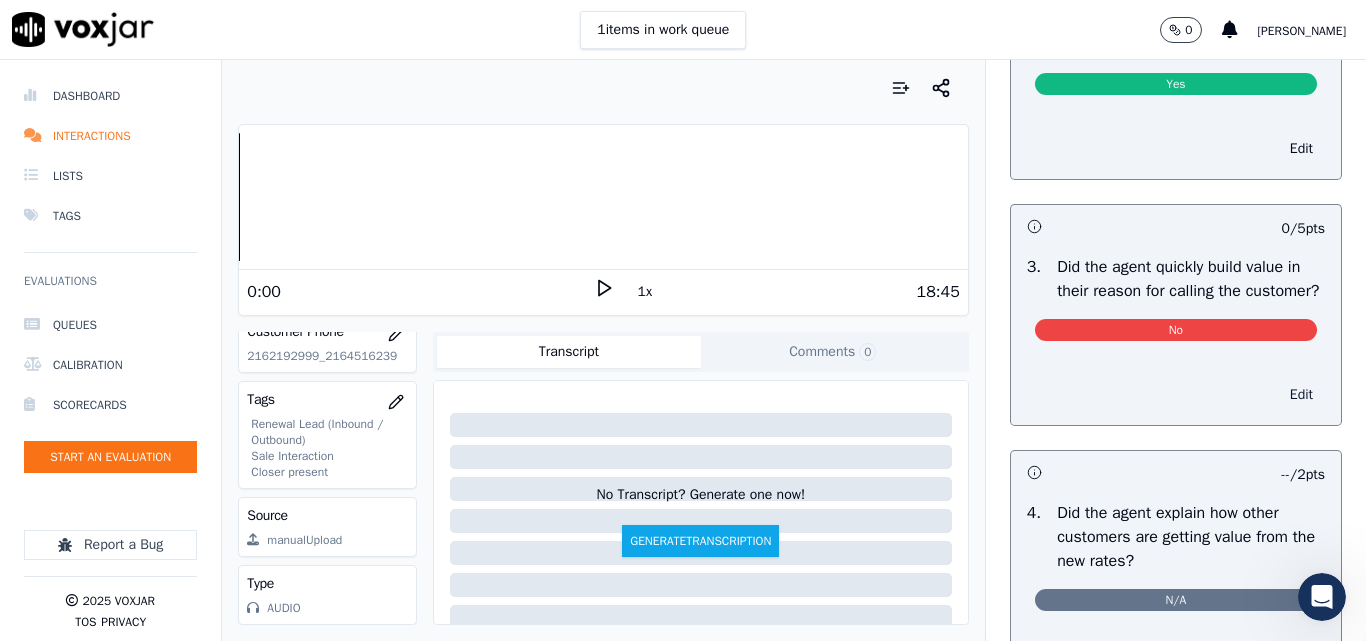 click on "Edit" at bounding box center [1301, 395] 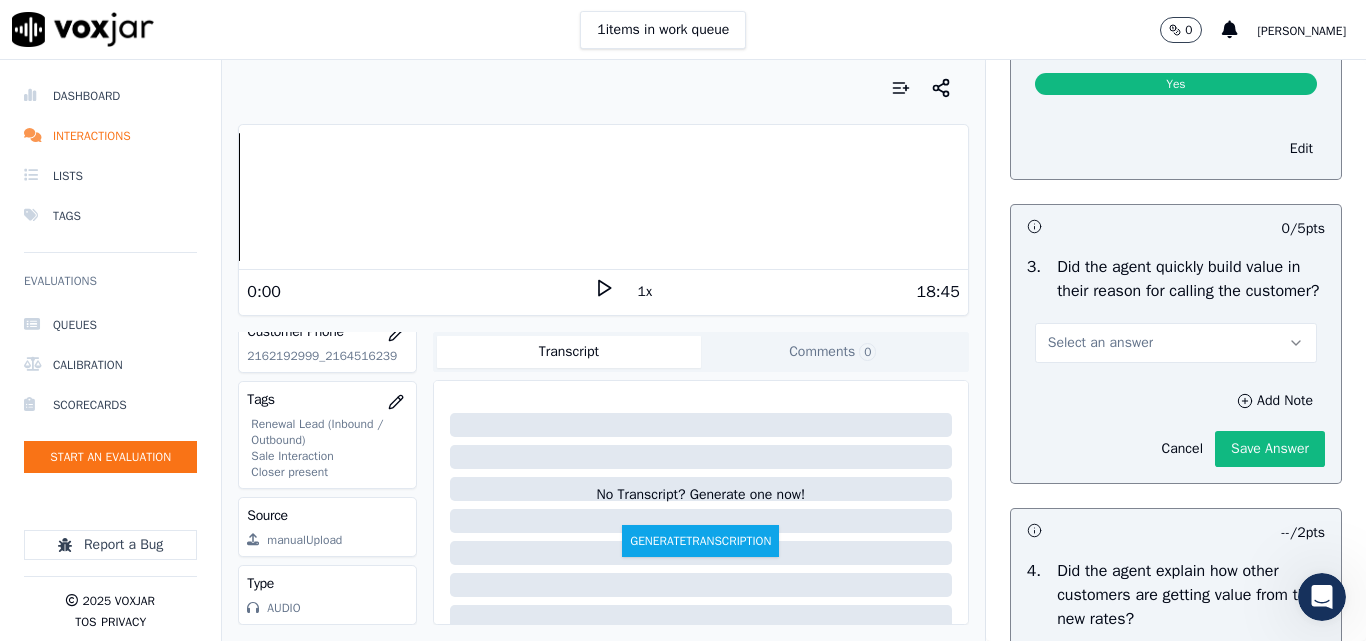 click on "Select an answer" at bounding box center (1176, 343) 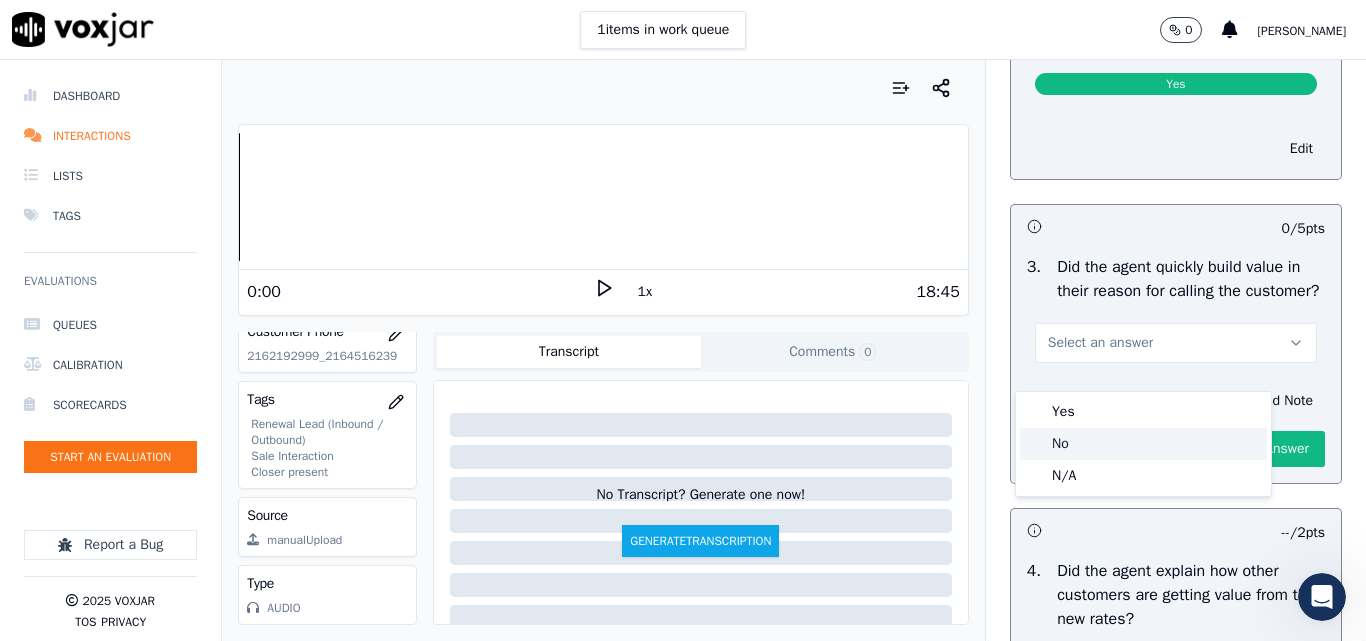 click on "No" 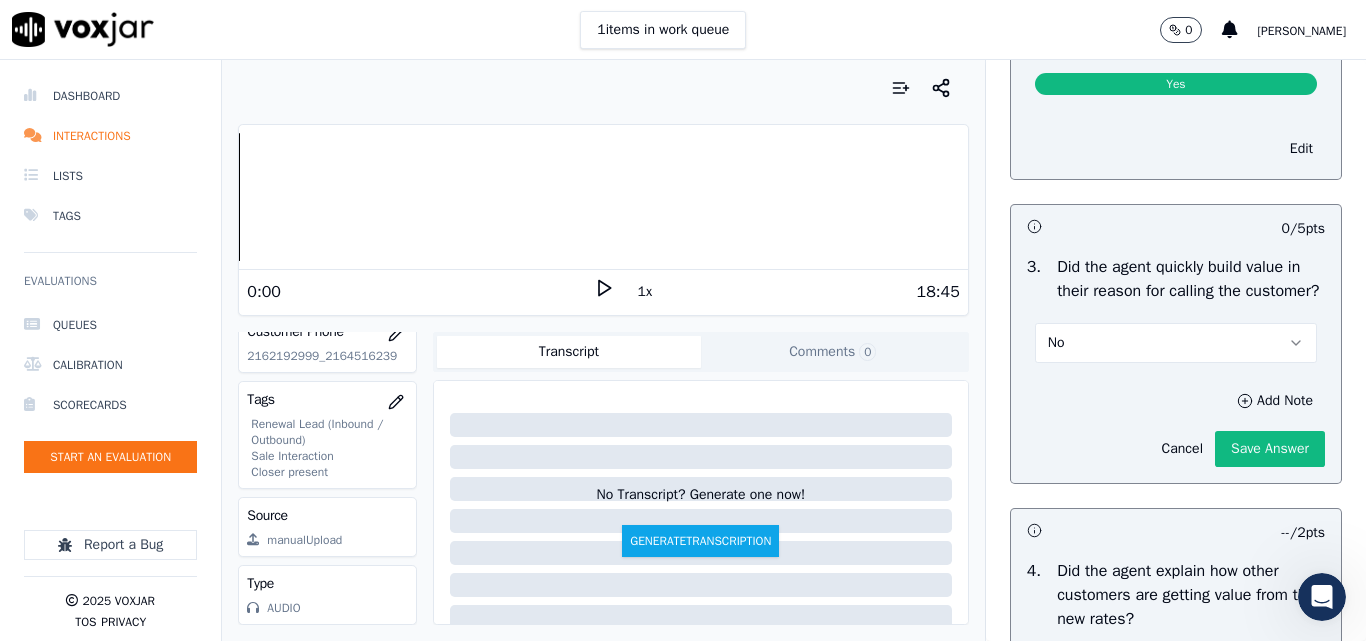 click on "No" at bounding box center (1176, 343) 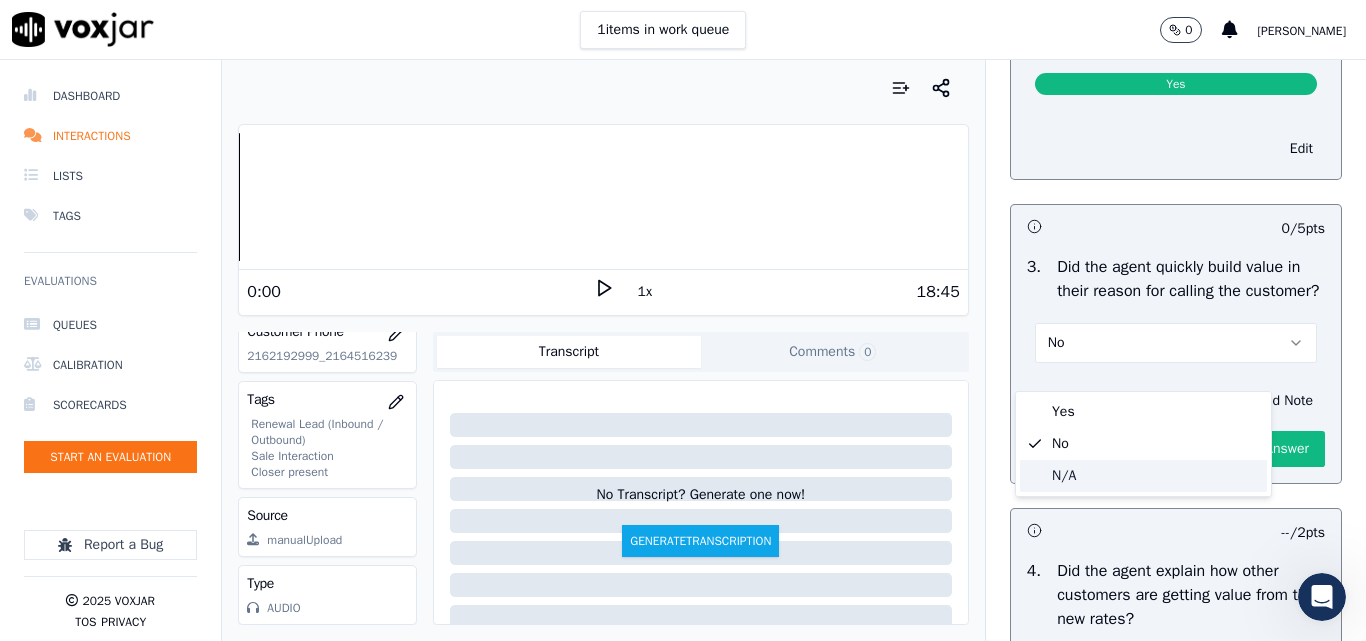 drag, startPoint x: 1069, startPoint y: 477, endPoint x: 1163, endPoint y: 439, distance: 101.390335 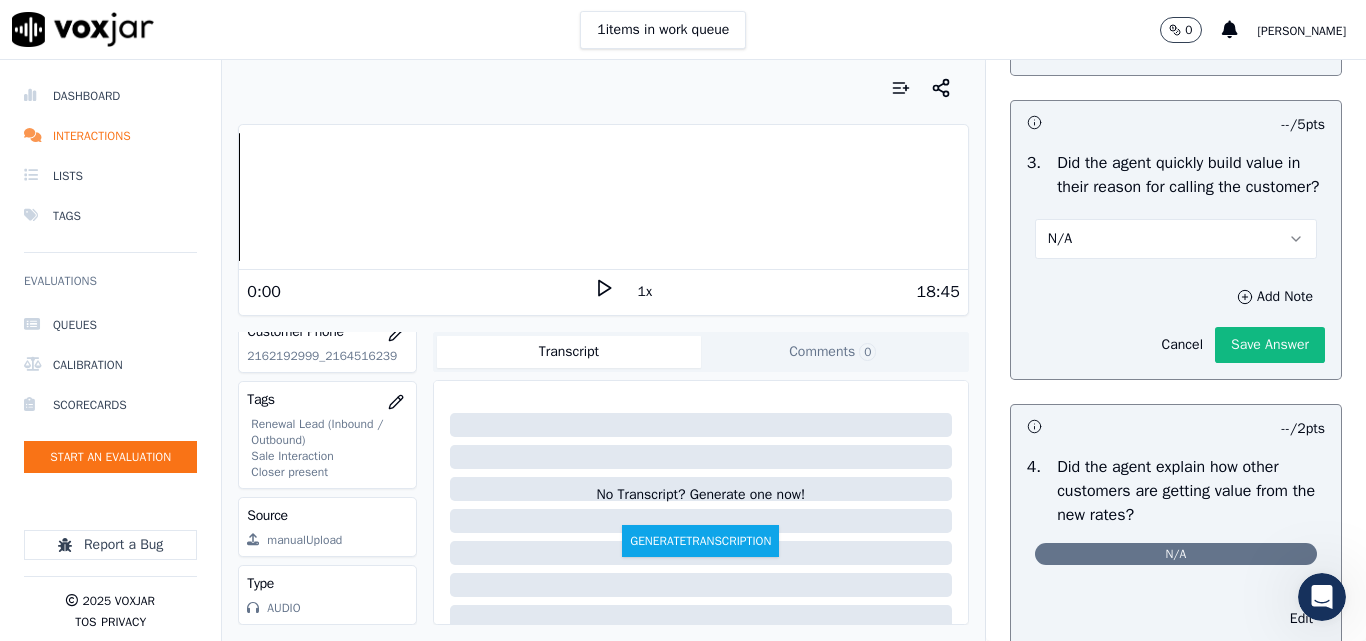 scroll, scrollTop: 700, scrollLeft: 0, axis: vertical 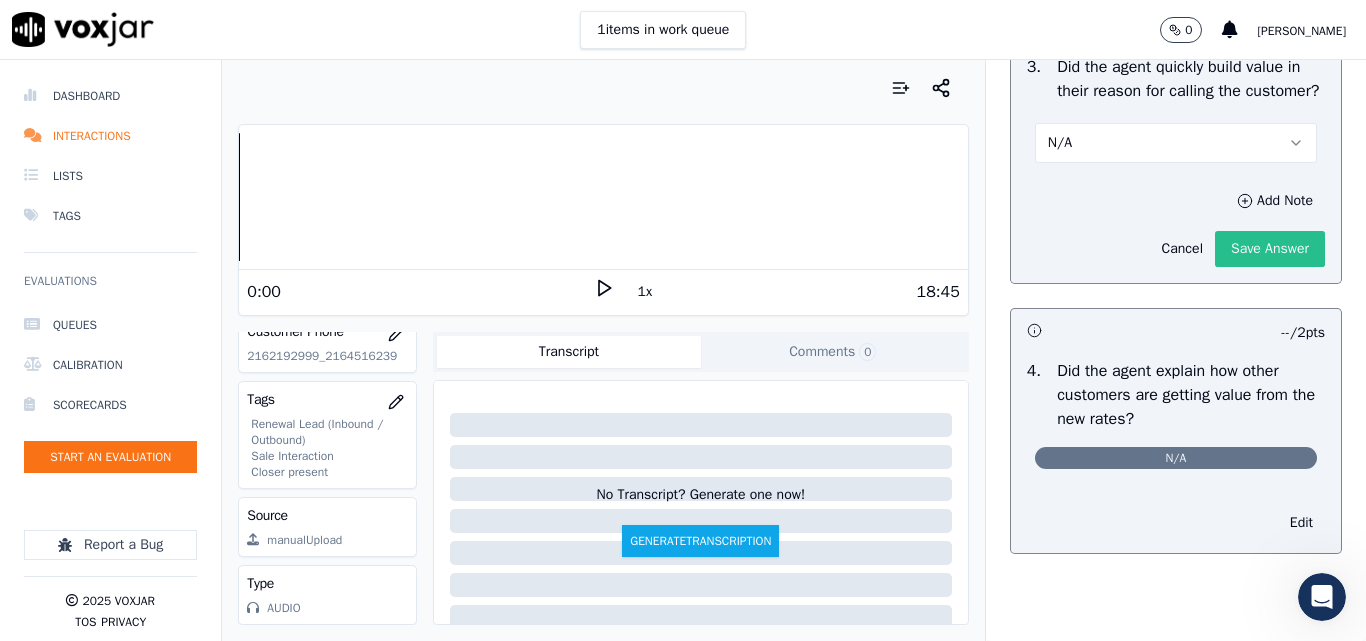 click on "Save Answer" 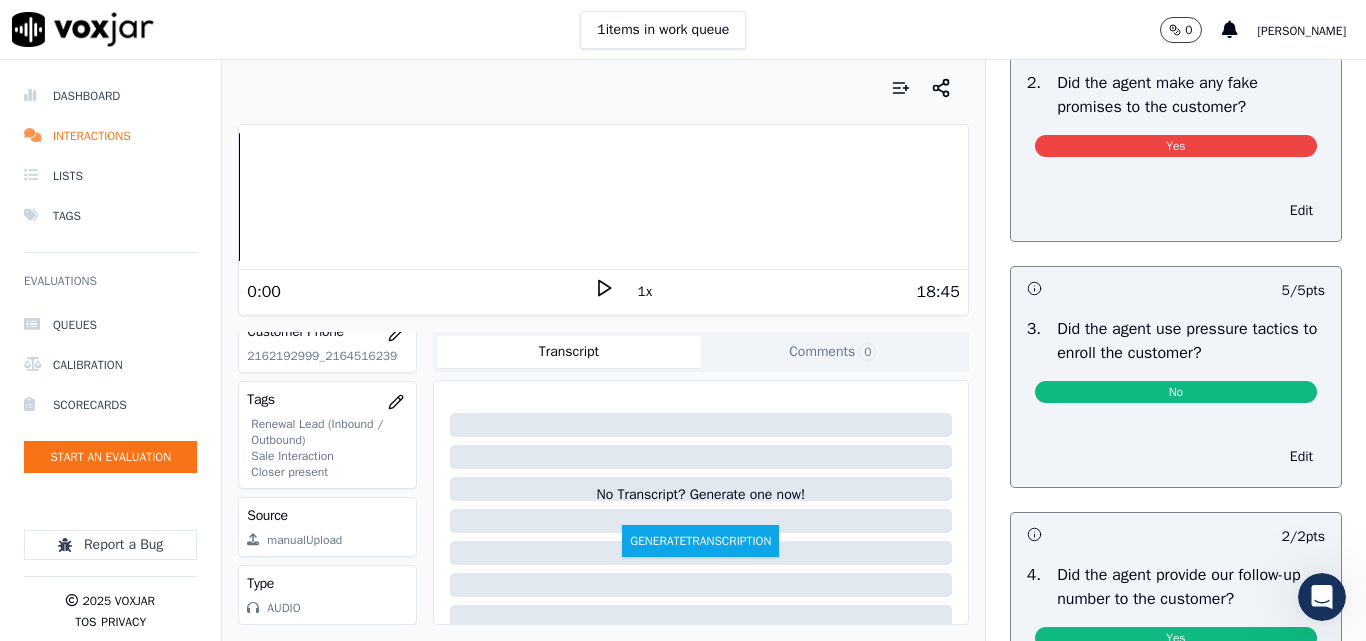 scroll, scrollTop: 4300, scrollLeft: 0, axis: vertical 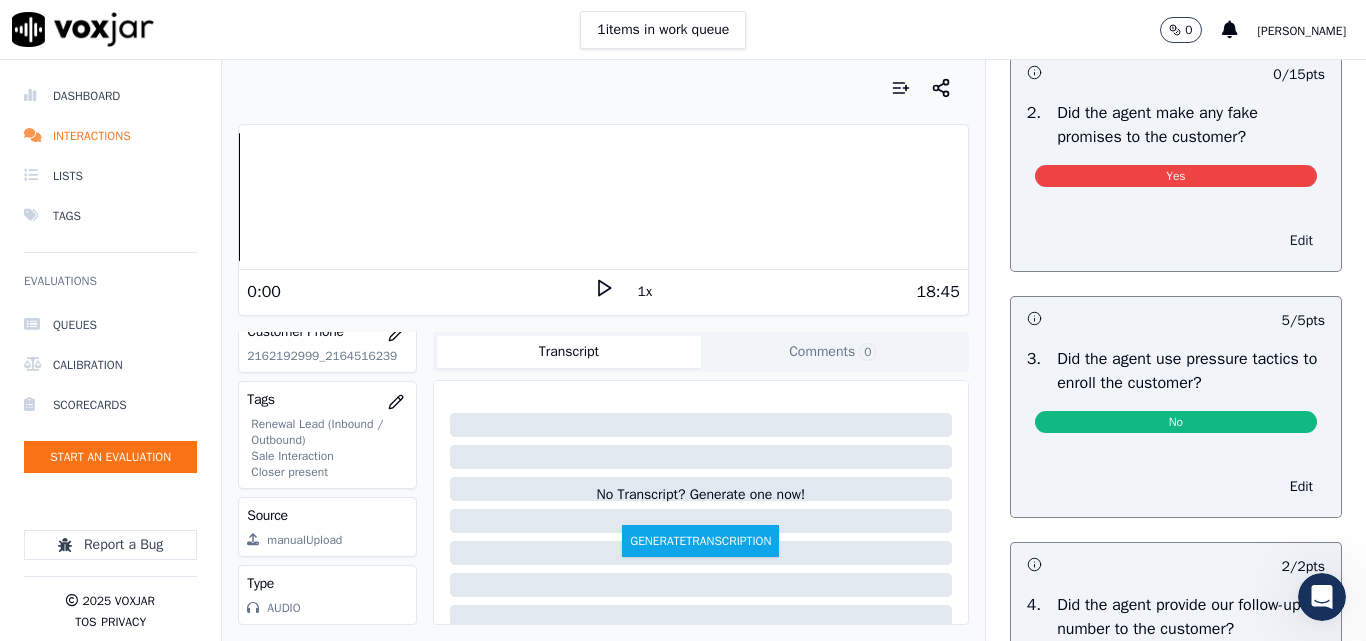 click on "Edit" at bounding box center [1301, 241] 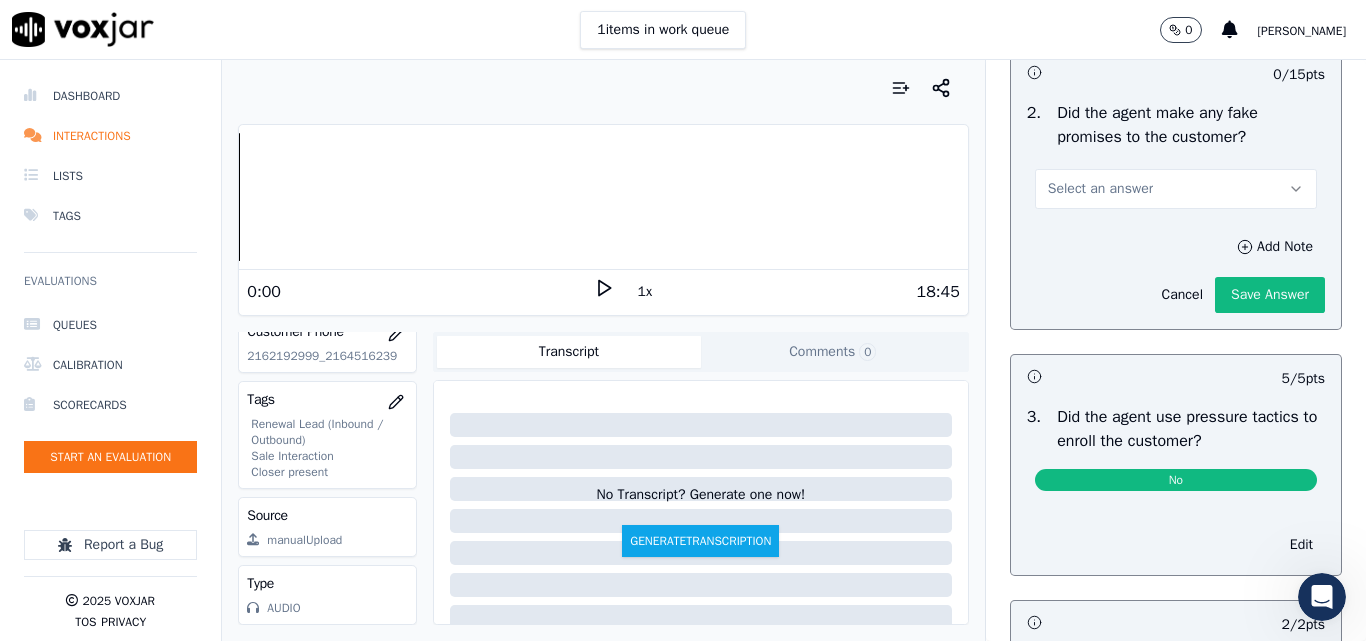 click on "Select an answer" at bounding box center [1100, 189] 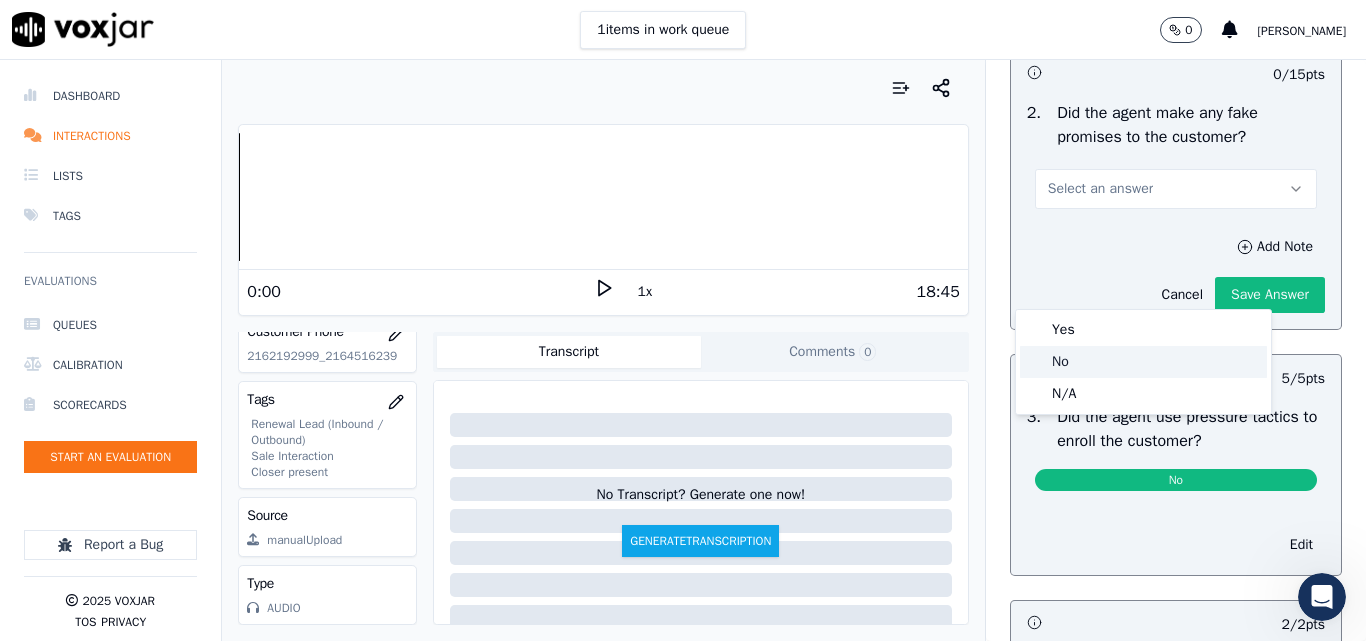 click on "No" 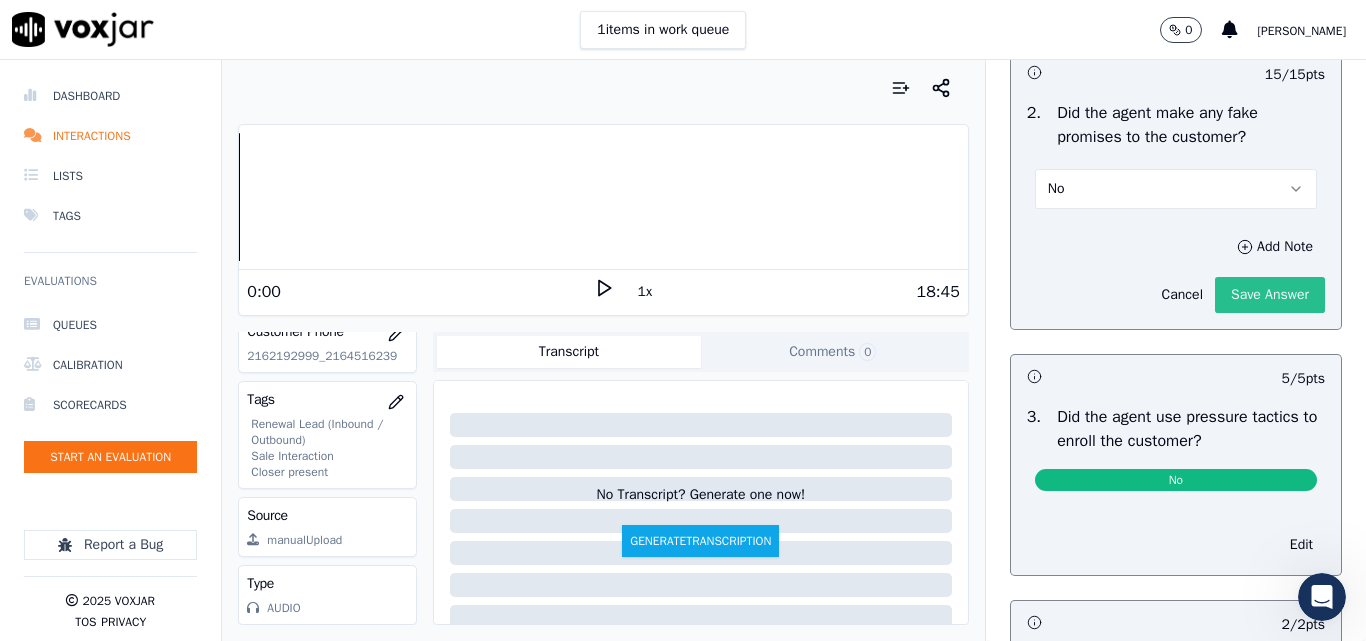 click on "Save Answer" 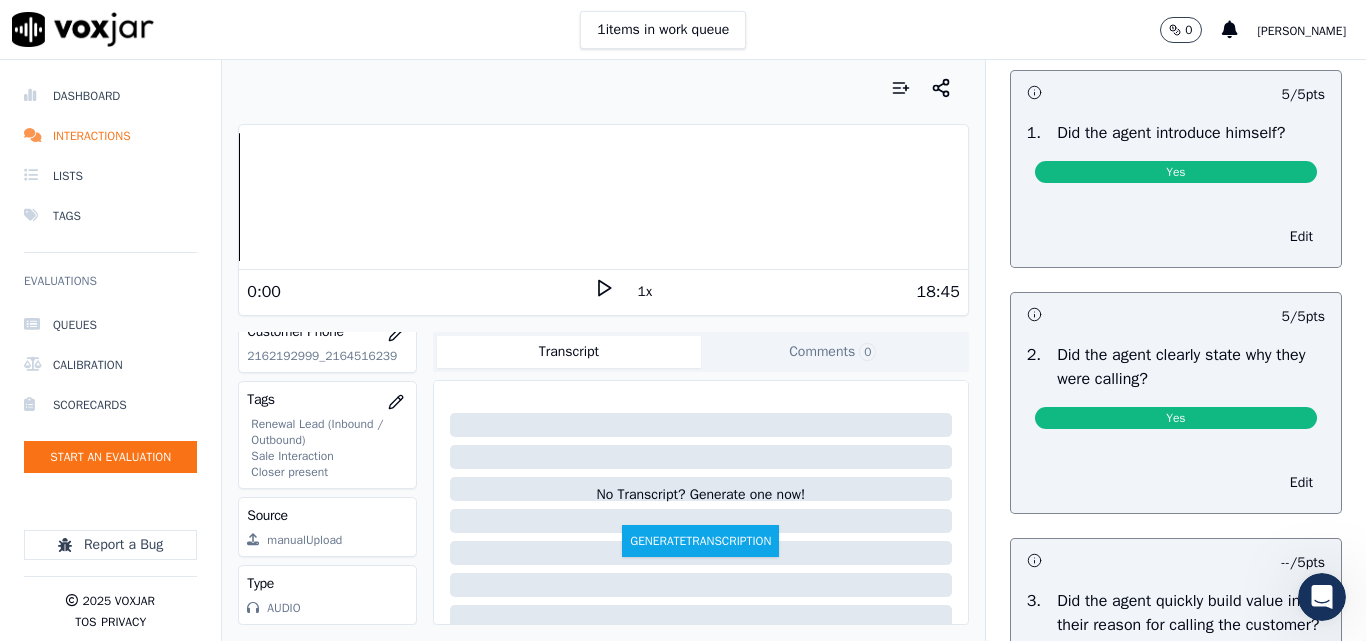 scroll, scrollTop: 0, scrollLeft: 0, axis: both 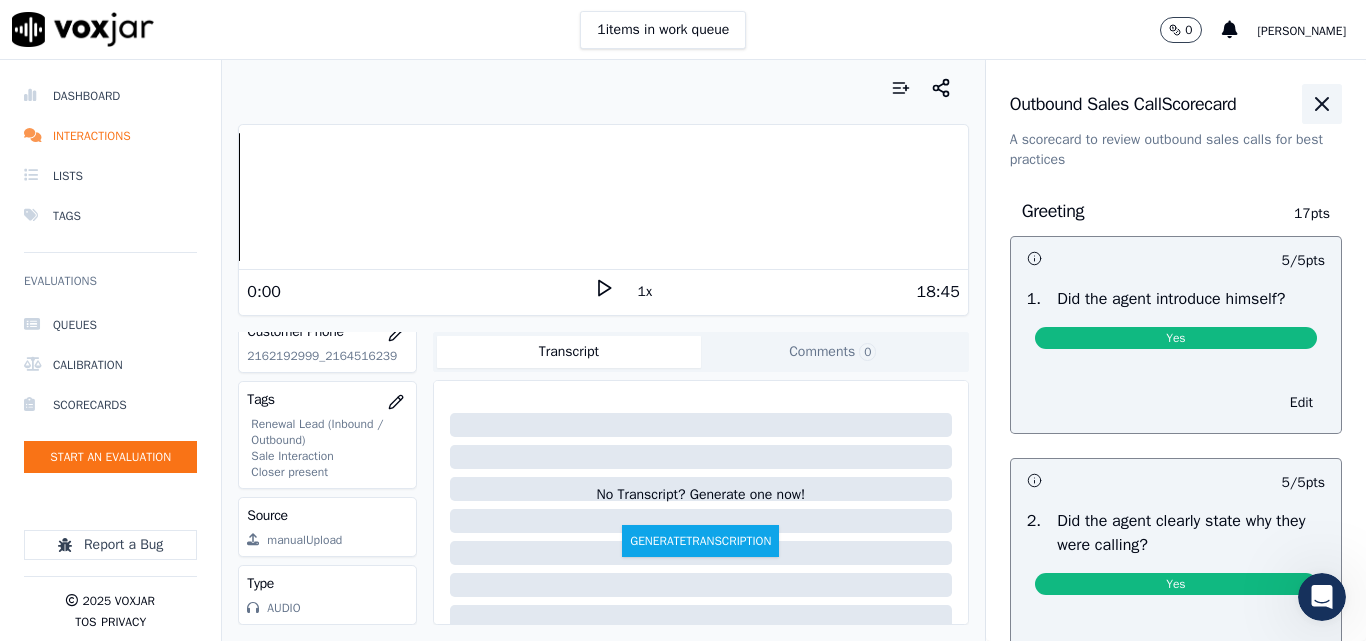 click 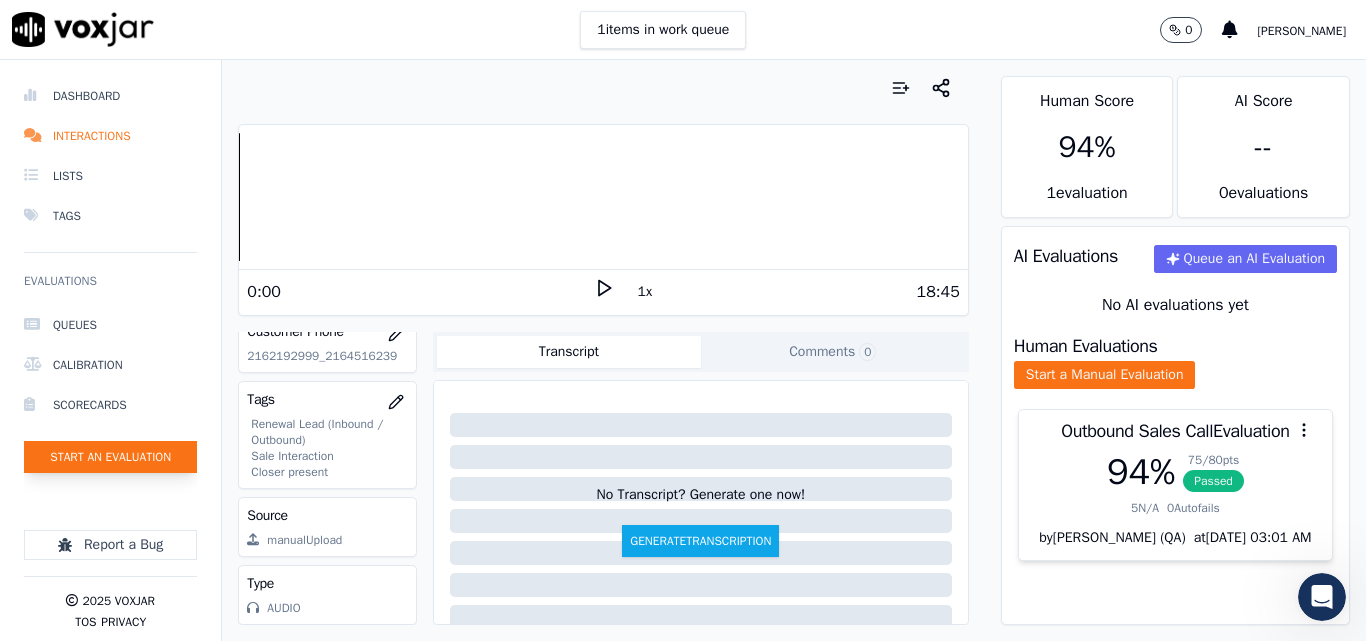 click on "Start an Evaluation" 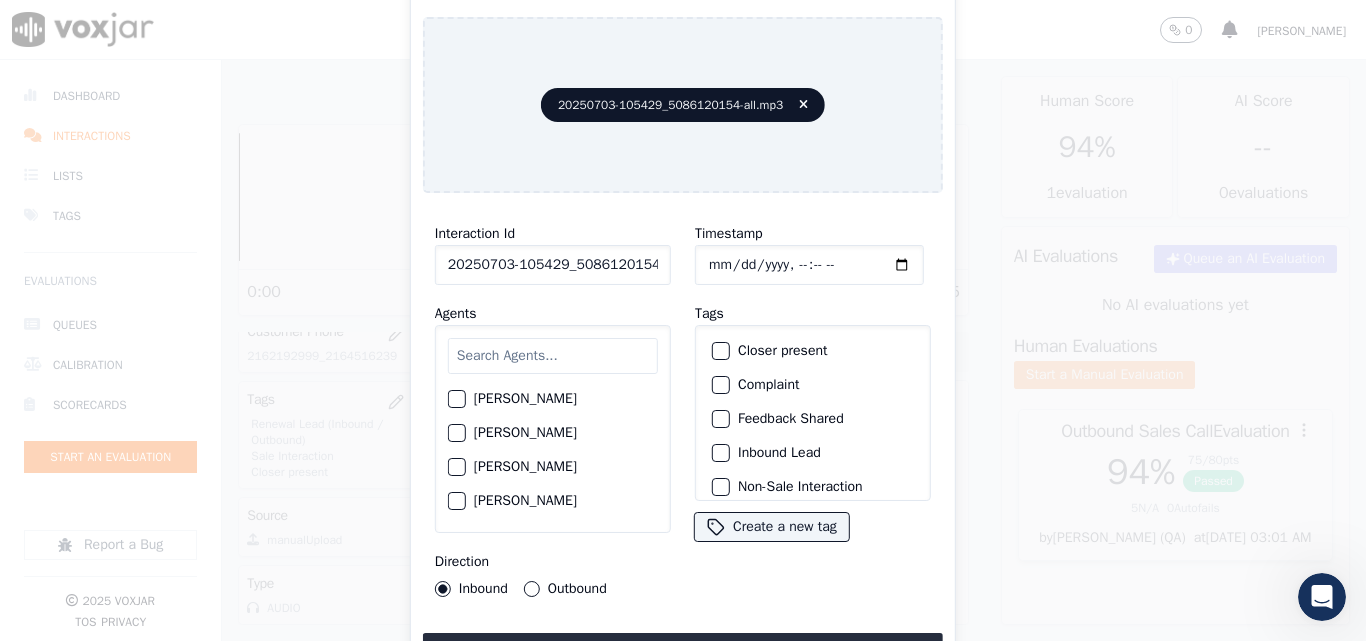 scroll, scrollTop: 0, scrollLeft: 40, axis: horizontal 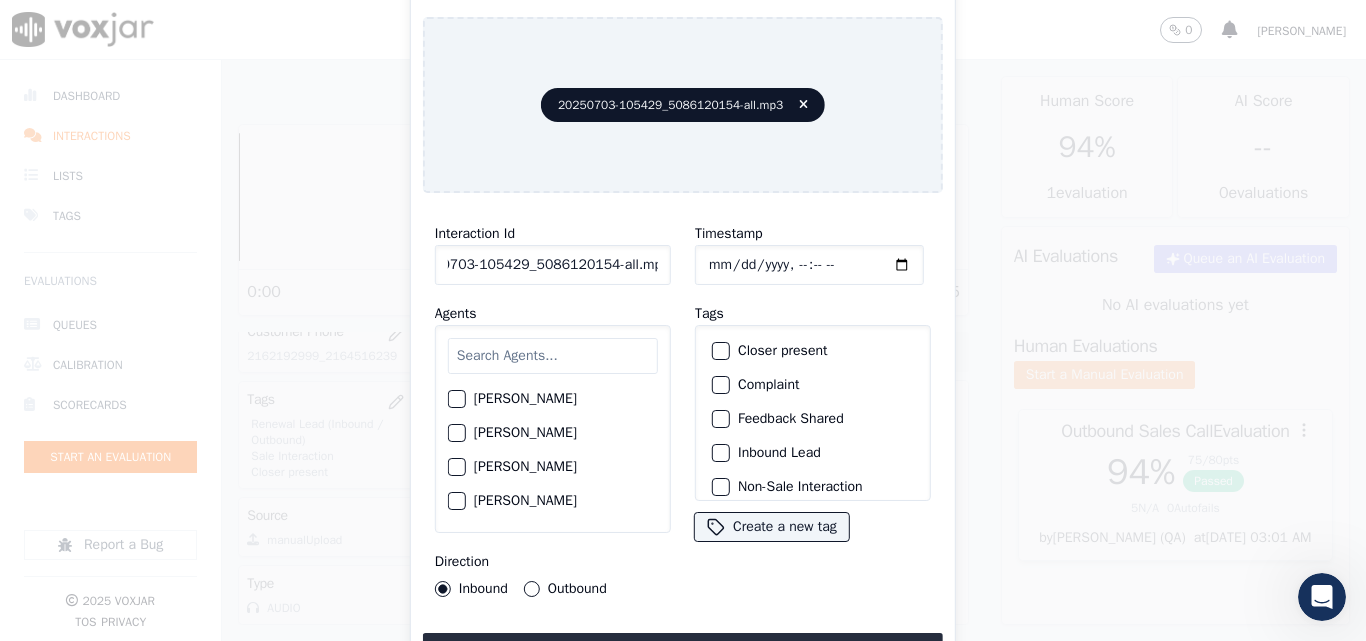 drag, startPoint x: 641, startPoint y: 261, endPoint x: 749, endPoint y: 281, distance: 109.83624 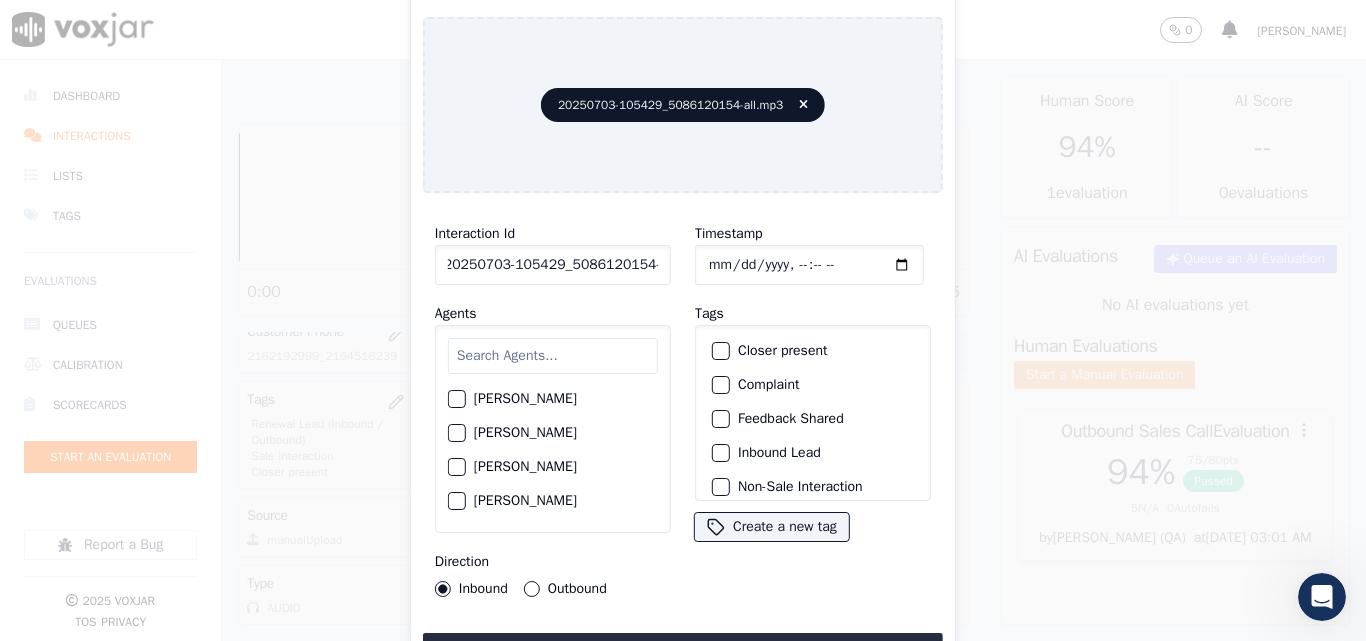 scroll, scrollTop: 0, scrollLeft: 11, axis: horizontal 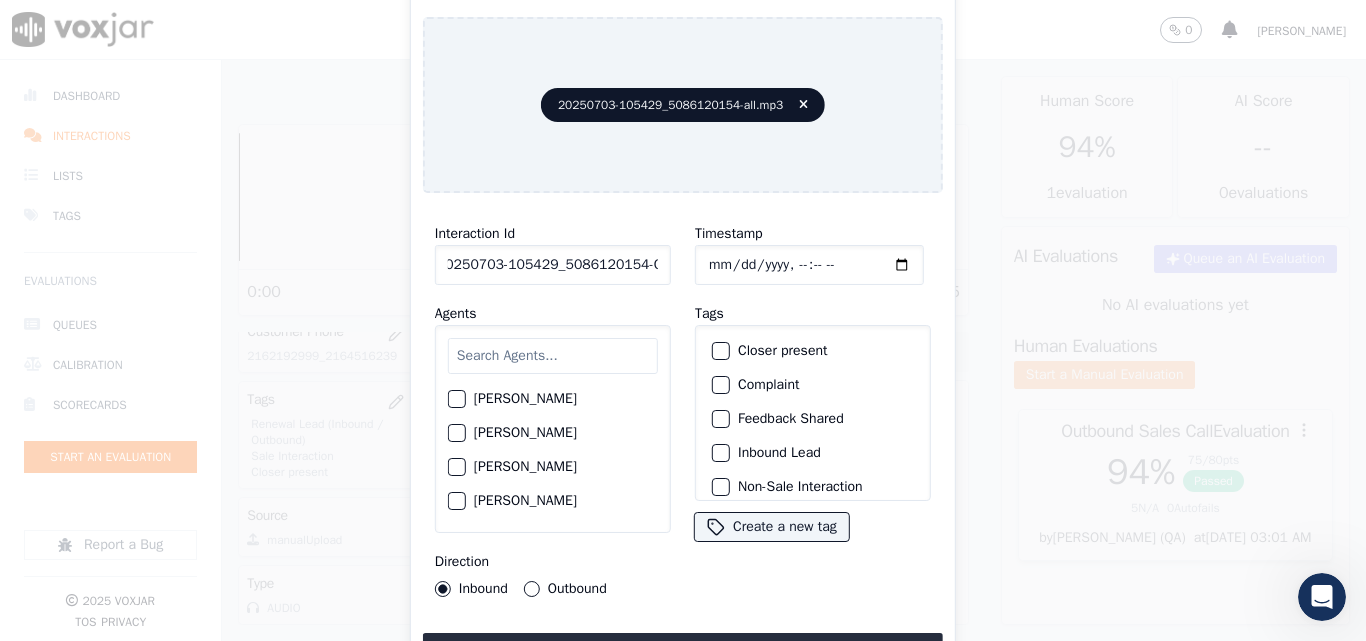 type on "20250703-105429_5086120154-C1" 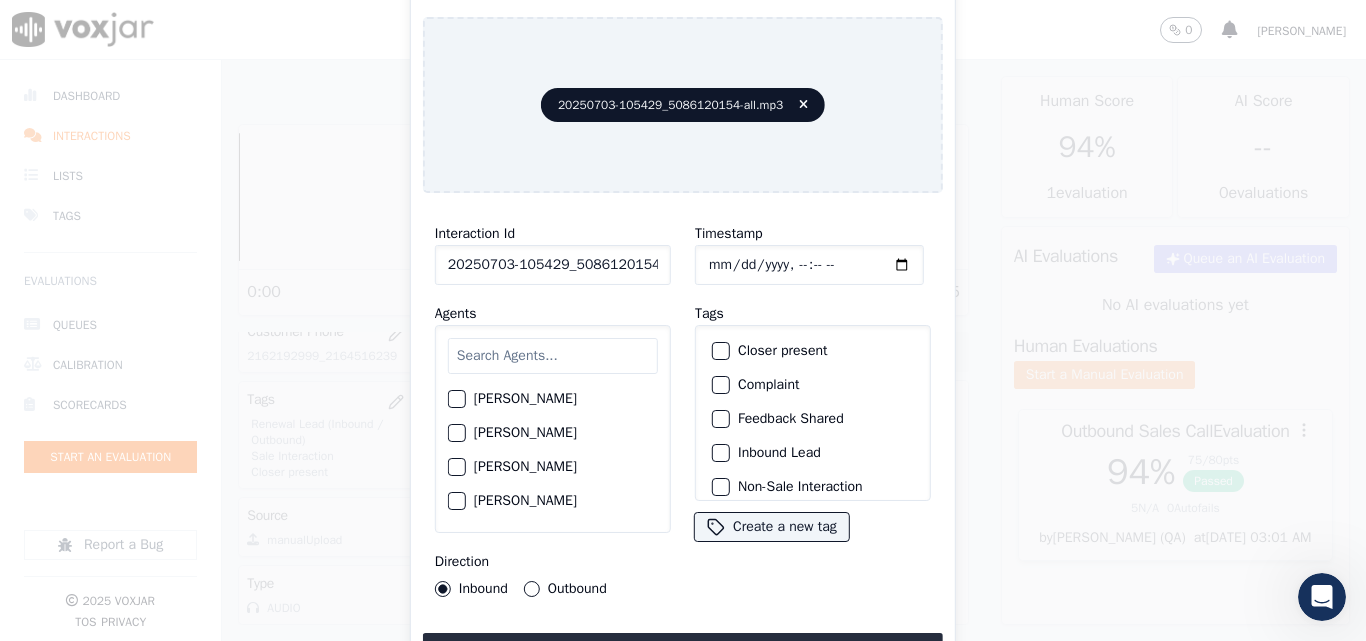type on "[DATE]T21:39" 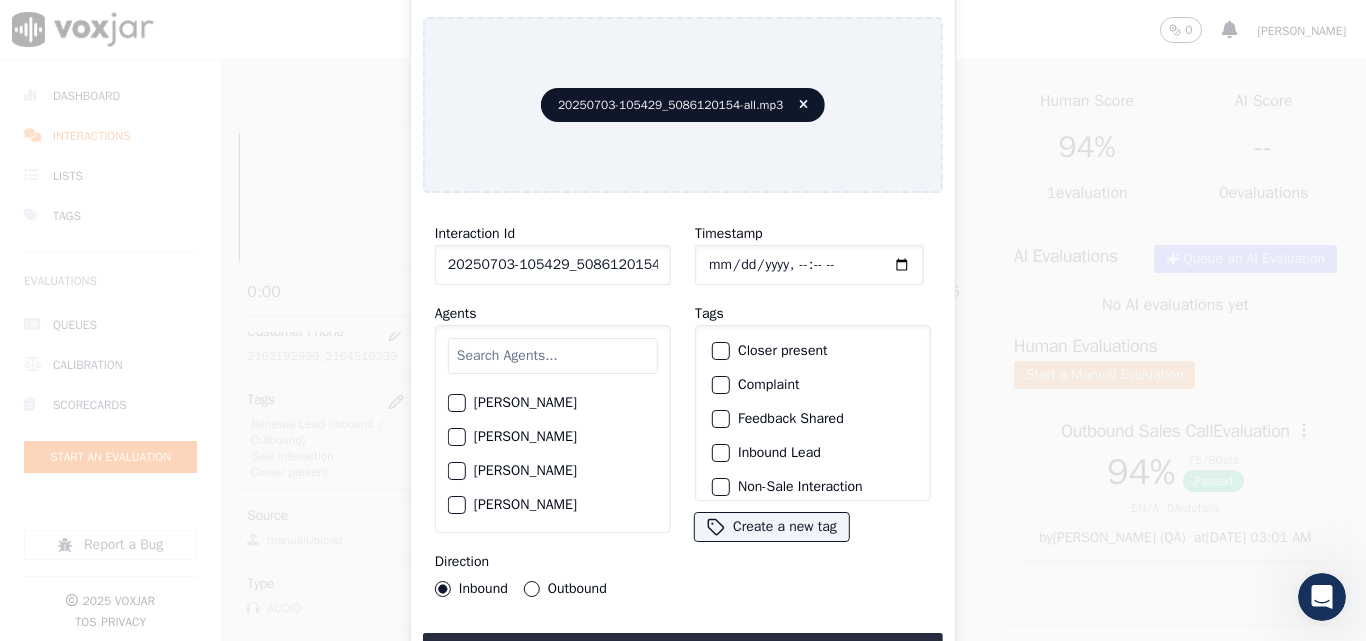 scroll, scrollTop: 1500, scrollLeft: 0, axis: vertical 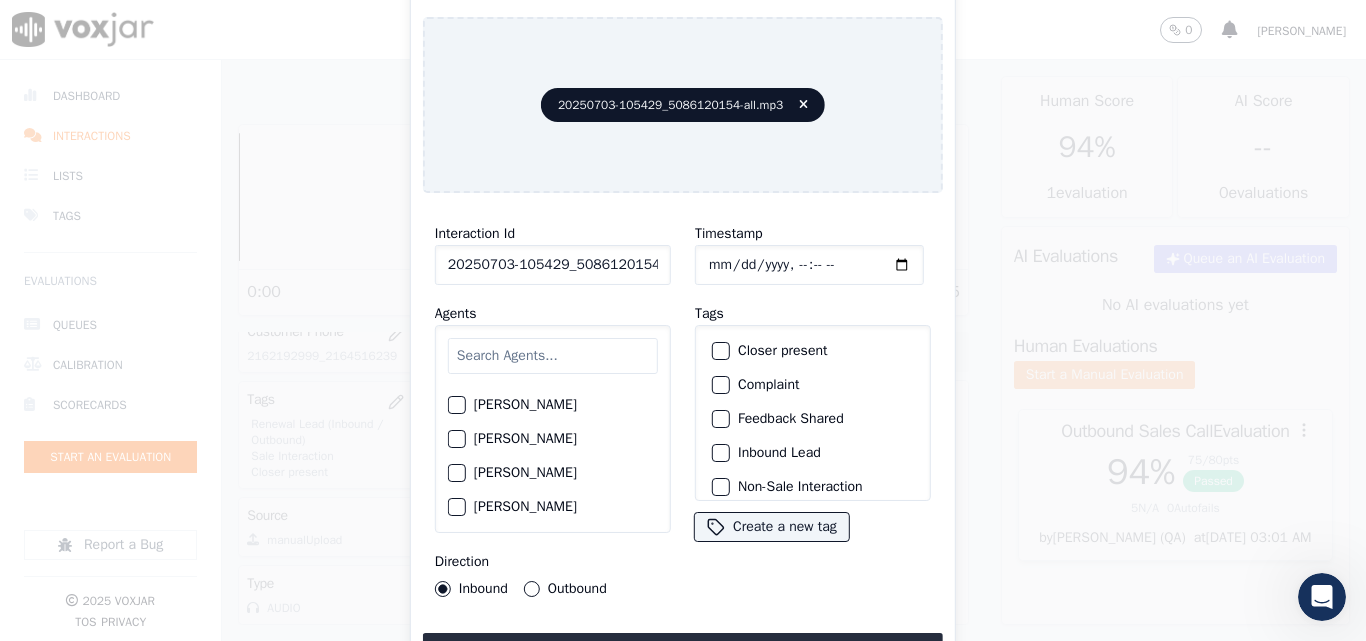 click on "[PERSON_NAME]" 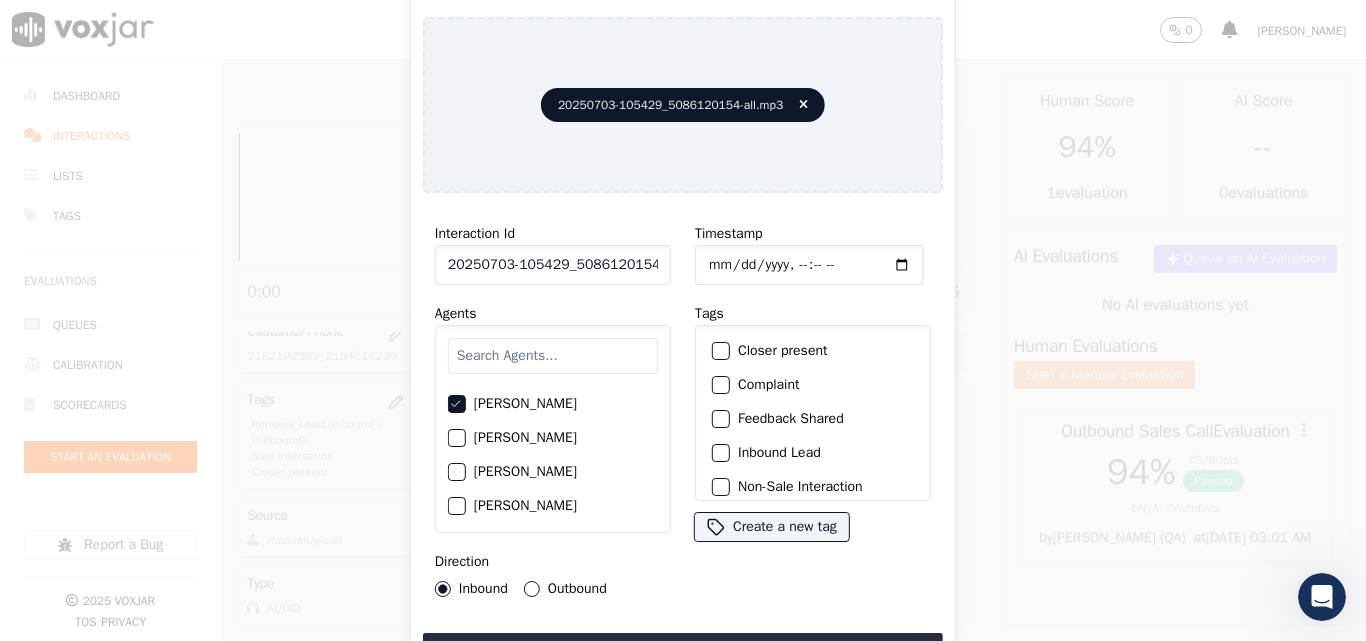 scroll, scrollTop: 1500, scrollLeft: 0, axis: vertical 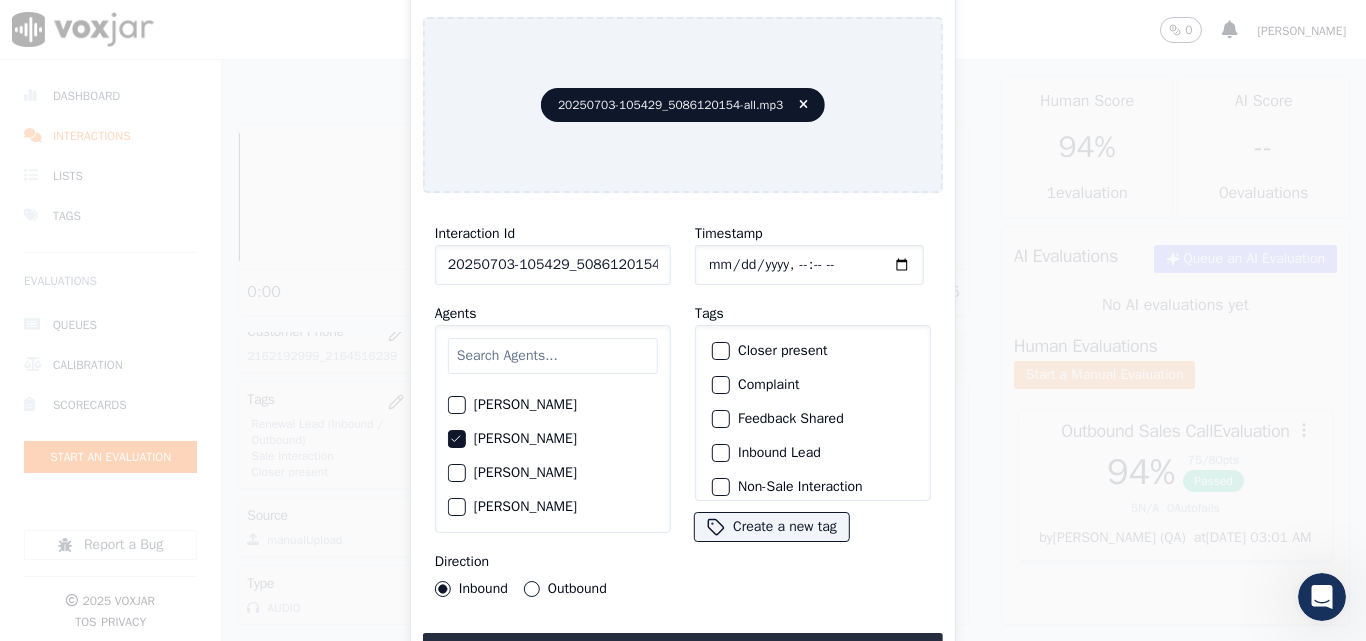 click on "Outbound" at bounding box center [532, 589] 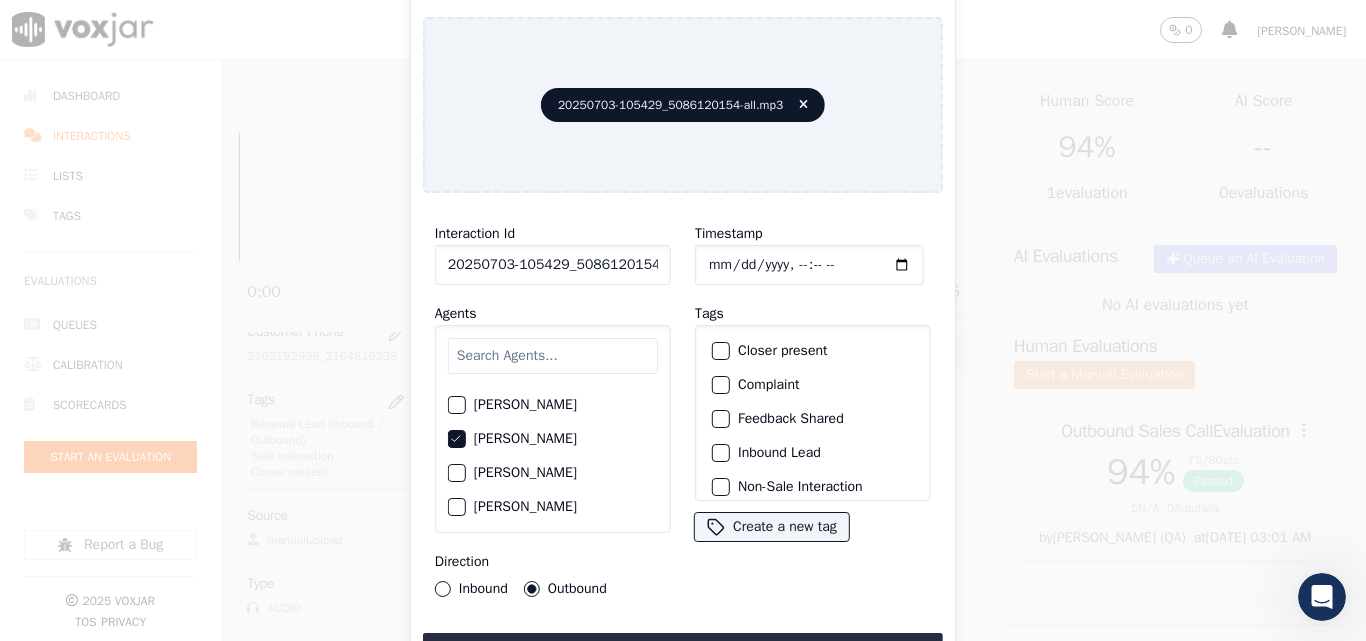 click on "Closer present" 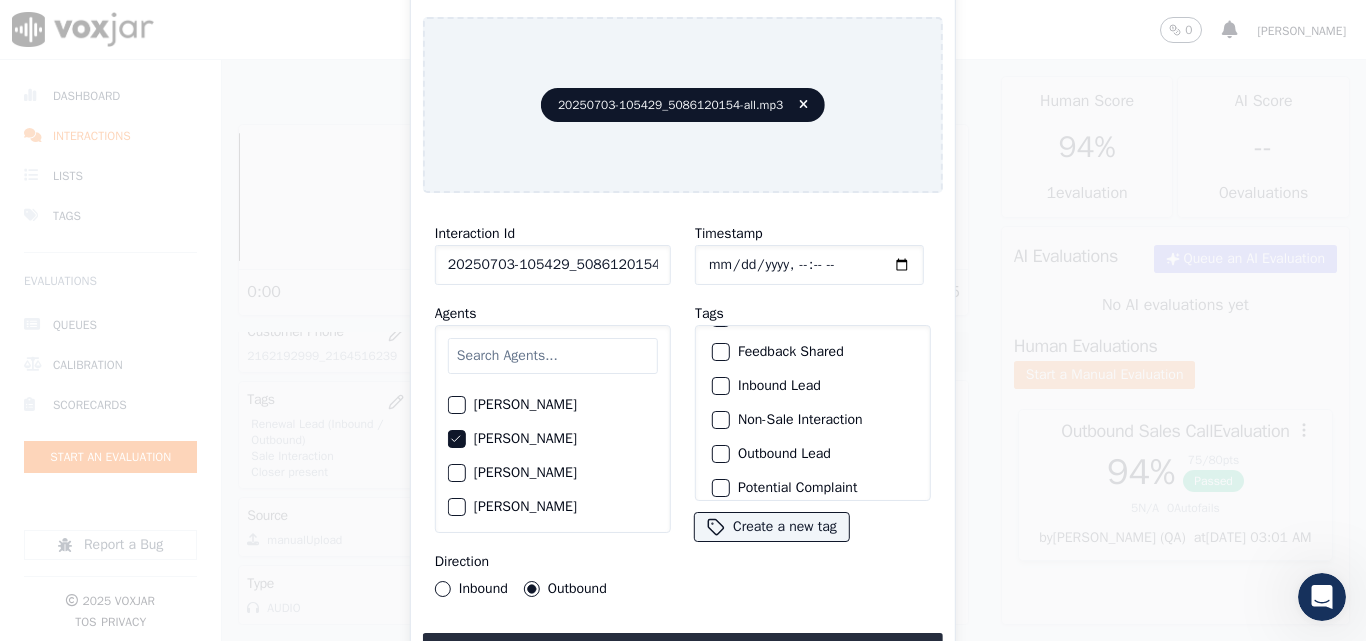 scroll, scrollTop: 100, scrollLeft: 0, axis: vertical 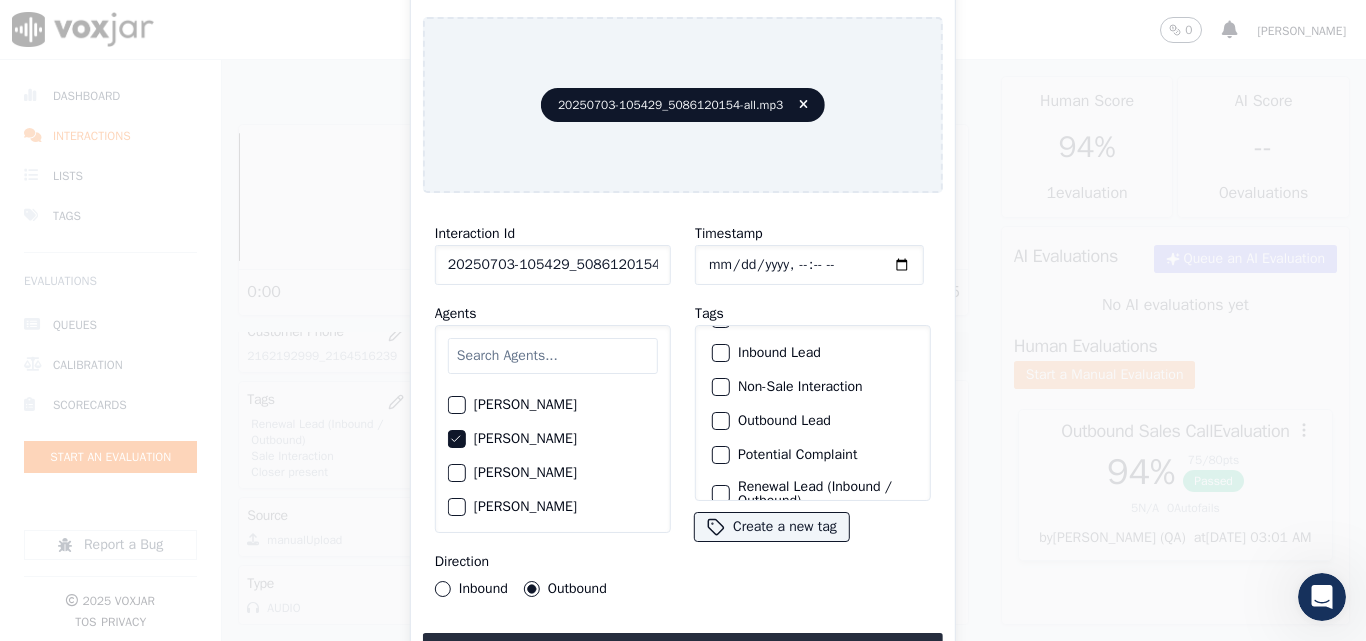 click on "Potential Complaint" 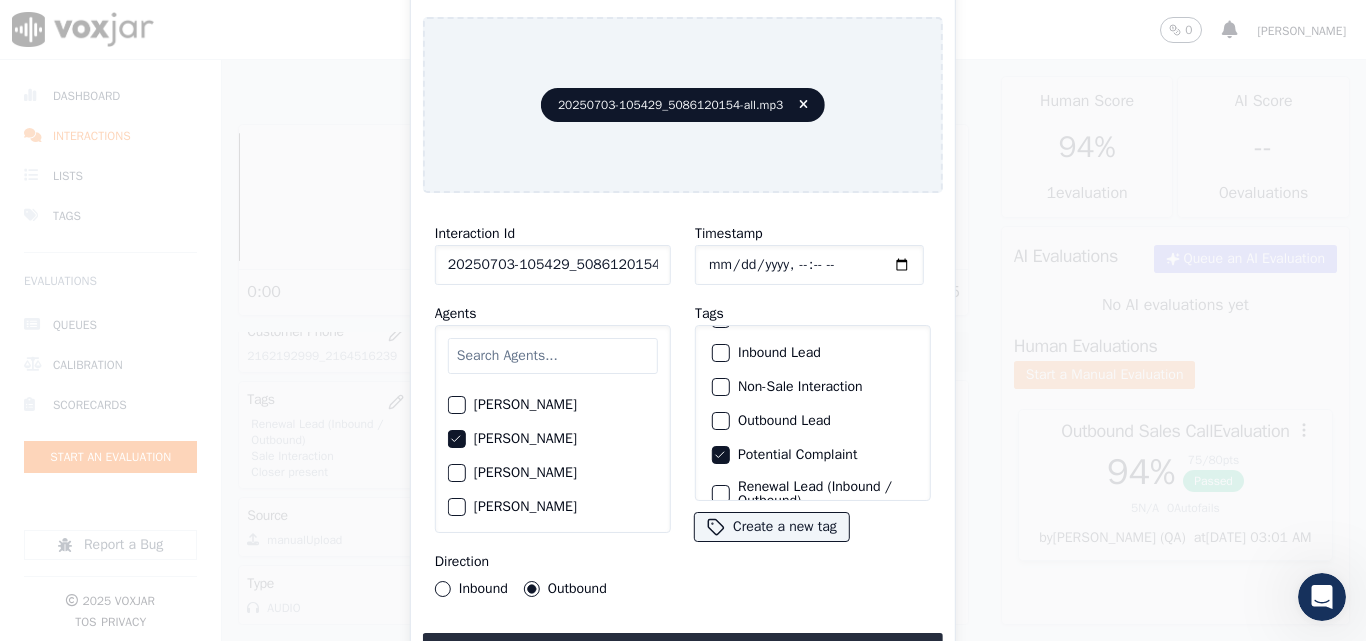 click on "Potential Complaint" 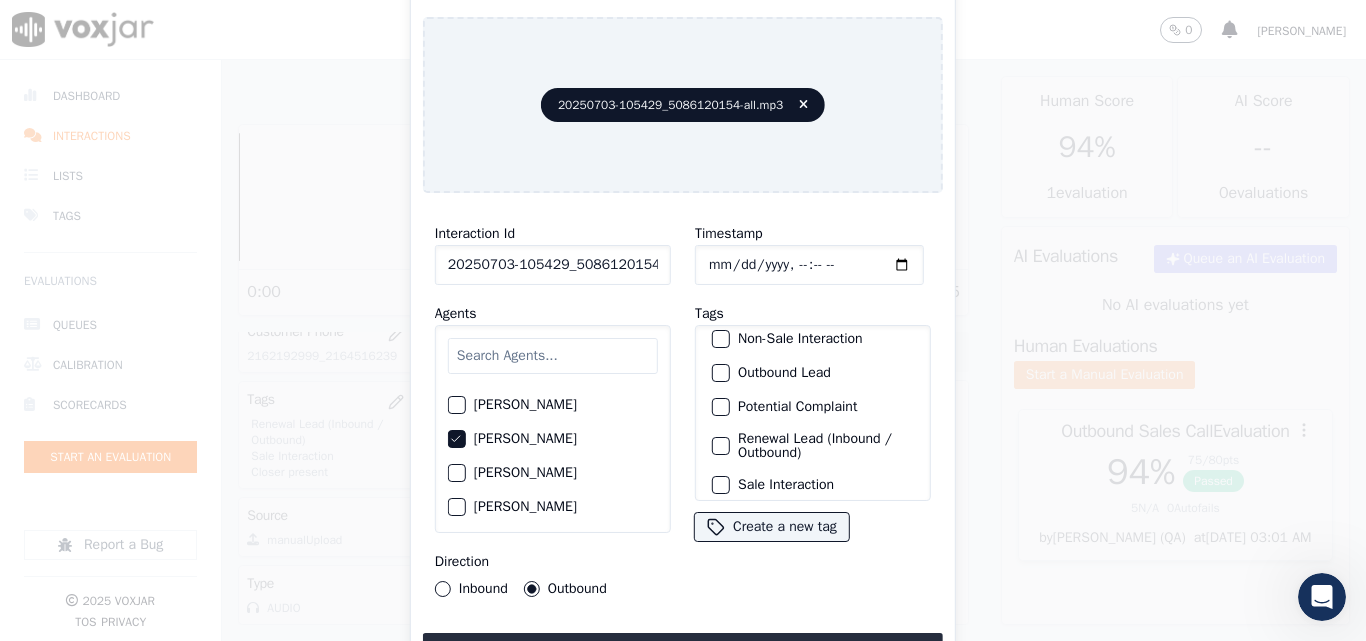 scroll, scrollTop: 173, scrollLeft: 0, axis: vertical 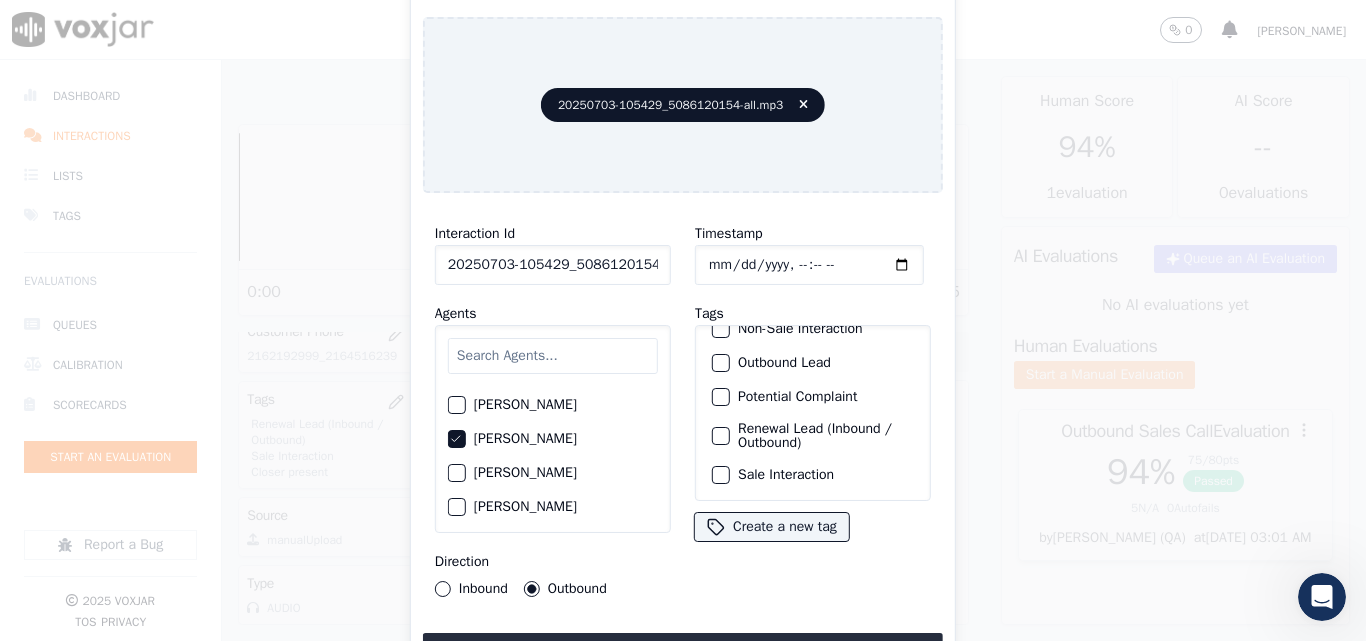 click on "Sale Interaction" 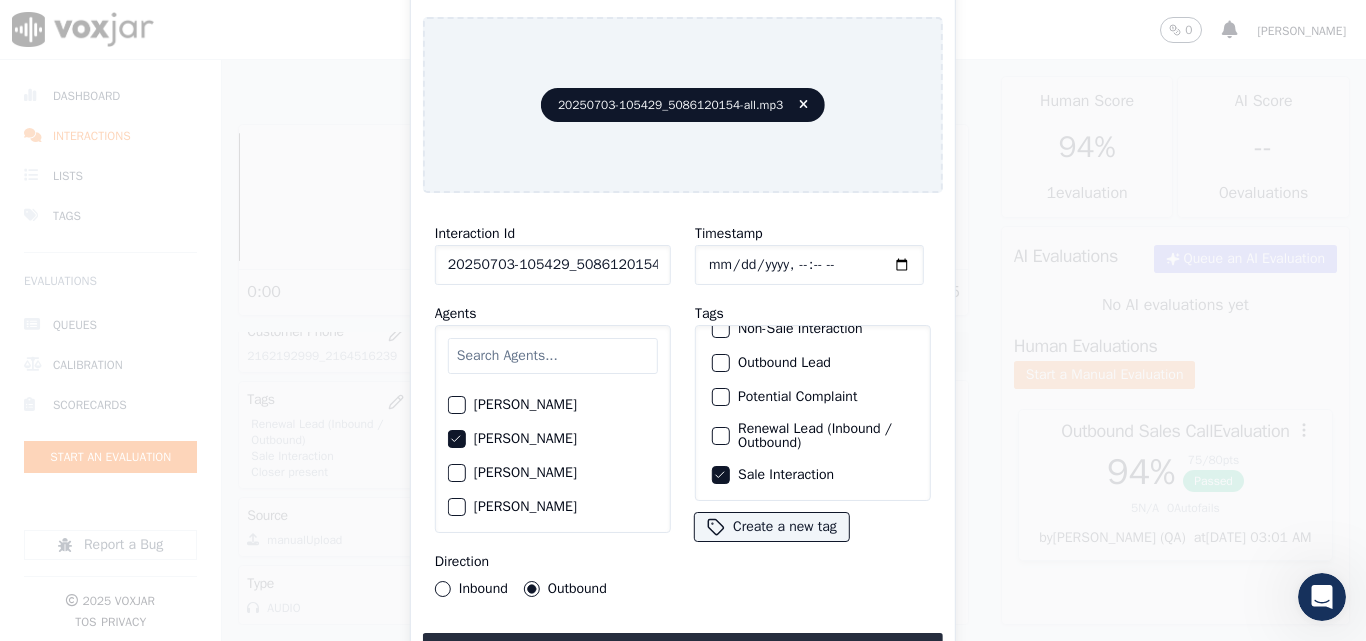 click on "Renewal Lead (Inbound / Outbound)" 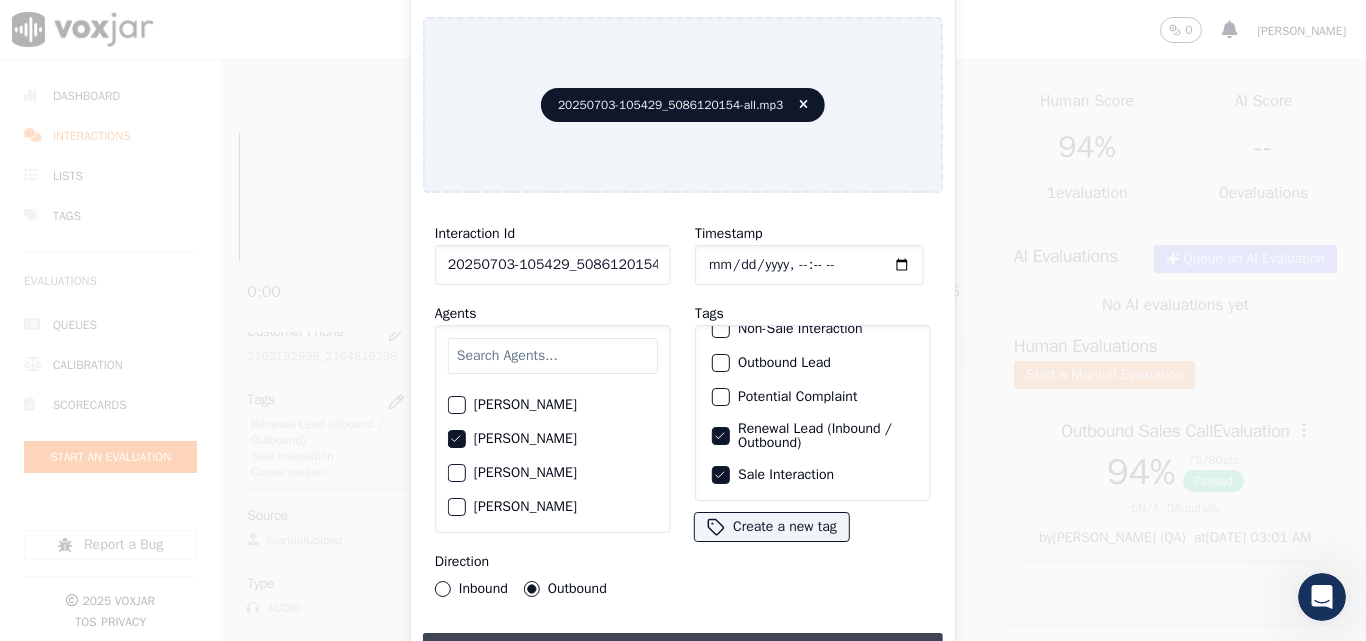 click on "Upload interaction to start evaluation" at bounding box center [683, 651] 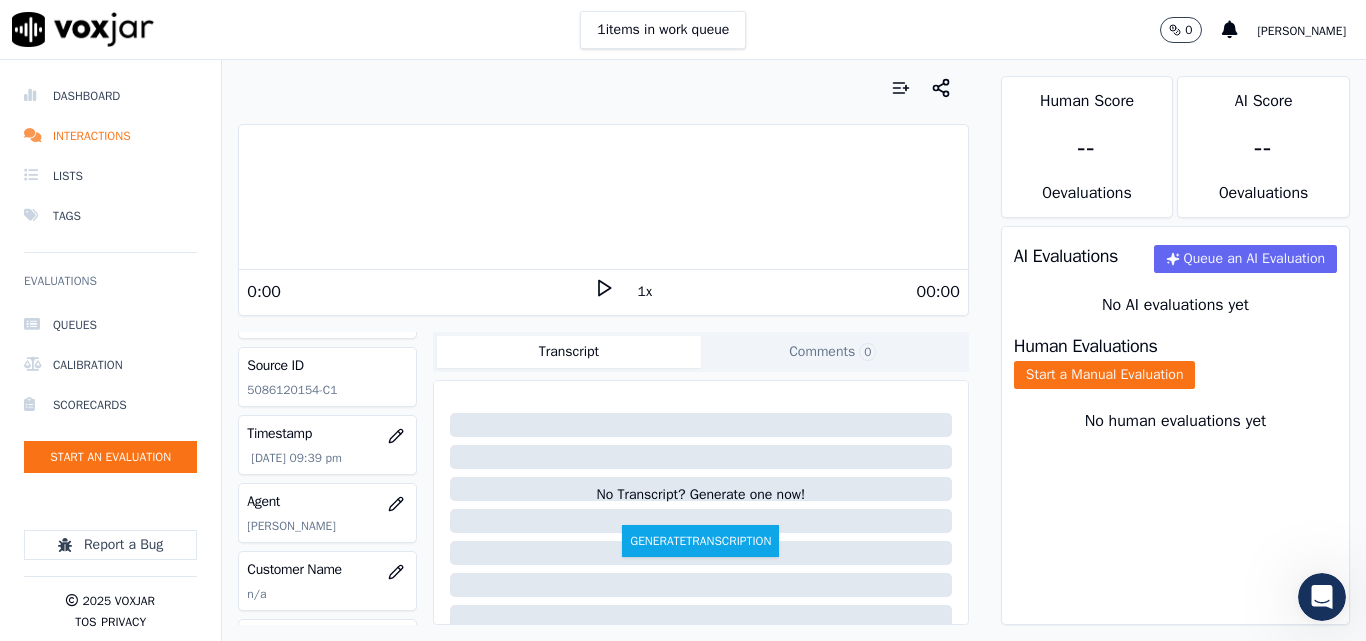 scroll, scrollTop: 200, scrollLeft: 0, axis: vertical 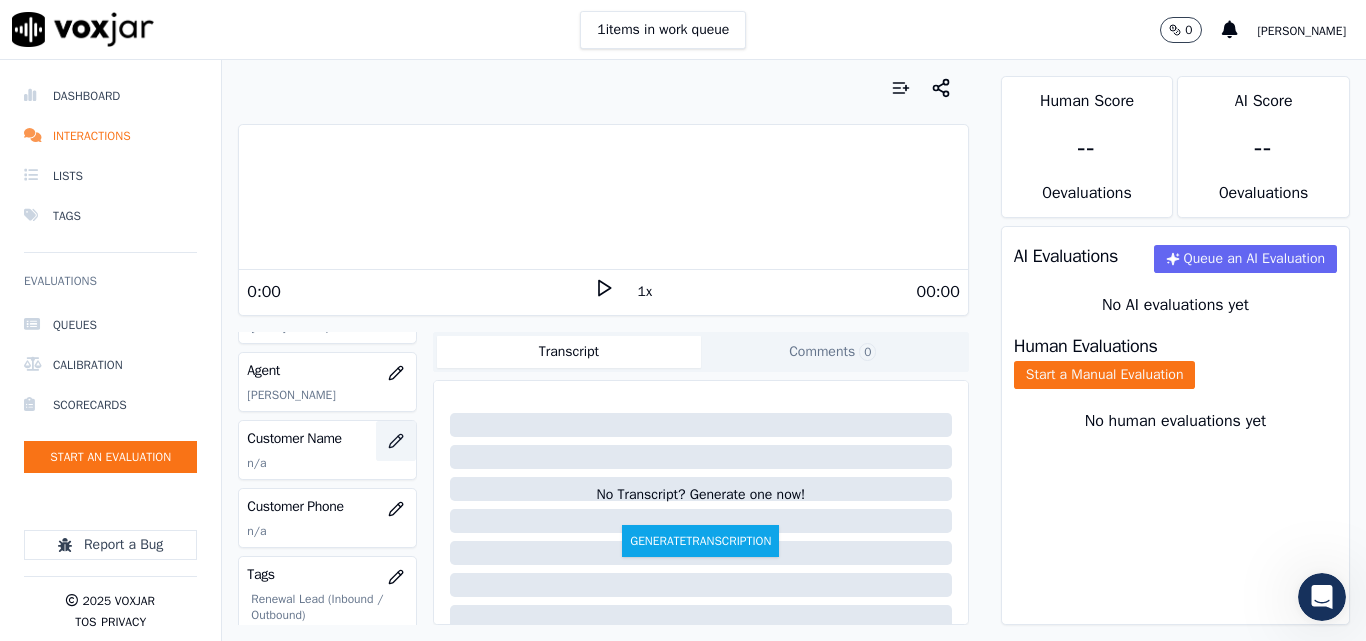 click 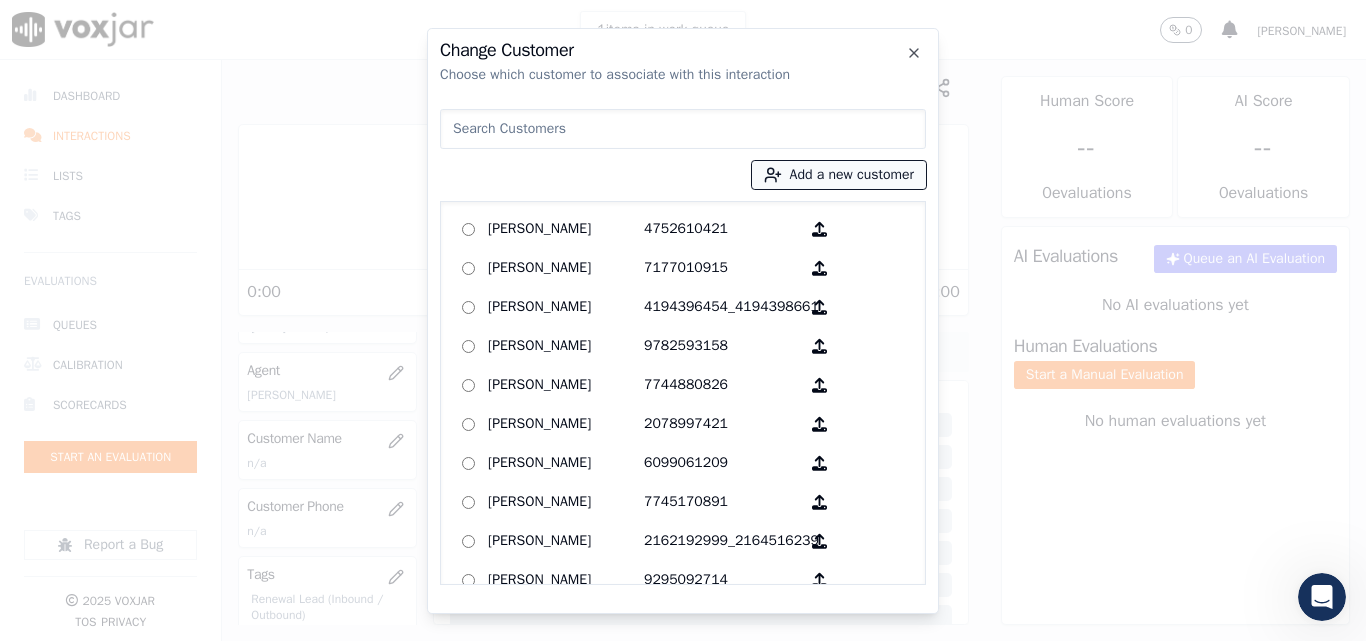 click on "Add a new customer" at bounding box center [839, 175] 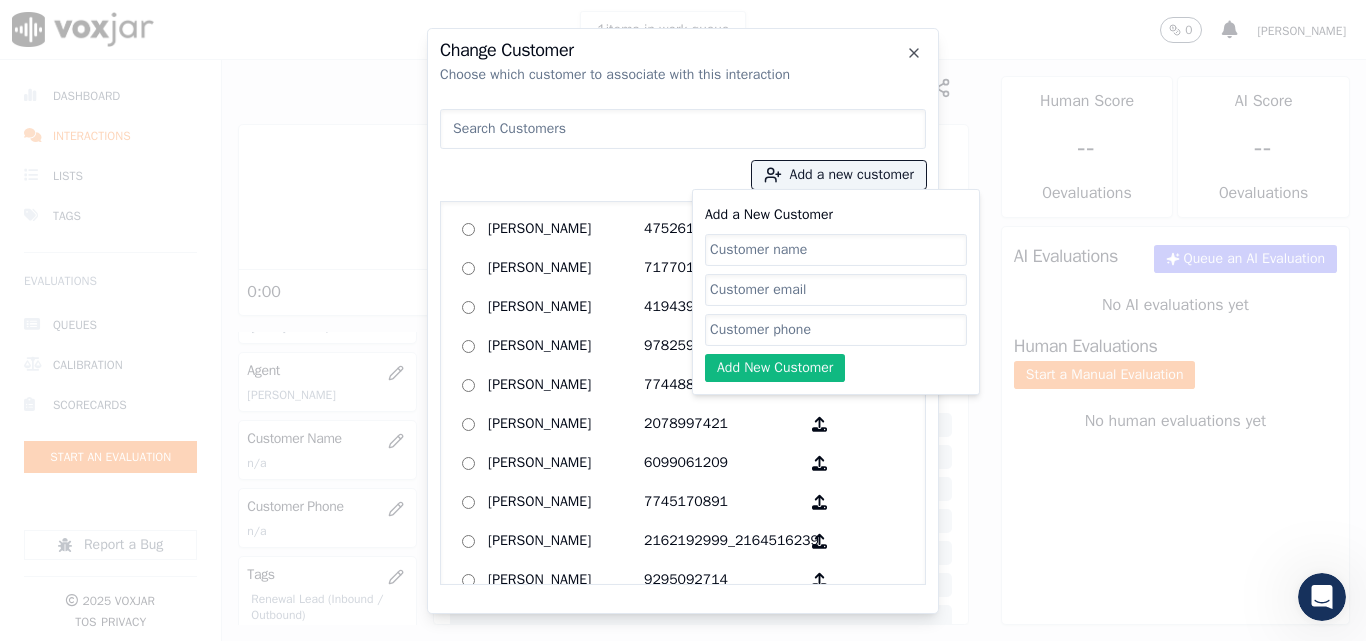 click on "Add a New Customer           Add New Customer" at bounding box center [836, 292] 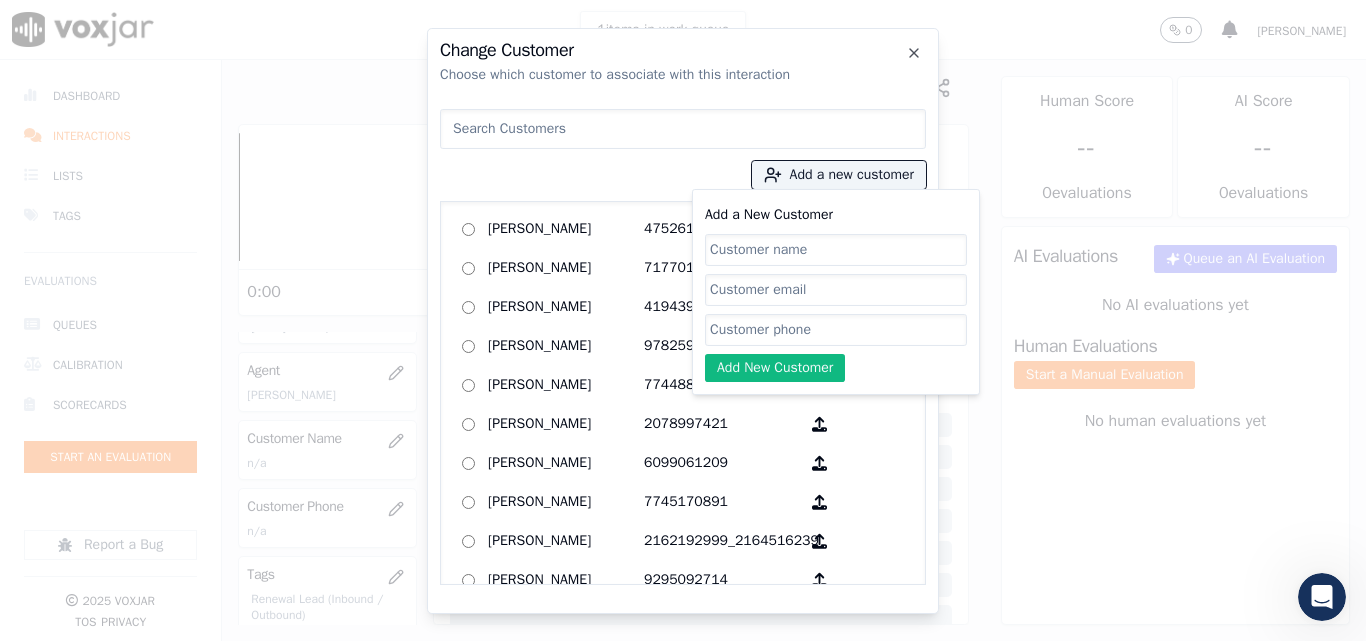 paste on "7742425149" 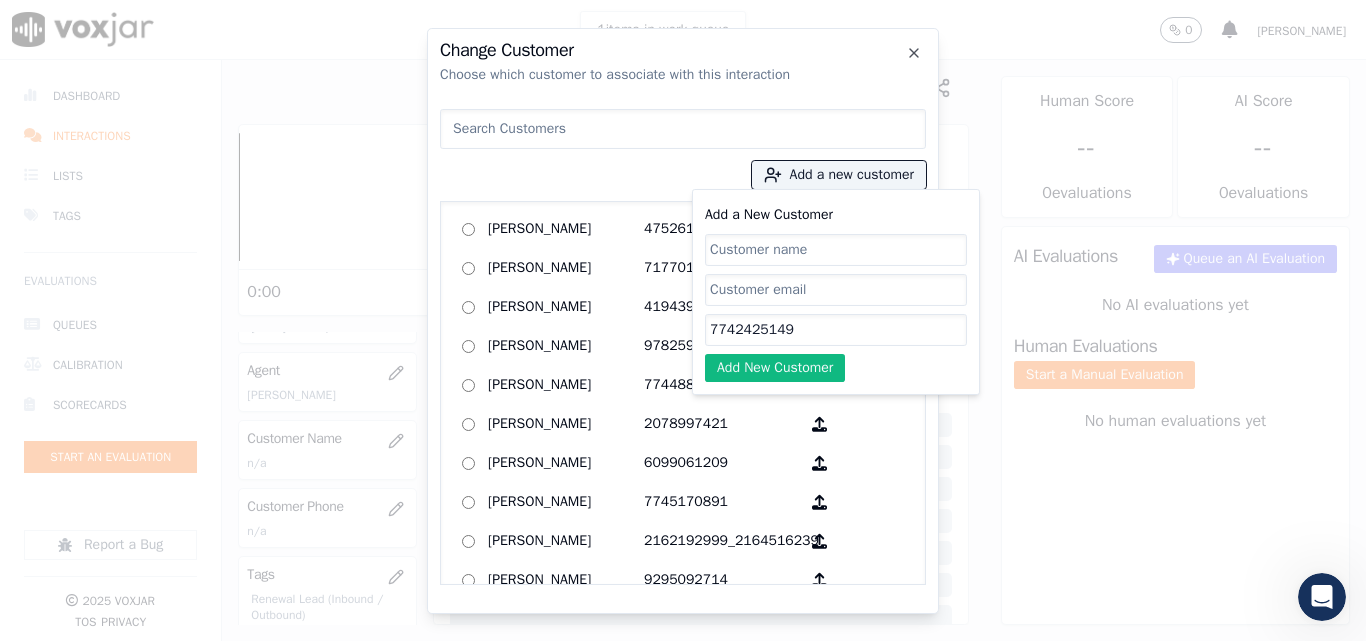 type on "7742425149" 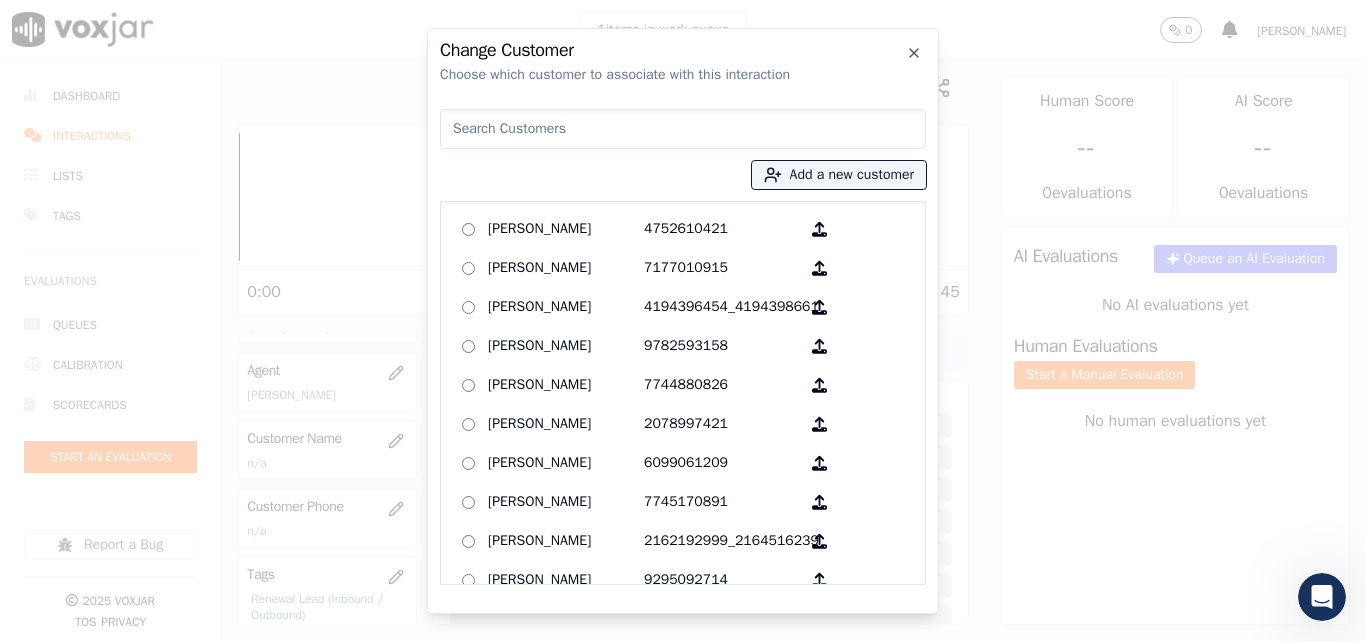 click at bounding box center [683, 320] 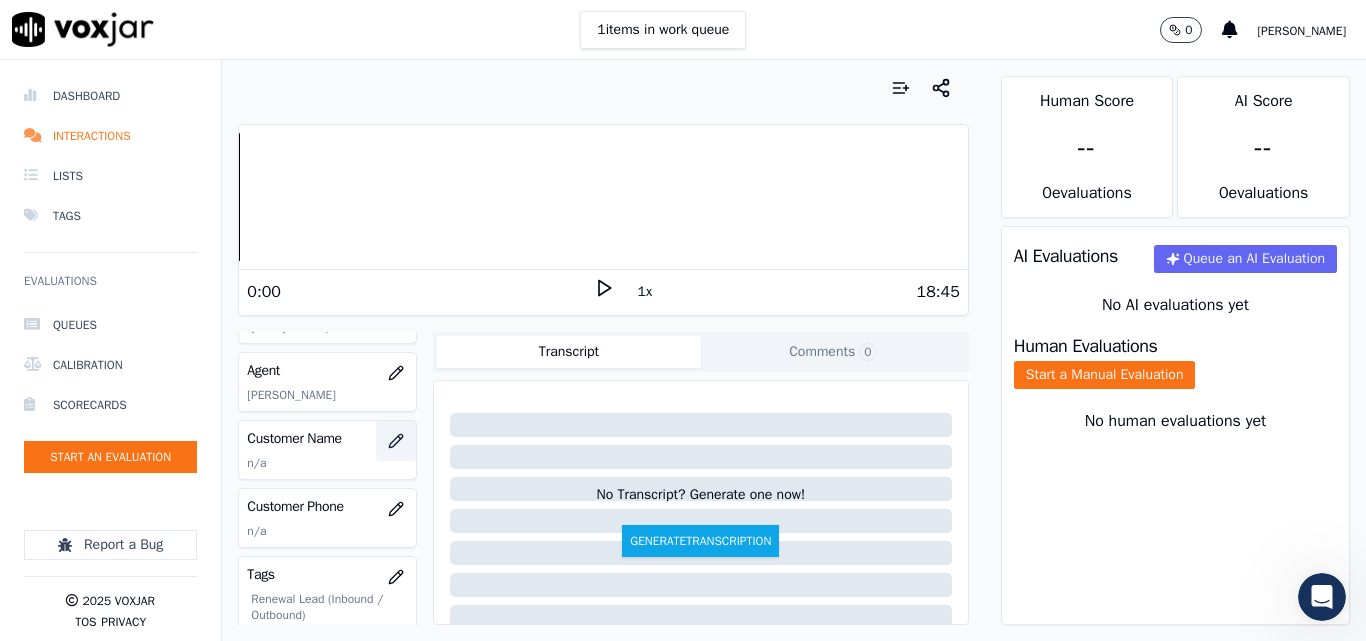 click 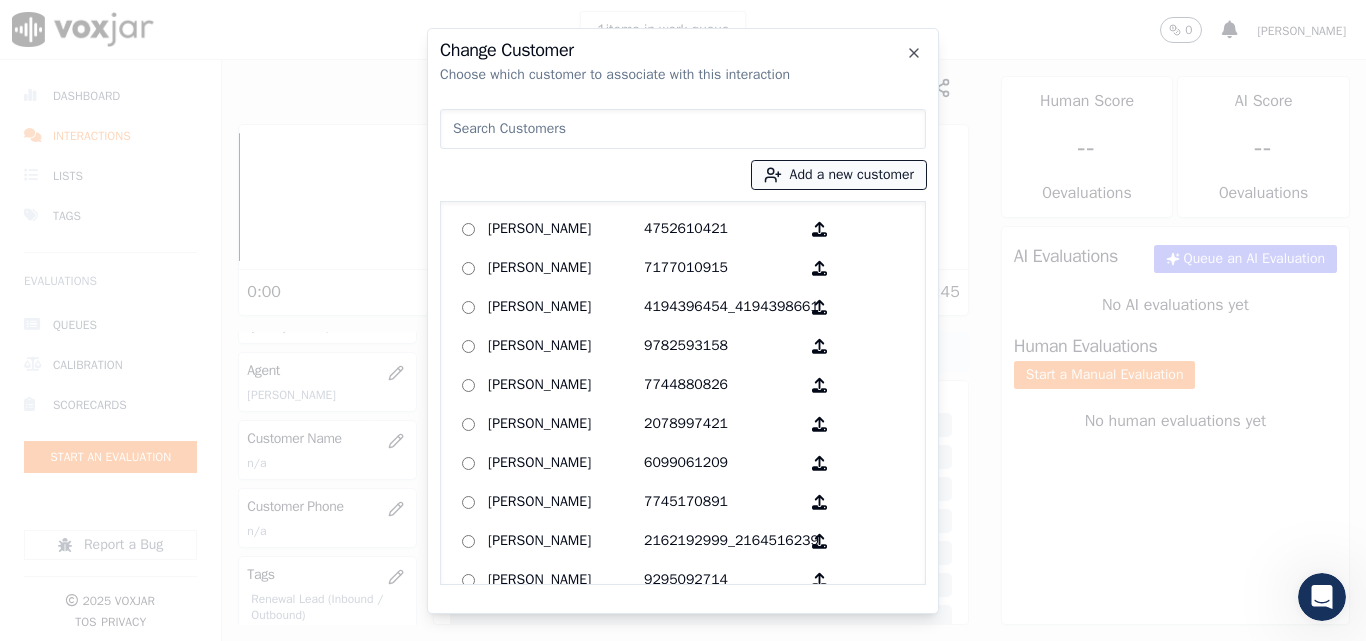 click 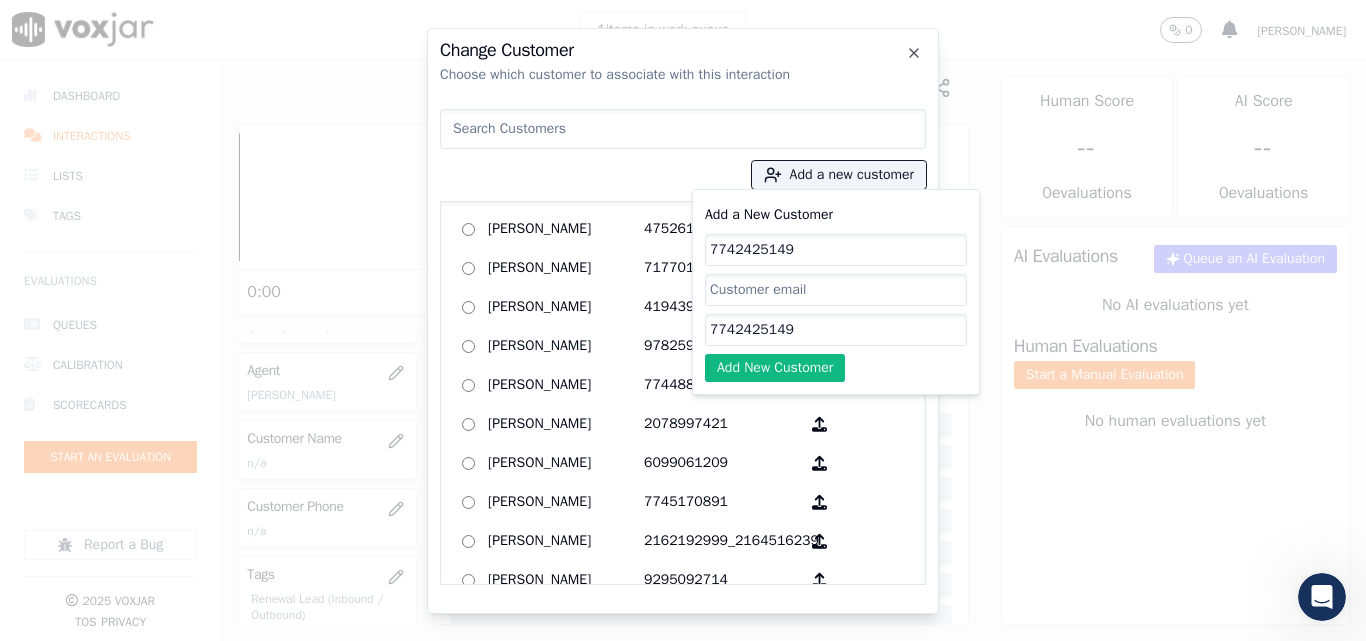 type on "7742425149" 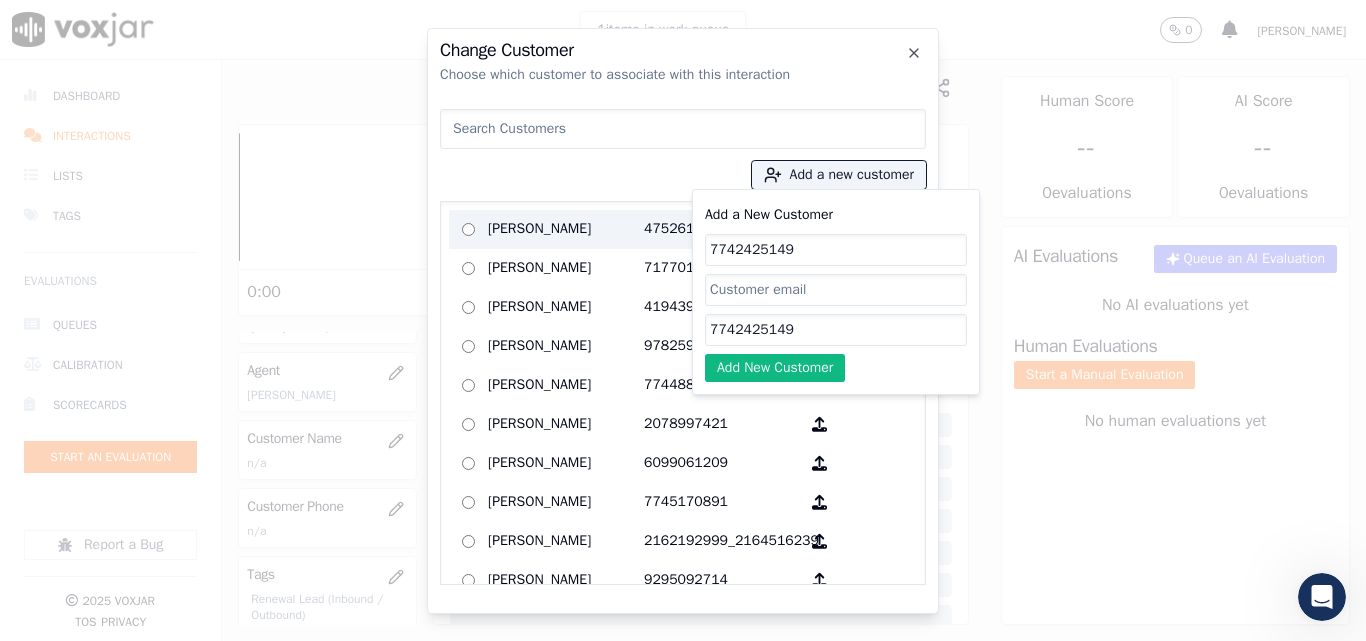 drag, startPoint x: 792, startPoint y: 256, endPoint x: 660, endPoint y: 243, distance: 132.63861 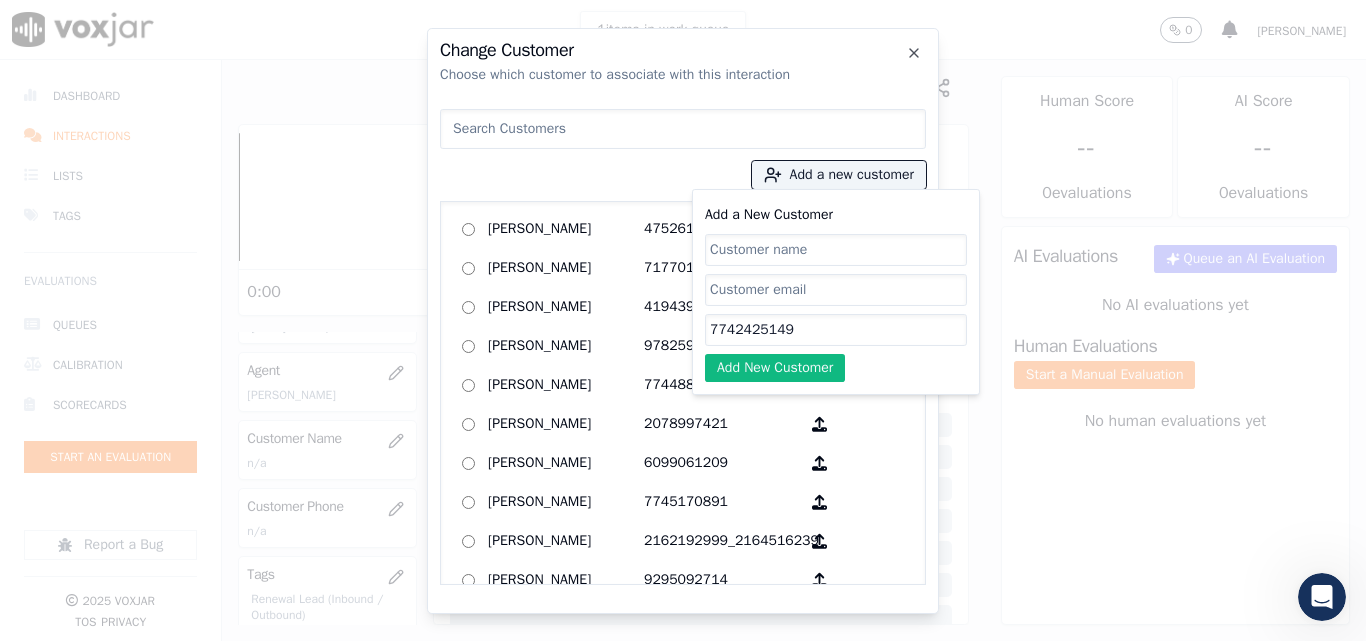type 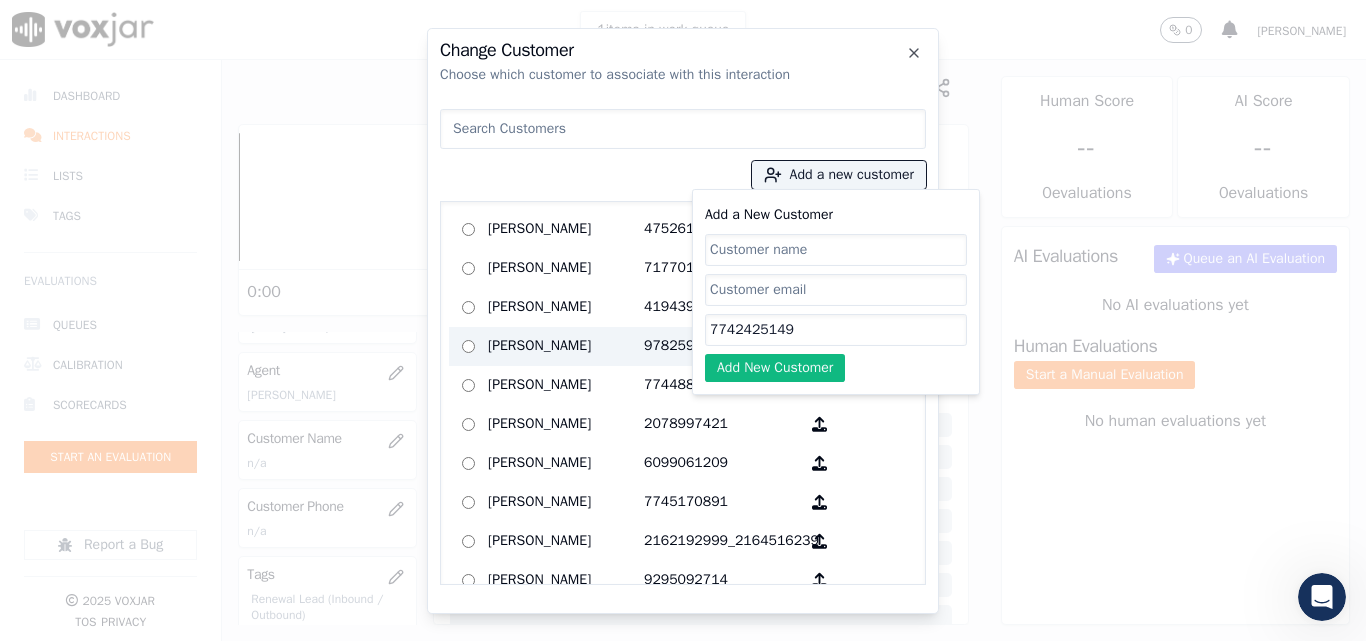 drag, startPoint x: 803, startPoint y: 330, endPoint x: 676, endPoint y: 326, distance: 127.06297 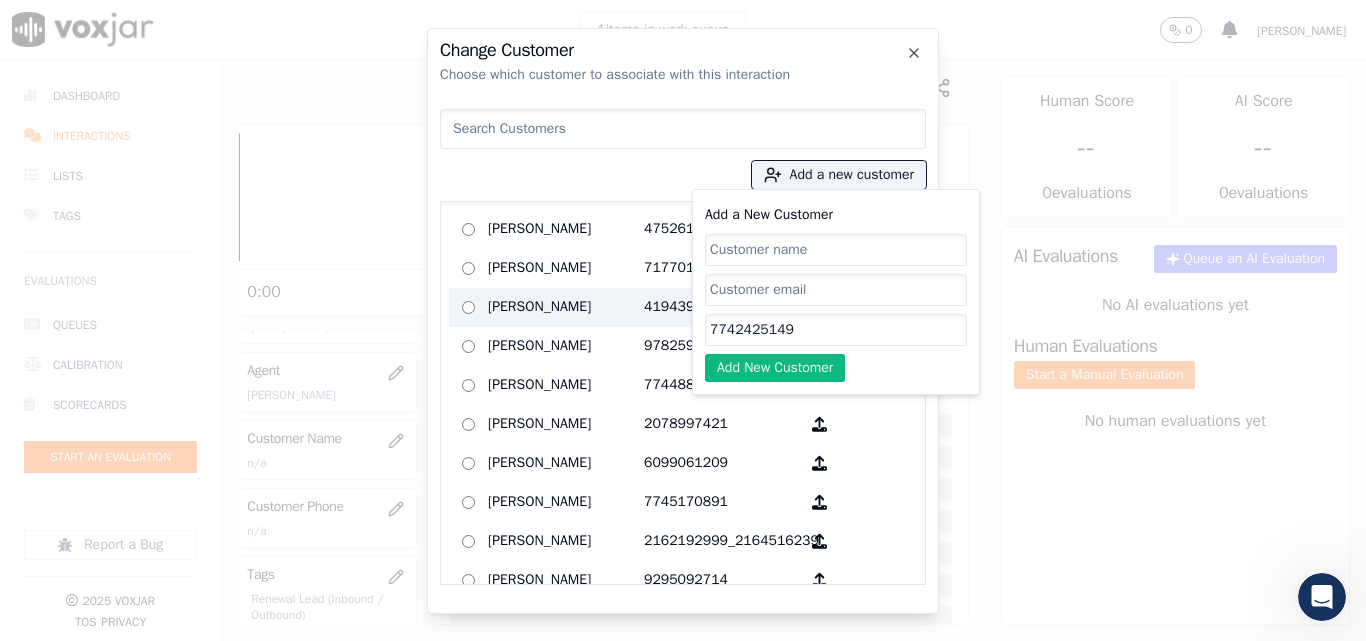 paste on "_" 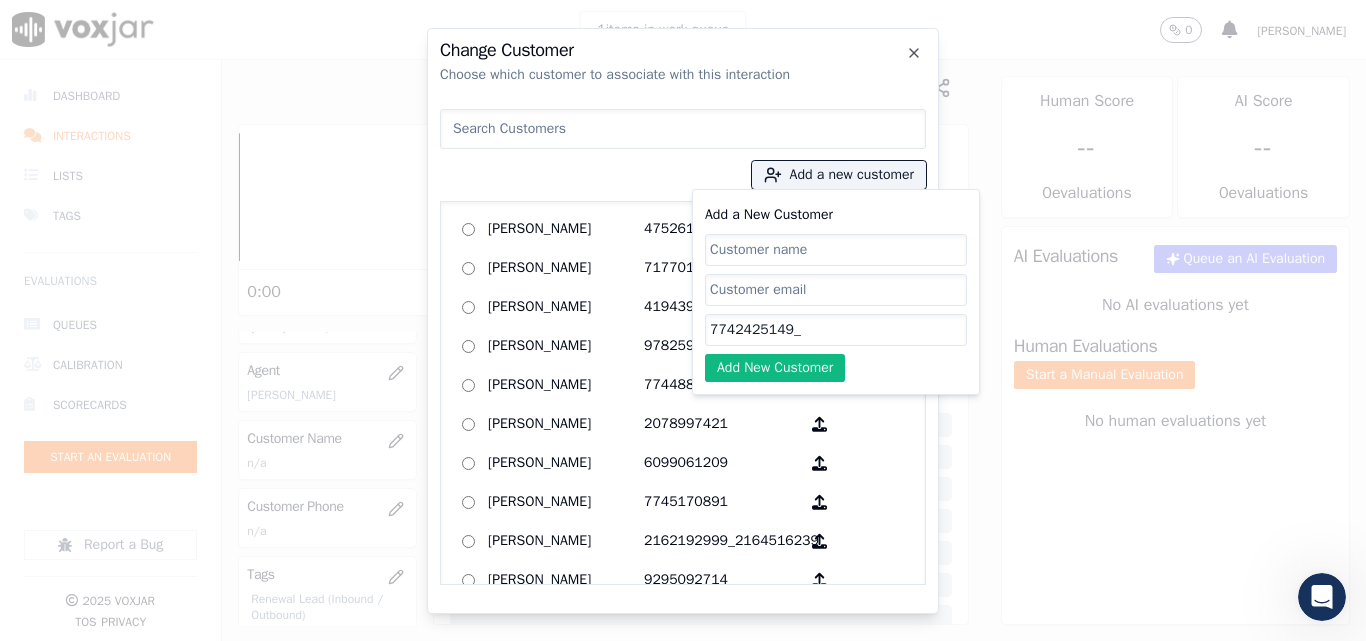 paste on "5086120154" 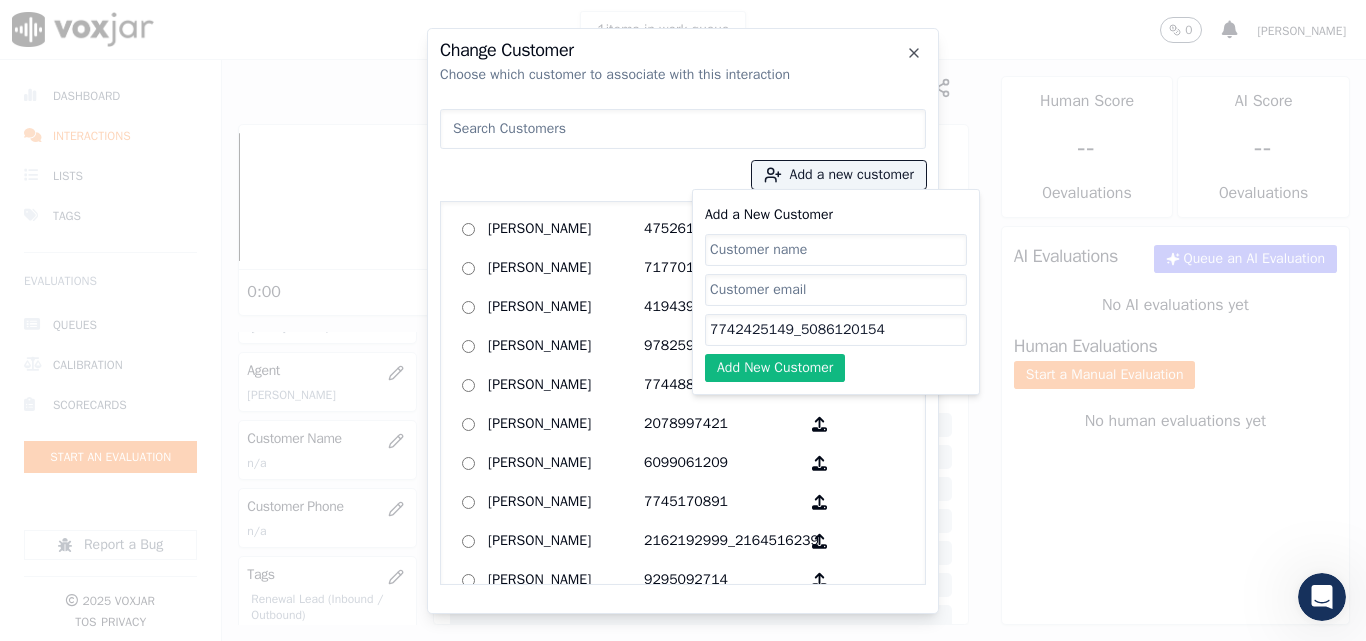 type on "7742425149_5086120154" 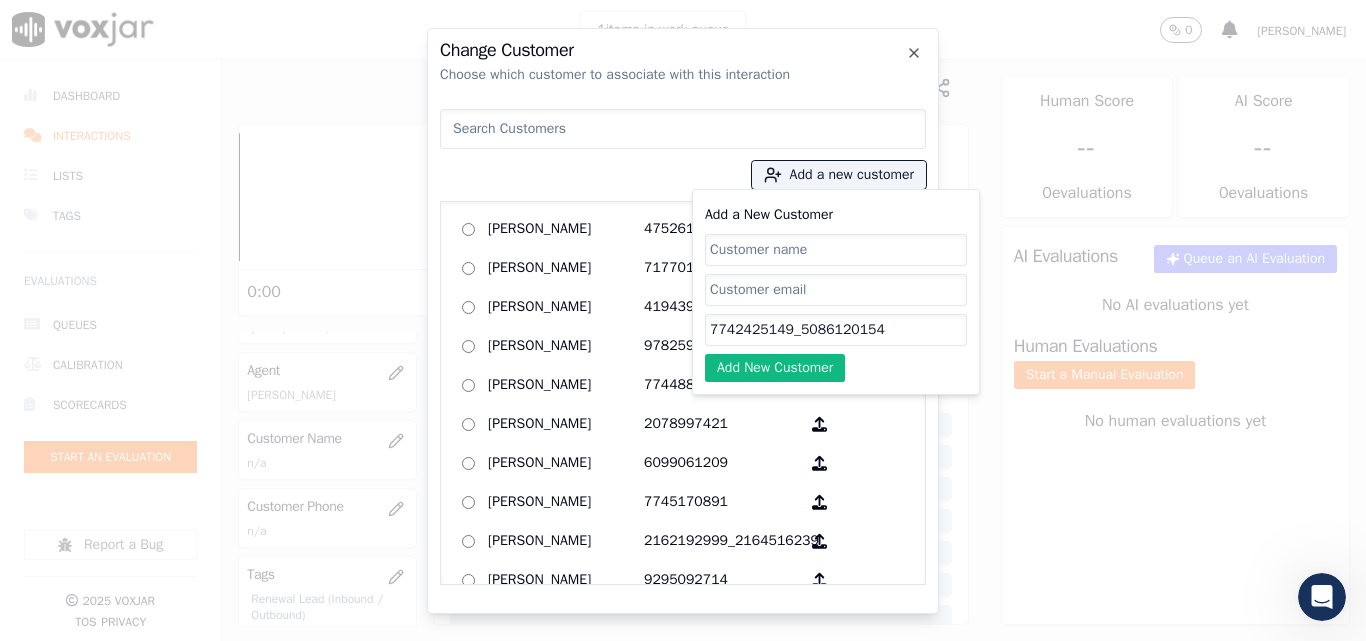 paste on "5086120154" 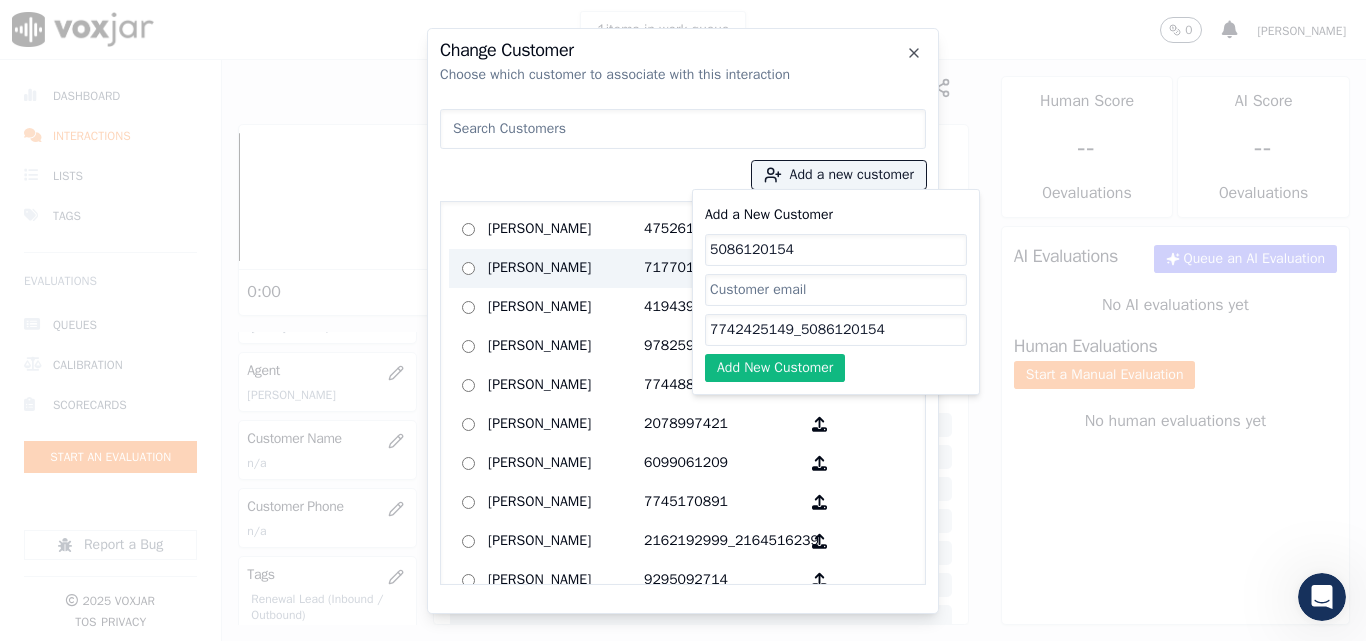 drag, startPoint x: 720, startPoint y: 254, endPoint x: 667, endPoint y: 250, distance: 53.15073 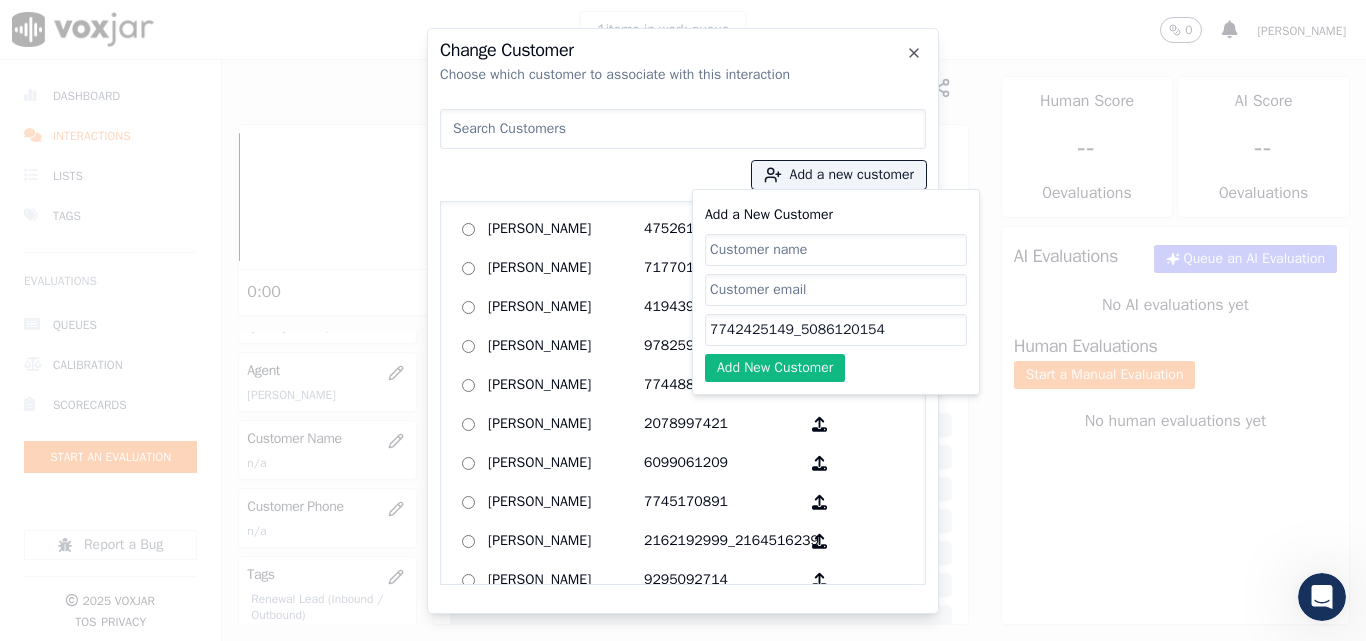 paste on "[PERSON_NAME]" 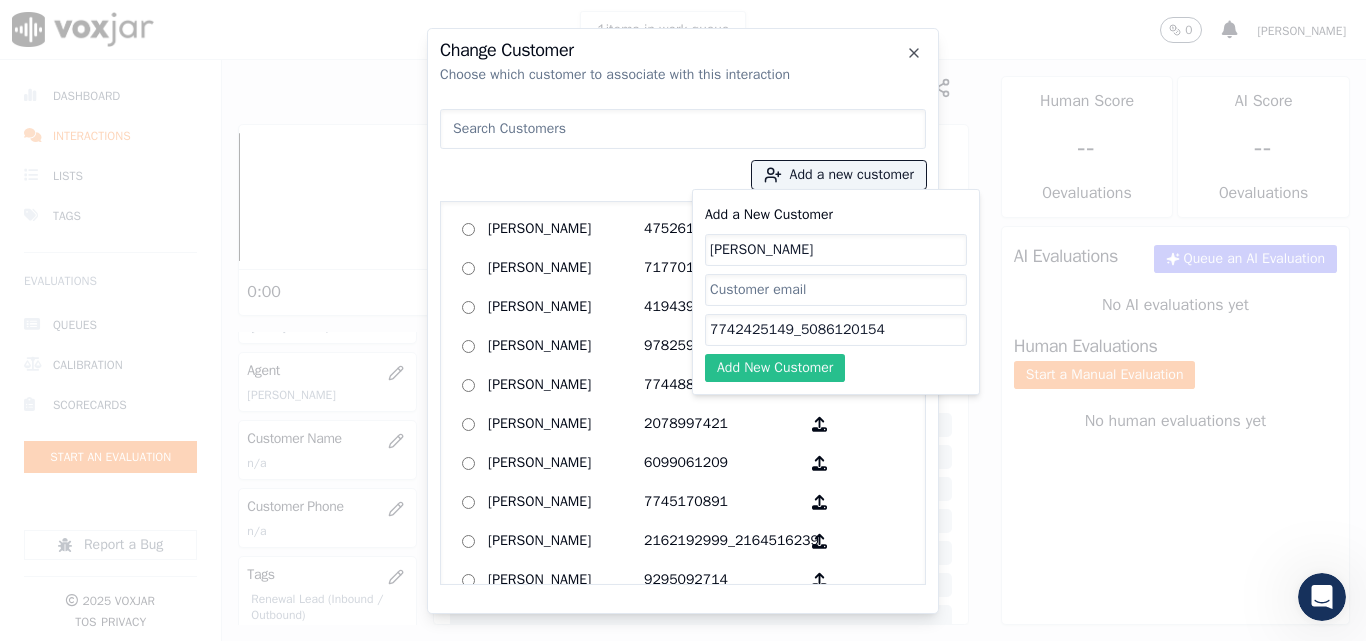 type on "[PERSON_NAME]" 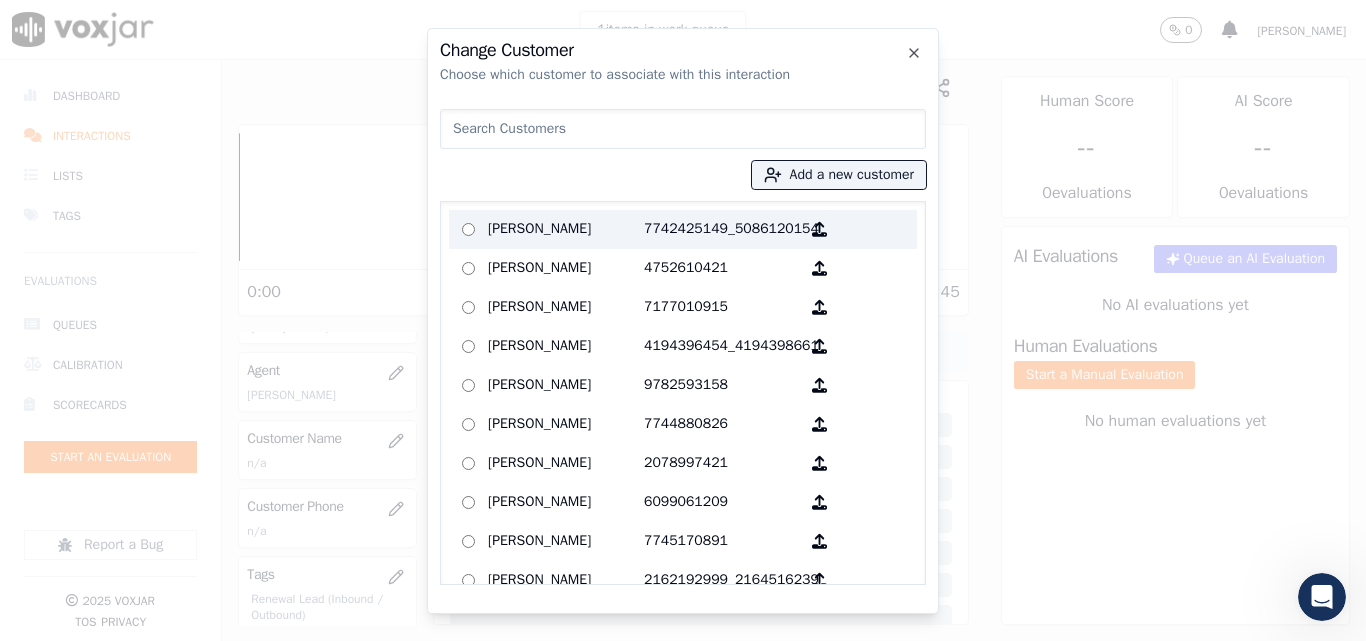 click on "[PERSON_NAME]" at bounding box center [566, 229] 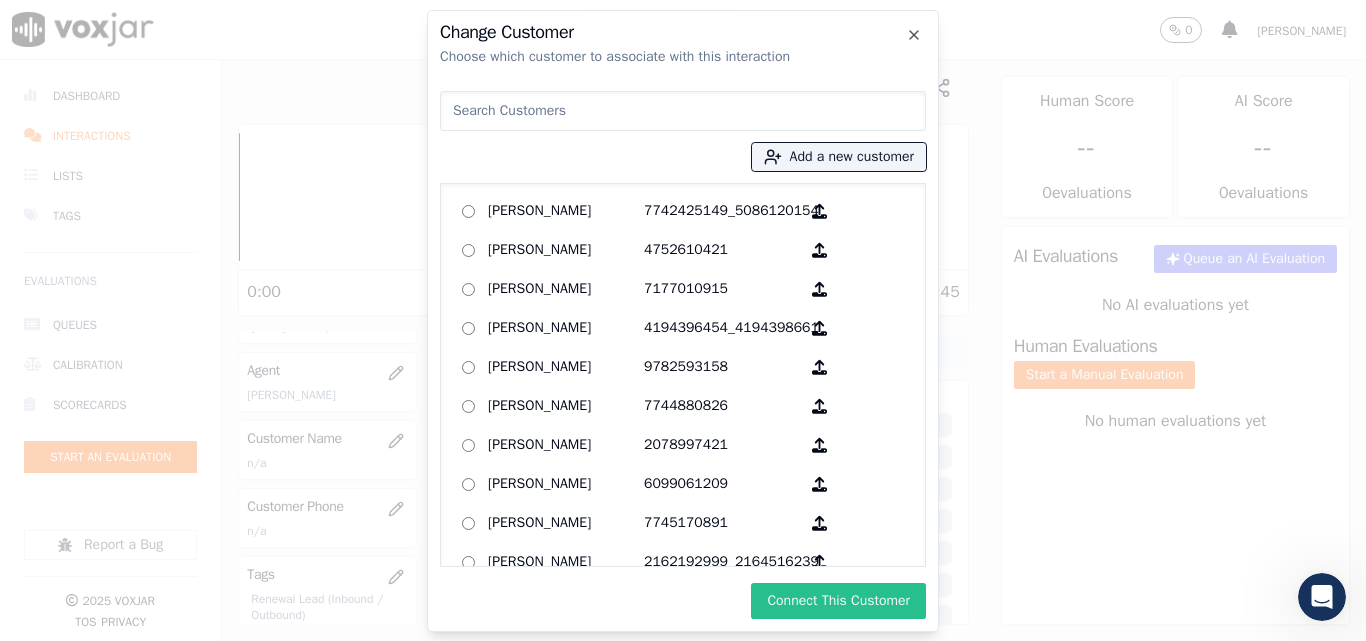 click on "Connect This Customer" at bounding box center [838, 601] 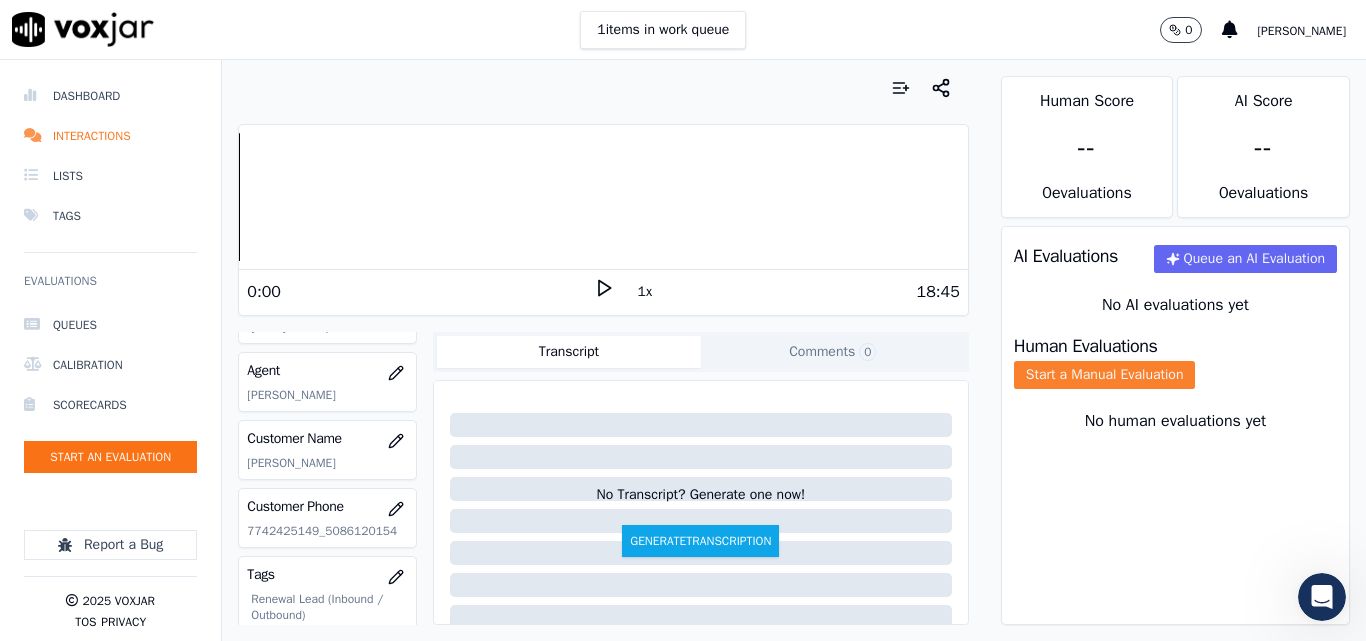 click on "Start a Manual Evaluation" 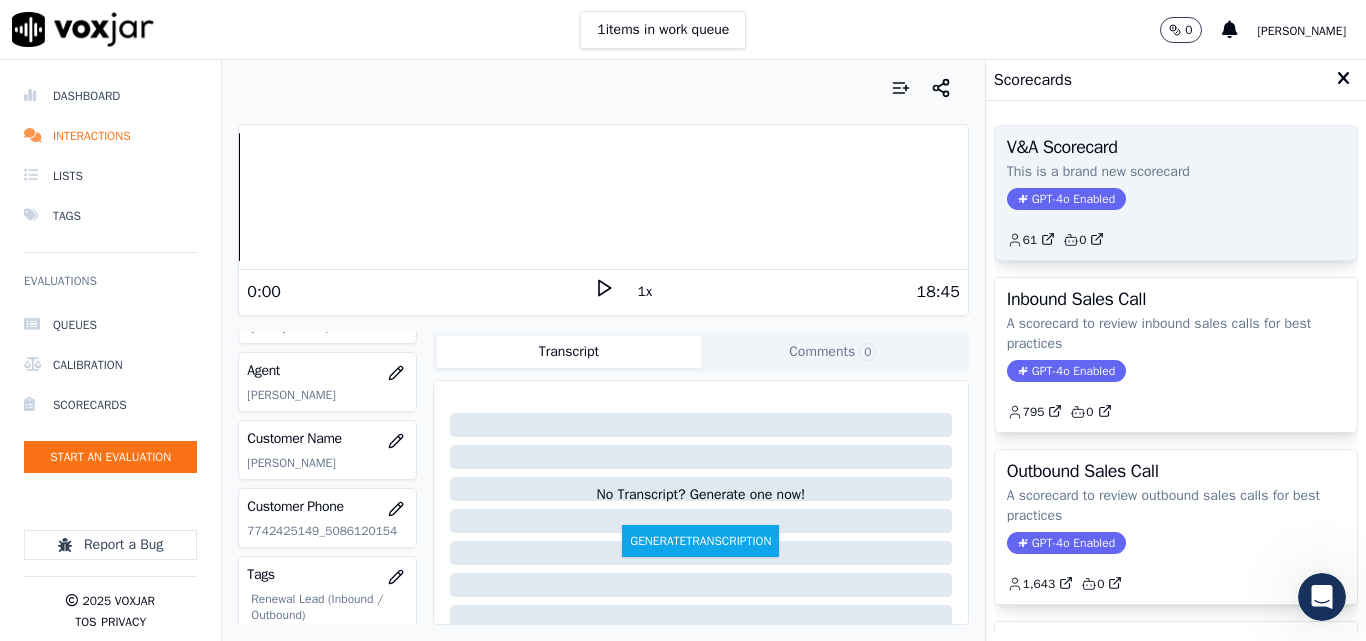 click on "GPT-4o Enabled" 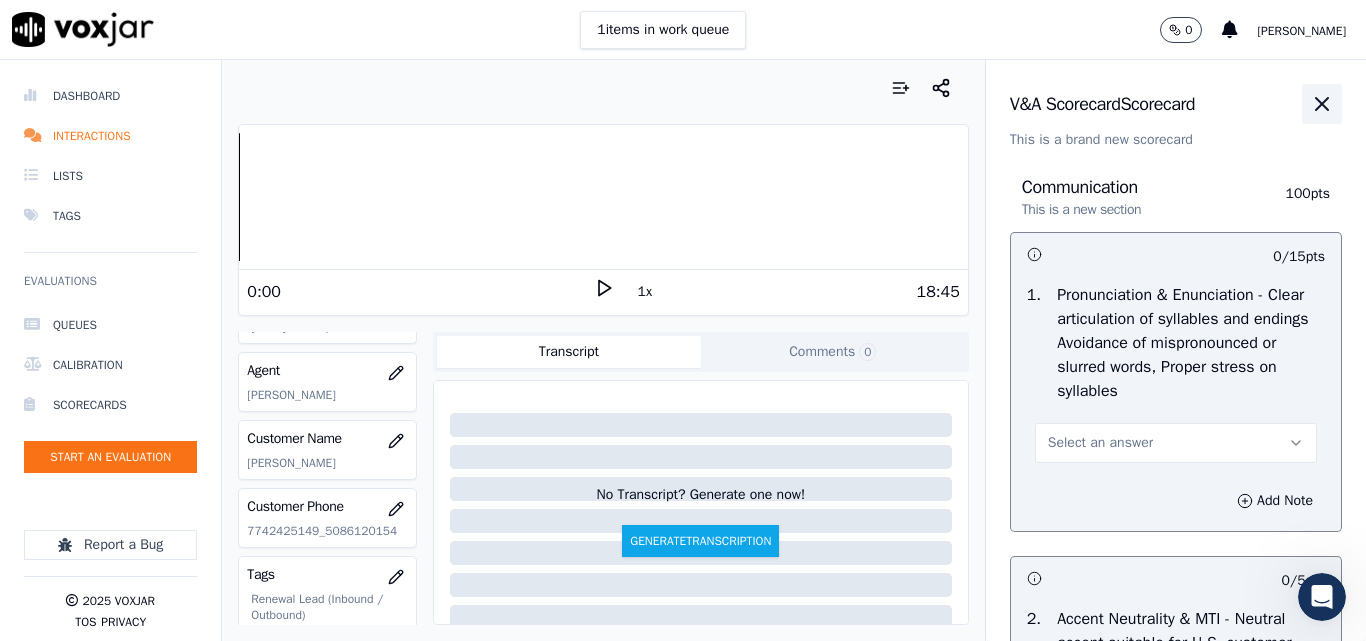 click 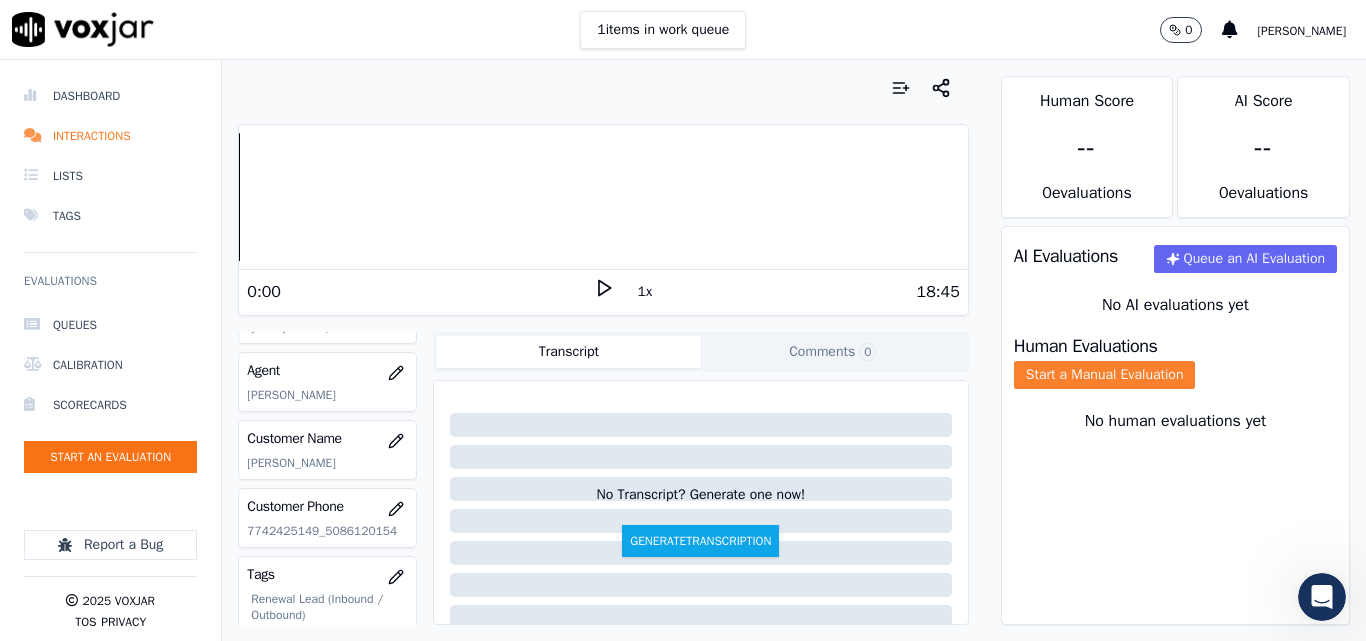 click on "Start a Manual Evaluation" 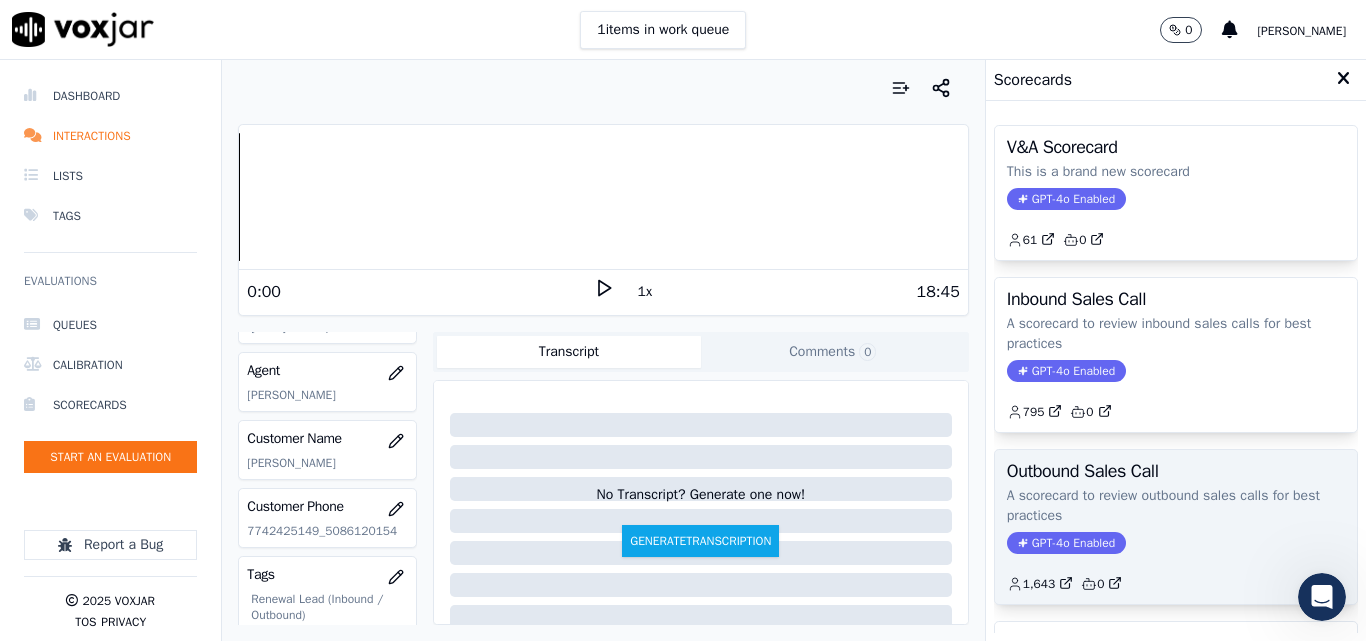 click on "A scorecard to review outbound sales calls for best practices" 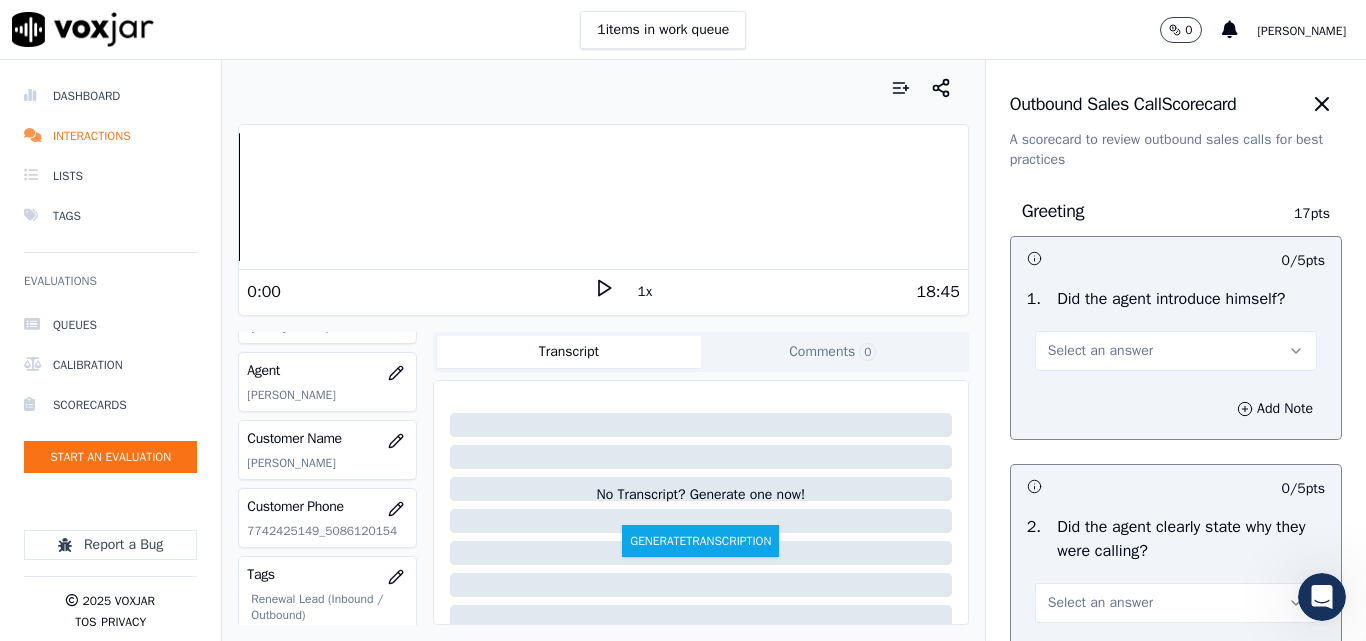 click on "Select an answer" at bounding box center (1100, 351) 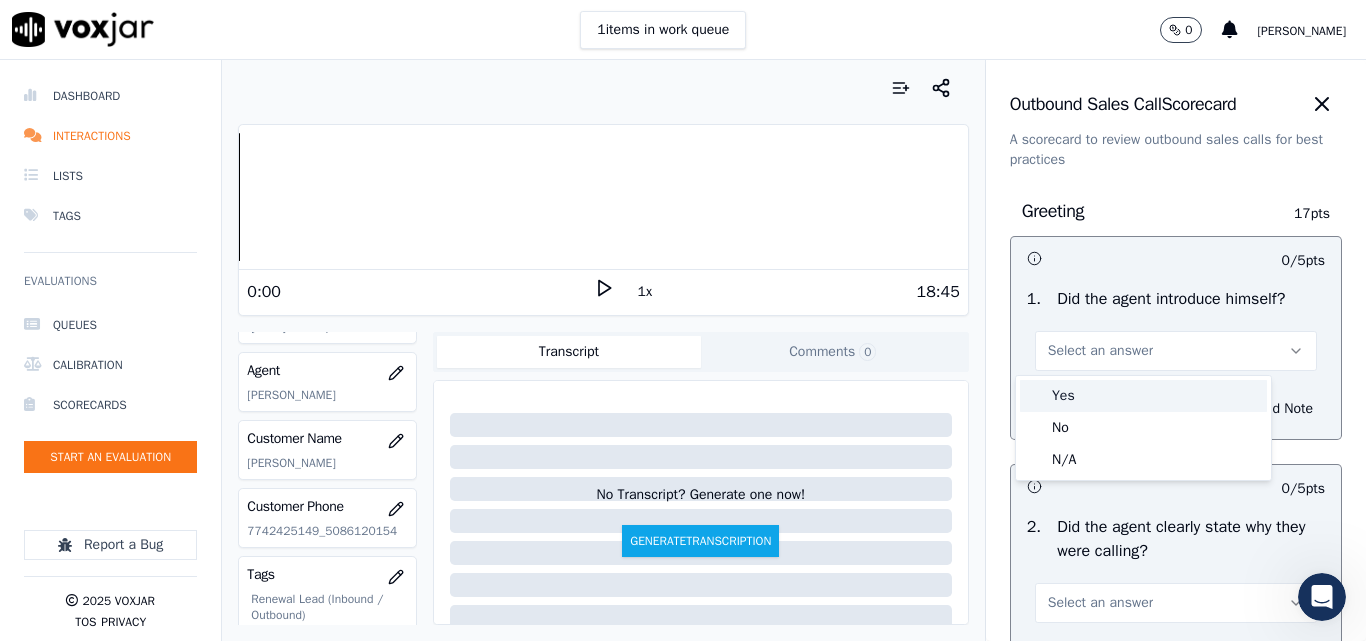 click on "Yes" at bounding box center [1143, 396] 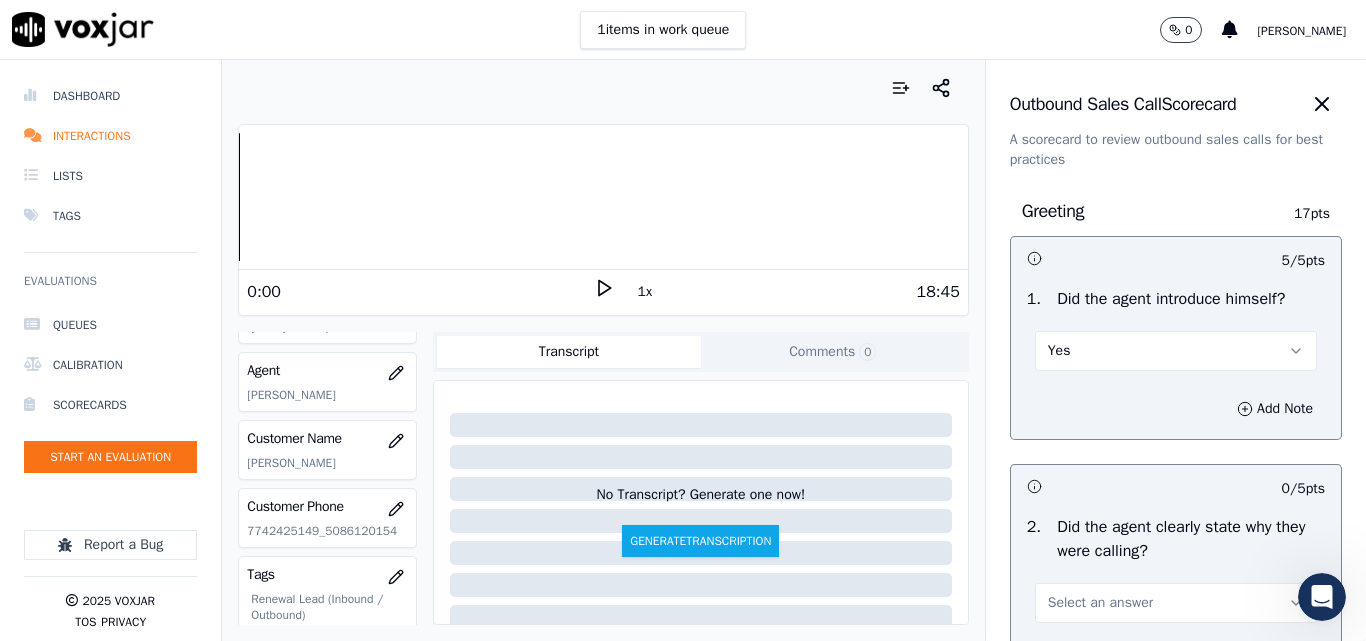 scroll, scrollTop: 300, scrollLeft: 0, axis: vertical 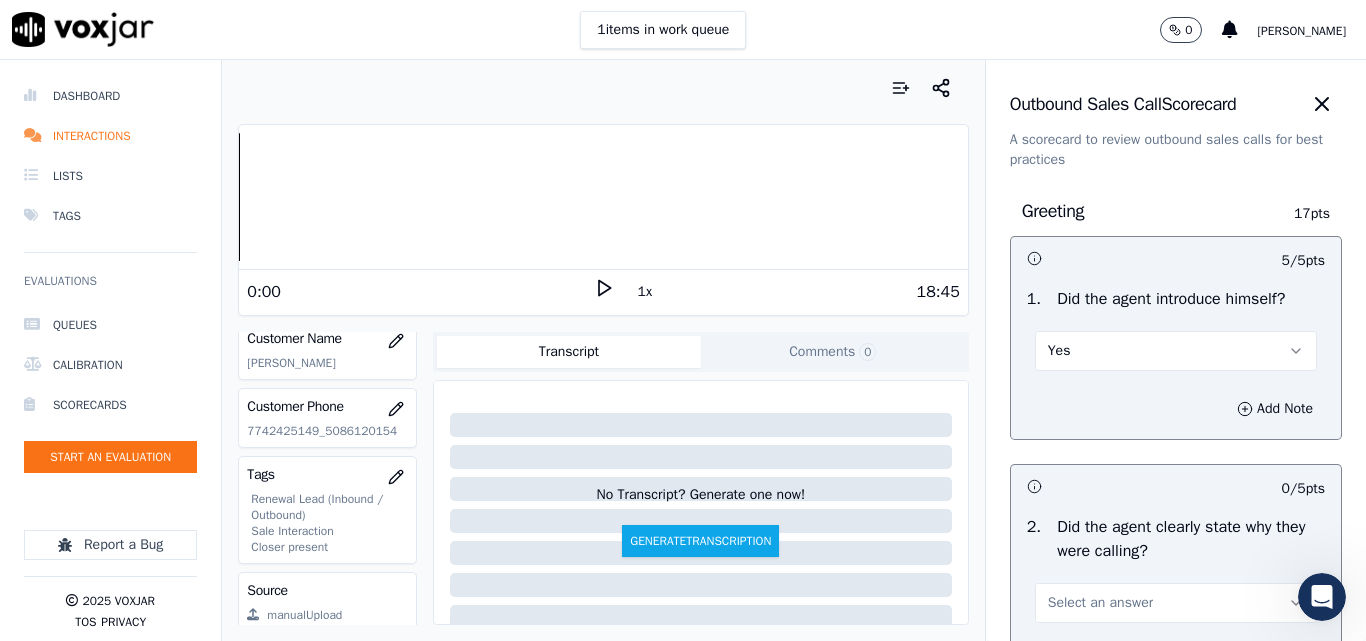 click on "Add Note" at bounding box center [1176, 409] 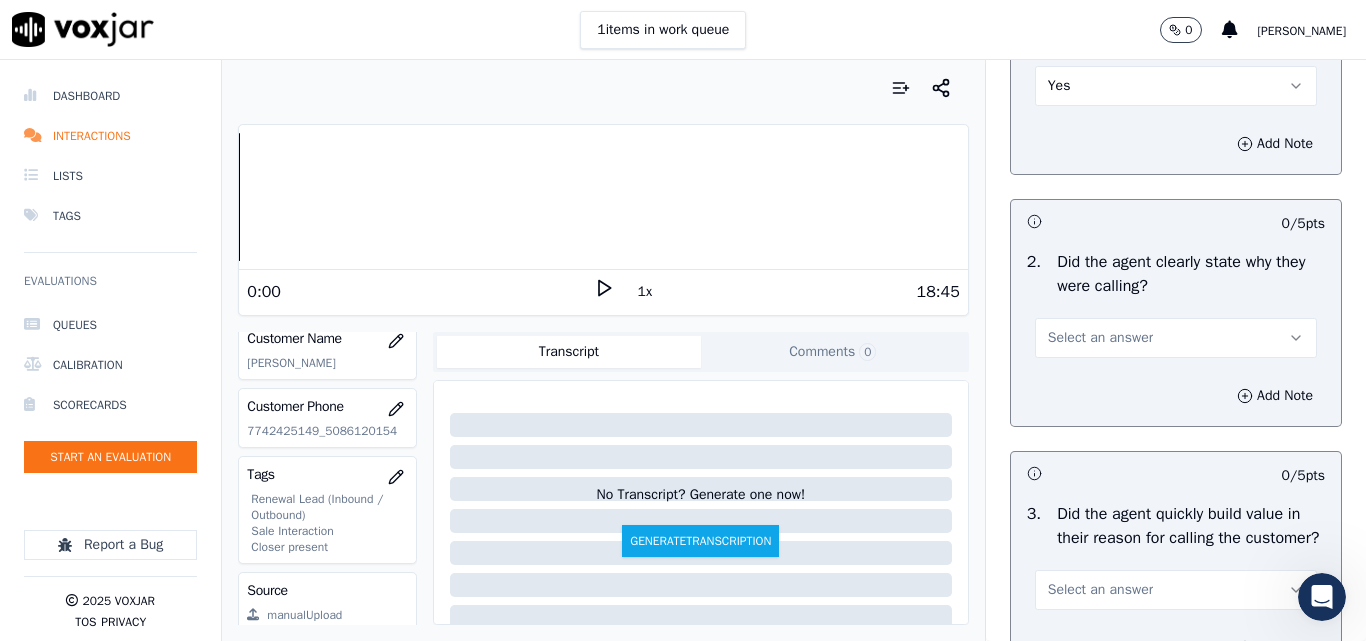 scroll, scrollTop: 300, scrollLeft: 0, axis: vertical 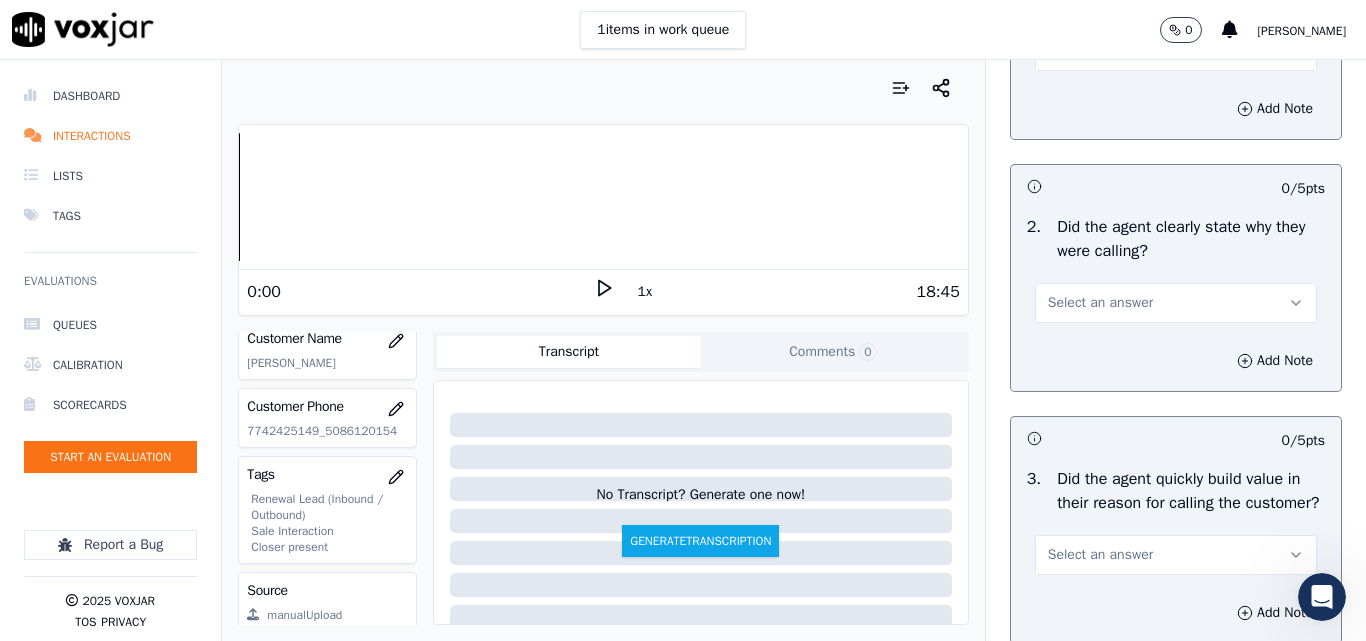 click on "Select an answer" at bounding box center (1100, 303) 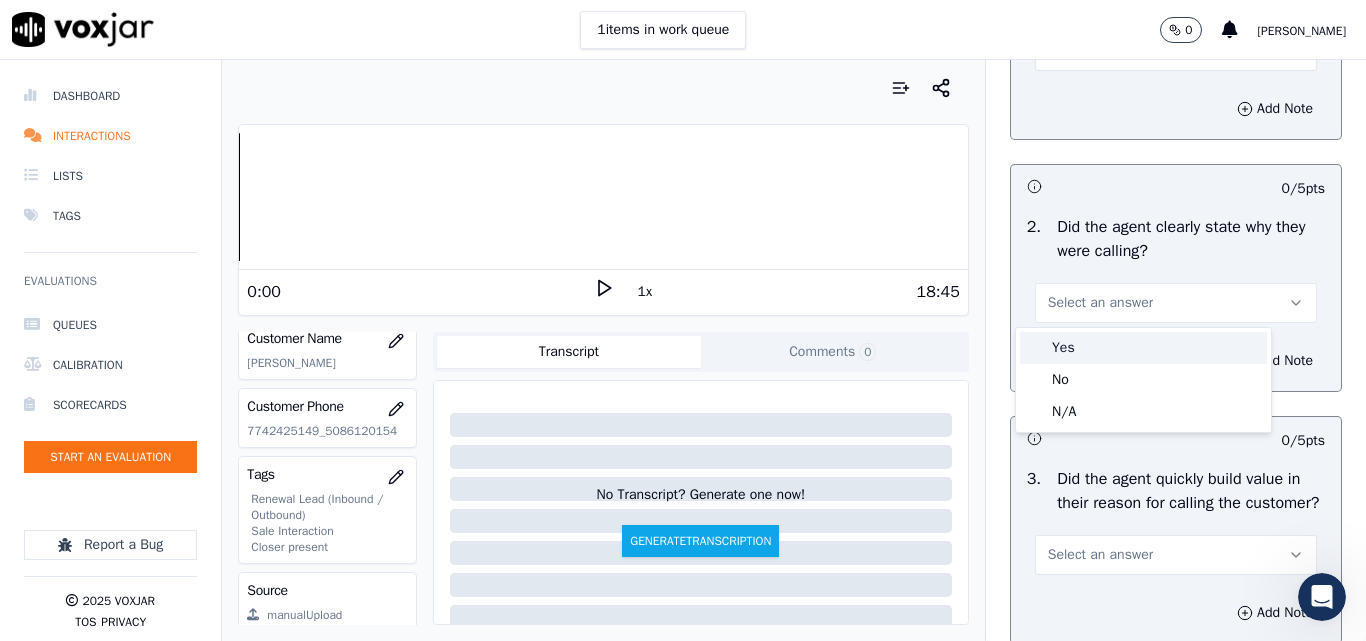 click on "Yes" at bounding box center (1143, 348) 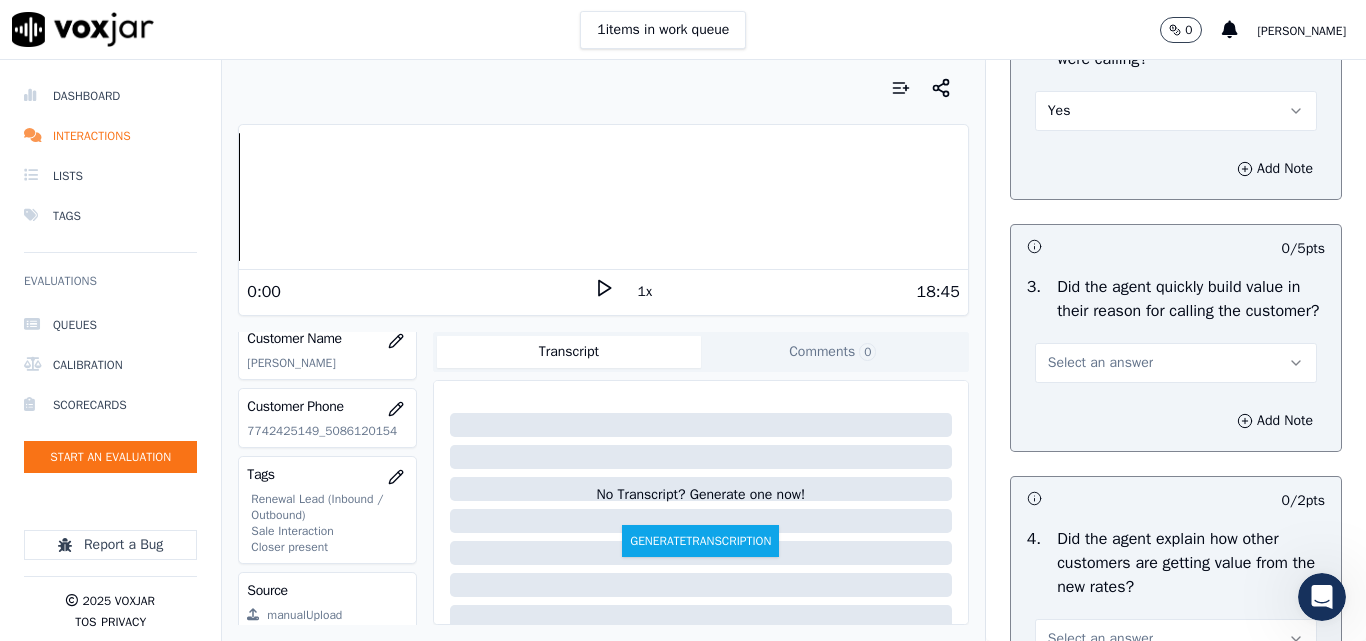 scroll, scrollTop: 500, scrollLeft: 0, axis: vertical 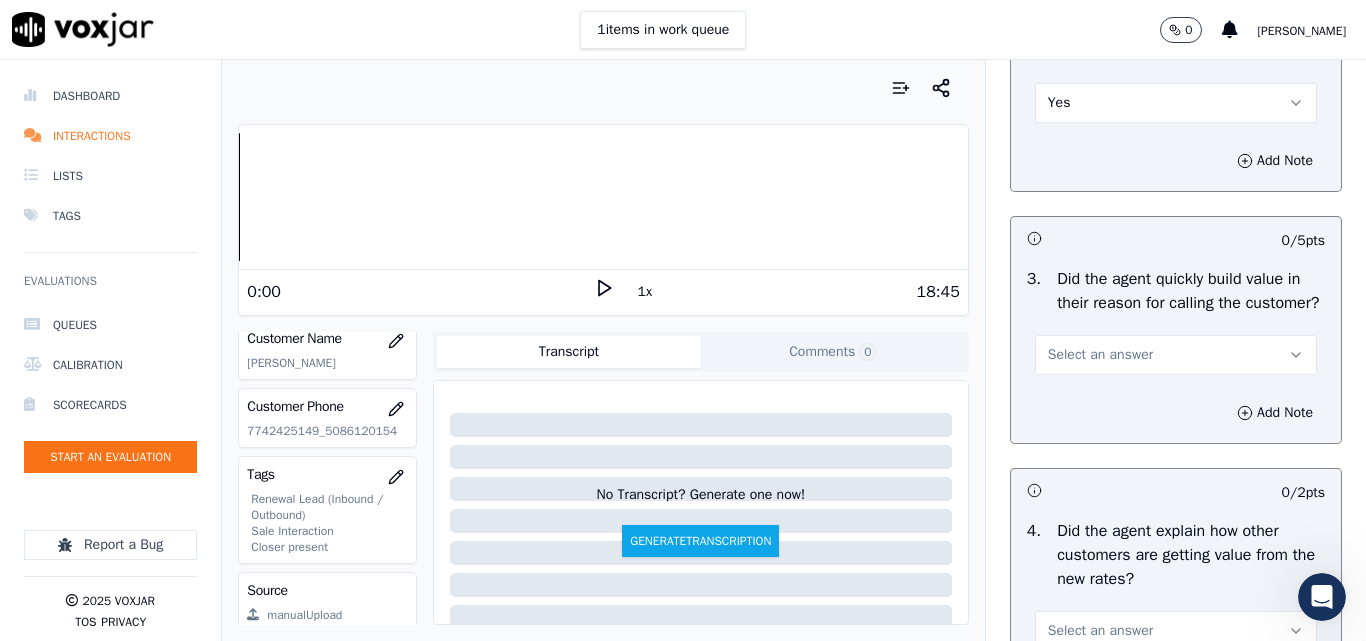 click on "Select an answer" at bounding box center (1176, 355) 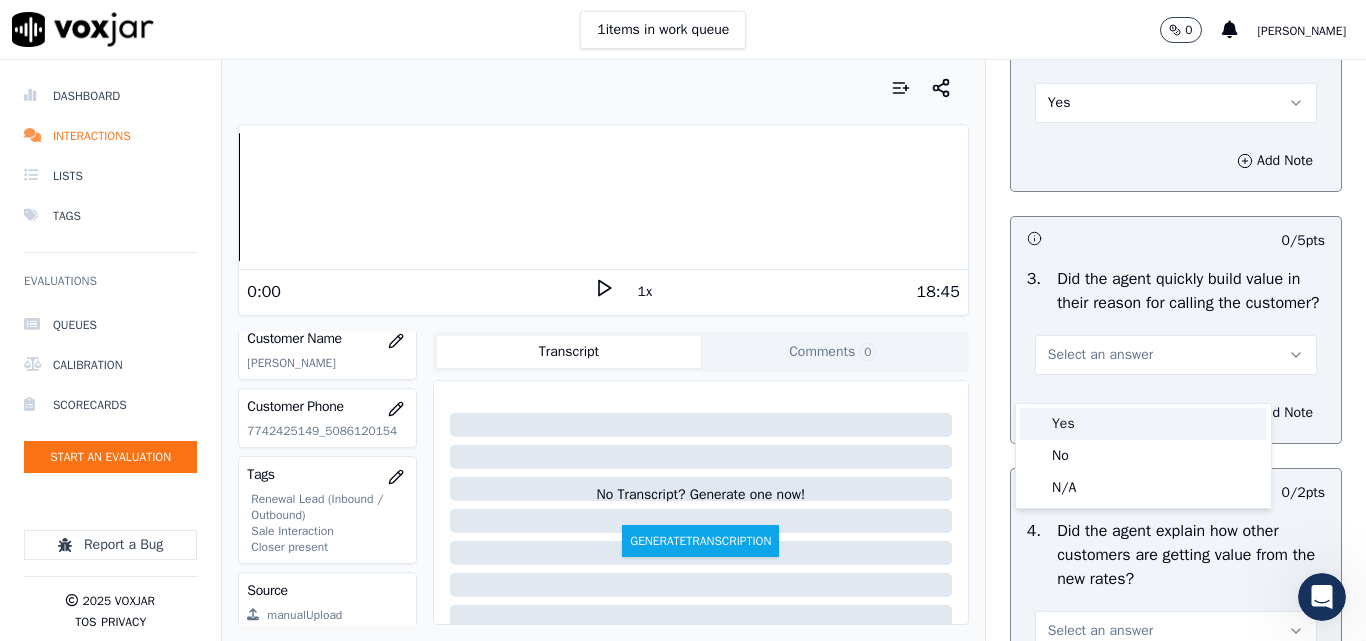 click on "Yes" at bounding box center (1143, 424) 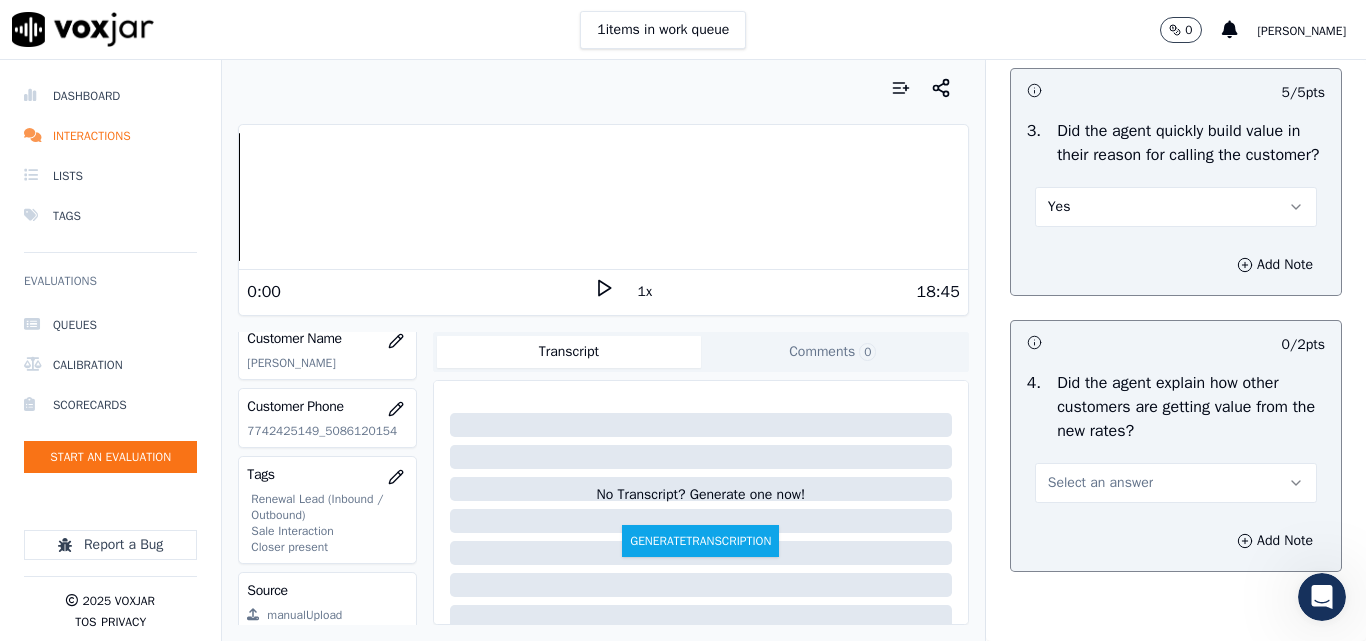 scroll, scrollTop: 800, scrollLeft: 0, axis: vertical 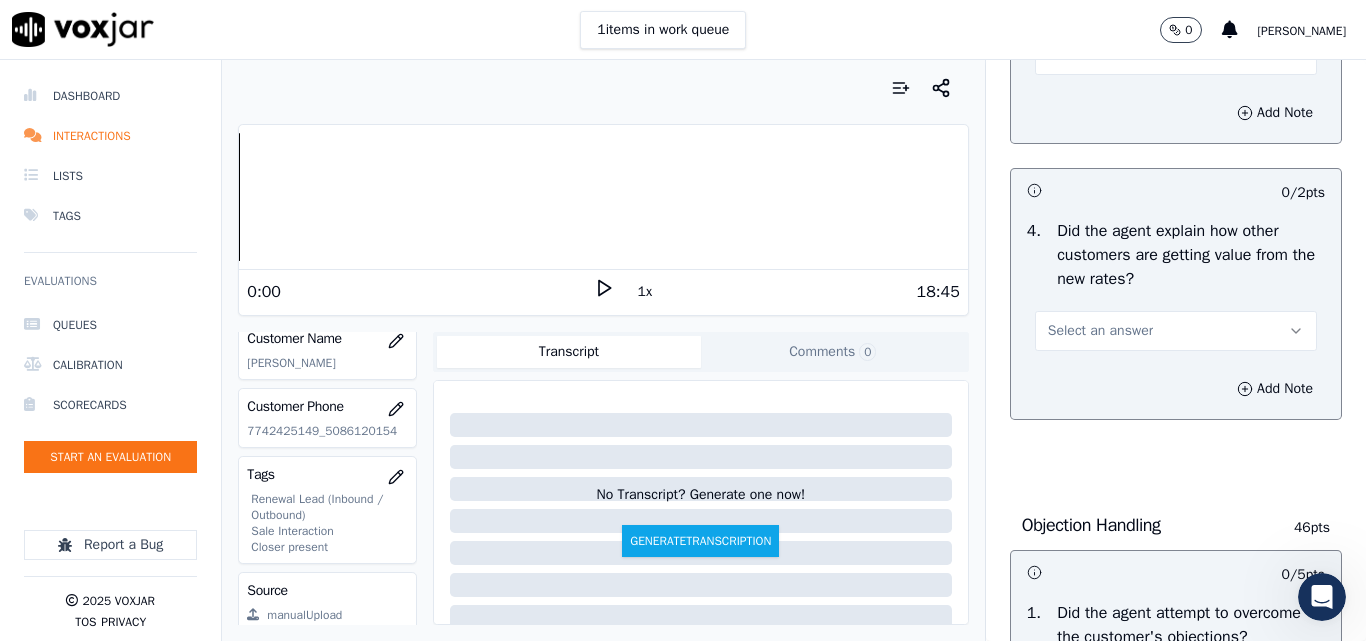 click on "Select an answer" at bounding box center [1100, 331] 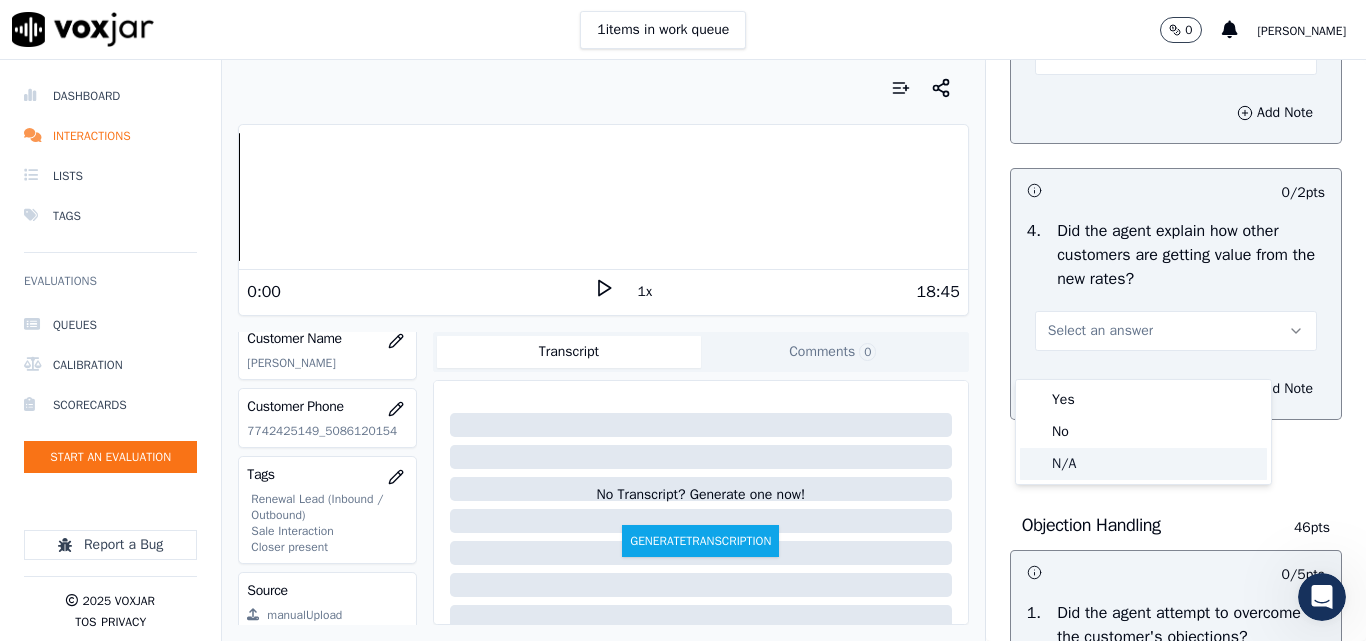 click on "N/A" 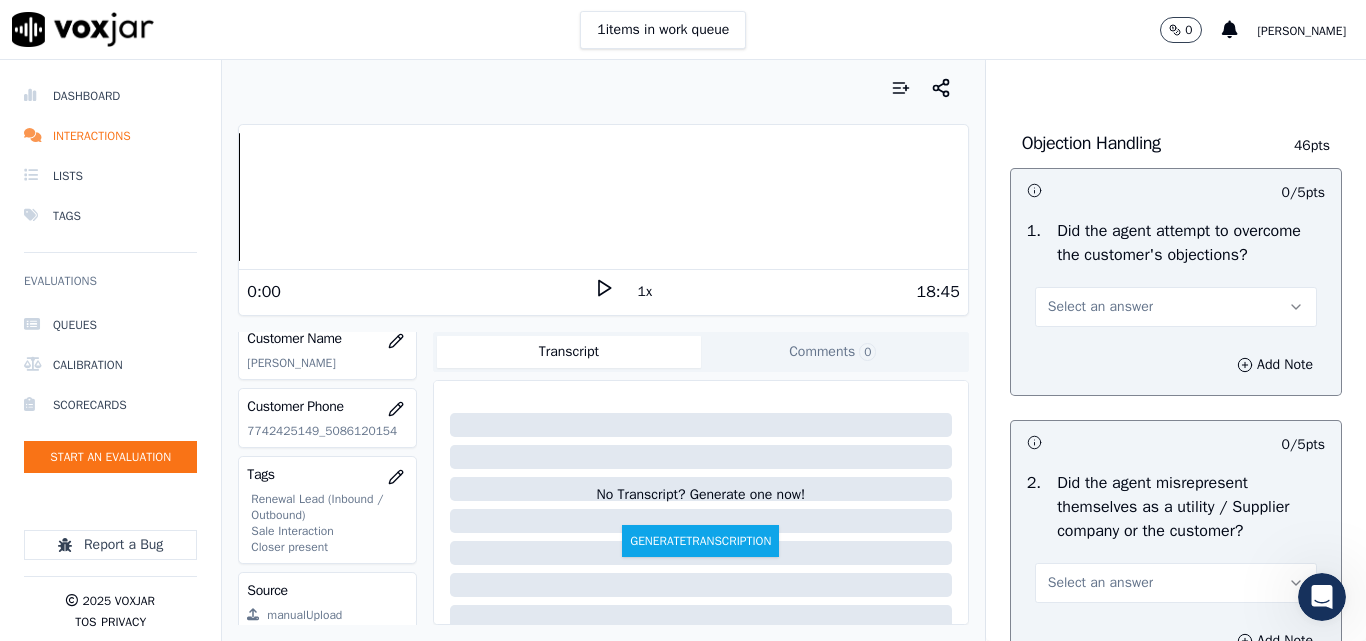 scroll, scrollTop: 1300, scrollLeft: 0, axis: vertical 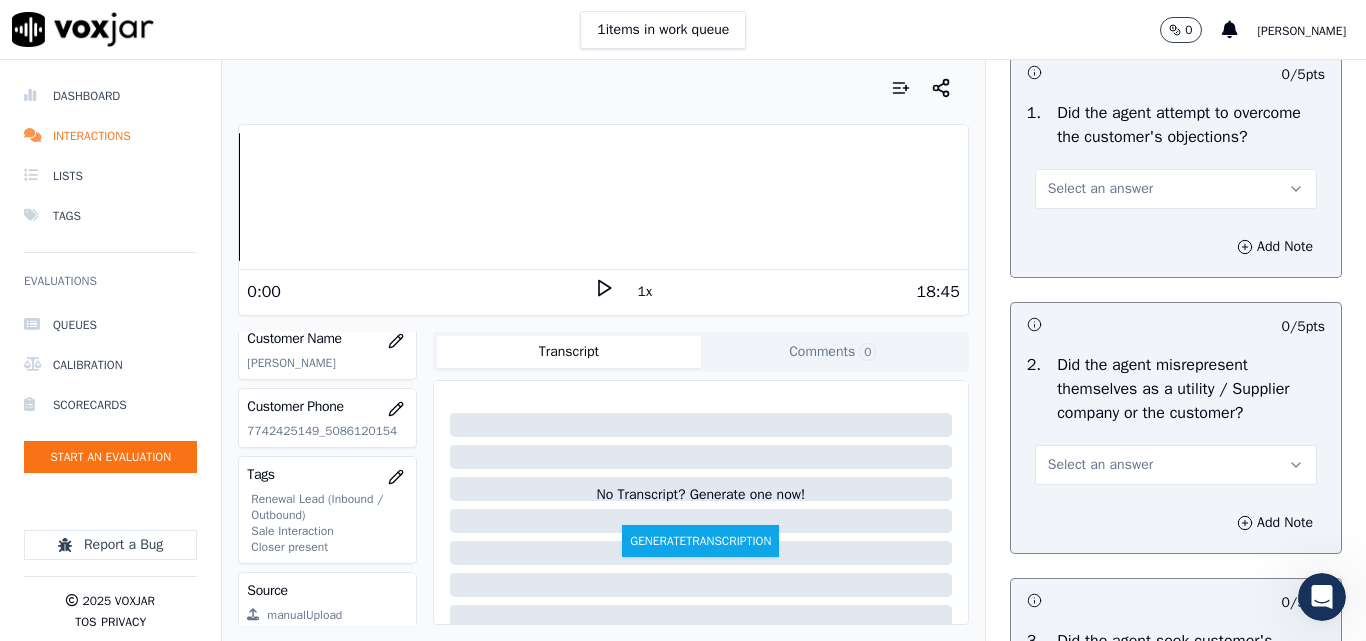 click on "Select an answer" at bounding box center [1100, 189] 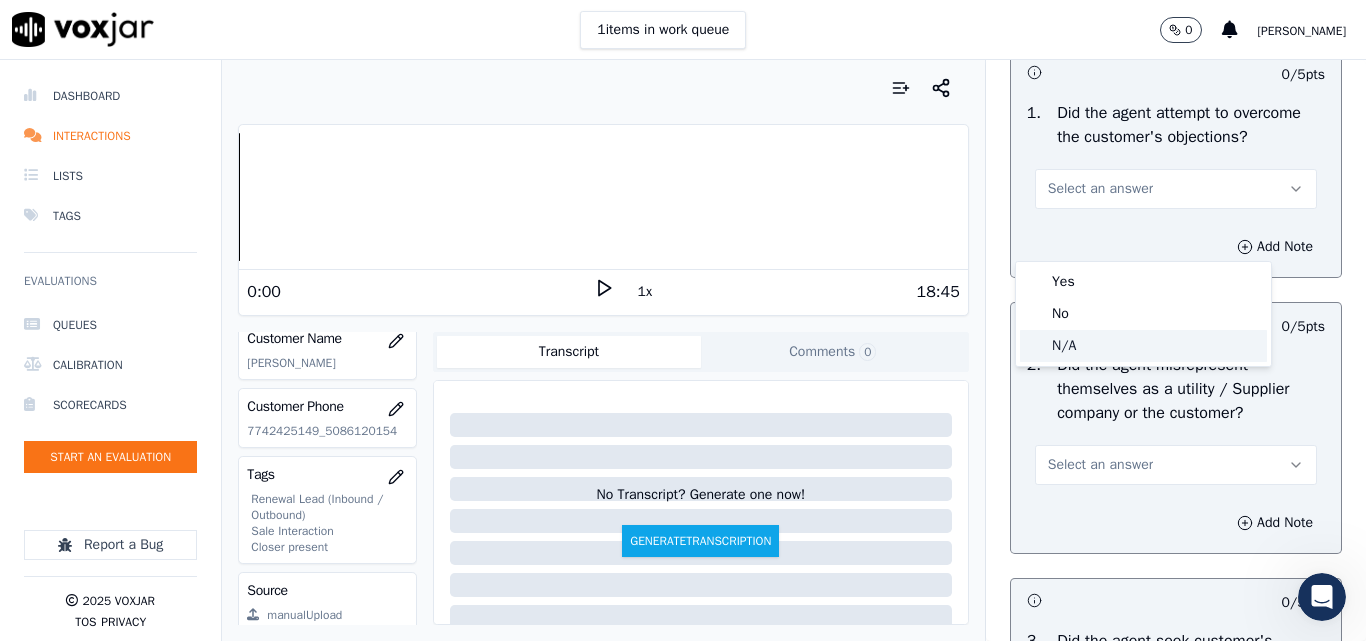 click on "N/A" 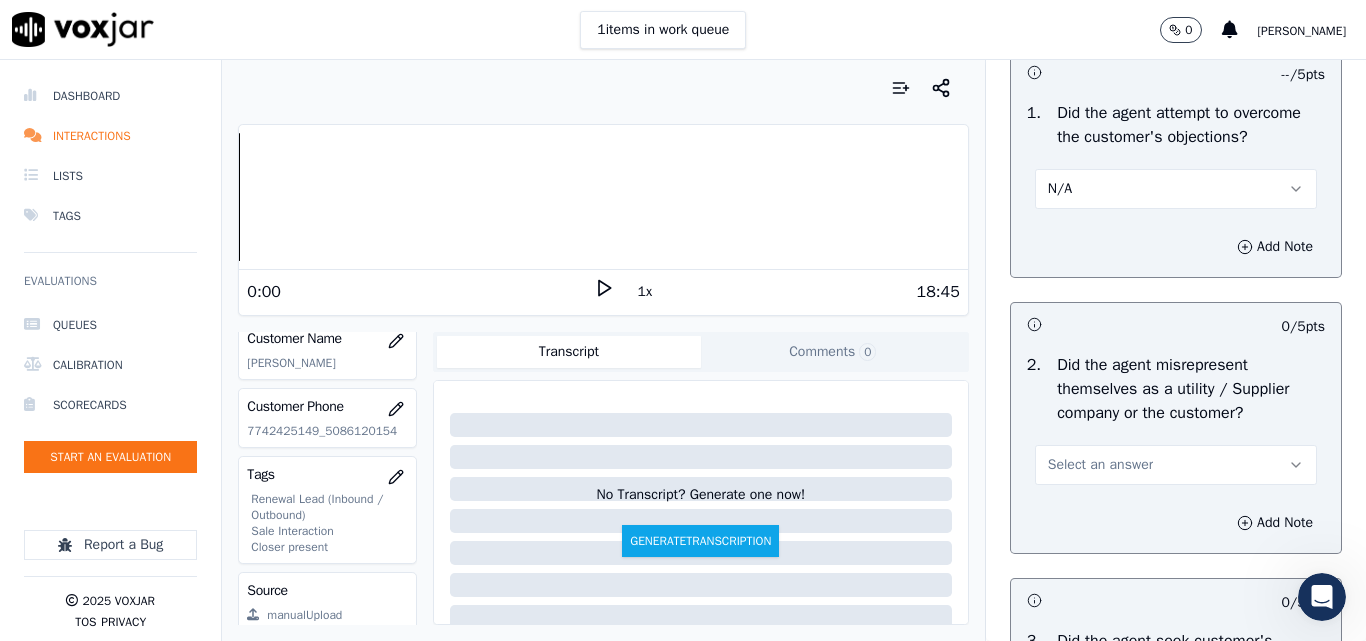 scroll, scrollTop: 1500, scrollLeft: 0, axis: vertical 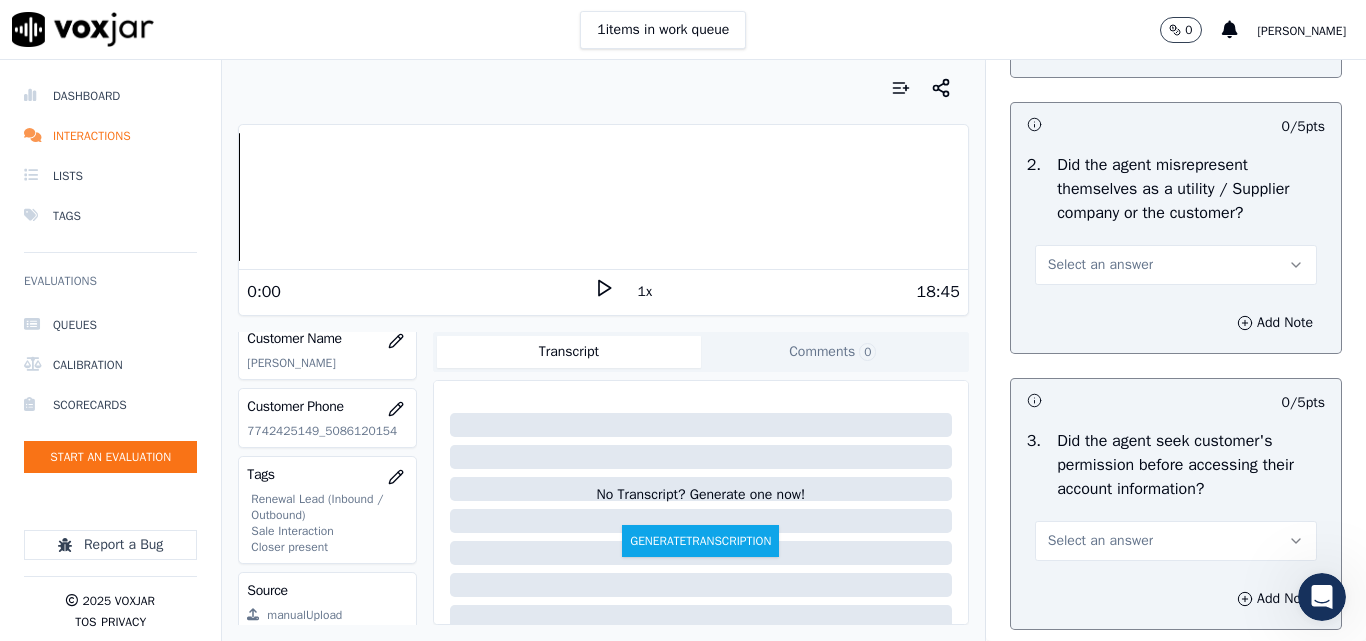click on "Select an answer" at bounding box center (1100, 265) 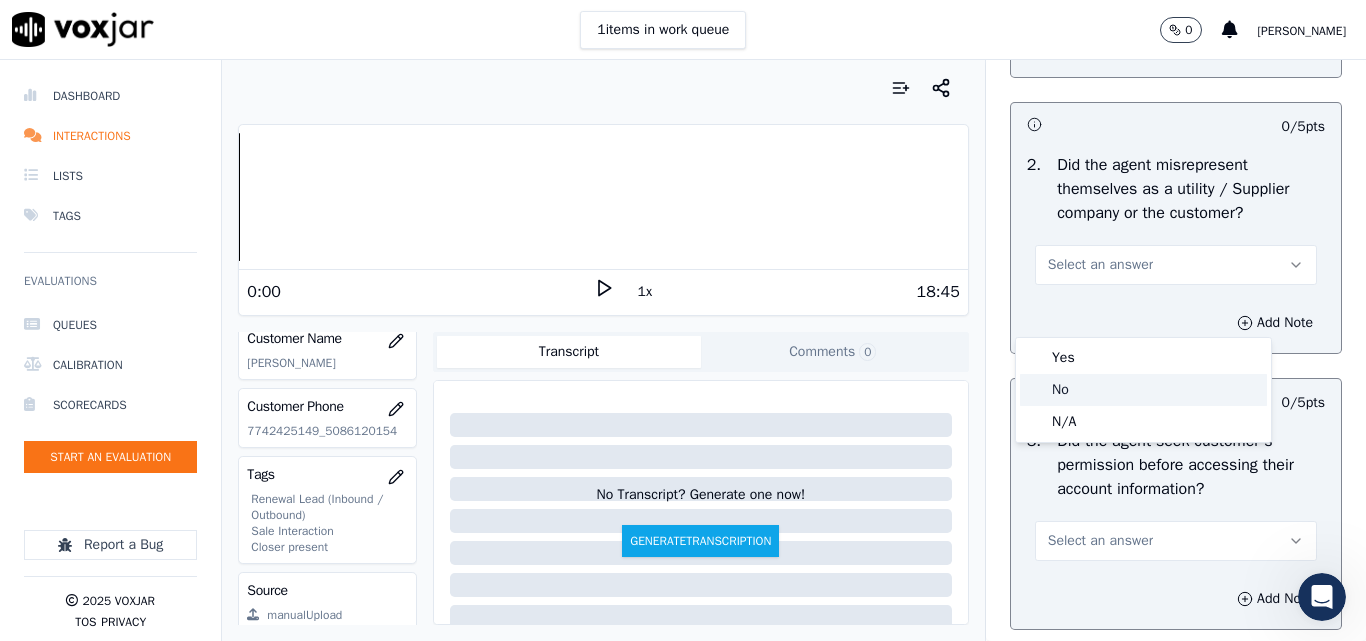 click on "No" 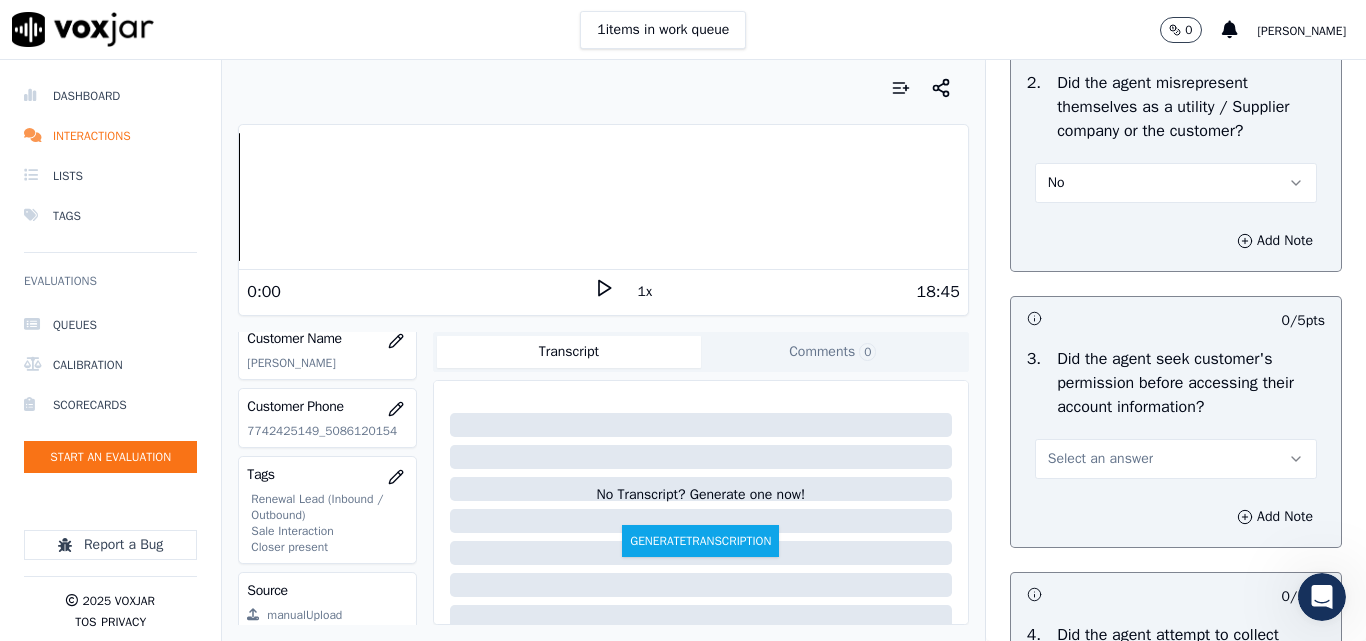scroll, scrollTop: 1700, scrollLeft: 0, axis: vertical 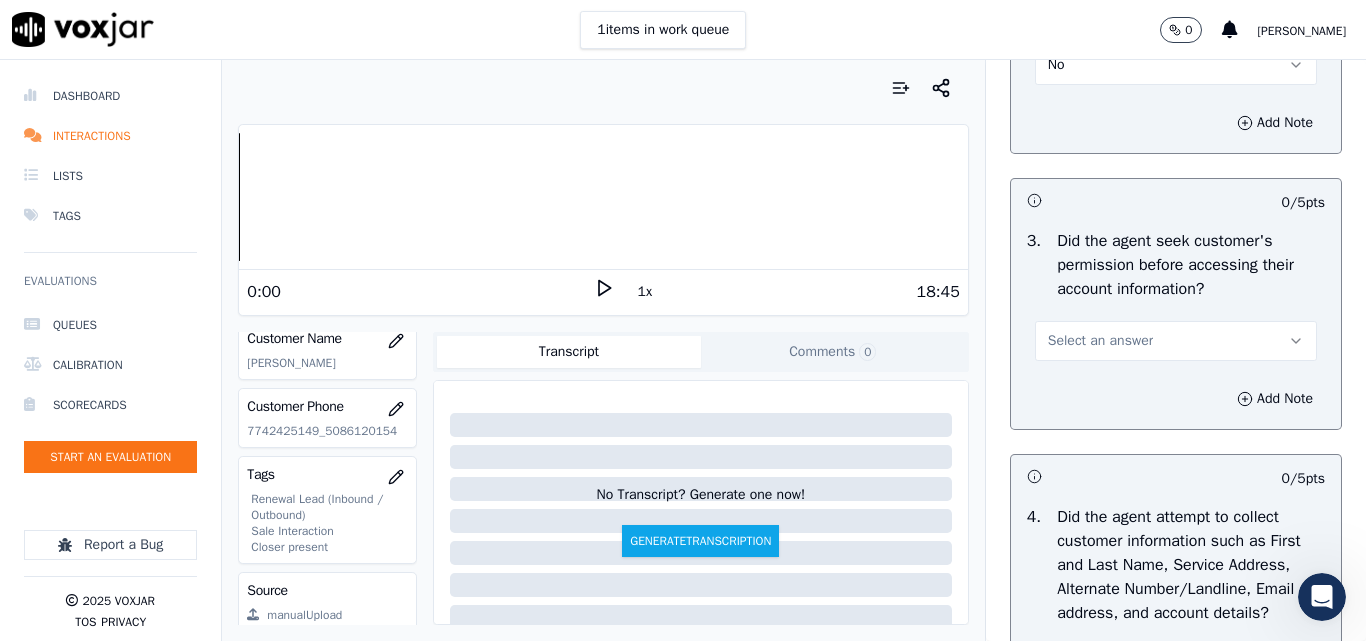 click on "Select an answer" at bounding box center [1100, 341] 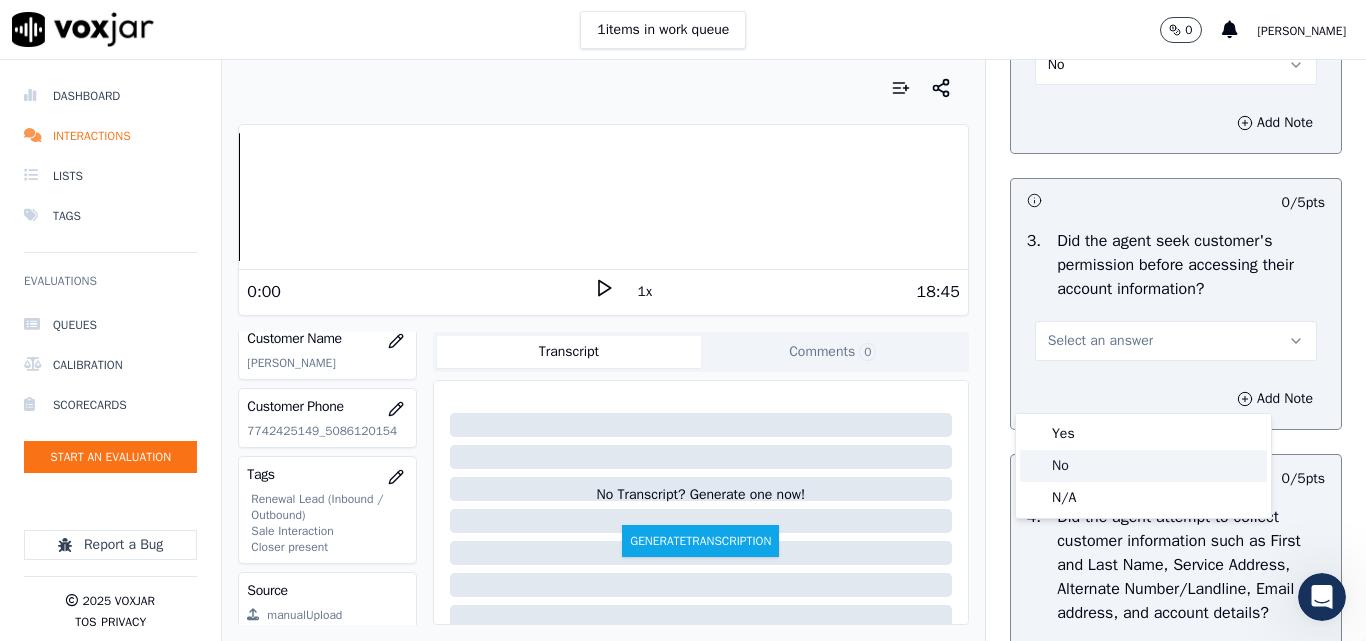 drag, startPoint x: 1074, startPoint y: 471, endPoint x: 1095, endPoint y: 474, distance: 21.213203 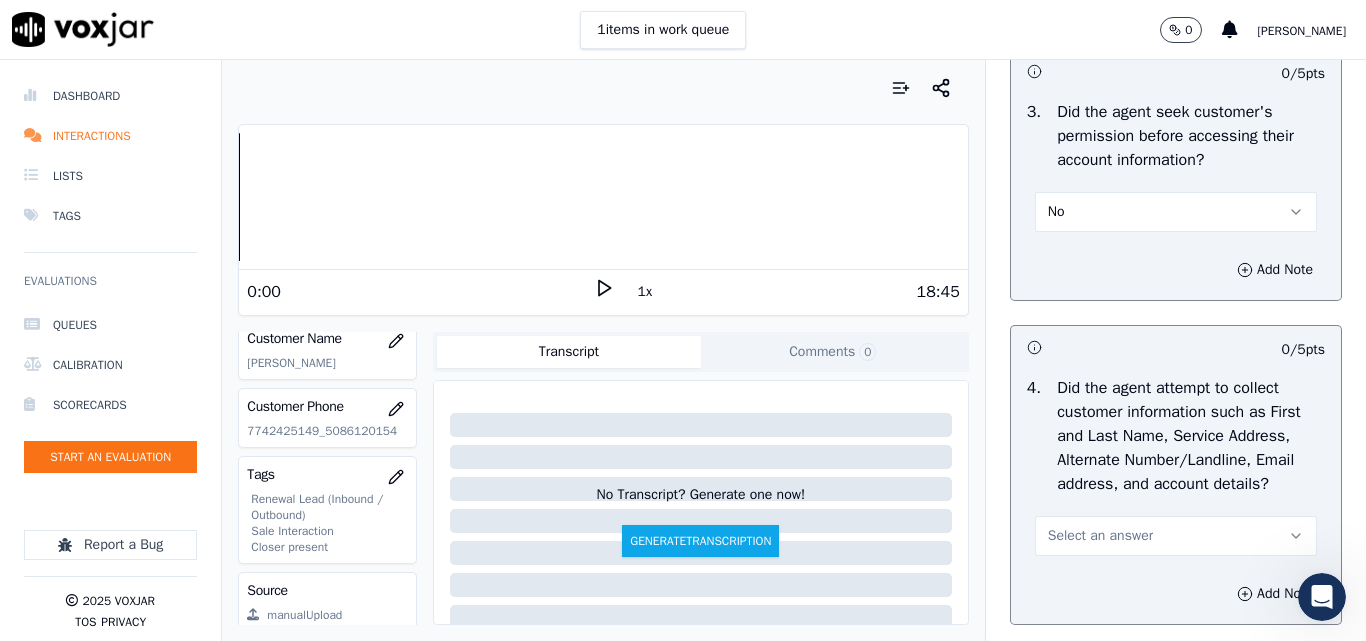 scroll, scrollTop: 2000, scrollLeft: 0, axis: vertical 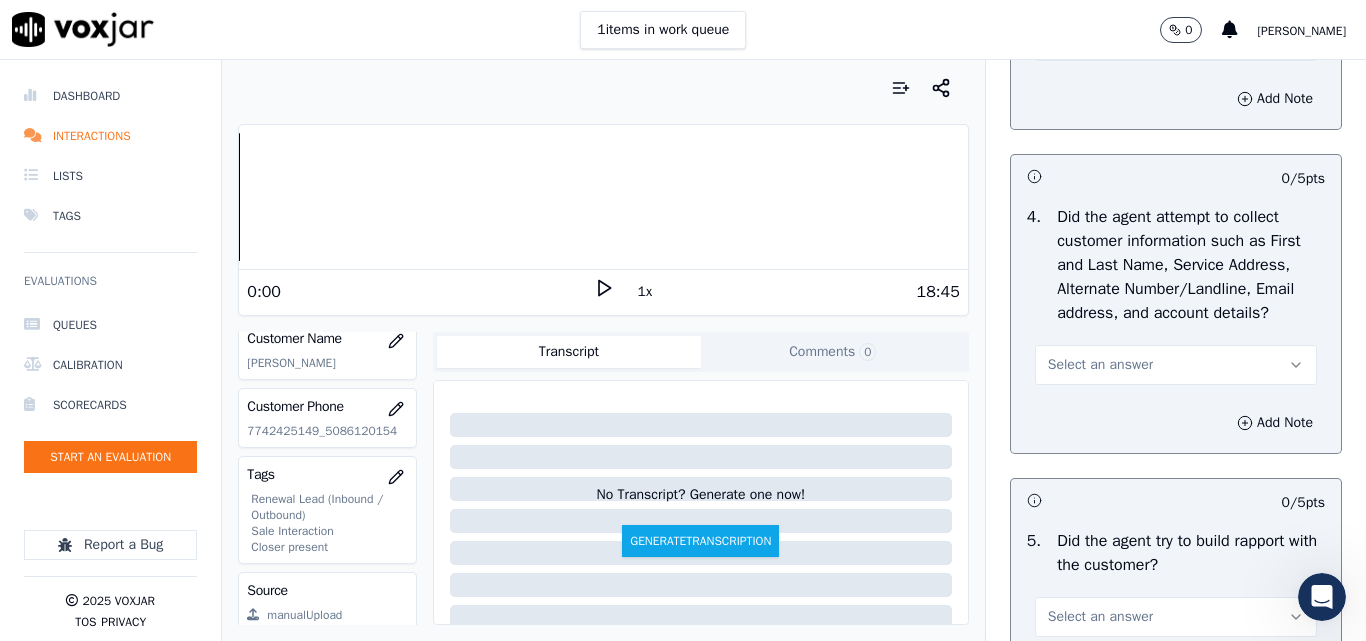 click on "Select an answer" at bounding box center (1176, 365) 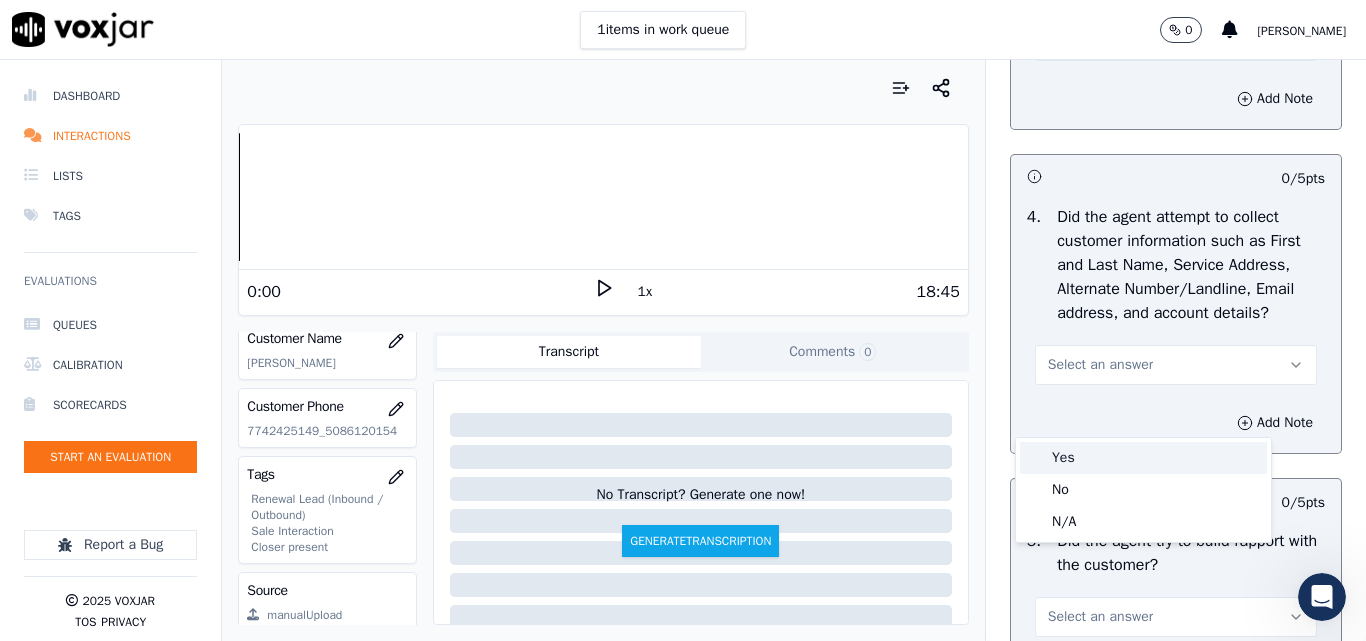 click on "Yes" at bounding box center (1143, 458) 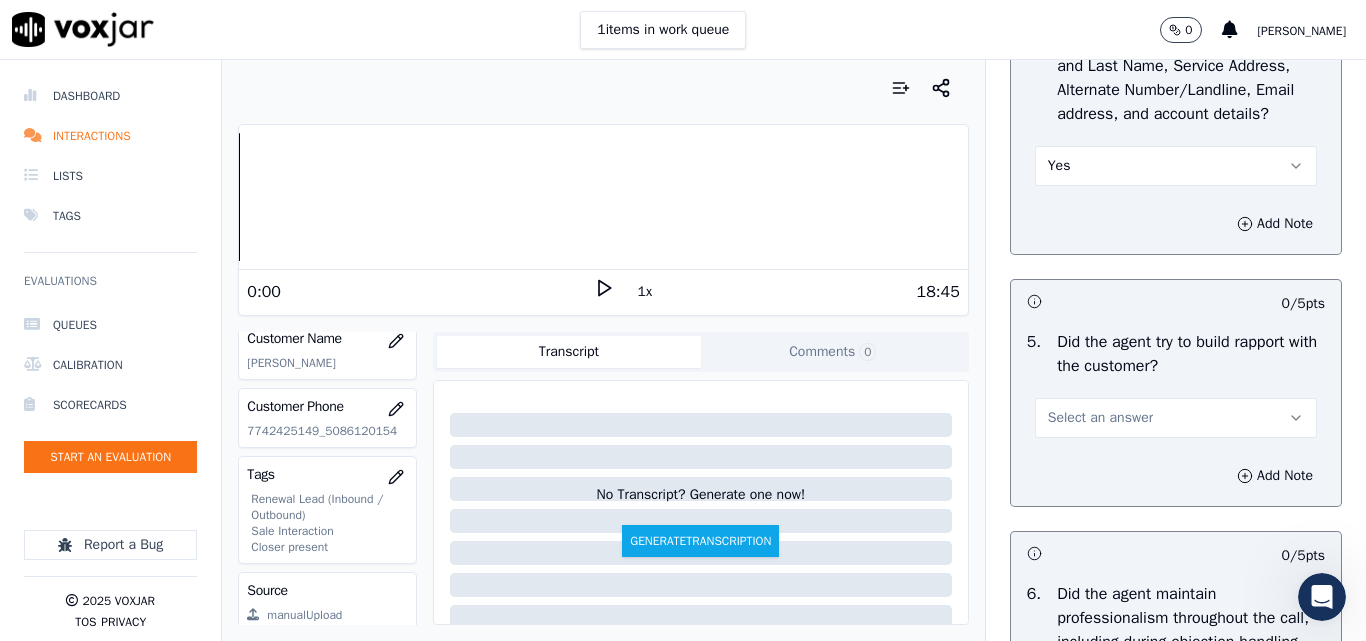 scroll, scrollTop: 2200, scrollLeft: 0, axis: vertical 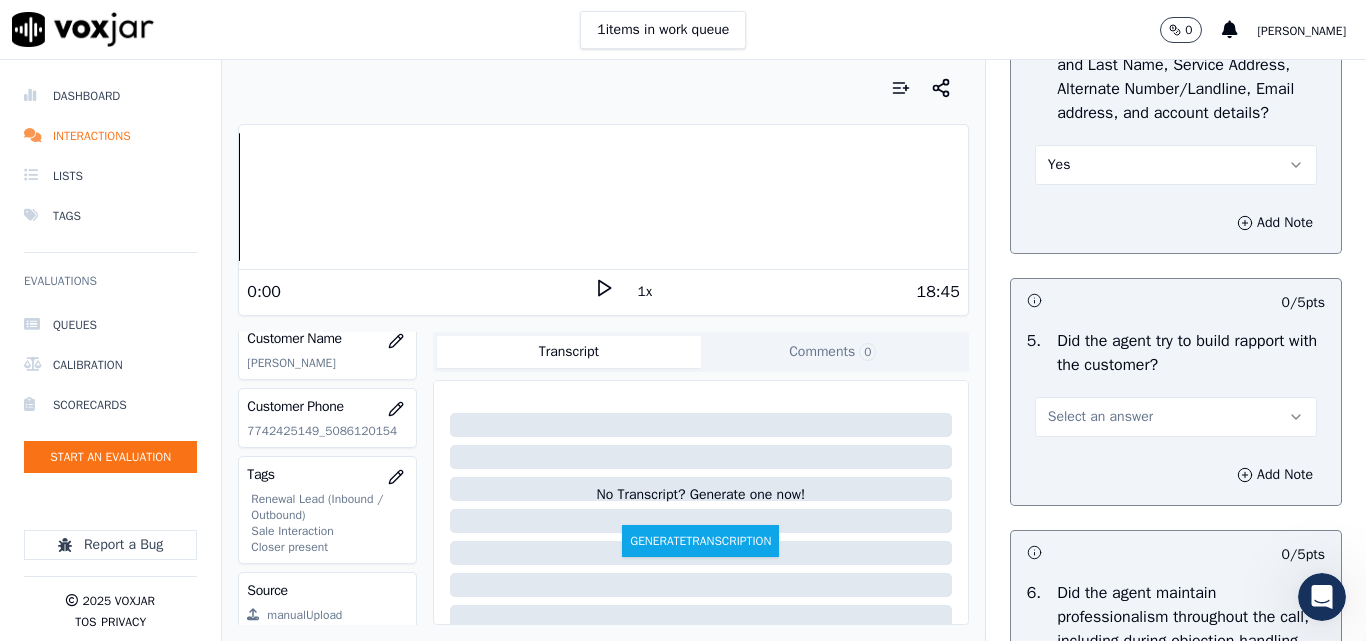 click on "Select an answer" at bounding box center [1100, 417] 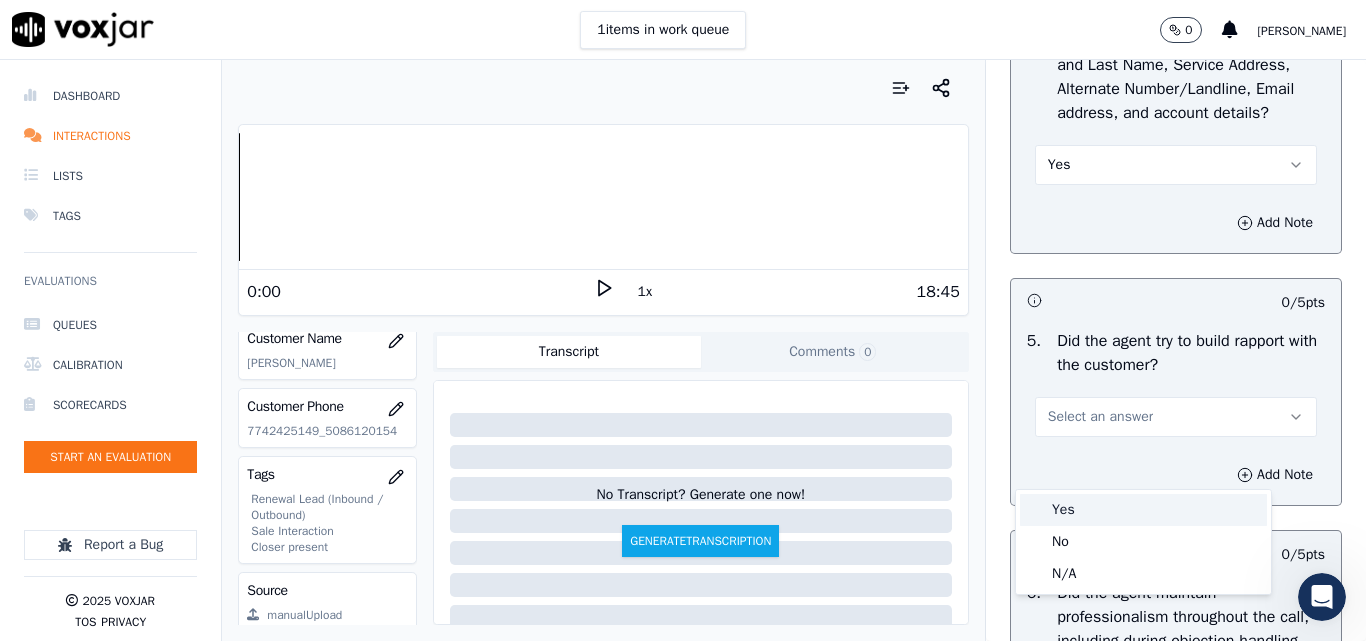 click on "Yes" at bounding box center [1143, 510] 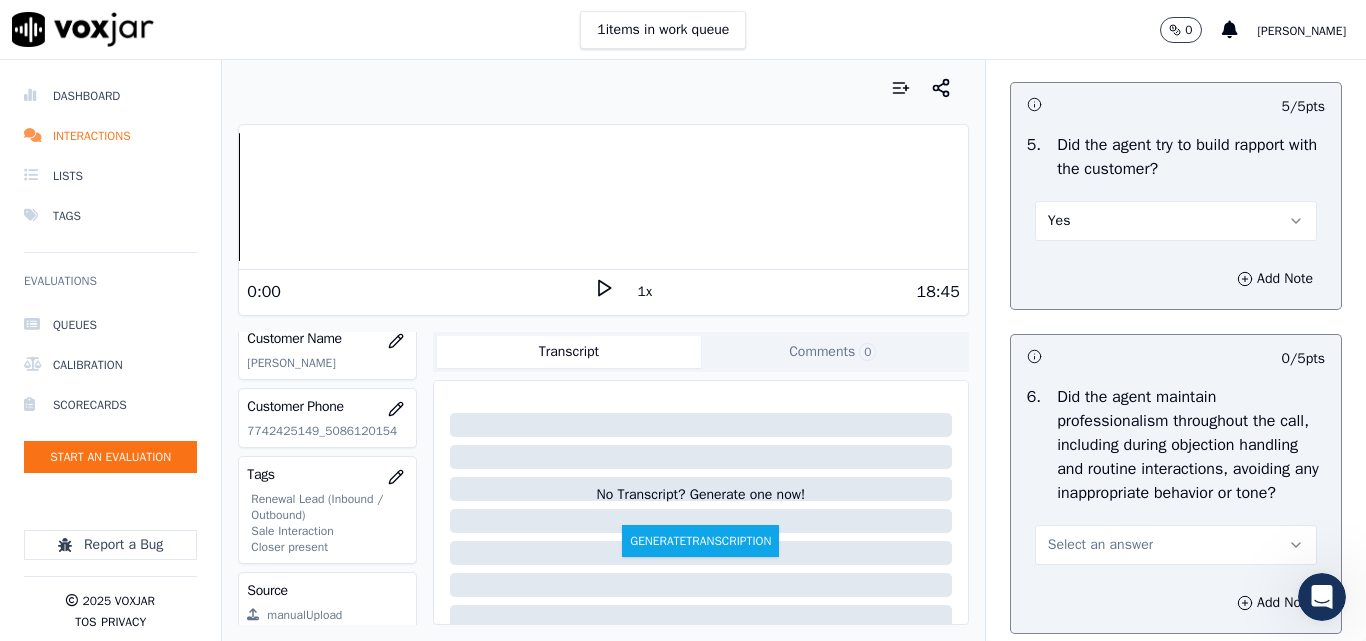scroll, scrollTop: 2600, scrollLeft: 0, axis: vertical 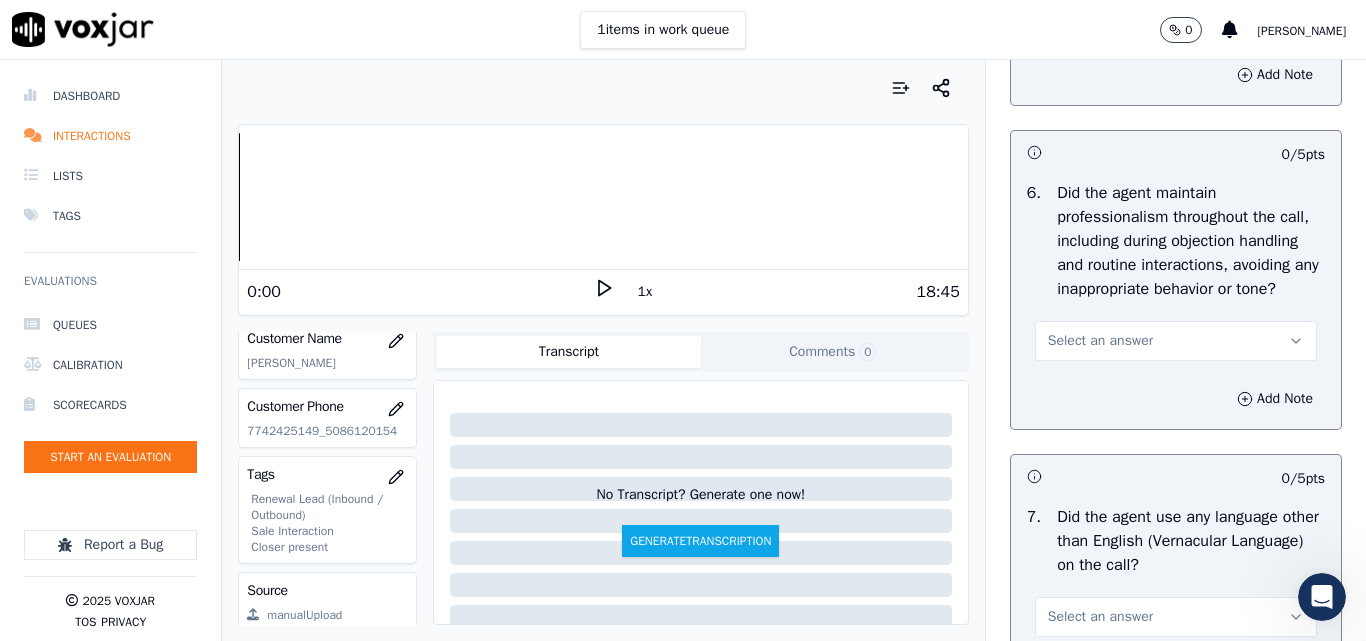 click on "Select an answer" at bounding box center [1100, 341] 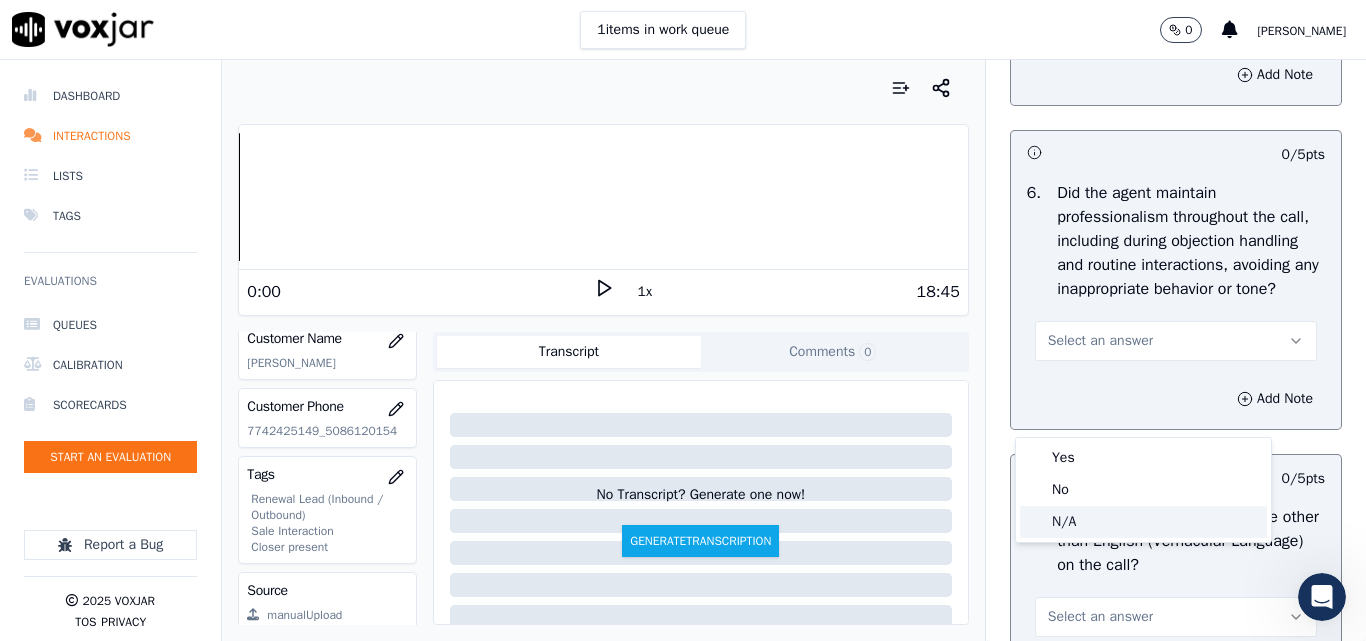 click on "N/A" 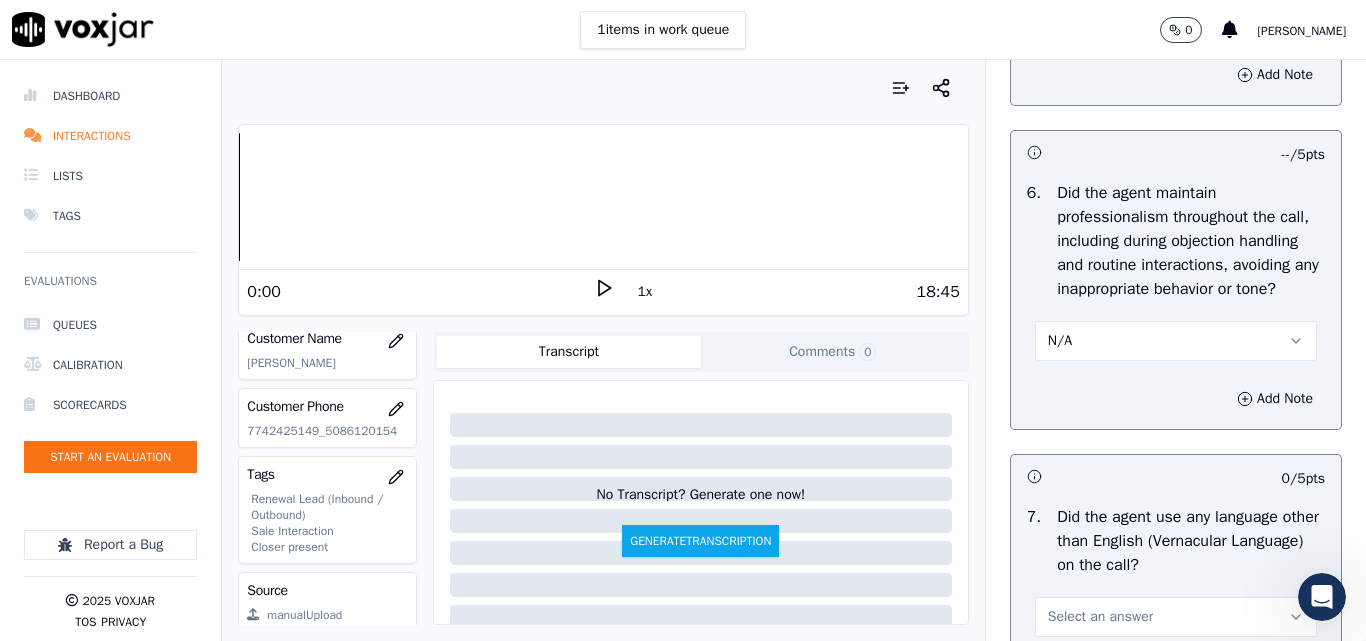 scroll, scrollTop: 2800, scrollLeft: 0, axis: vertical 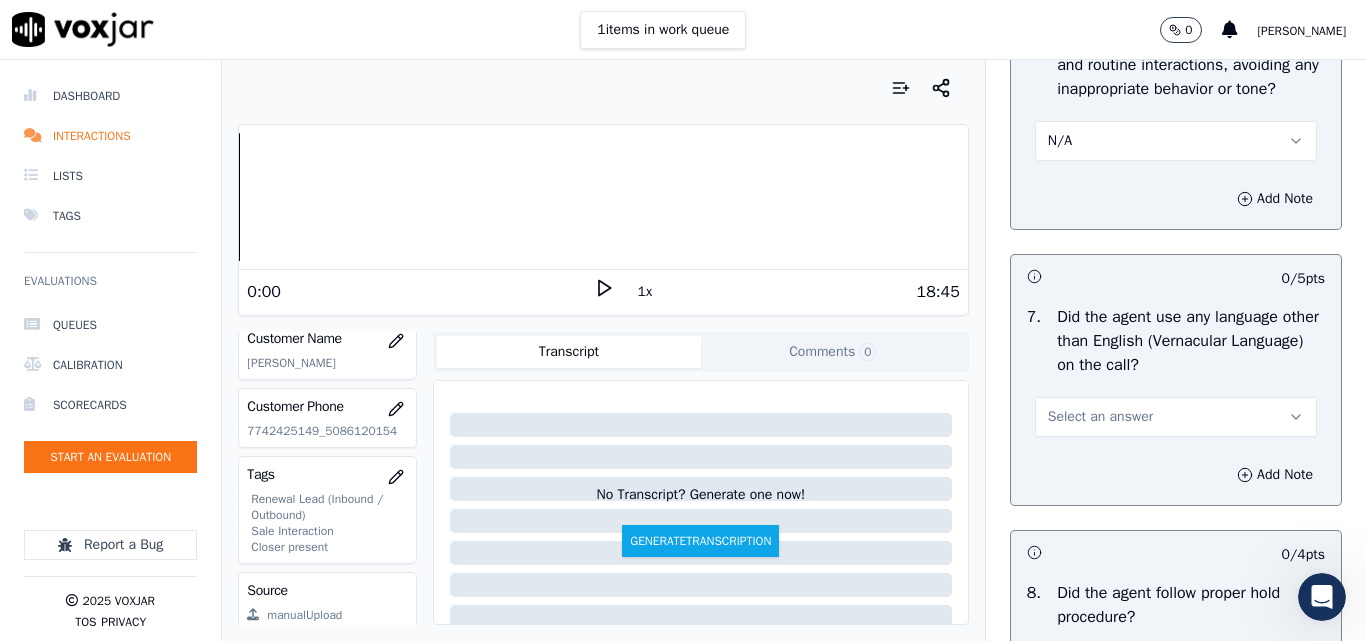 click on "Select an answer" at bounding box center (1100, 417) 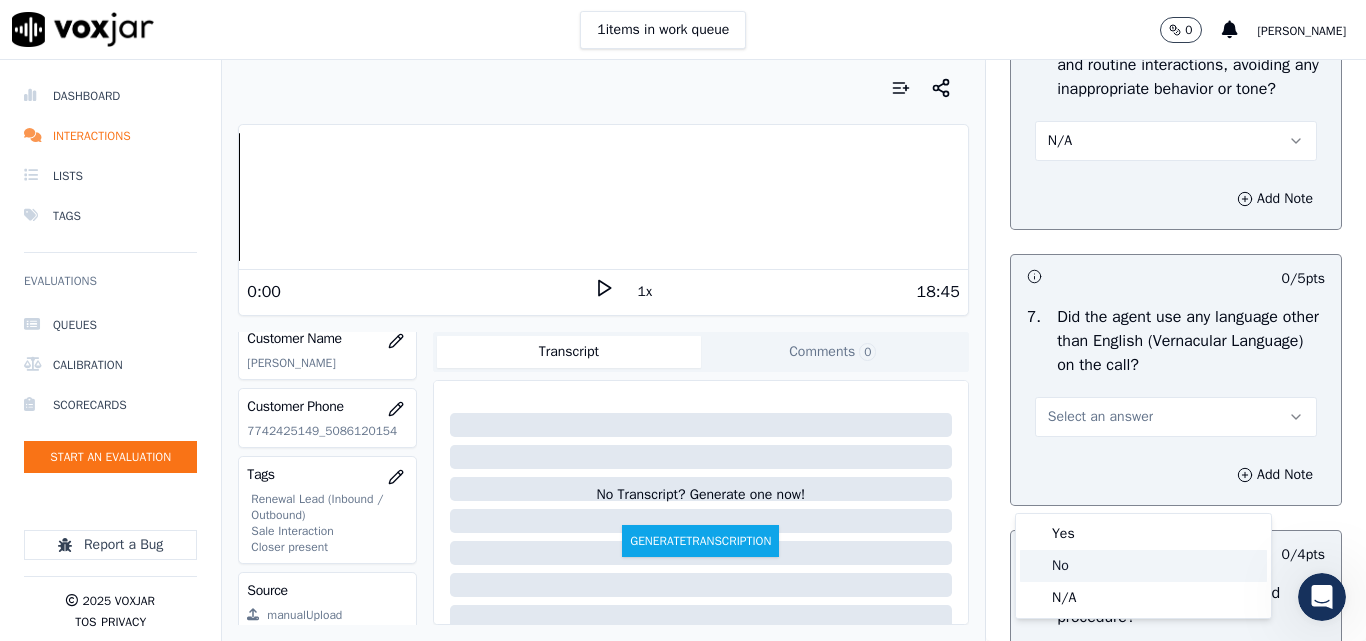 click on "No" 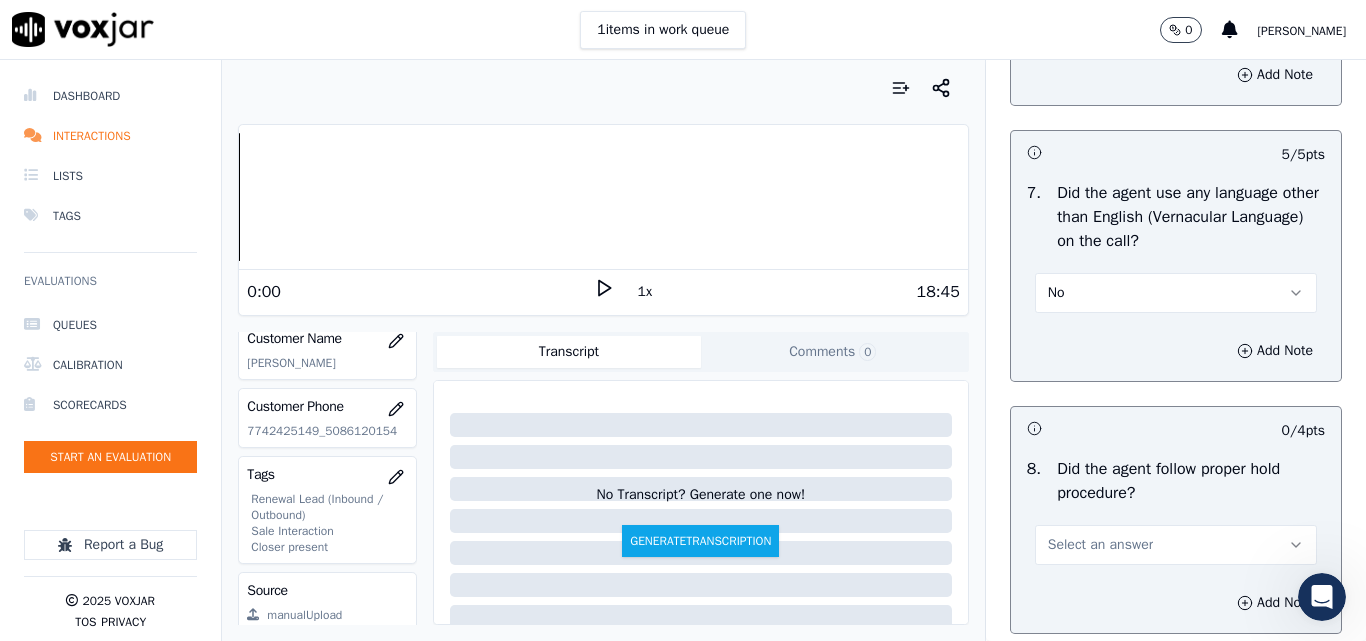 scroll, scrollTop: 3300, scrollLeft: 0, axis: vertical 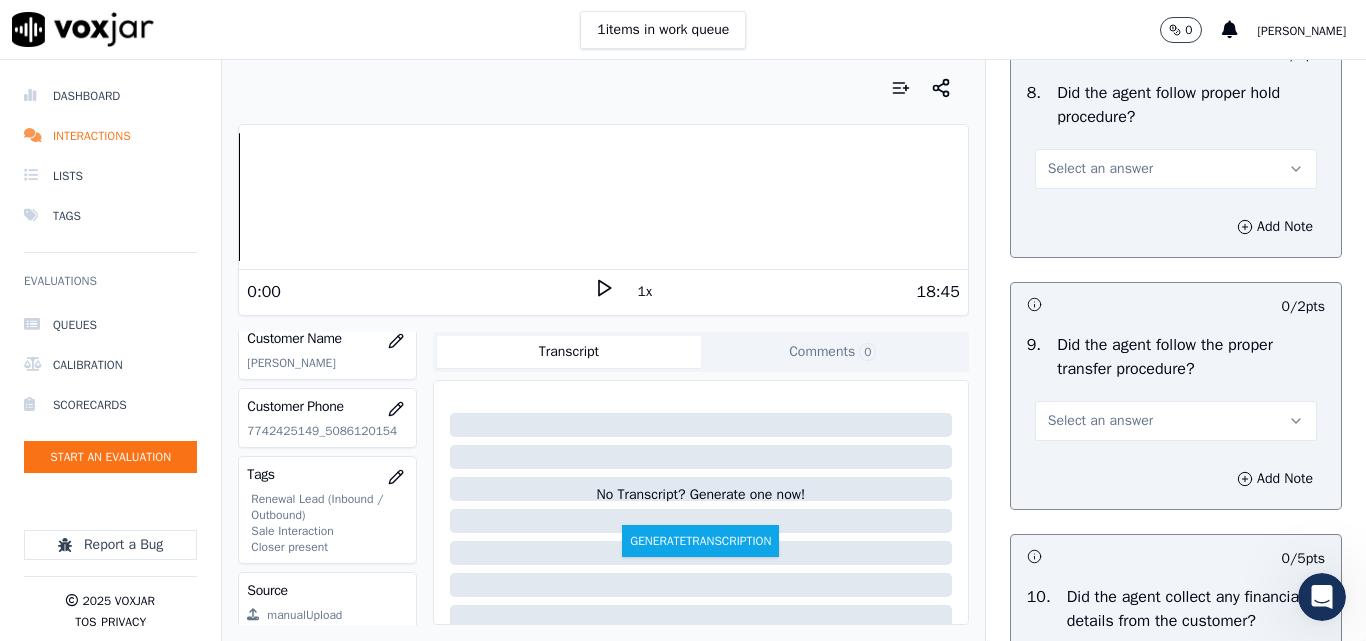 click on "Select an answer" at bounding box center (1100, 169) 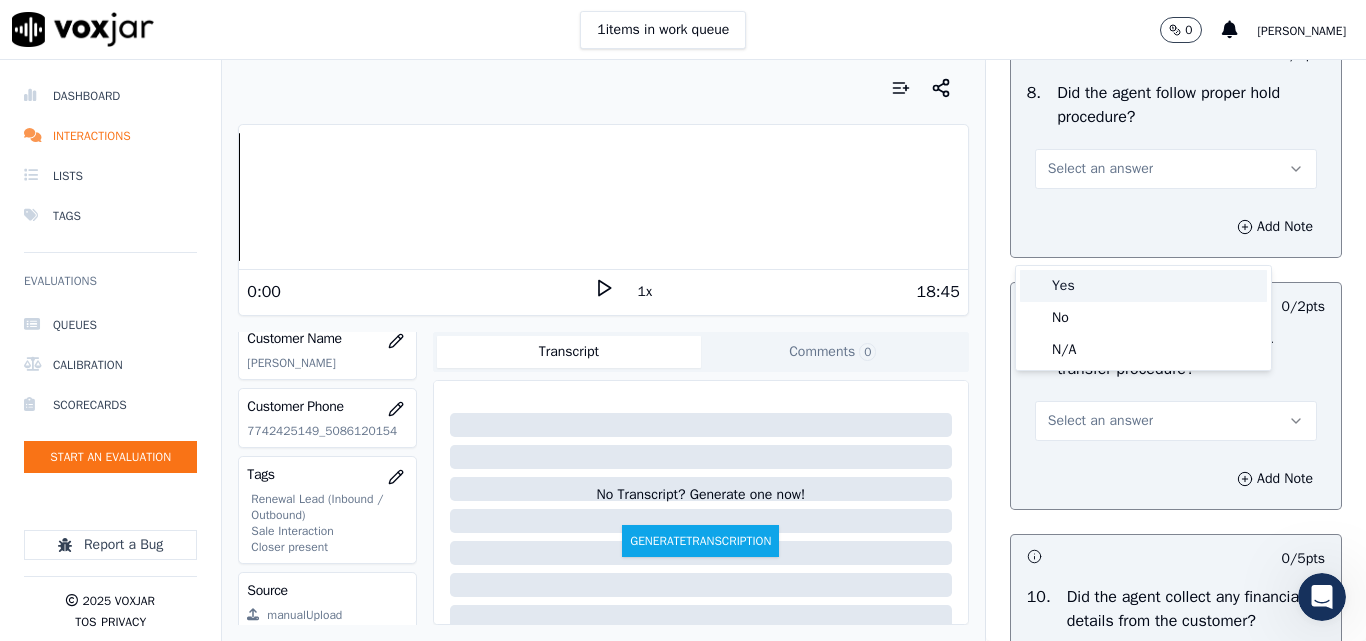click on "Yes" at bounding box center [1143, 286] 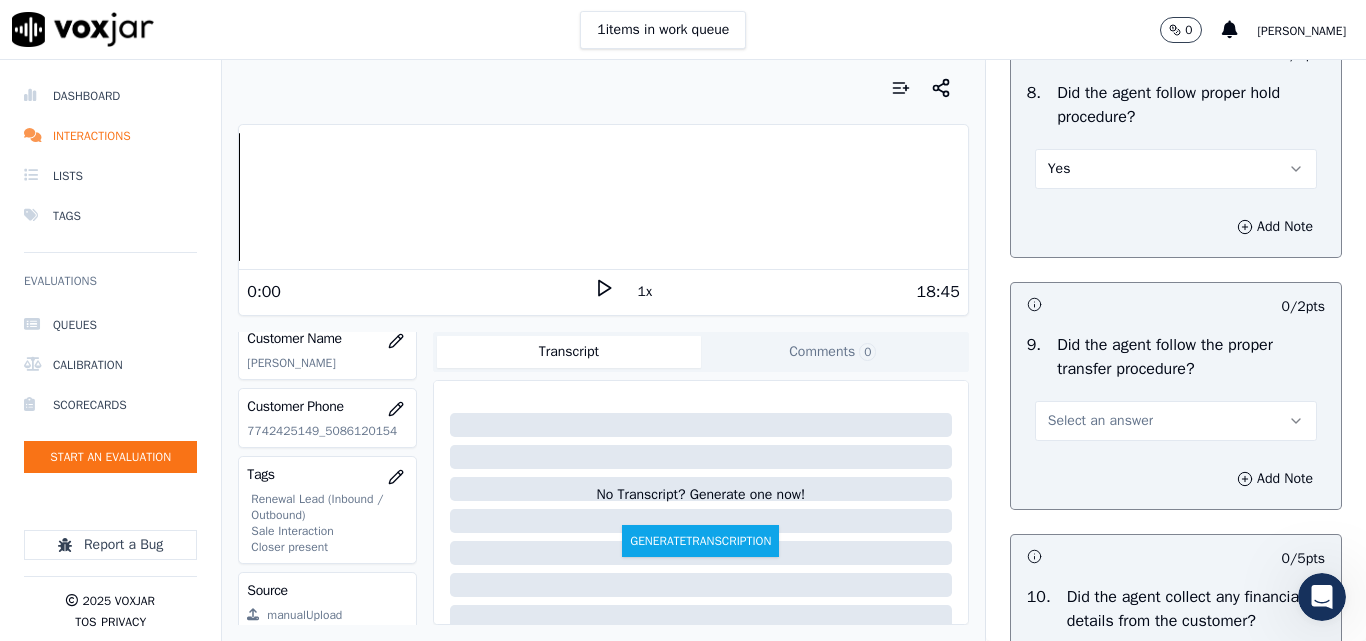scroll, scrollTop: 3400, scrollLeft: 0, axis: vertical 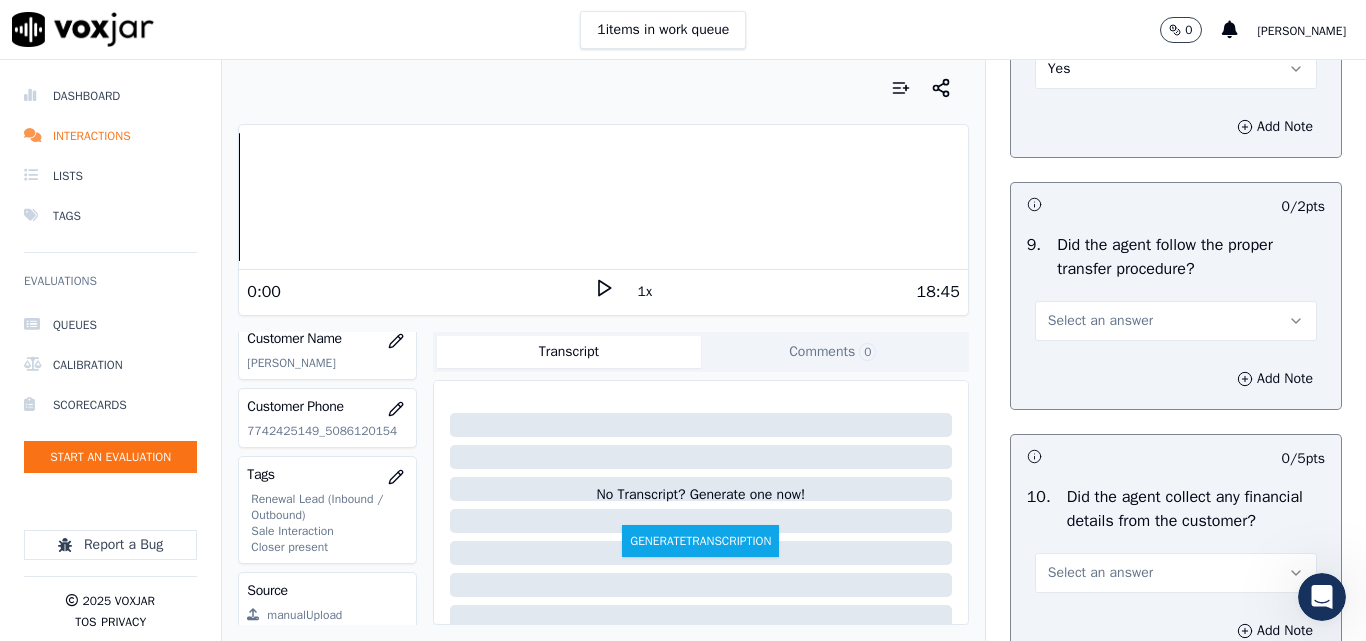 click on "Select an answer" at bounding box center [1100, 321] 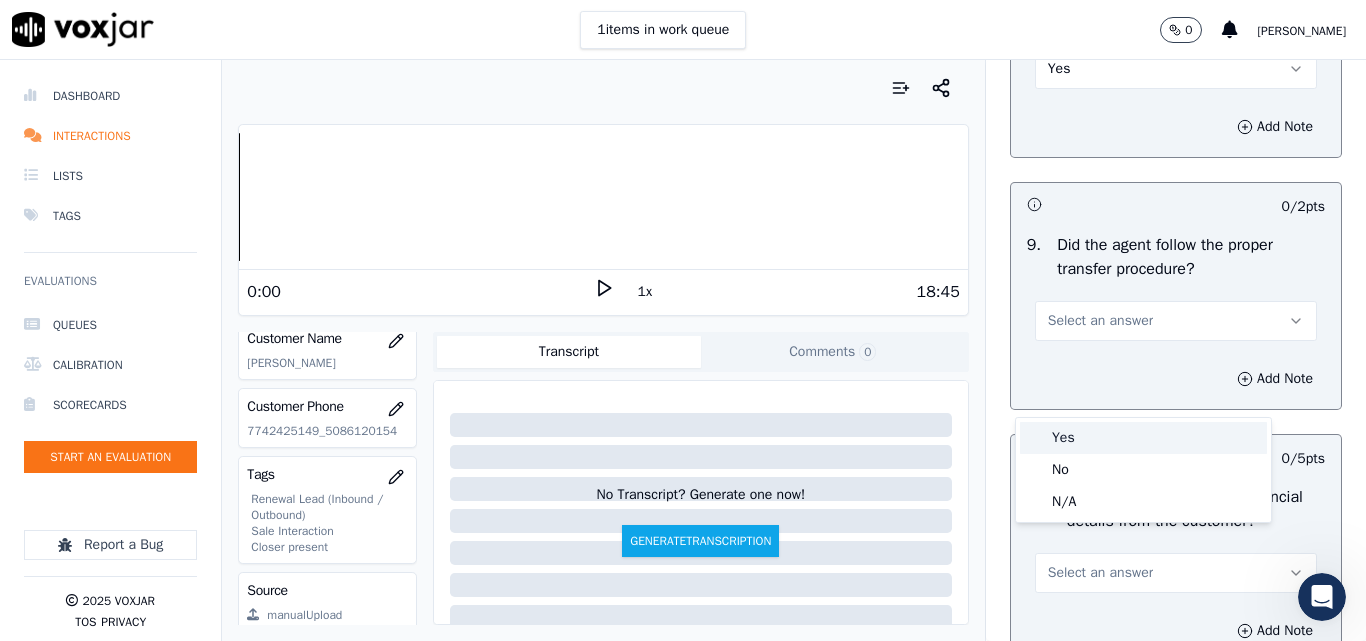 click on "Yes" at bounding box center (1143, 438) 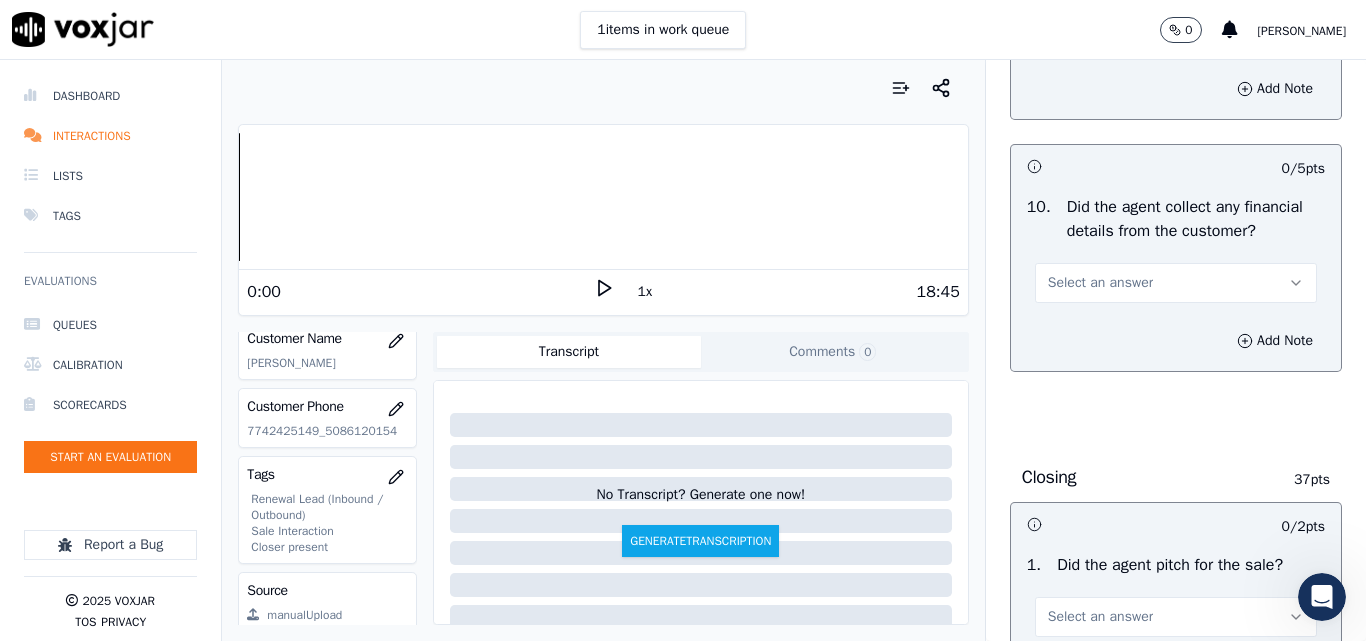 scroll, scrollTop: 3700, scrollLeft: 0, axis: vertical 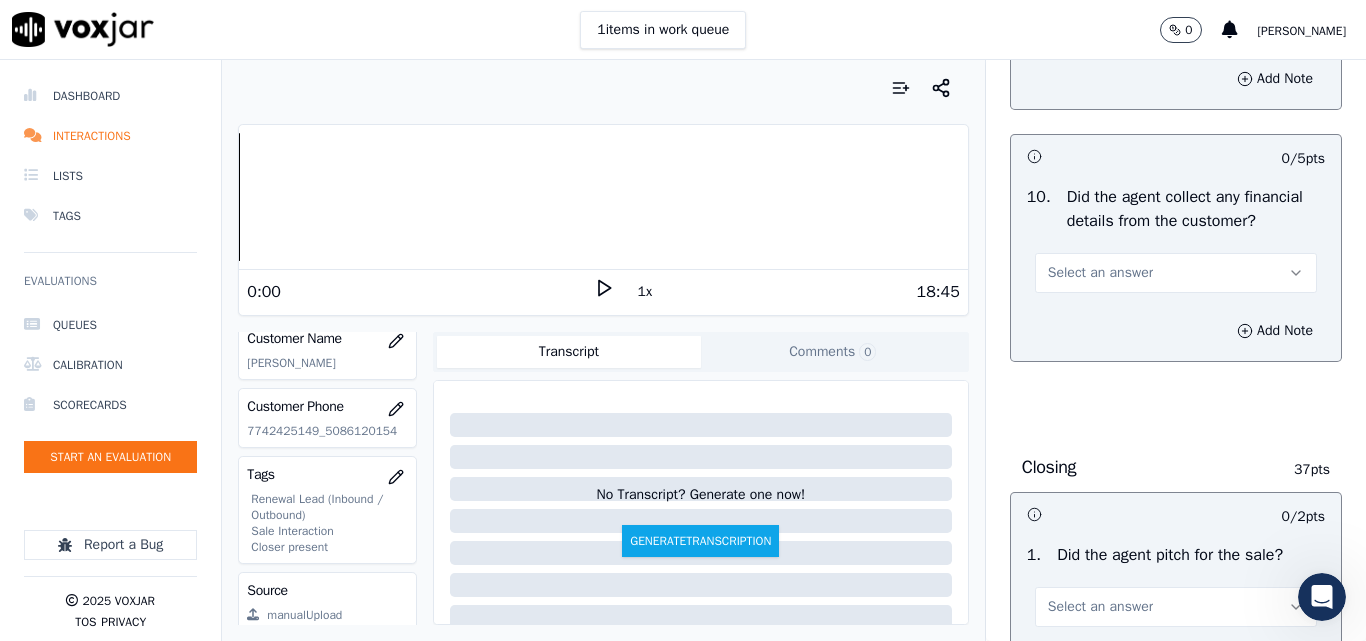 click on "Select an answer" at bounding box center (1100, 273) 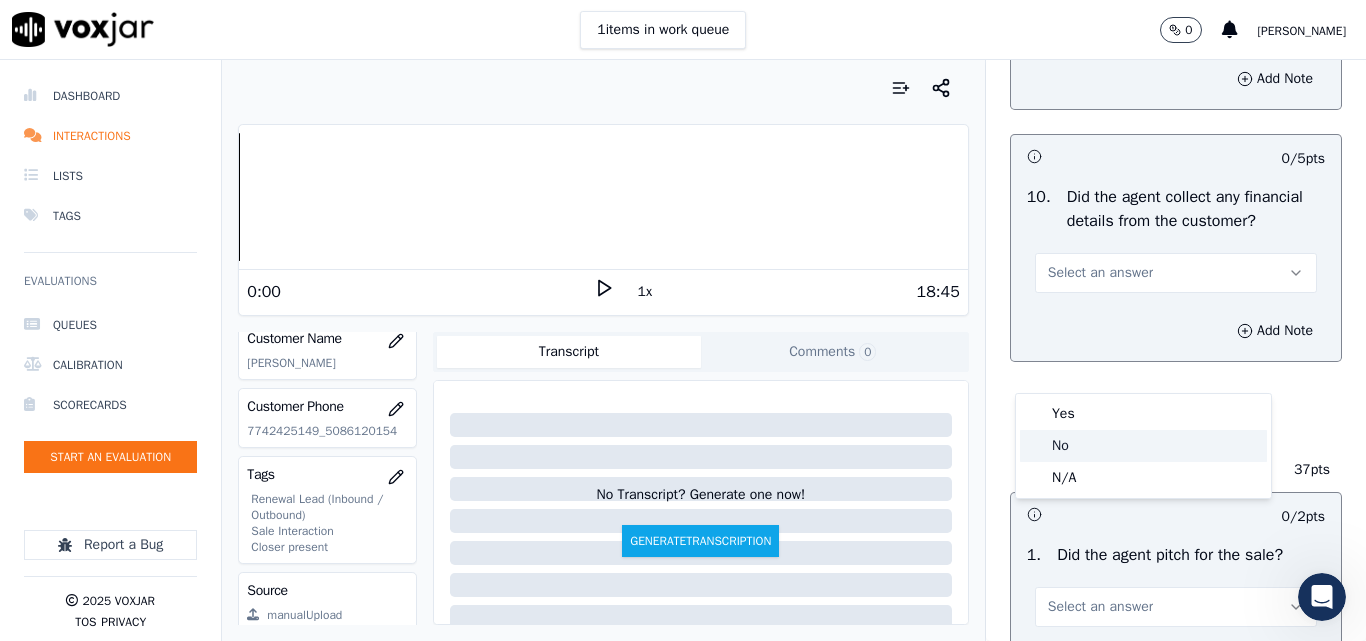 click on "No" 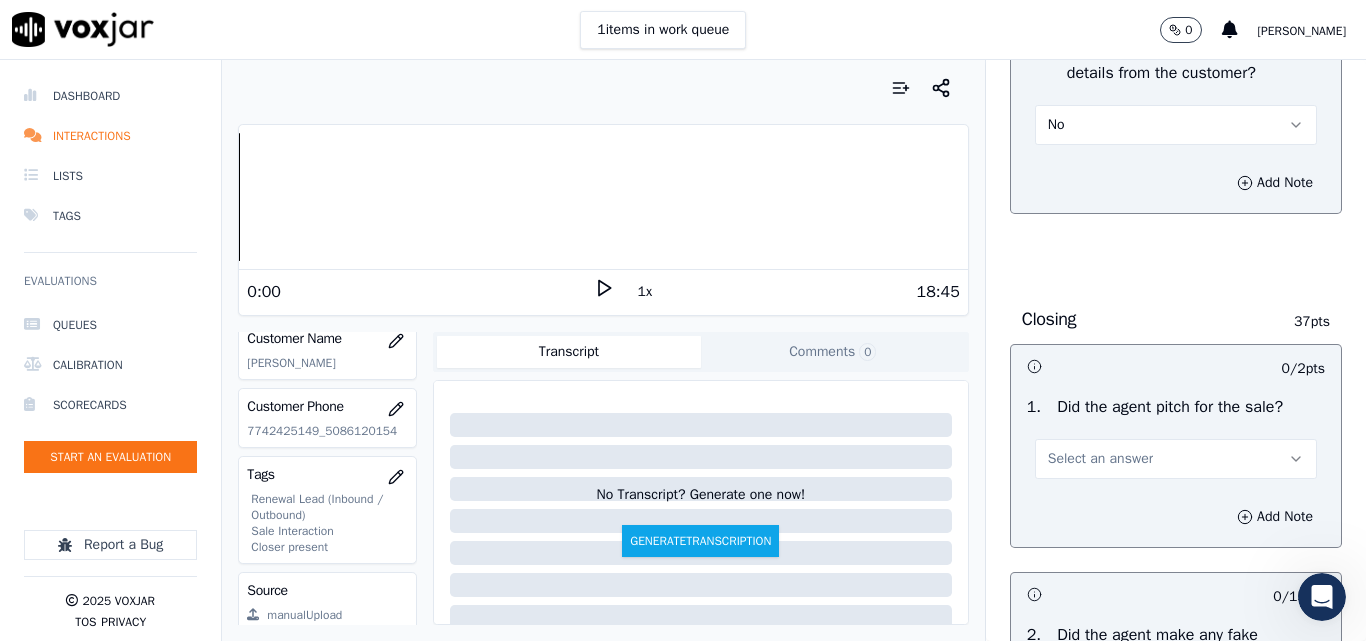 scroll, scrollTop: 4000, scrollLeft: 0, axis: vertical 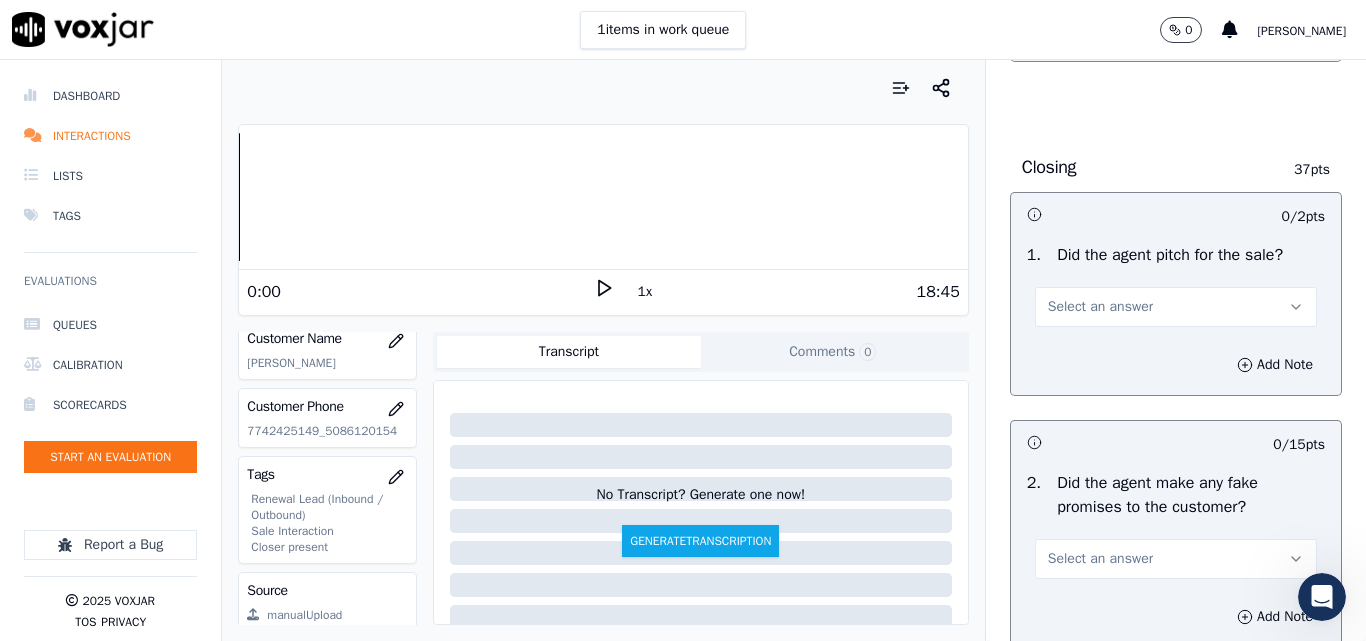 click on "Select an answer" at bounding box center [1100, 307] 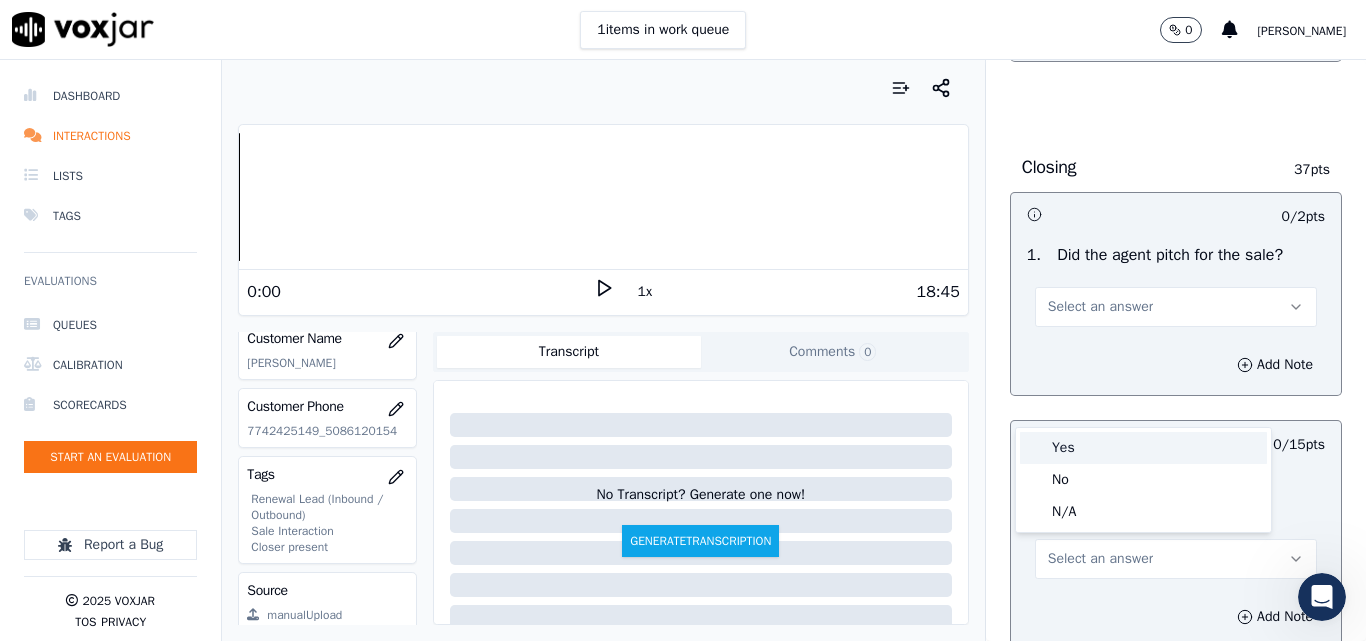 click on "Yes" at bounding box center (1143, 448) 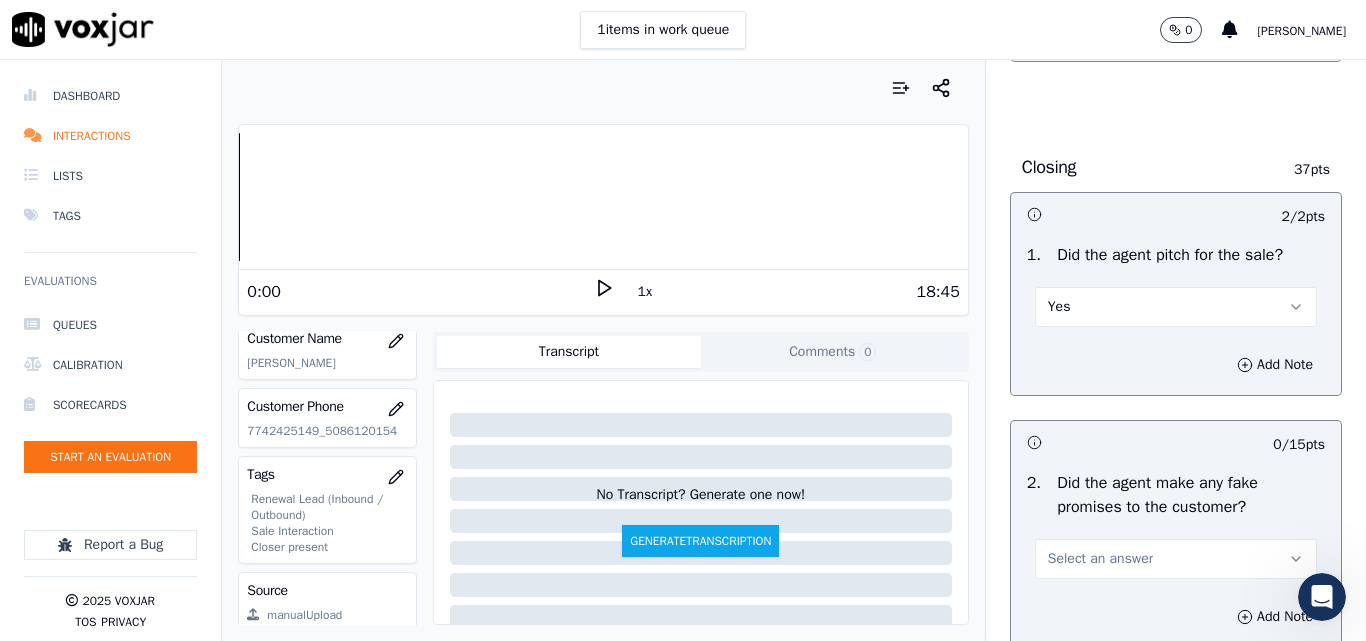 scroll, scrollTop: 4300, scrollLeft: 0, axis: vertical 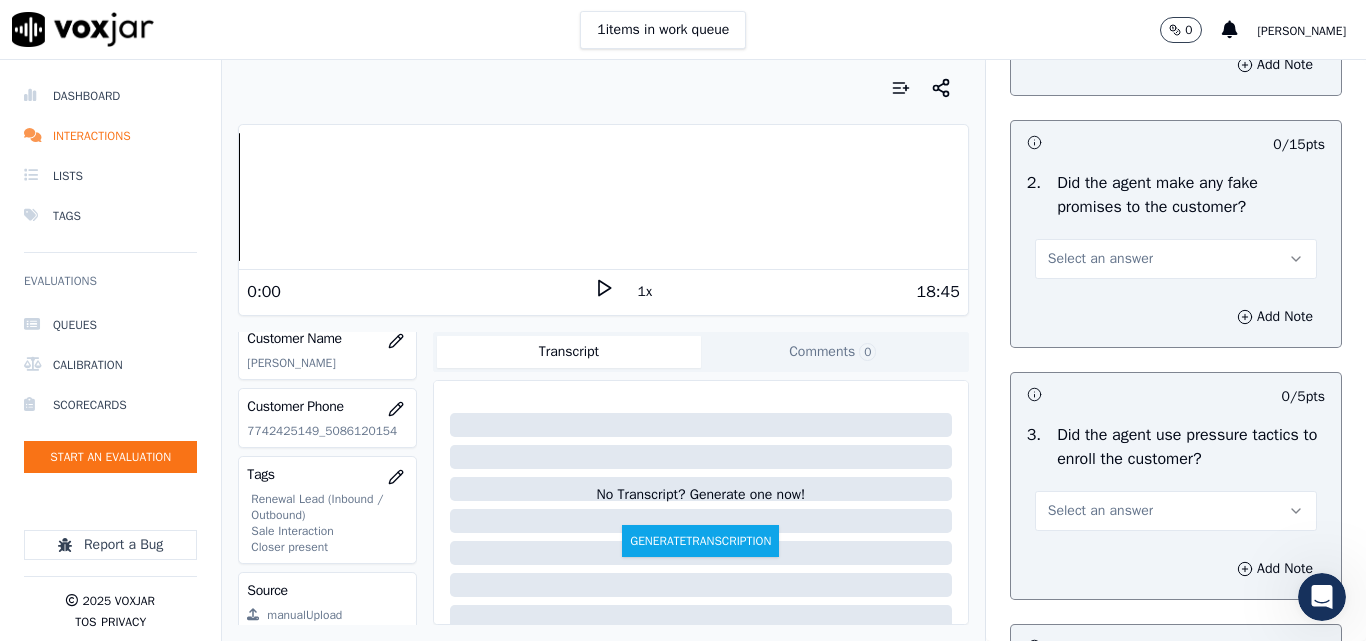 click on "Select an answer" at bounding box center [1100, 259] 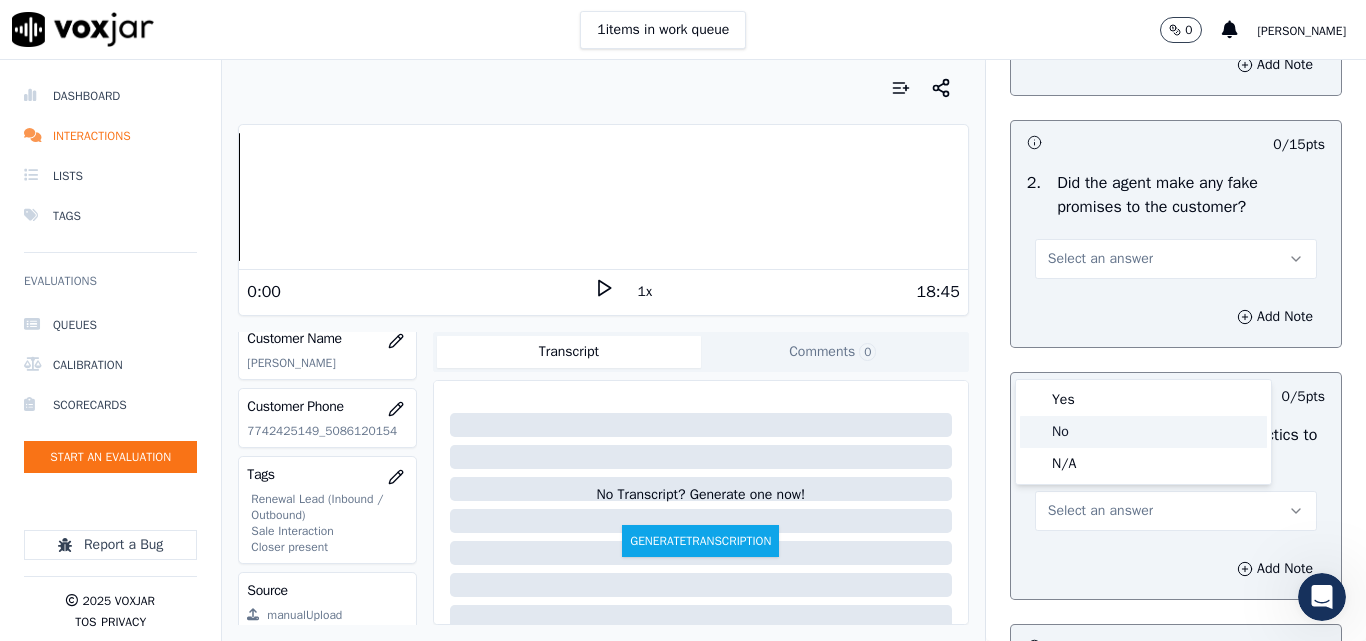 click on "No" 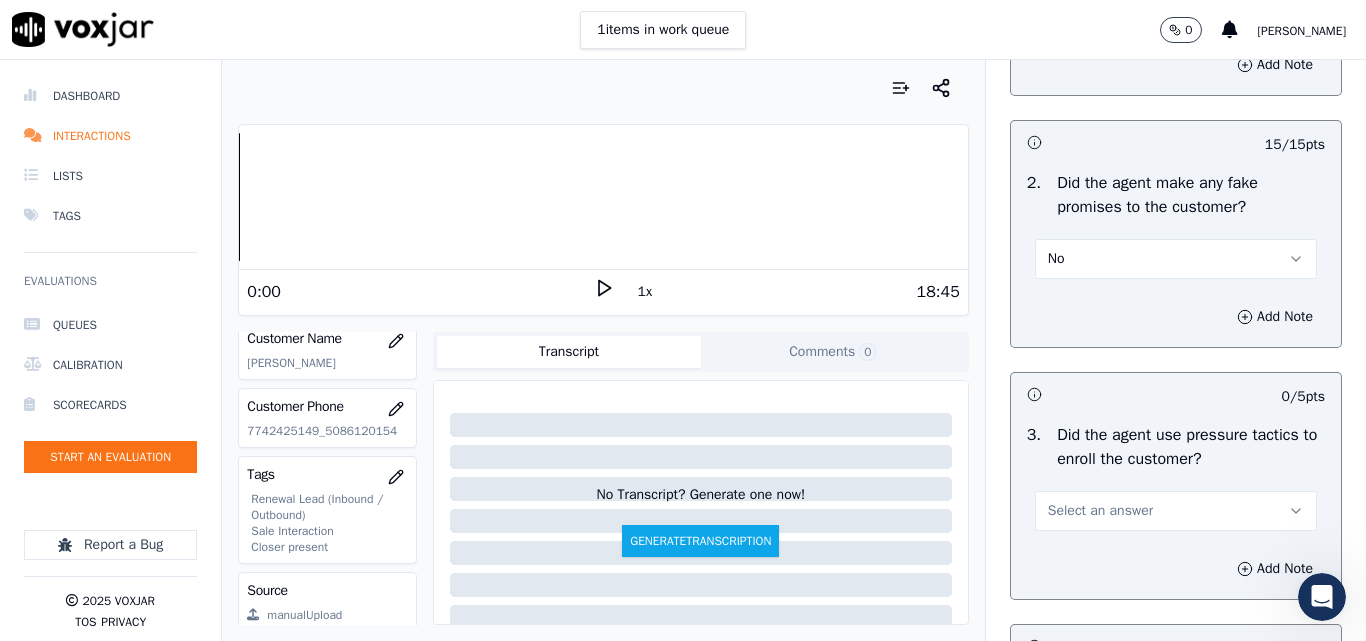 scroll, scrollTop: 4500, scrollLeft: 0, axis: vertical 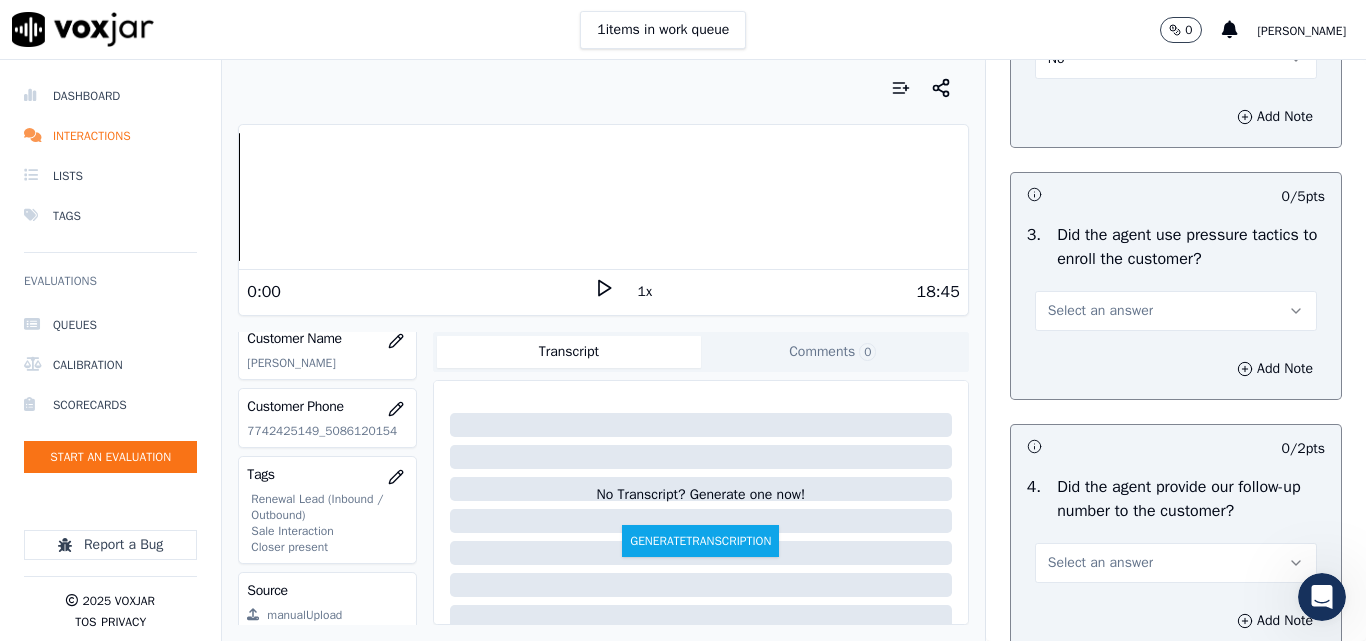 click on "Select an answer" at bounding box center [1100, 311] 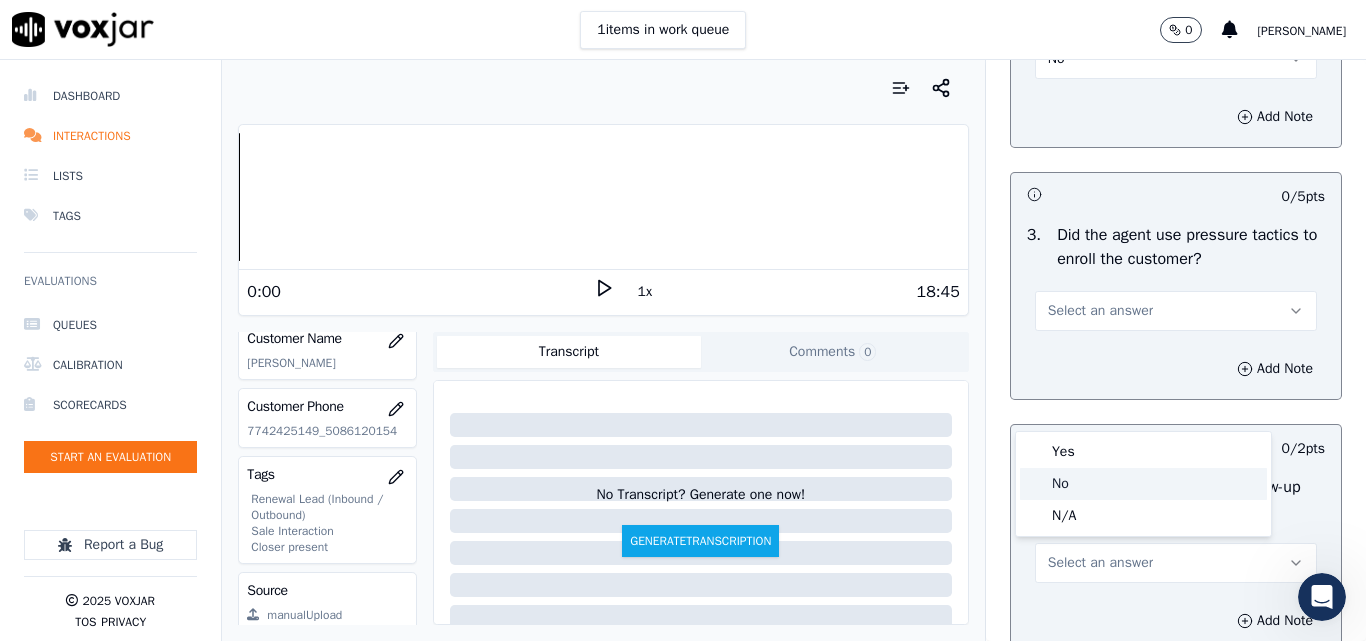 click on "No" 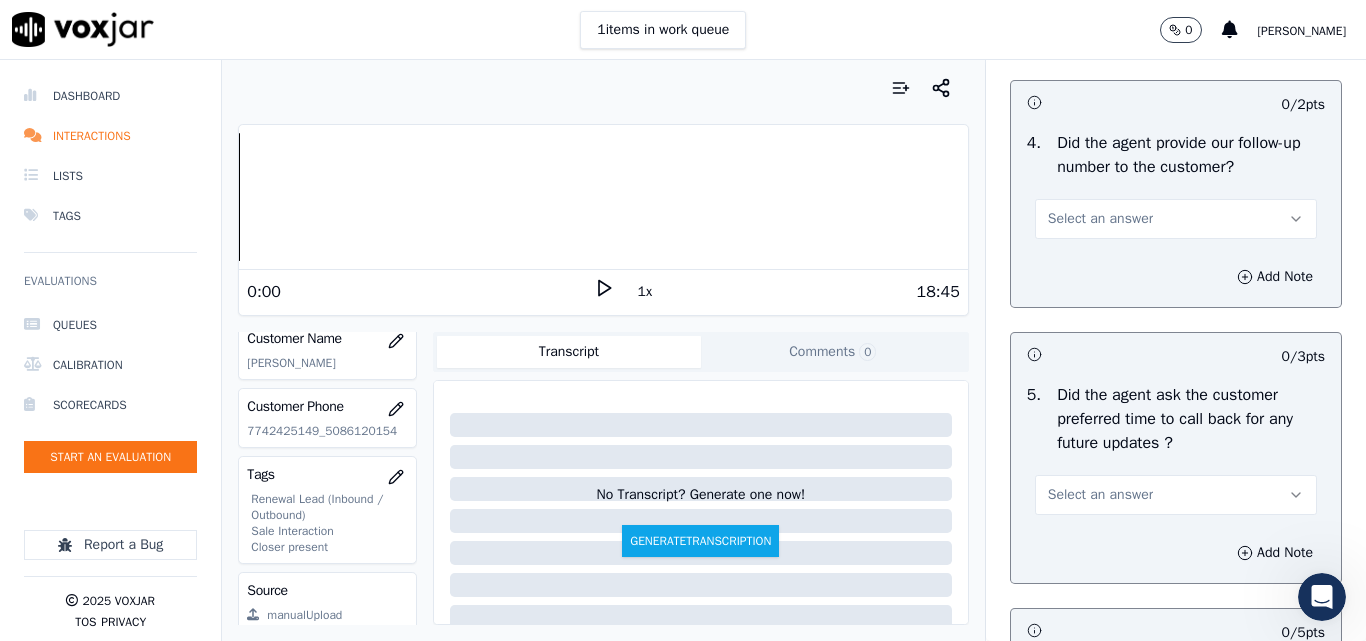 scroll, scrollTop: 4900, scrollLeft: 0, axis: vertical 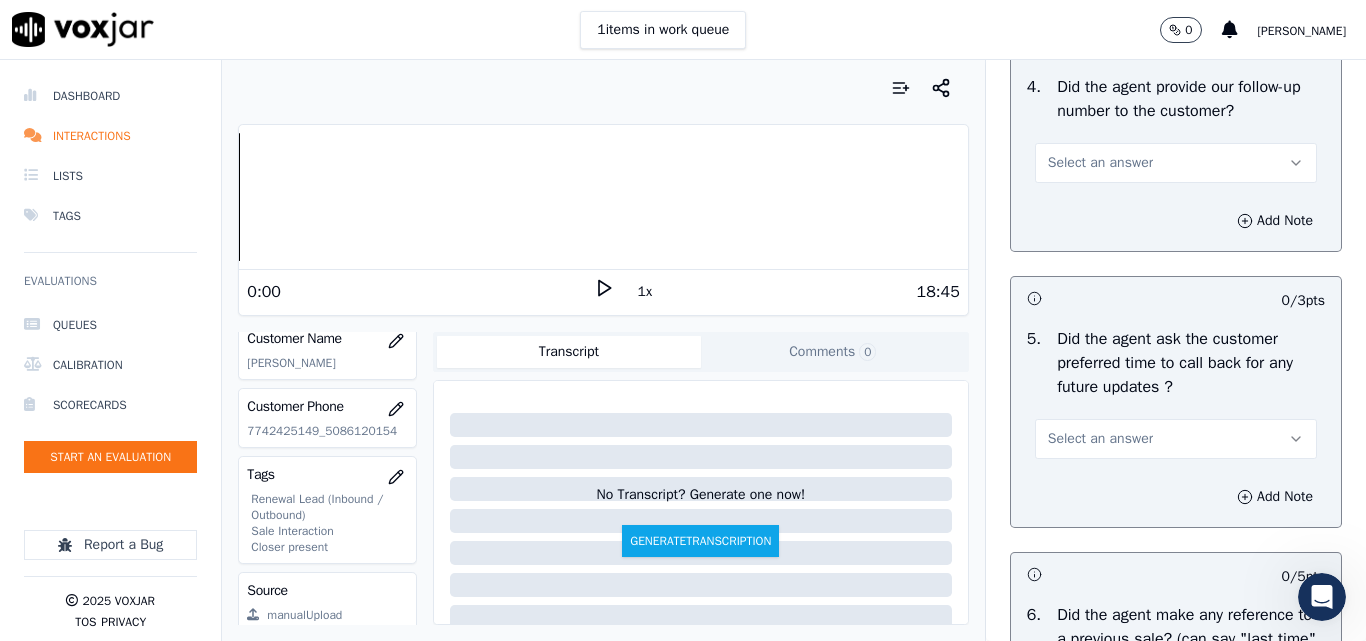 click on "Select an answer" at bounding box center [1100, 163] 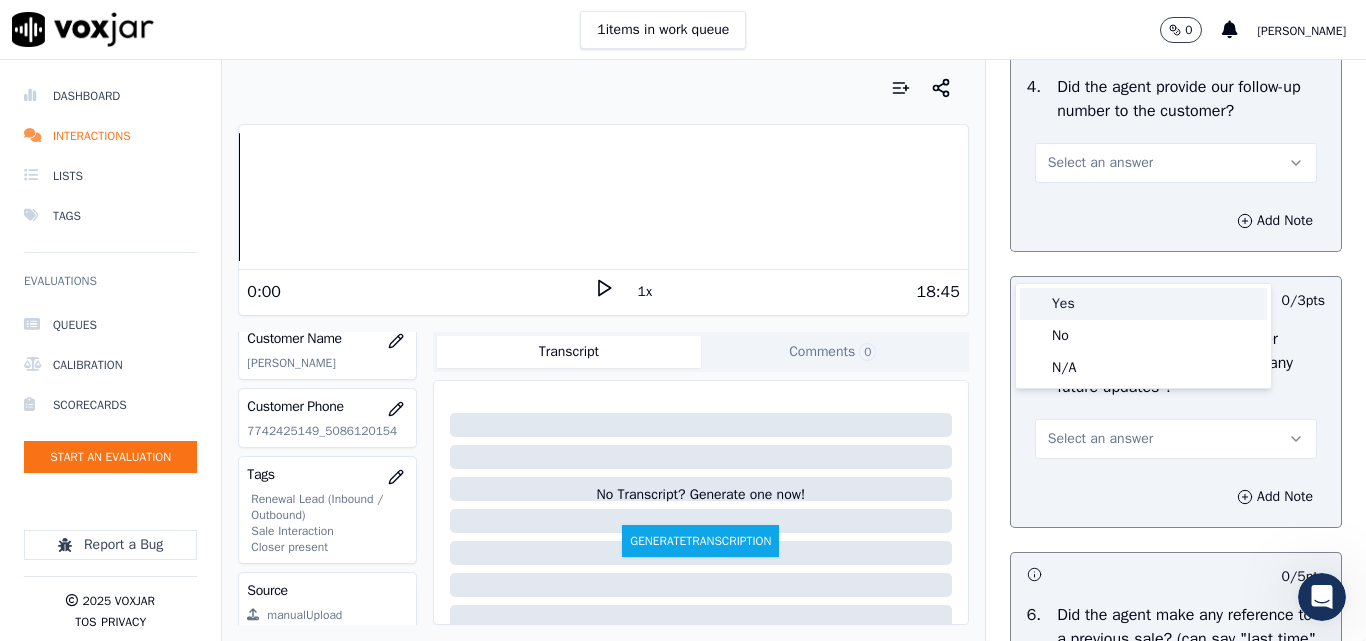 click on "Yes" at bounding box center [1143, 304] 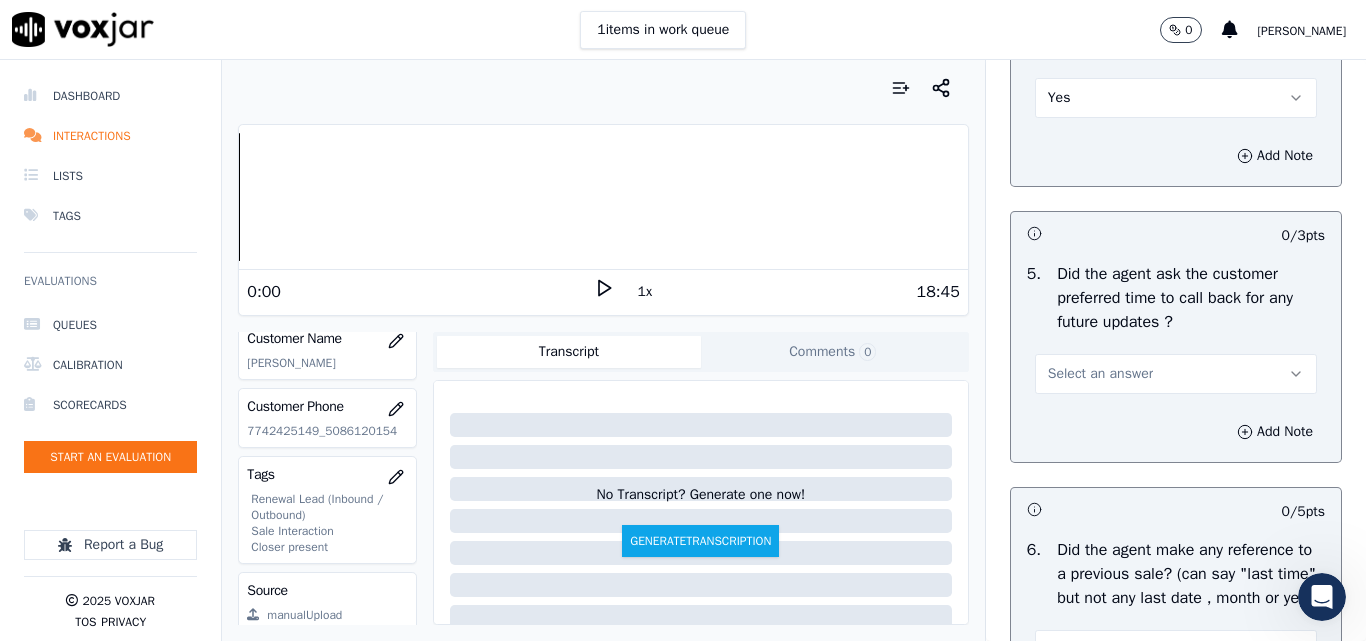 scroll, scrollTop: 5000, scrollLeft: 0, axis: vertical 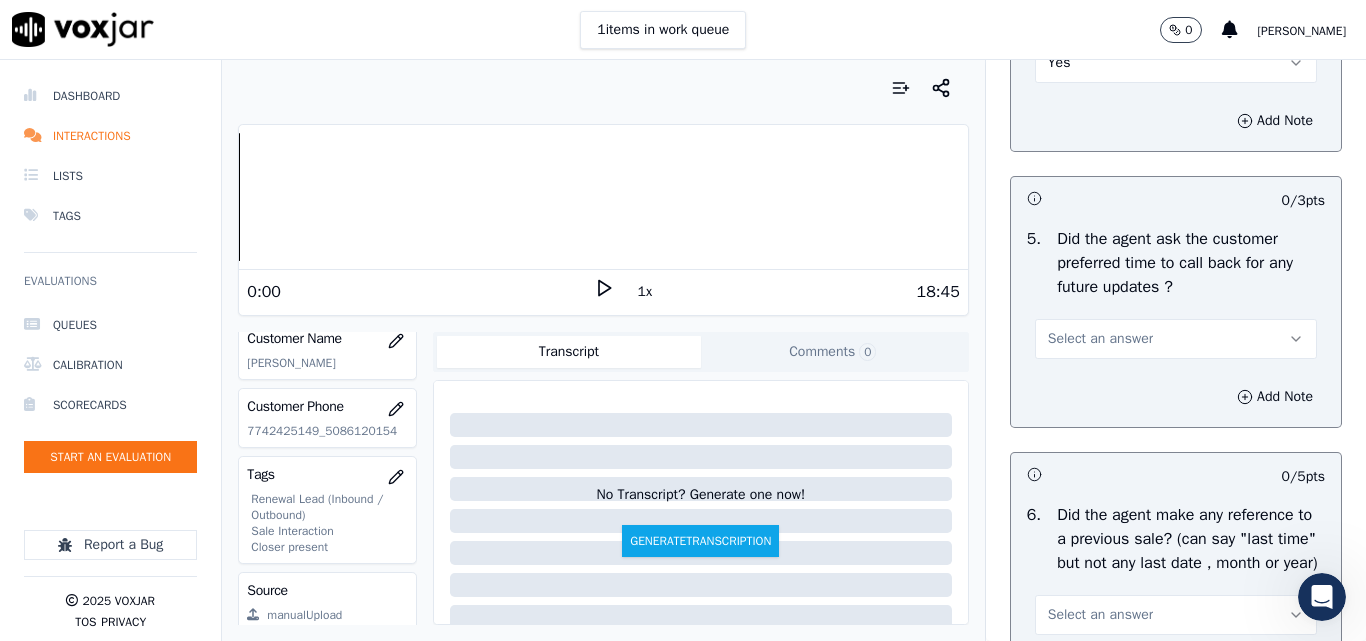 click on "Select an answer" at bounding box center [1176, 339] 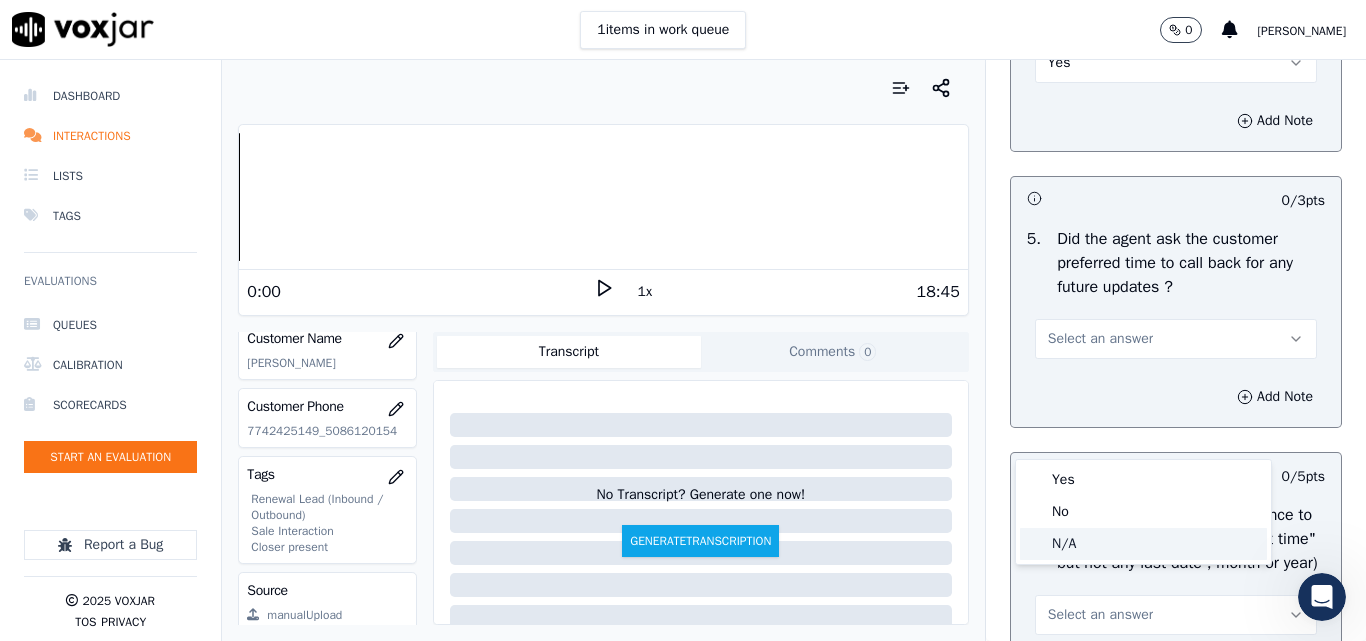 click on "N/A" 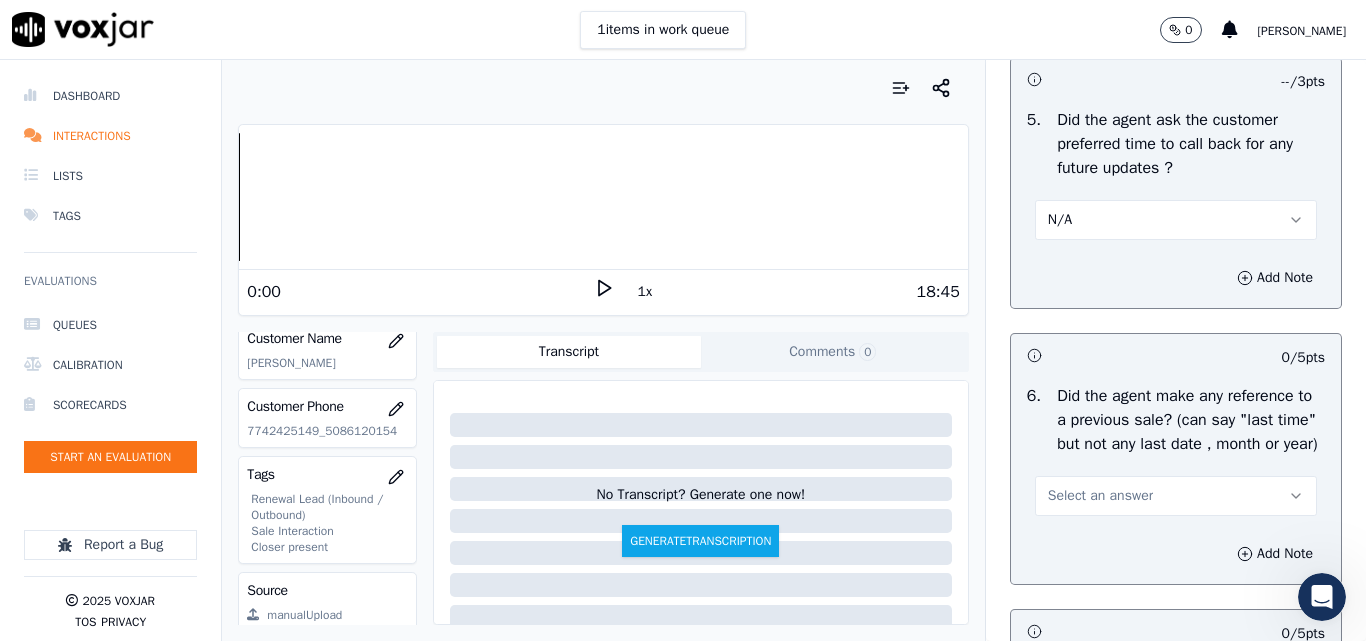 scroll, scrollTop: 5300, scrollLeft: 0, axis: vertical 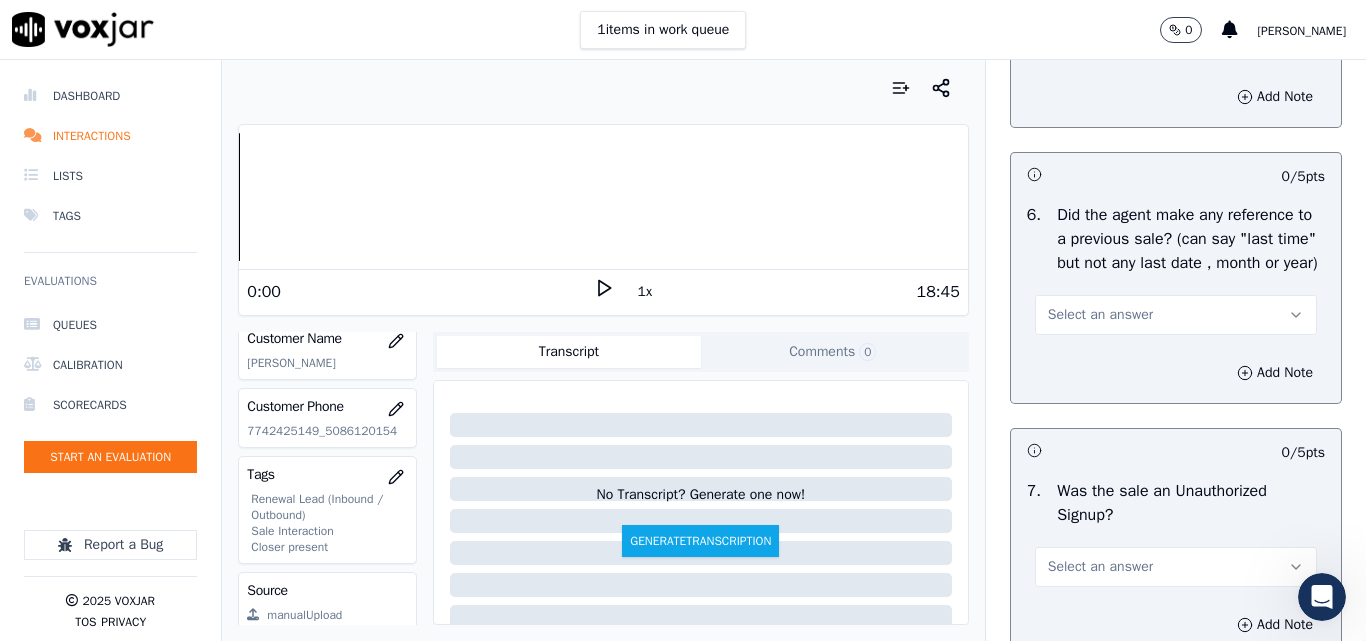 click on "Select an answer" at bounding box center [1176, 315] 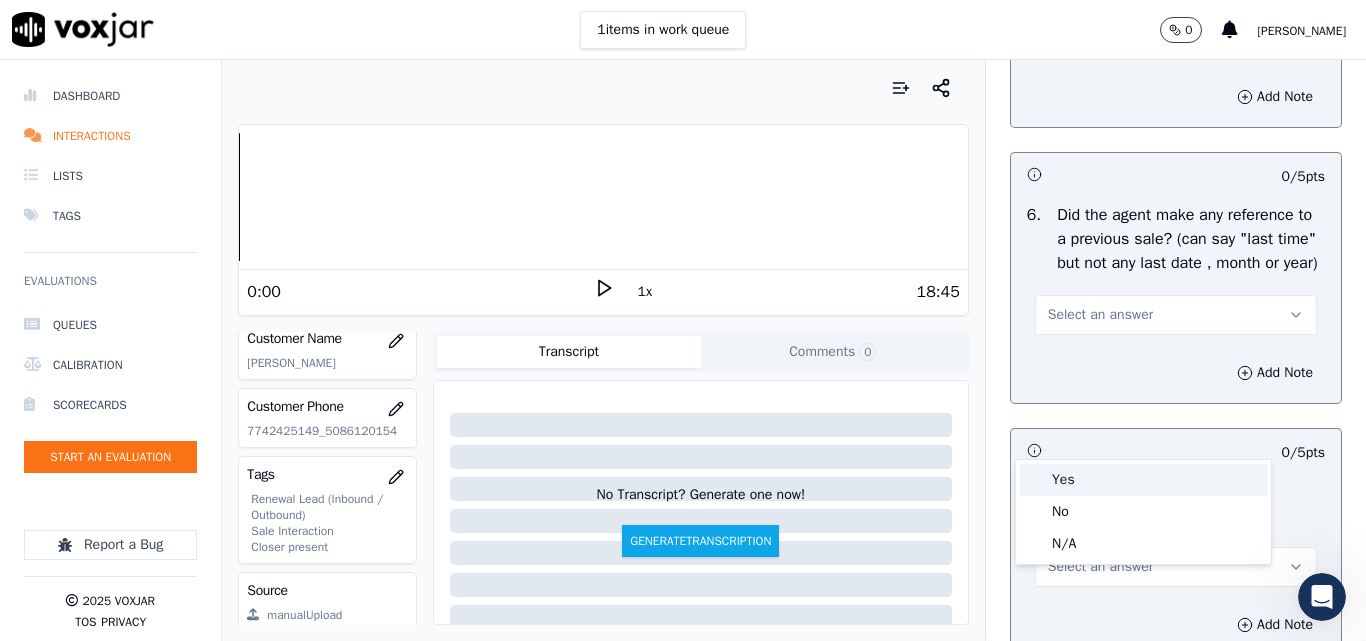 click on "No" 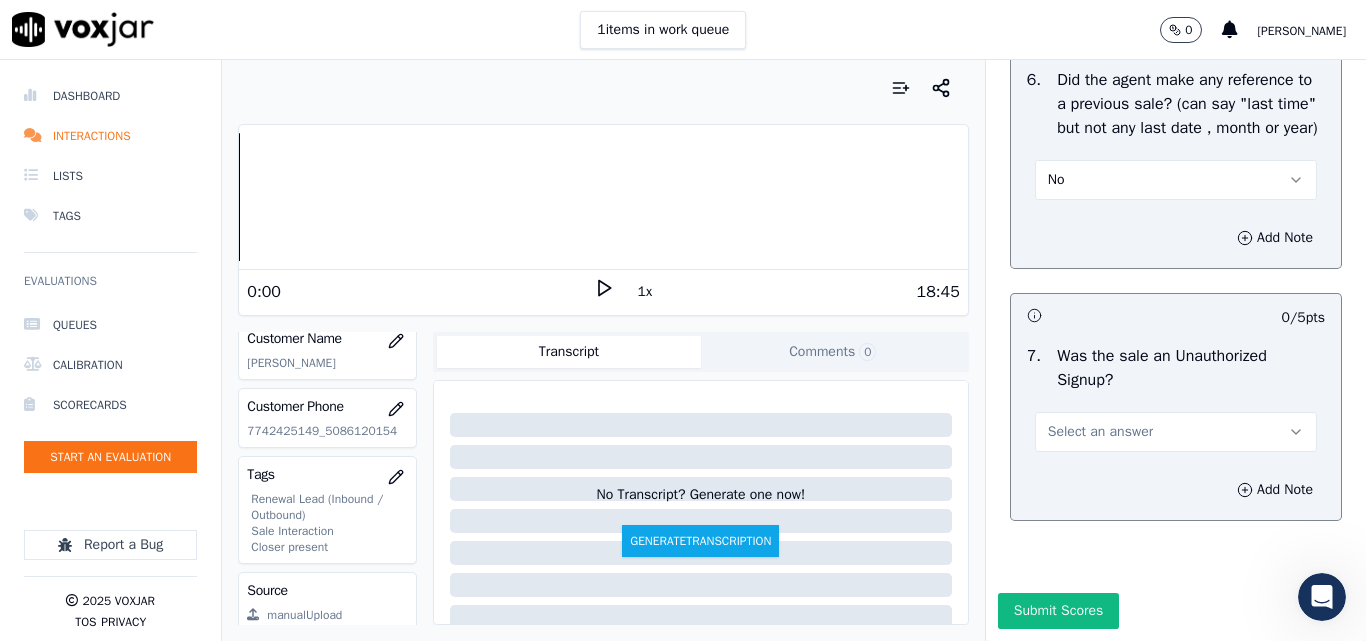 scroll, scrollTop: 5600, scrollLeft: 0, axis: vertical 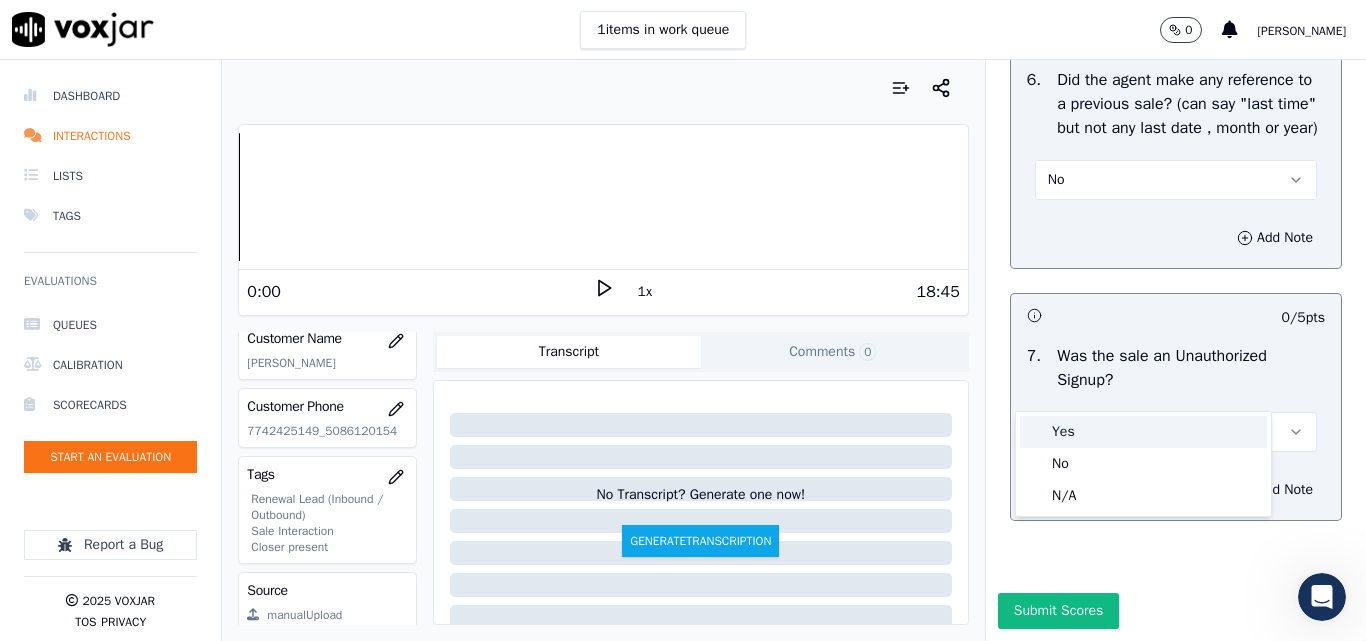 click on "Yes" at bounding box center [1143, 432] 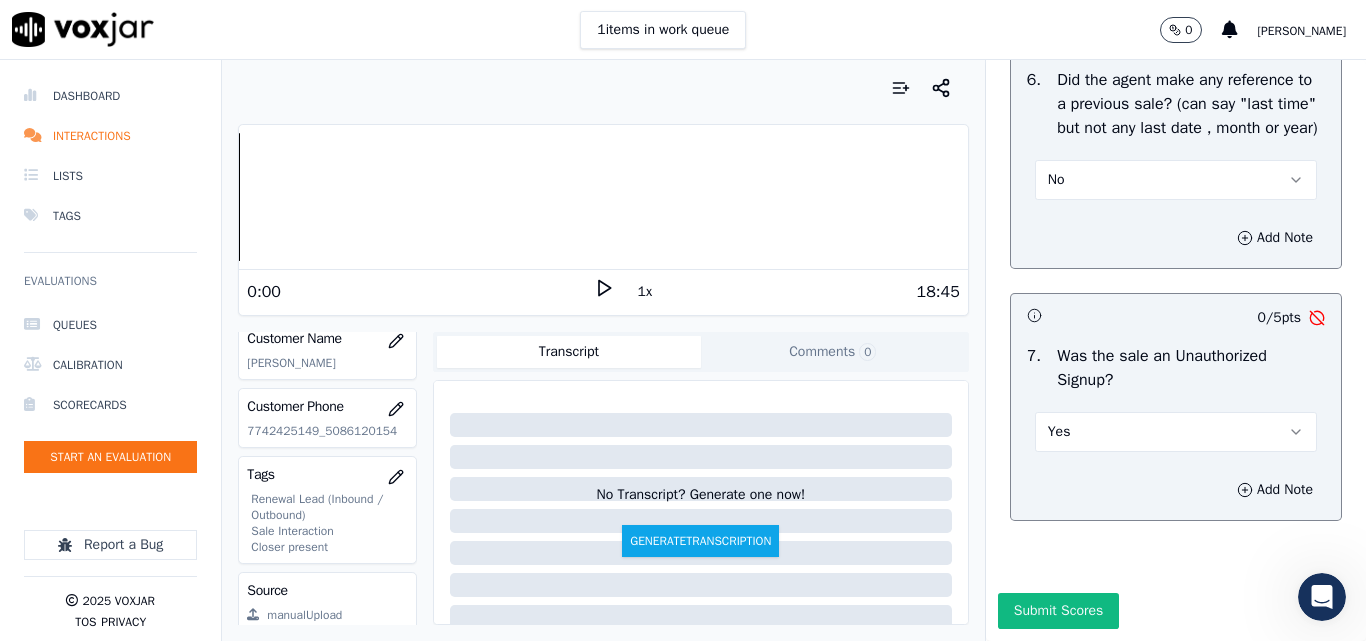 click on "Yes" at bounding box center (1176, 432) 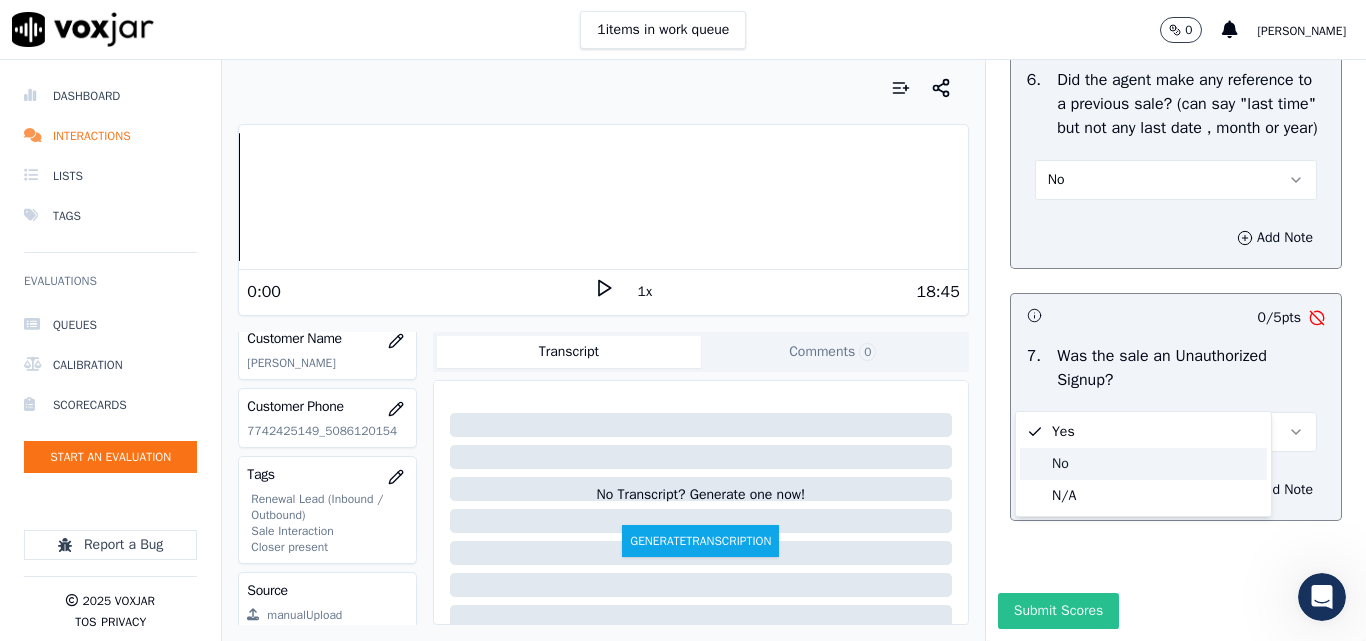drag, startPoint x: 1061, startPoint y: 463, endPoint x: 1063, endPoint y: 551, distance: 88.02273 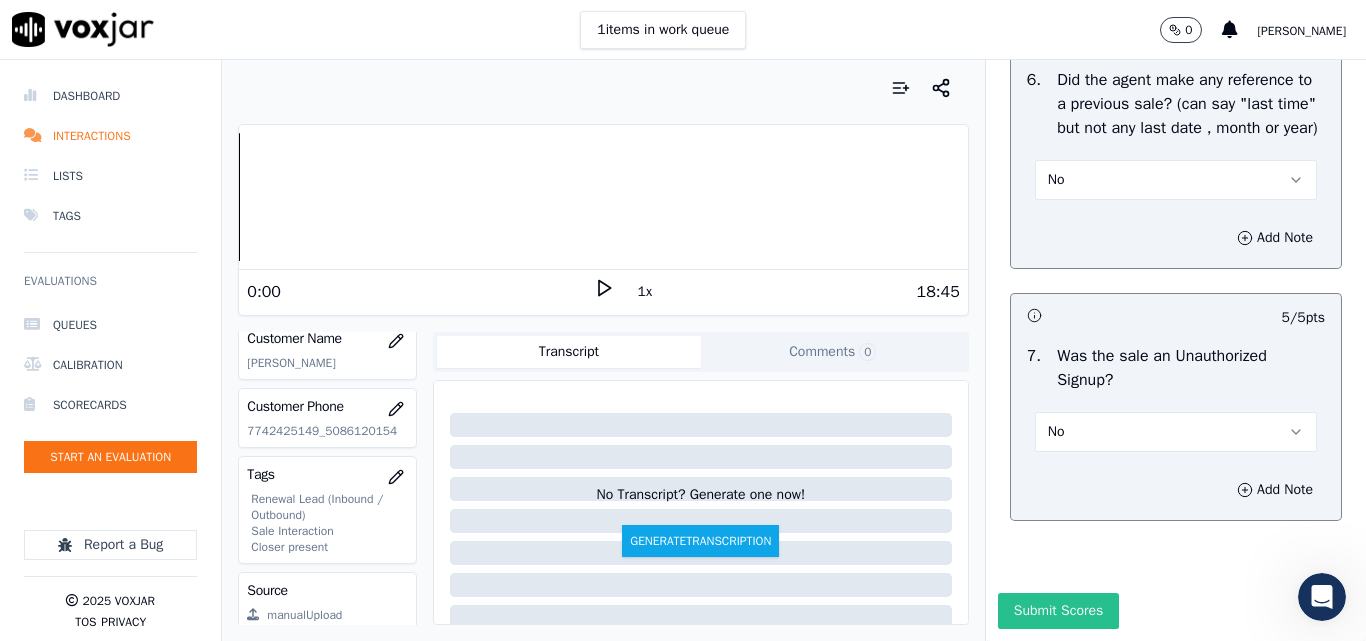 click on "Submit Scores" at bounding box center [1058, 611] 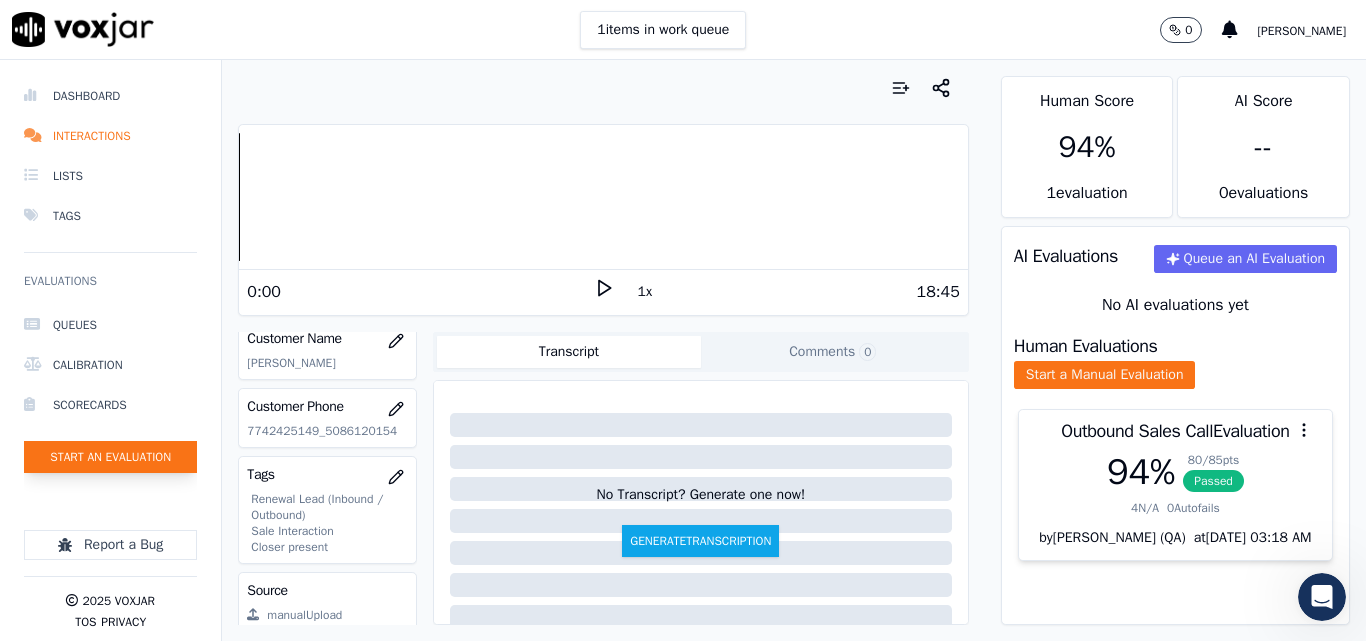 click on "Start an Evaluation" 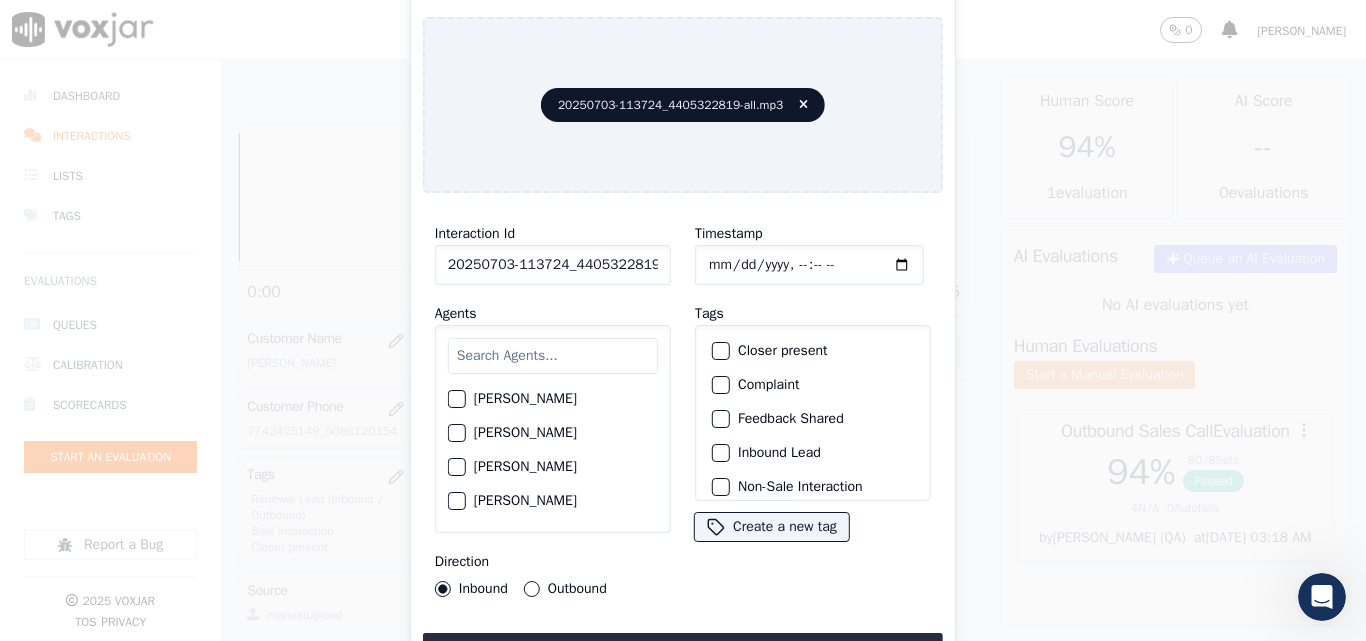 scroll, scrollTop: 0, scrollLeft: 40, axis: horizontal 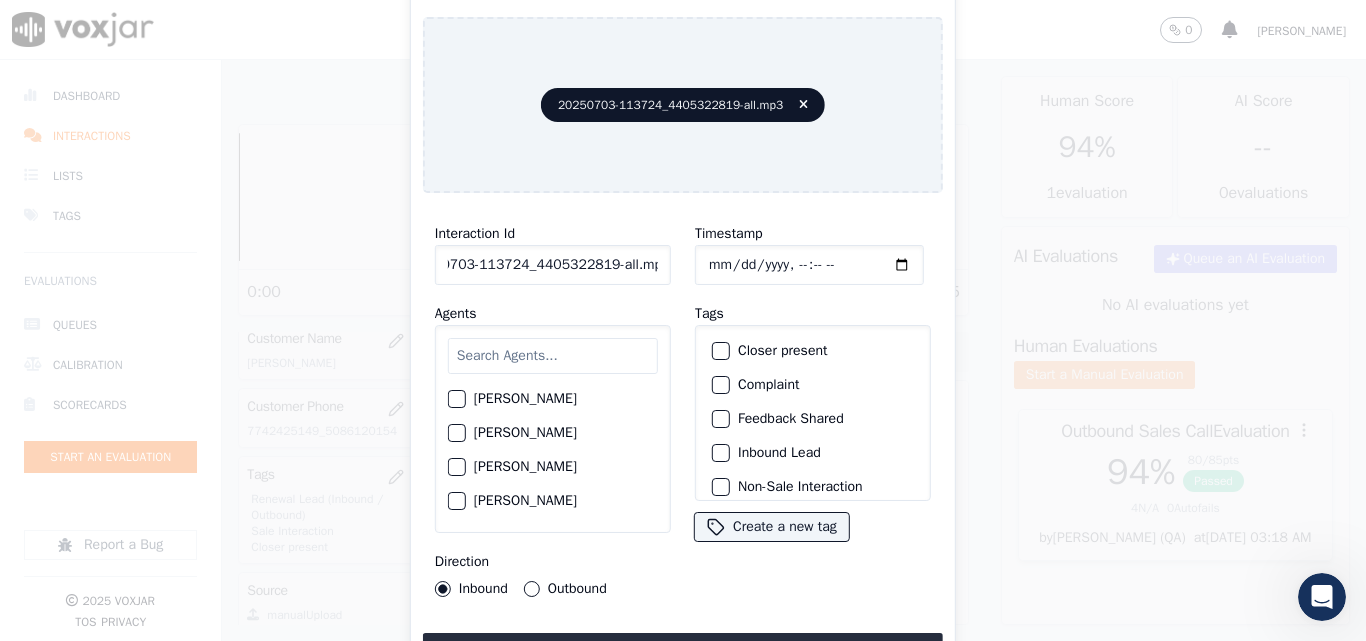 drag, startPoint x: 639, startPoint y: 252, endPoint x: 827, endPoint y: 268, distance: 188.67963 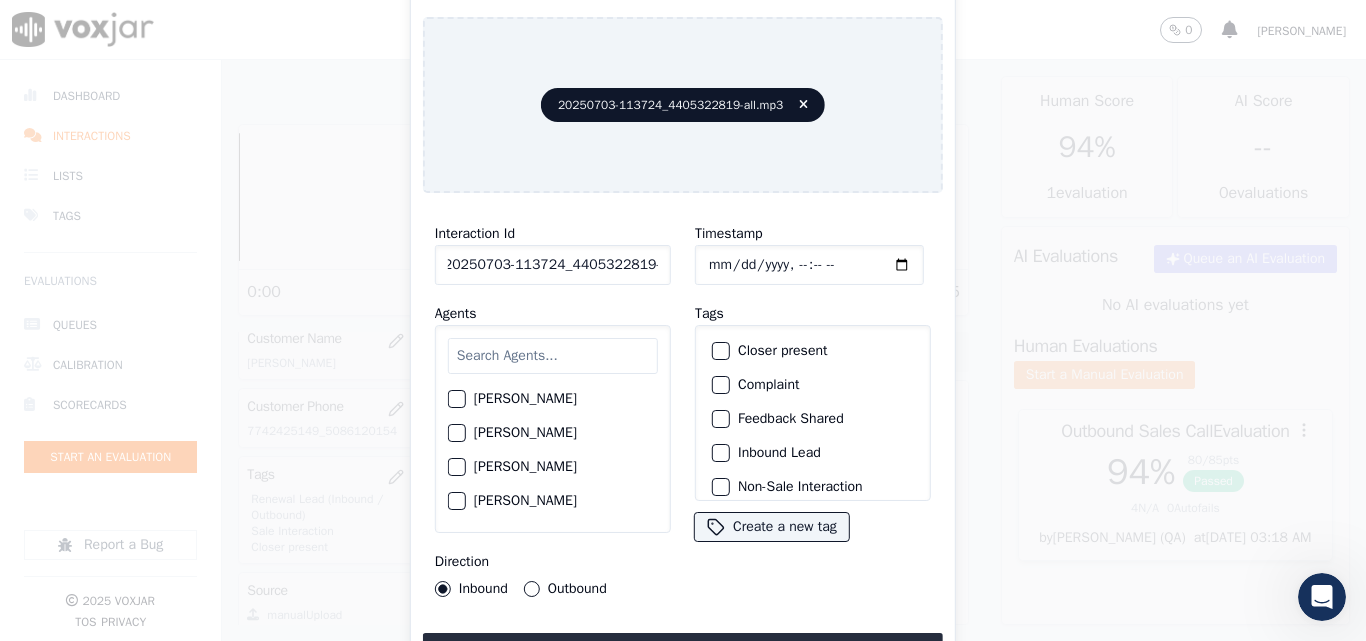 scroll, scrollTop: 0, scrollLeft: 11, axis: horizontal 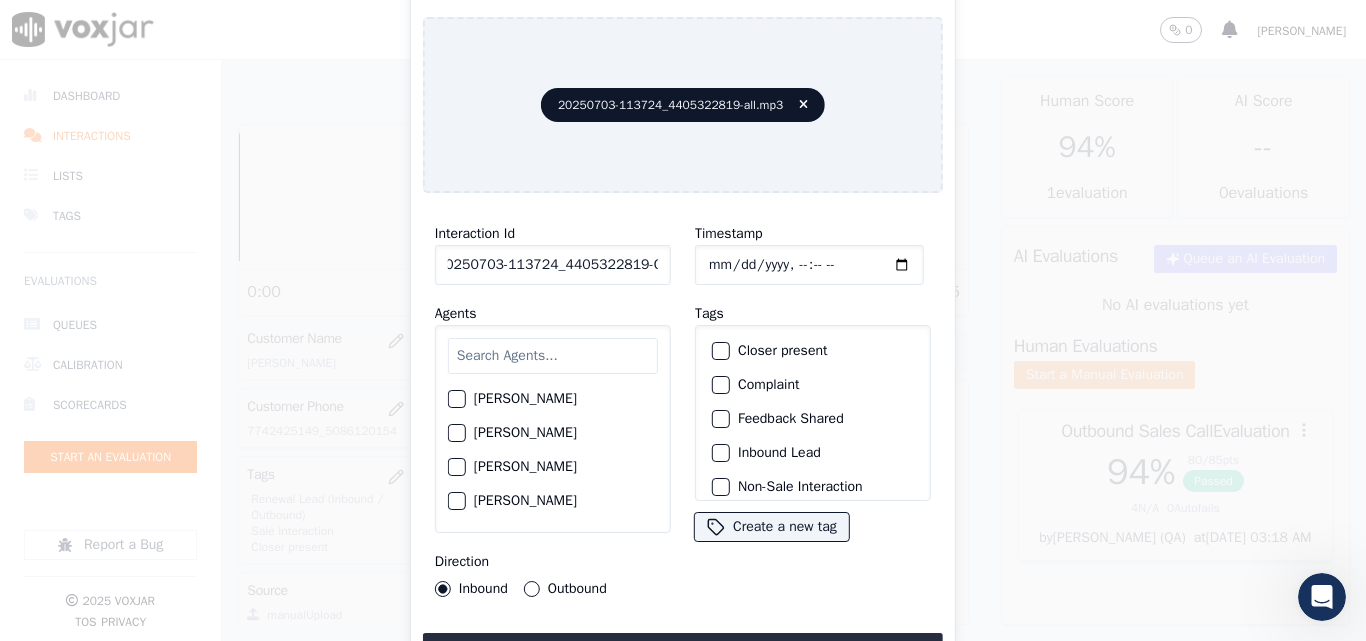 type on "20250703-113724_4405322819-C1" 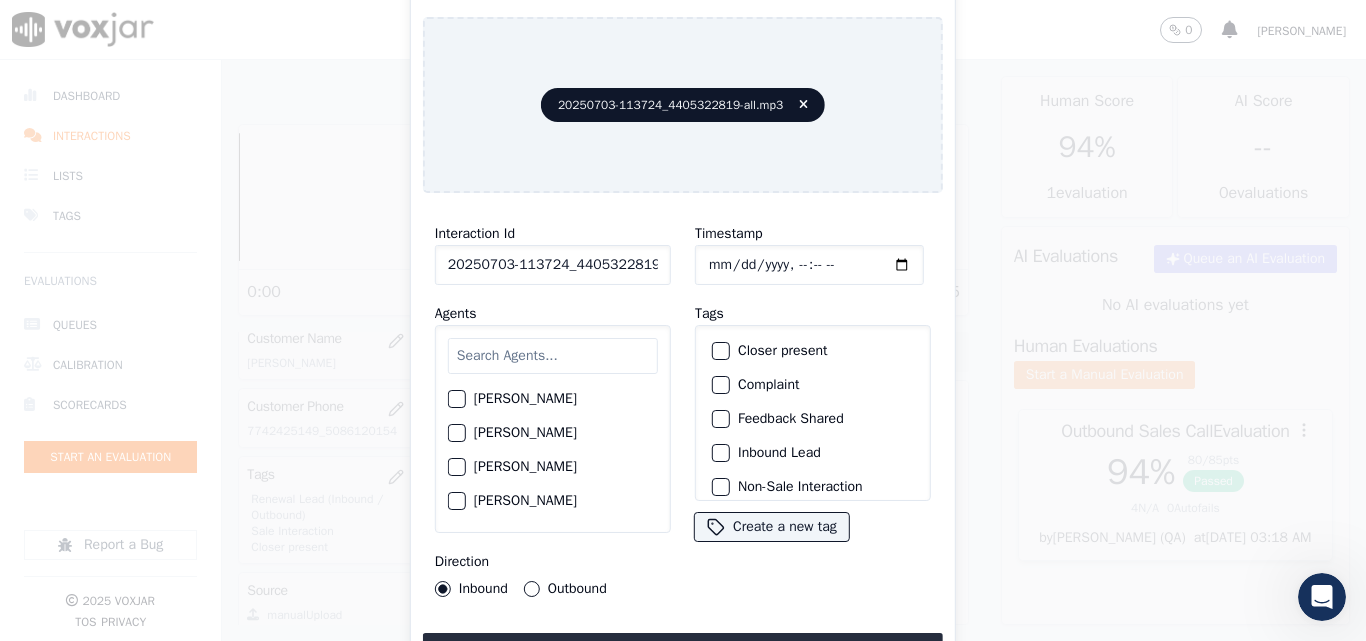 type on "[DATE]T21:49" 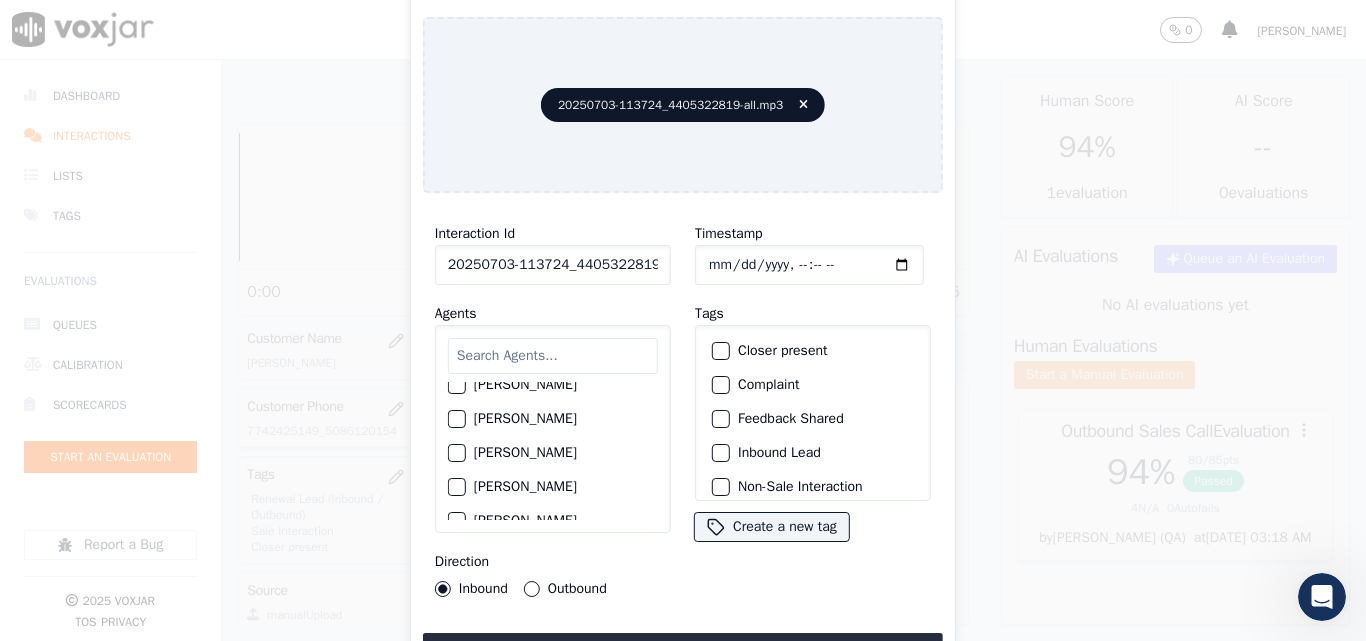 scroll, scrollTop: 1000, scrollLeft: 0, axis: vertical 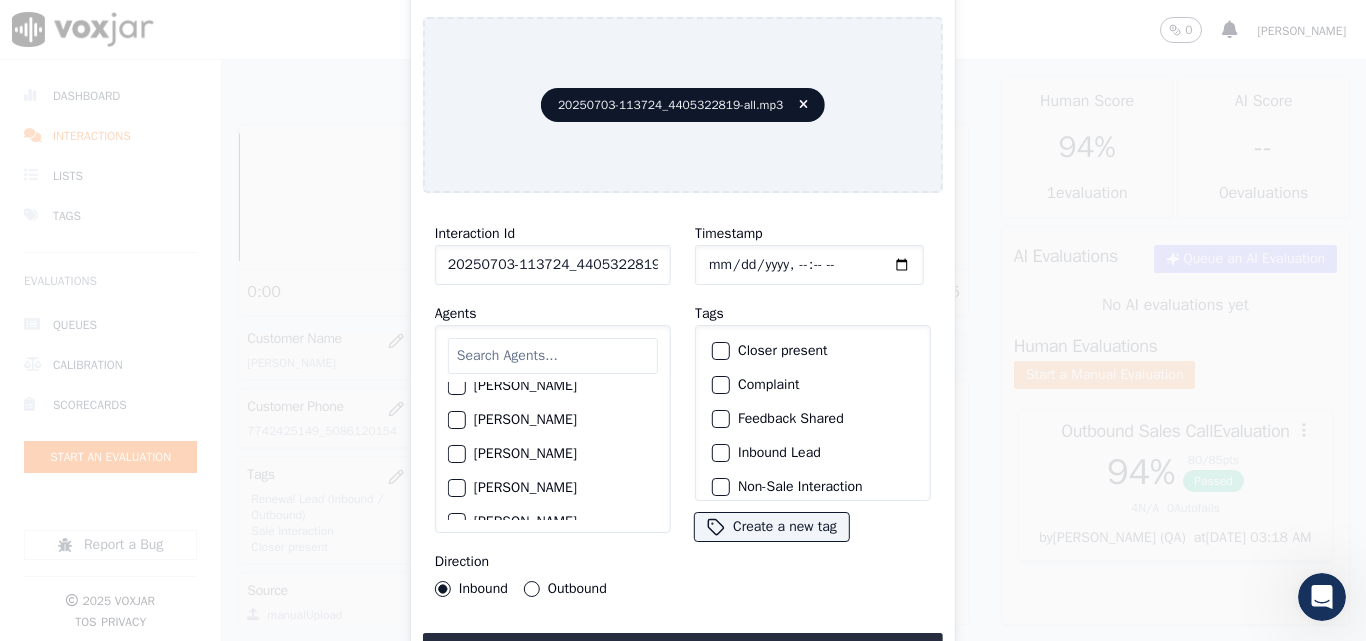 click at bounding box center (553, 356) 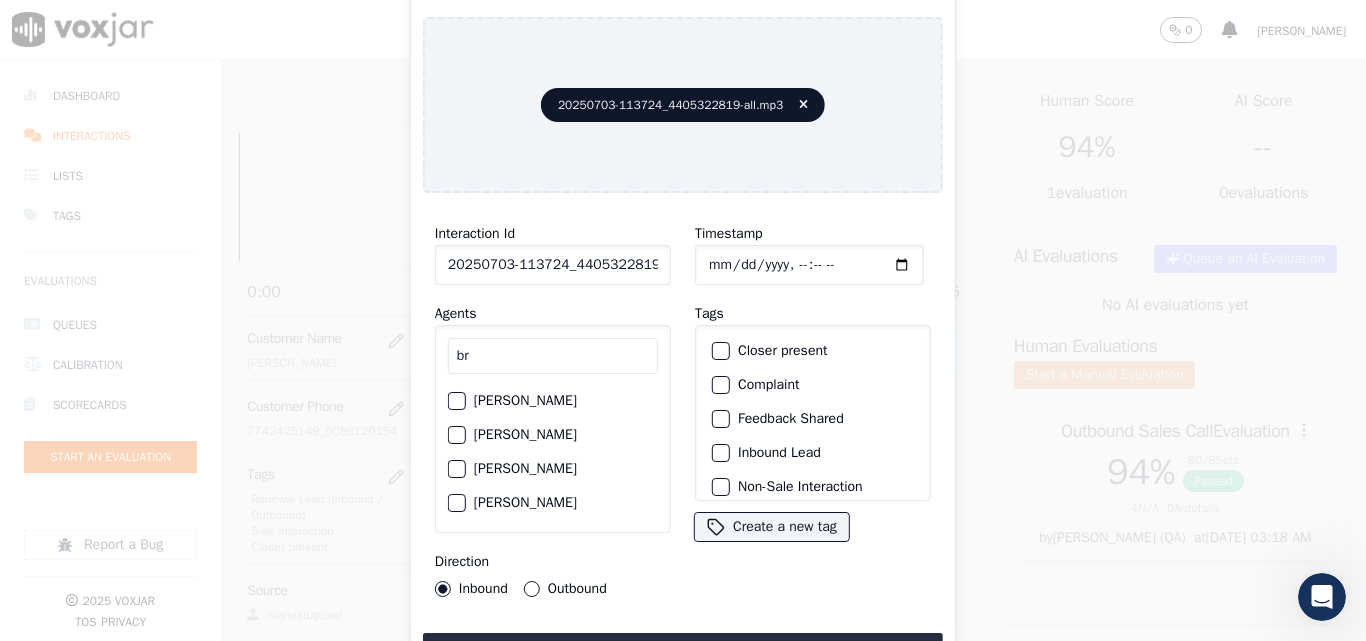 scroll, scrollTop: 0, scrollLeft: 0, axis: both 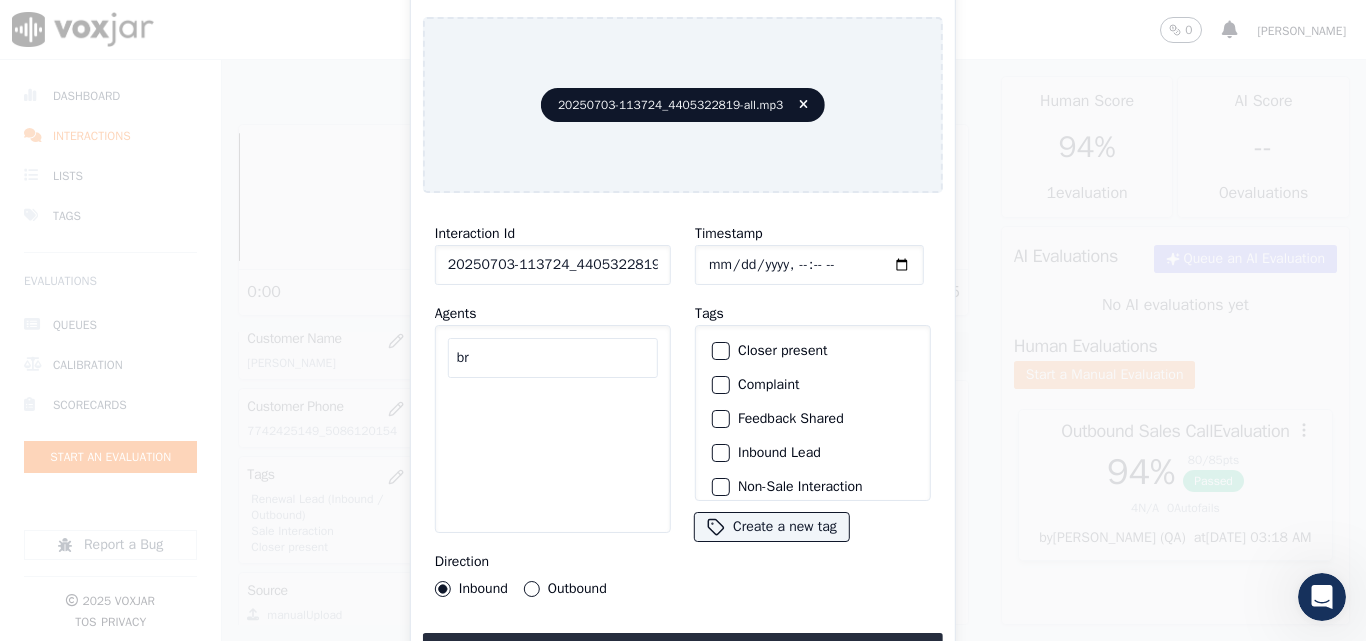 type on "b" 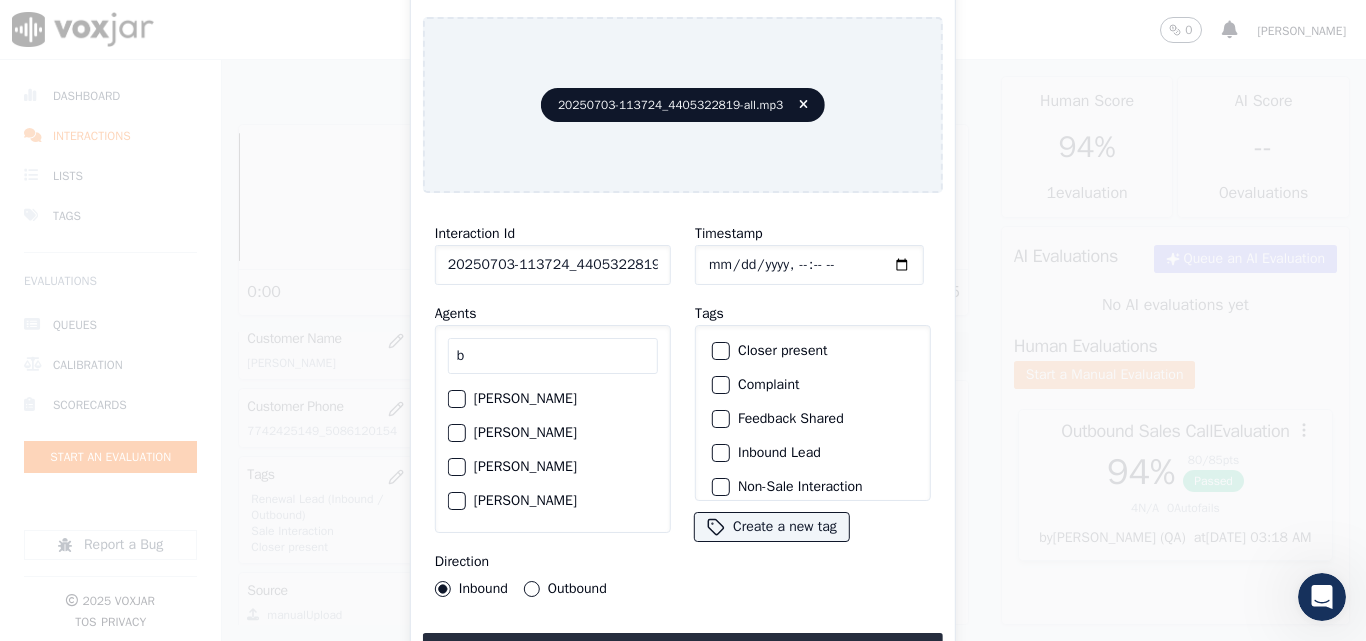 type 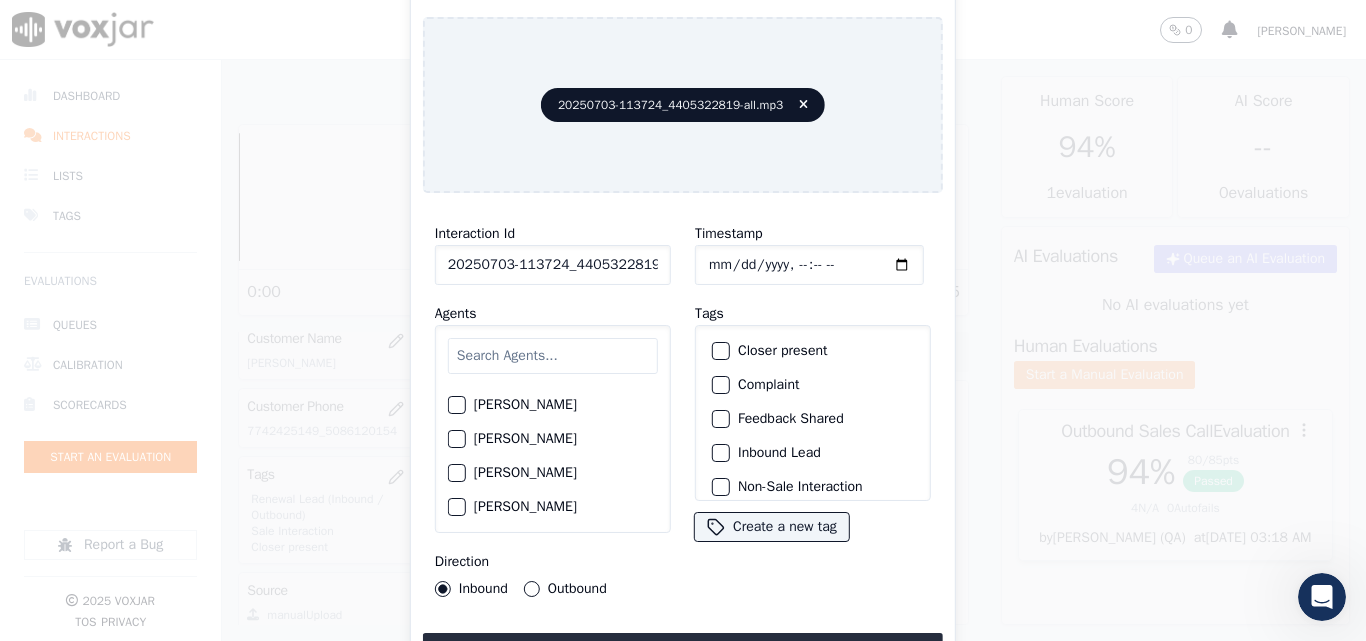 scroll, scrollTop: 700, scrollLeft: 0, axis: vertical 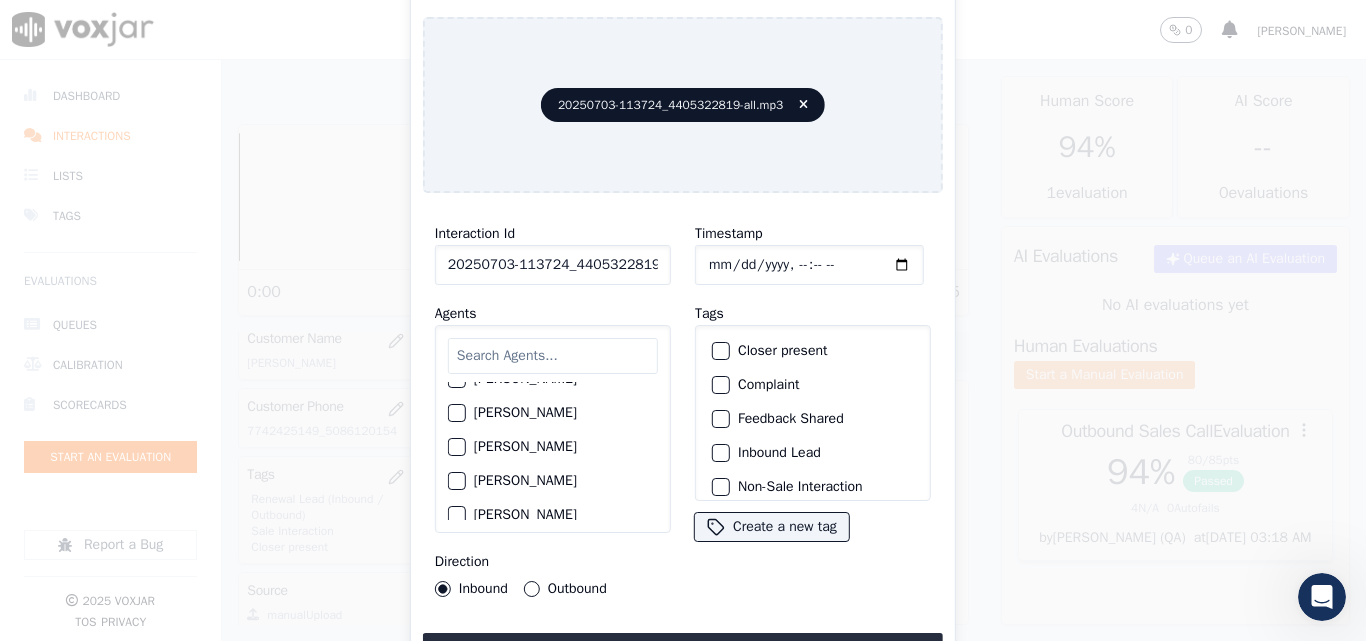 click on "[PERSON_NAME]" 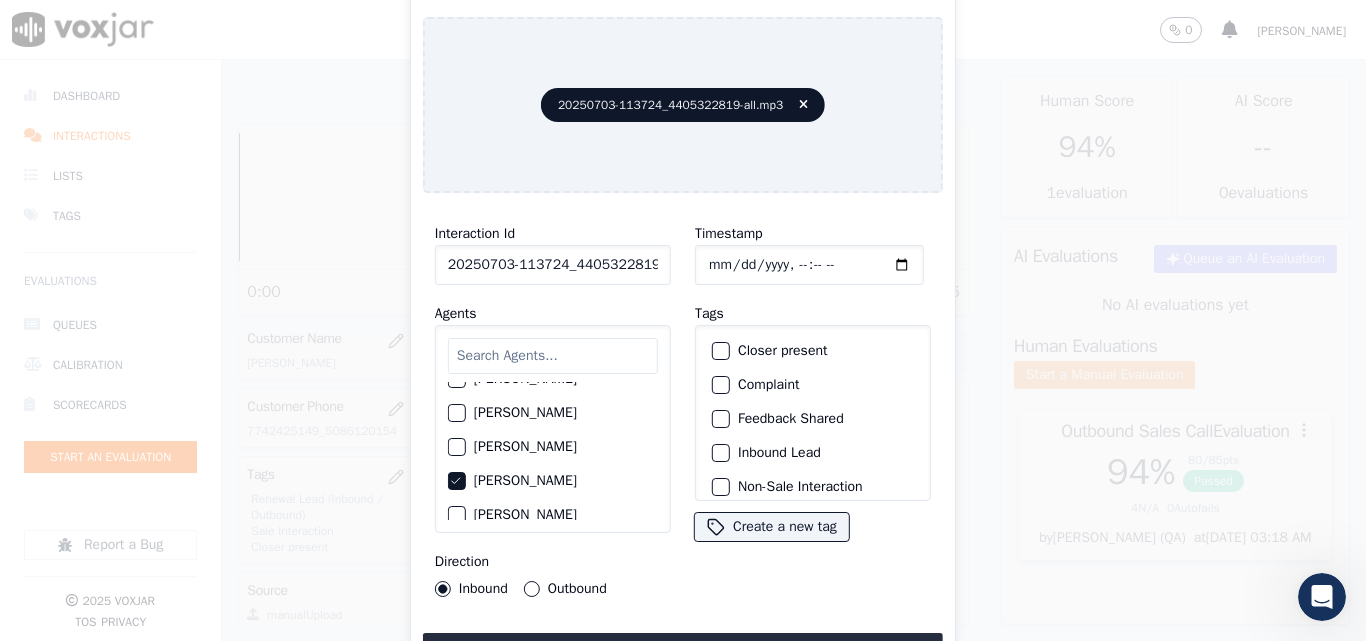 click on "Outbound" 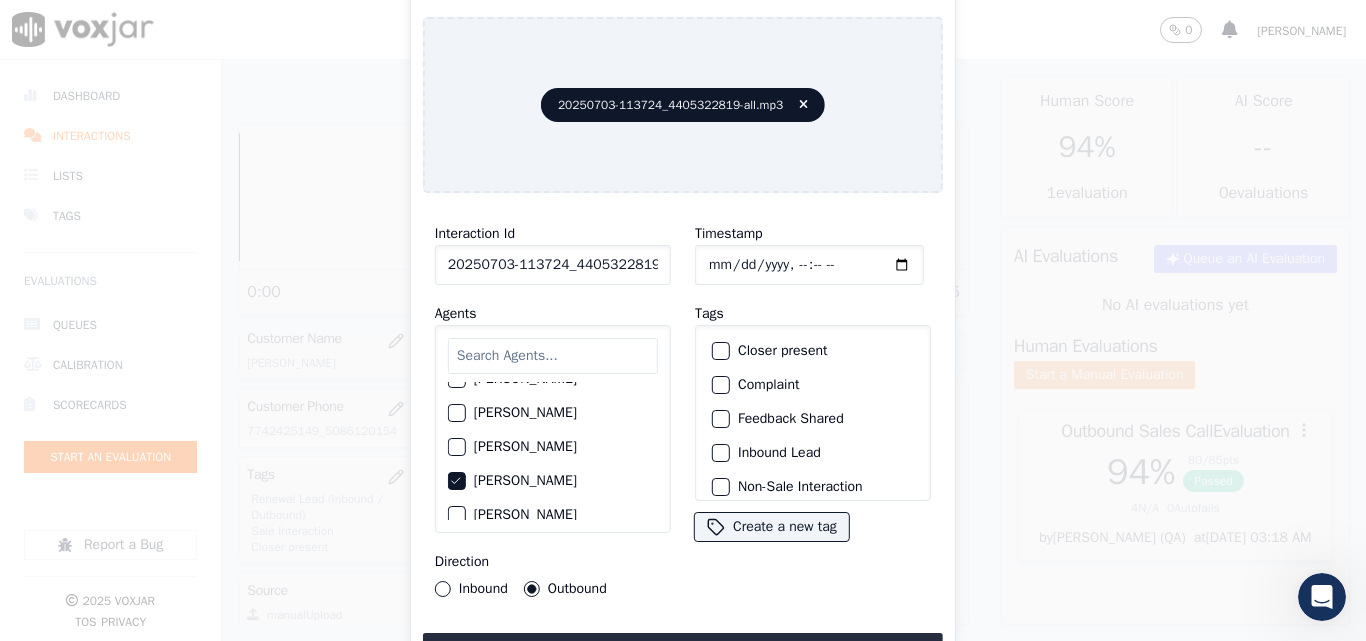 click on "Closer present" 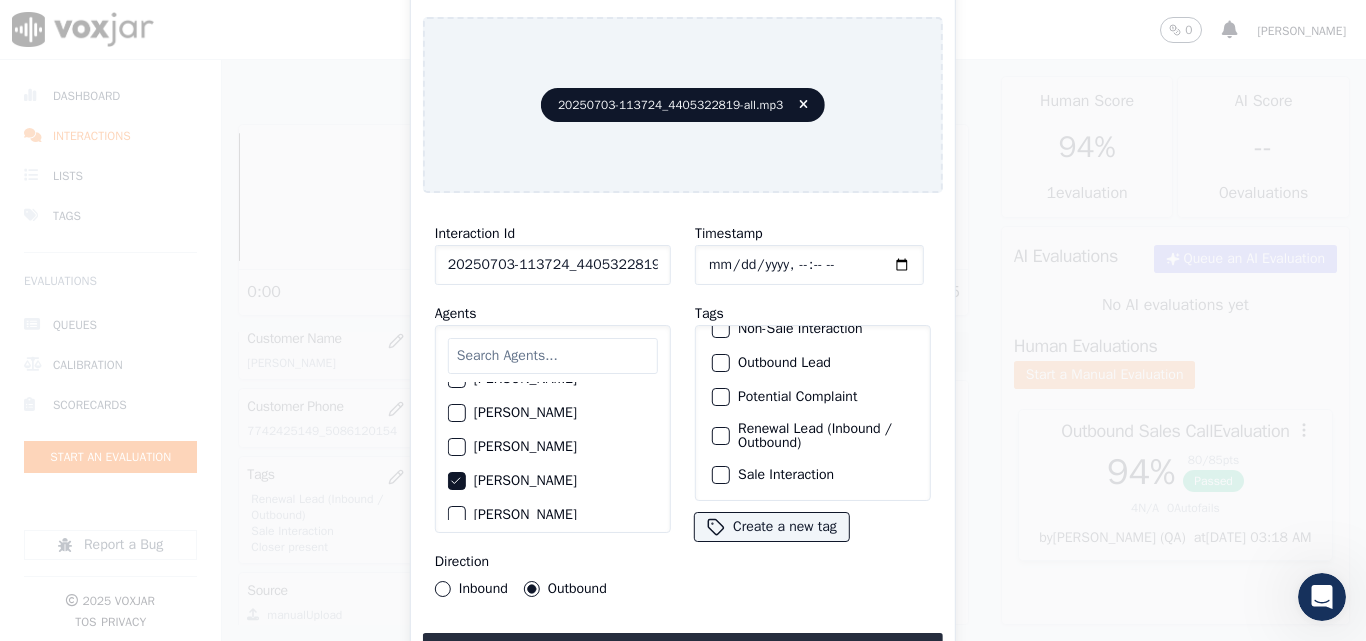 scroll, scrollTop: 173, scrollLeft: 0, axis: vertical 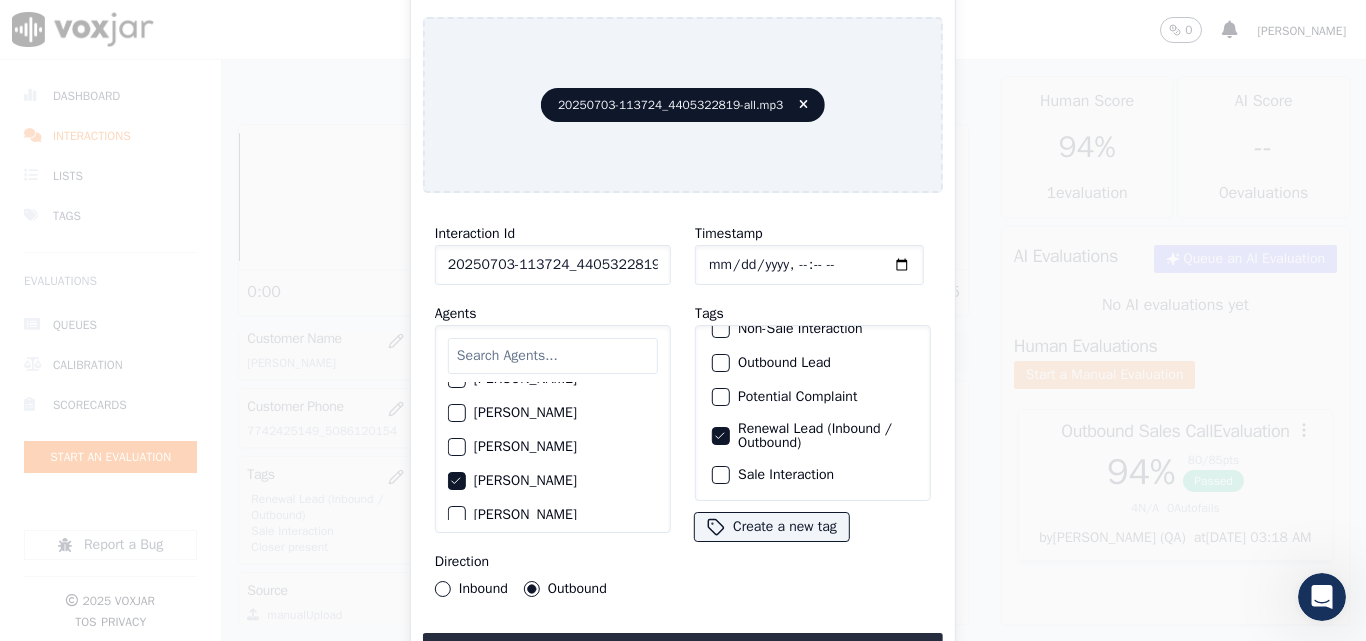 click on "Renewal Lead (Inbound / Outbound)" 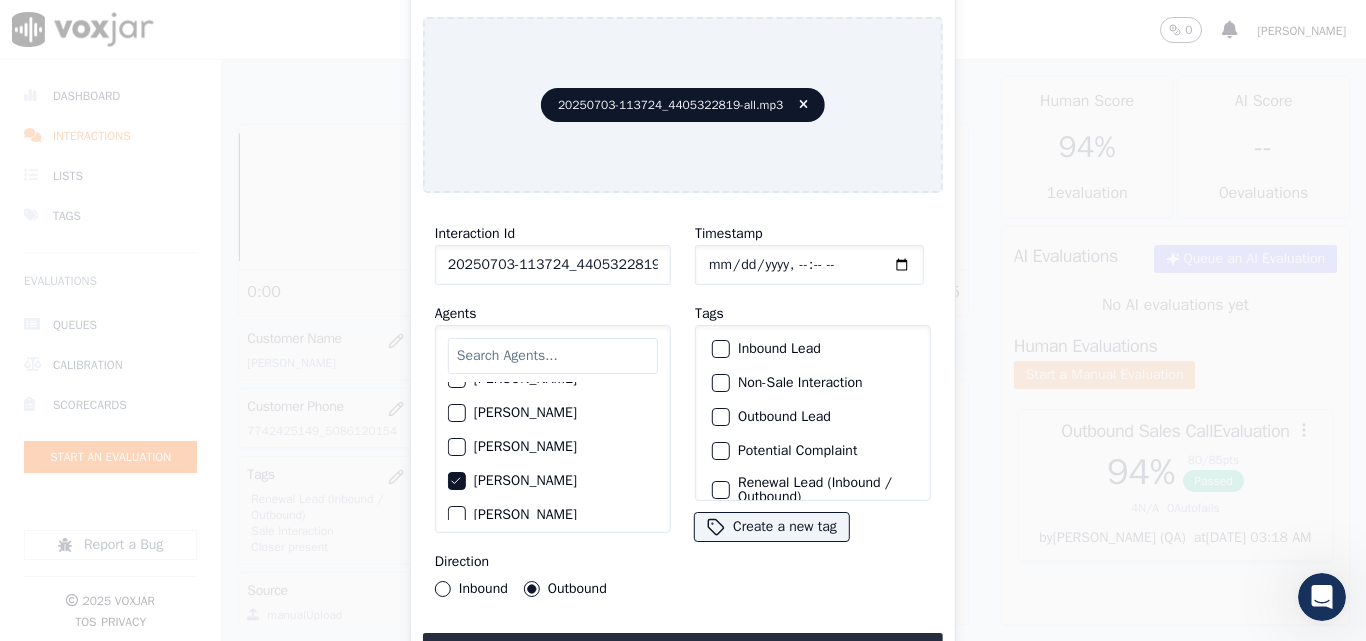 scroll, scrollTop: 73, scrollLeft: 0, axis: vertical 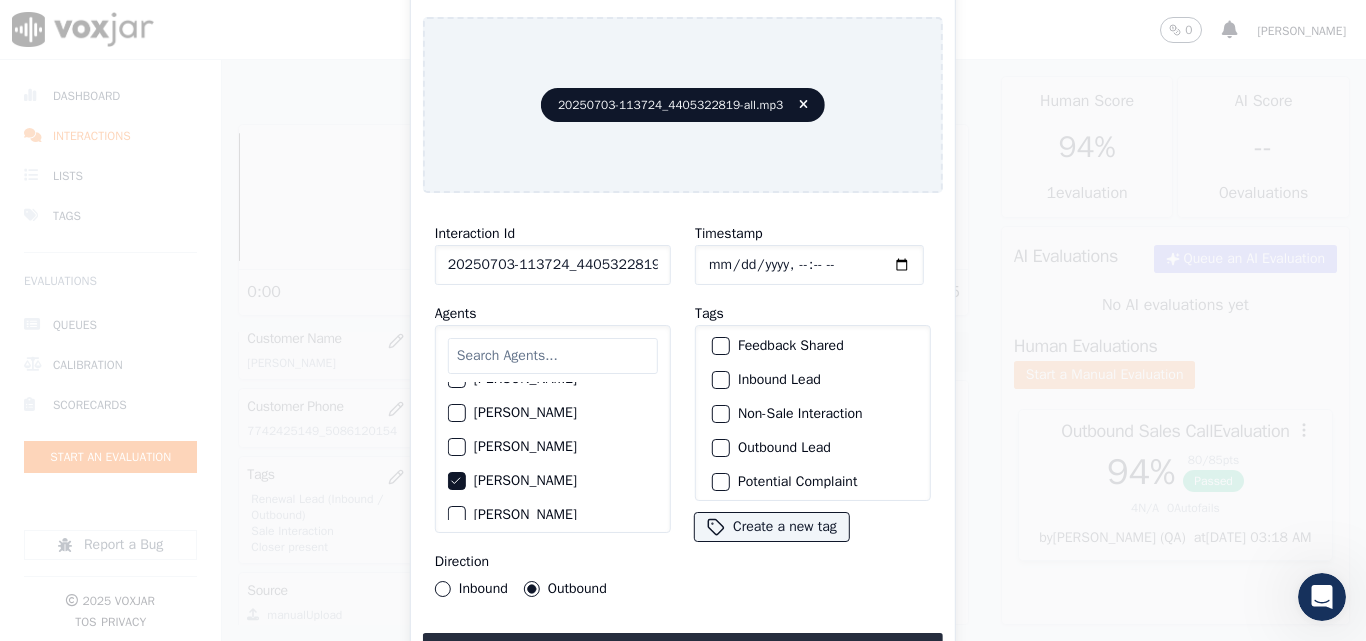 click on "Inbound Lead" 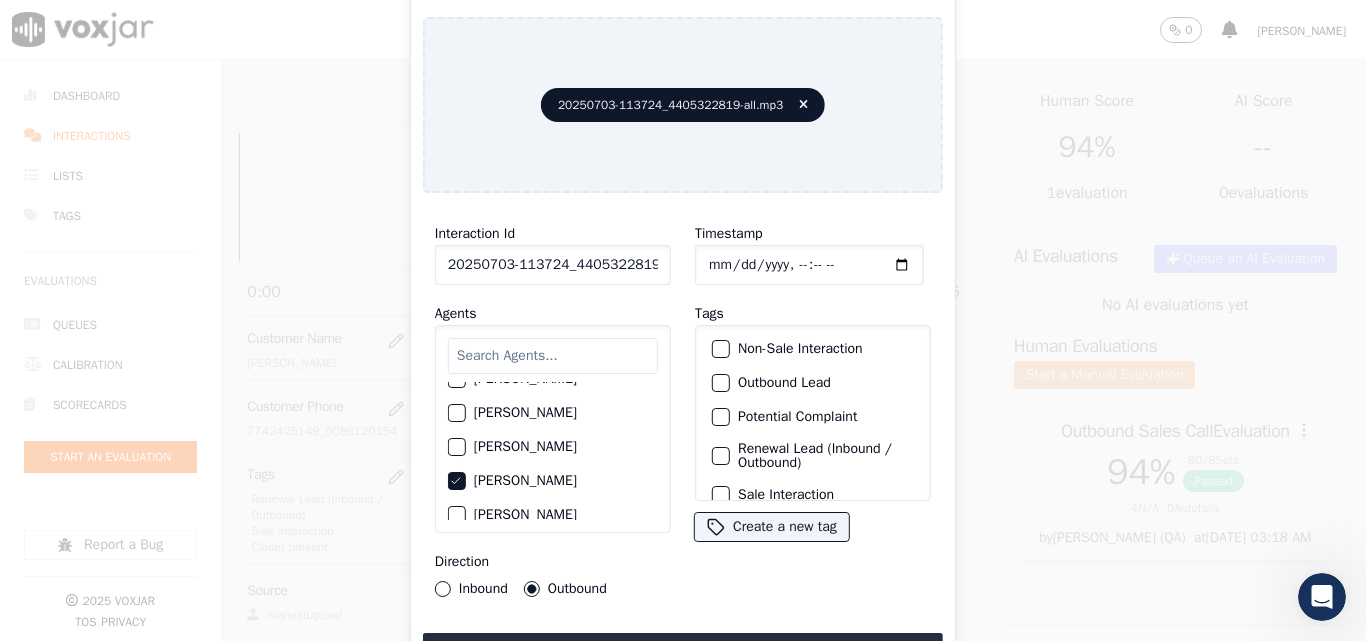 scroll, scrollTop: 173, scrollLeft: 0, axis: vertical 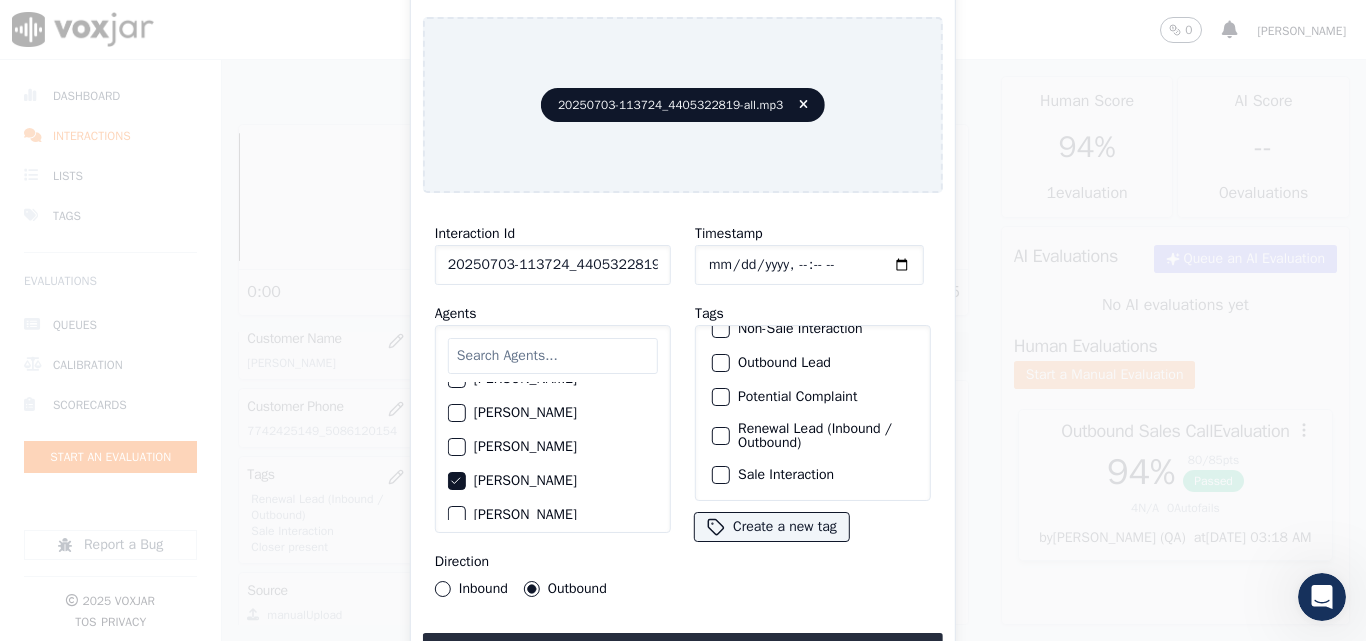 click on "Sale Interaction" 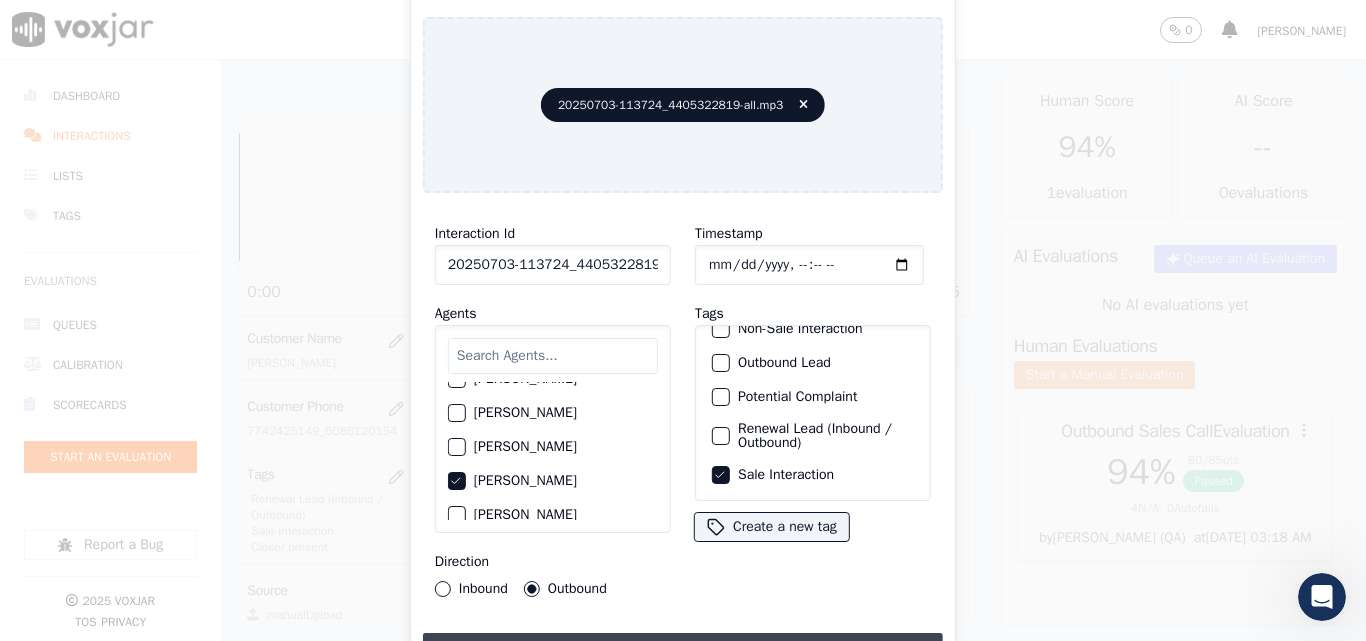click on "Upload interaction to start evaluation" at bounding box center [683, 651] 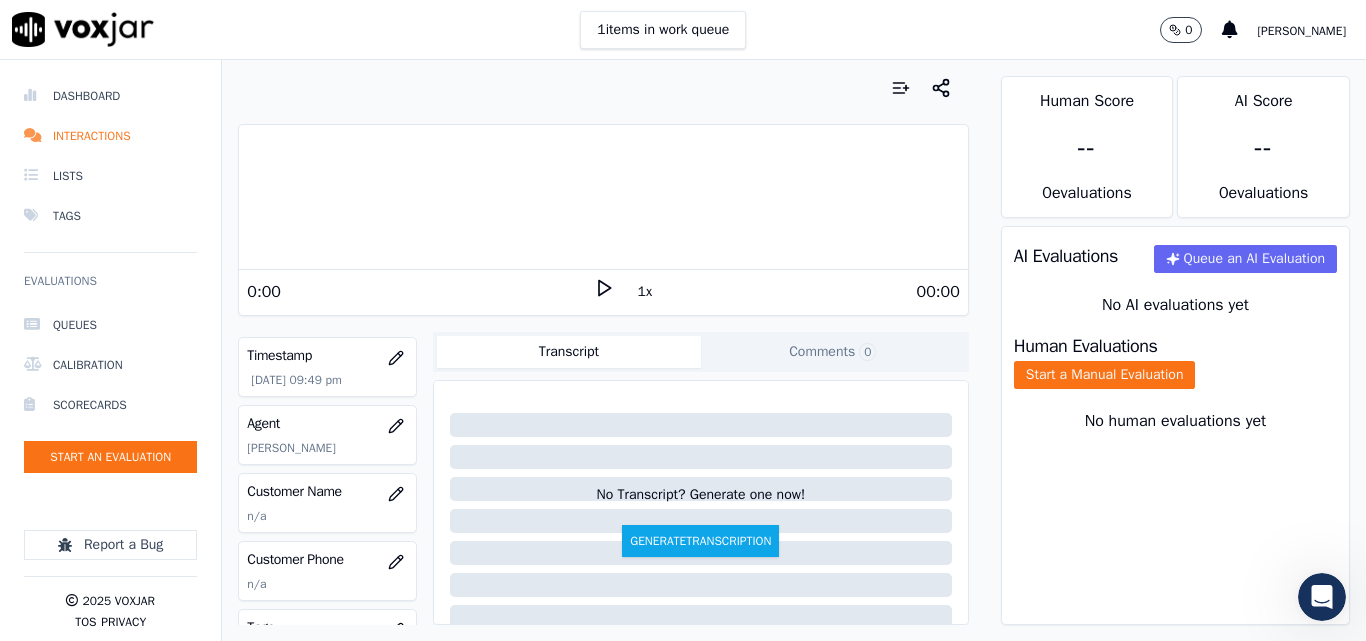 scroll, scrollTop: 300, scrollLeft: 0, axis: vertical 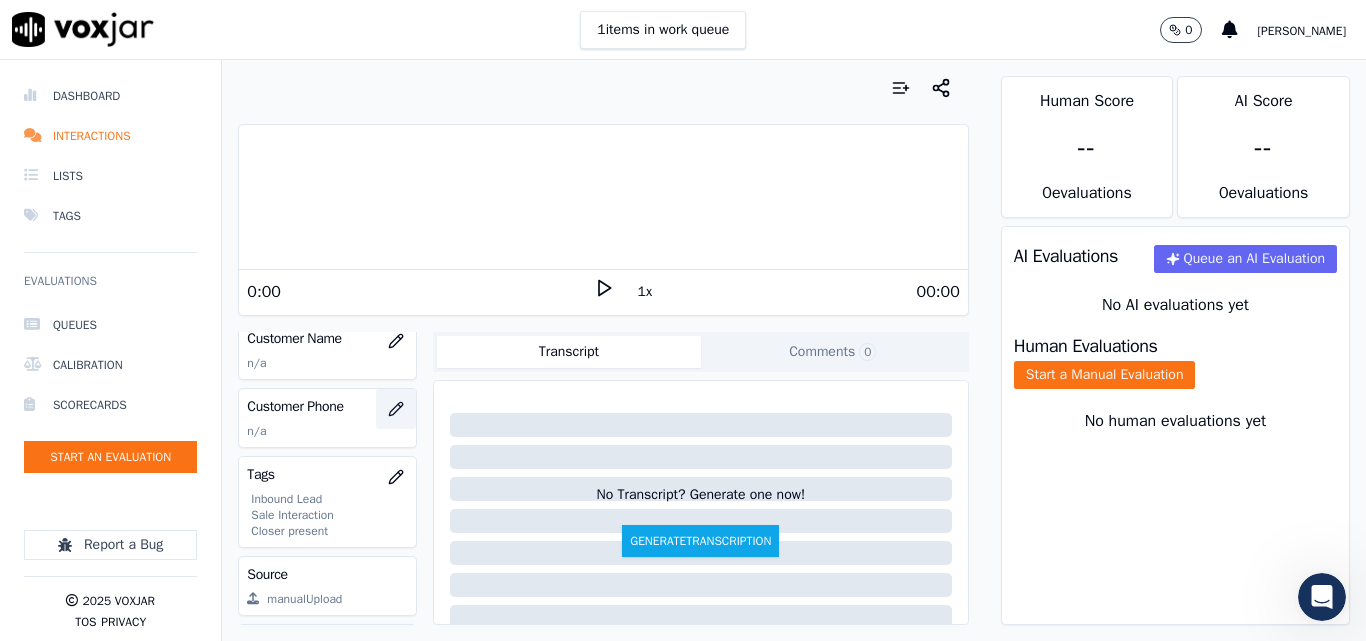 click 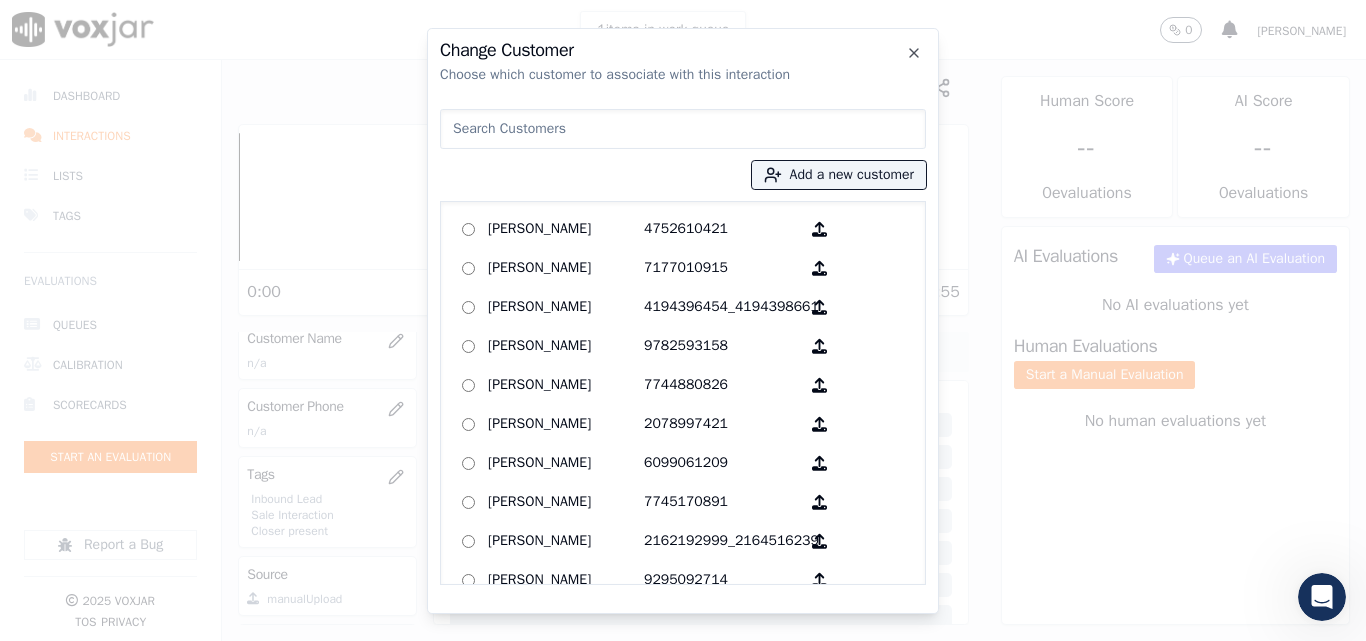 click on "Add a new customer            [PERSON_NAME]   4752610421        [PERSON_NAME]   7177010915        [PERSON_NAME]   4194396454_4194398661        [PERSON_NAME]   9782593158        [PERSON_NAME]   7744880826        [PERSON_NAME]   2078997421        [PERSON_NAME]   6099061209        [PERSON_NAME]   7745170891        [PERSON_NAME]   2162192999_2164516239        [PERSON_NAME]   9295092714        [PERSON_NAME]   2162107746        [PERSON_NAME]   7816458283        [PERSON_NAME]   3303881013        [PERSON_NAME]   4407812187        [PERSON_NAME]   3304318549        [PERSON_NAME]   2165430084        [PERSON_NAME]   9784736079        [PERSON_NAME]   9787027527        [PERSON_NAME]   7745197492_7745197592        [PERSON_NAME]    [PERSON_NAME]        [PERSON_NAME]   5083454432        [PERSON_NAME]   4122870469_4124002239        [PERSON_NAME]   2312206779_9377276770        [PERSON_NAME]   5132910378        [PERSON_NAME]   2677808150_4452466965" at bounding box center (683, 343) 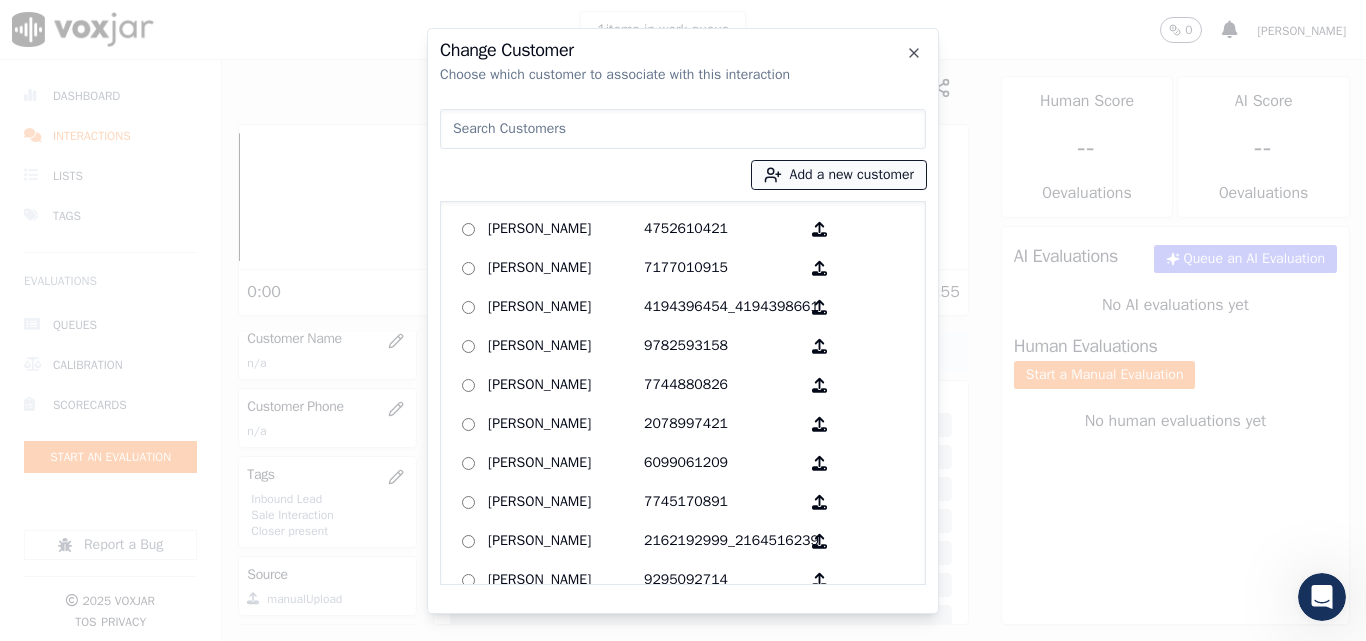 drag, startPoint x: 796, startPoint y: 175, endPoint x: 801, endPoint y: 184, distance: 10.29563 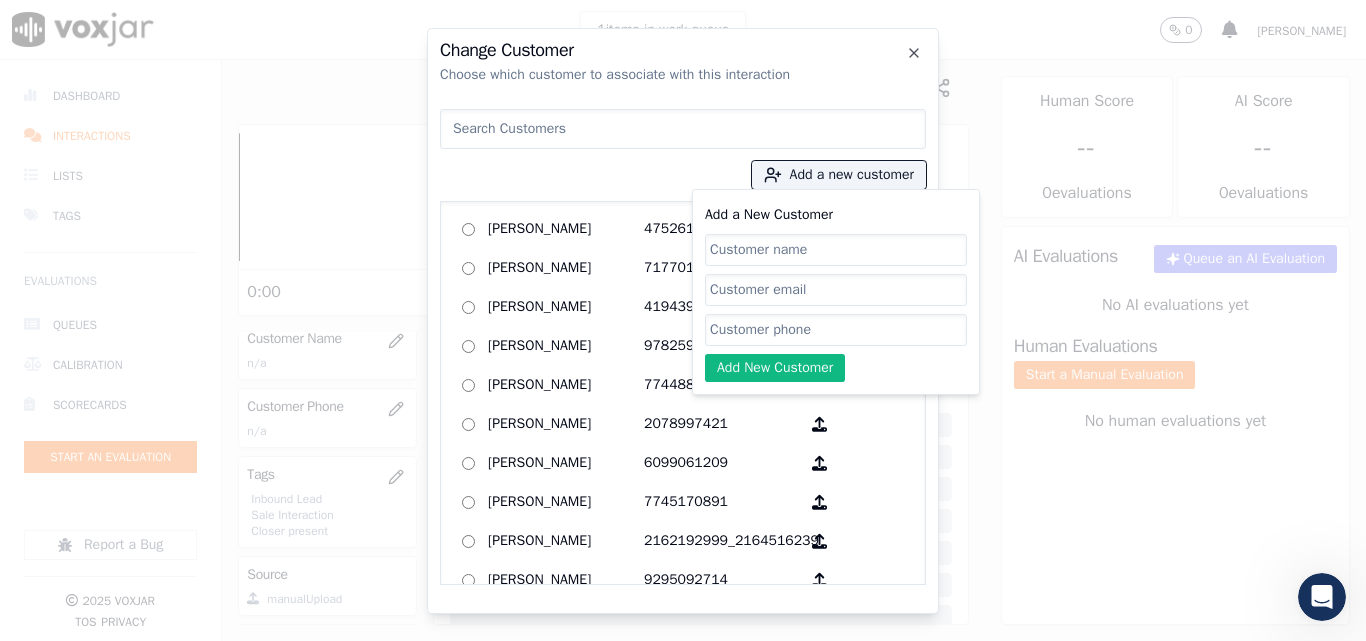 click on "Add a New Customer" 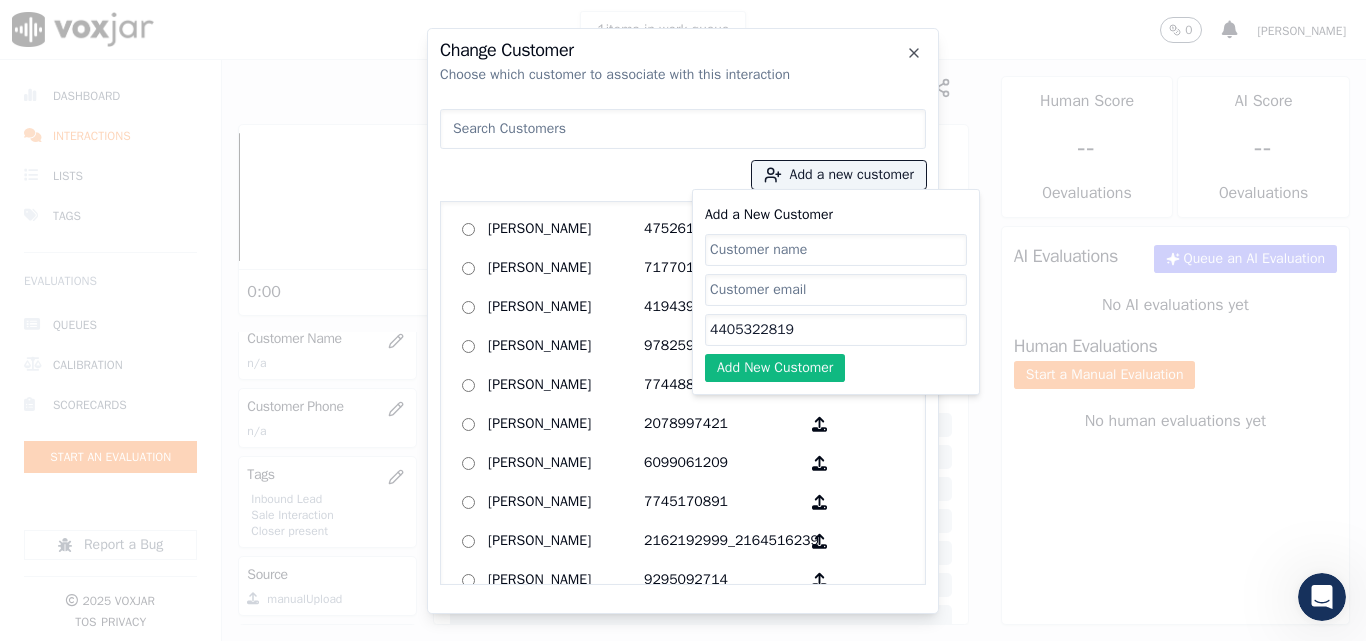 type on "4405322819" 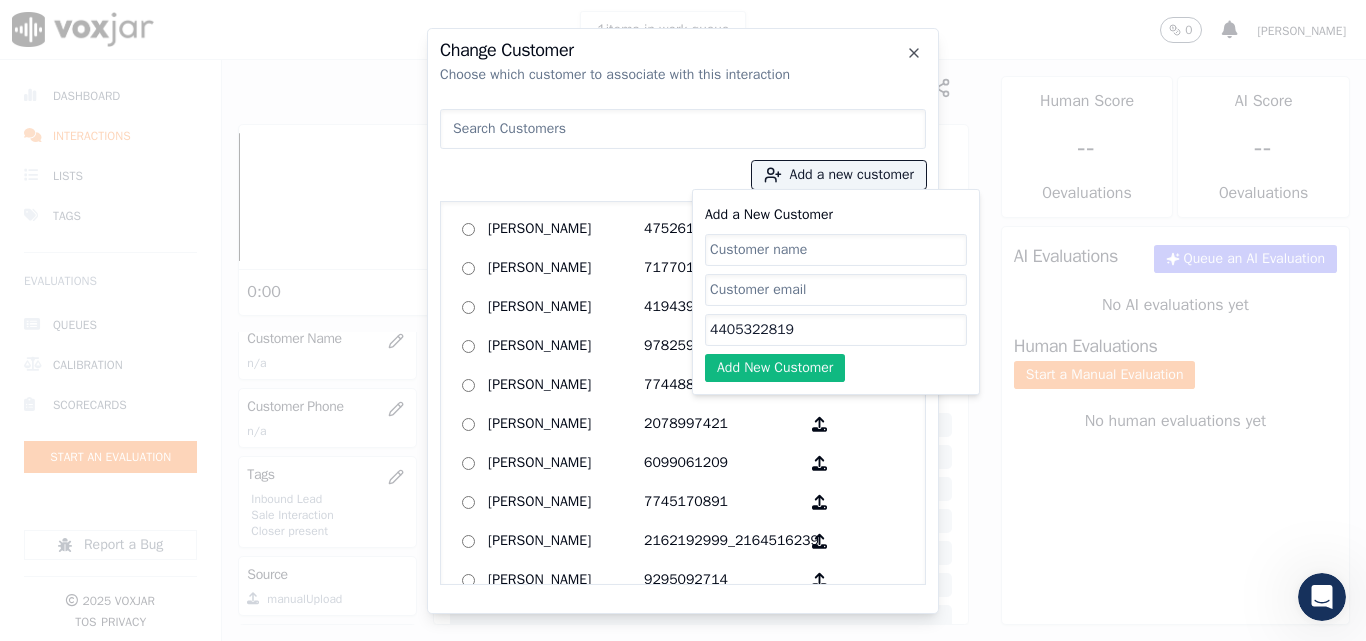 click on "Add a New Customer" 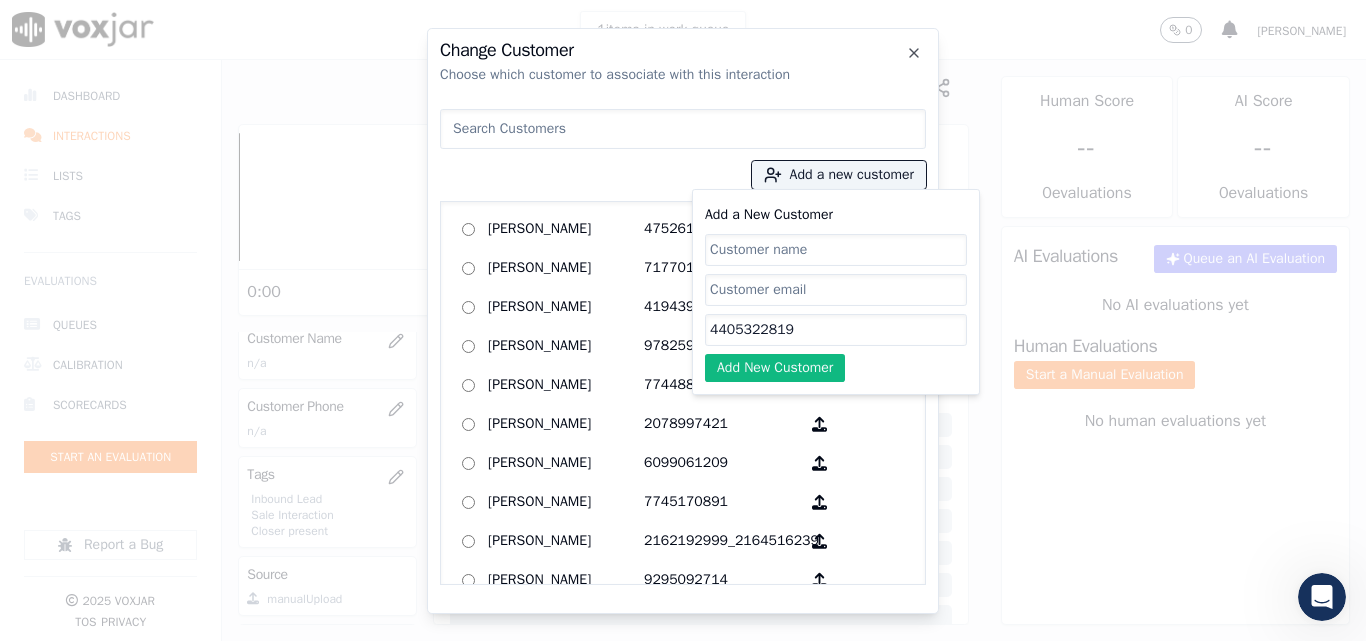 paste on "[PERSON_NAME]" 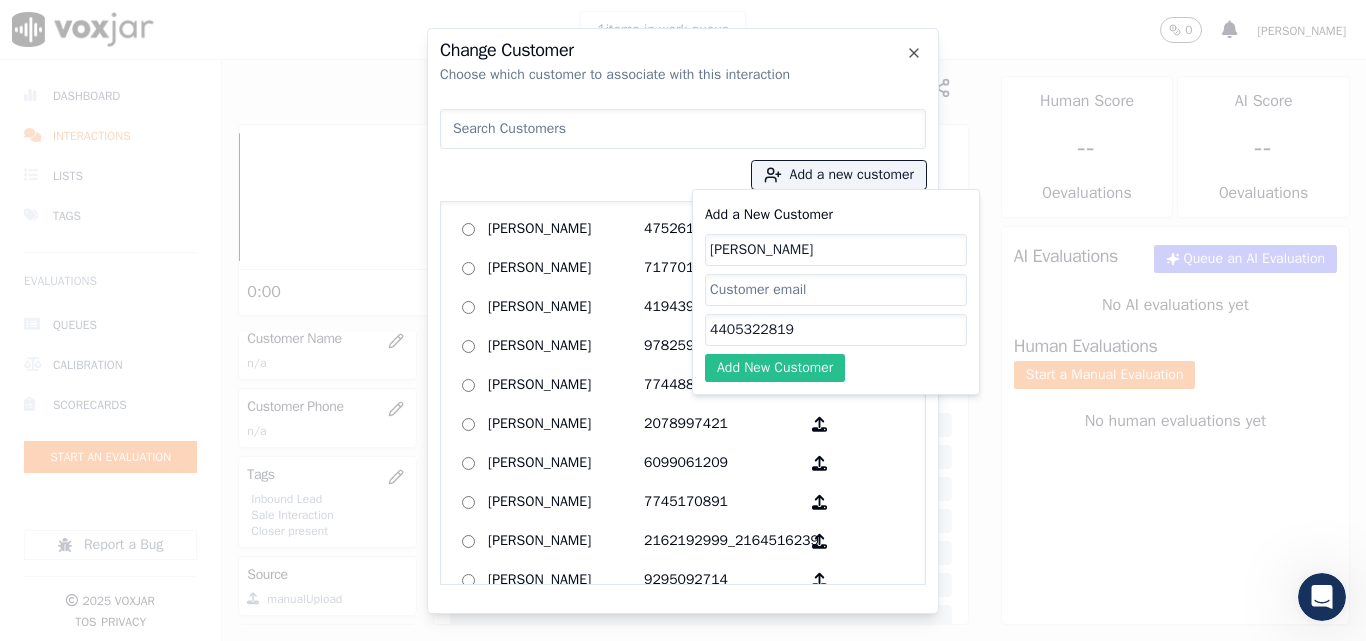 type on "[PERSON_NAME]" 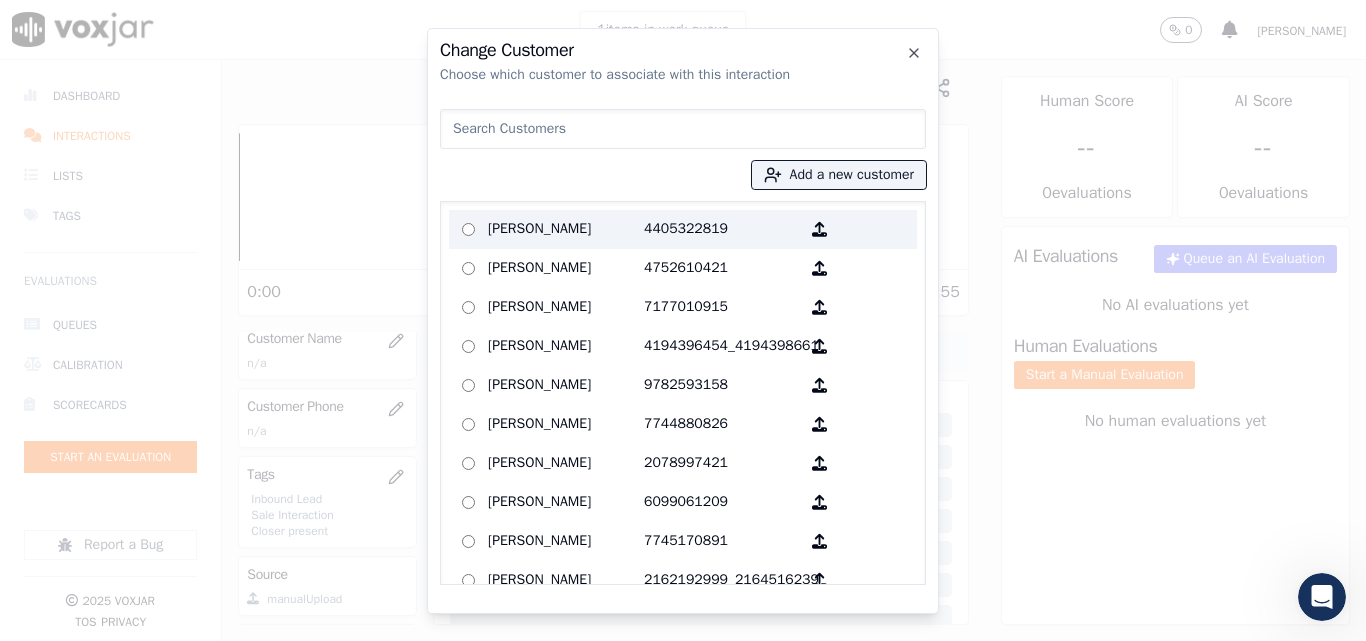 click on "[PERSON_NAME]" at bounding box center [566, 229] 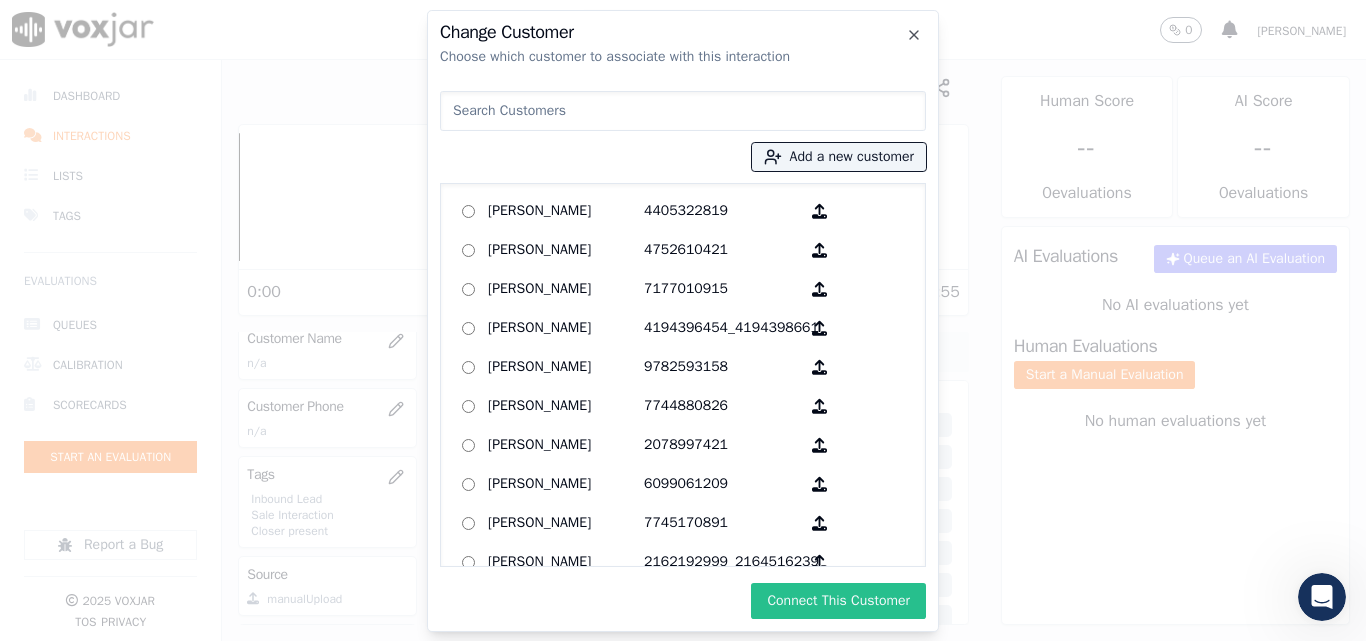 click on "Connect This Customer" at bounding box center [838, 601] 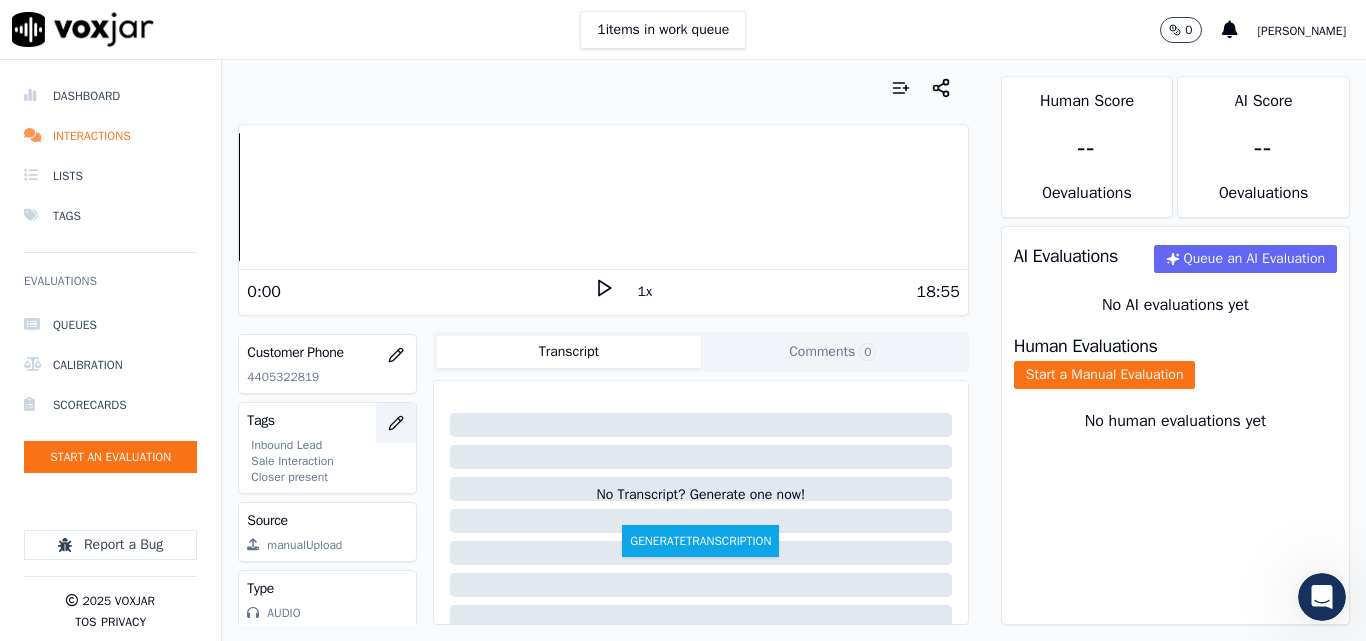scroll, scrollTop: 404, scrollLeft: 0, axis: vertical 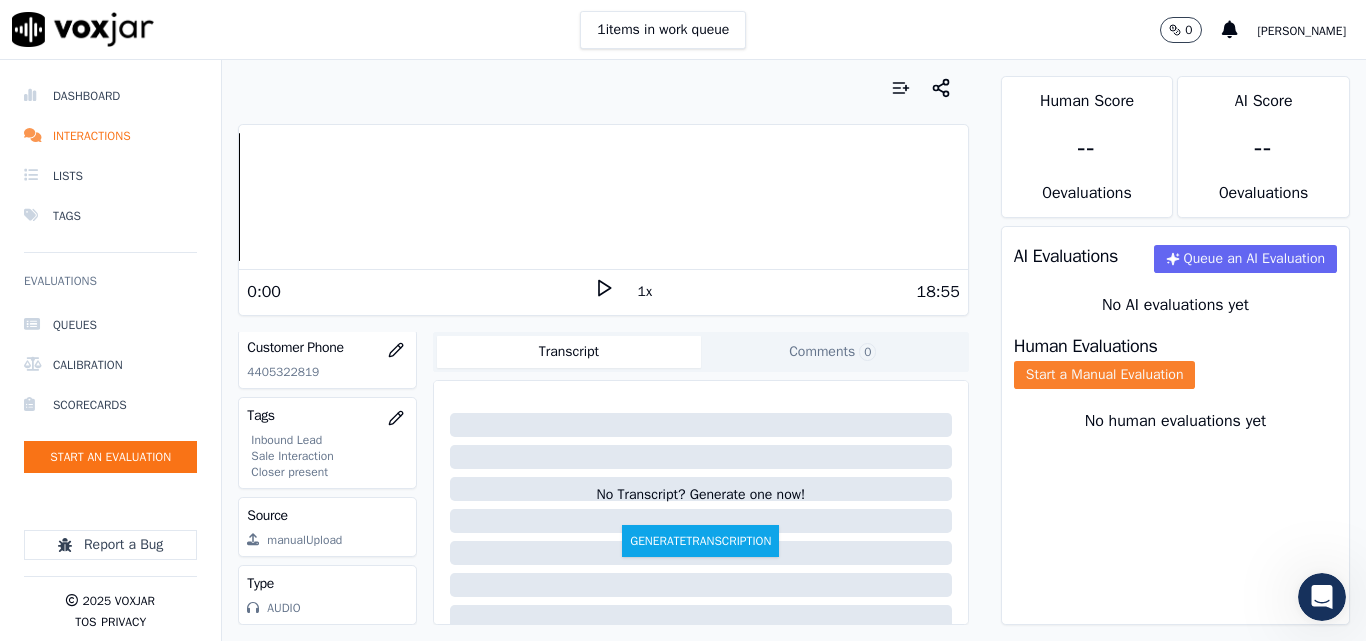 click on "Start a Manual Evaluation" 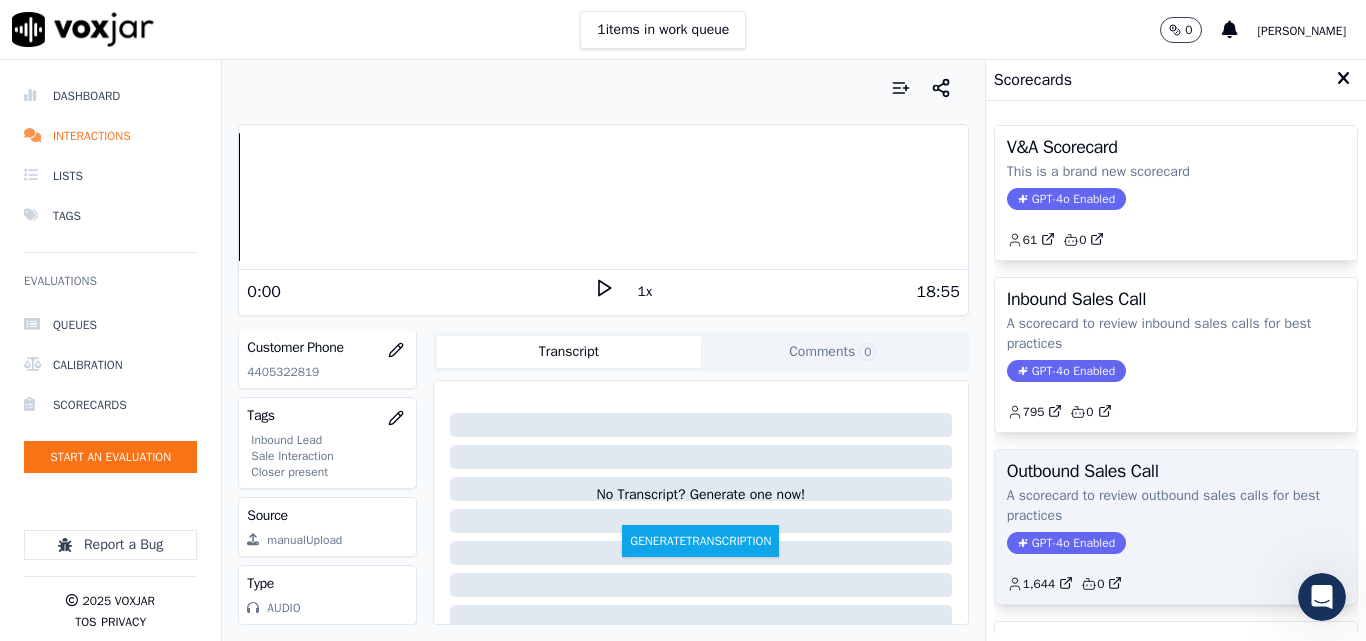 click on "A scorecard to review outbound sales calls for best practices" 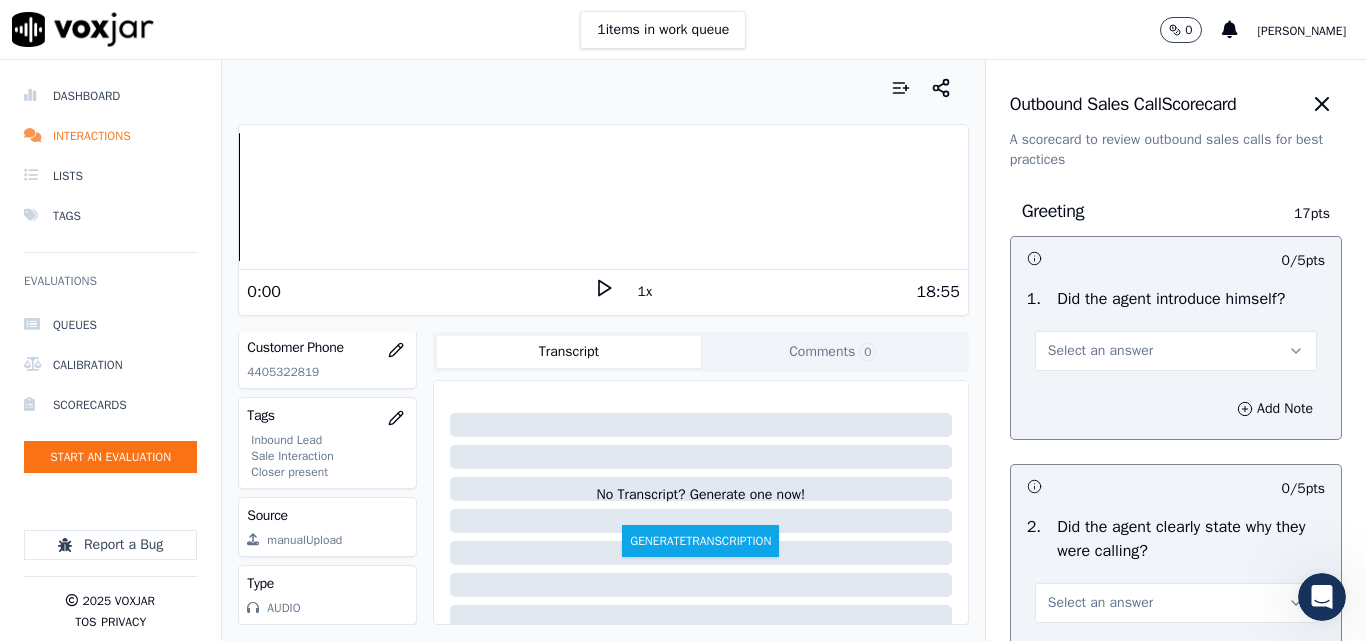 click on "Select an answer" at bounding box center (1176, 351) 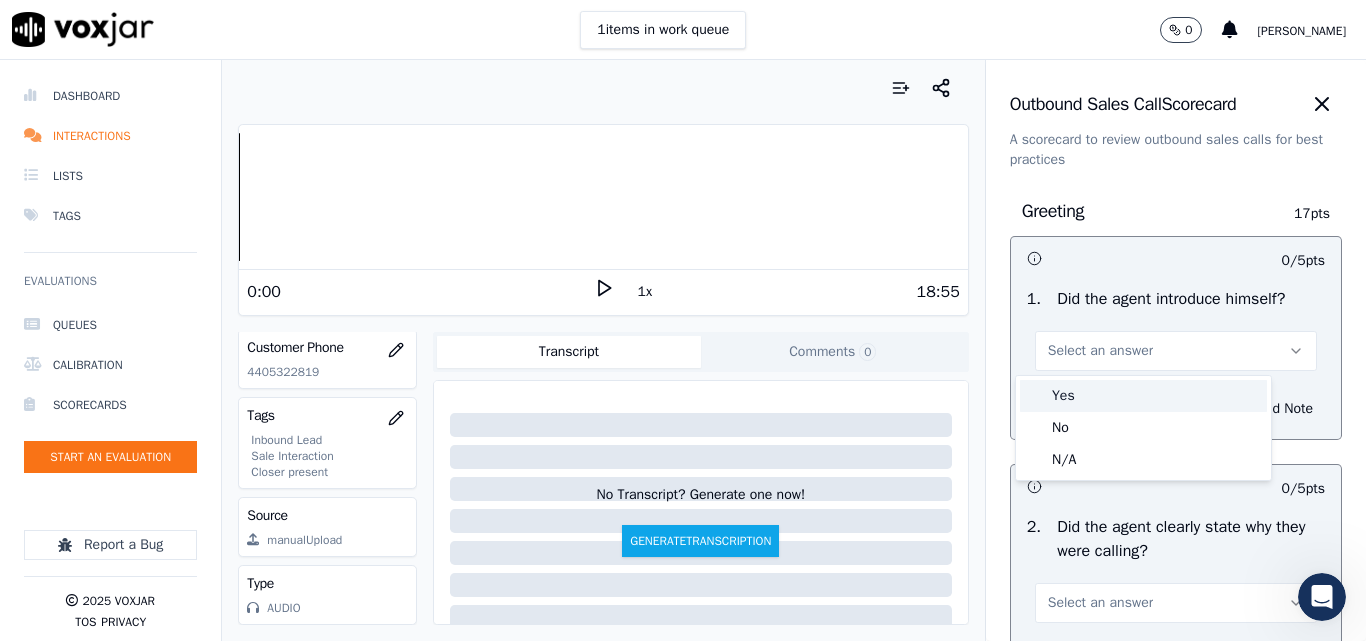 click on "Yes" at bounding box center (1143, 396) 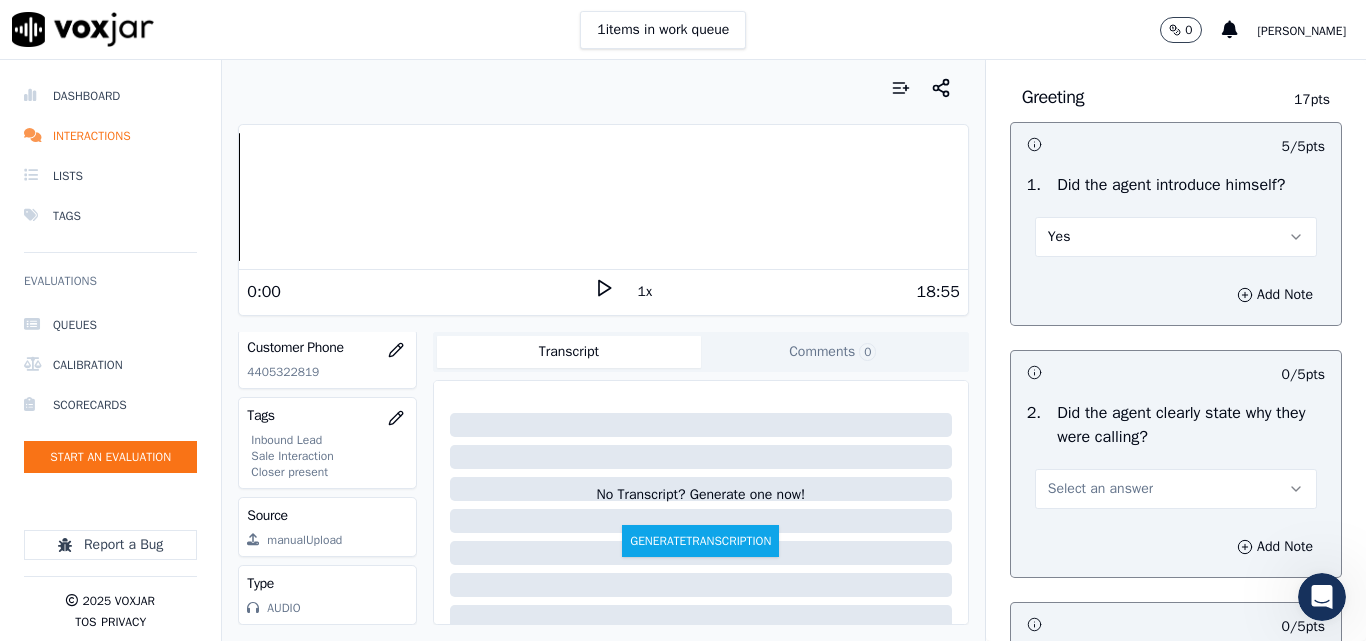 scroll, scrollTop: 200, scrollLeft: 0, axis: vertical 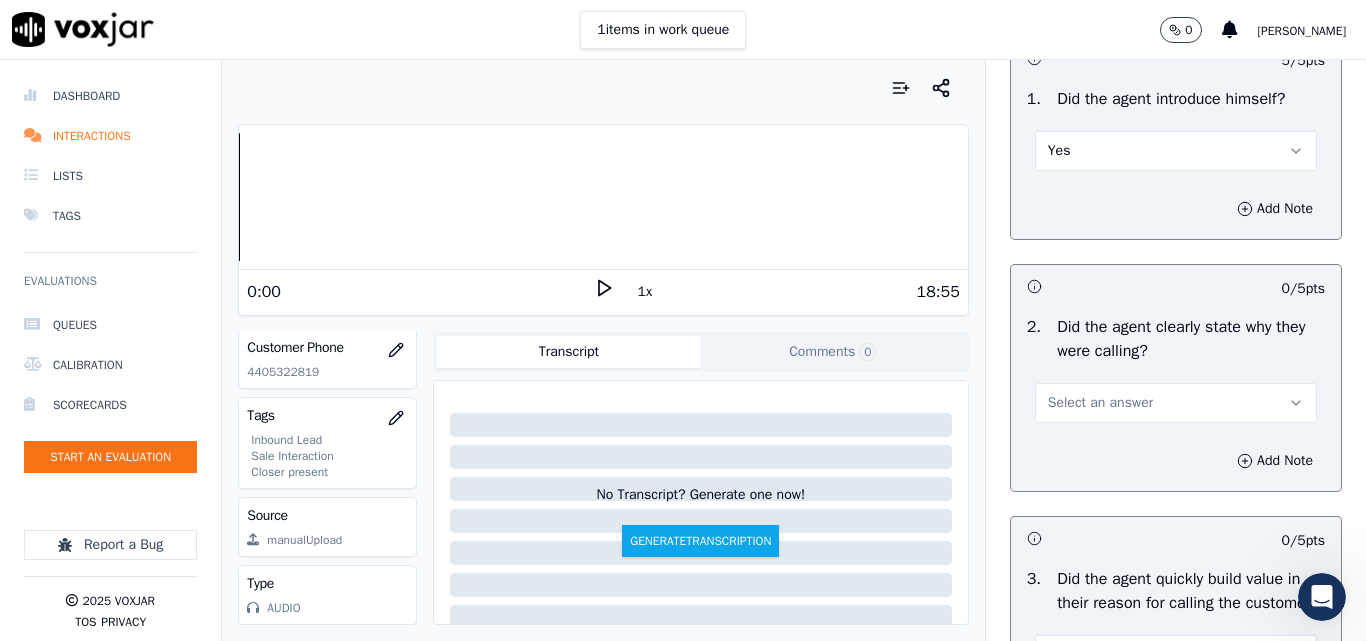 click on "Select an answer" at bounding box center [1176, 403] 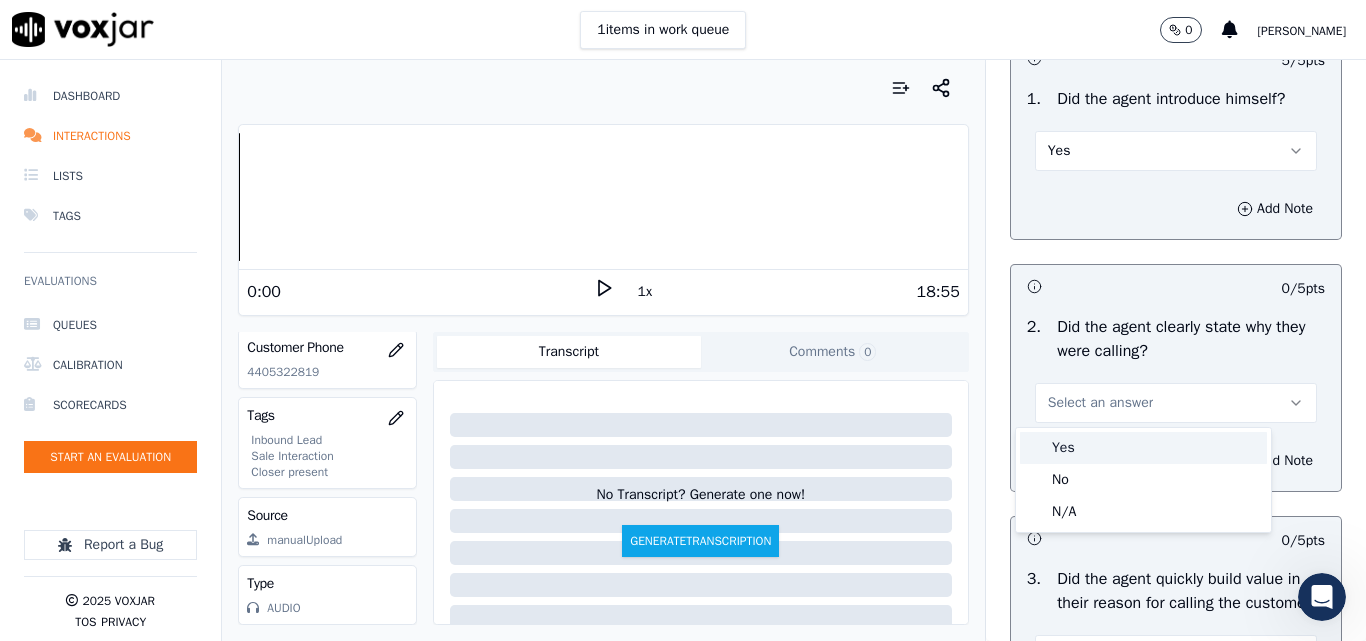 click on "Yes" at bounding box center [1143, 448] 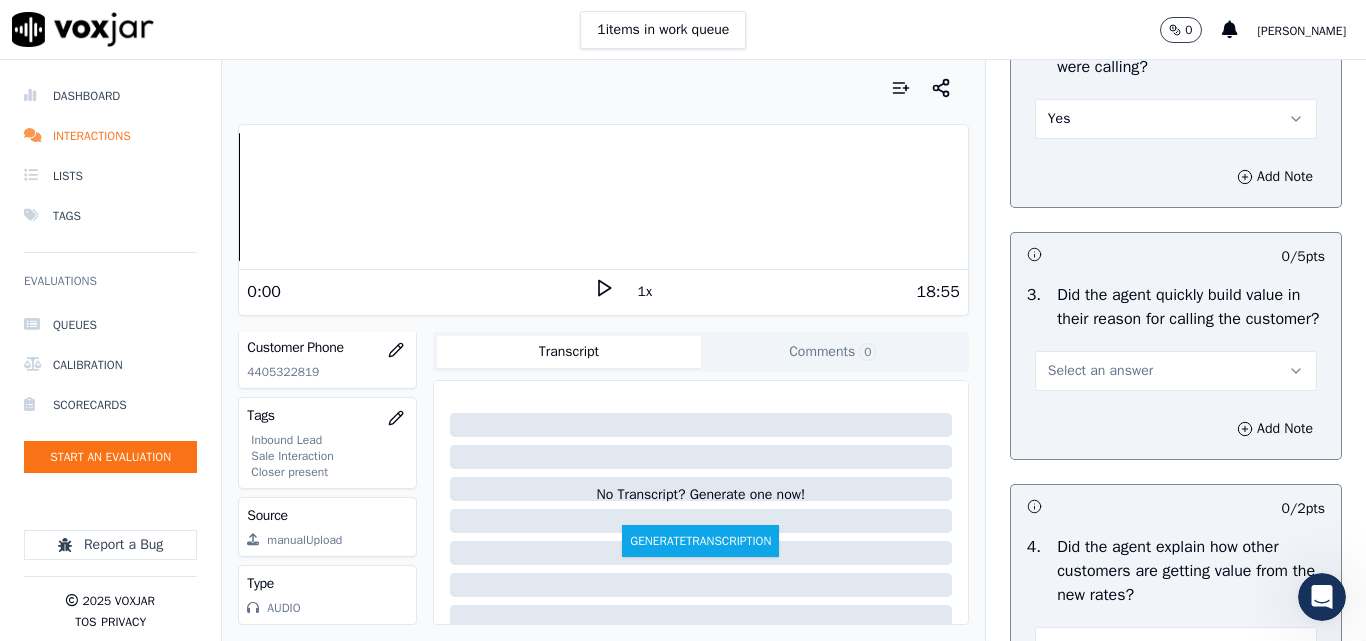 scroll, scrollTop: 500, scrollLeft: 0, axis: vertical 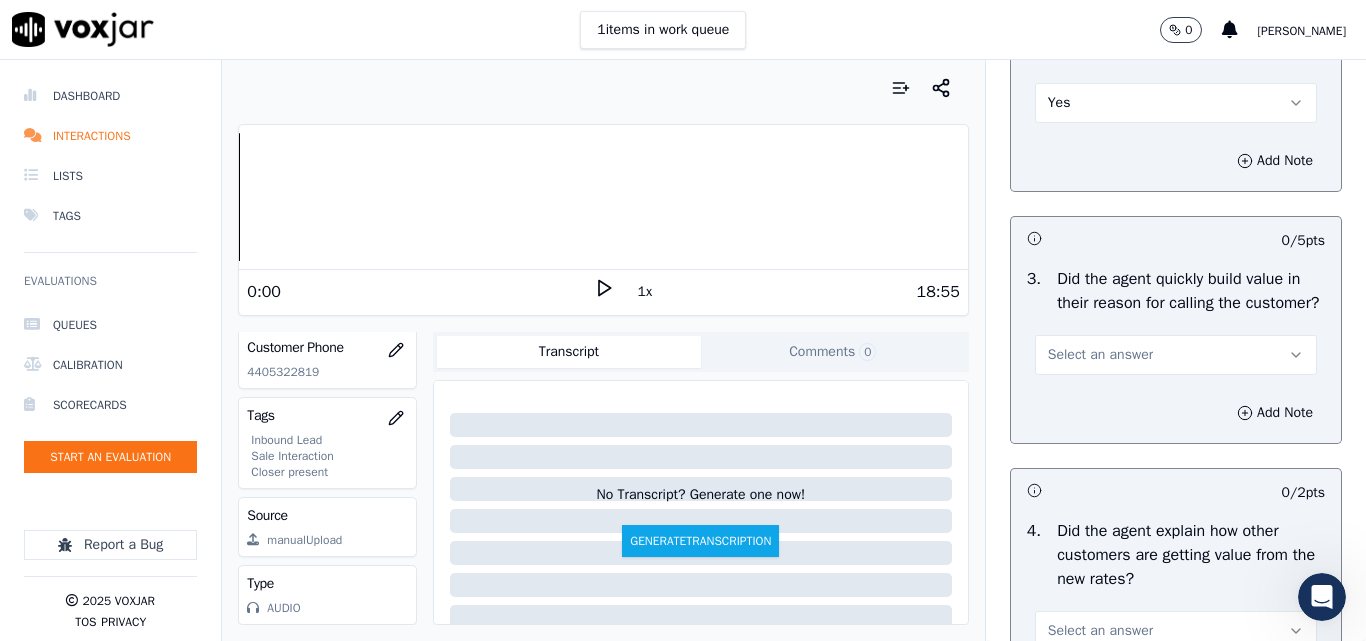 click on "Select an answer" at bounding box center [1100, 355] 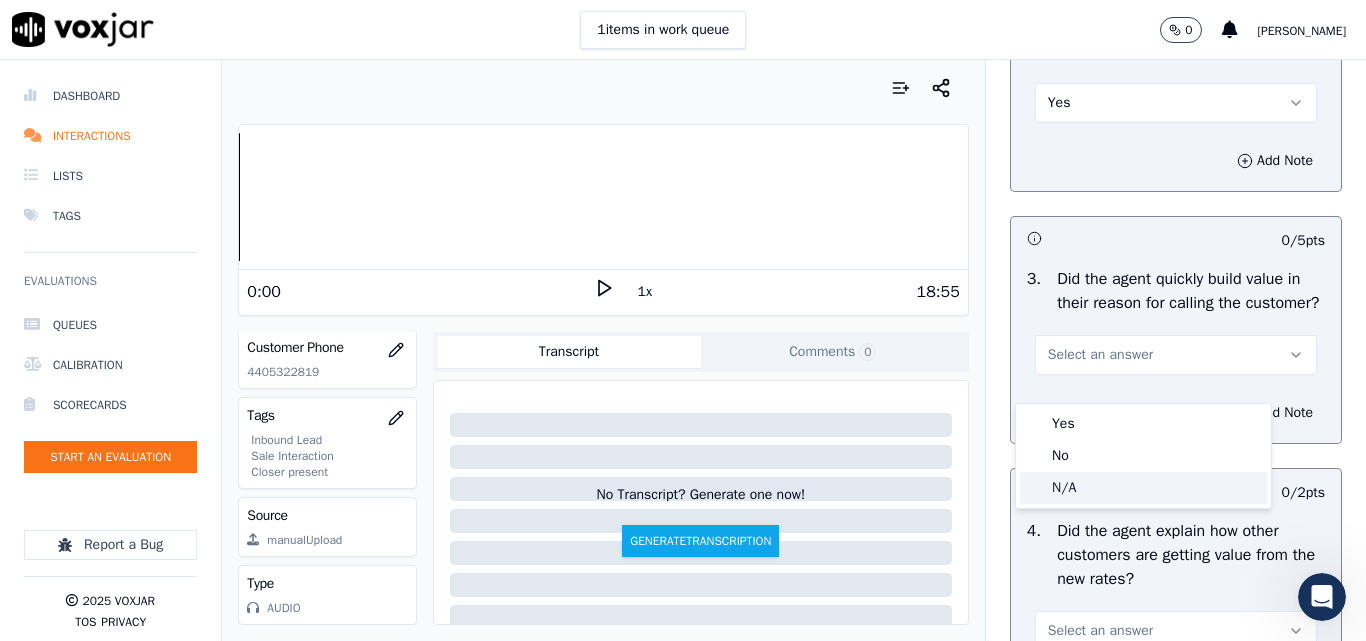drag, startPoint x: 1096, startPoint y: 485, endPoint x: 1128, endPoint y: 441, distance: 54.405884 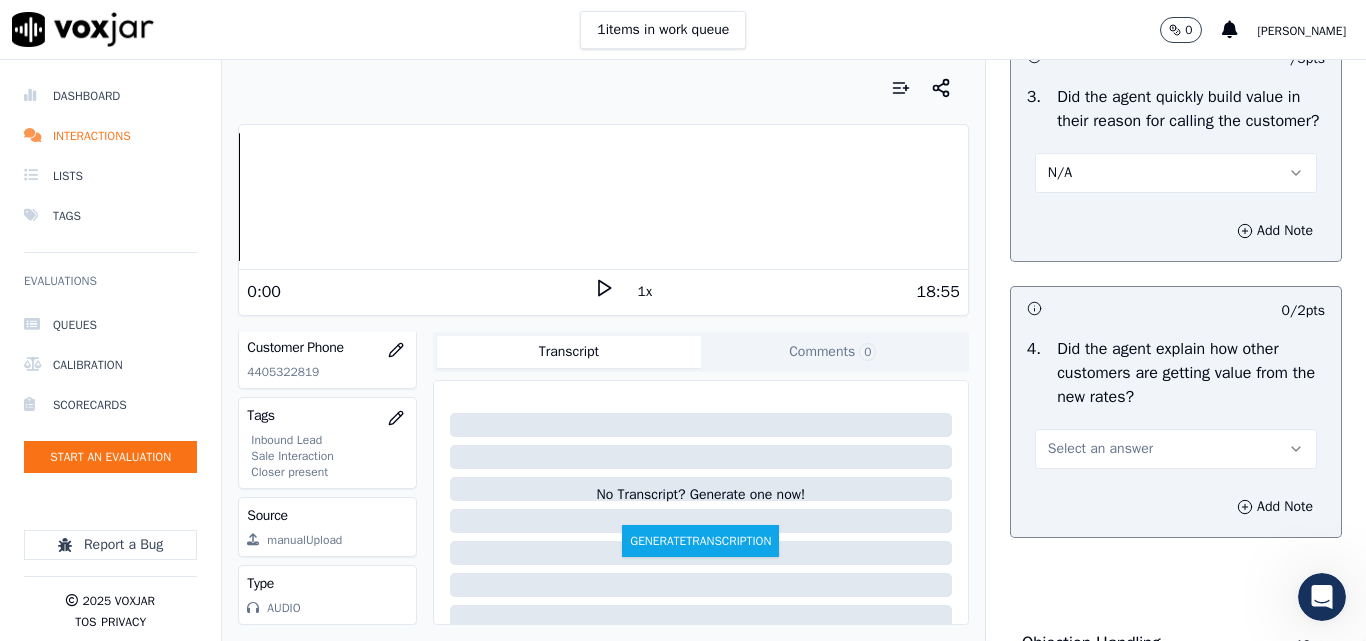 scroll, scrollTop: 800, scrollLeft: 0, axis: vertical 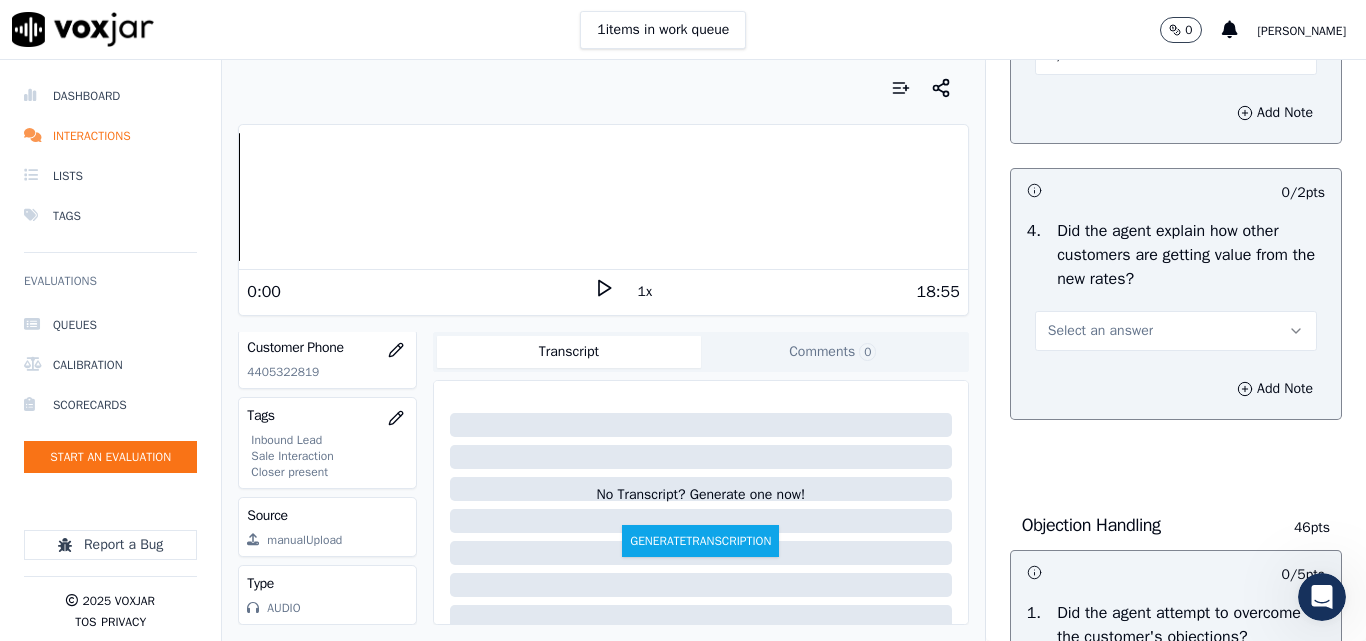 click on "Select an answer" at bounding box center [1100, 331] 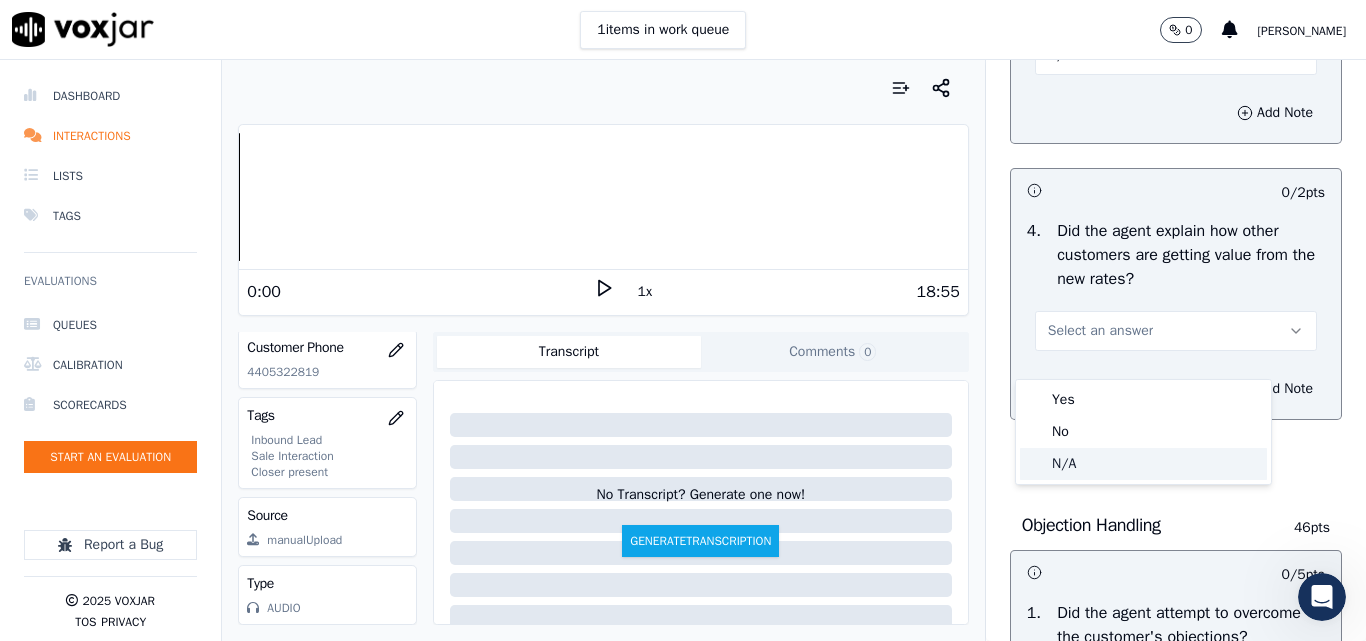 click on "N/A" 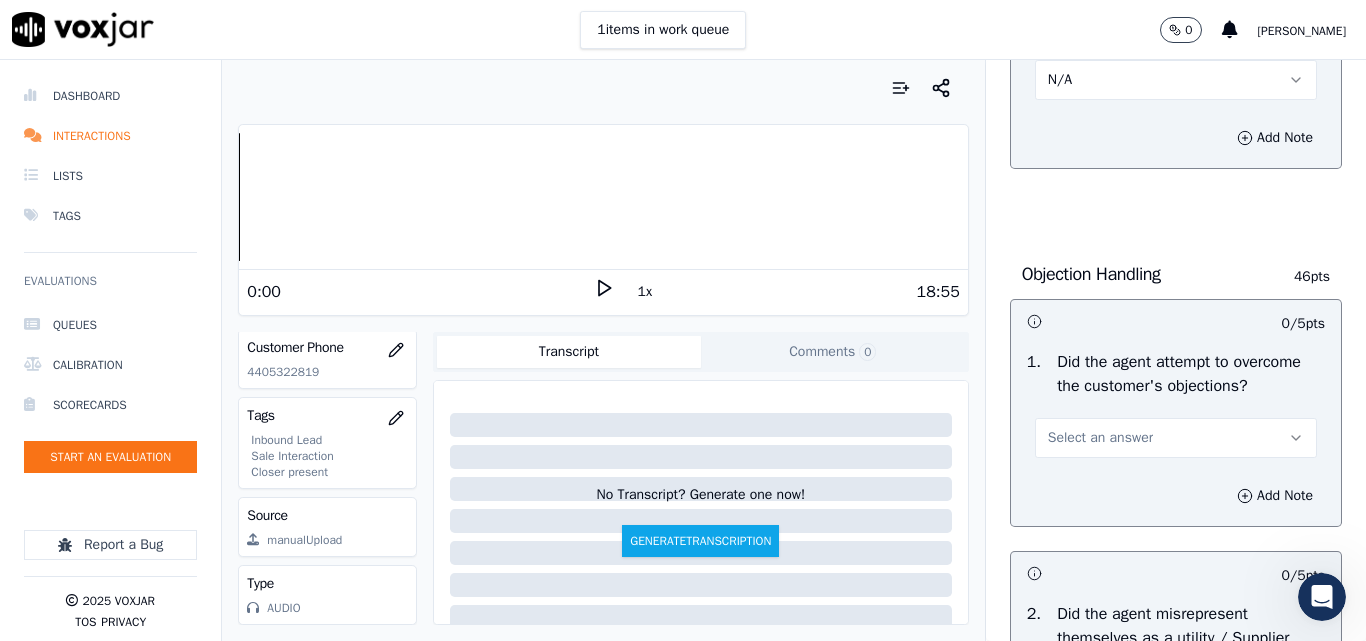 scroll, scrollTop: 1100, scrollLeft: 0, axis: vertical 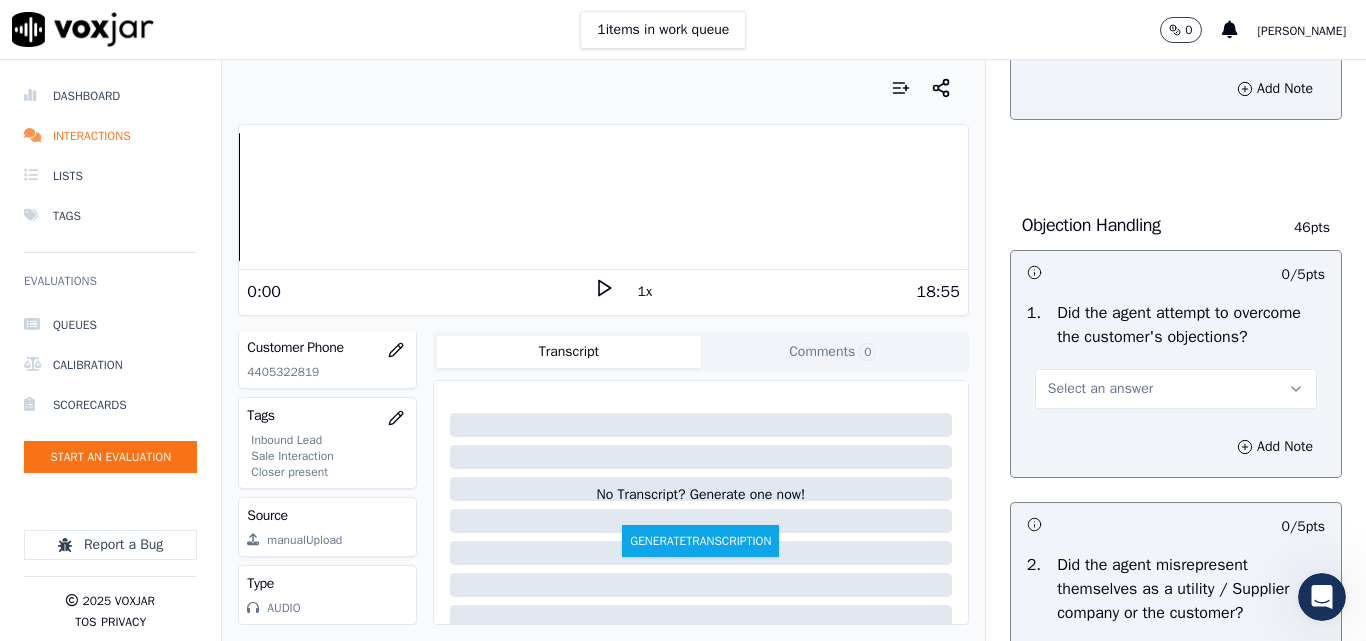 click on "Select an answer" at bounding box center (1176, 389) 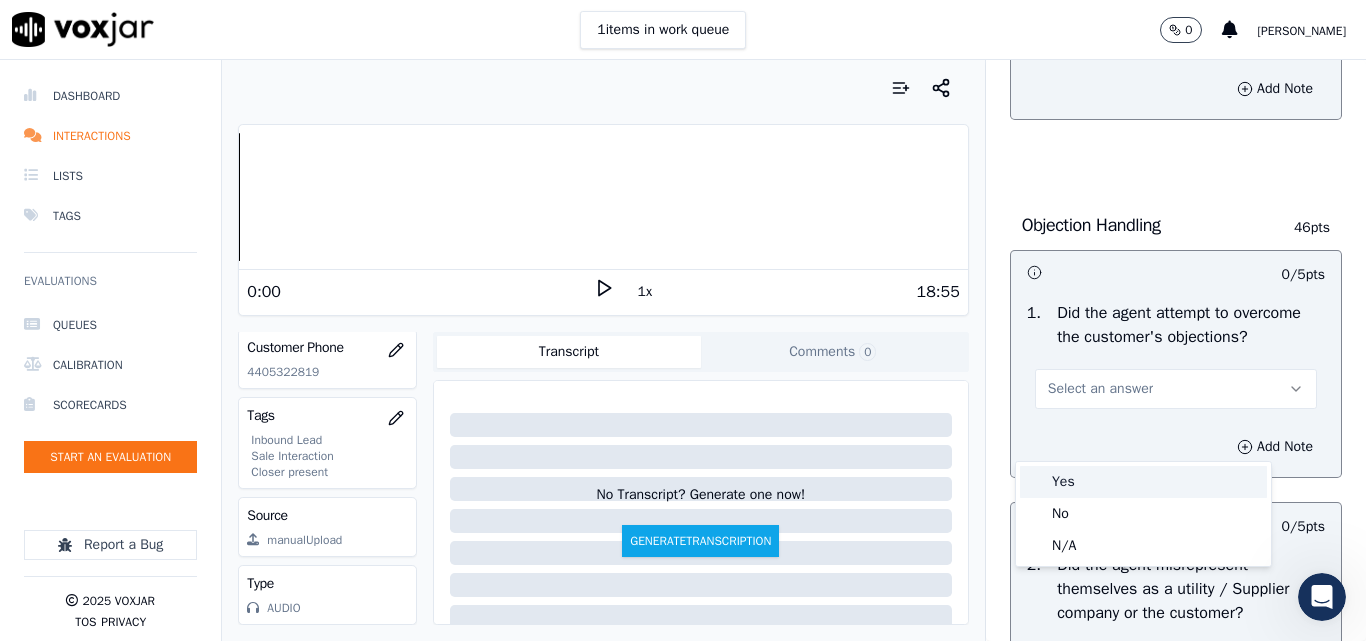 click on "Yes" at bounding box center (1143, 482) 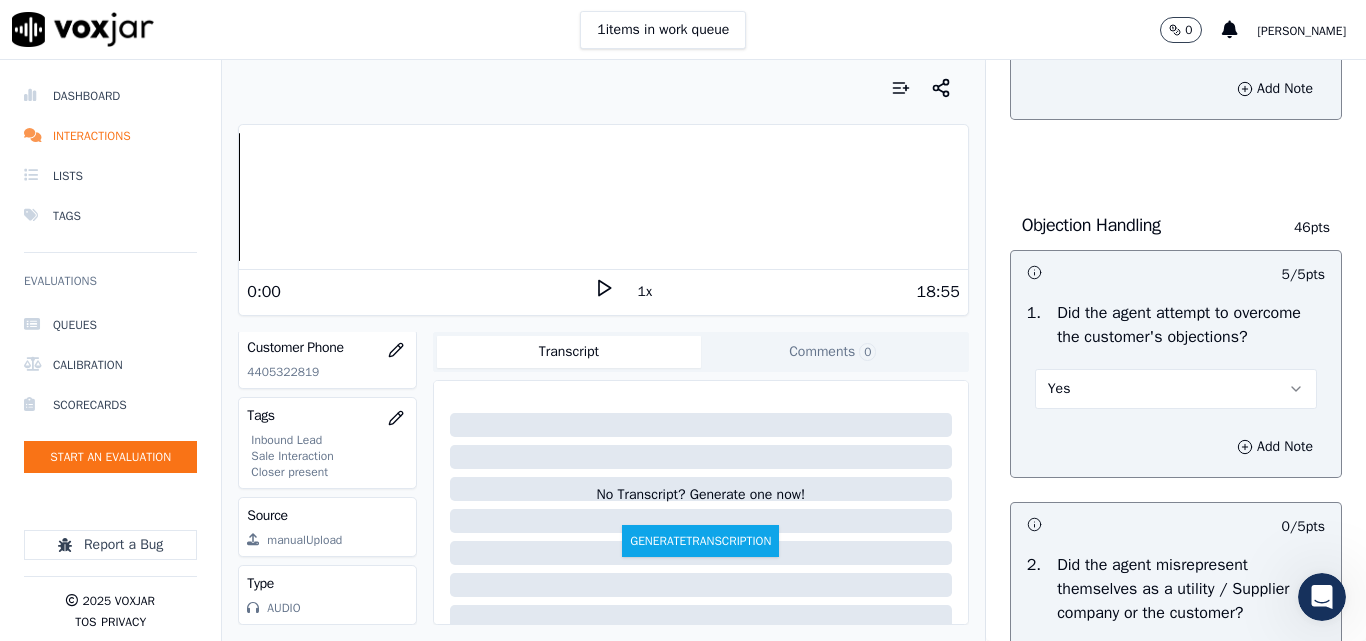 click on "Yes" at bounding box center [1176, 389] 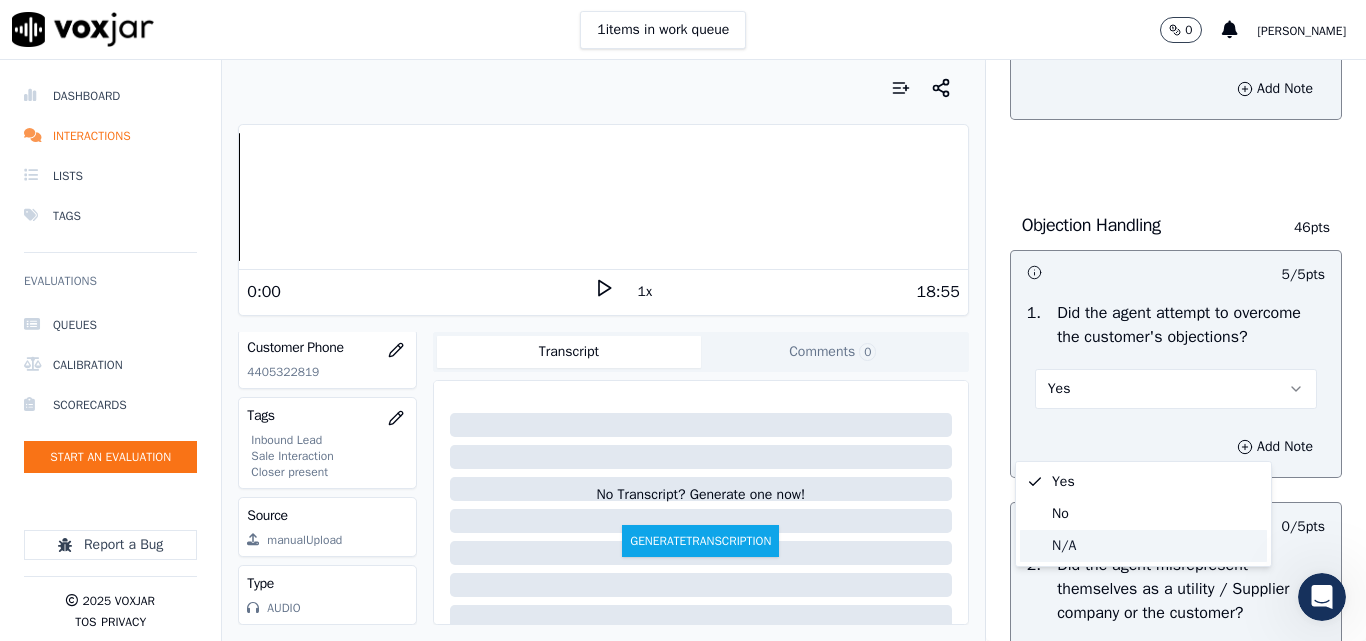 click on "N/A" 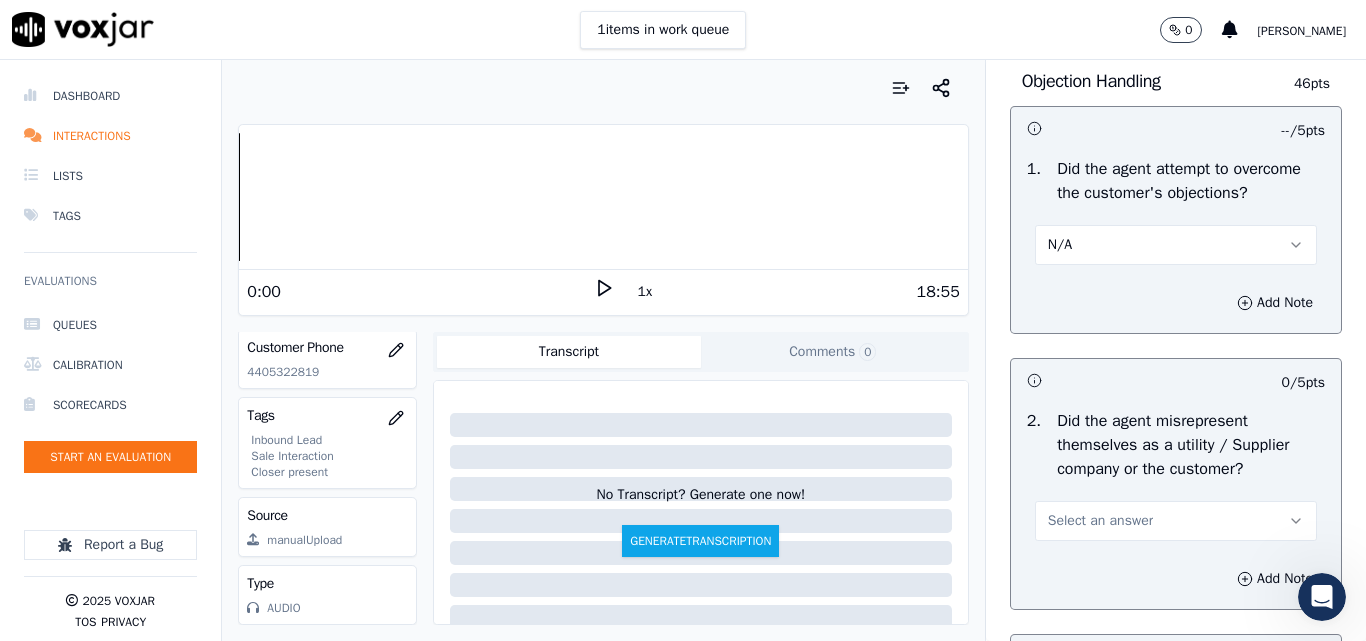 scroll, scrollTop: 1500, scrollLeft: 0, axis: vertical 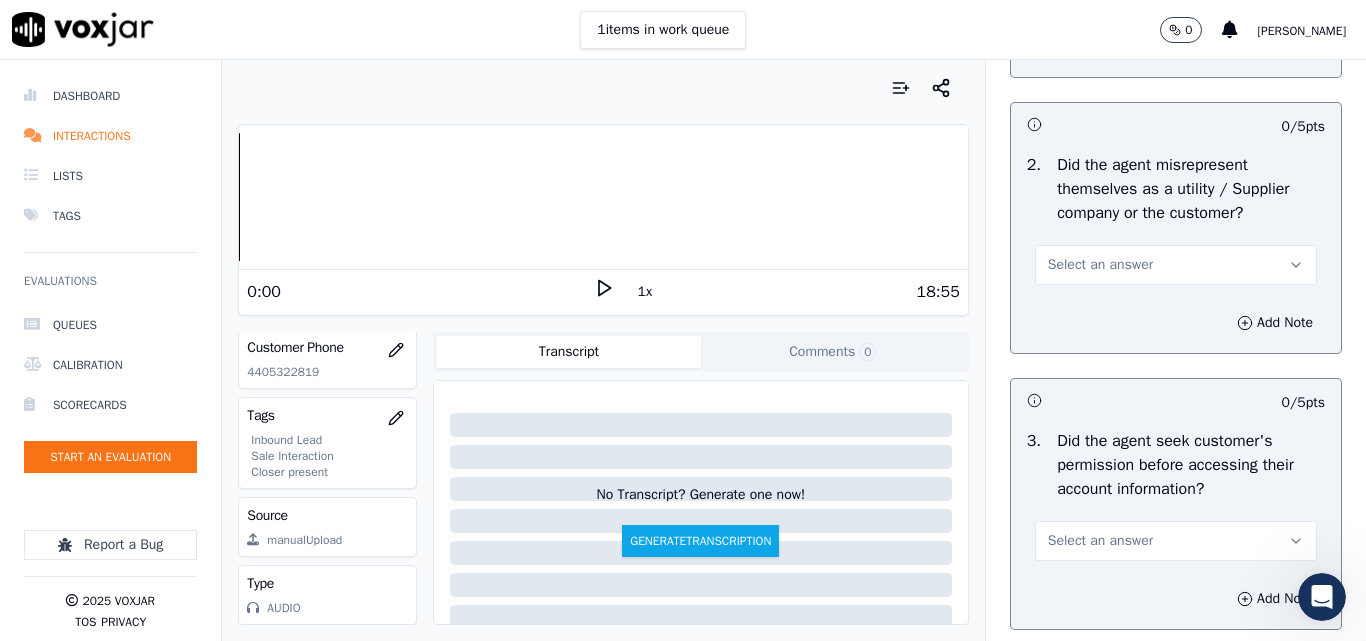 click on "Select an answer" at bounding box center [1100, 265] 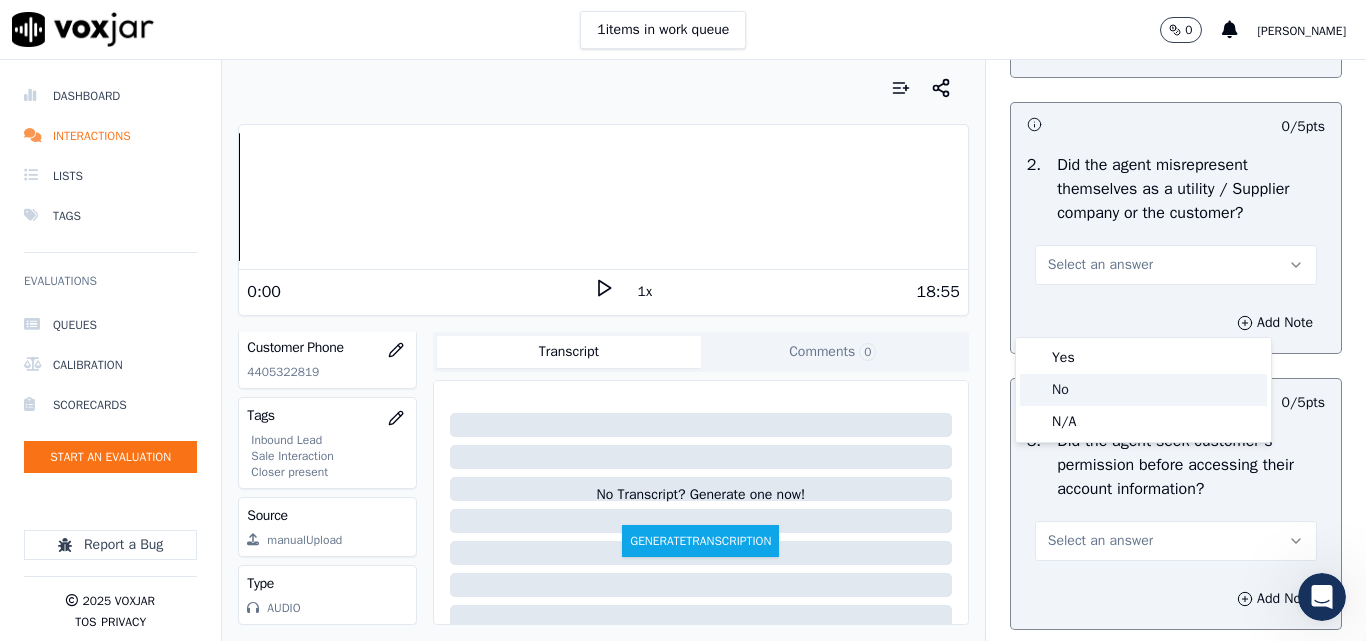 click on "No" 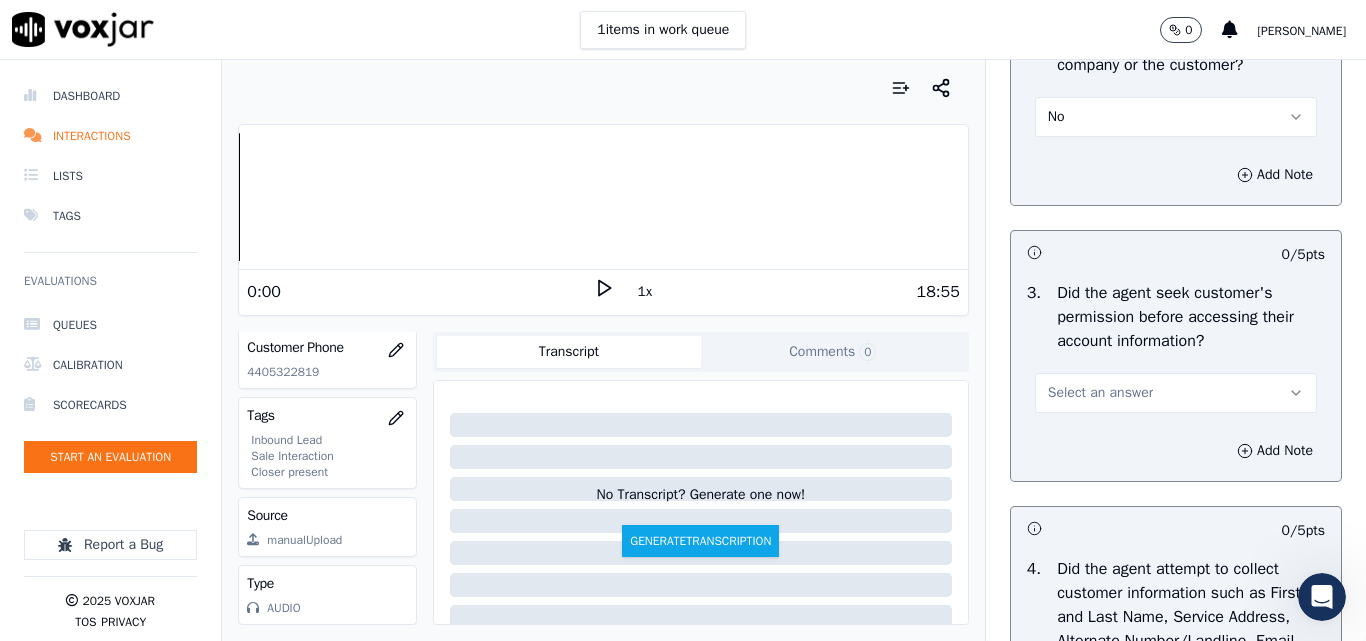 scroll, scrollTop: 1800, scrollLeft: 0, axis: vertical 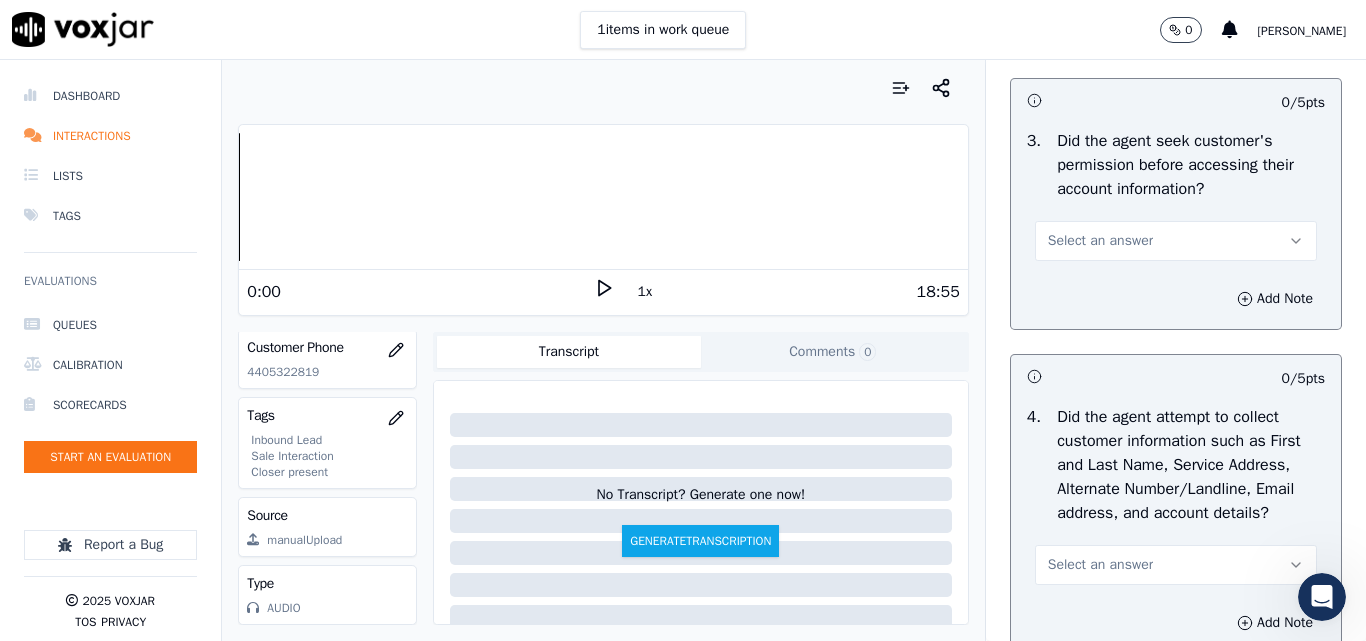click on "Select an answer" at bounding box center [1100, 241] 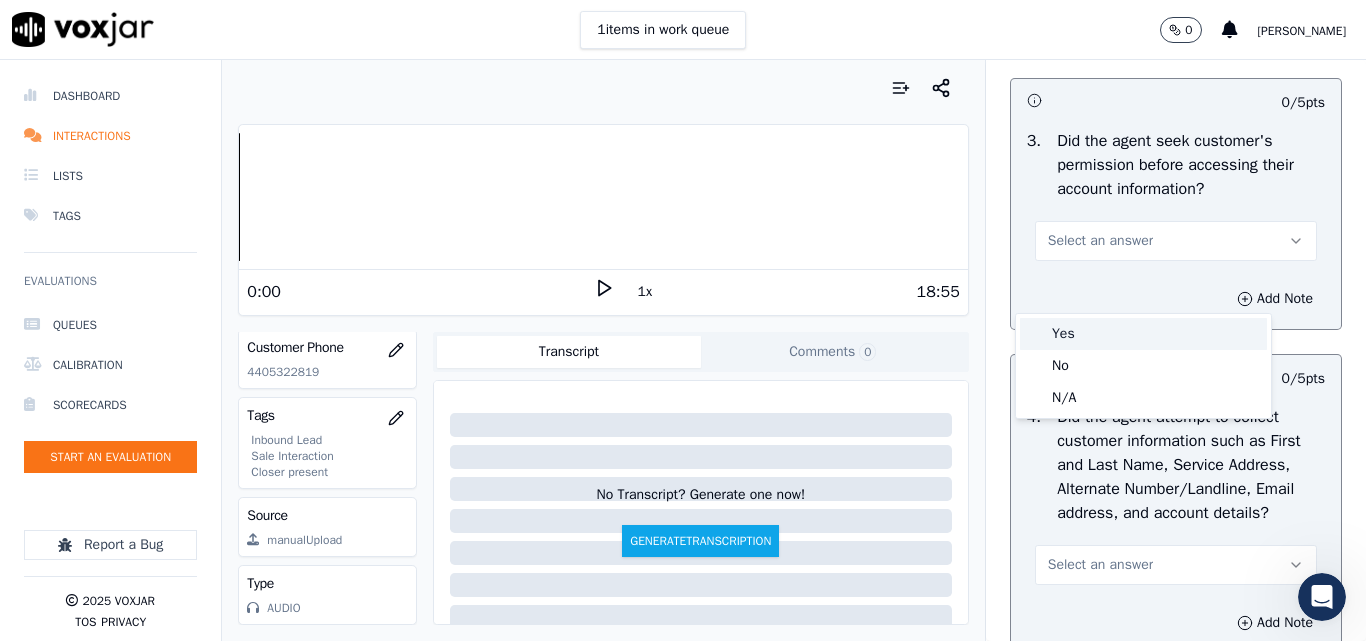 click on "Yes" at bounding box center (1143, 334) 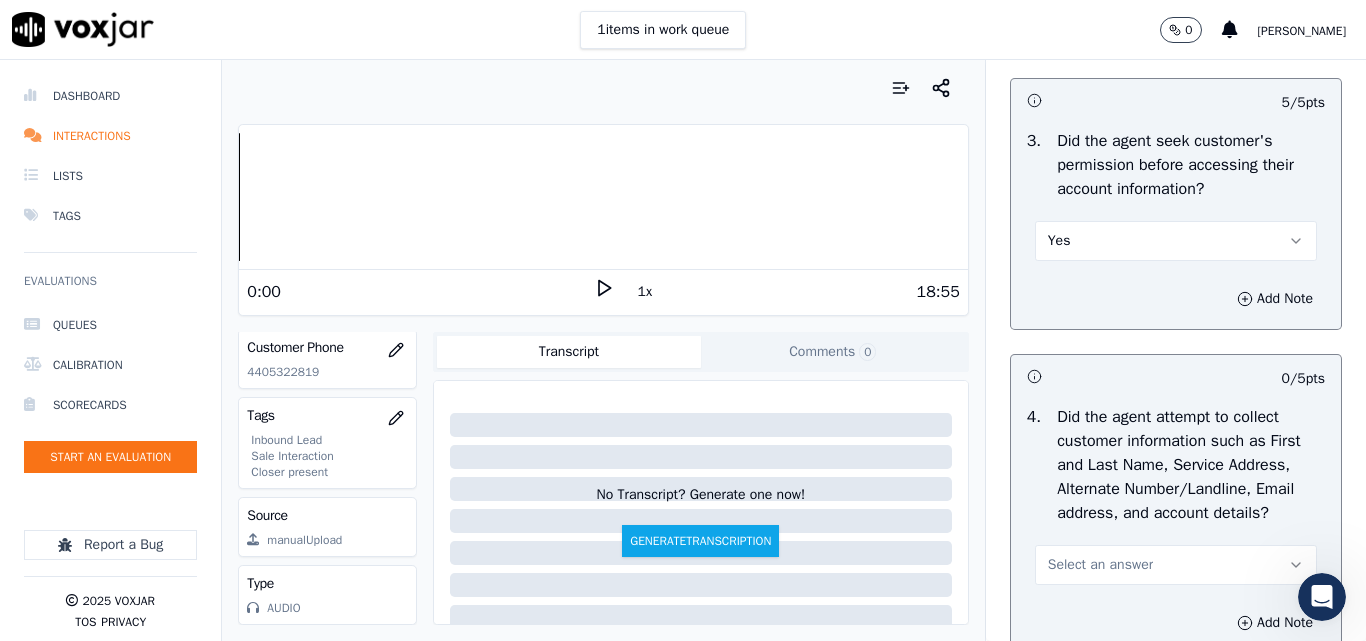 click on "Yes" at bounding box center [1176, 241] 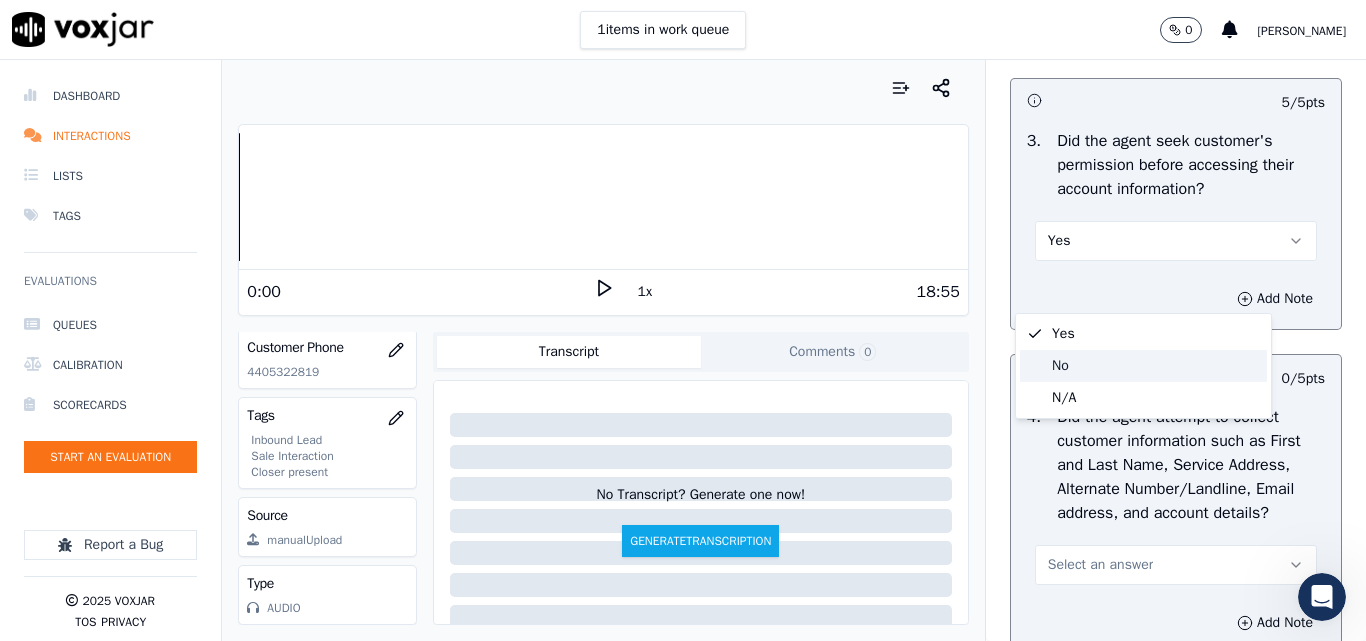 click on "No" 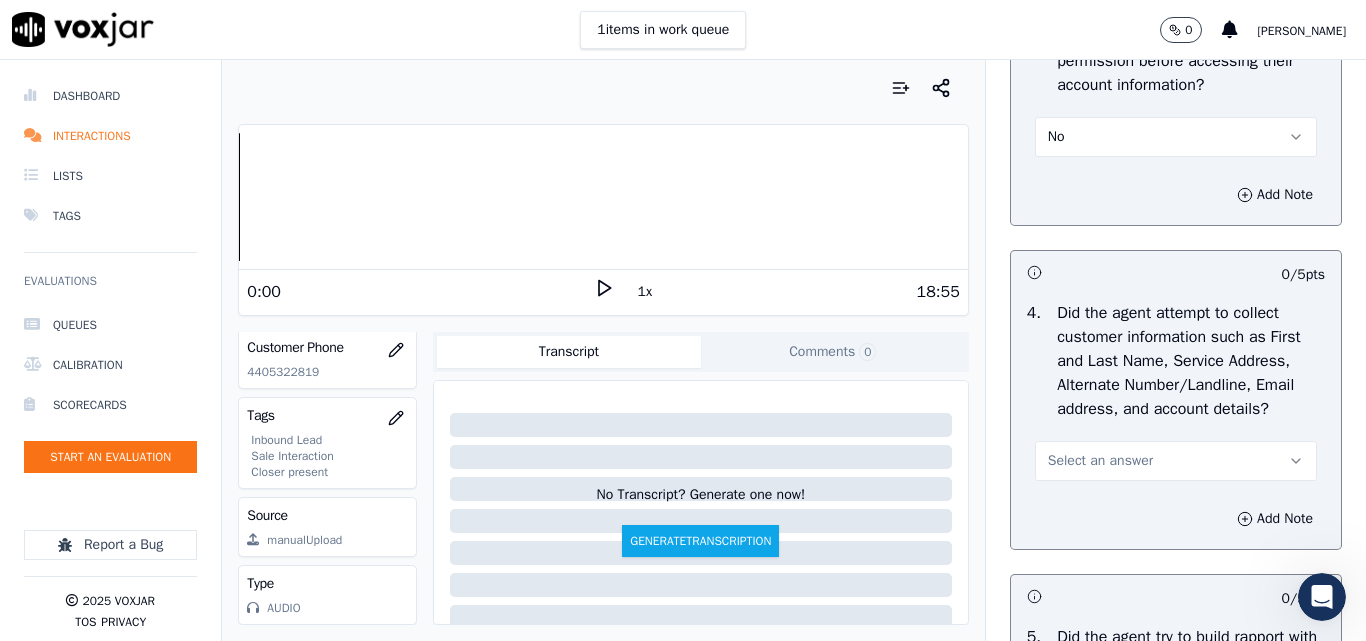 scroll, scrollTop: 2000, scrollLeft: 0, axis: vertical 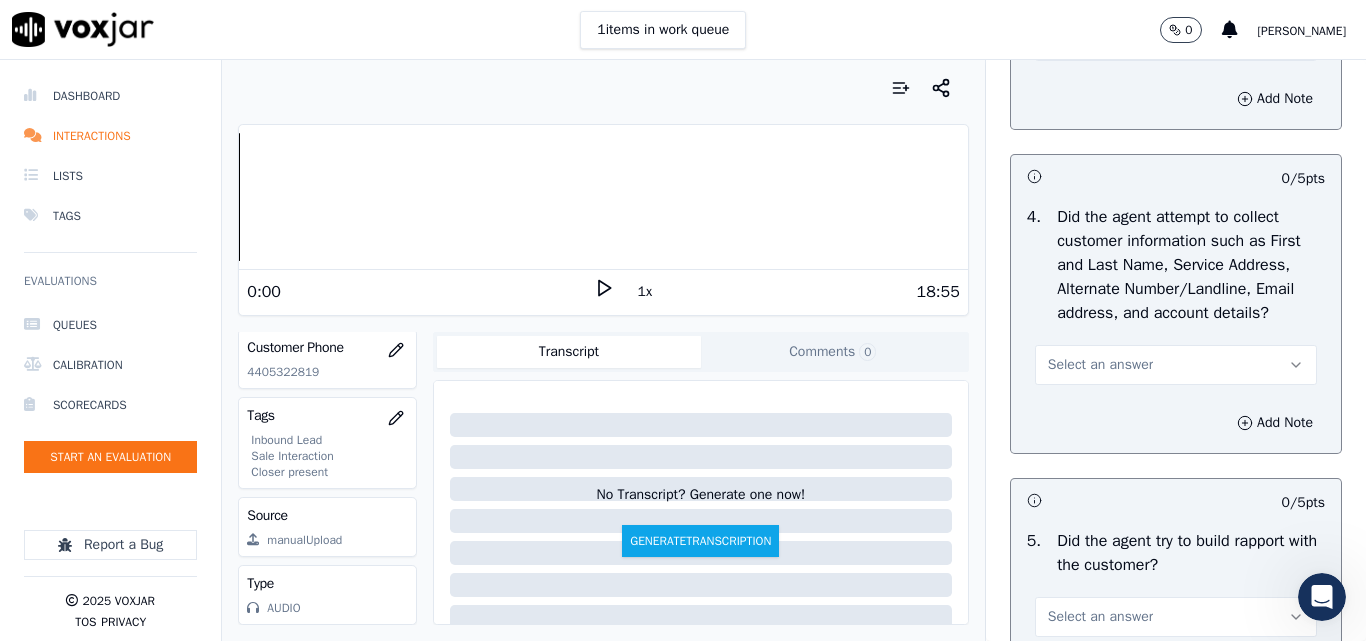click on "Select an answer" at bounding box center (1176, 365) 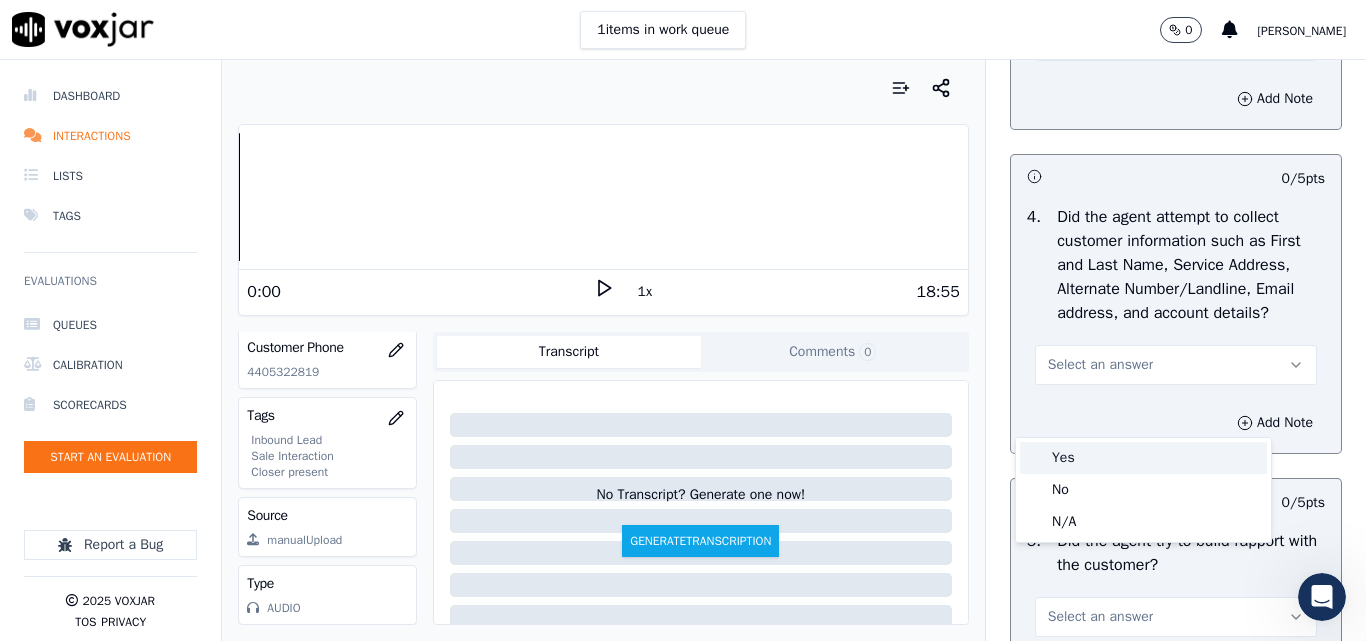 click on "Yes" at bounding box center (1143, 458) 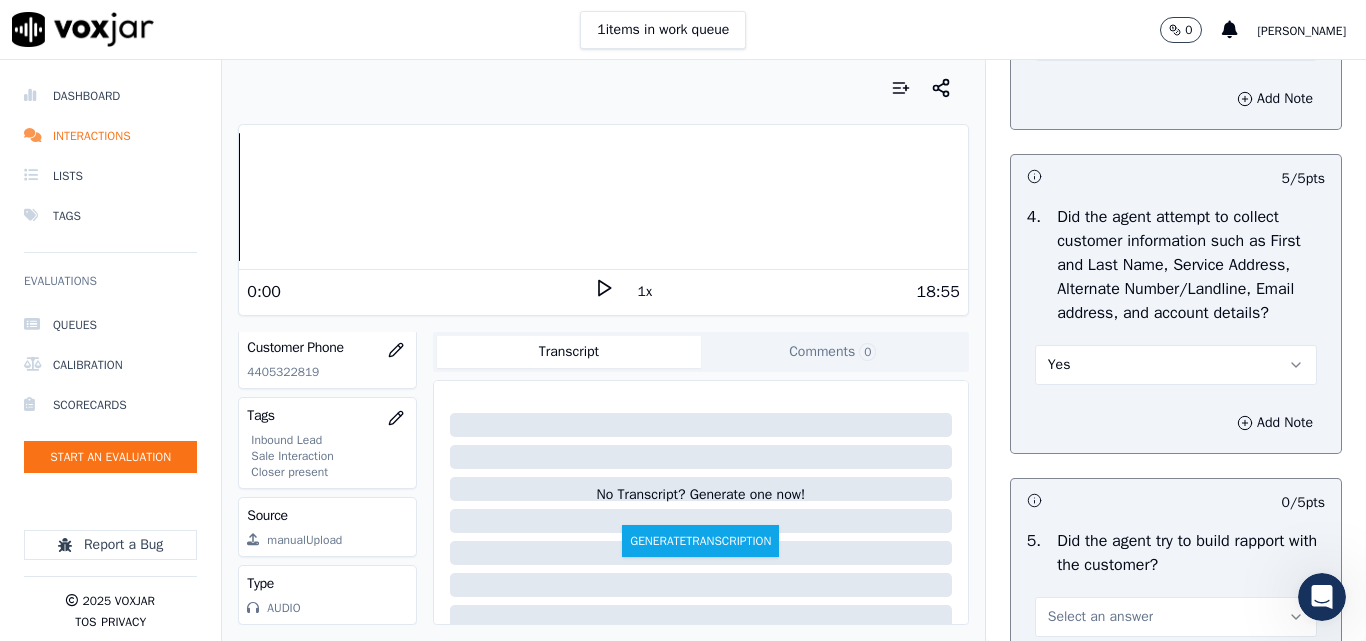 scroll, scrollTop: 2200, scrollLeft: 0, axis: vertical 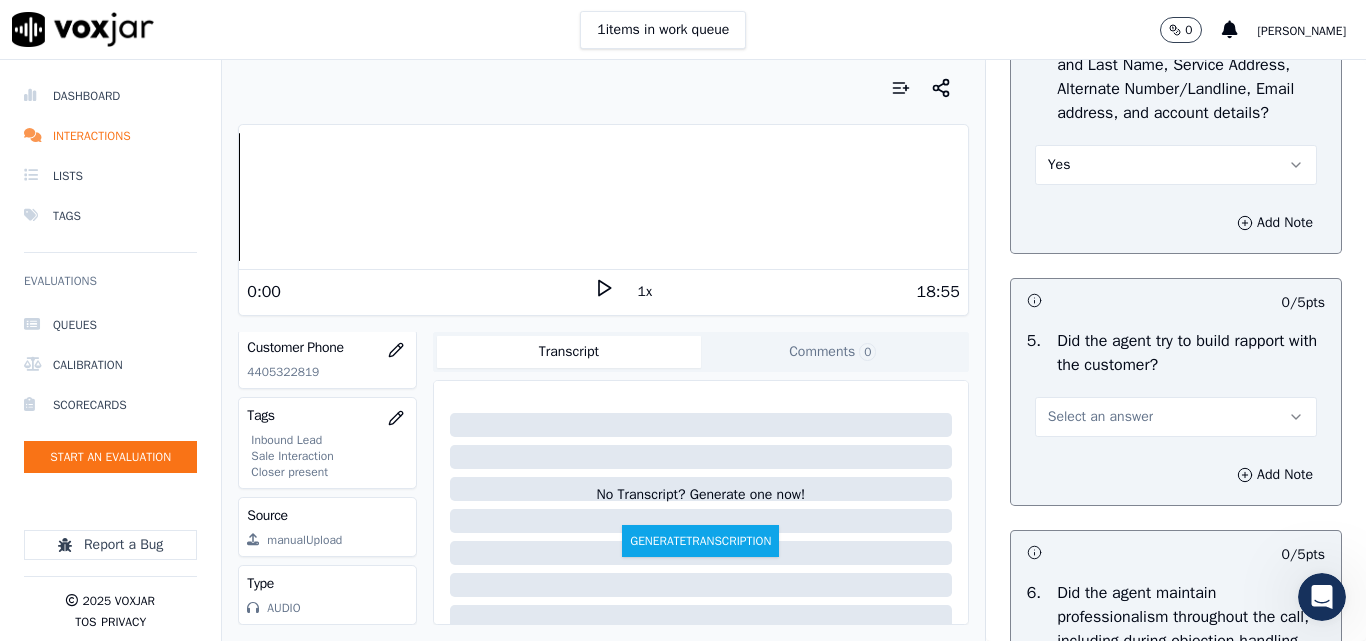 click on "Select an answer" at bounding box center [1100, 417] 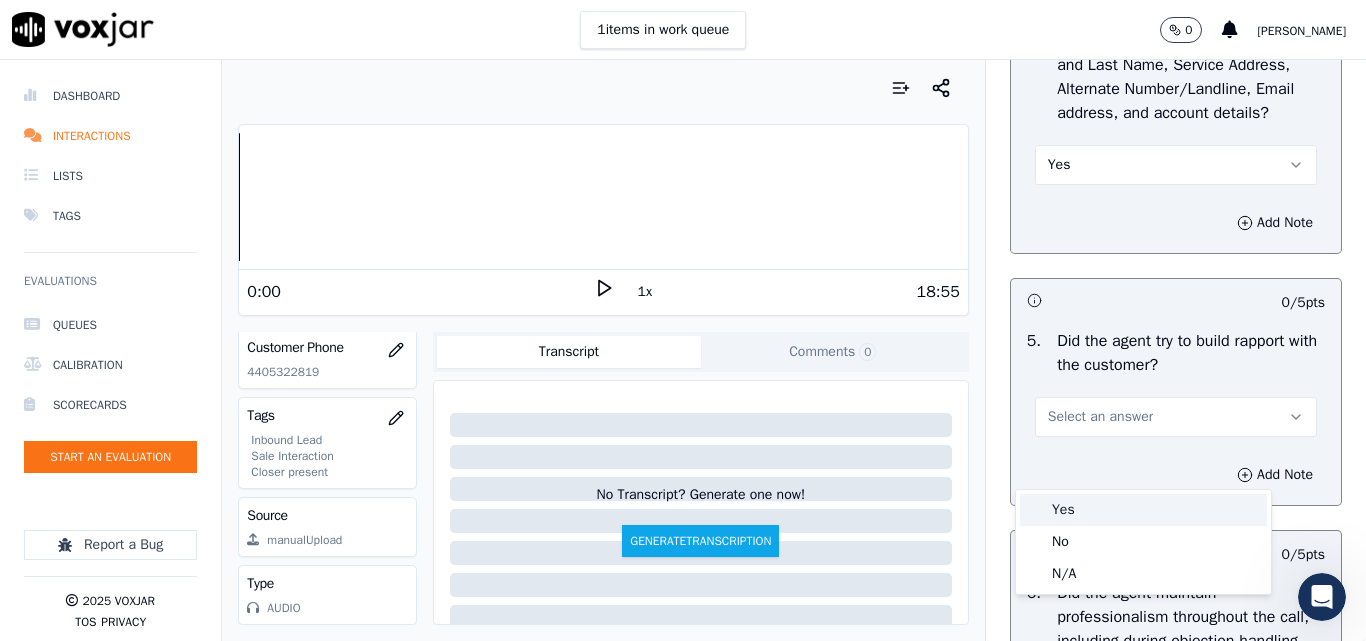 click on "Yes" at bounding box center [1143, 510] 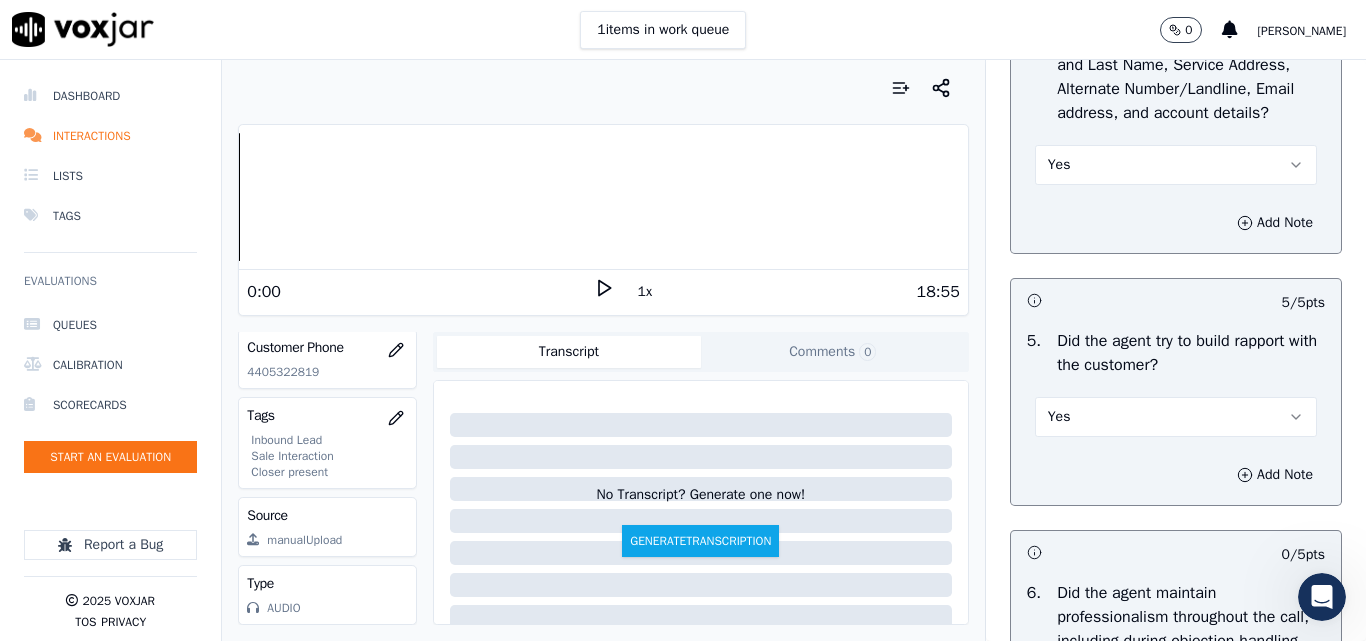 scroll, scrollTop: 2500, scrollLeft: 0, axis: vertical 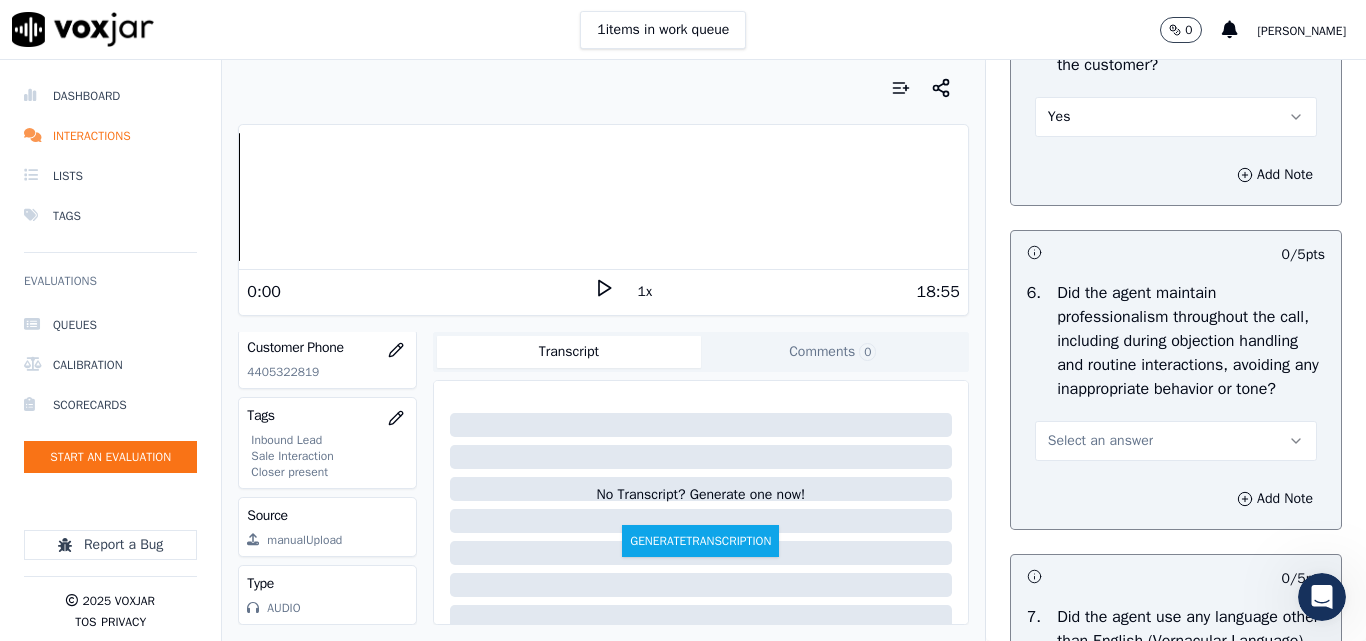 click on "Select an answer" at bounding box center (1100, 441) 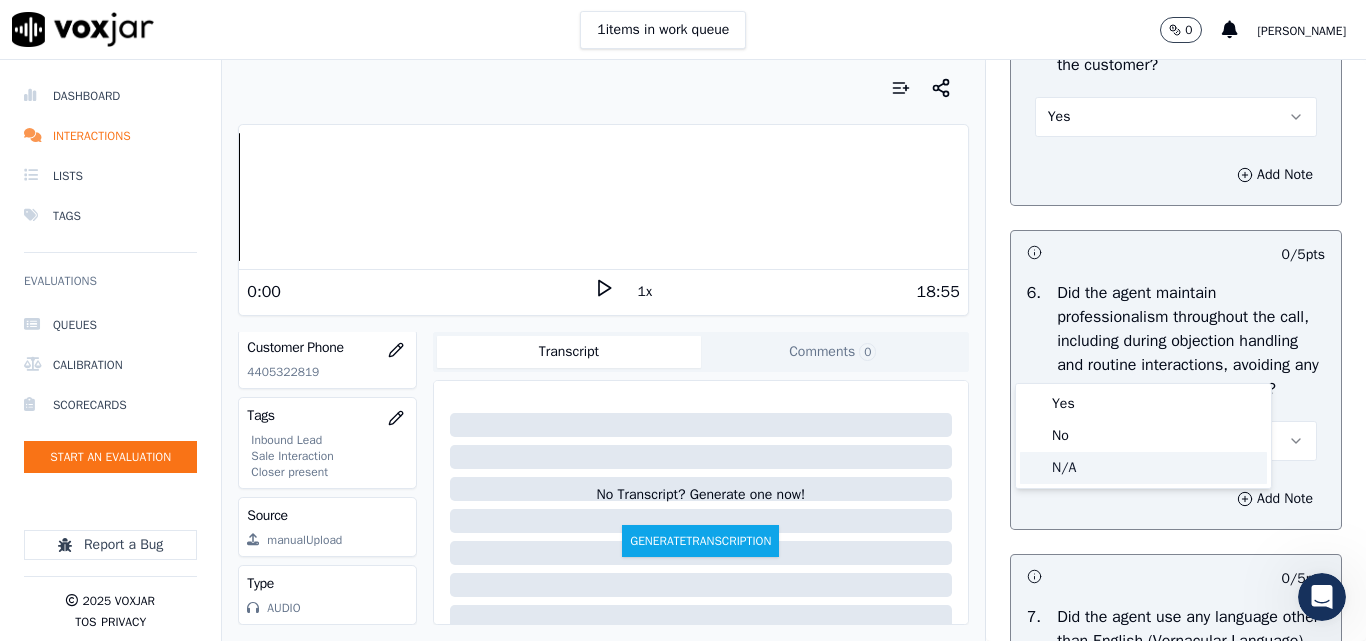 click on "N/A" 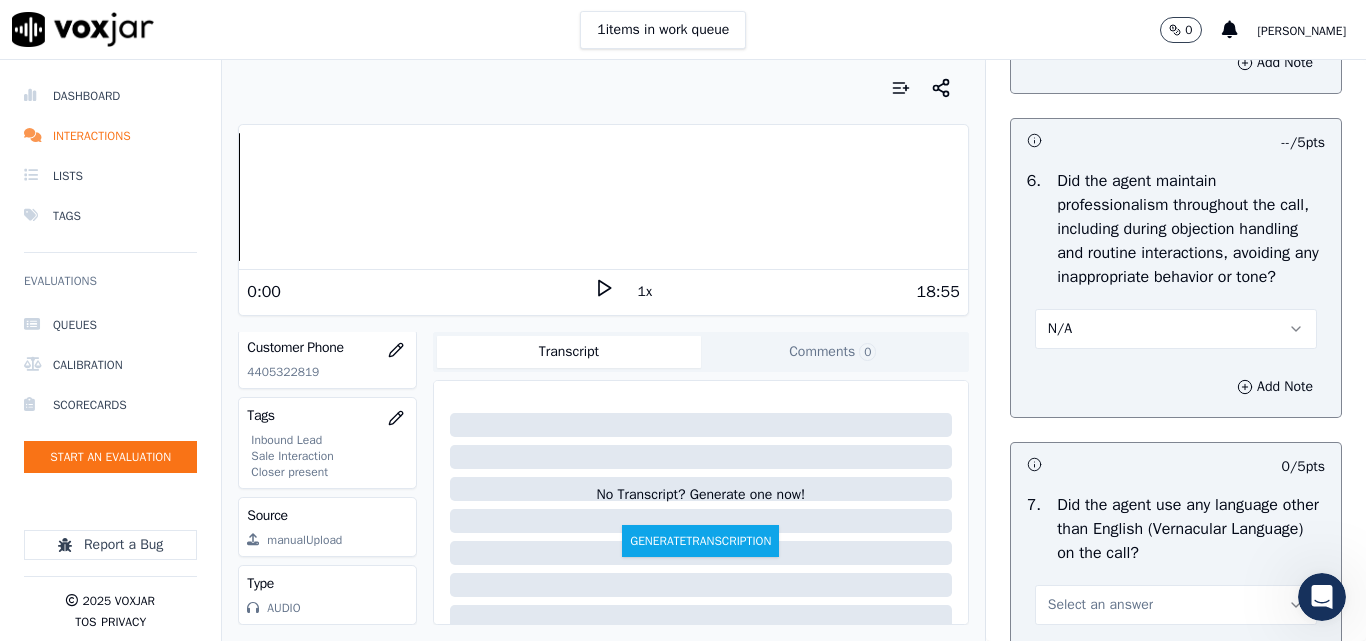 scroll, scrollTop: 2800, scrollLeft: 0, axis: vertical 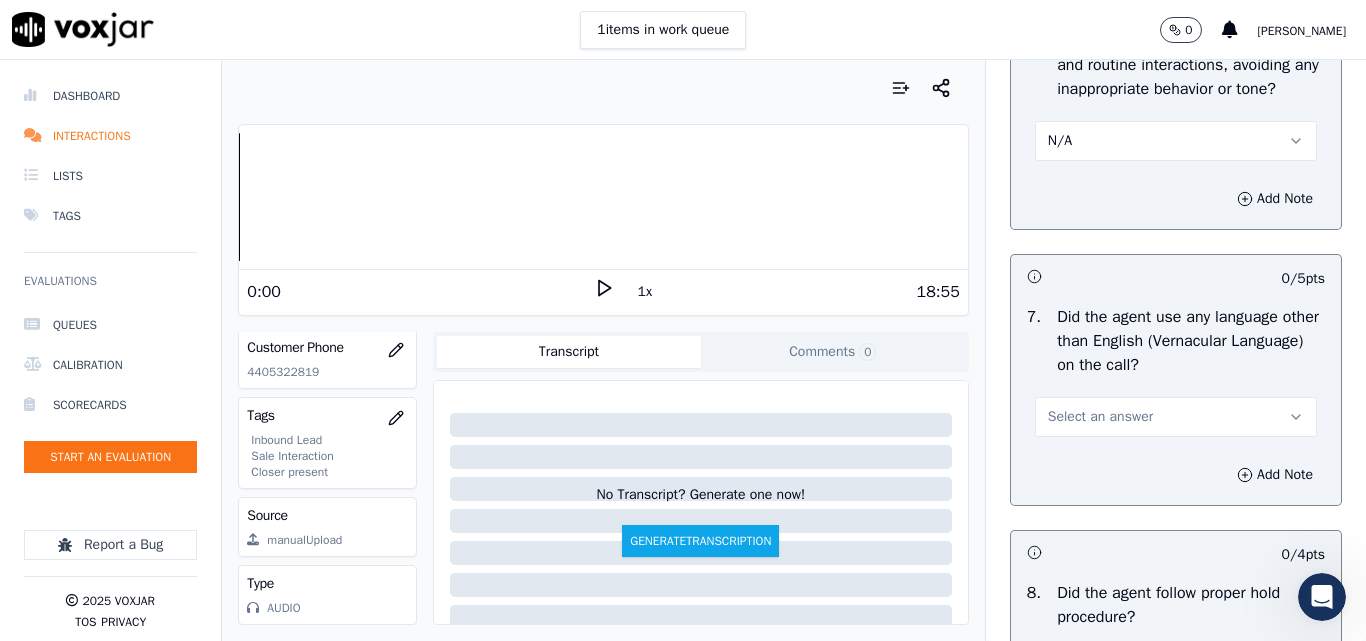 click on "Select an answer" at bounding box center (1100, 417) 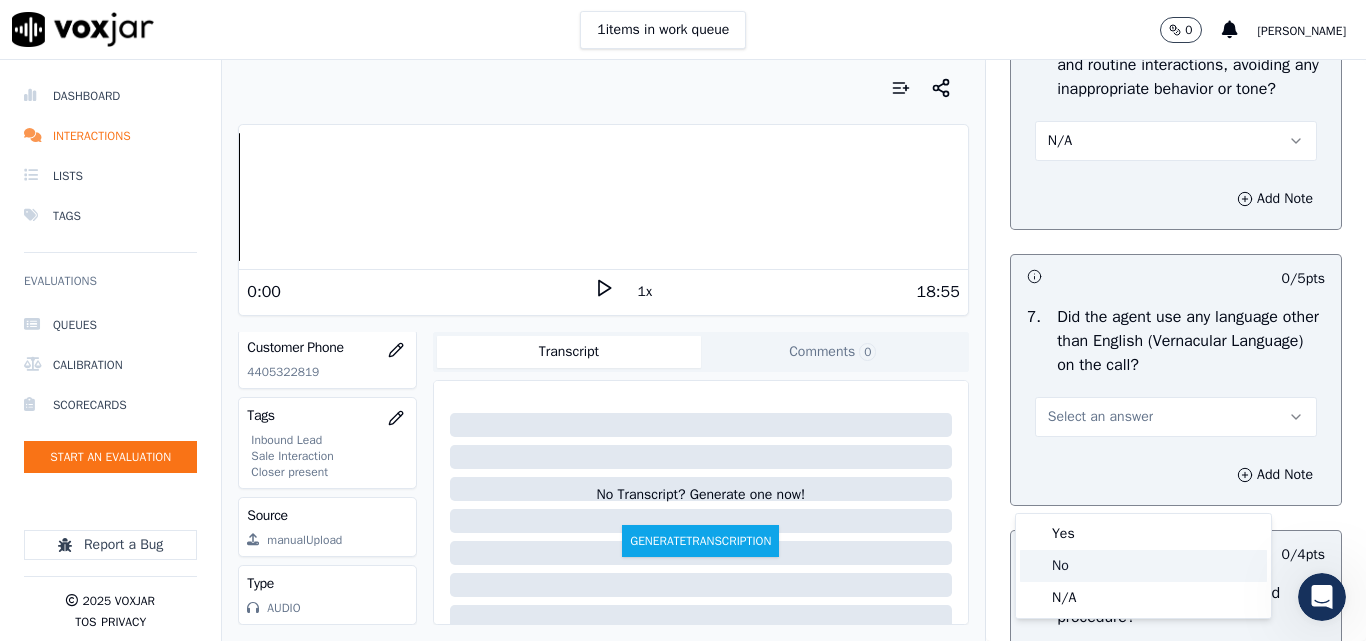 click on "No" 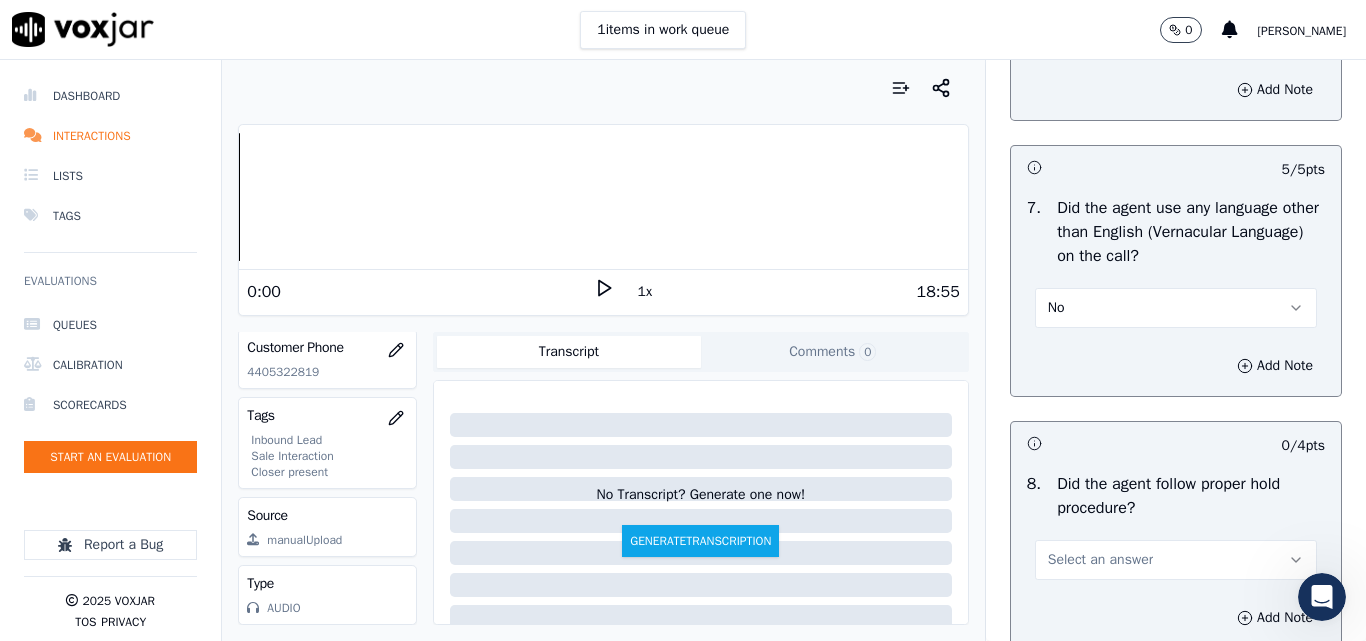 scroll, scrollTop: 3000, scrollLeft: 0, axis: vertical 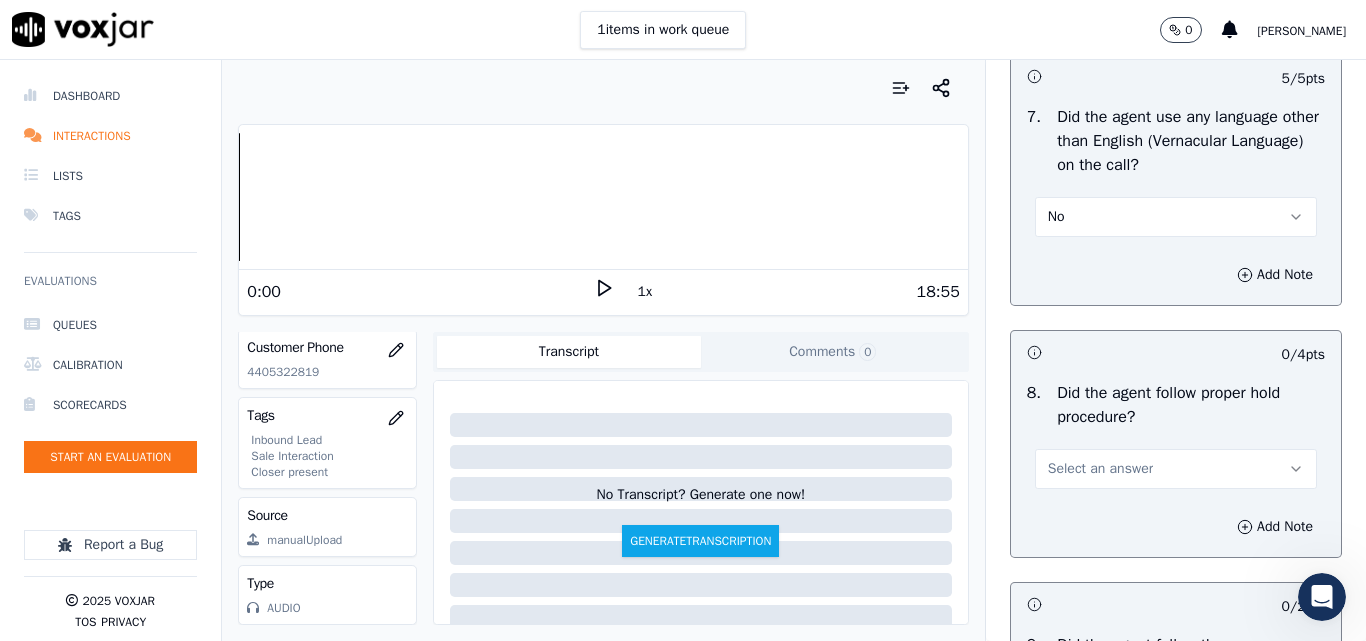 click on "Select an answer" at bounding box center [1100, 469] 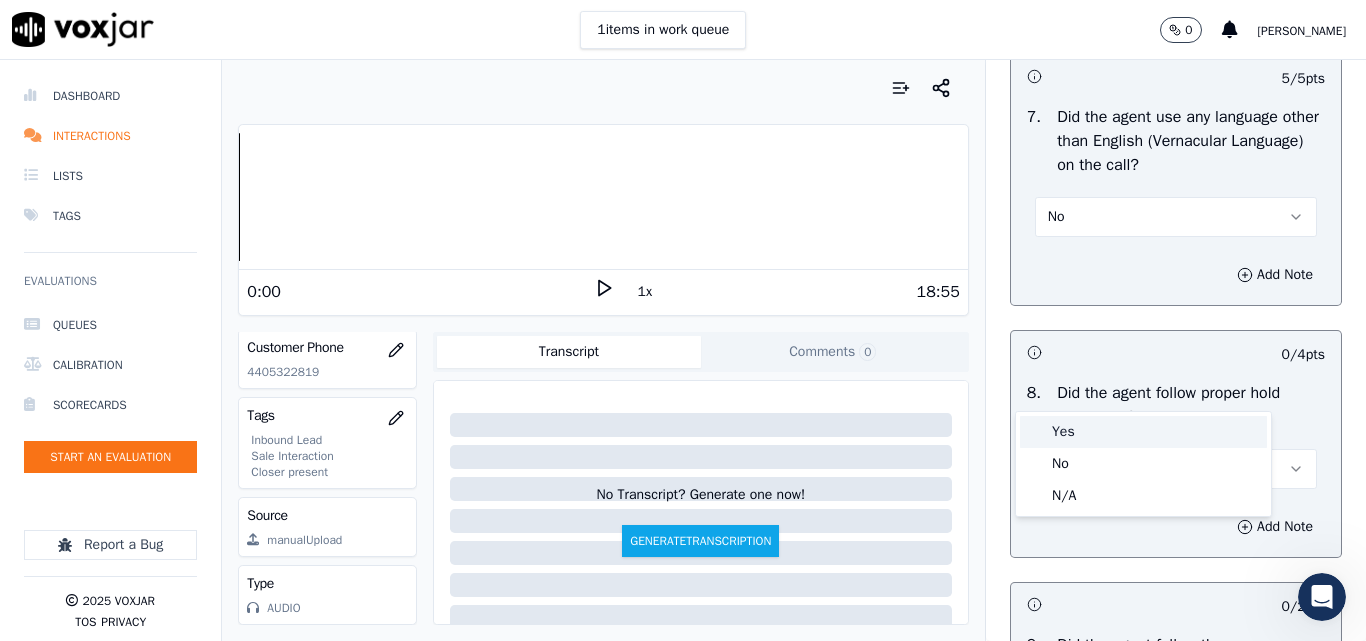 click on "Yes" at bounding box center (1143, 432) 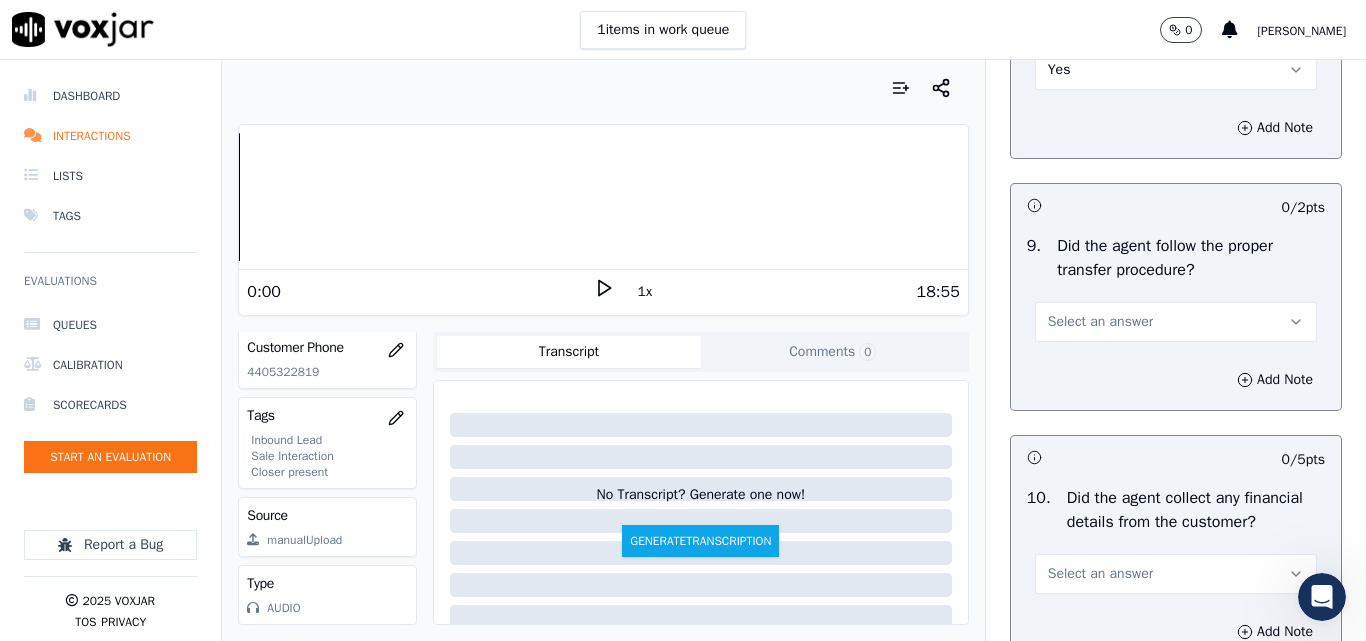 scroll, scrollTop: 3400, scrollLeft: 0, axis: vertical 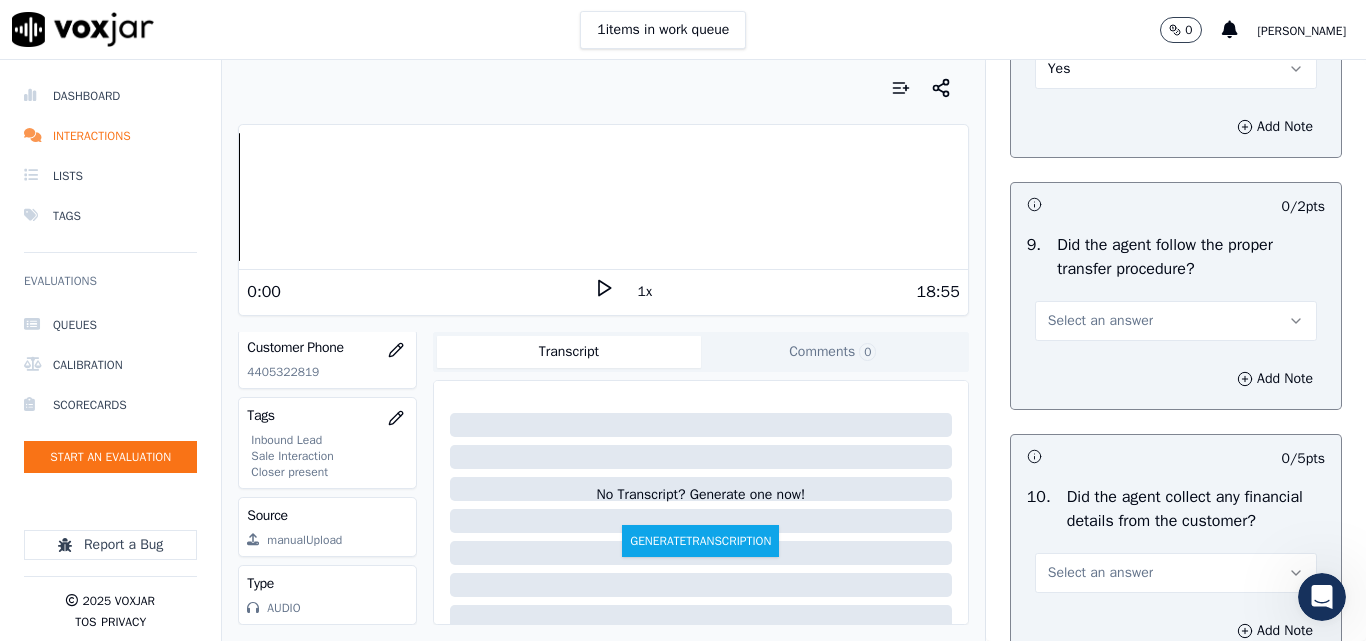 click on "Select an answer" at bounding box center [1100, 321] 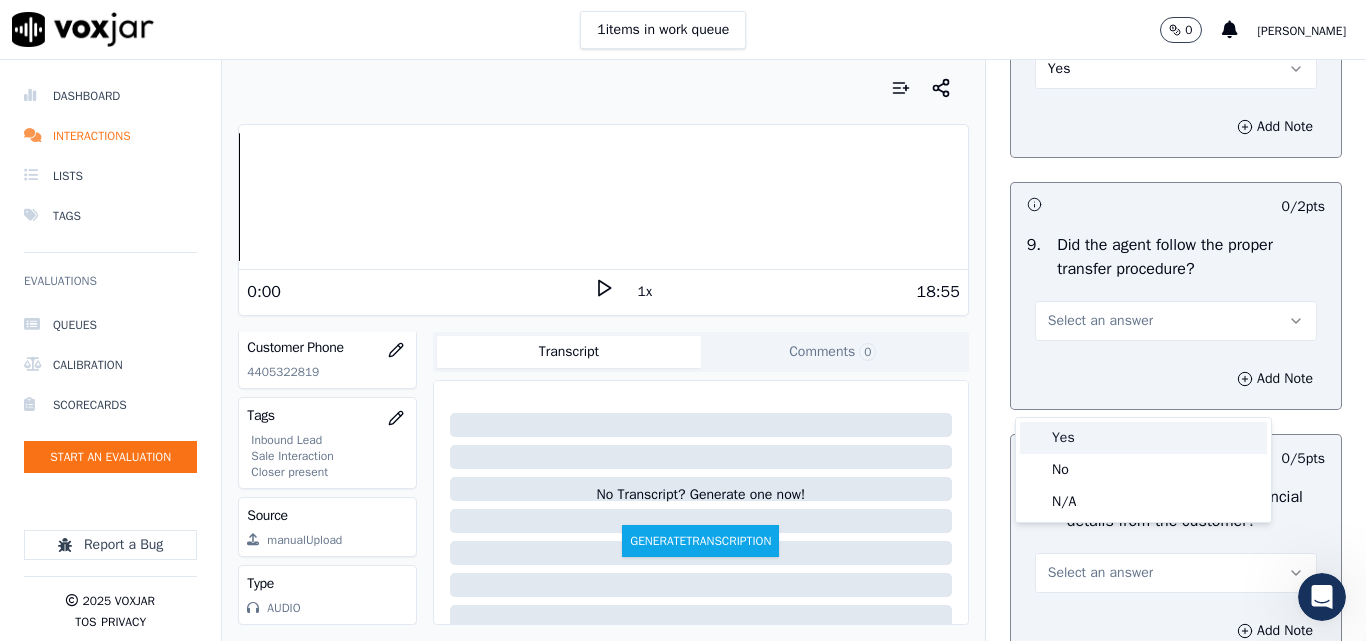 click on "Yes" at bounding box center [1143, 438] 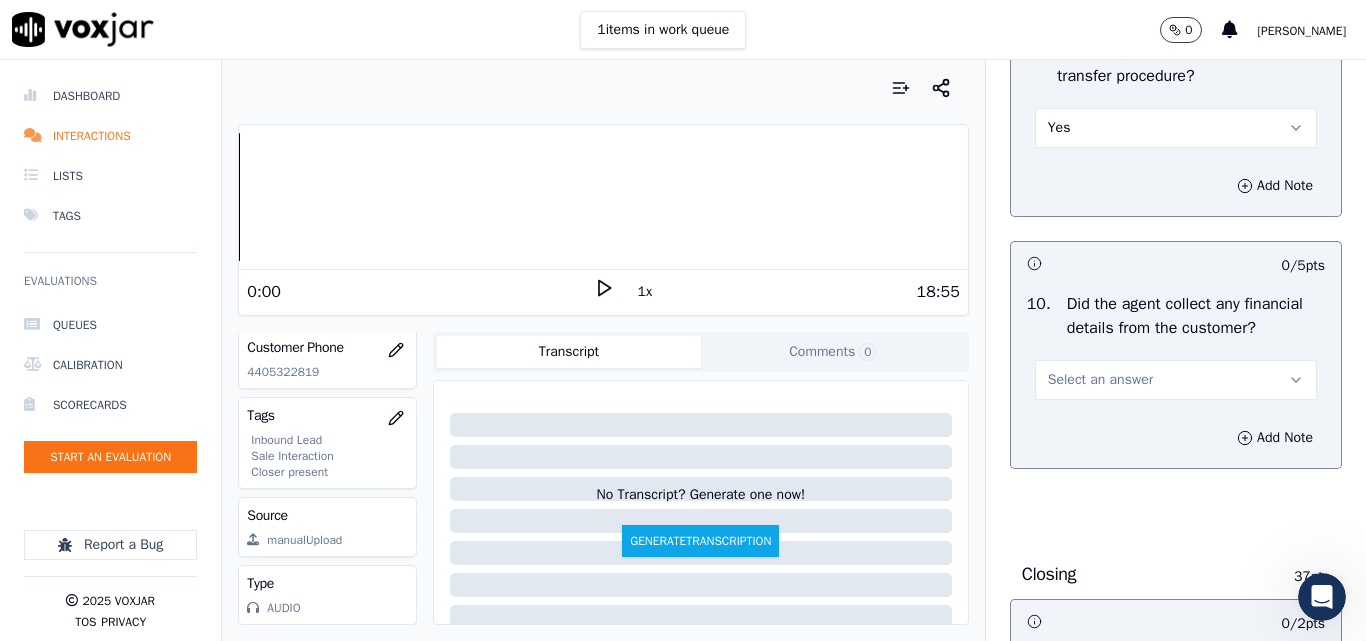 scroll, scrollTop: 3700, scrollLeft: 0, axis: vertical 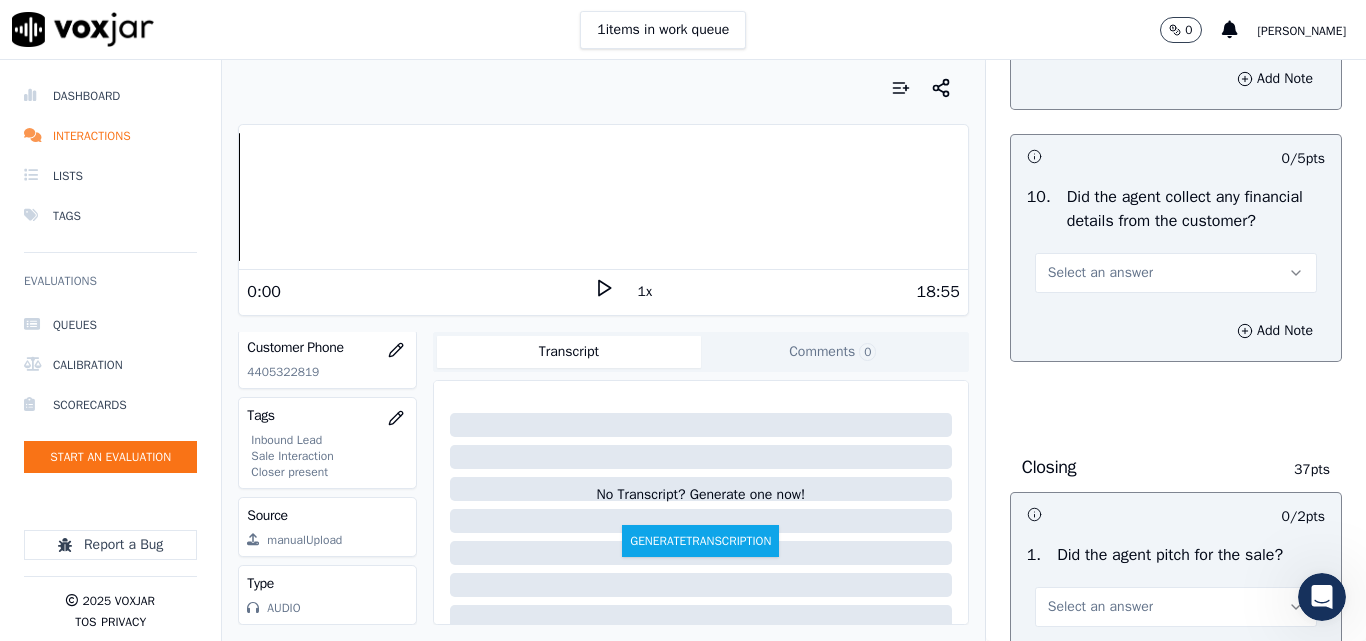 click on "Select an answer" at bounding box center [1100, 273] 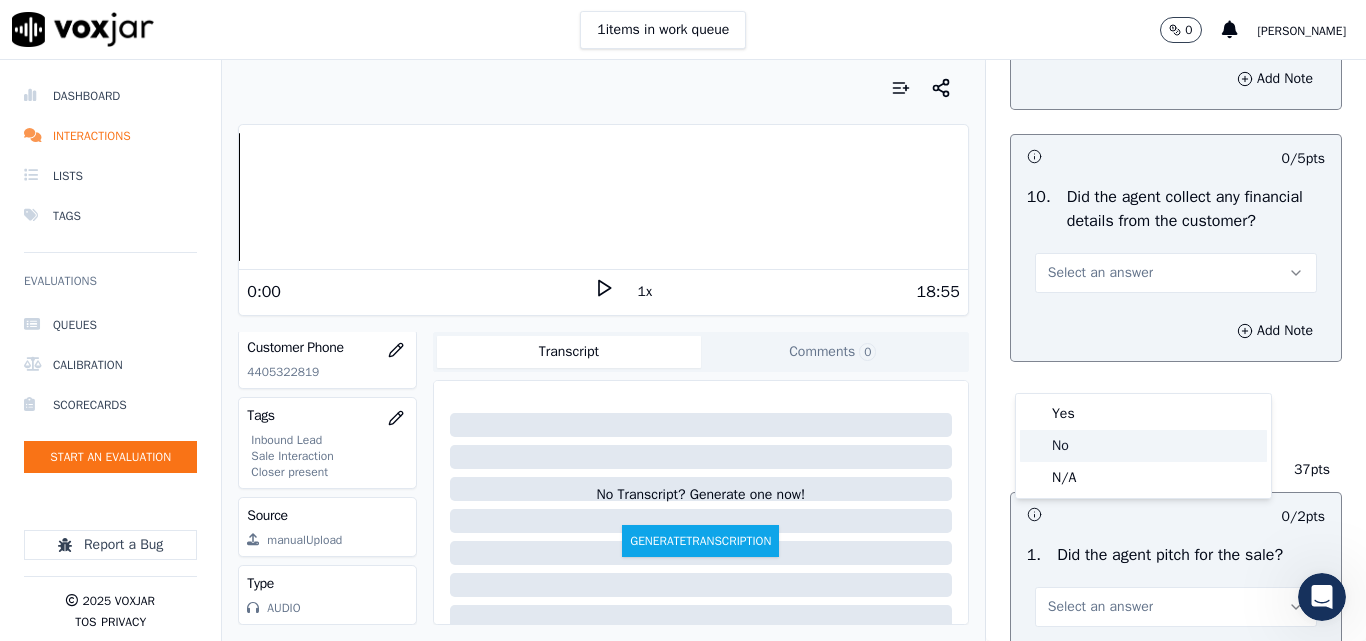 click on "No" 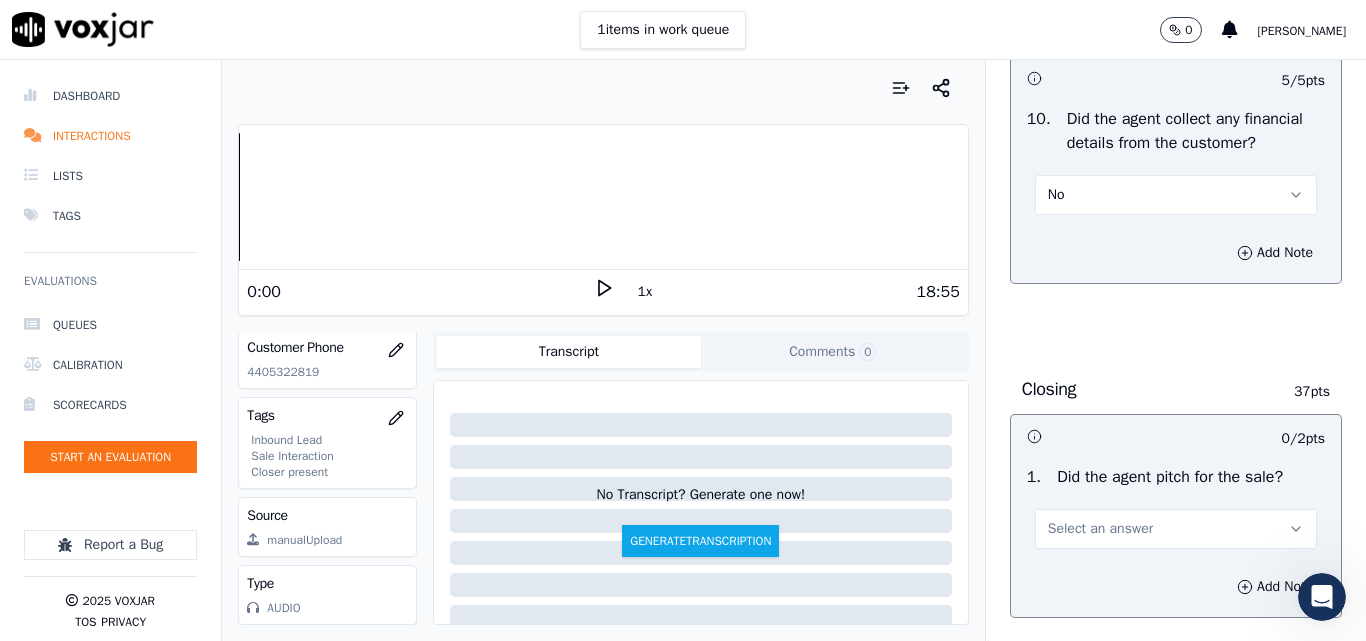 scroll, scrollTop: 4100, scrollLeft: 0, axis: vertical 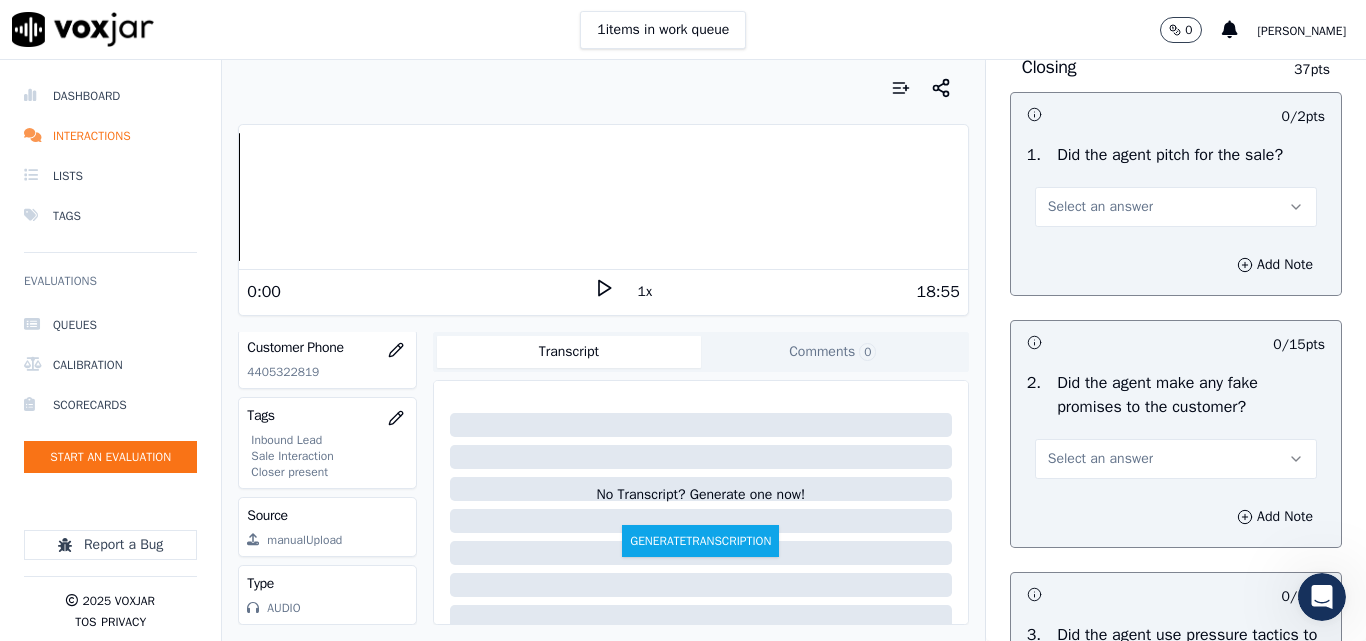 click on "Select an answer" at bounding box center [1176, 207] 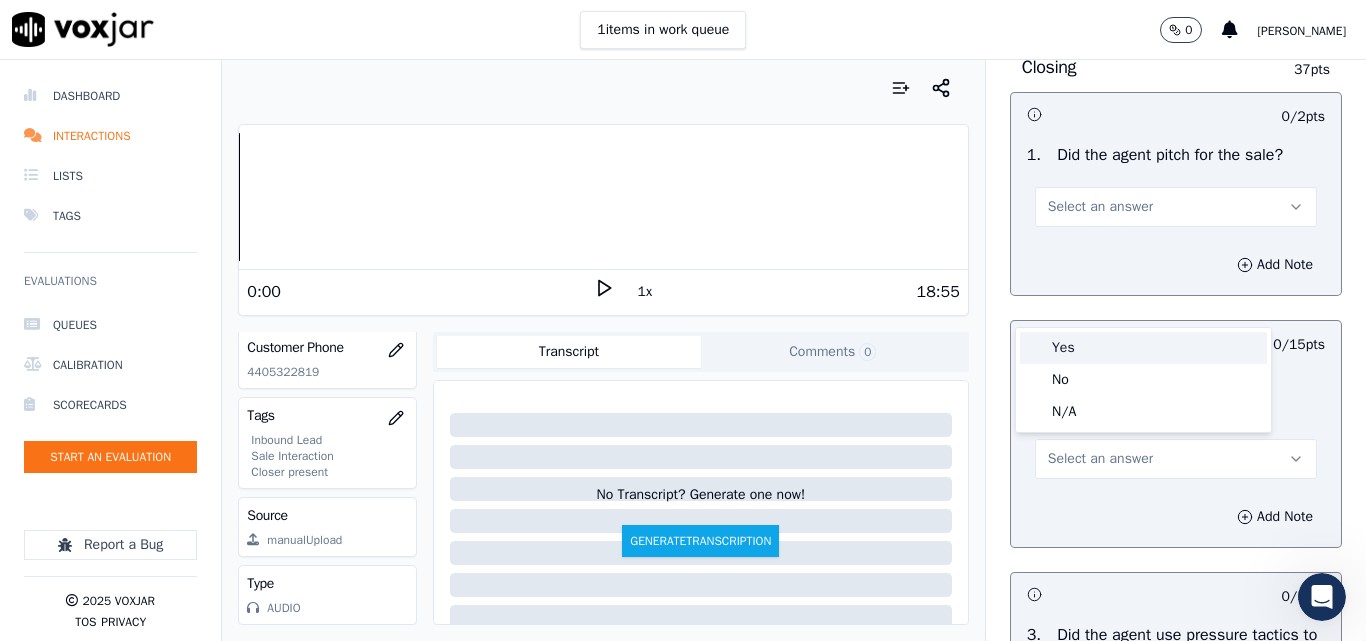 click on "Yes" at bounding box center (1143, 348) 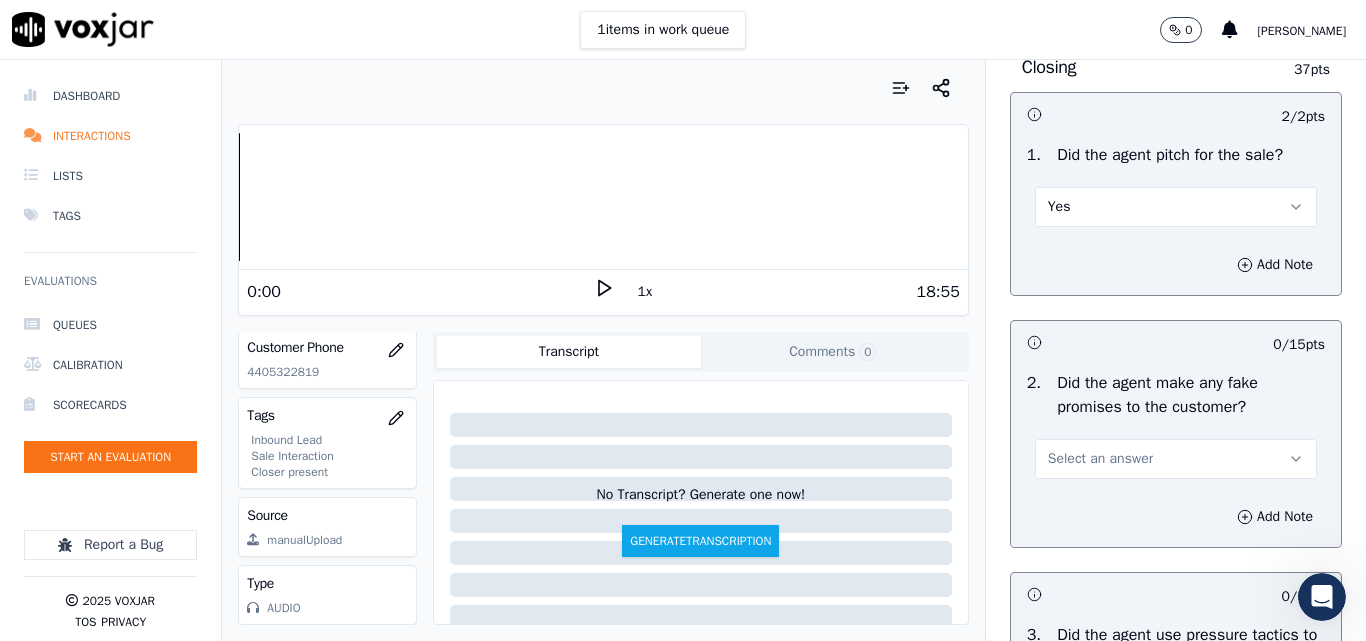scroll, scrollTop: 4200, scrollLeft: 0, axis: vertical 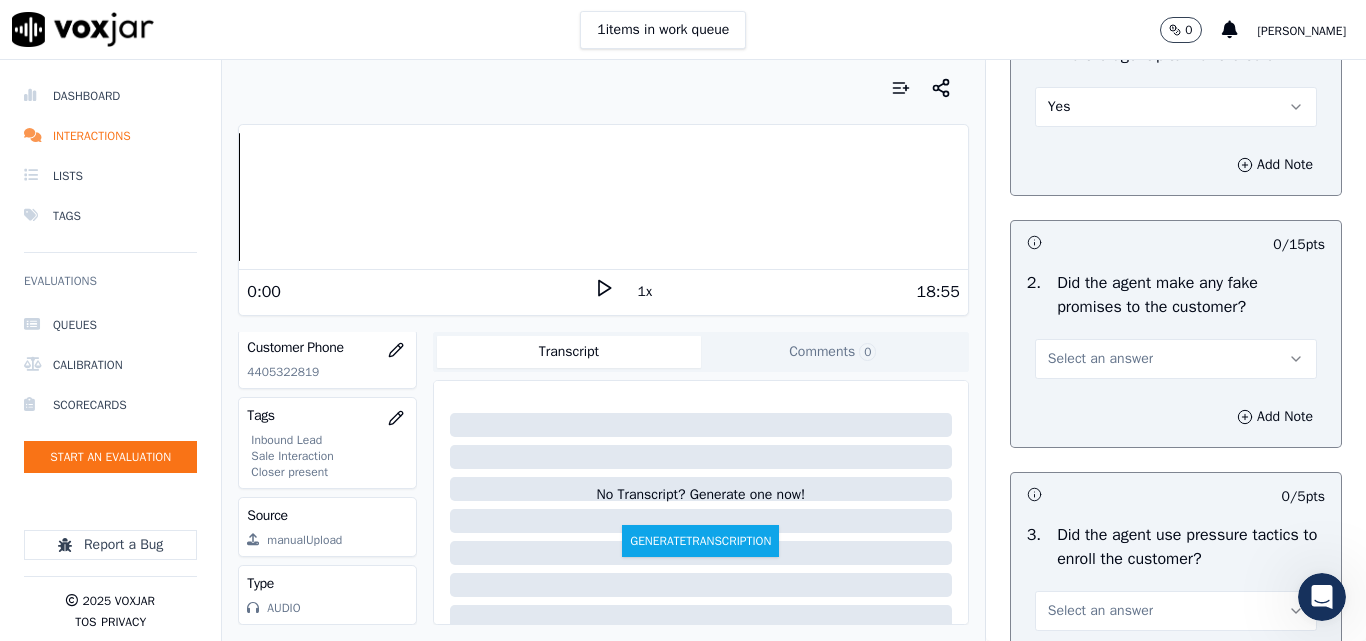 click on "Select an answer" at bounding box center [1176, 359] 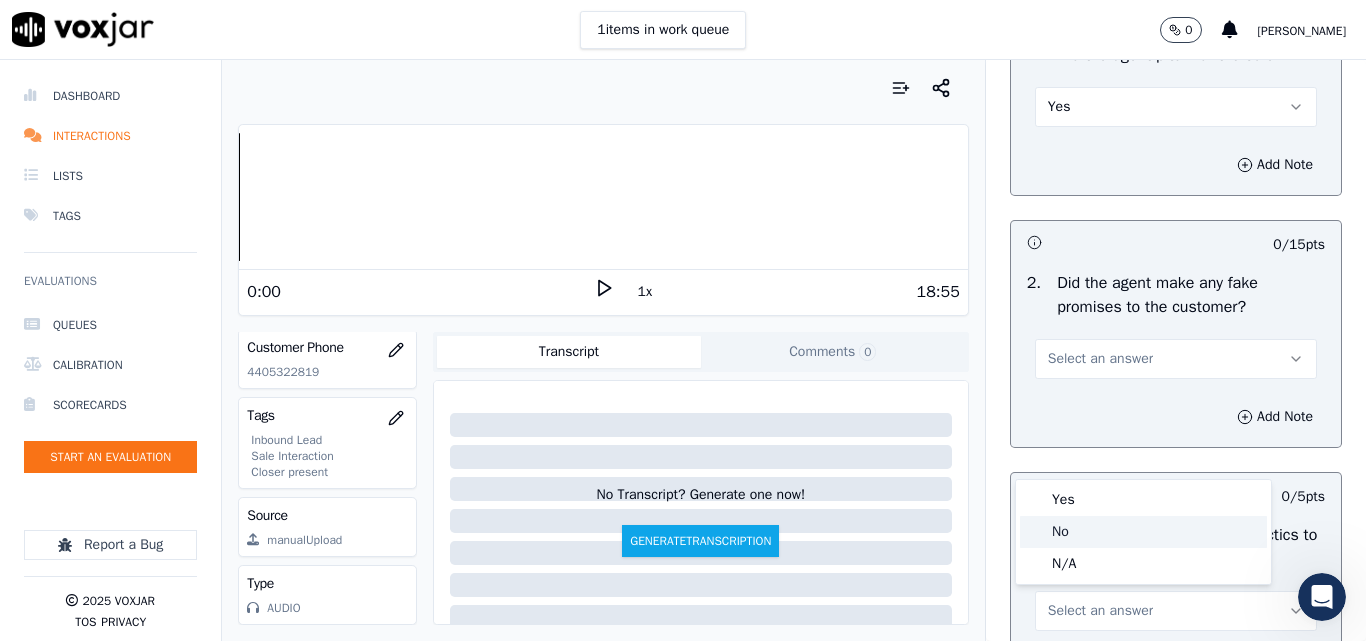 click on "No" 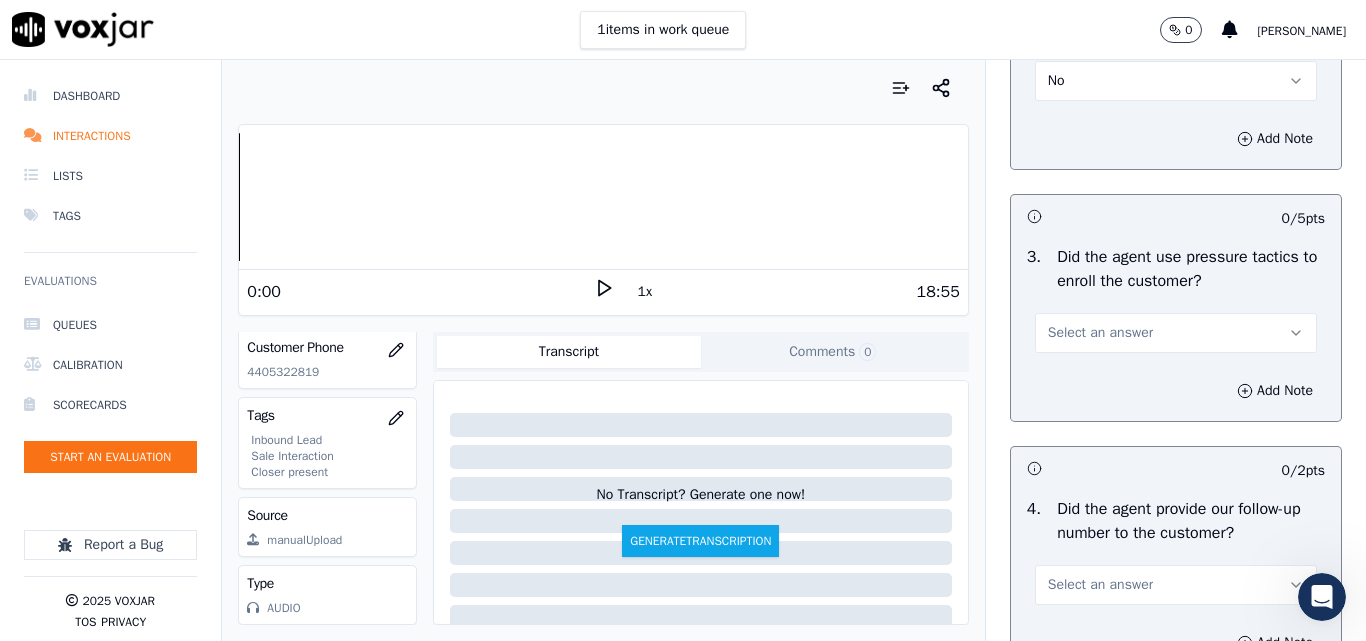 scroll, scrollTop: 4500, scrollLeft: 0, axis: vertical 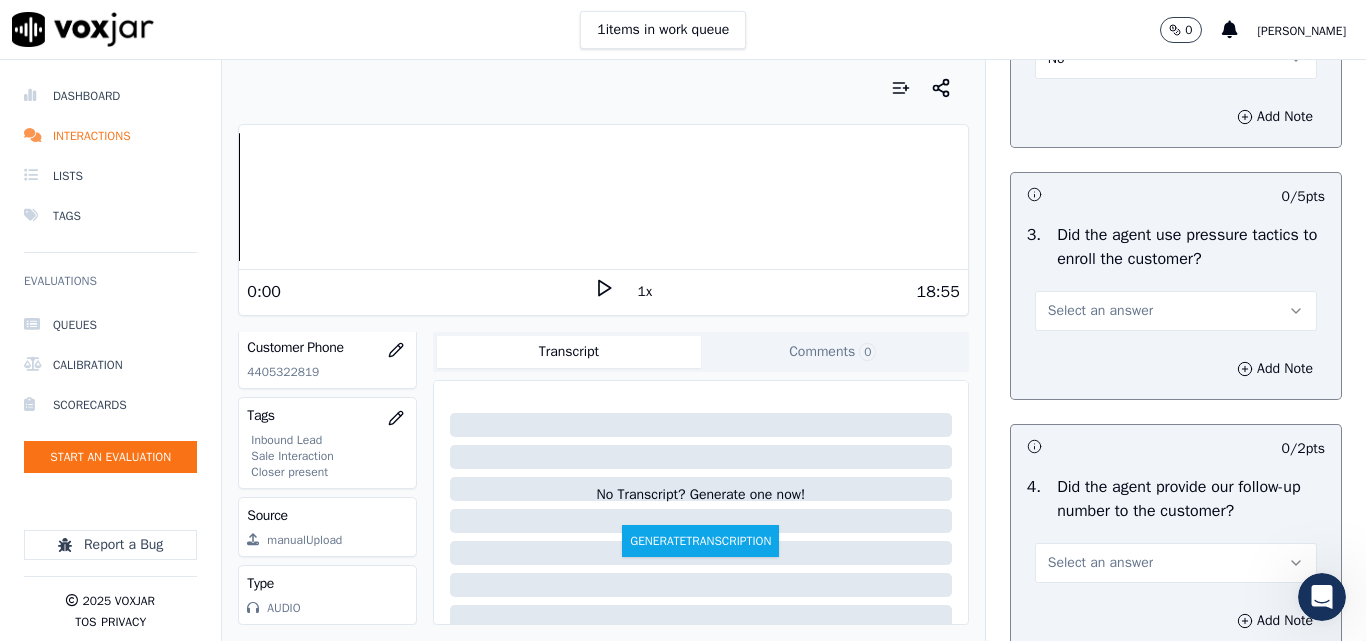 click on "Select an answer" at bounding box center [1100, 311] 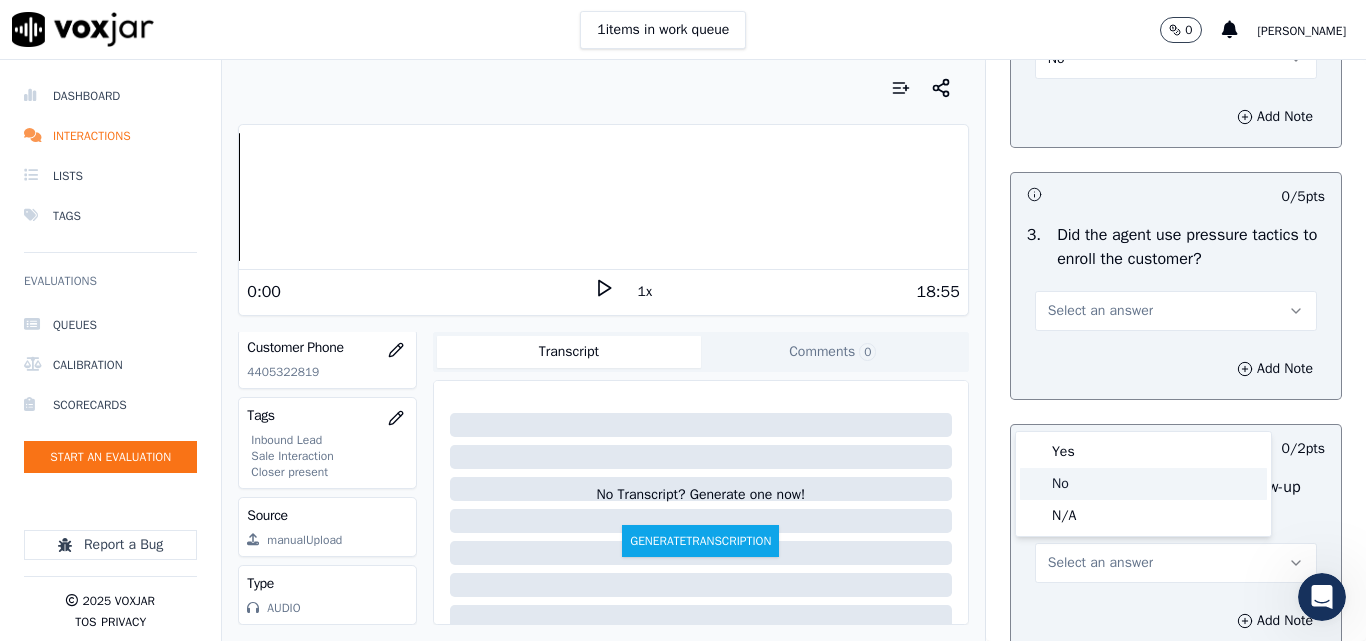 click on "No" 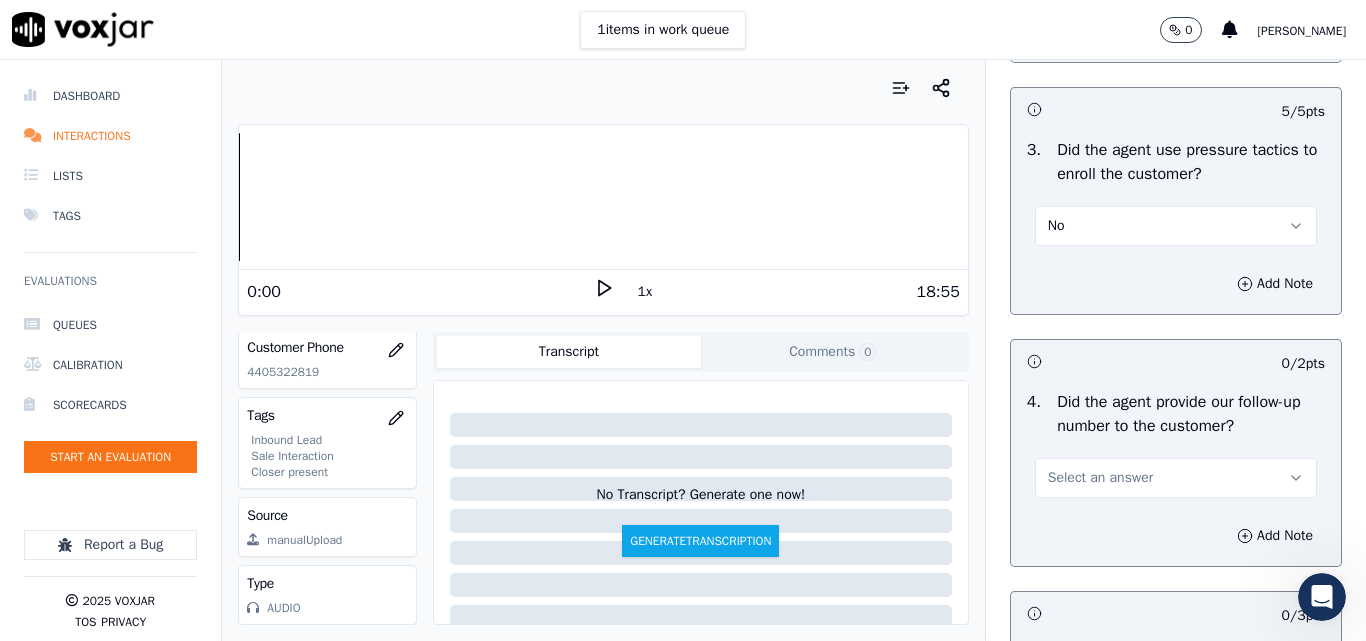 scroll, scrollTop: 4800, scrollLeft: 0, axis: vertical 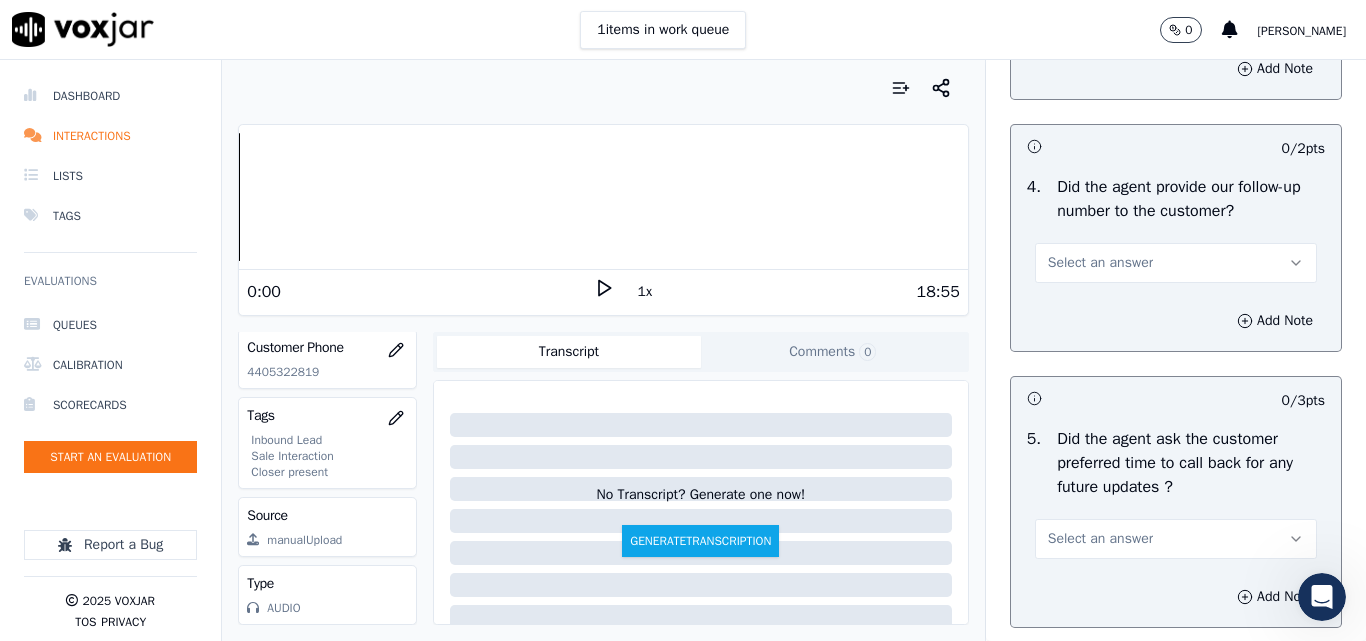 click on "Select an answer" at bounding box center (1100, 263) 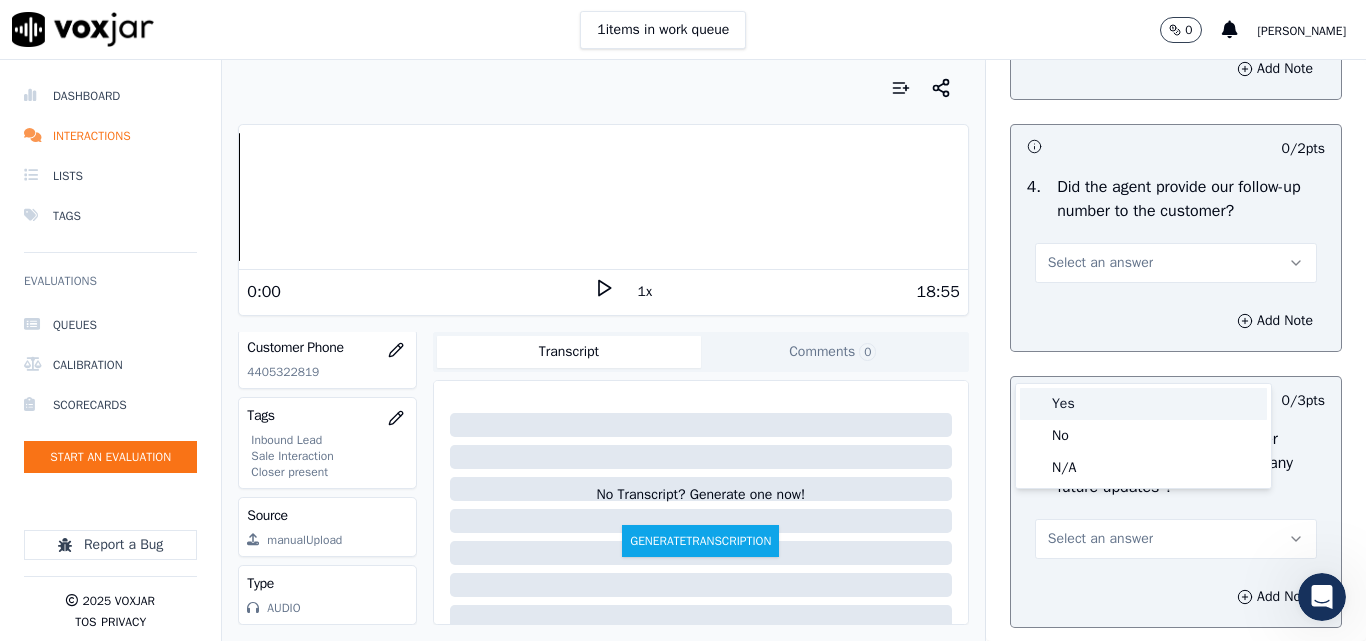 click on "Yes" at bounding box center (1143, 404) 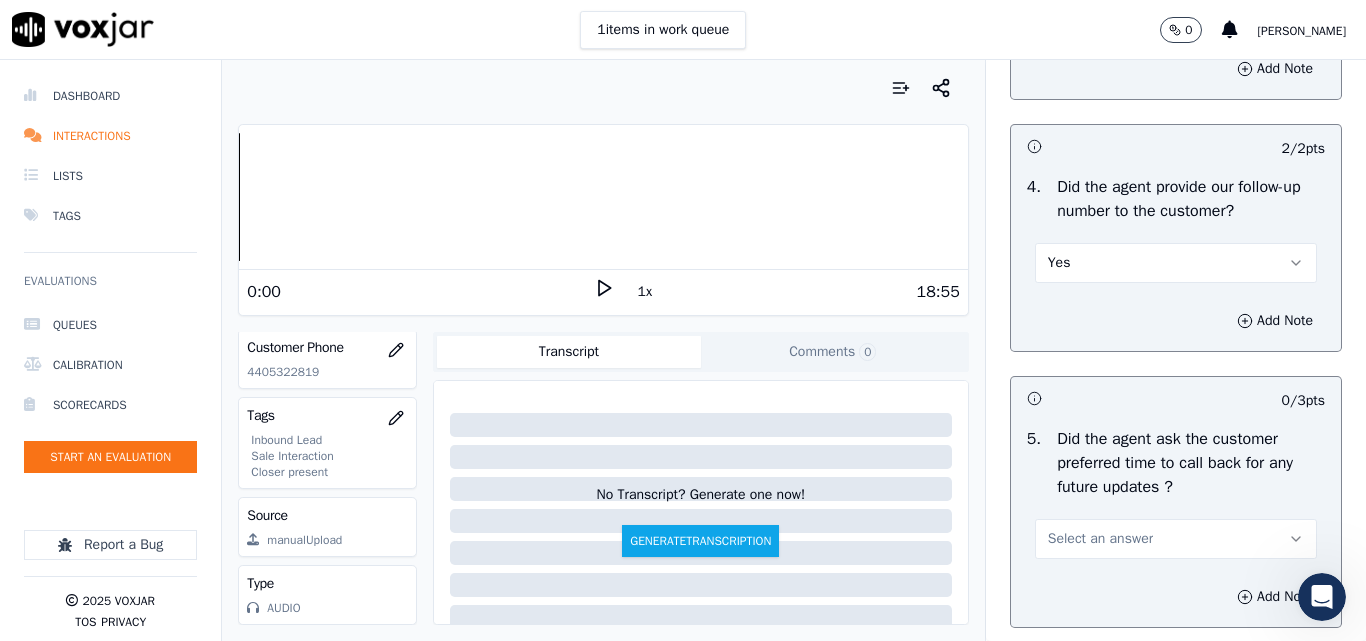 scroll, scrollTop: 5100, scrollLeft: 0, axis: vertical 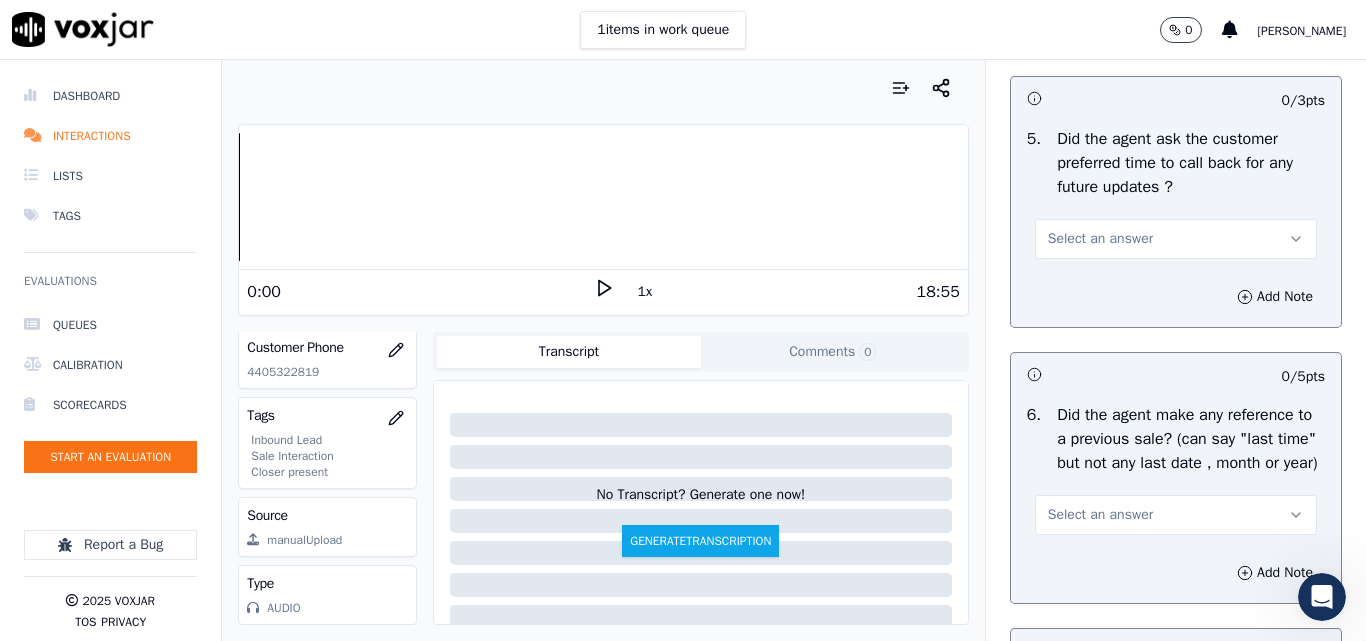 click on "Select an answer" at bounding box center [1100, 239] 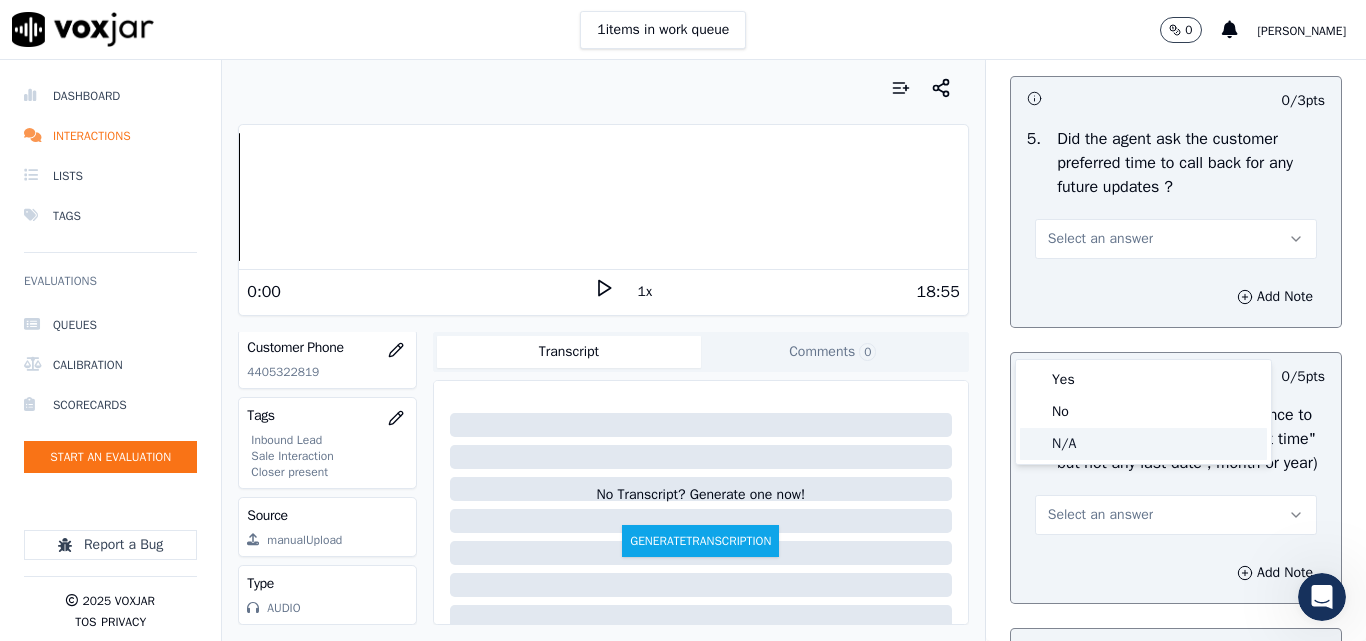 click on "N/A" 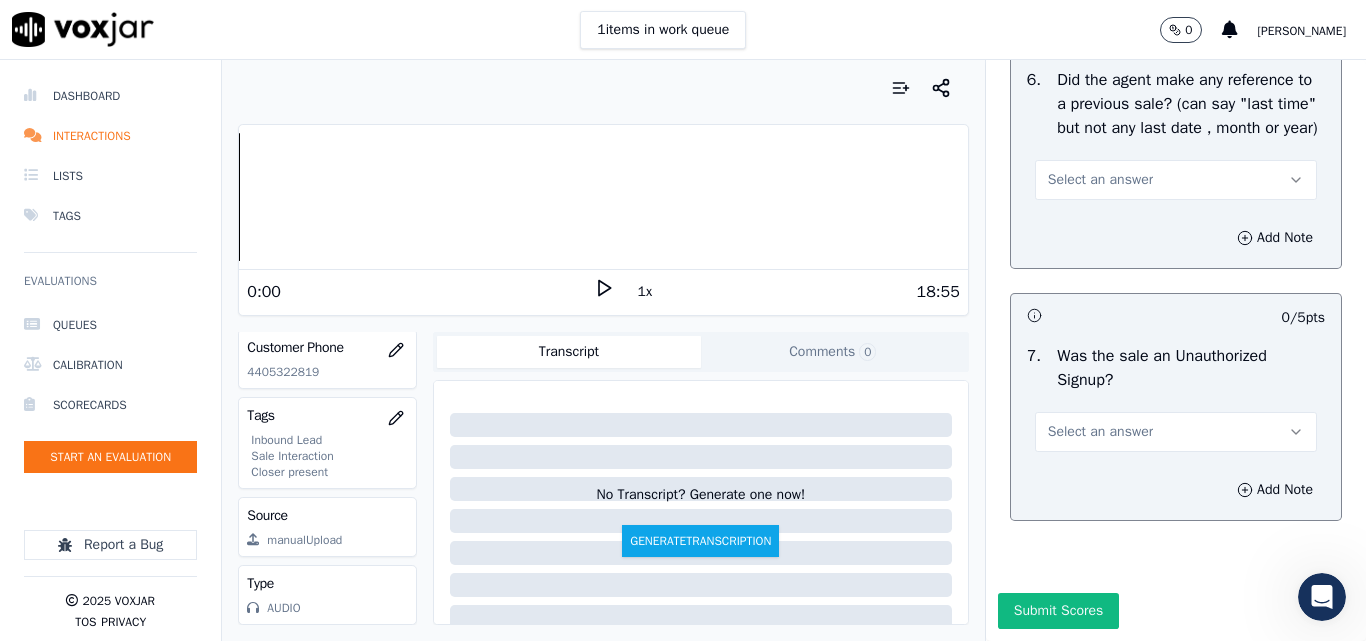 scroll, scrollTop: 5500, scrollLeft: 0, axis: vertical 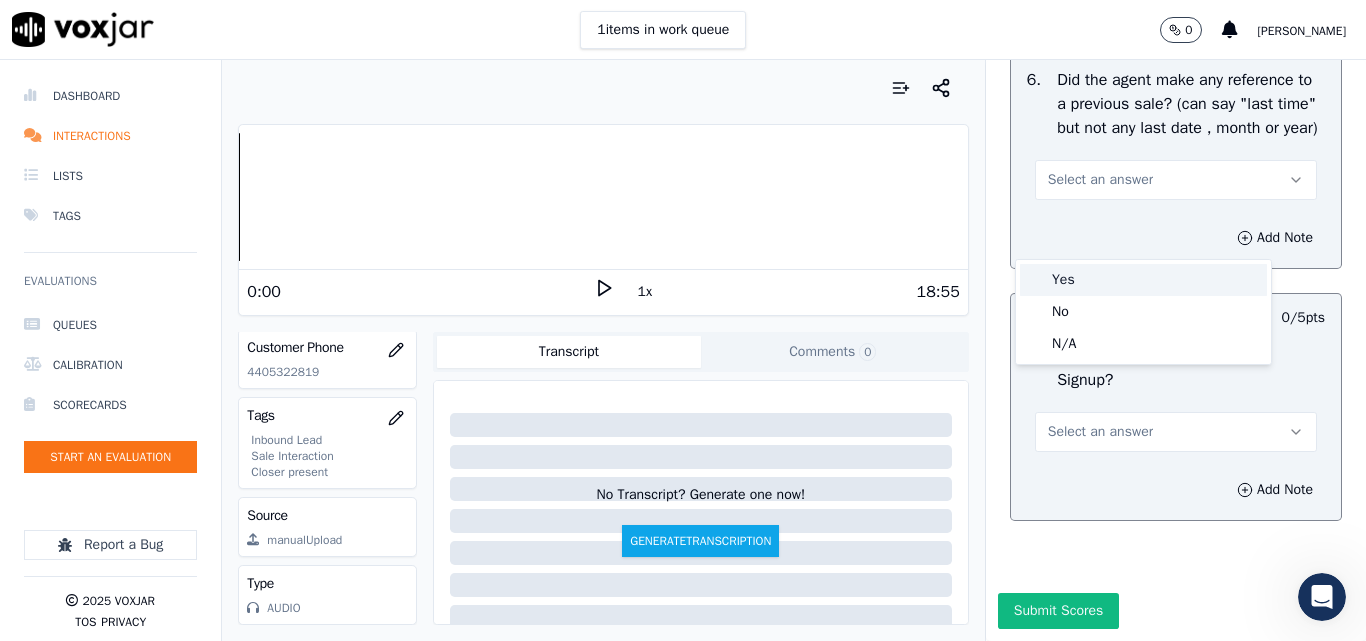click on "Yes" at bounding box center (1143, 280) 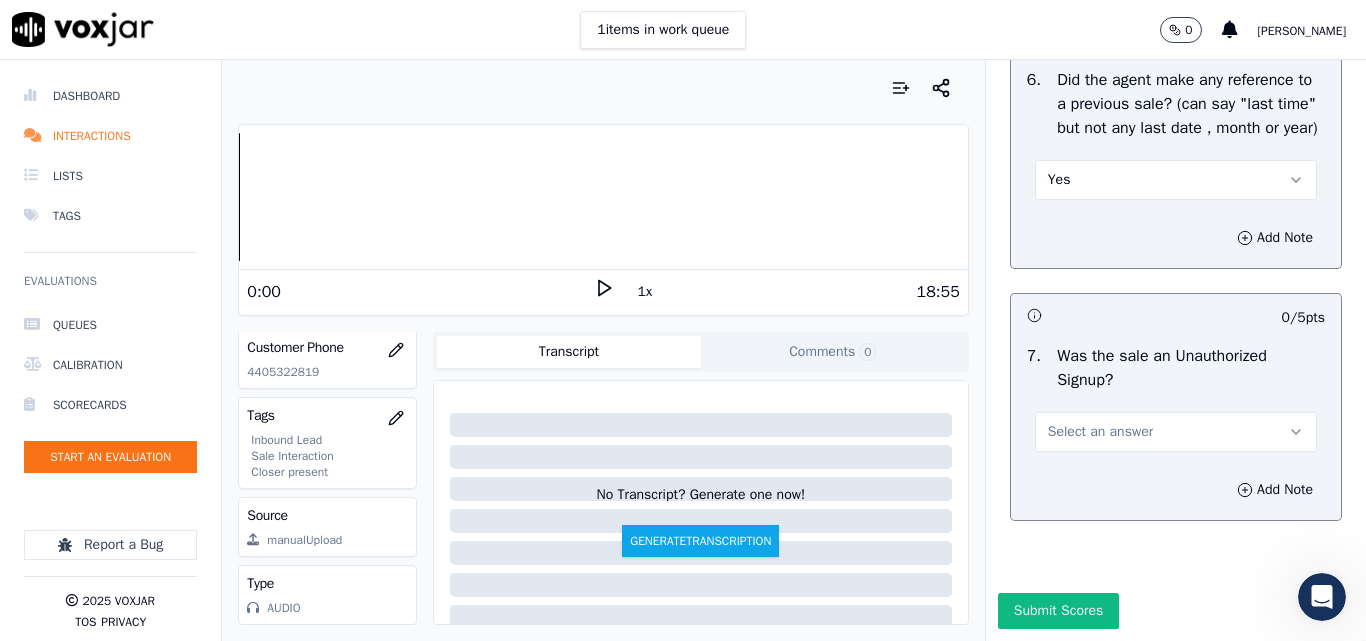 click on "Yes" at bounding box center [1176, 180] 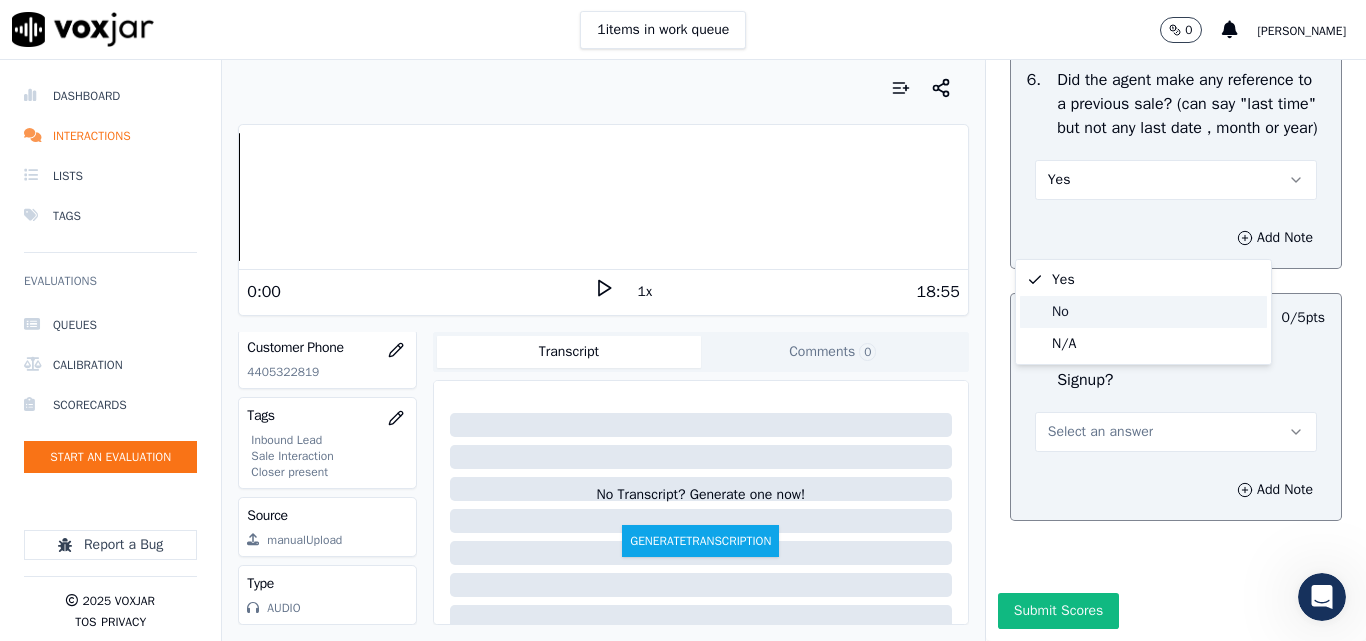 click on "No" 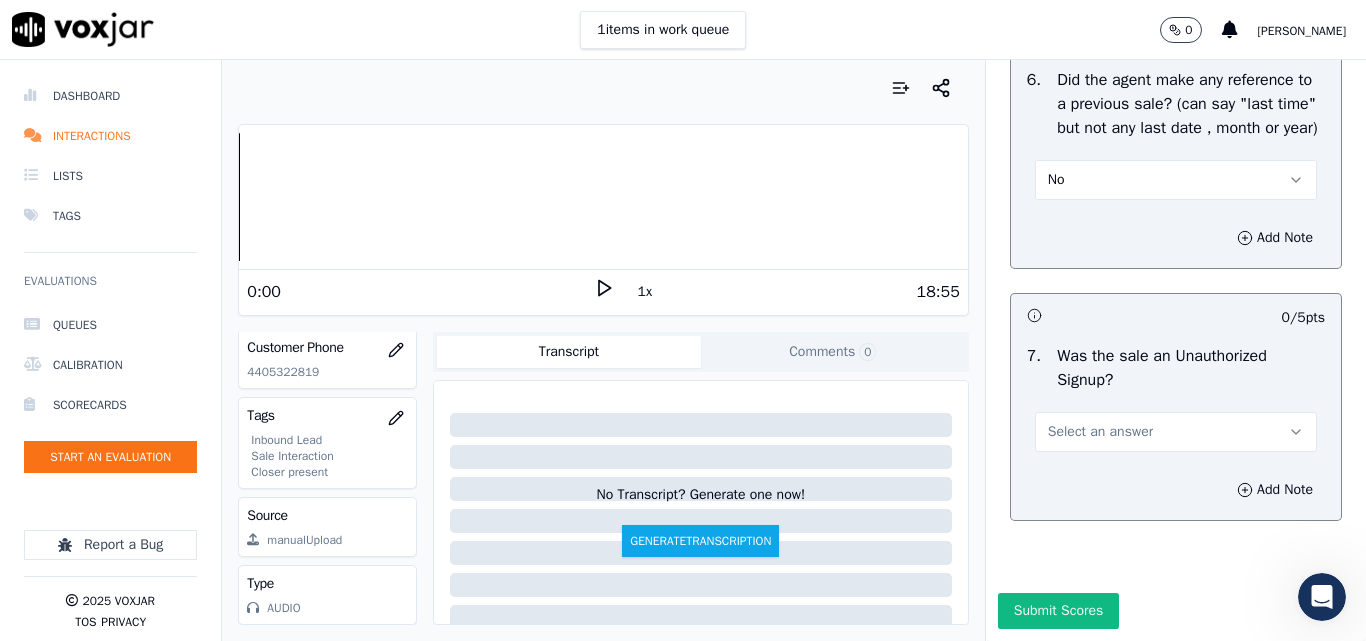 click on "Select an answer" at bounding box center [1100, 432] 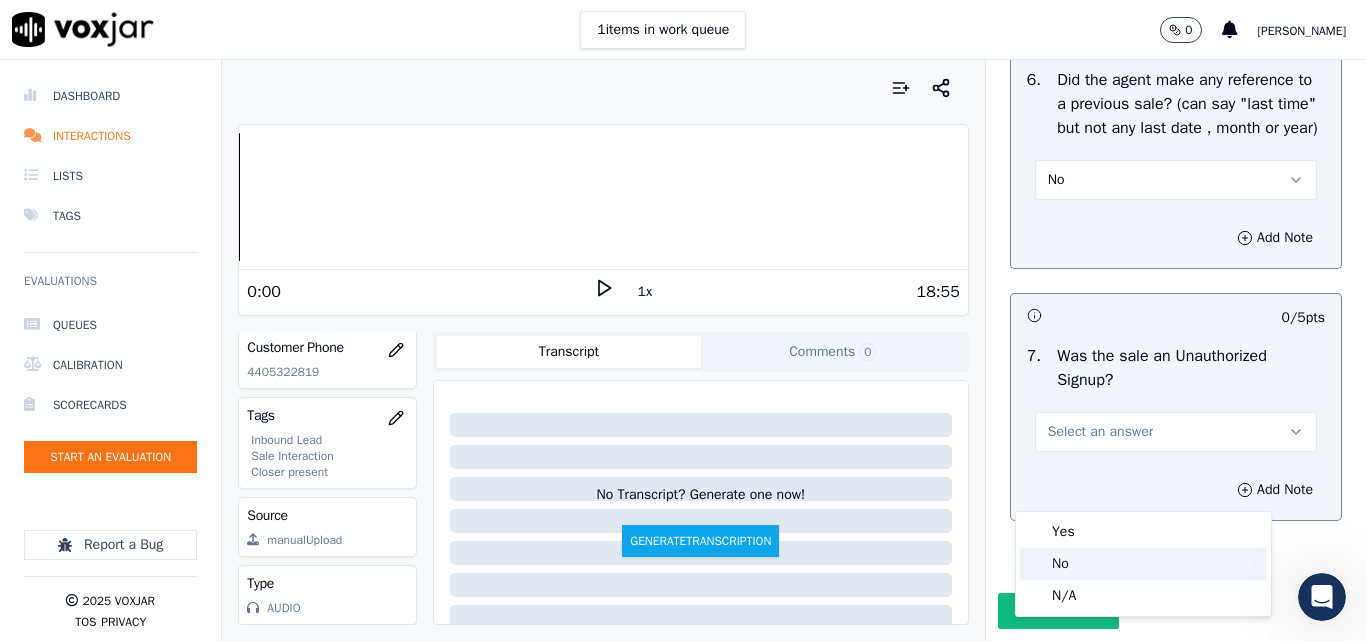 click on "No" 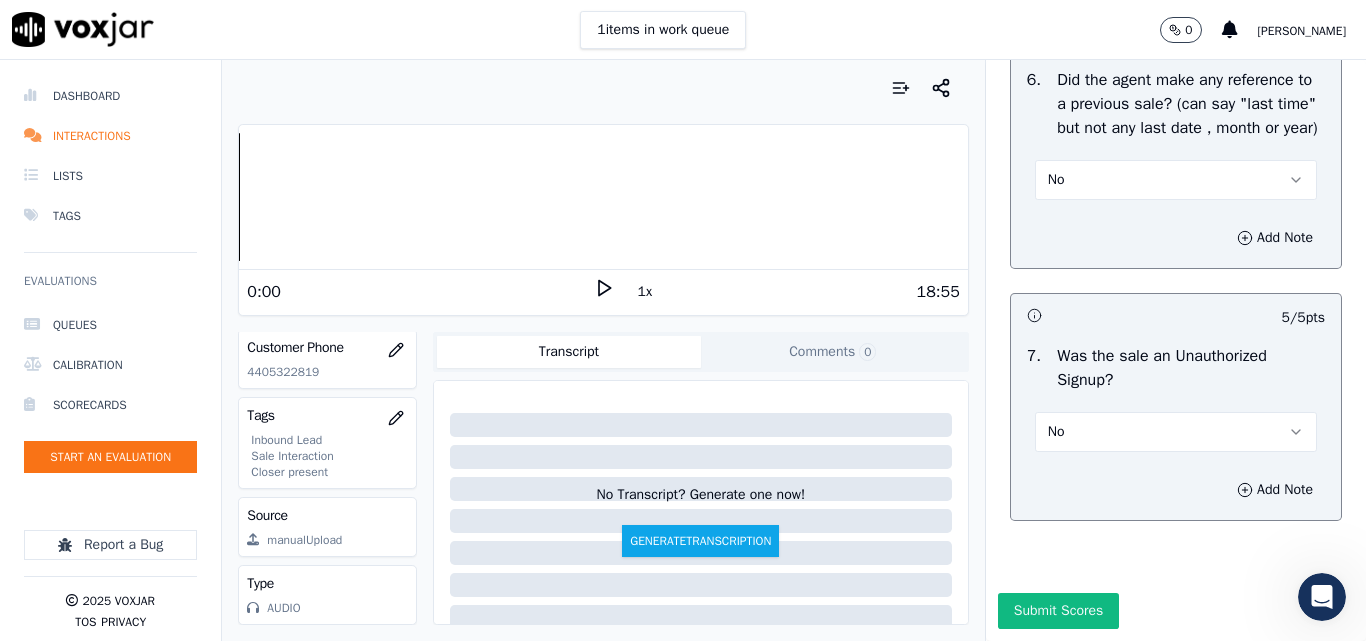 scroll, scrollTop: 5600, scrollLeft: 0, axis: vertical 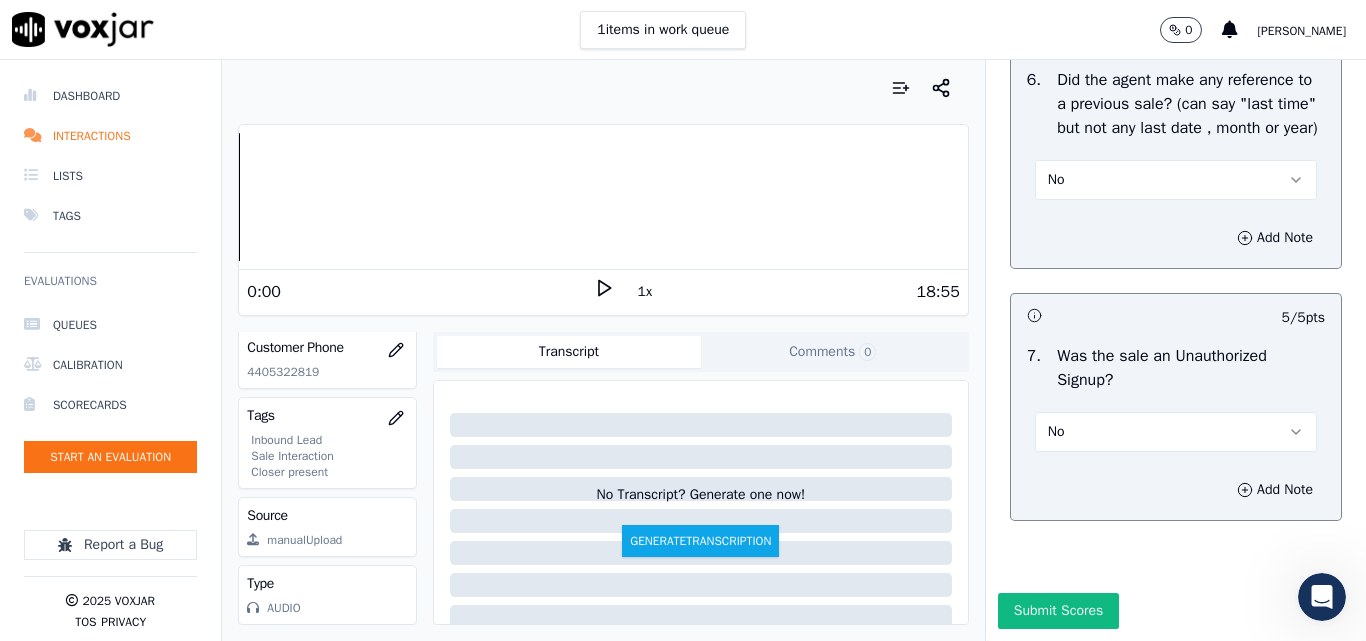 click on "Submit Scores" at bounding box center [1058, 611] 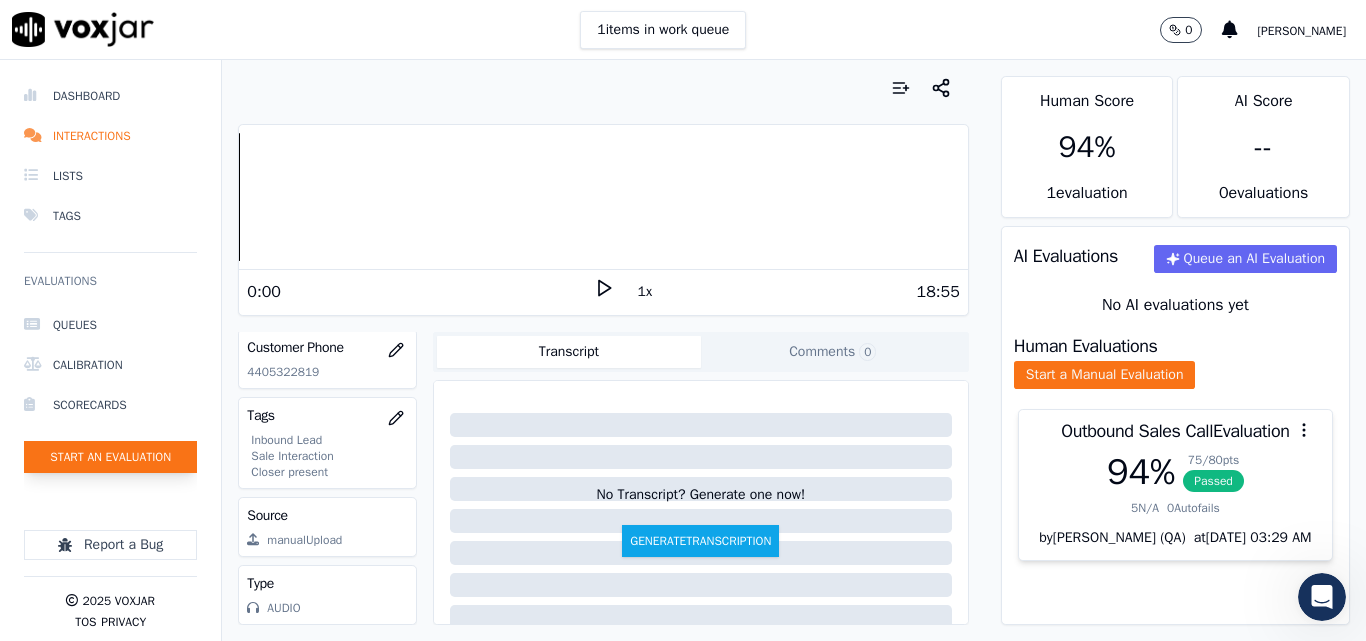 click on "Start an Evaluation" 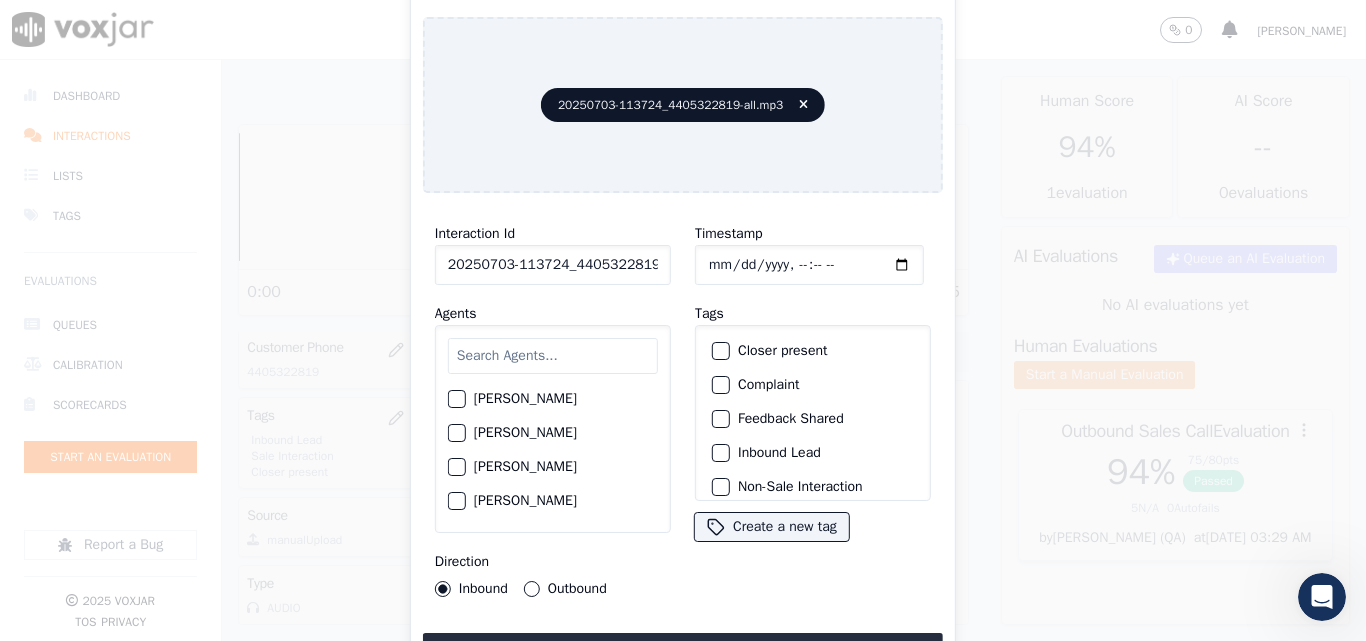 scroll, scrollTop: 0, scrollLeft: 40, axis: horizontal 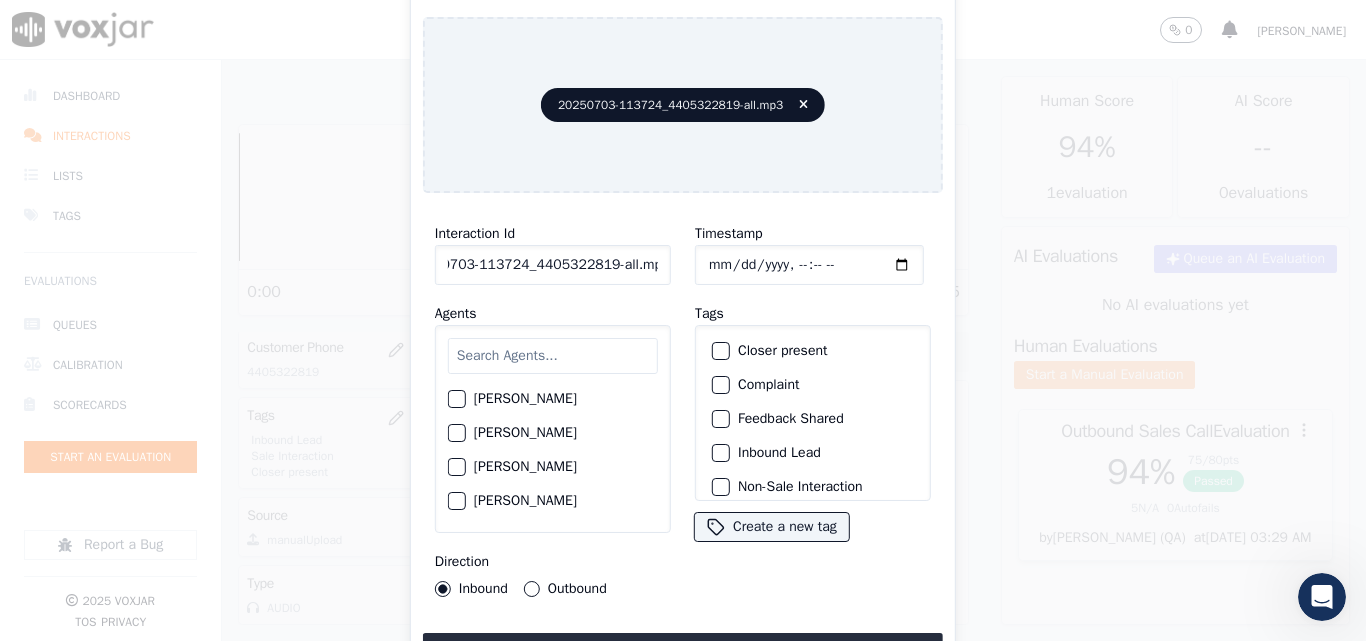drag, startPoint x: 641, startPoint y: 252, endPoint x: 779, endPoint y: 311, distance: 150.08331 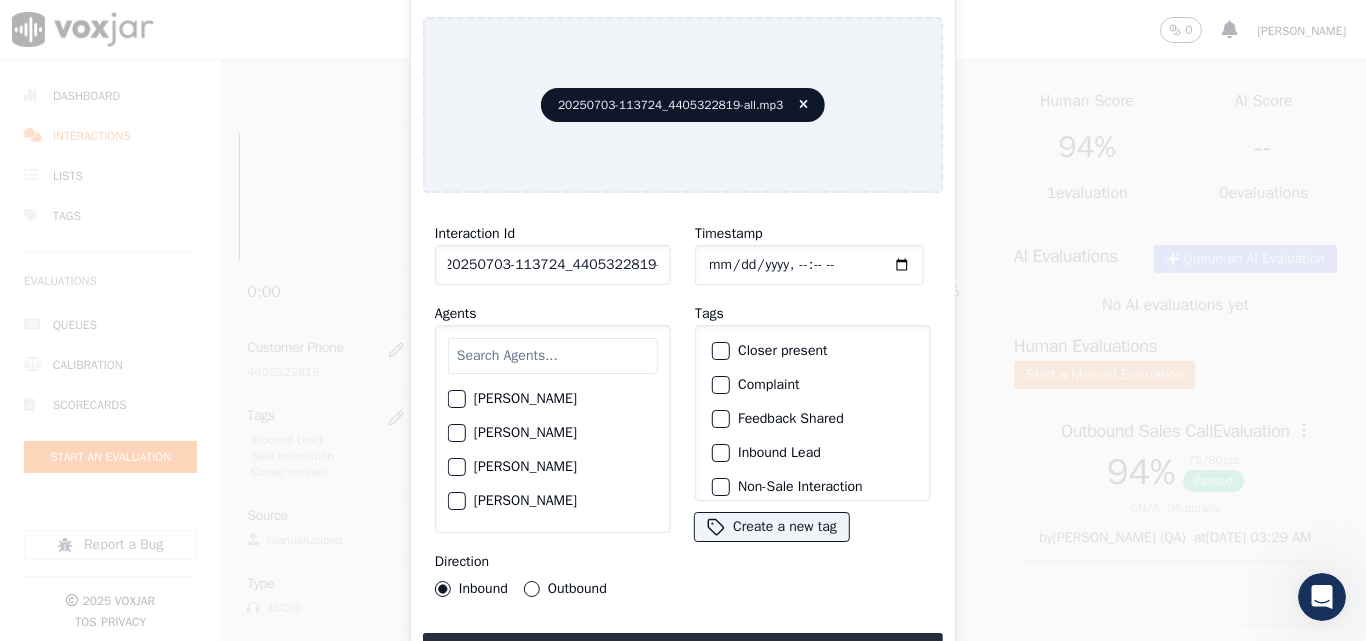 scroll, scrollTop: 0, scrollLeft: 11, axis: horizontal 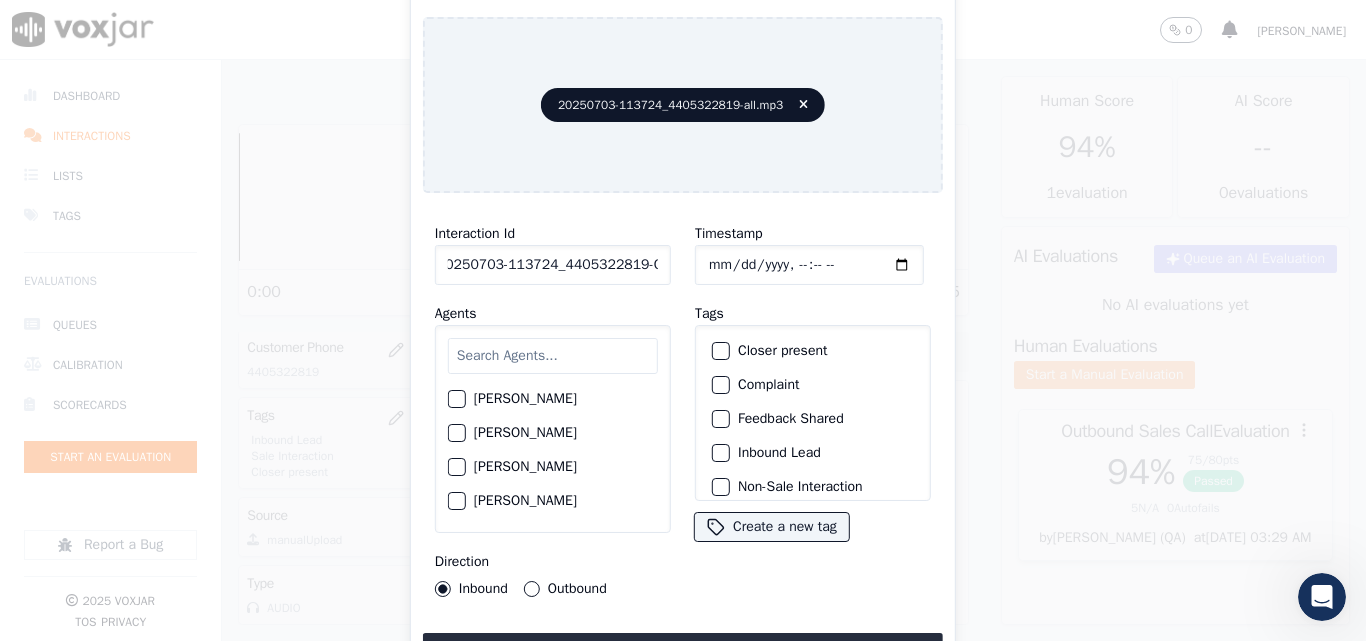 type on "20250703-113724_4405322819-C1" 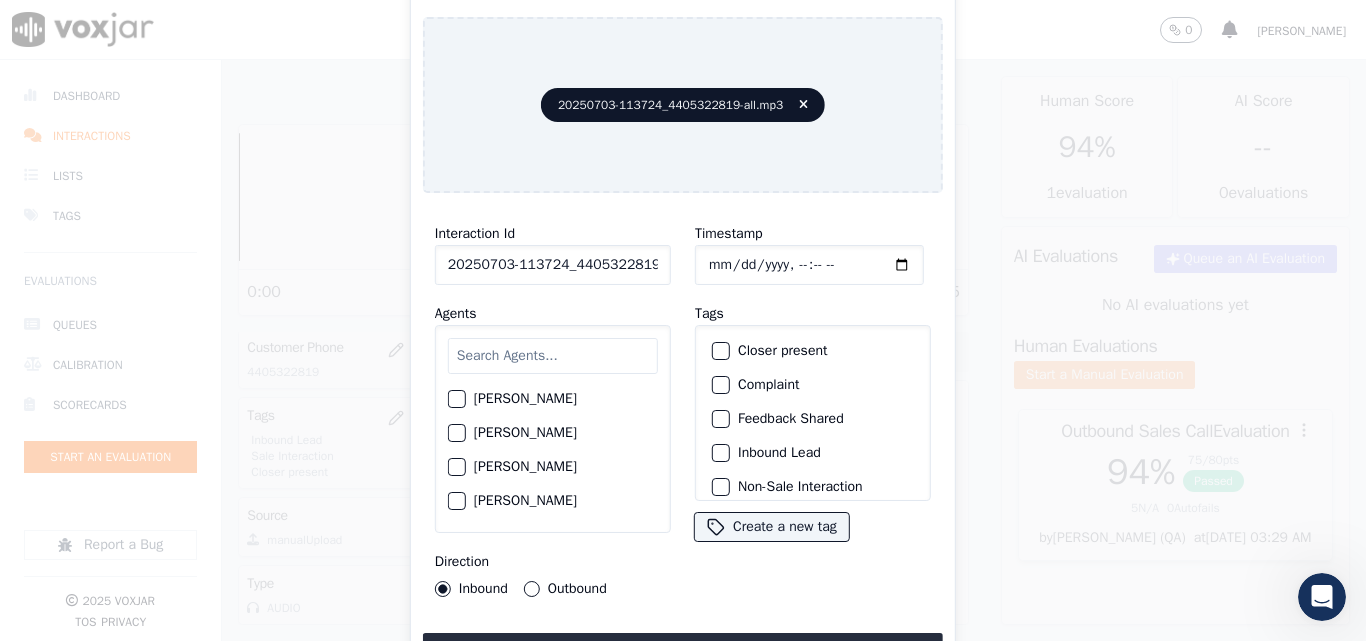 type on "[DATE]T22:01" 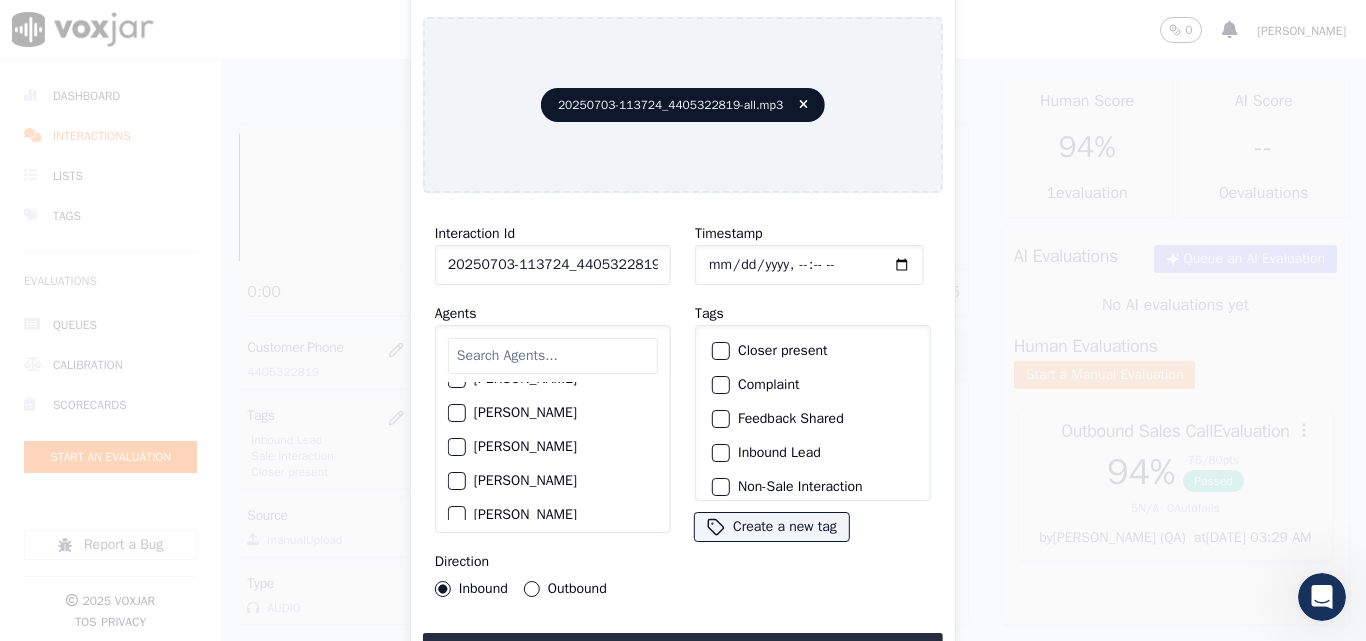 scroll, scrollTop: 200, scrollLeft: 0, axis: vertical 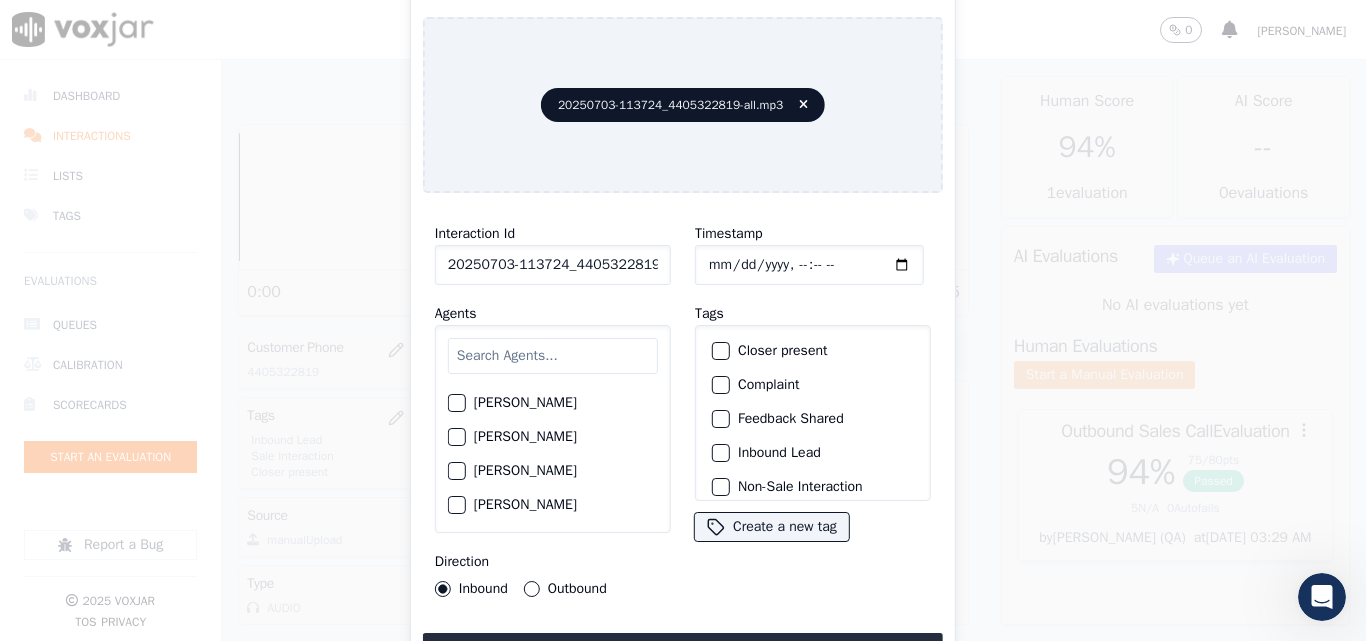 click on "Timestamp" 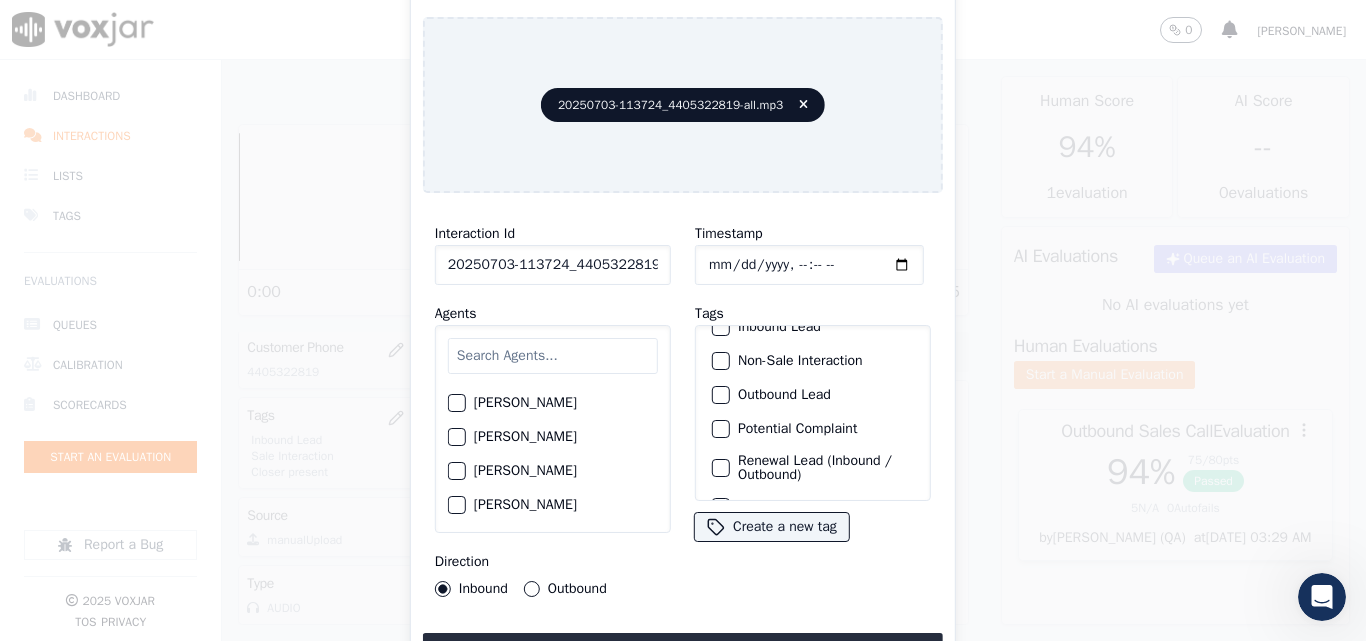 scroll, scrollTop: 173, scrollLeft: 0, axis: vertical 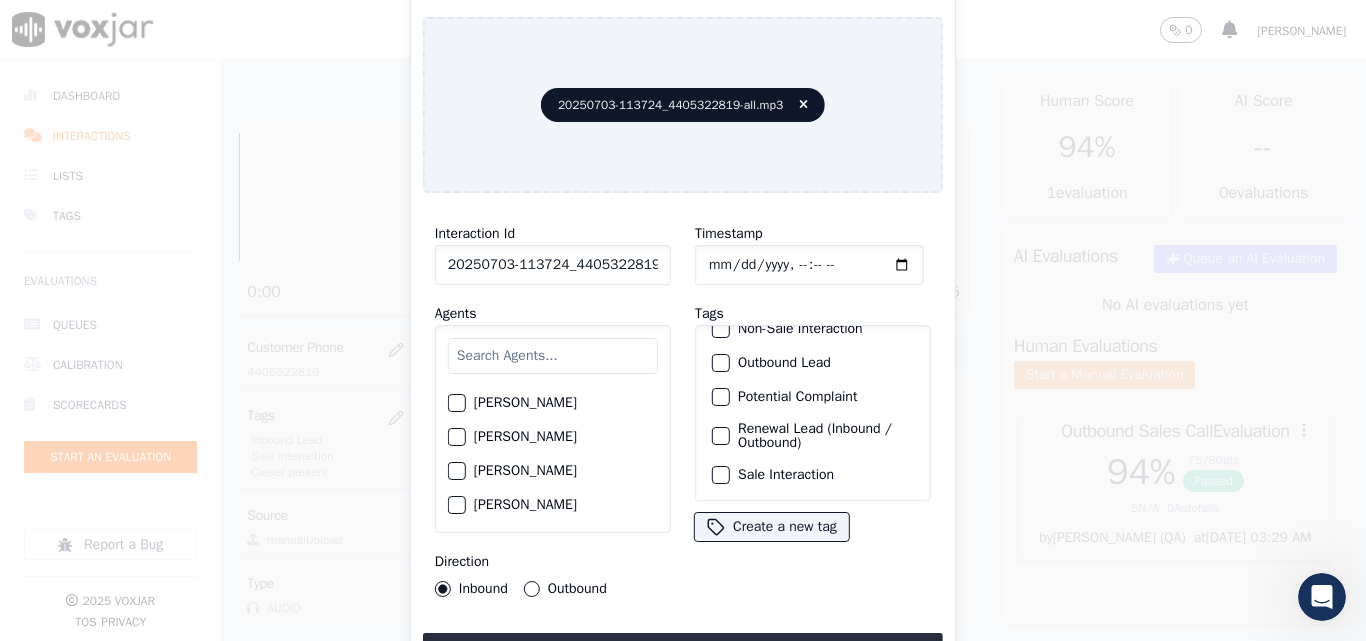click on "Renewal Lead (Inbound / Outbound)" 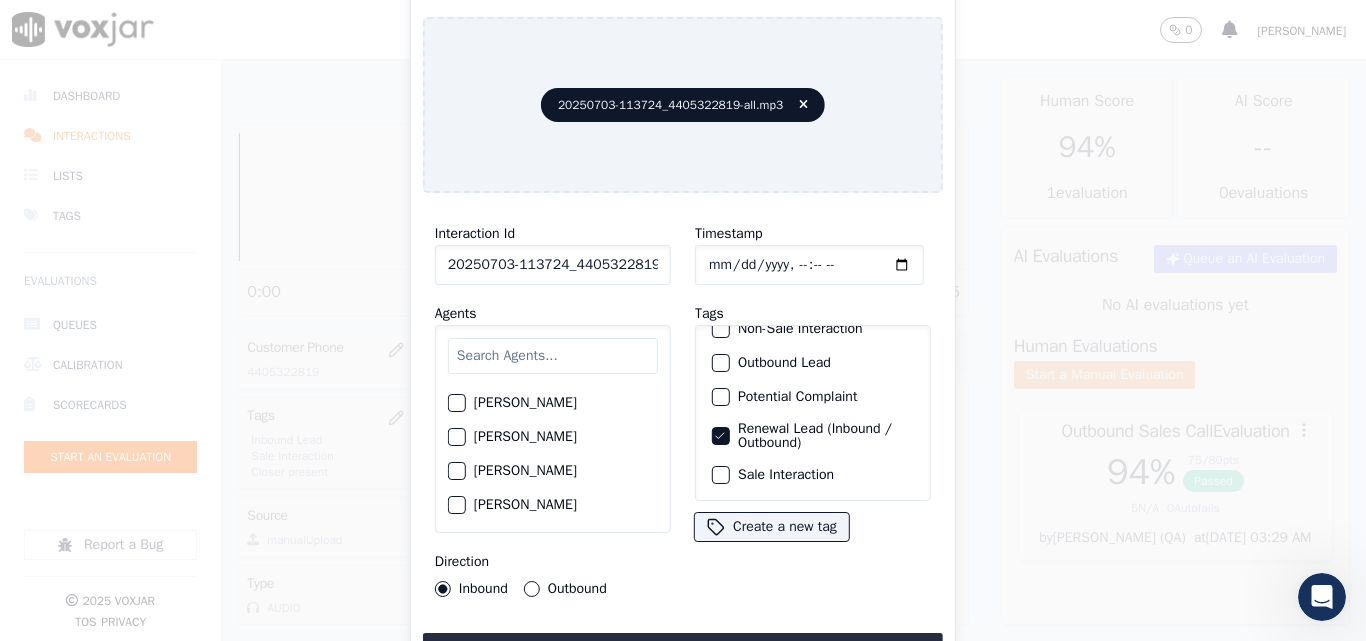 click on "Sale Interaction" 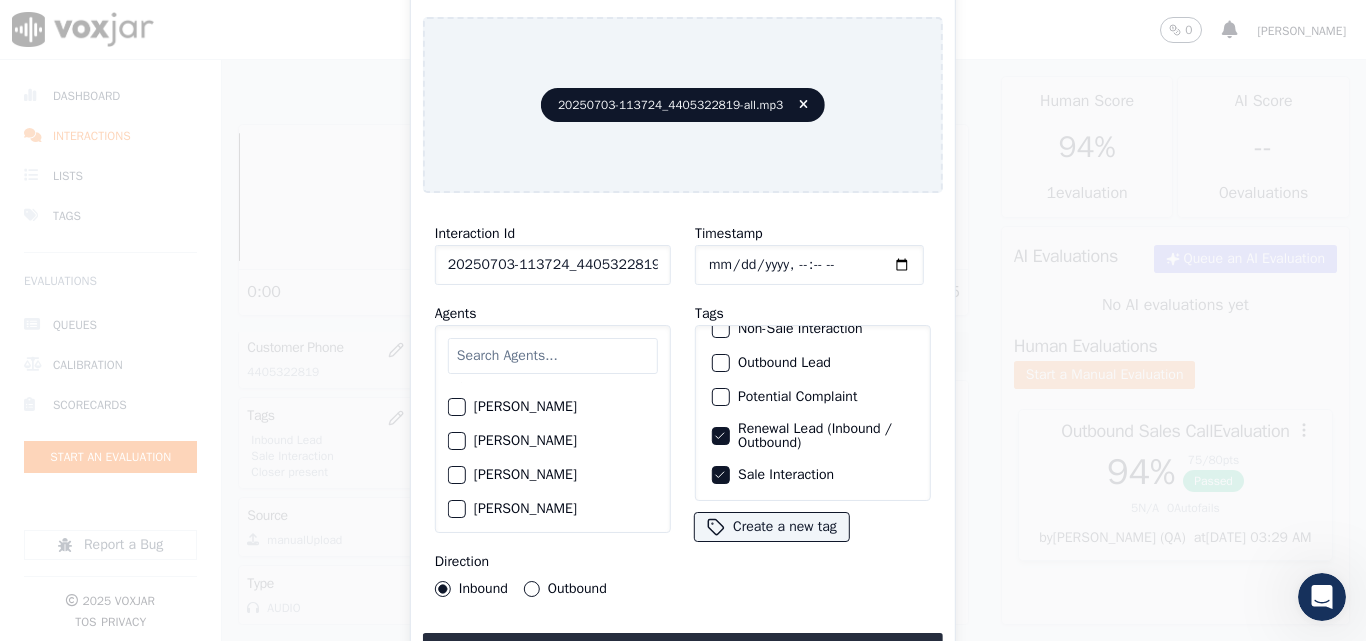 scroll, scrollTop: 1500, scrollLeft: 0, axis: vertical 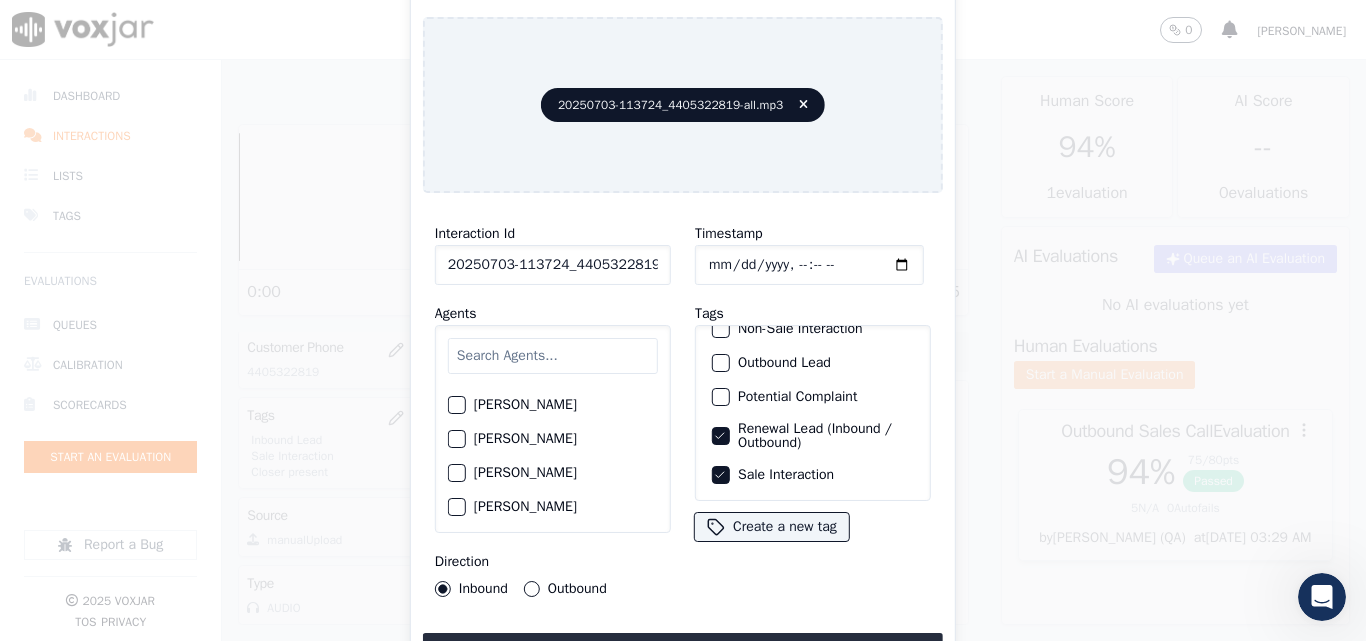 click on "[PERSON_NAME]" 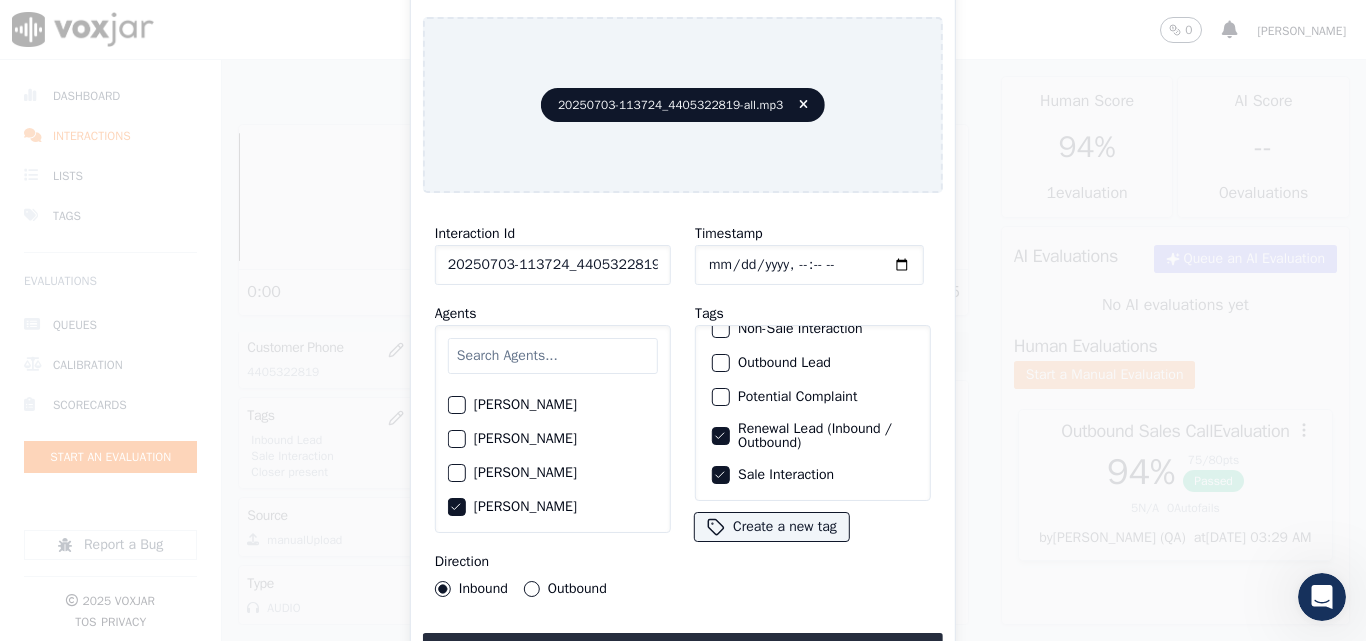 click on "Outbound" at bounding box center [532, 589] 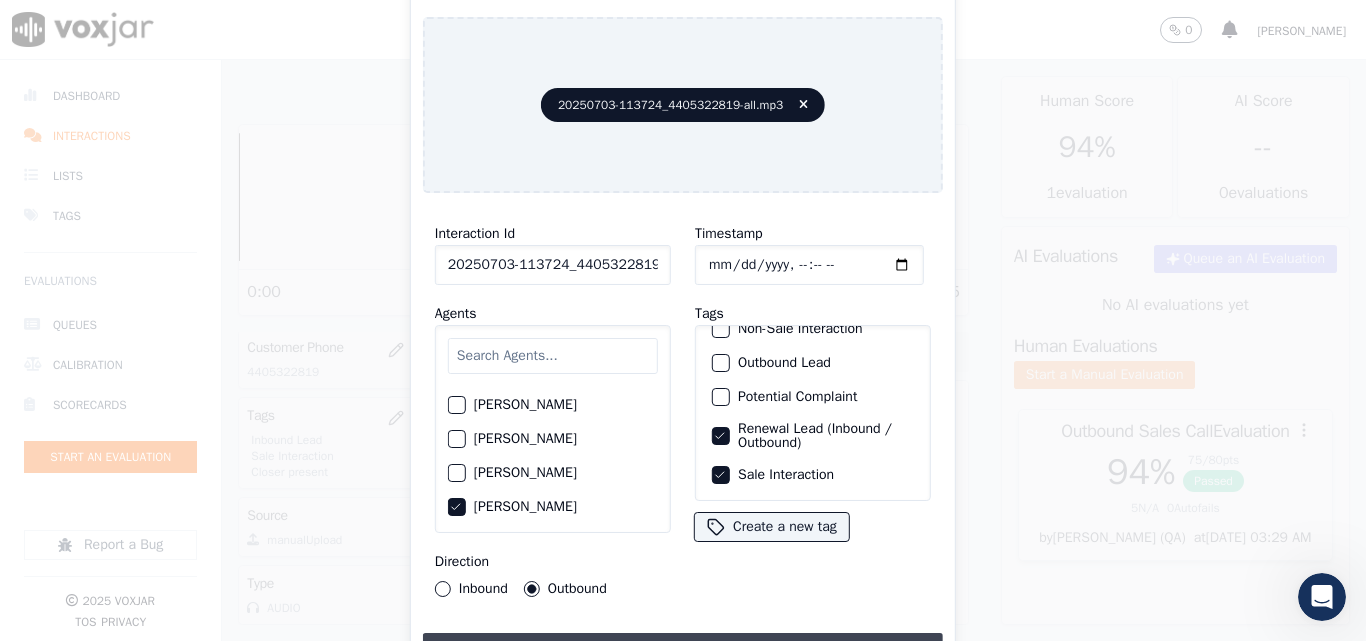click on "Upload interaction to start evaluation" at bounding box center (683, 651) 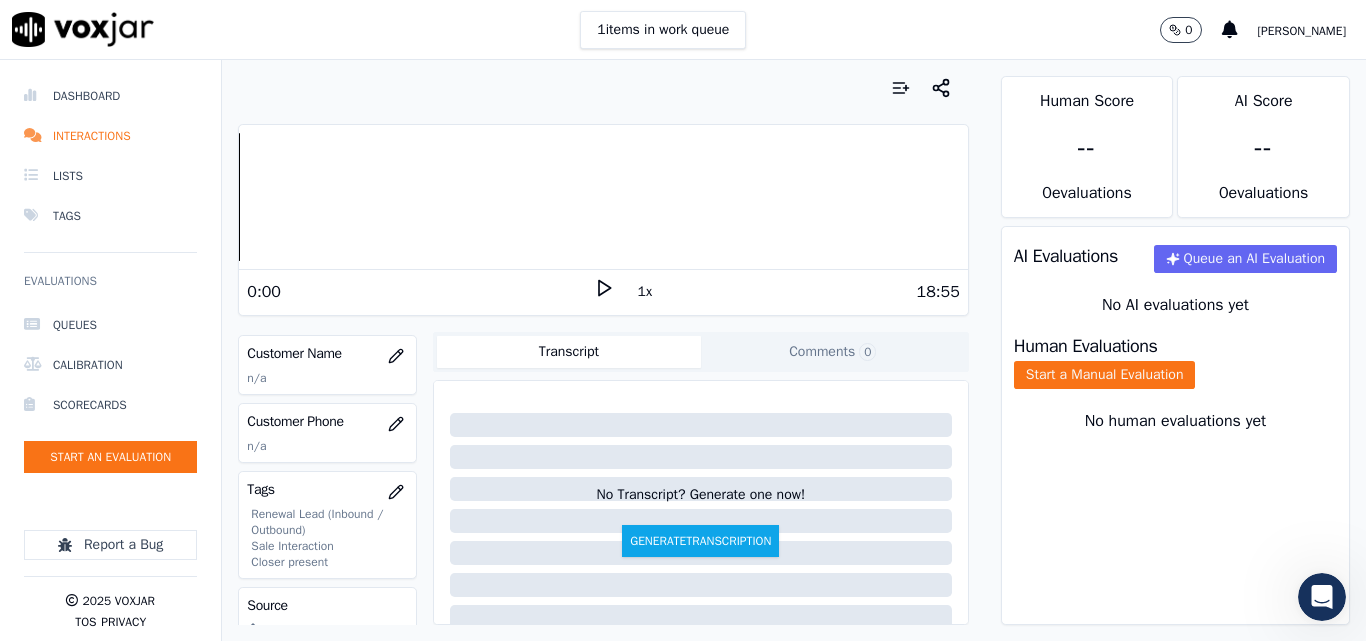 scroll, scrollTop: 300, scrollLeft: 0, axis: vertical 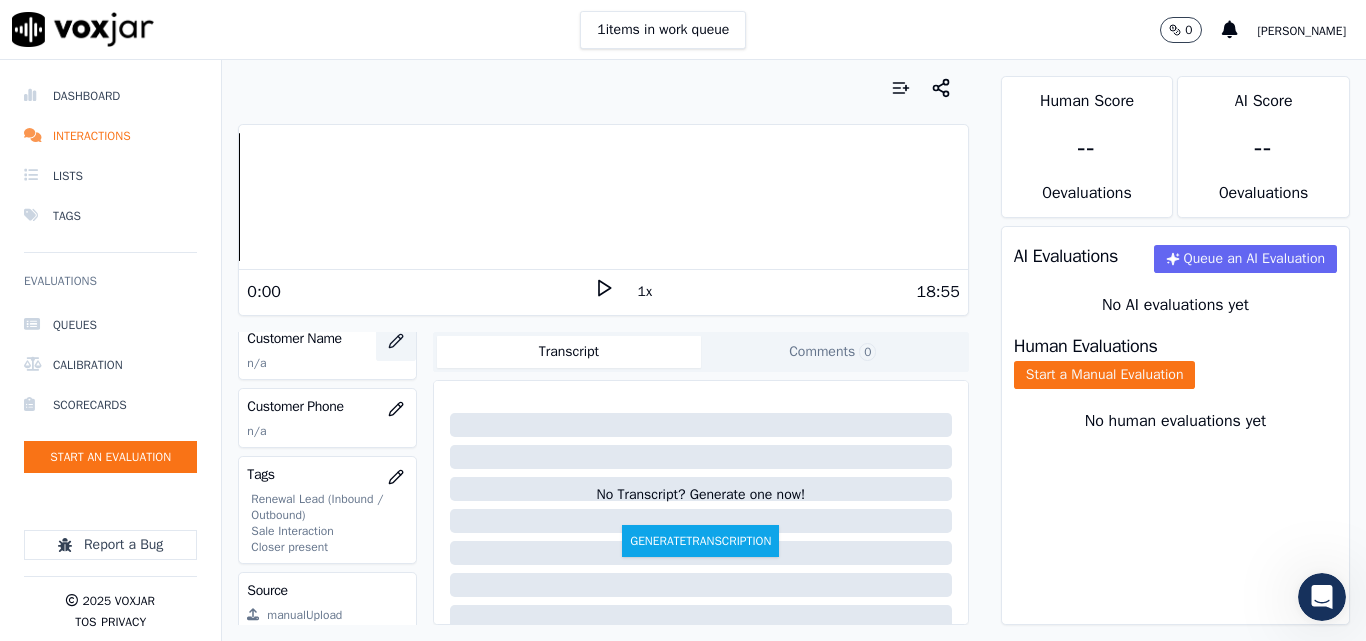 click 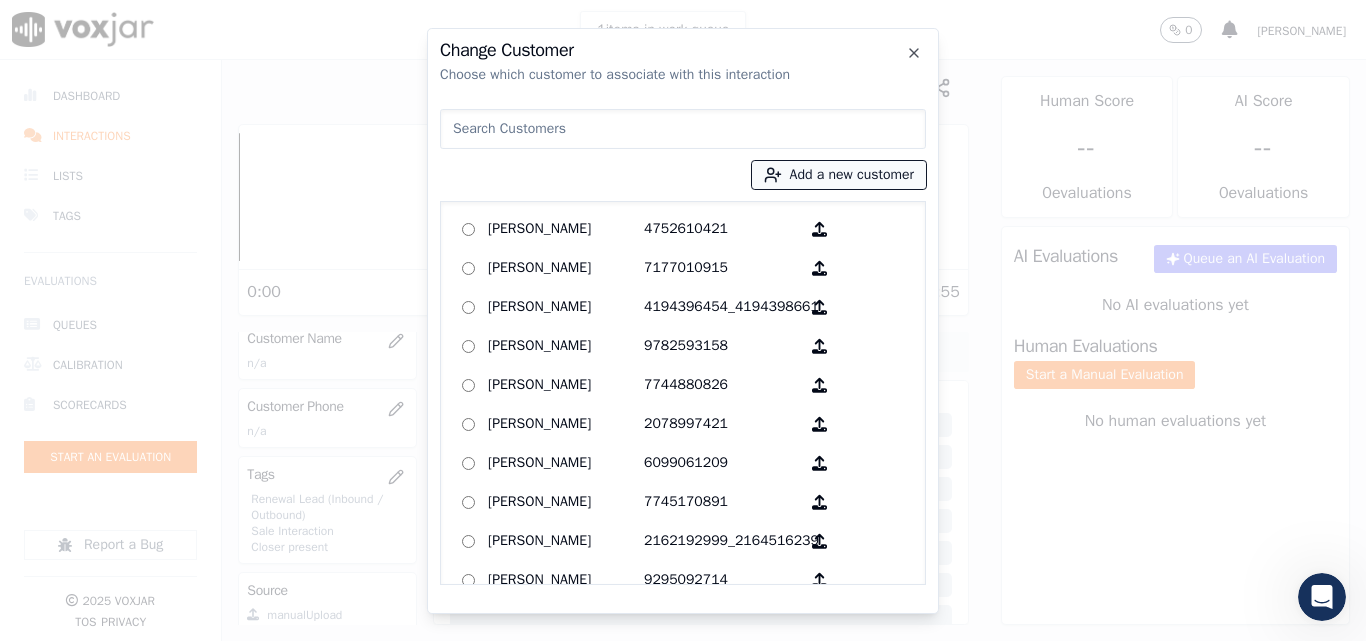 click on "Add a new customer" at bounding box center (839, 175) 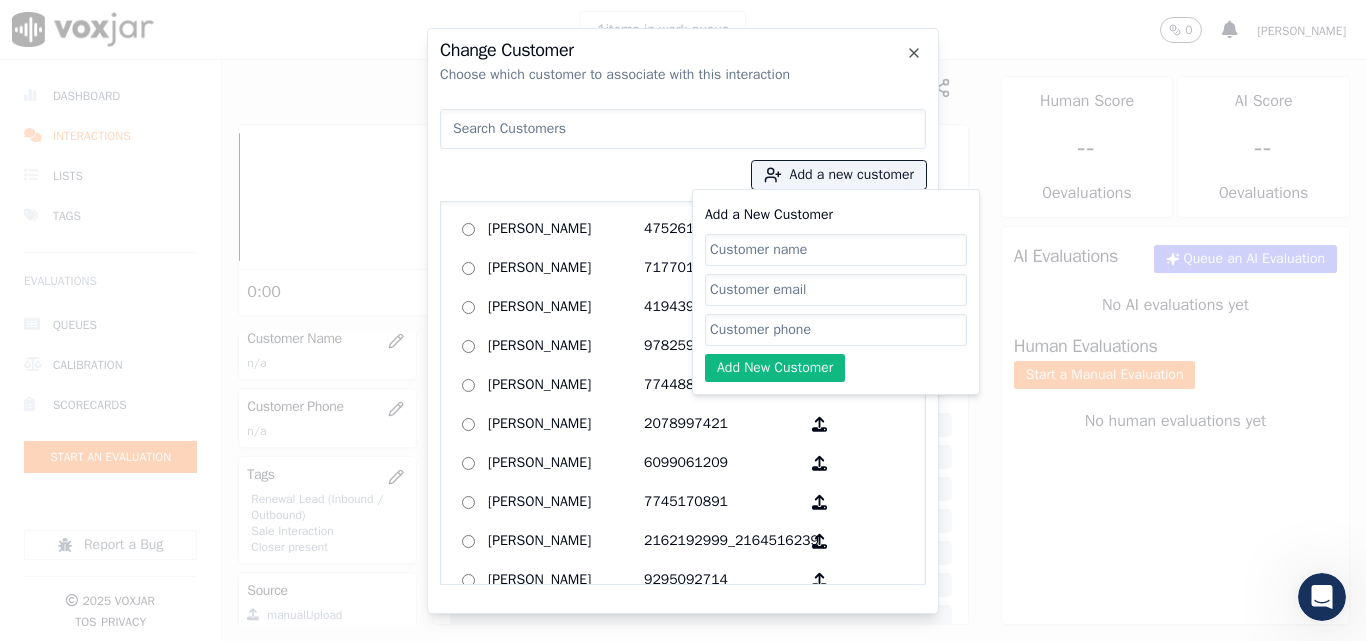 click on "Add a New Customer" 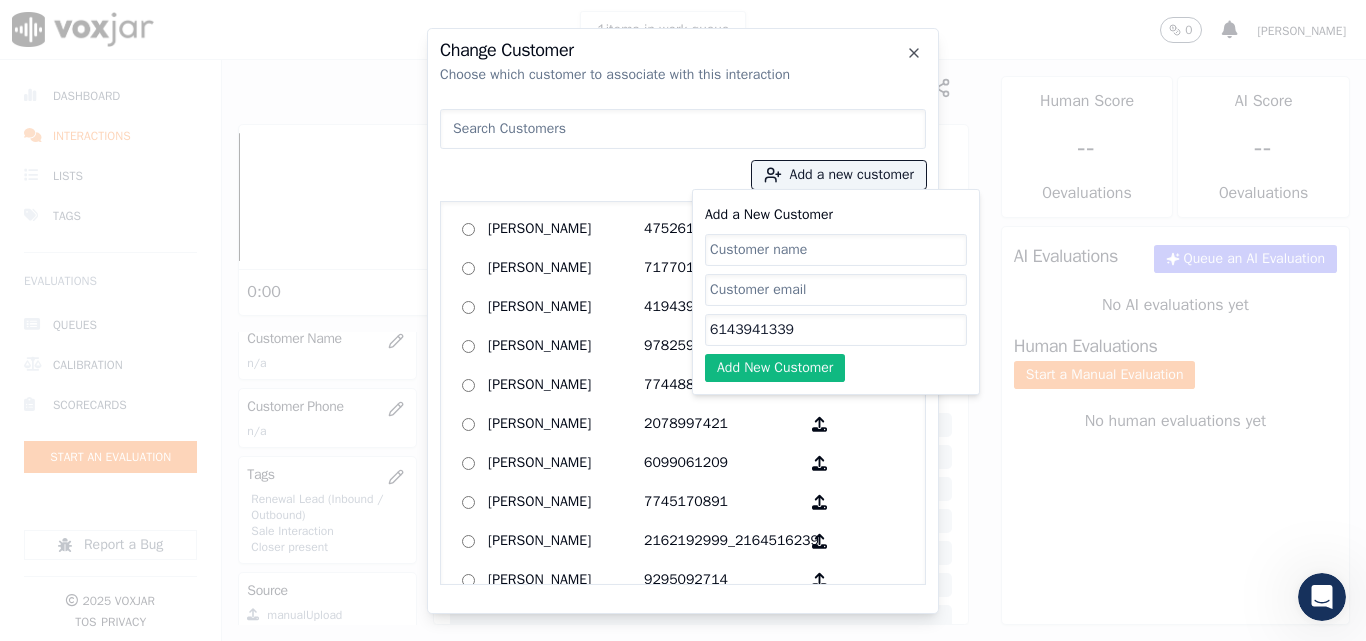 type on "6143941339" 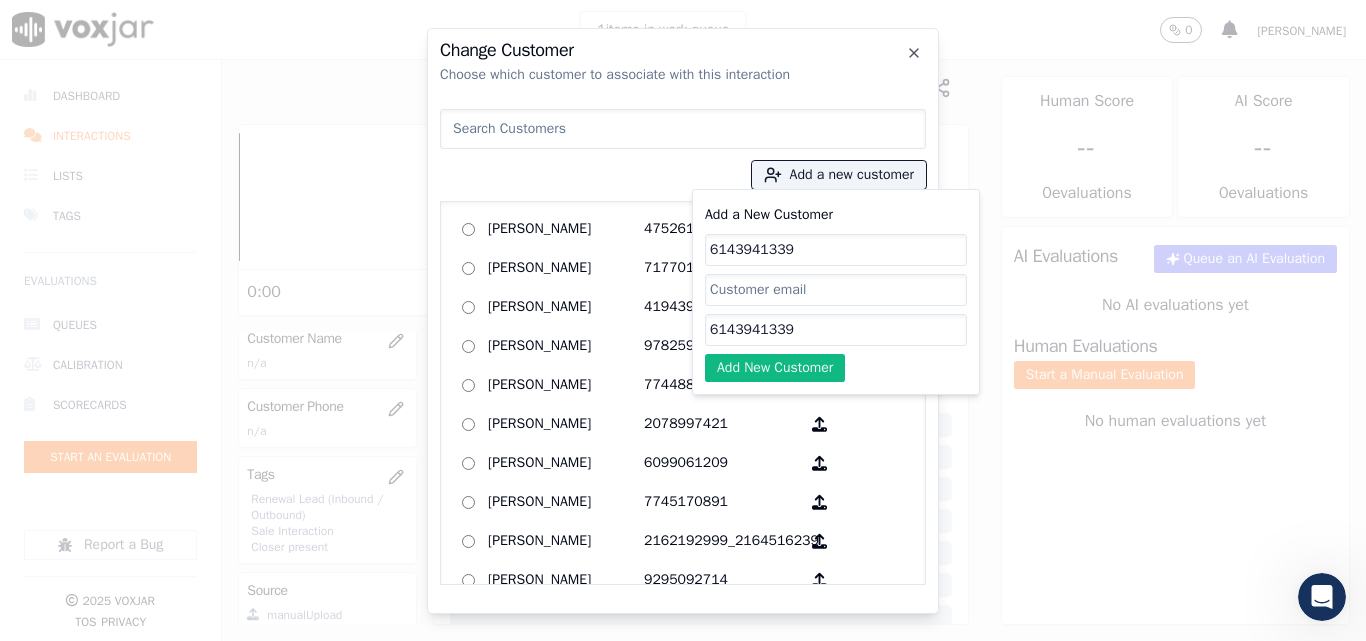 drag, startPoint x: 726, startPoint y: 254, endPoint x: 692, endPoint y: 255, distance: 34.0147 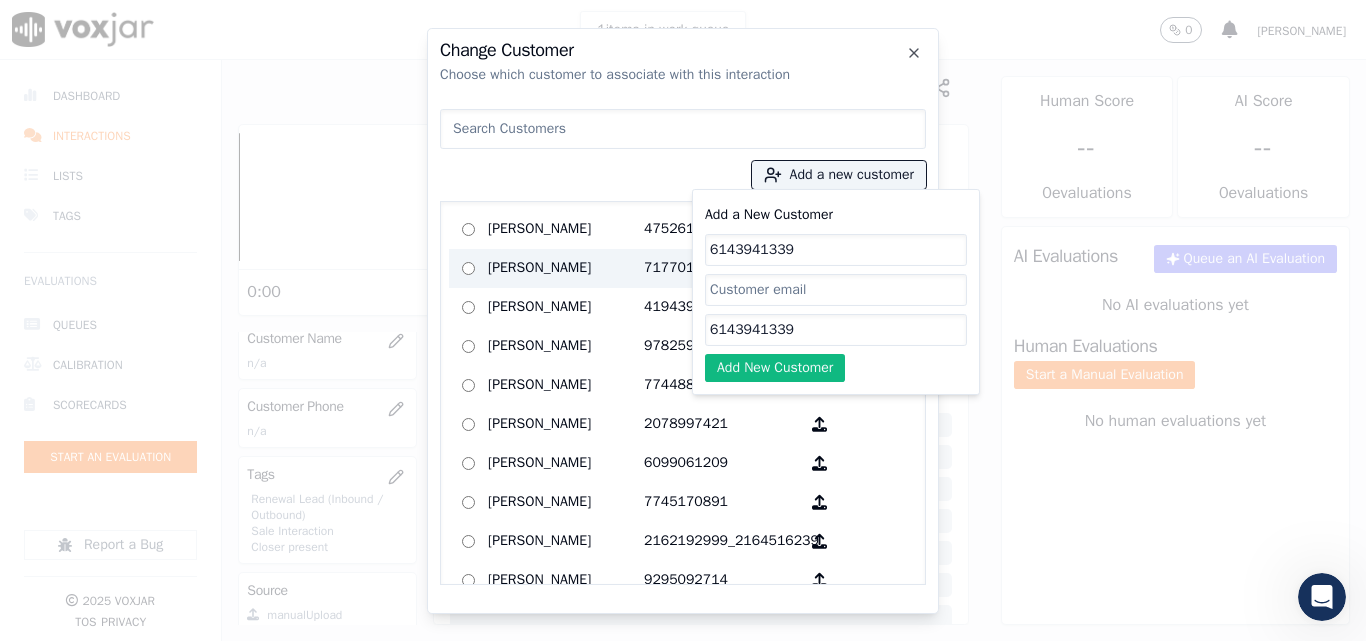 drag, startPoint x: 688, startPoint y: 249, endPoint x: 661, endPoint y: 249, distance: 27 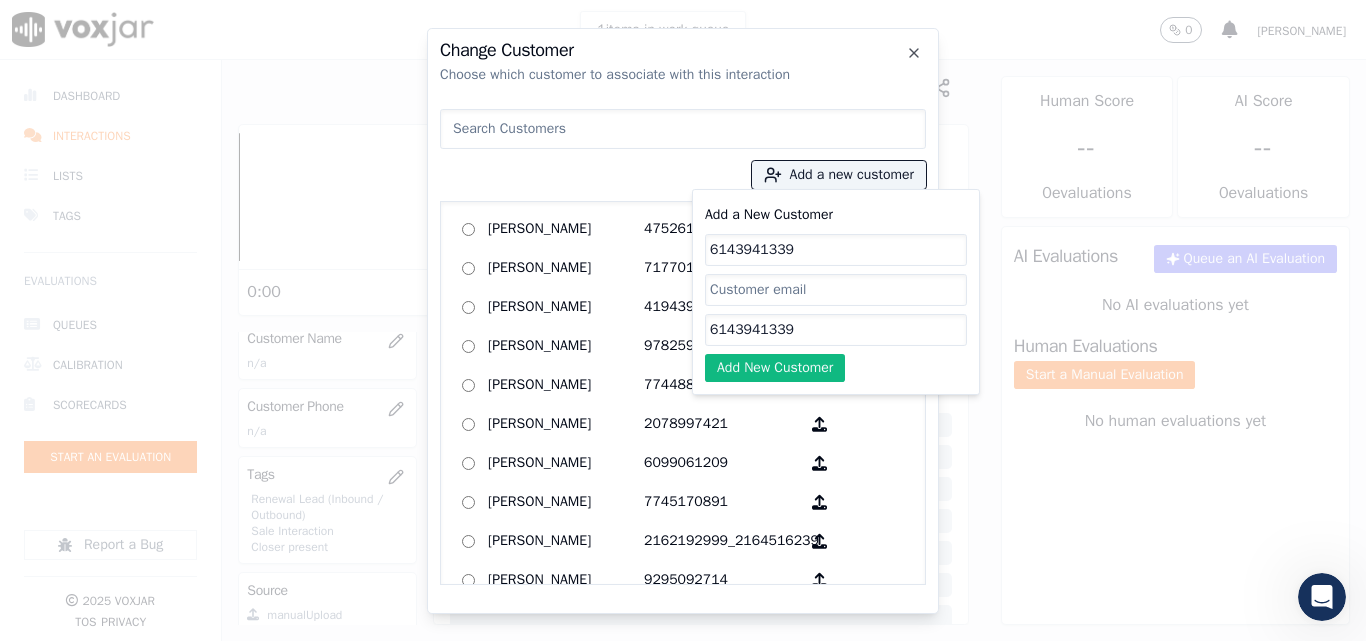 paste on ": [PERSON_NAME]" 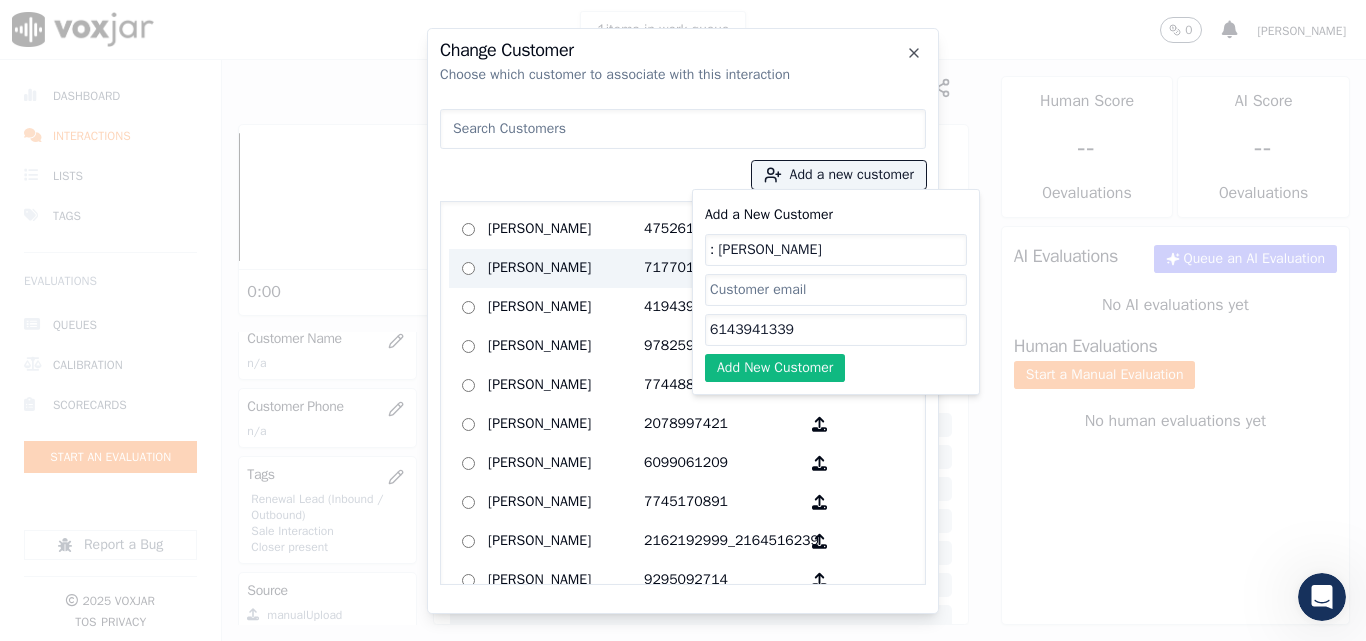 drag, startPoint x: 894, startPoint y: 254, endPoint x: 644, endPoint y: 251, distance: 250.018 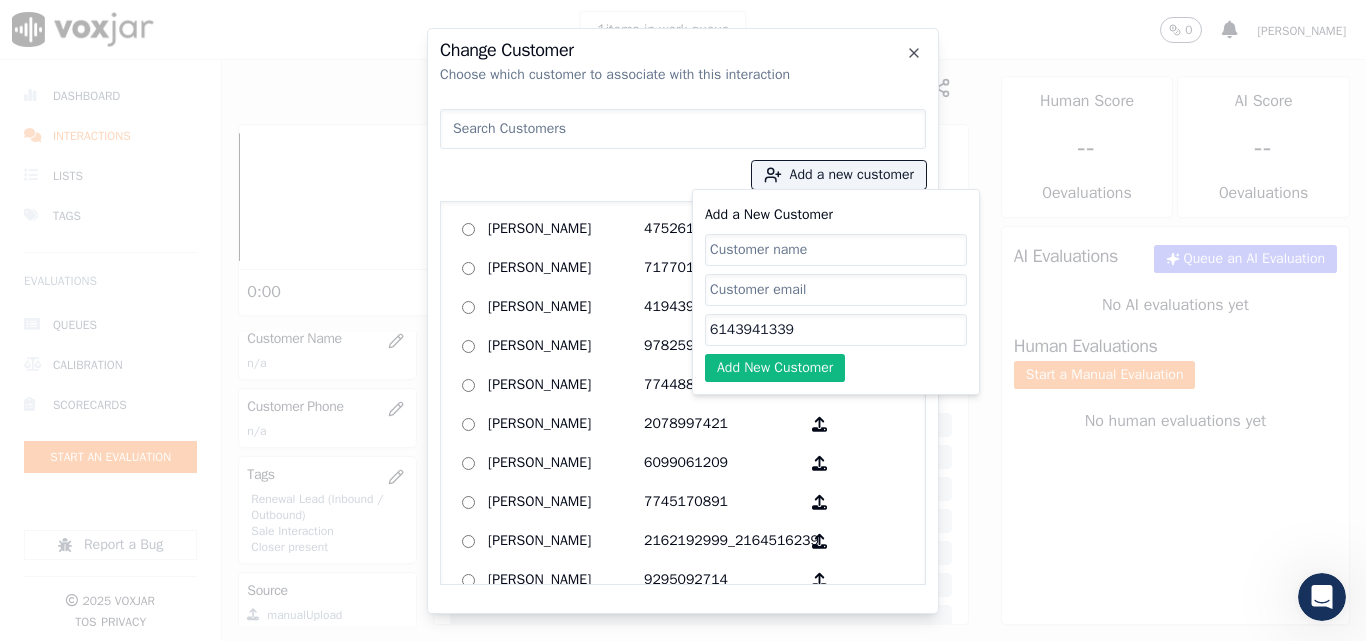 paste on "[PERSON_NAME]" 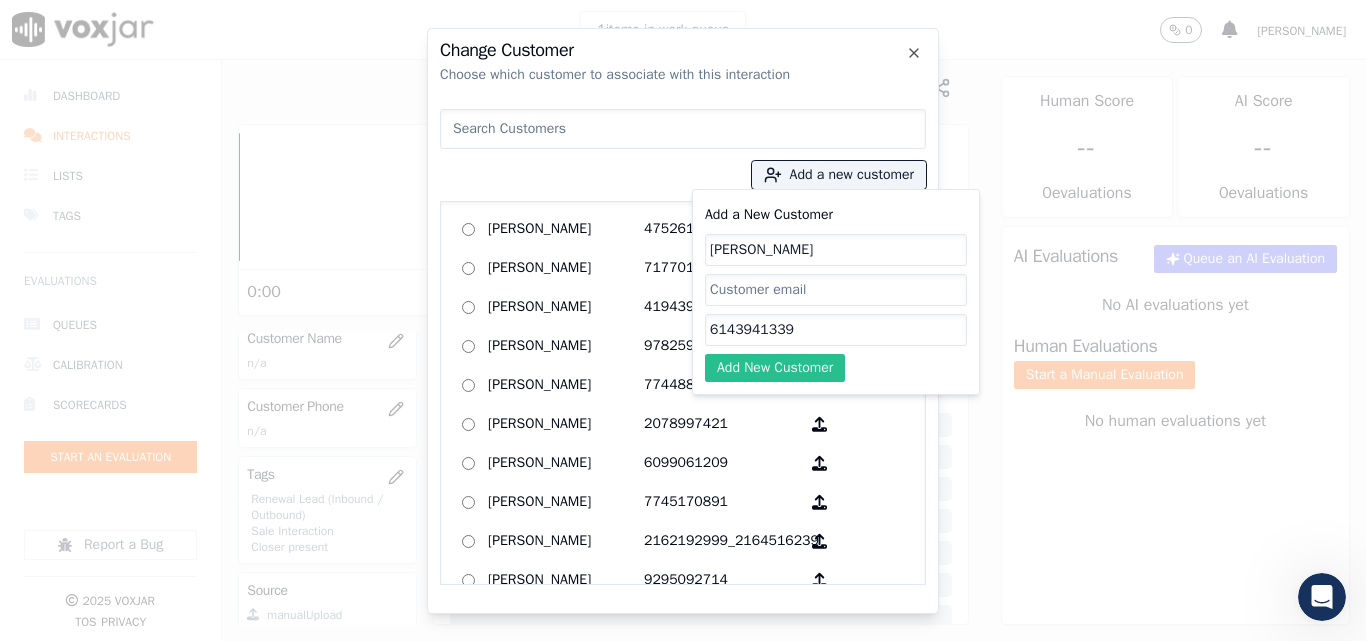 type on "[PERSON_NAME]" 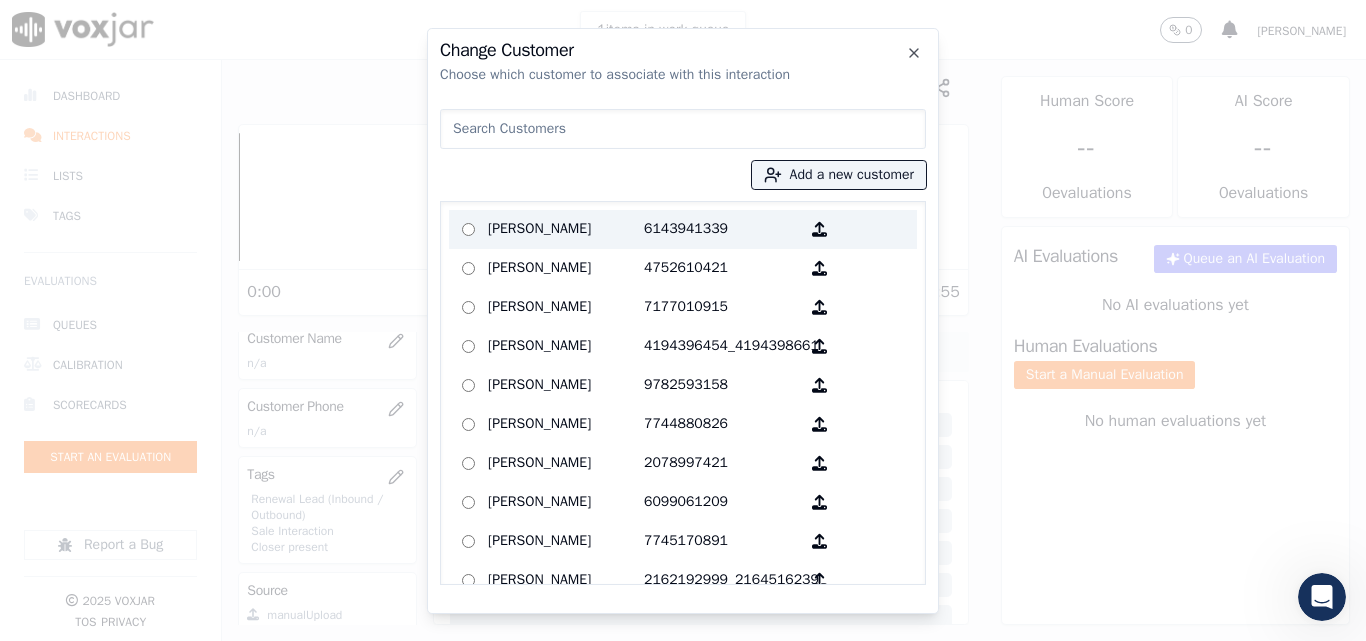 click on "[PERSON_NAME]" at bounding box center (566, 229) 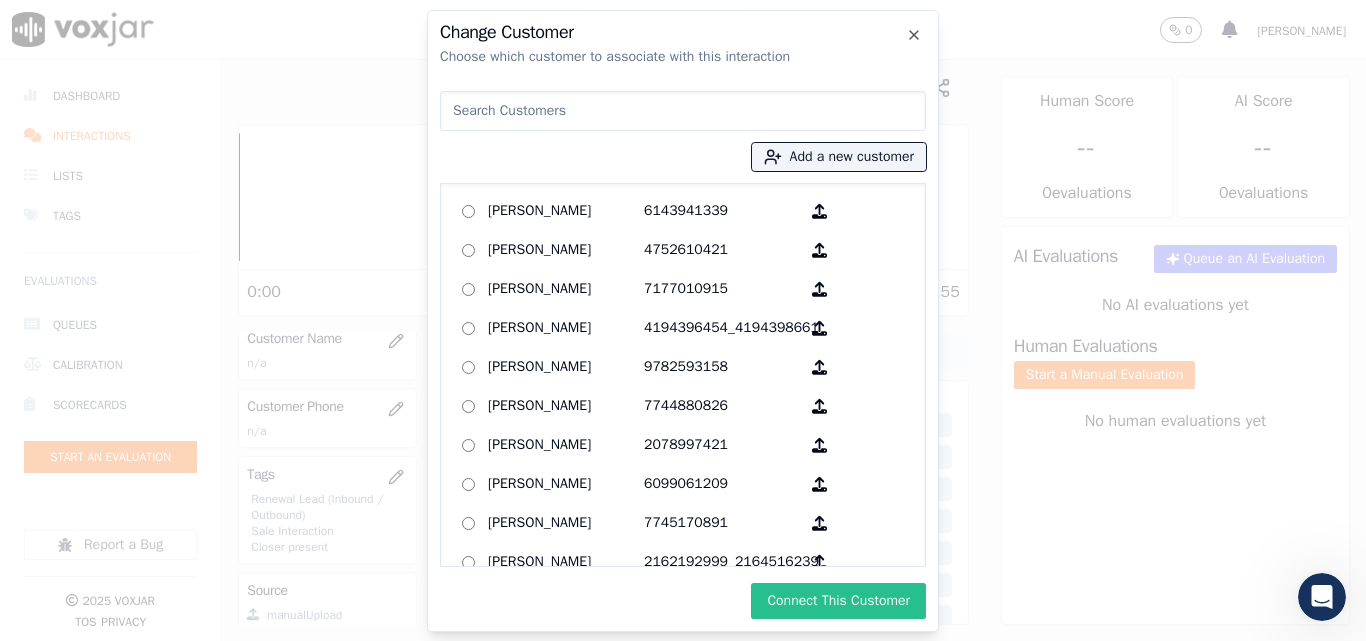 click on "Connect This Customer" at bounding box center [838, 601] 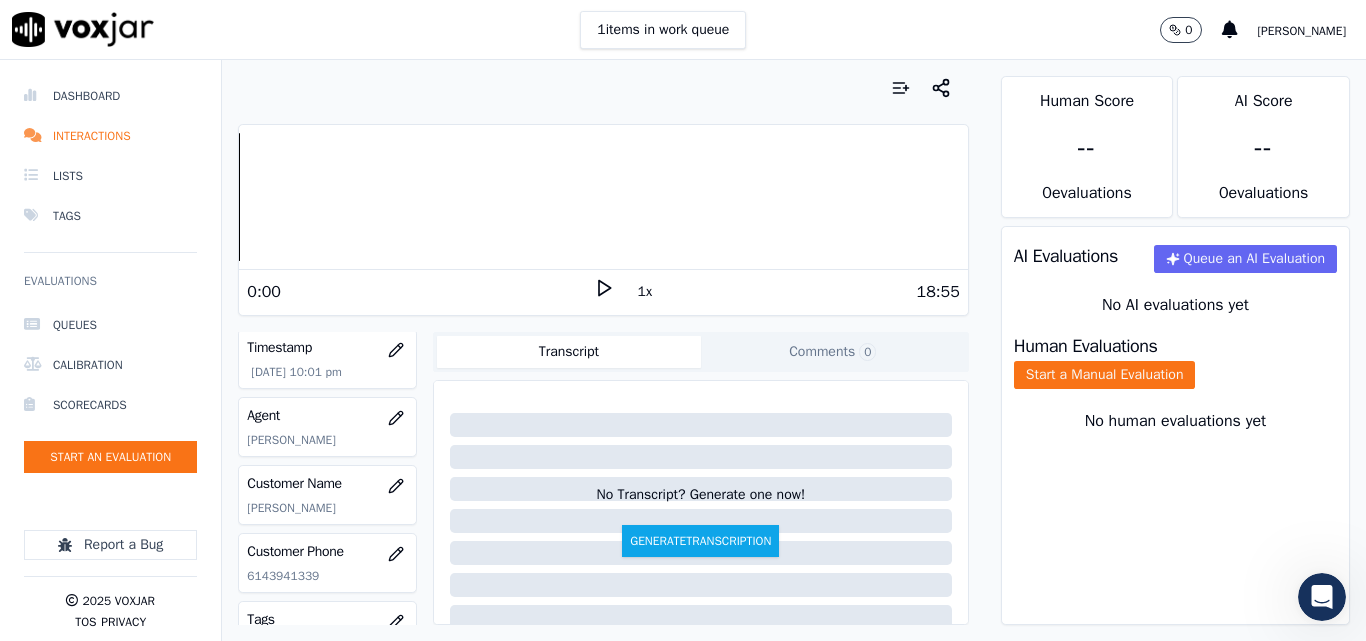 scroll, scrollTop: 200, scrollLeft: 0, axis: vertical 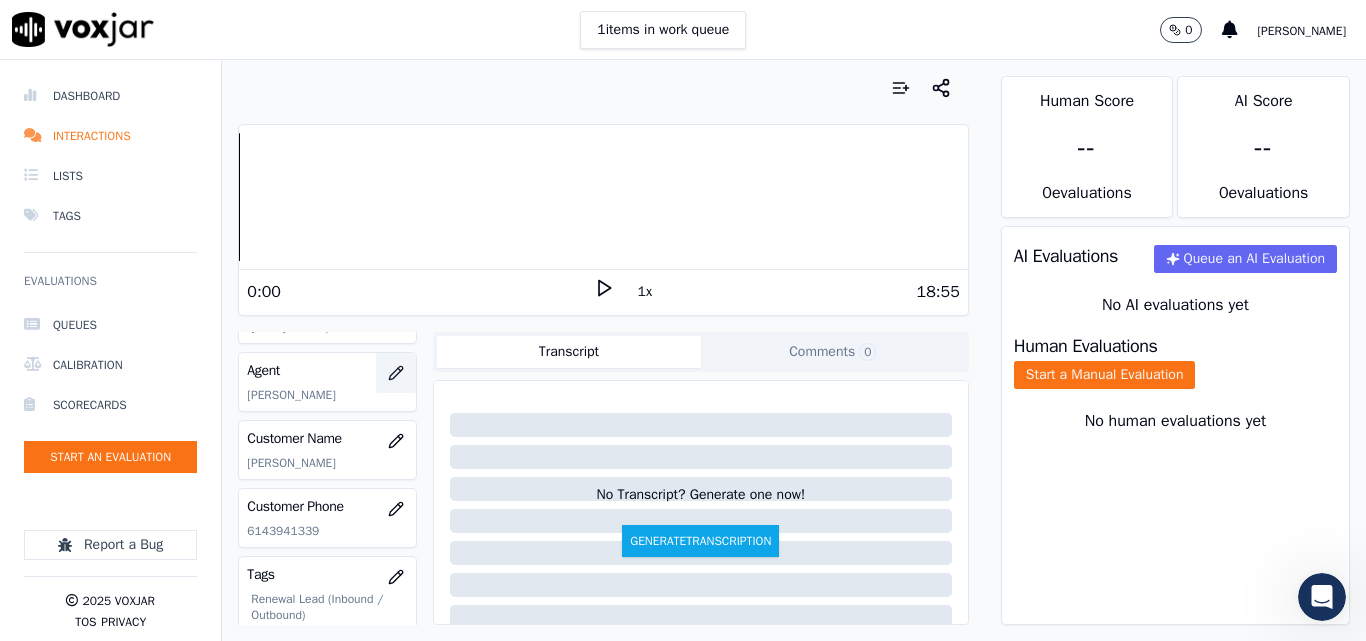 click at bounding box center (396, 373) 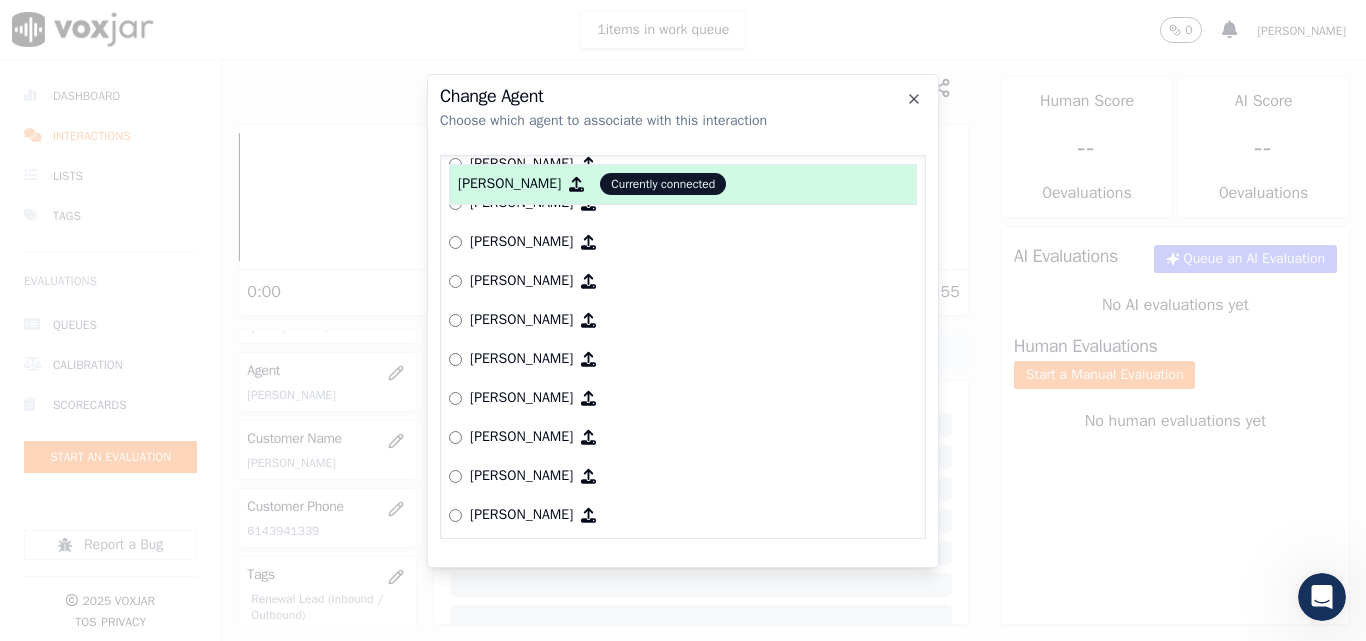 scroll, scrollTop: 2225, scrollLeft: 0, axis: vertical 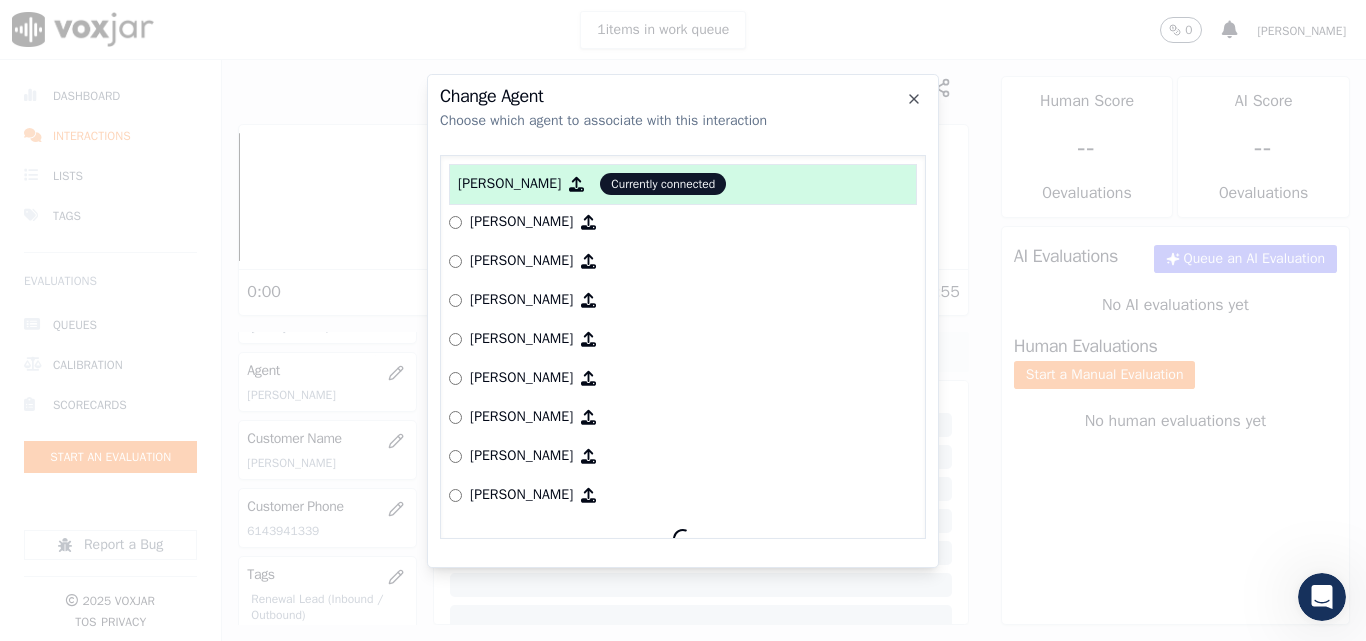 type 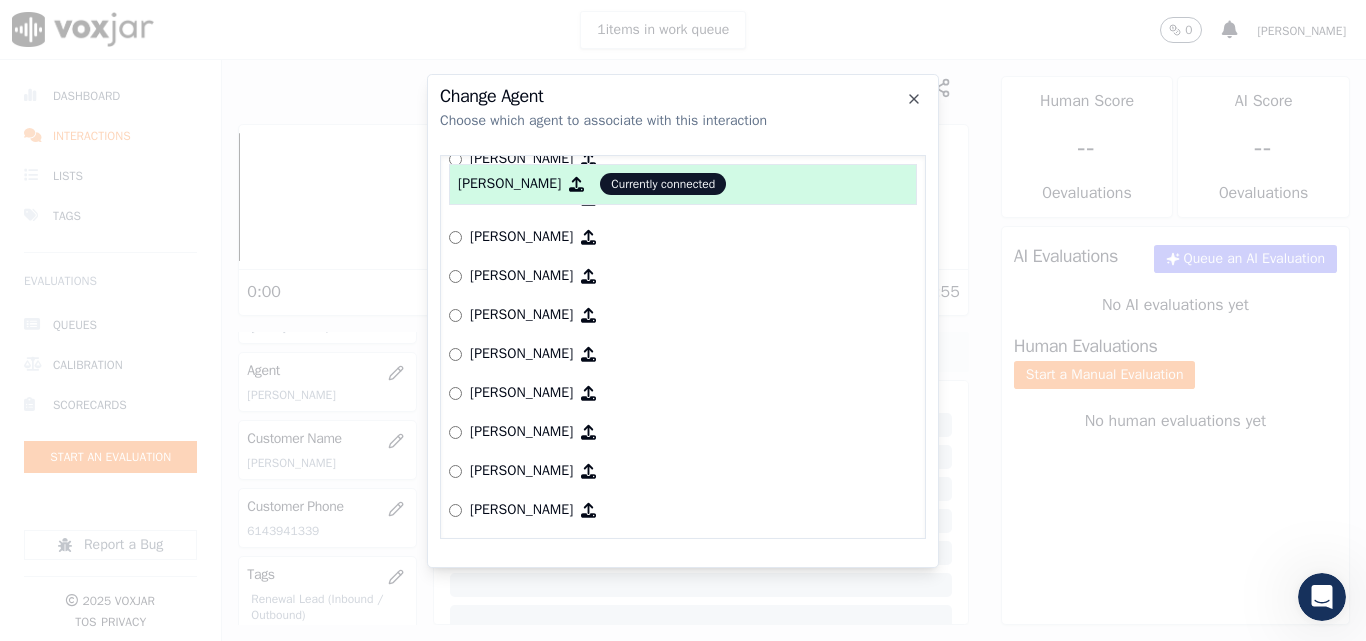 click on "[PERSON_NAME]" at bounding box center (521, 354) 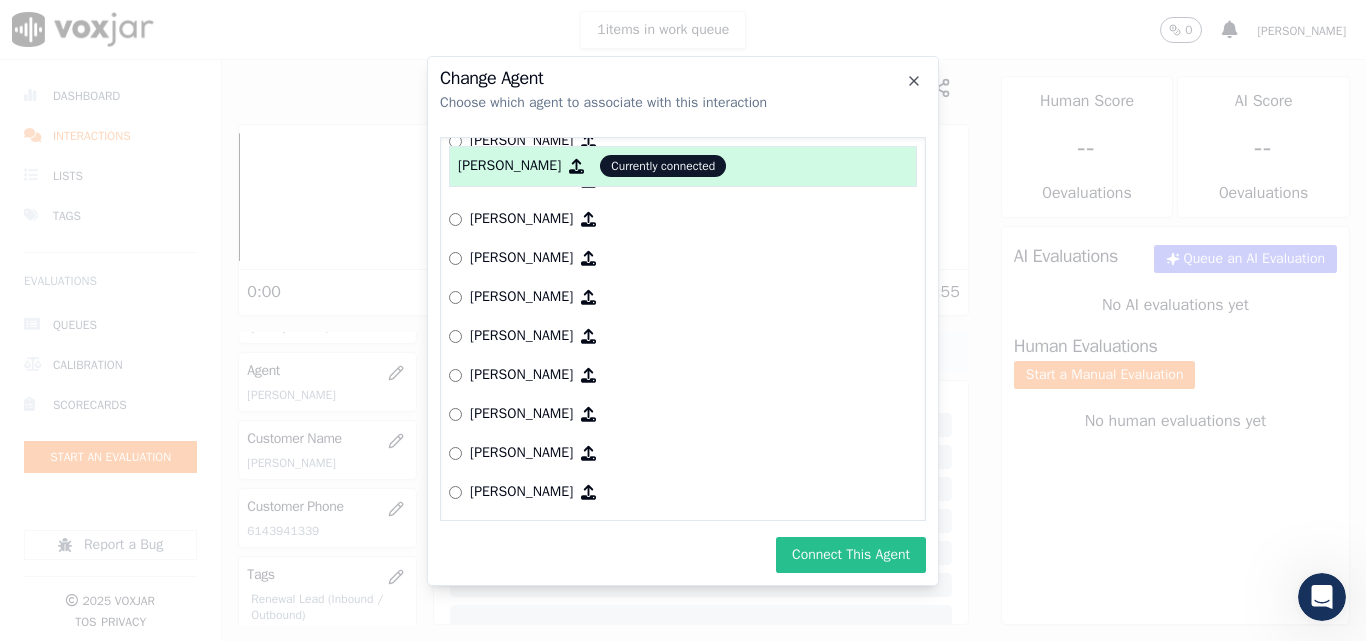 click on "Connect This Agent" at bounding box center [851, 555] 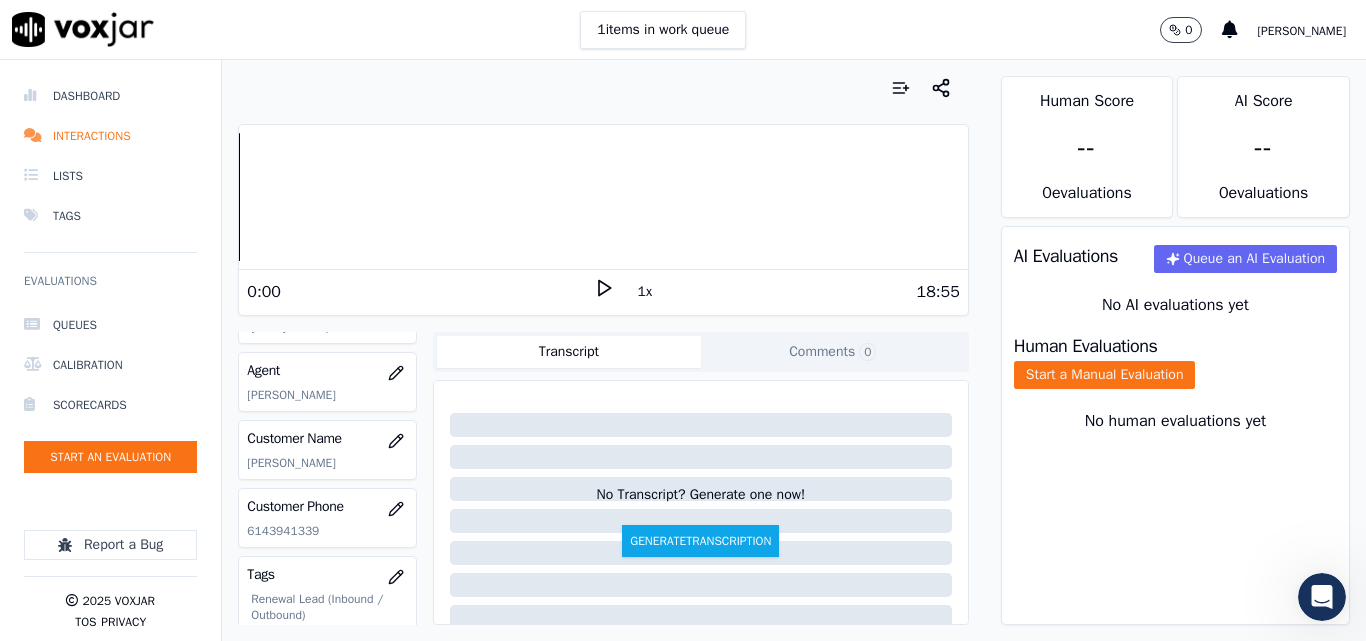 scroll, scrollTop: 400, scrollLeft: 0, axis: vertical 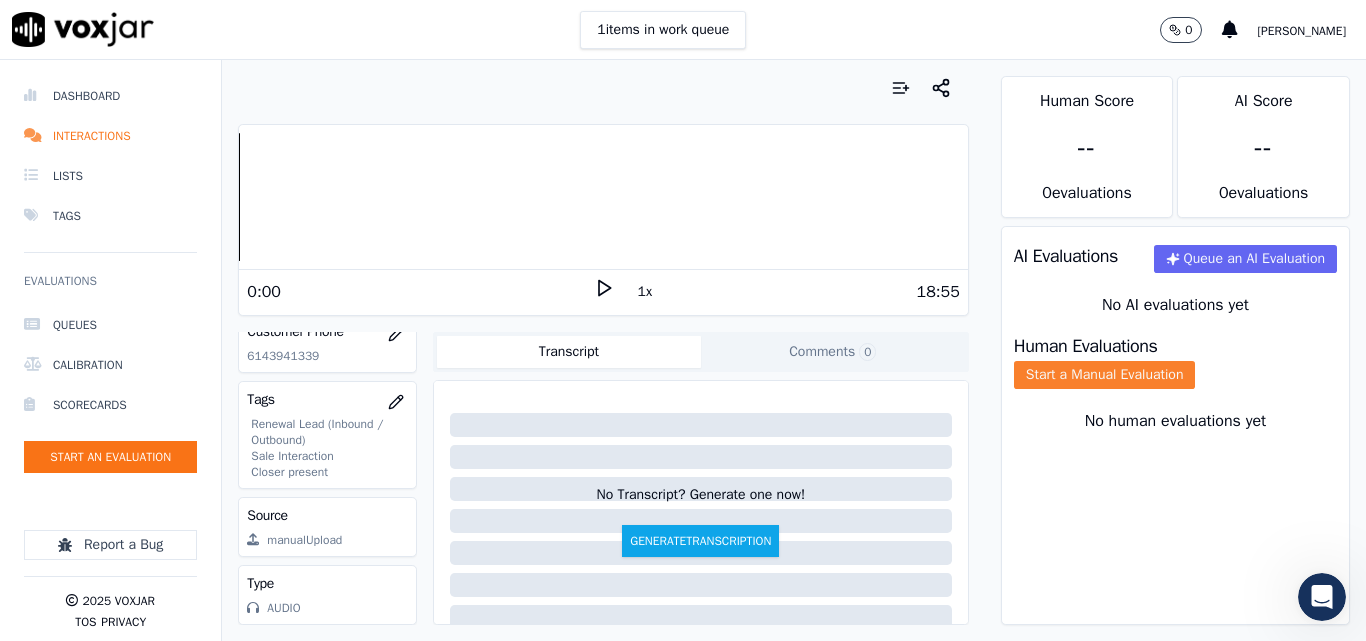 click on "Start a Manual Evaluation" 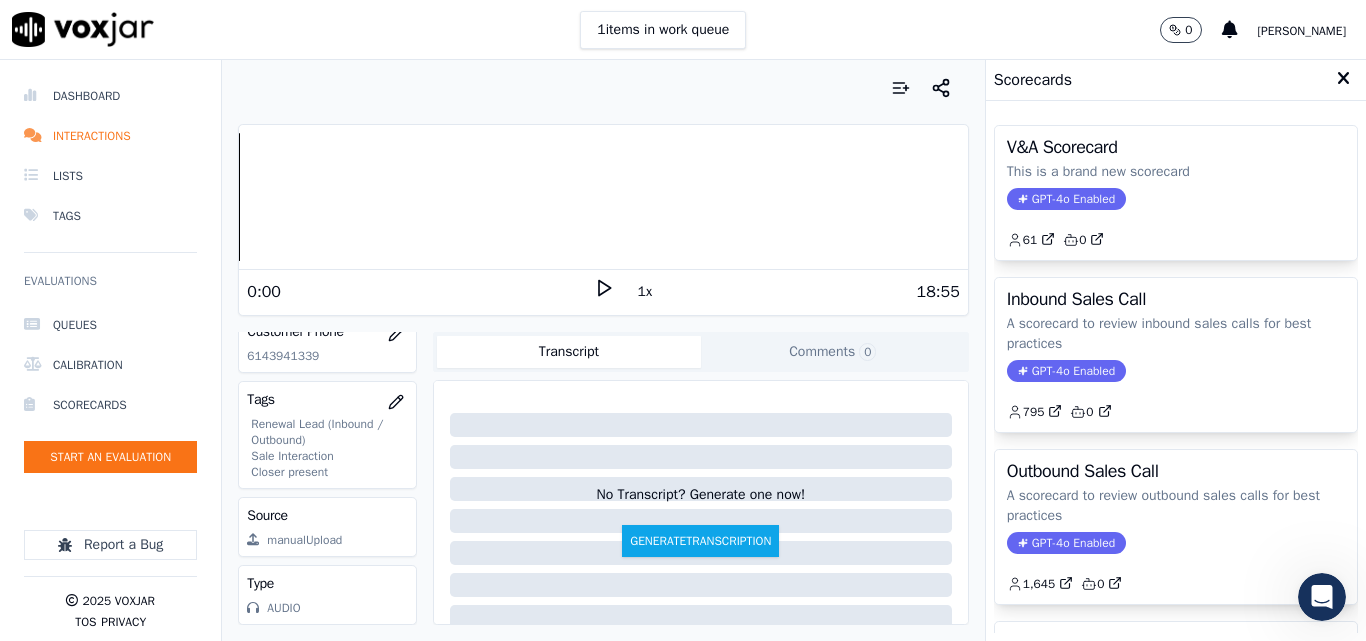 click on "A scorecard to review outbound sales calls for best practices" 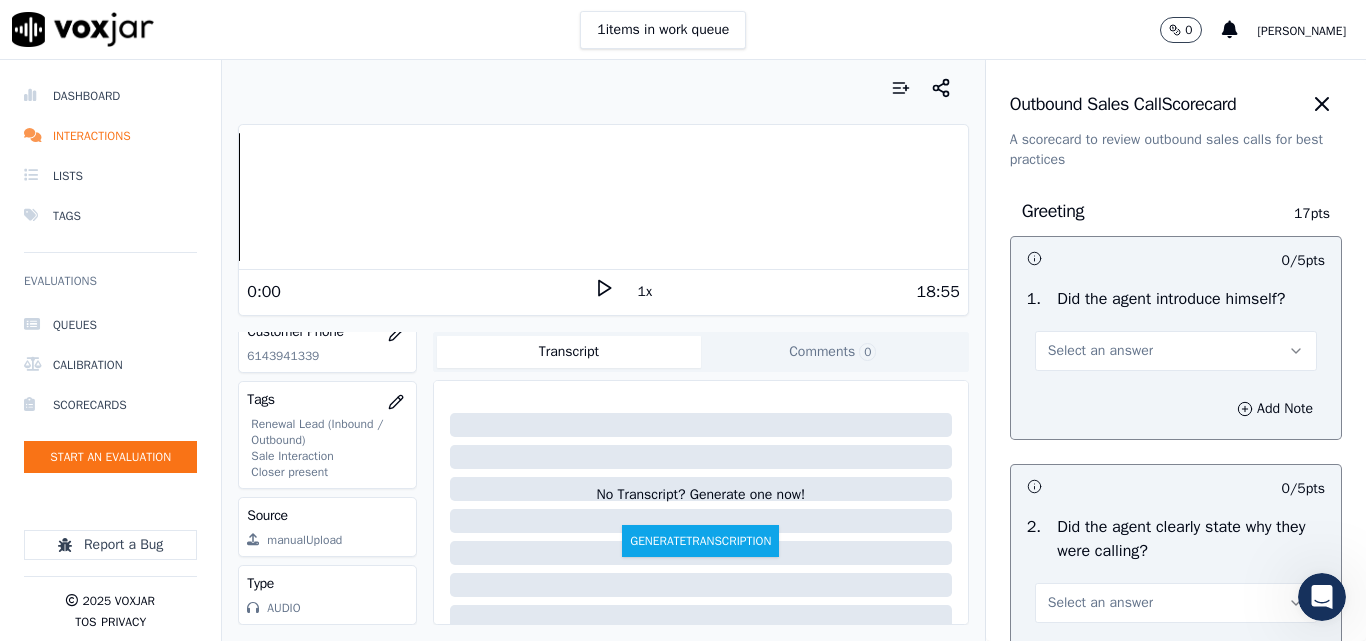 click on "Select an answer" at bounding box center (1100, 351) 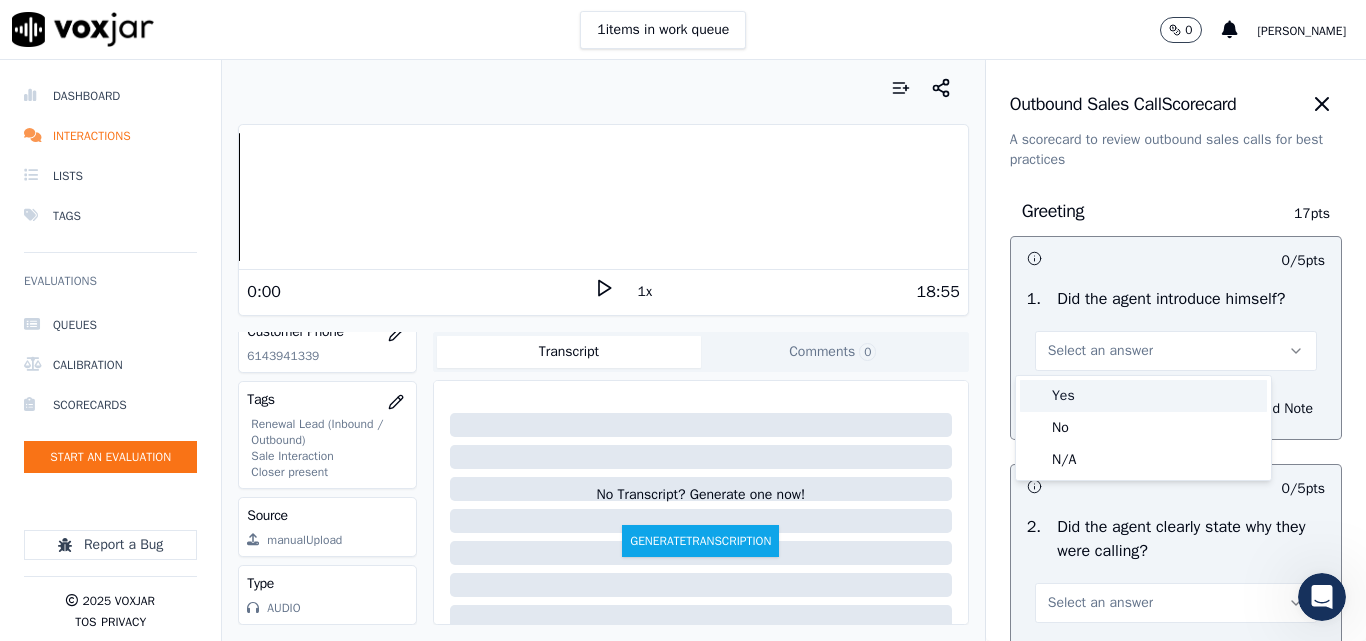 drag, startPoint x: 1087, startPoint y: 398, endPoint x: 1141, endPoint y: 358, distance: 67.20119 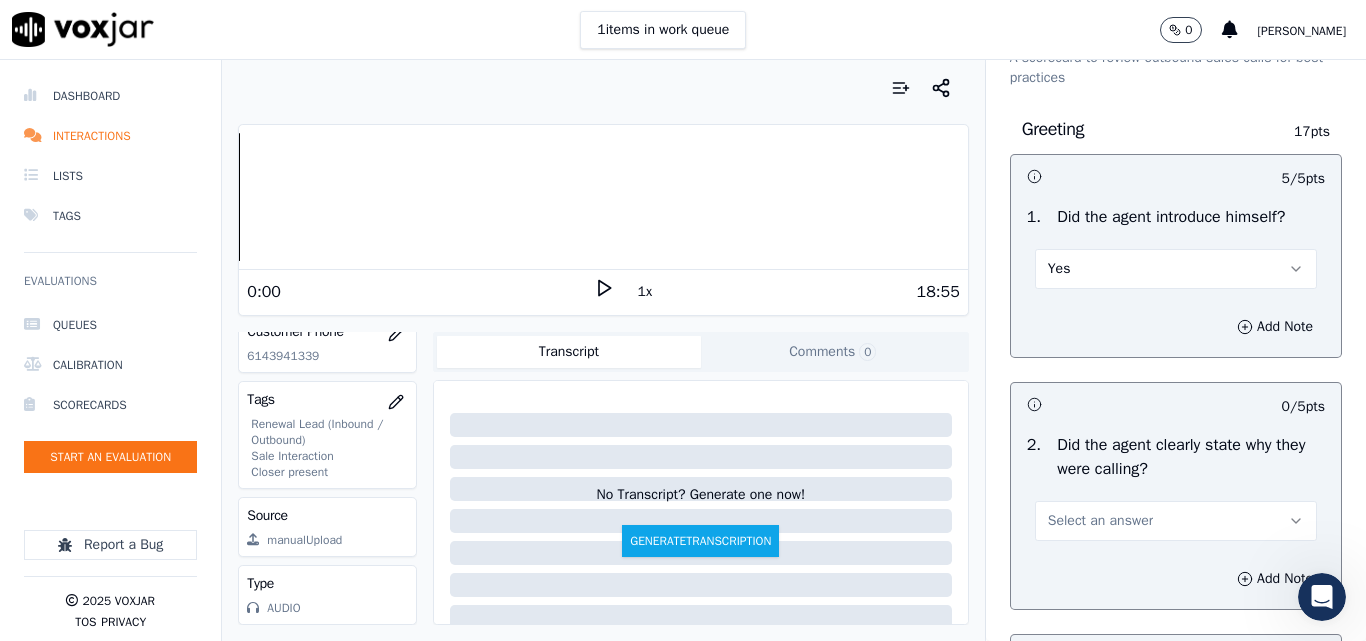 scroll, scrollTop: 200, scrollLeft: 0, axis: vertical 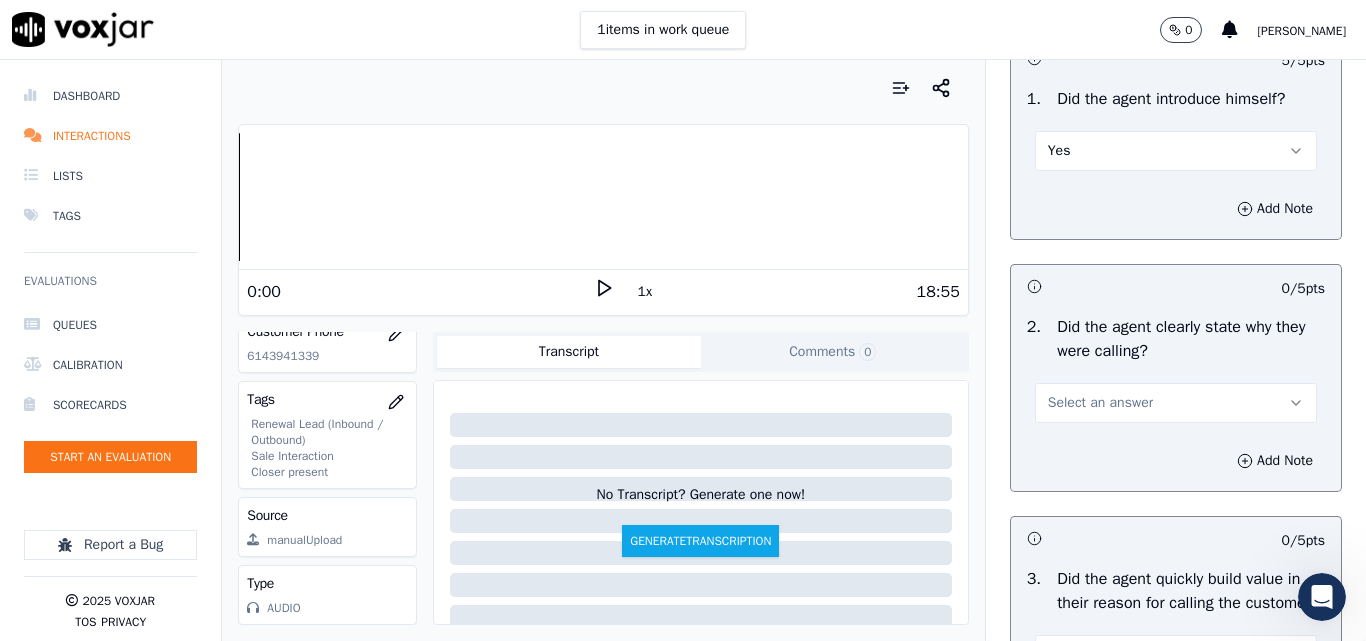 click on "Select an answer" at bounding box center (1100, 403) 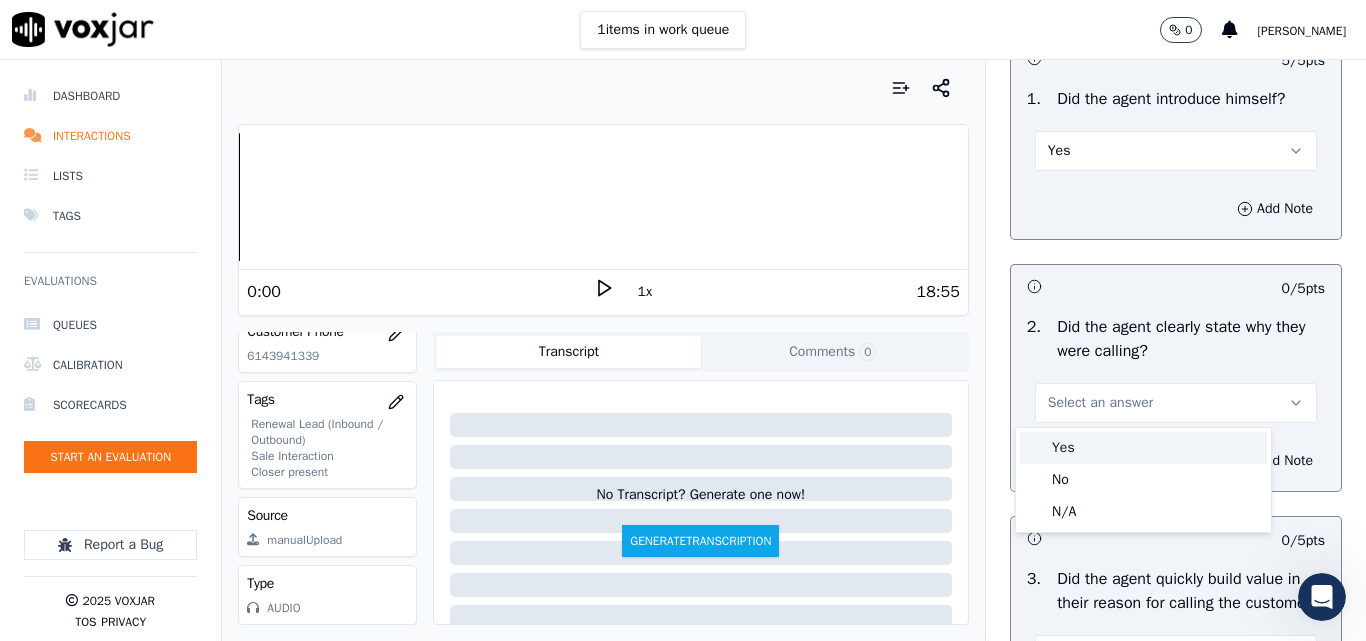 click on "Yes" at bounding box center (1143, 448) 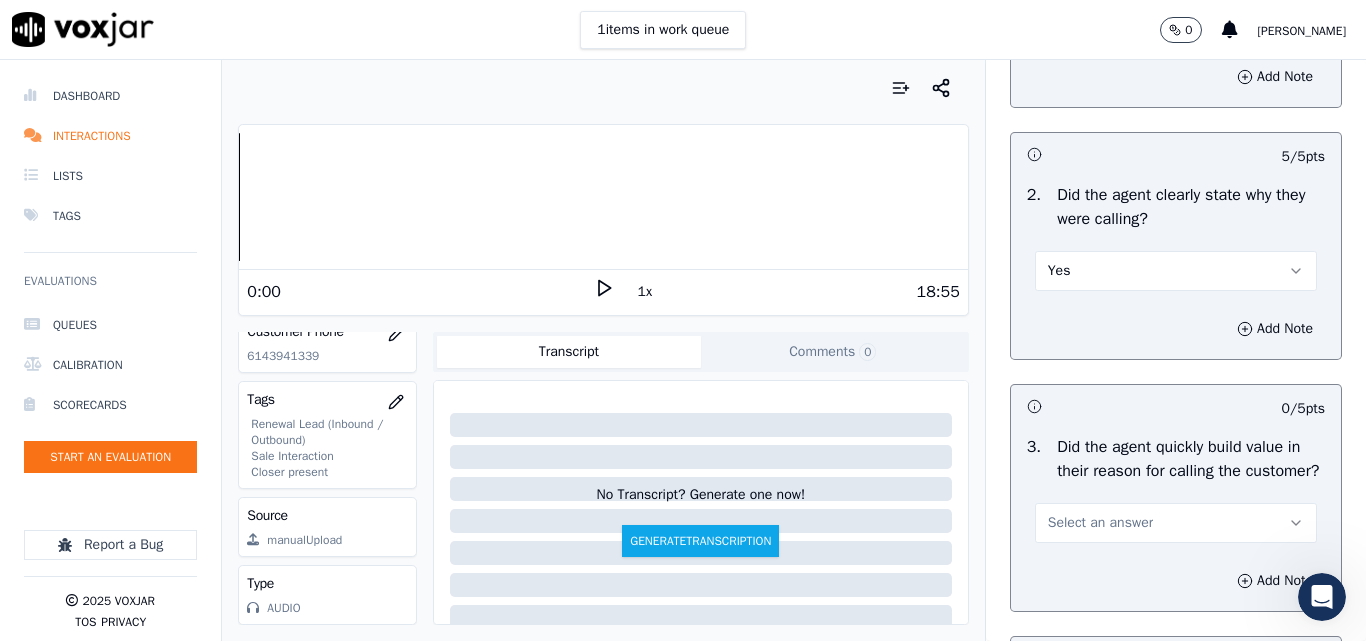 scroll, scrollTop: 500, scrollLeft: 0, axis: vertical 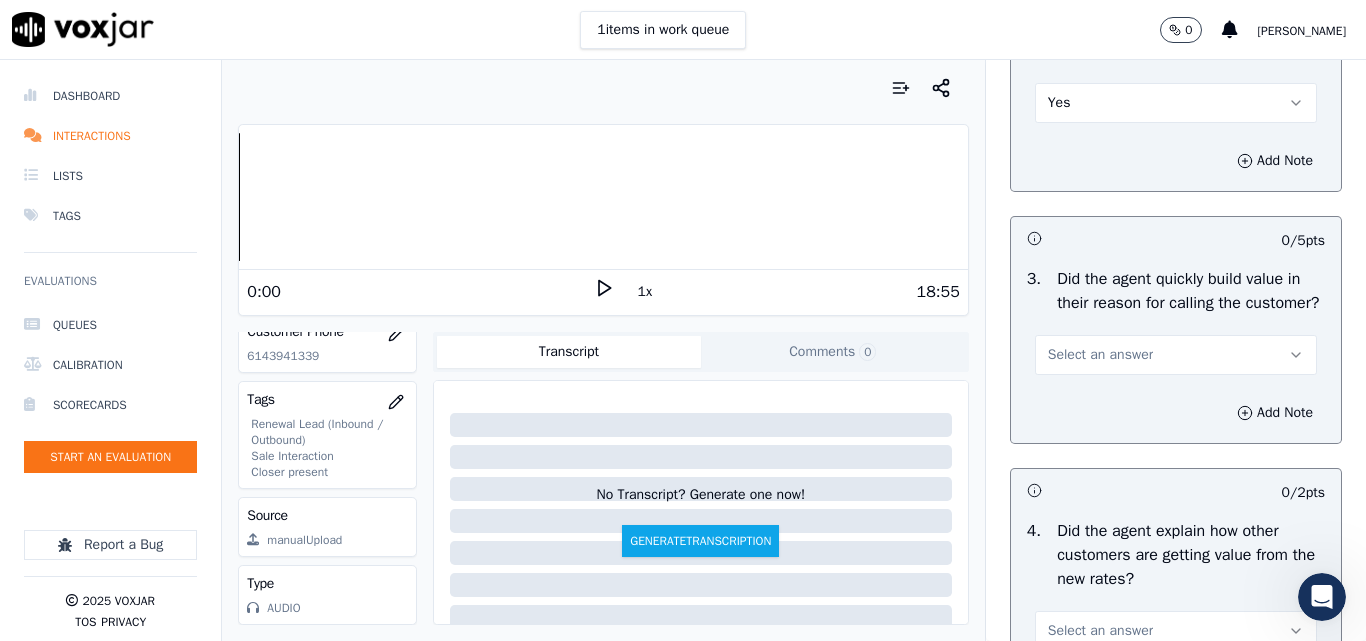 drag, startPoint x: 1087, startPoint y: 374, endPoint x: 1097, endPoint y: 395, distance: 23.259407 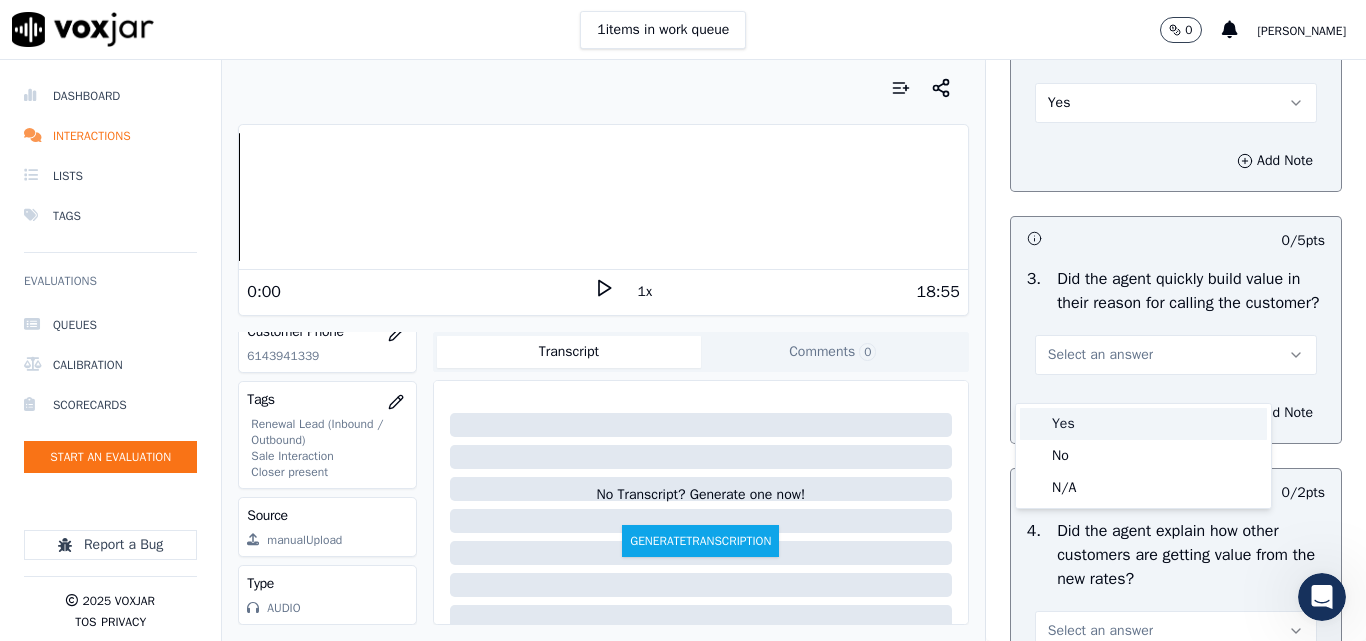 click on "Yes" at bounding box center (1143, 424) 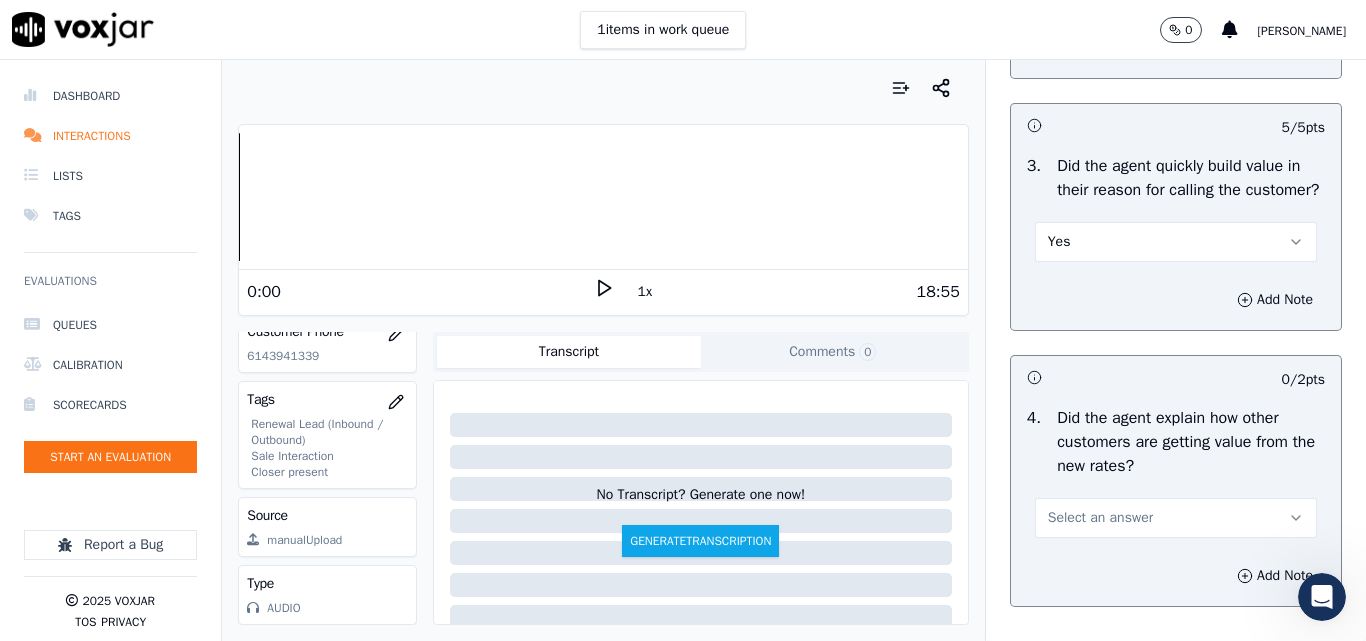 scroll, scrollTop: 800, scrollLeft: 0, axis: vertical 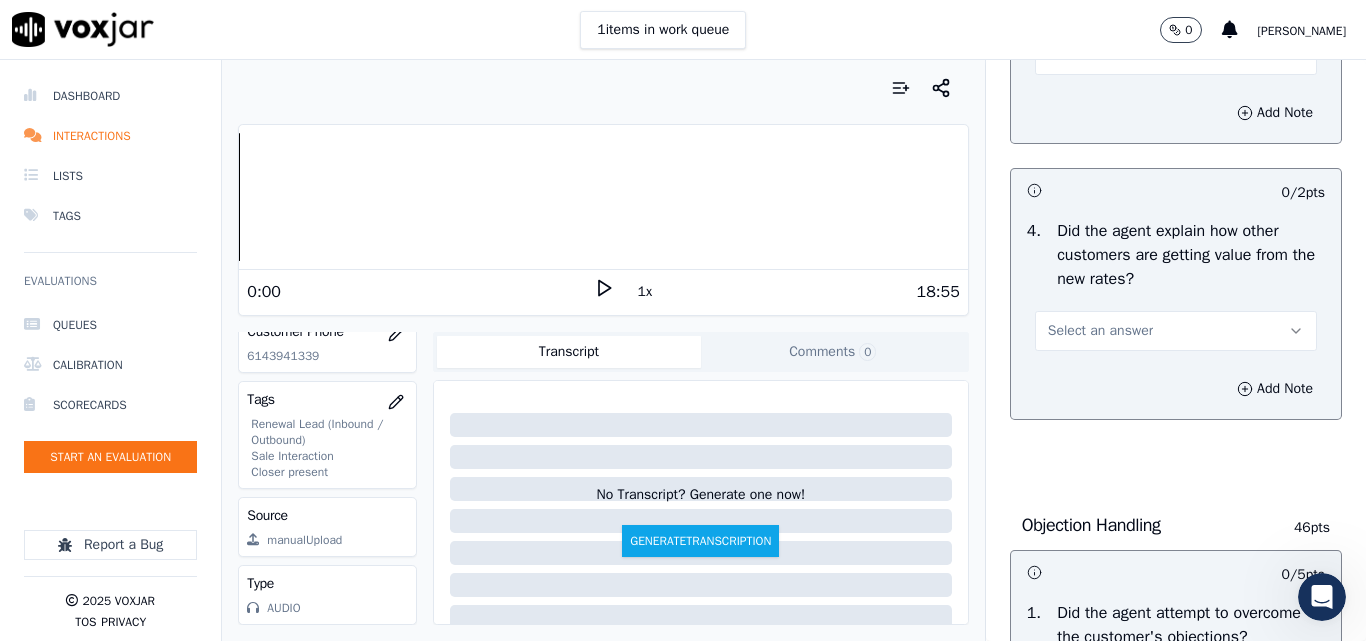 click on "Select an answer" at bounding box center (1100, 331) 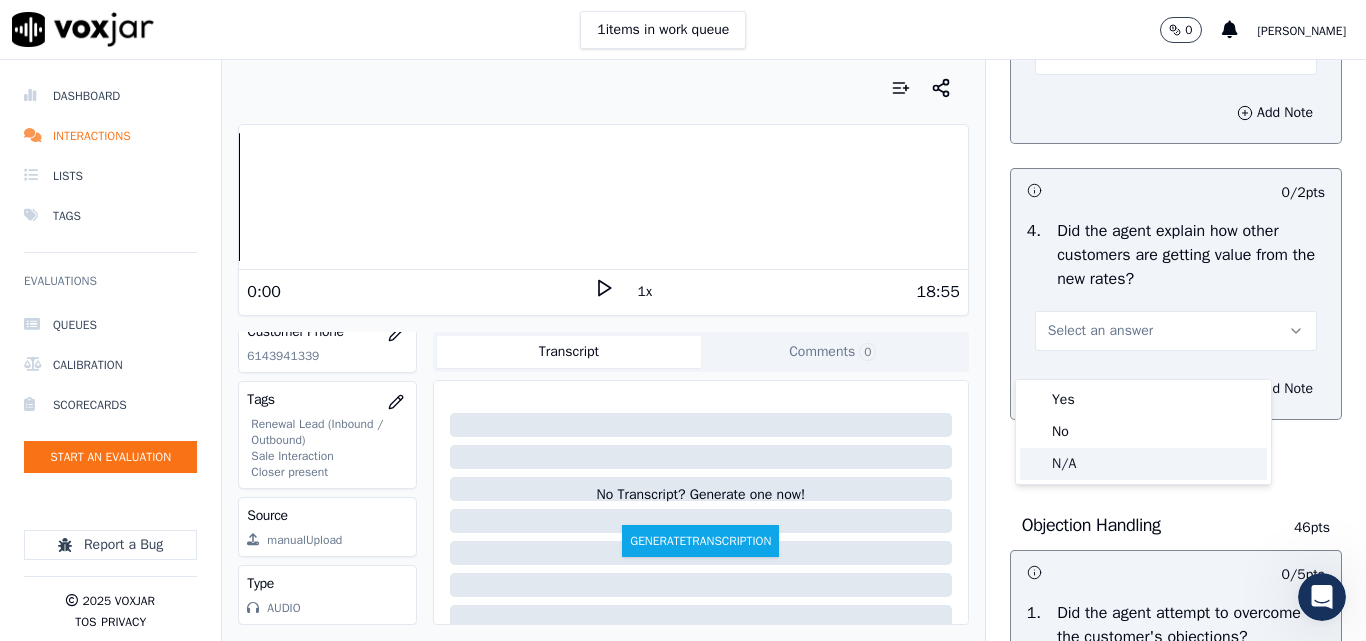 drag, startPoint x: 1082, startPoint y: 469, endPoint x: 1103, endPoint y: 473, distance: 21.377558 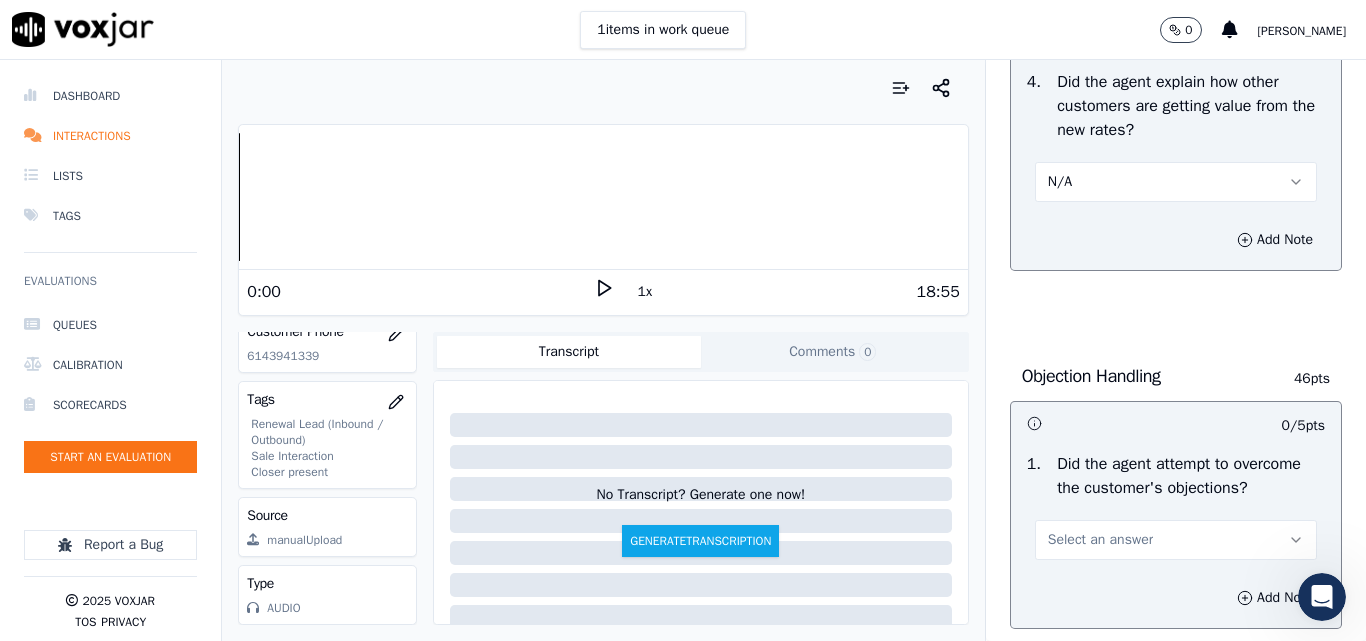 scroll, scrollTop: 1100, scrollLeft: 0, axis: vertical 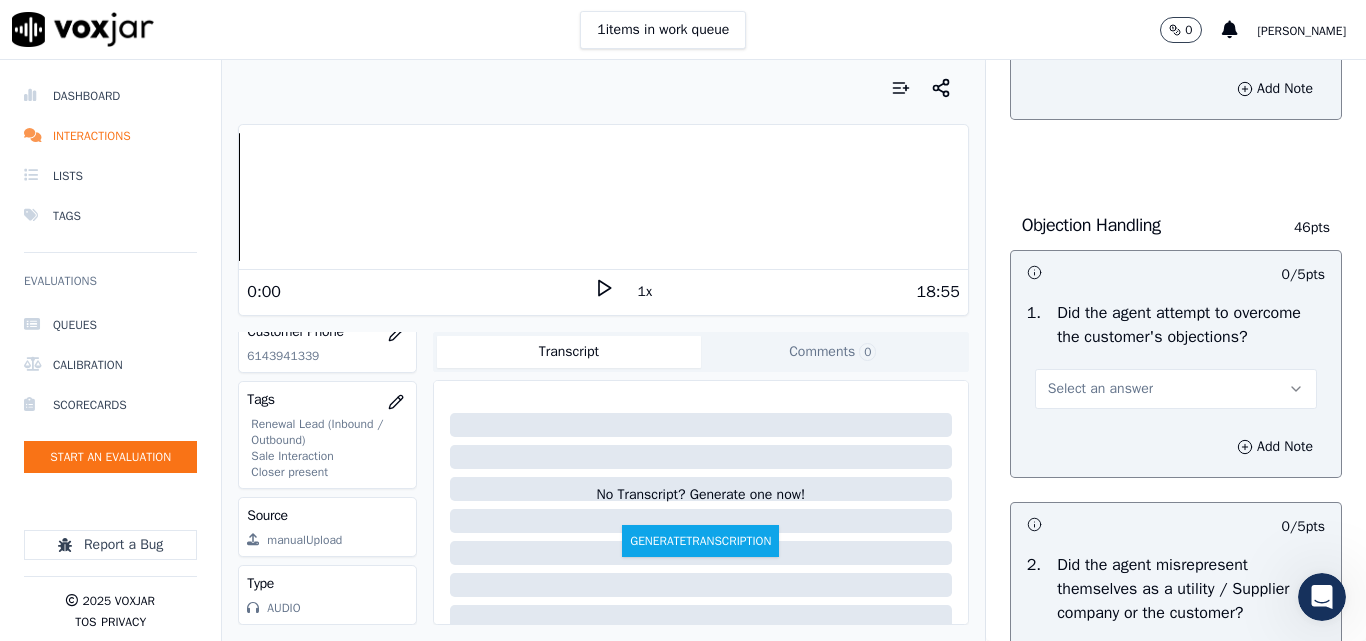 click on "Select an answer" at bounding box center (1100, 389) 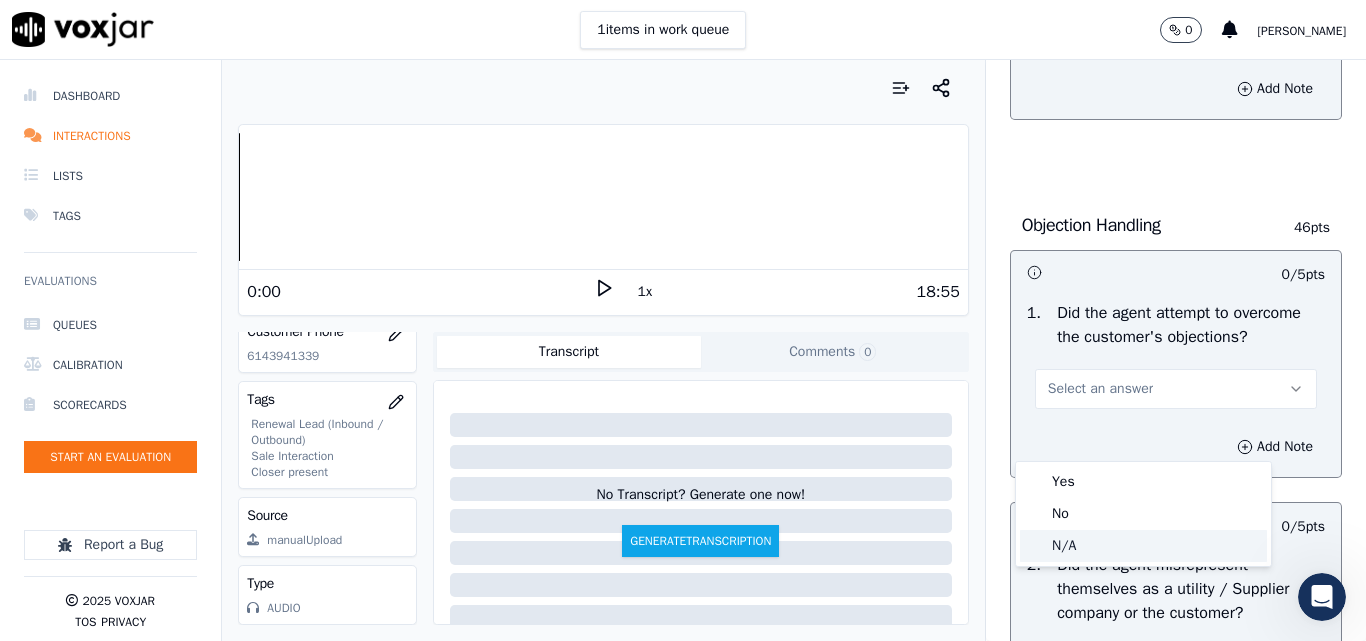 click on "N/A" 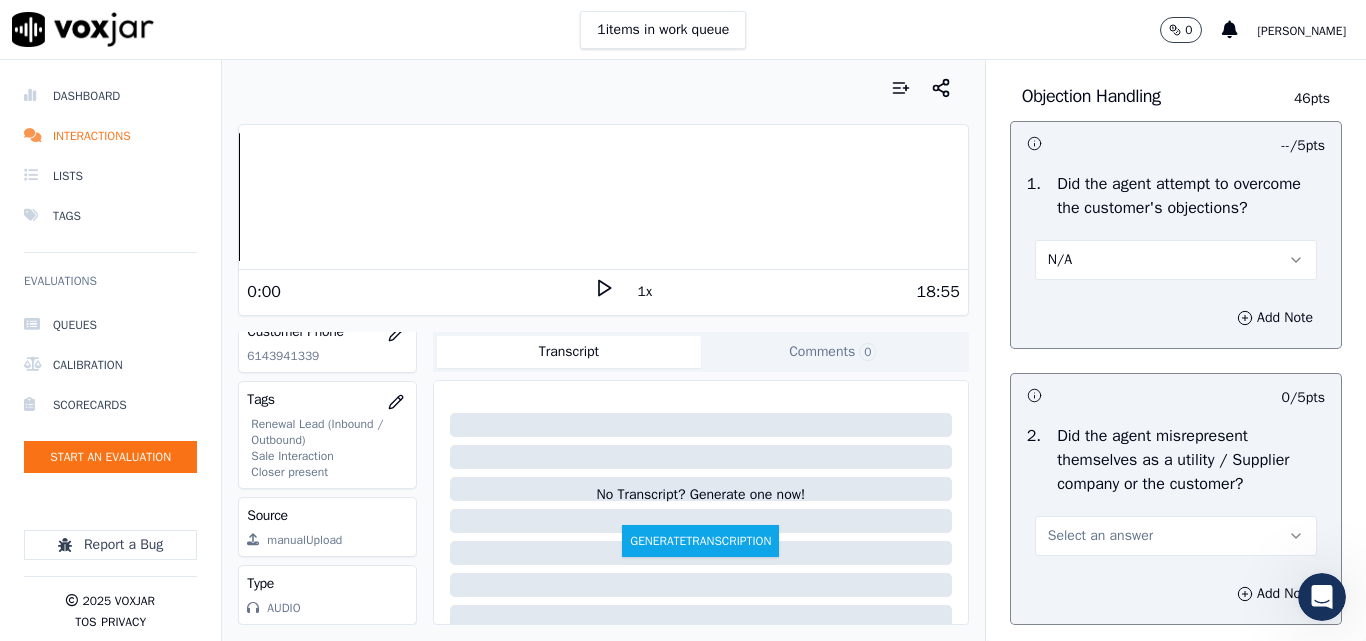 scroll, scrollTop: 1400, scrollLeft: 0, axis: vertical 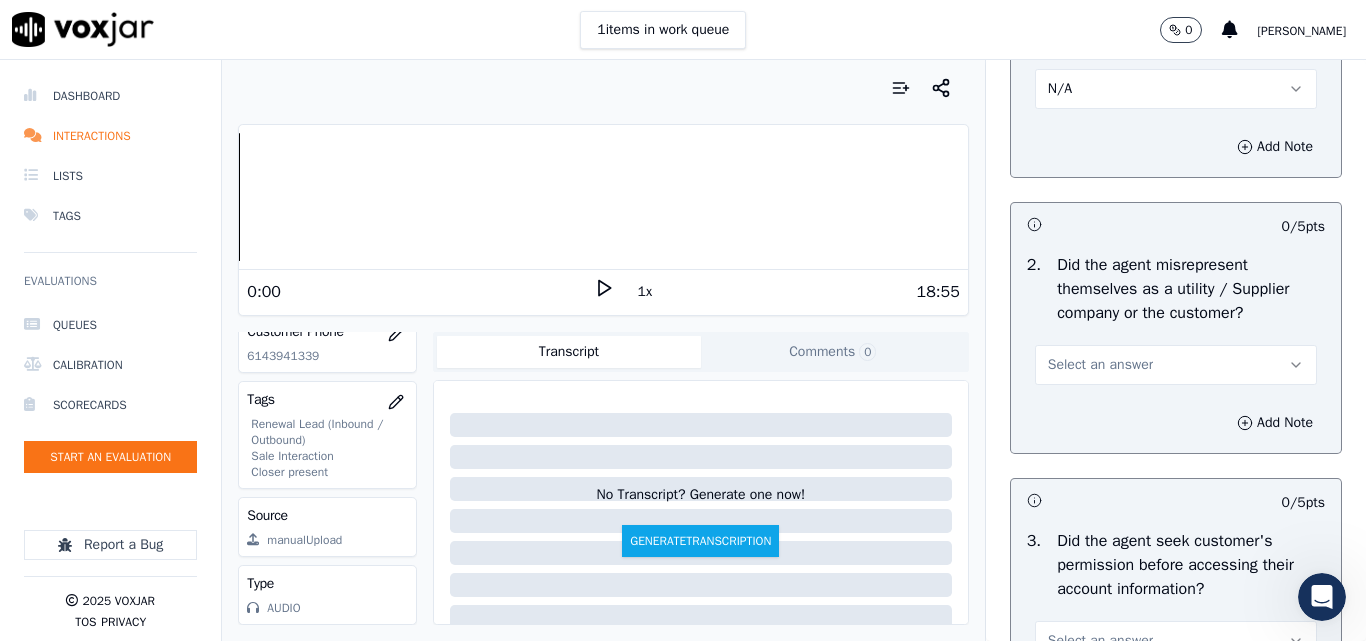 click on "Select an answer" at bounding box center (1100, 365) 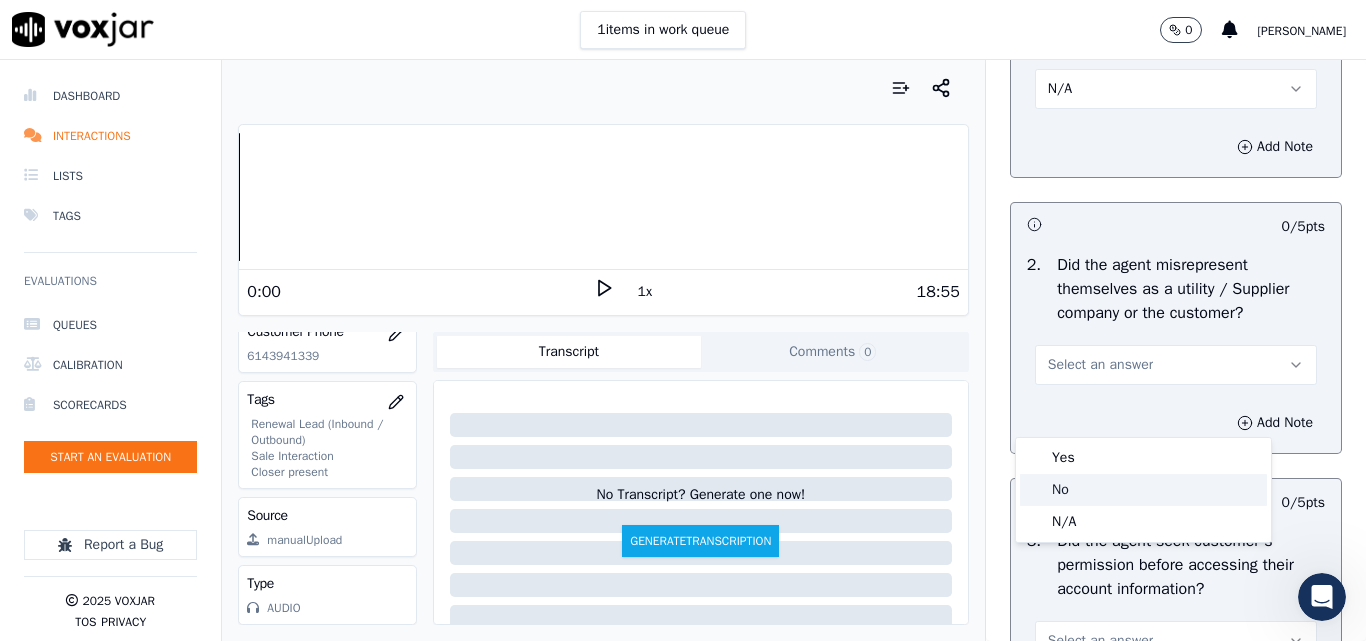click on "No" 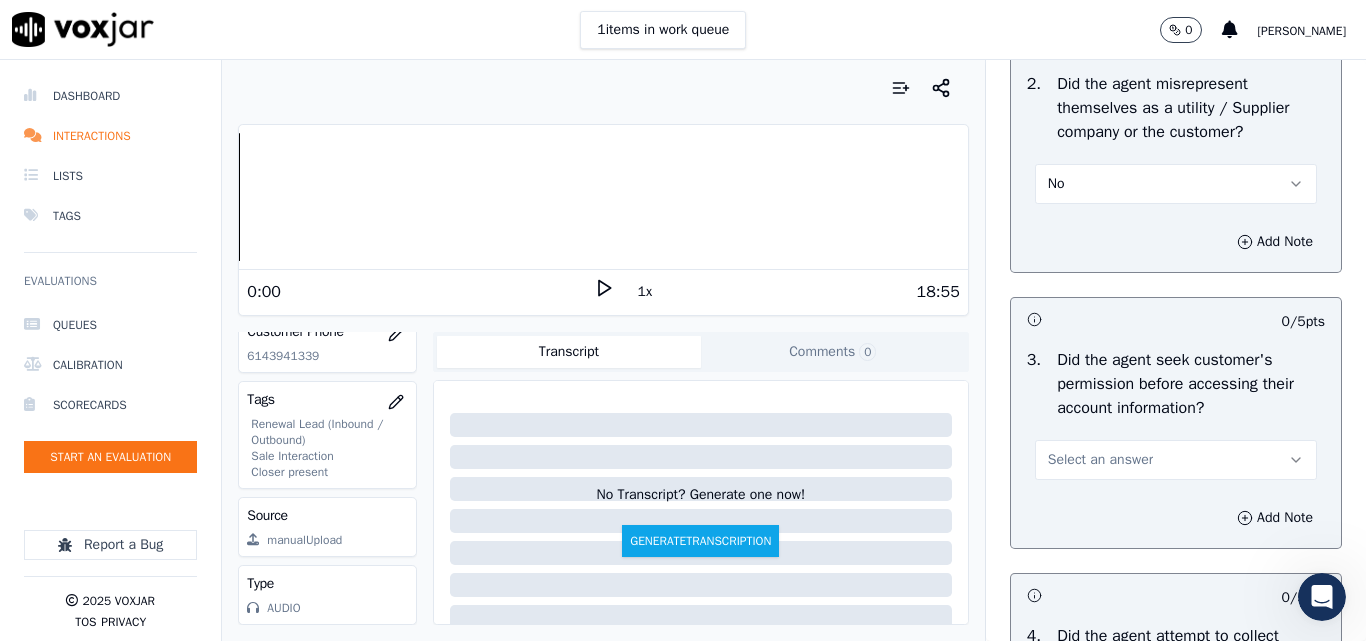 scroll, scrollTop: 1800, scrollLeft: 0, axis: vertical 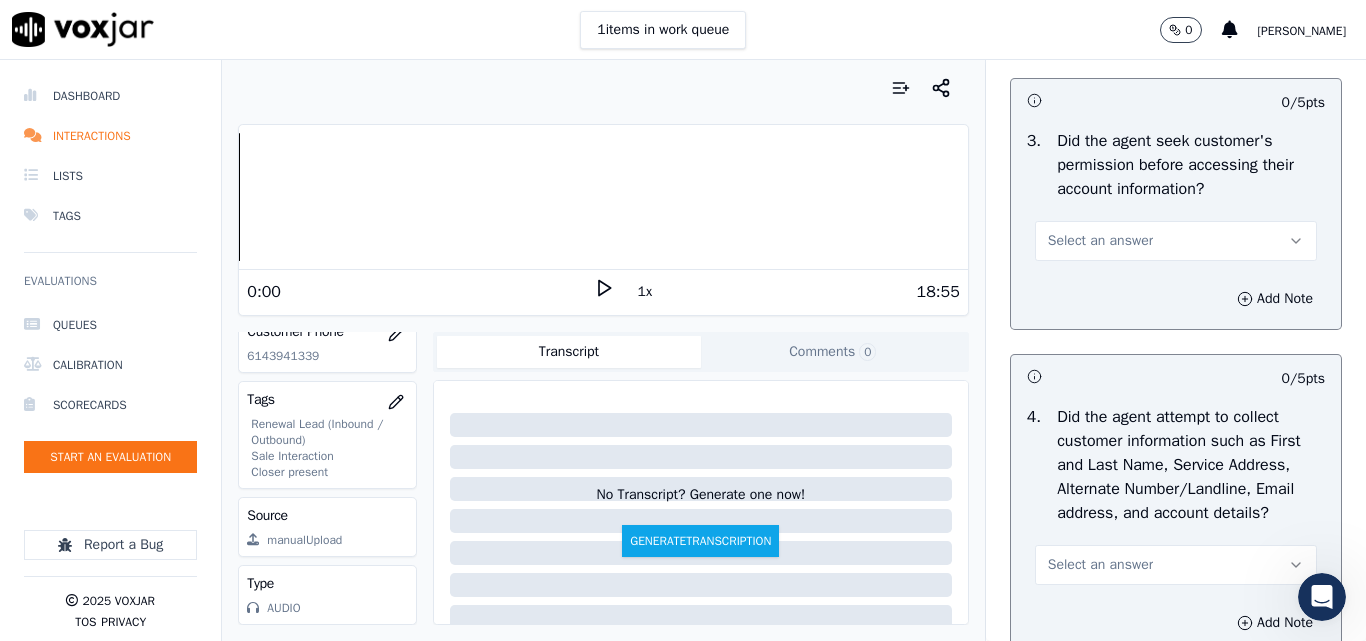 click on "Select an answer" at bounding box center [1100, 241] 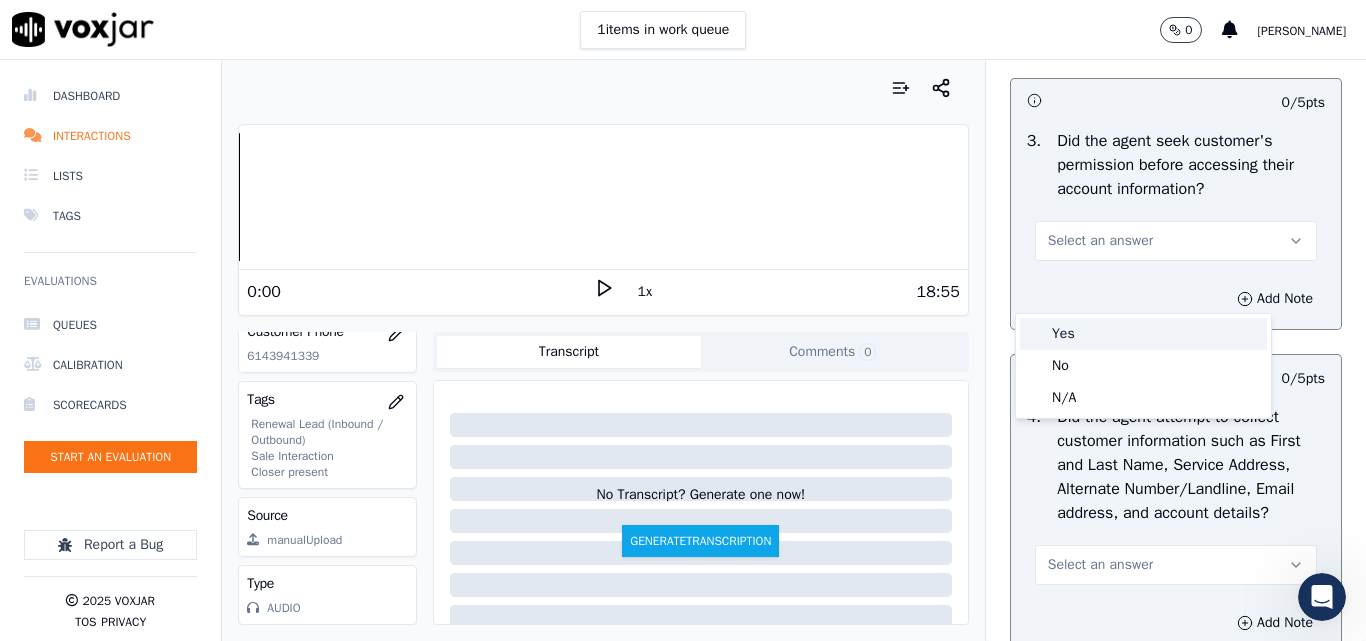 drag, startPoint x: 1062, startPoint y: 331, endPoint x: 1084, endPoint y: 336, distance: 22.561028 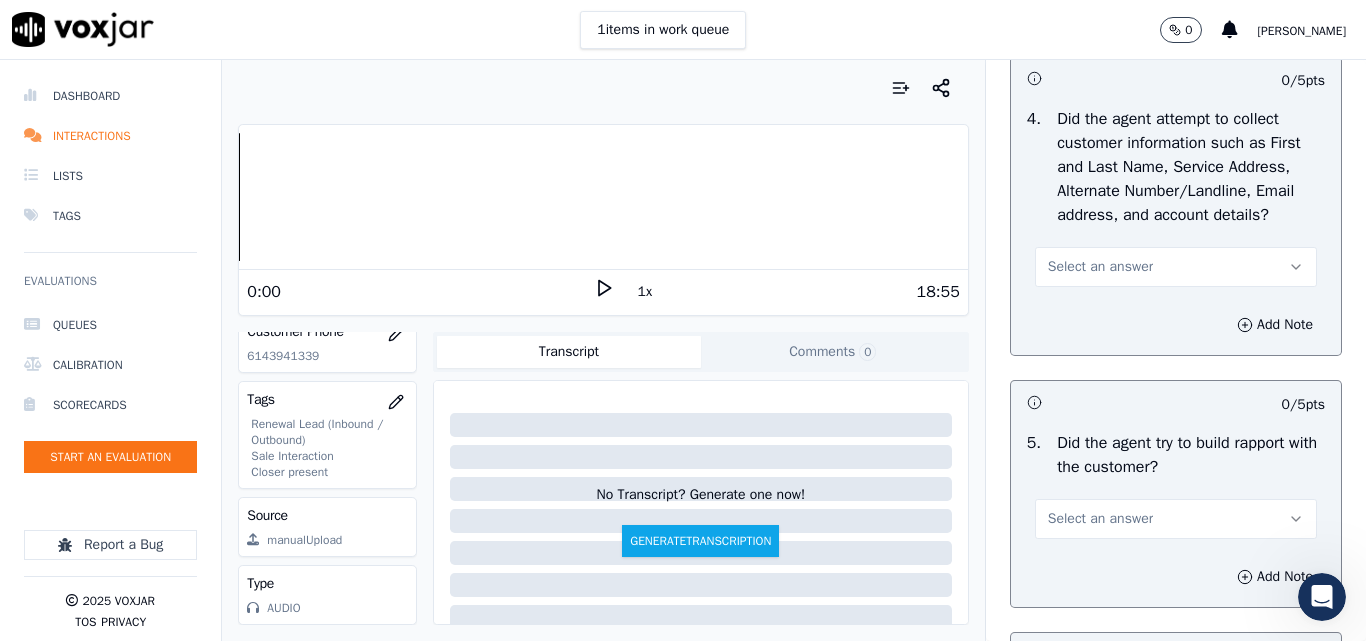 scroll, scrollTop: 2100, scrollLeft: 0, axis: vertical 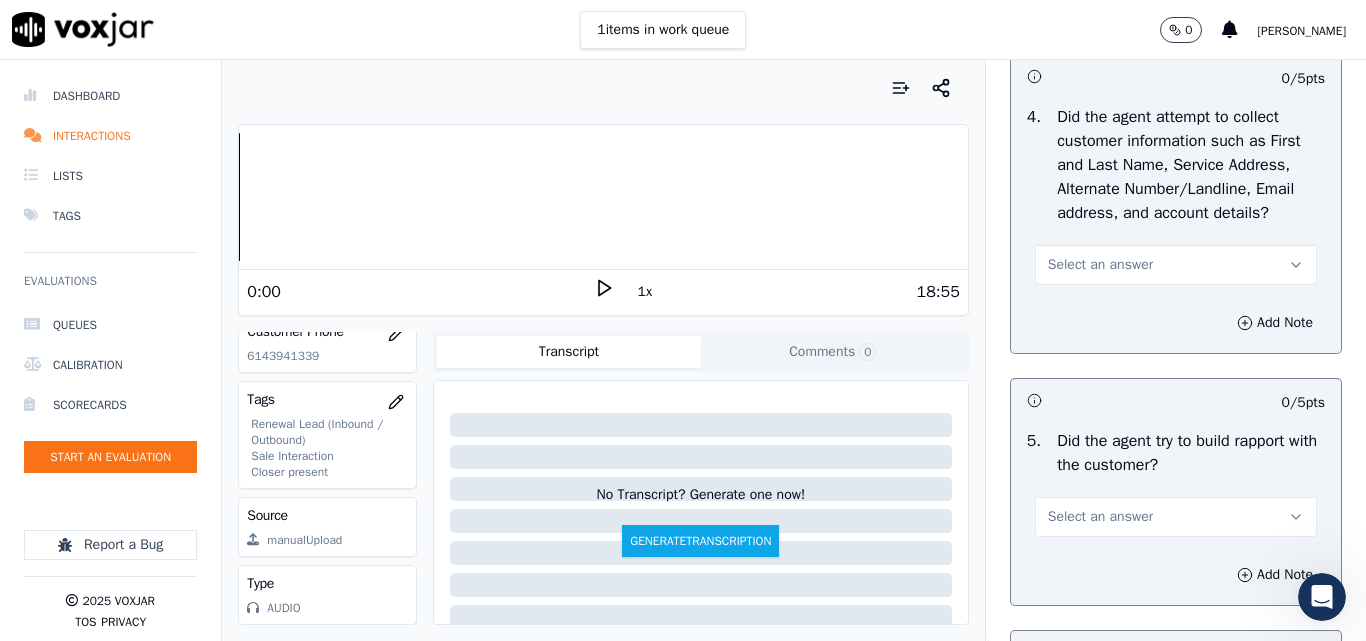 click on "Select an answer" at bounding box center (1100, 265) 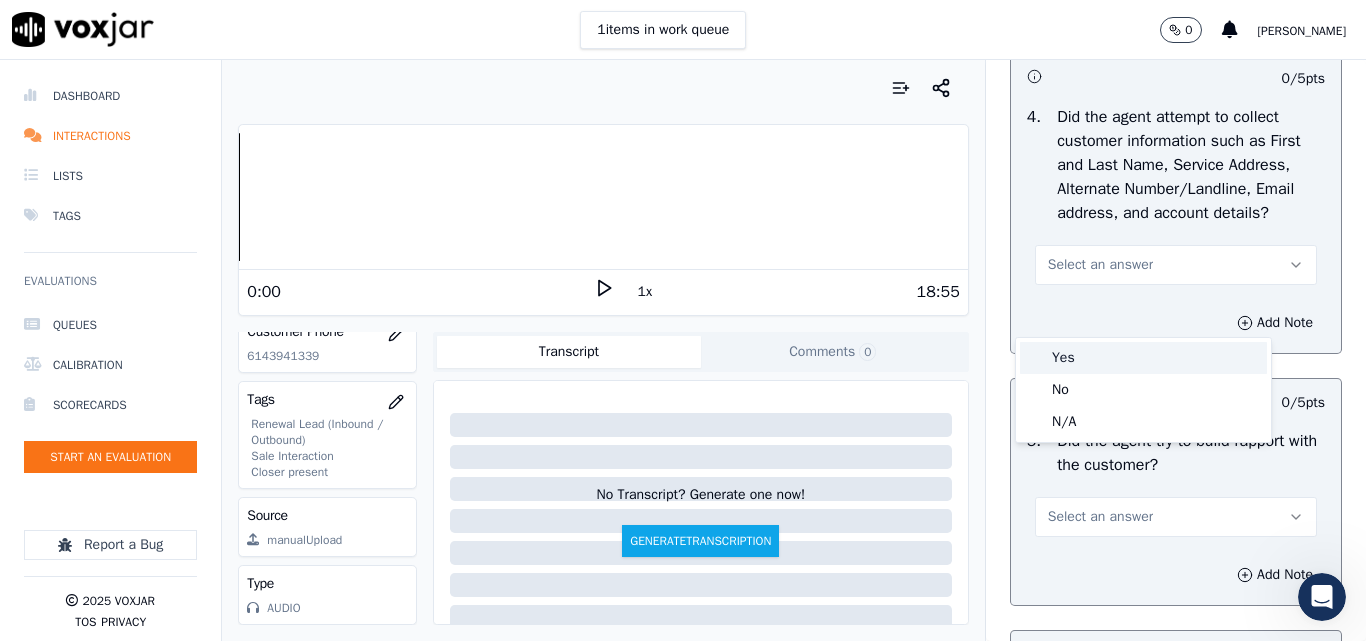 click on "Yes" at bounding box center [1143, 358] 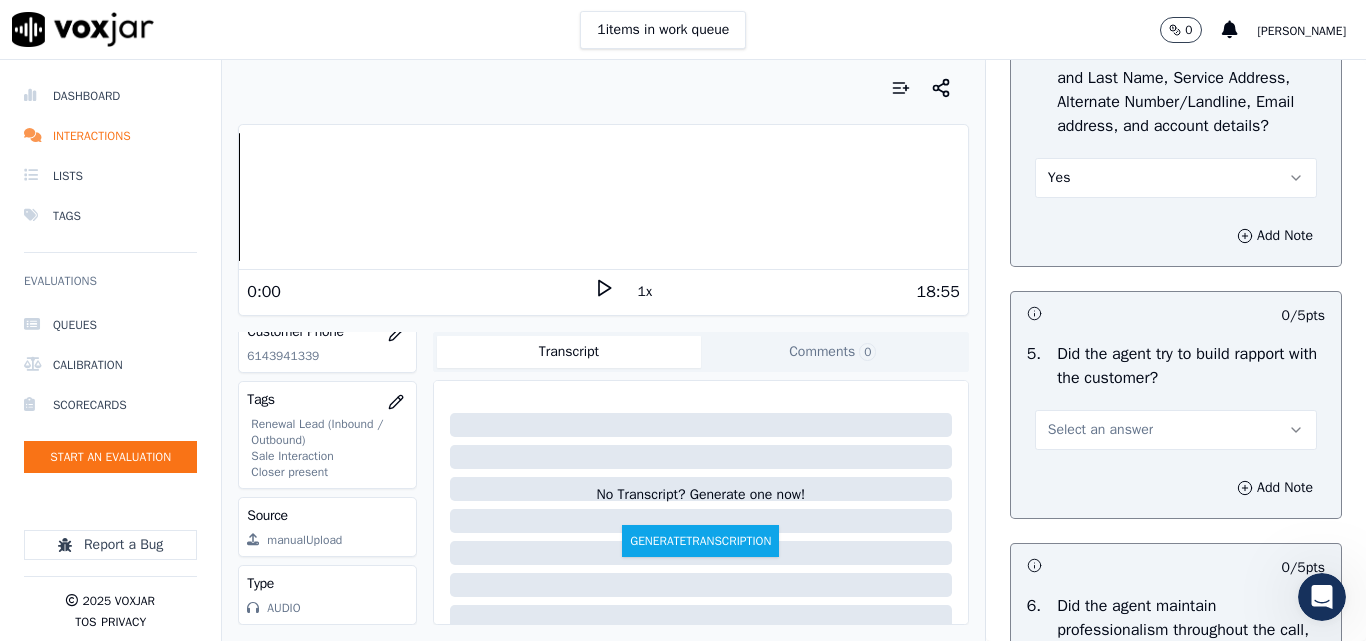 scroll, scrollTop: 2300, scrollLeft: 0, axis: vertical 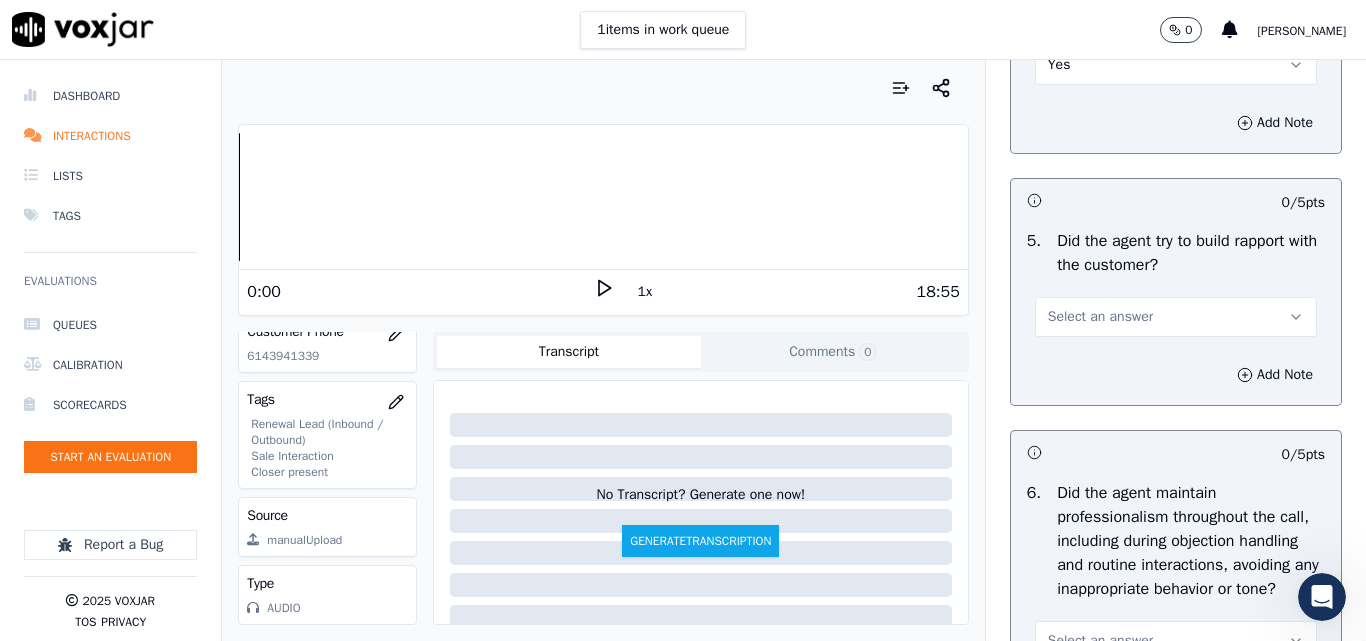 drag, startPoint x: 1080, startPoint y: 363, endPoint x: 1077, endPoint y: 379, distance: 16.27882 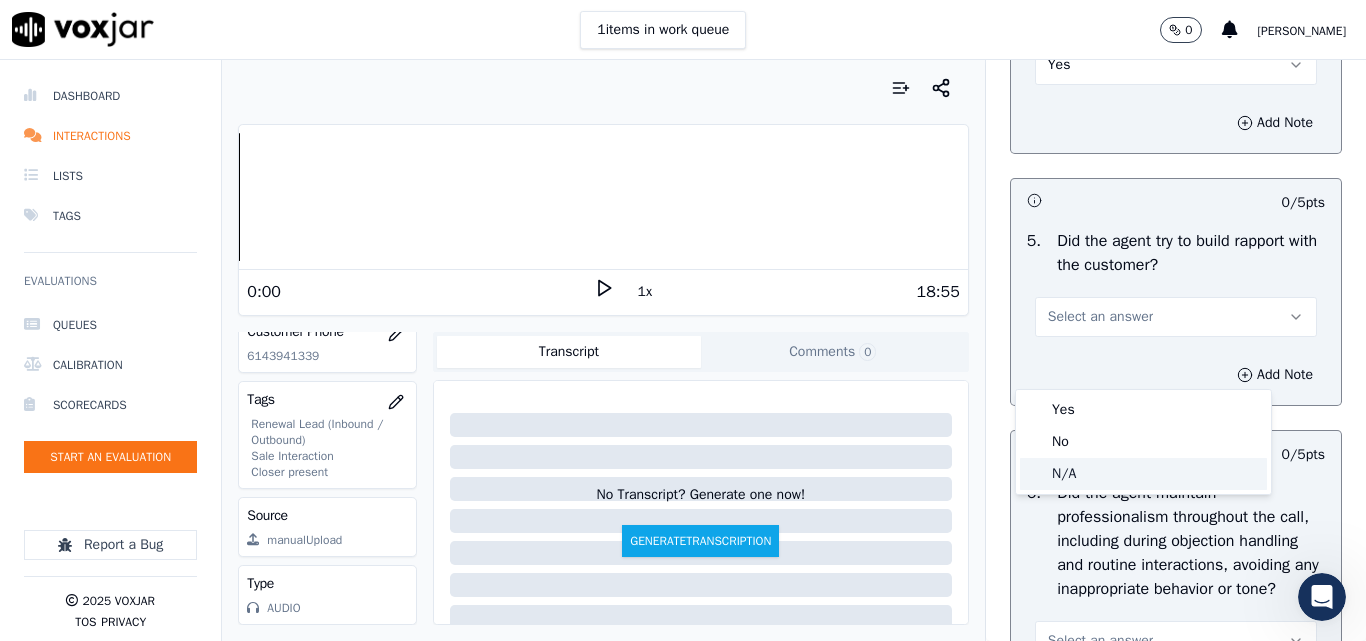click on "N/A" 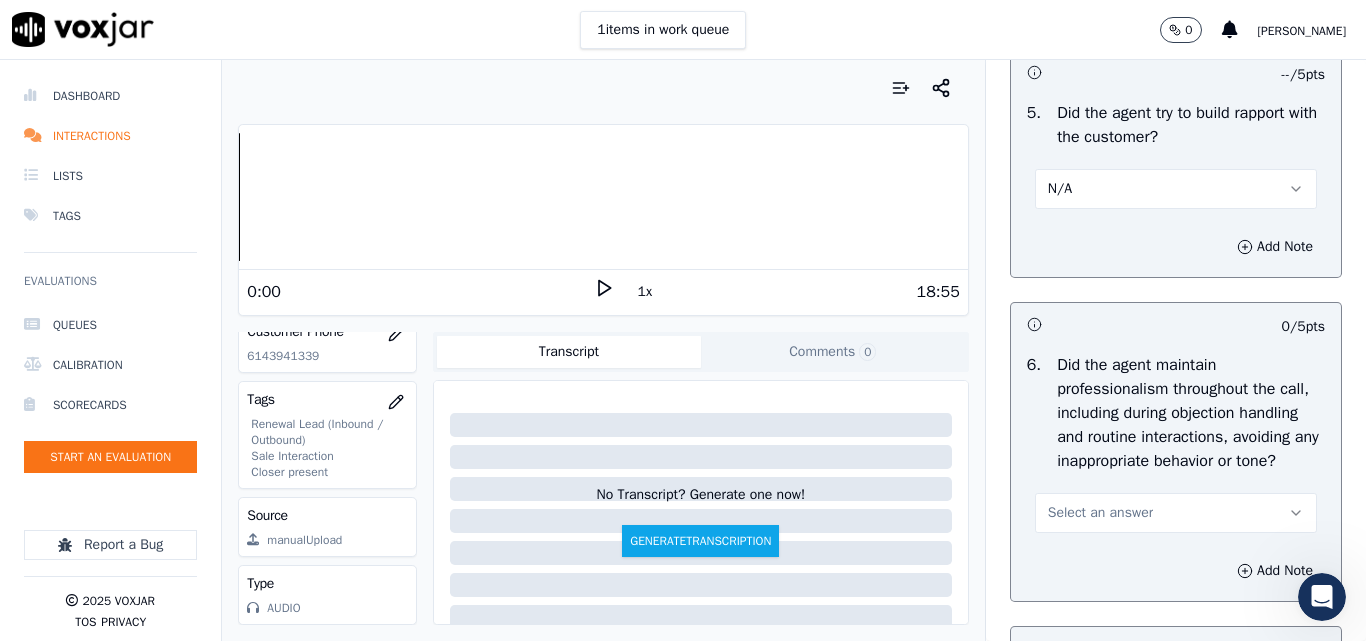 scroll, scrollTop: 2600, scrollLeft: 0, axis: vertical 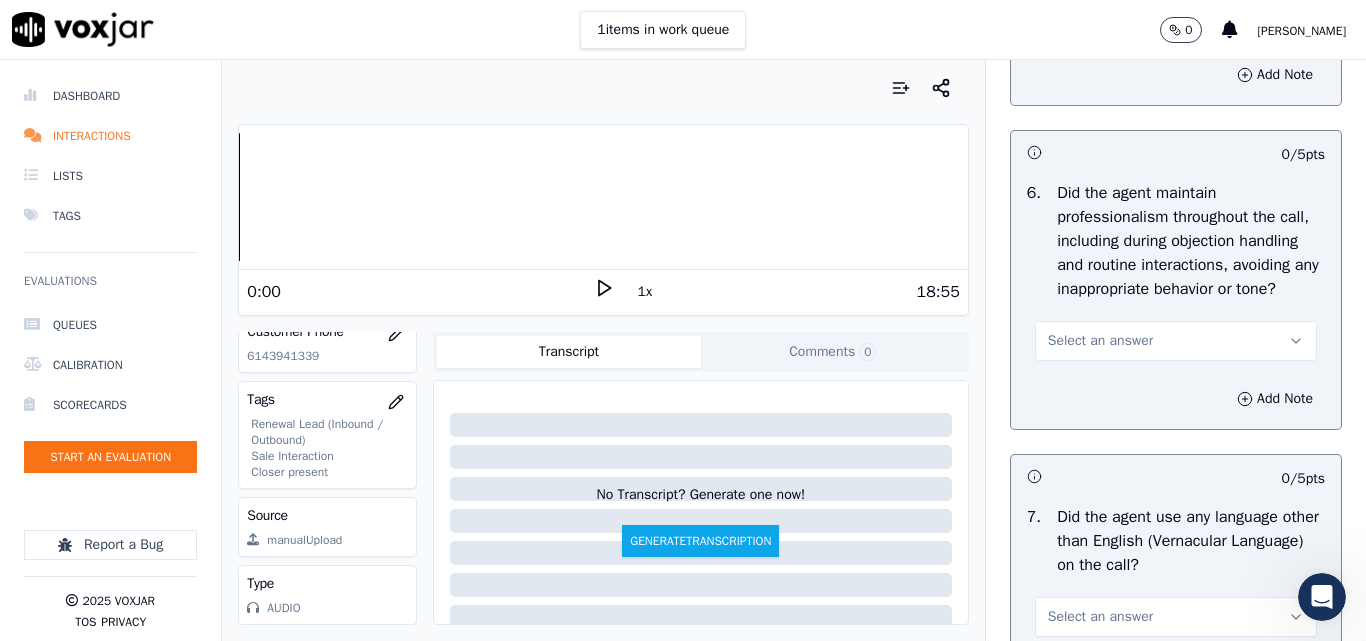 click on "Select an answer" at bounding box center [1100, 341] 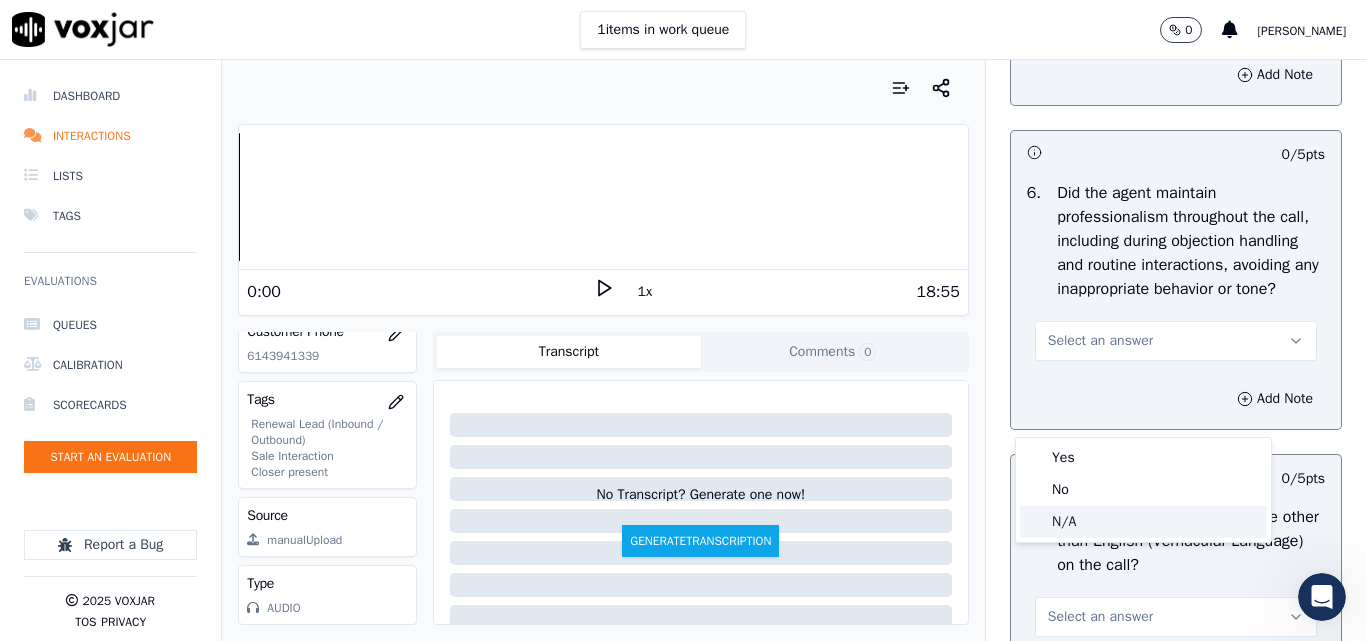 click on "N/A" 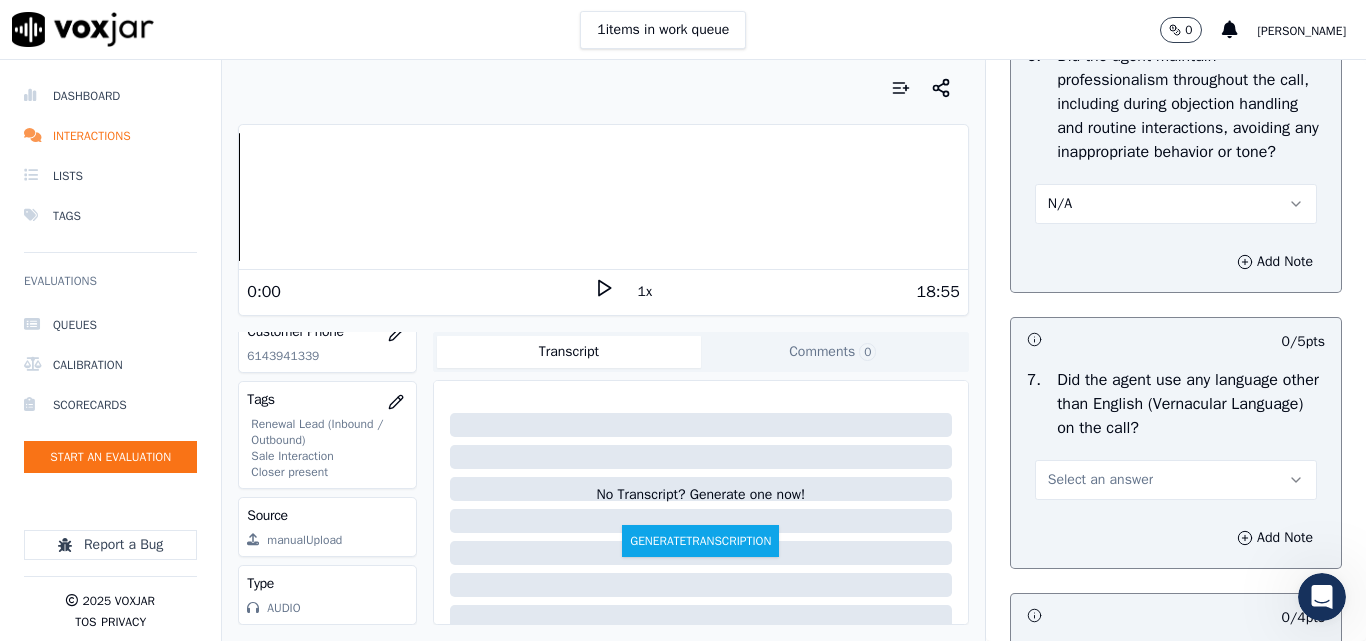 scroll, scrollTop: 2900, scrollLeft: 0, axis: vertical 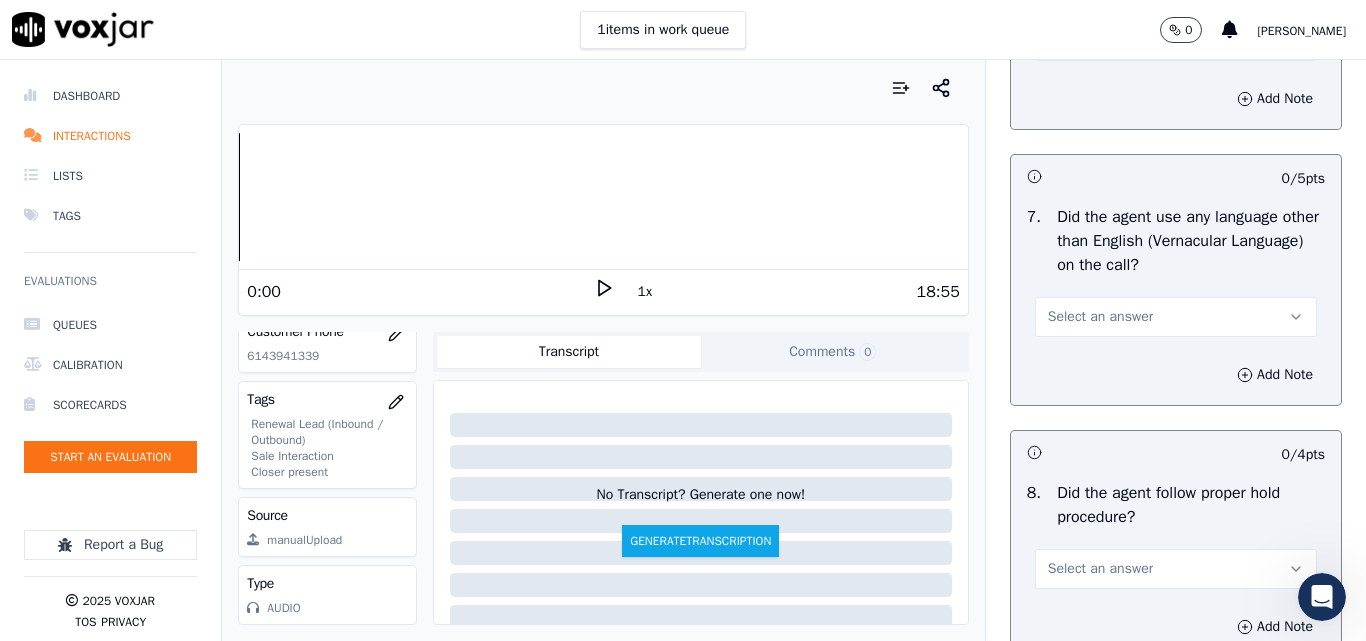 click on "Select an answer" at bounding box center [1100, 317] 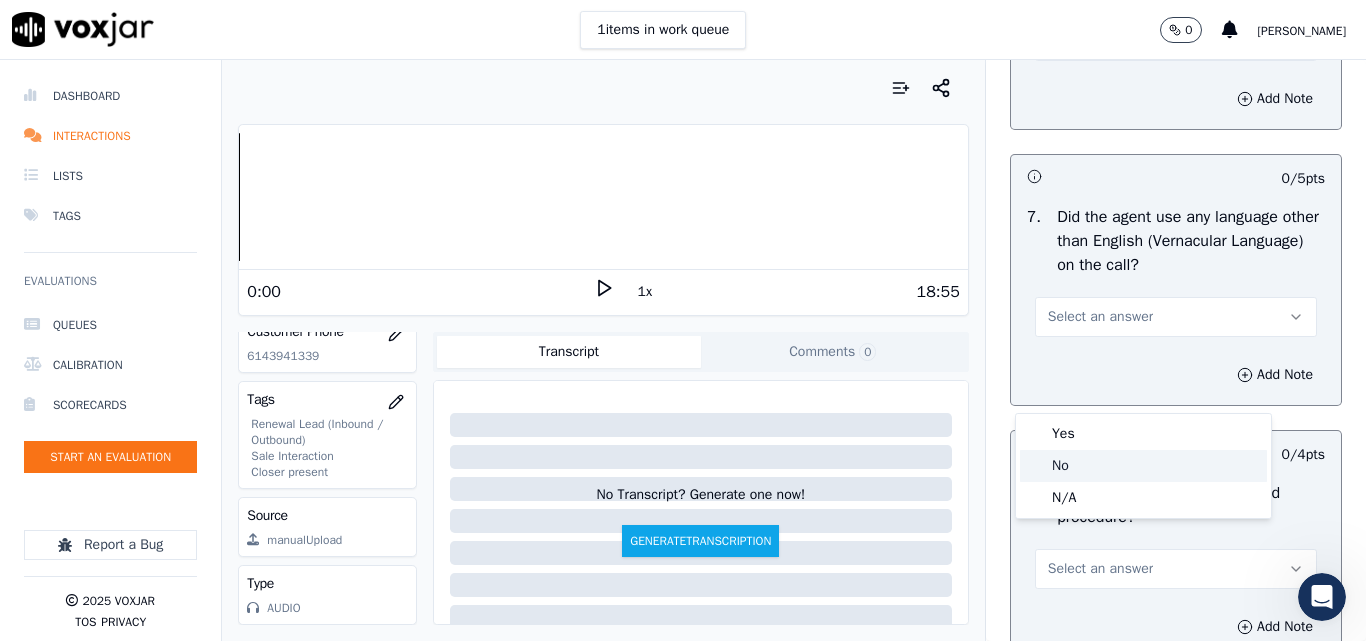 click on "No" 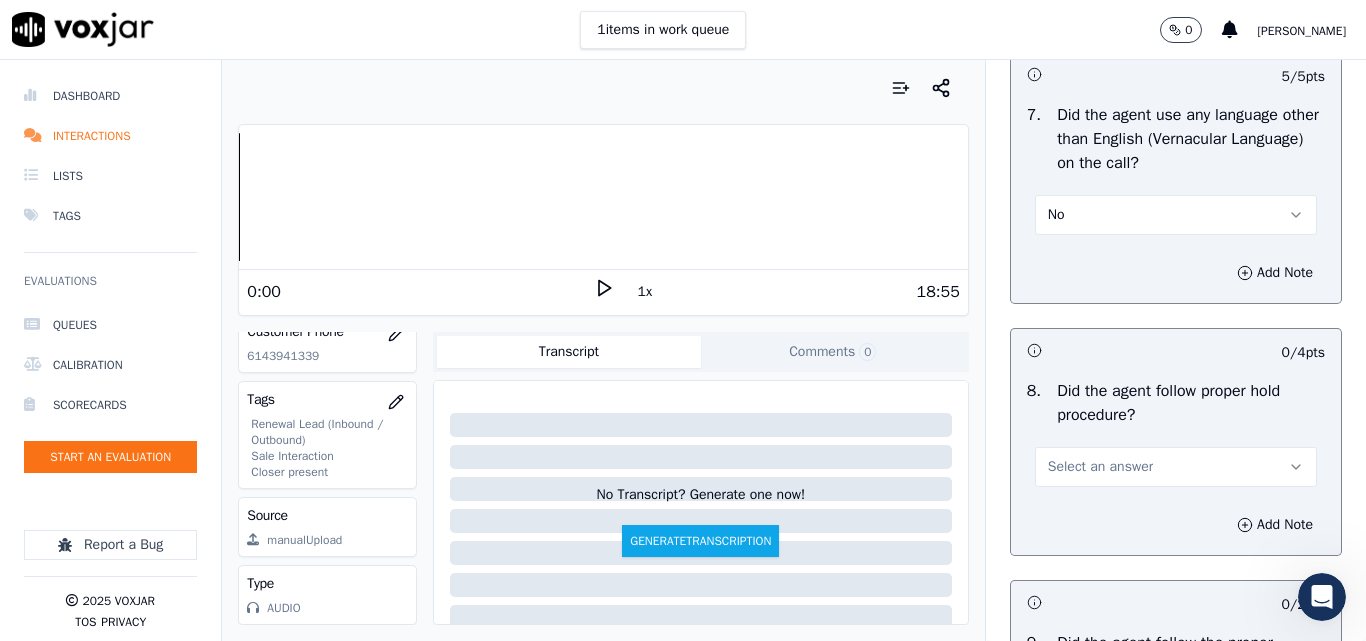 scroll, scrollTop: 3200, scrollLeft: 0, axis: vertical 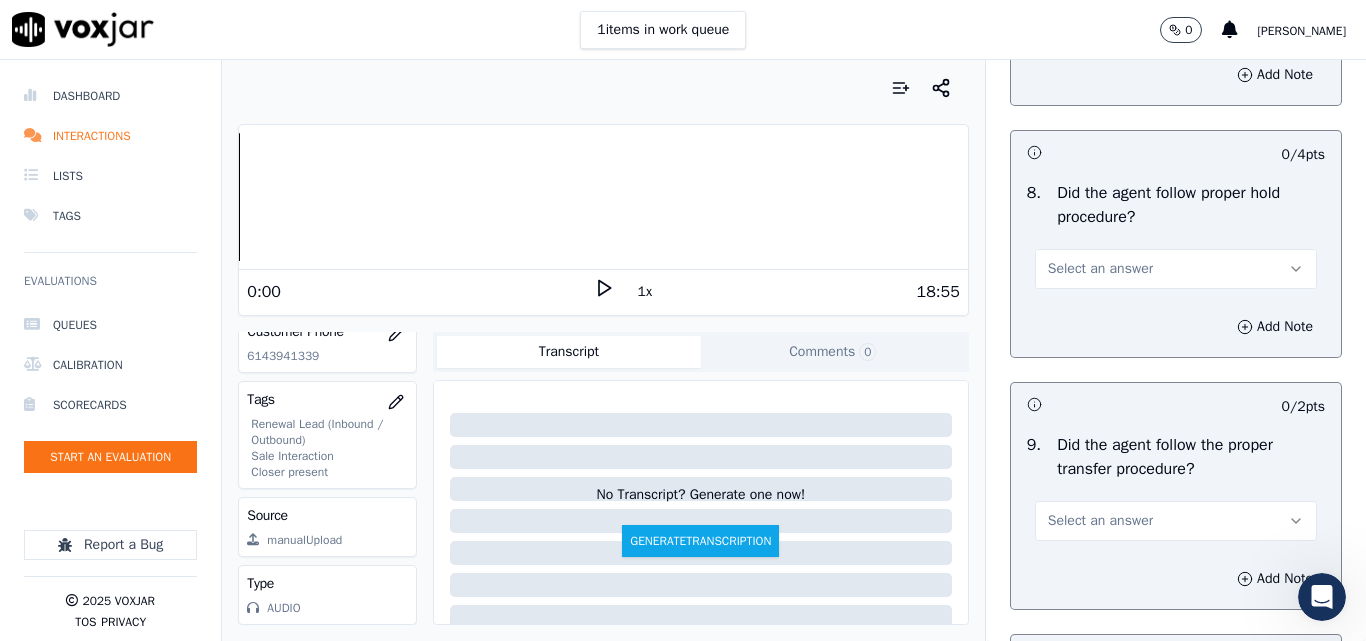 click on "Select an answer" at bounding box center (1100, 269) 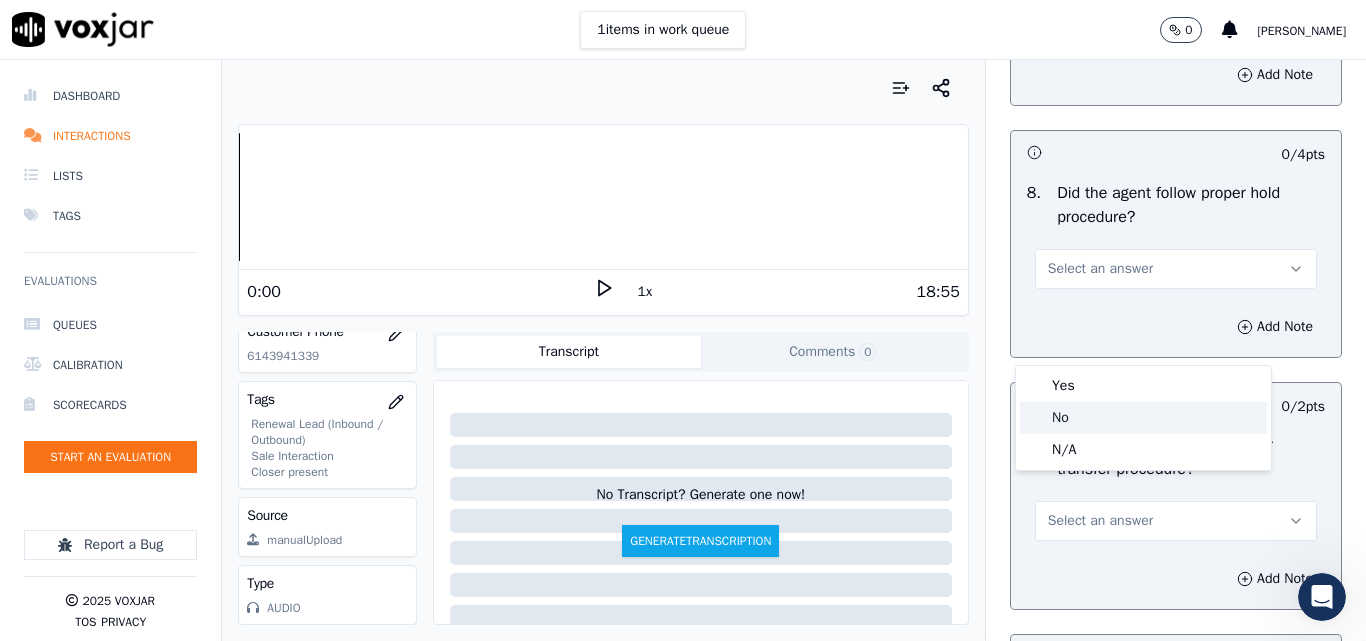 click on "No" 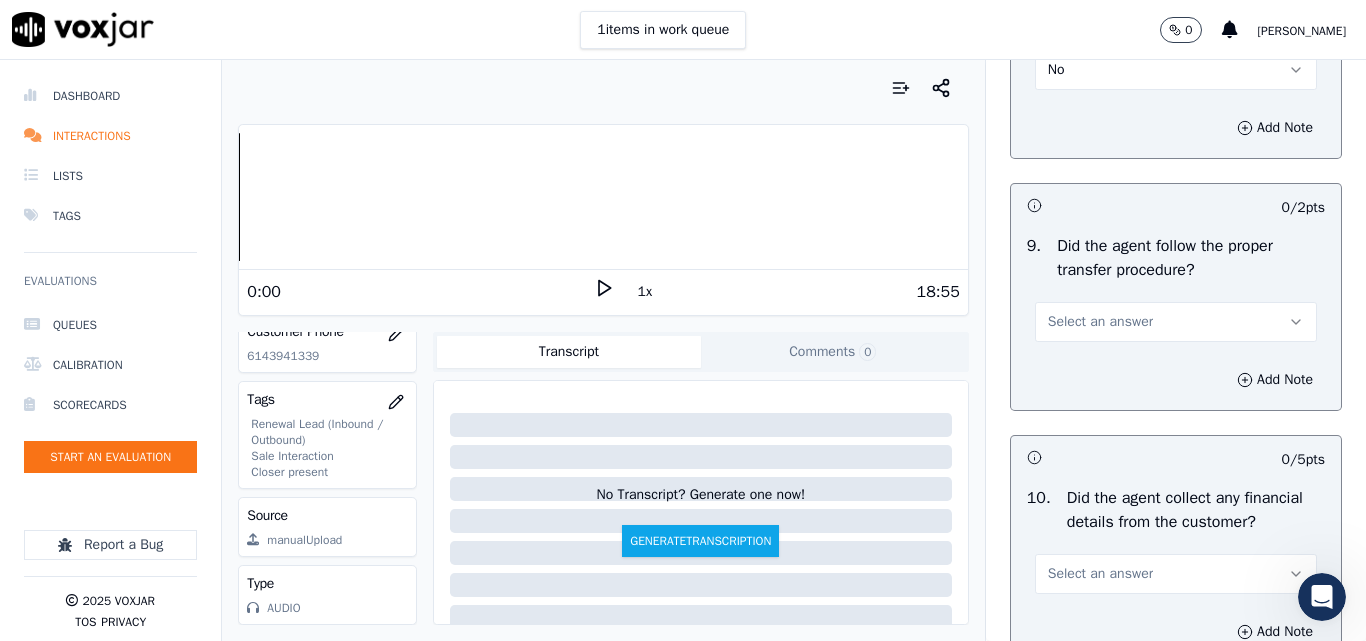 scroll, scrollTop: 3400, scrollLeft: 0, axis: vertical 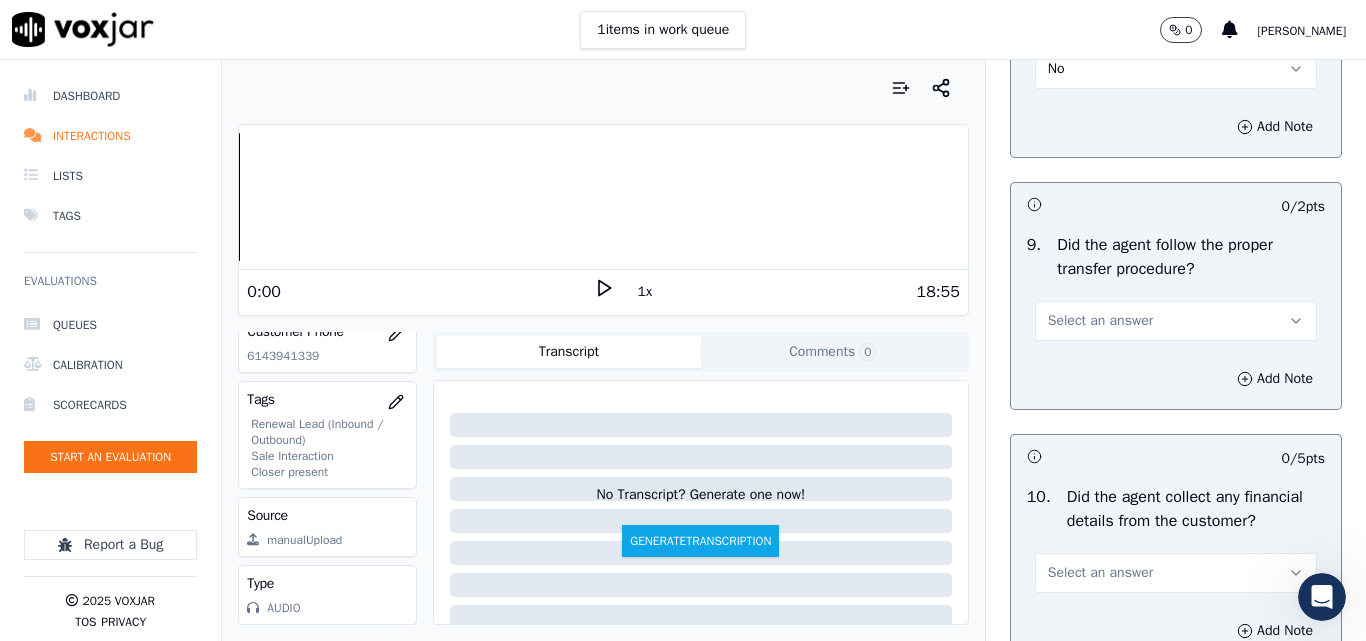 click on "Select an answer" at bounding box center [1100, 321] 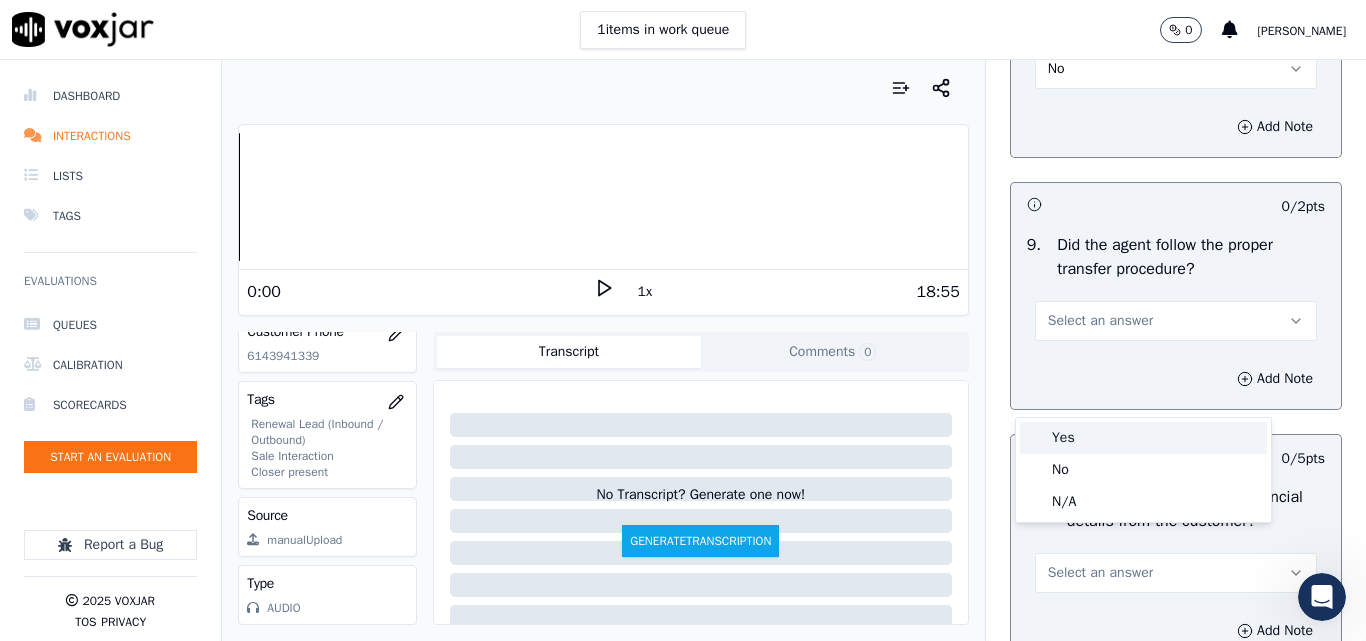drag, startPoint x: 1075, startPoint y: 437, endPoint x: 1135, endPoint y: 428, distance: 60.671246 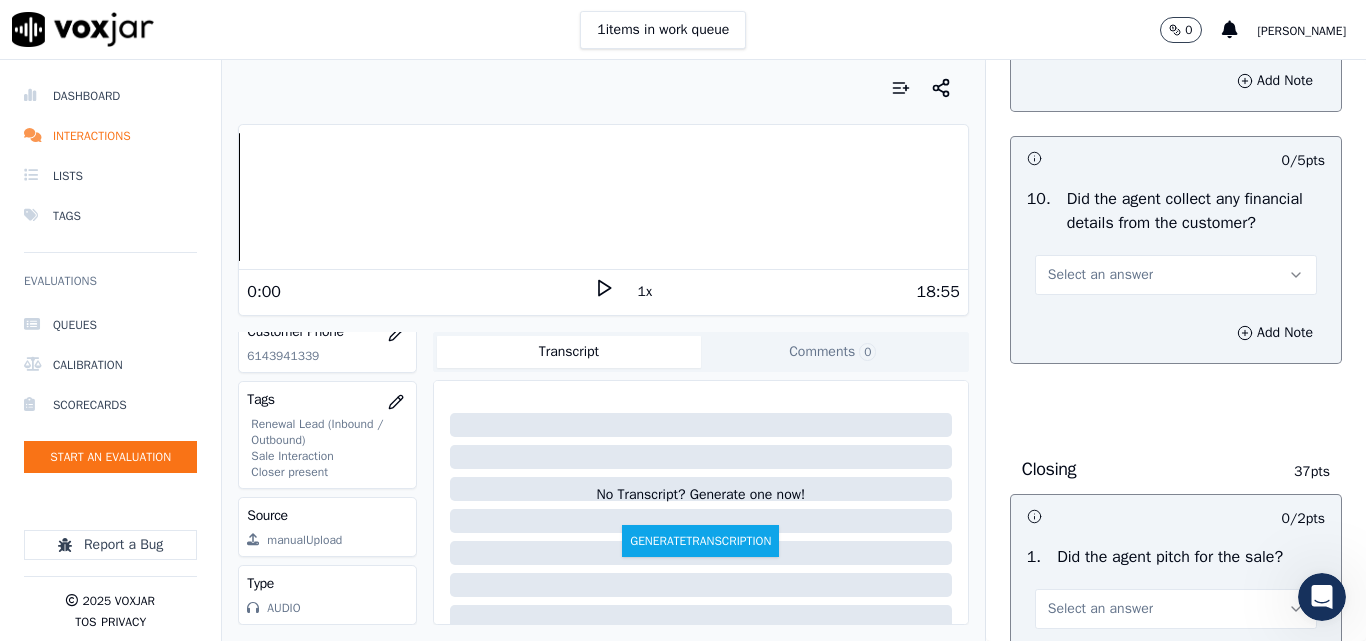 scroll, scrollTop: 3700, scrollLeft: 0, axis: vertical 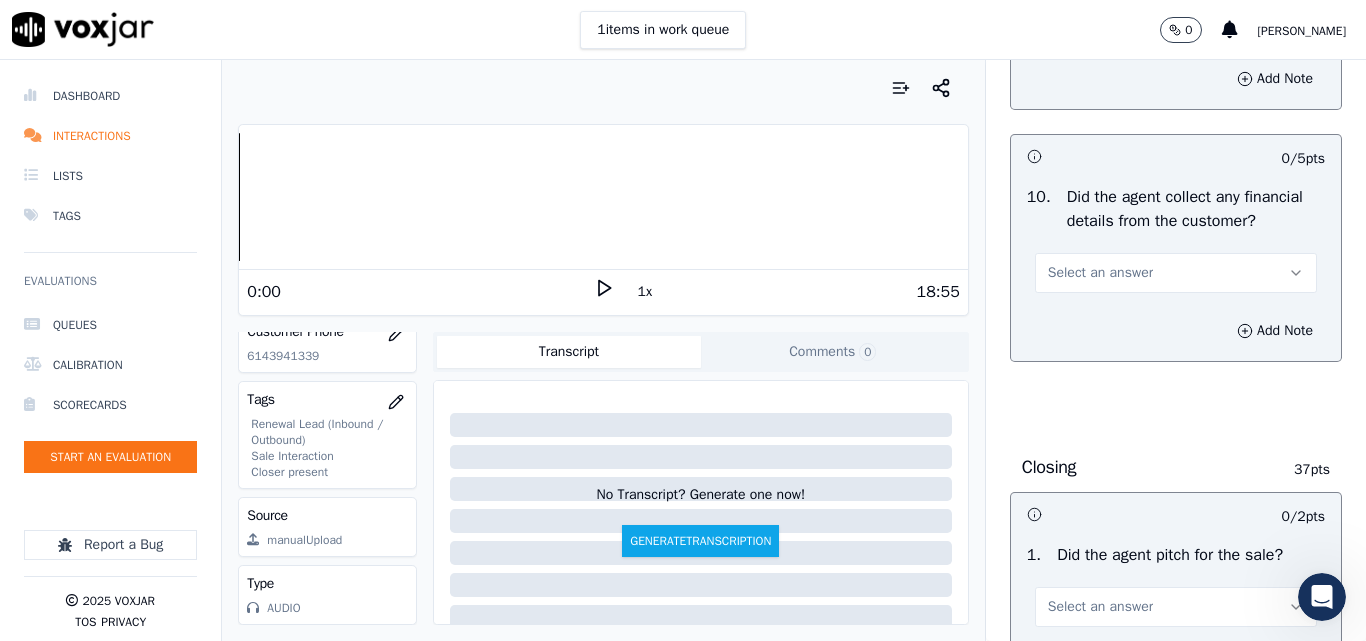click on "Select an answer" at bounding box center (1100, 273) 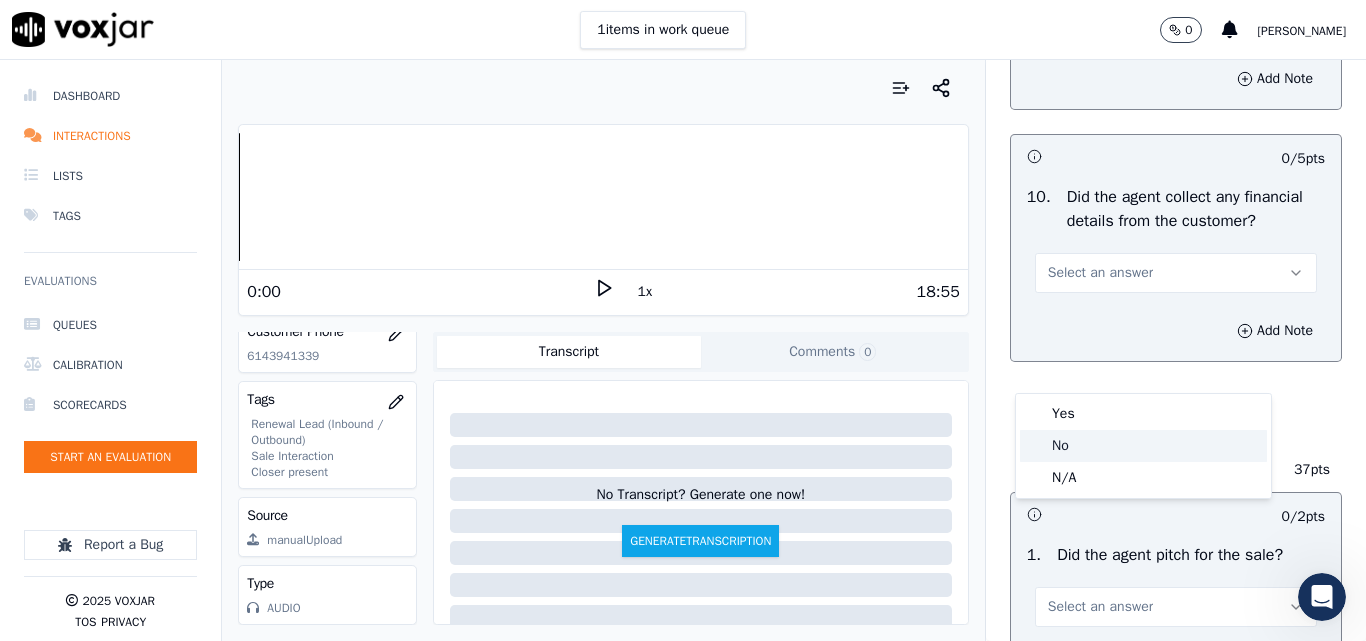 click on "No" 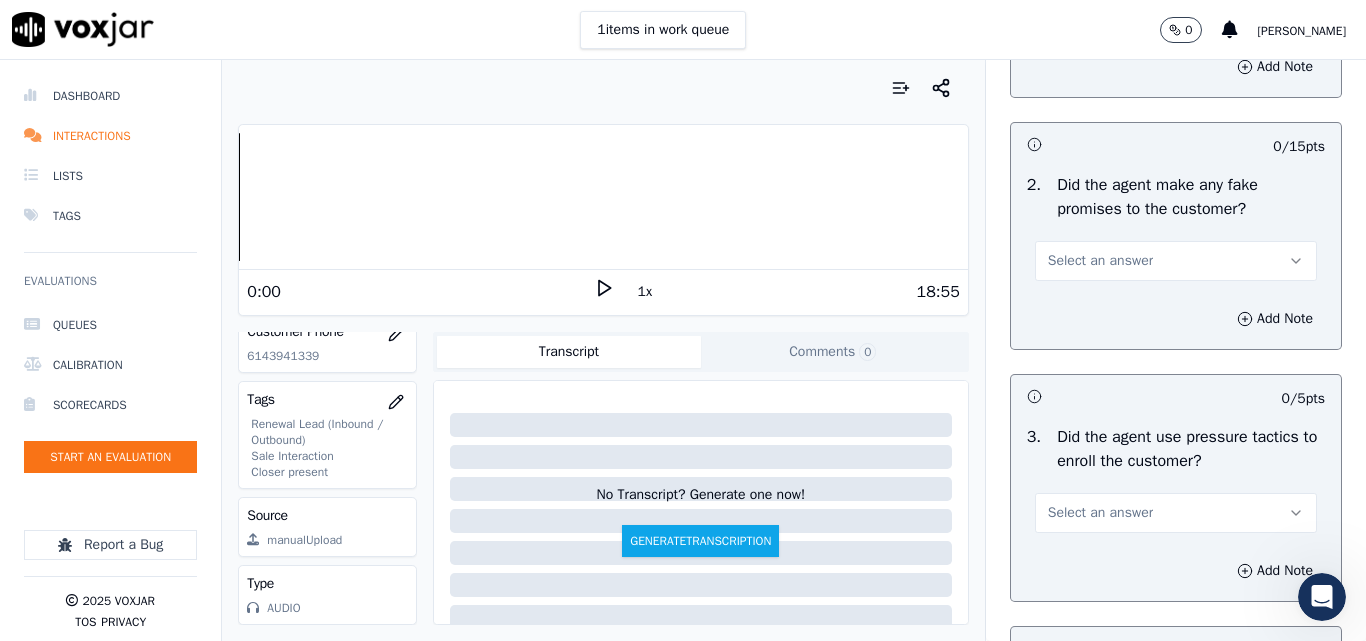 scroll, scrollTop: 4300, scrollLeft: 0, axis: vertical 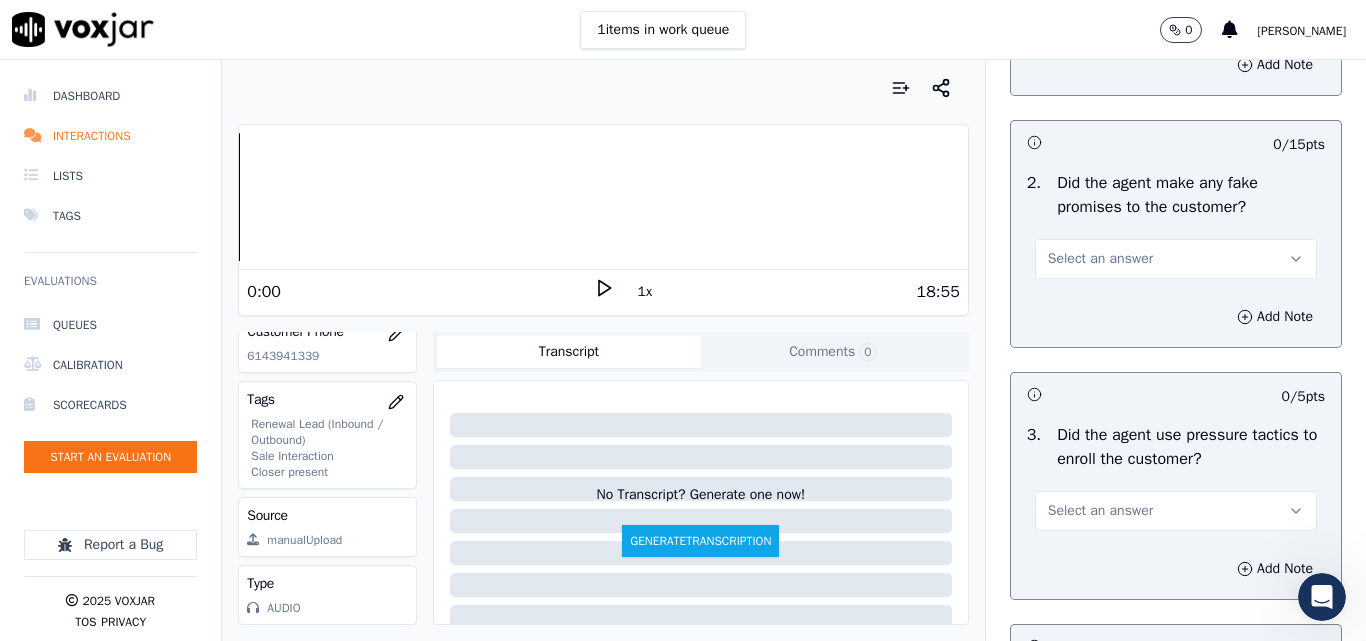 drag, startPoint x: 1107, startPoint y: 362, endPoint x: 1109, endPoint y: 373, distance: 11.18034 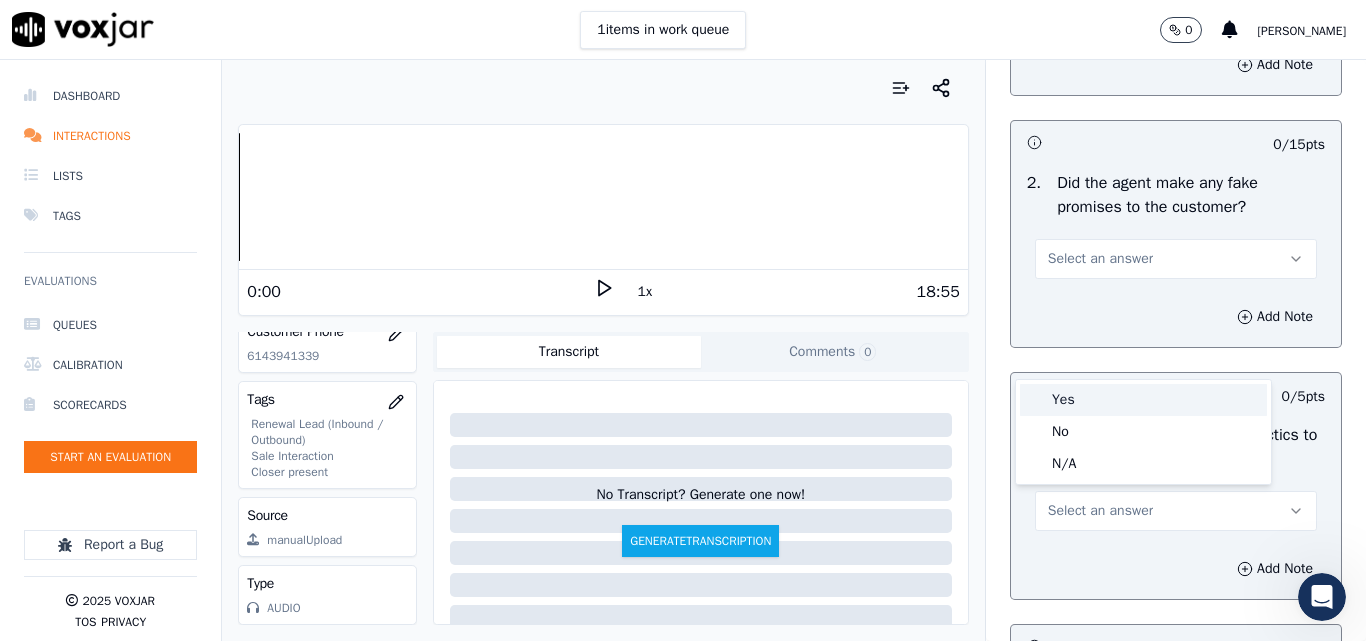 click on "Yes" at bounding box center [1143, 400] 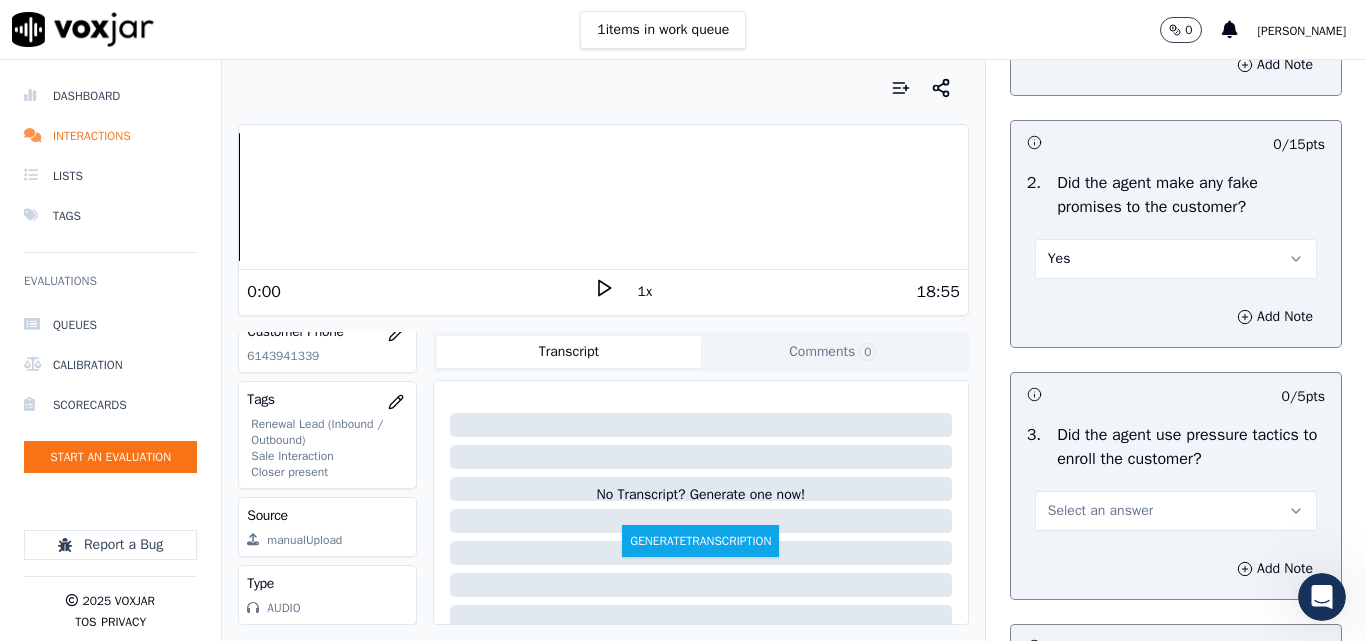 click on "Yes" at bounding box center [1176, 259] 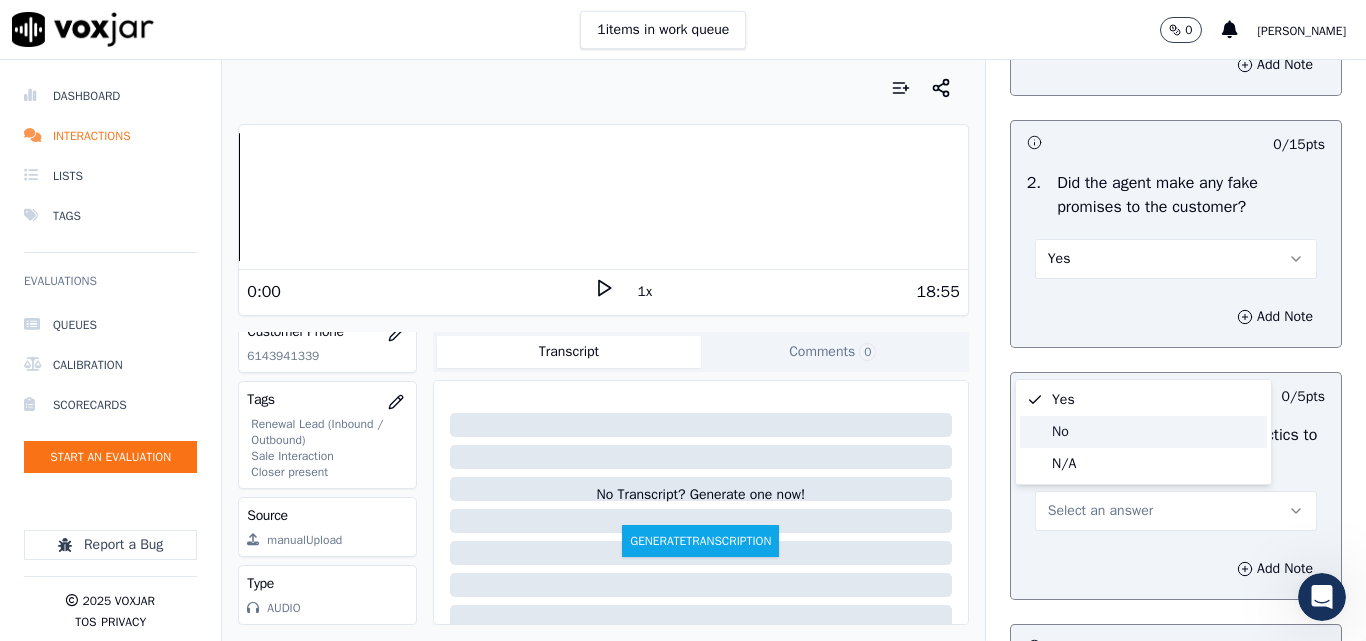 click on "No" 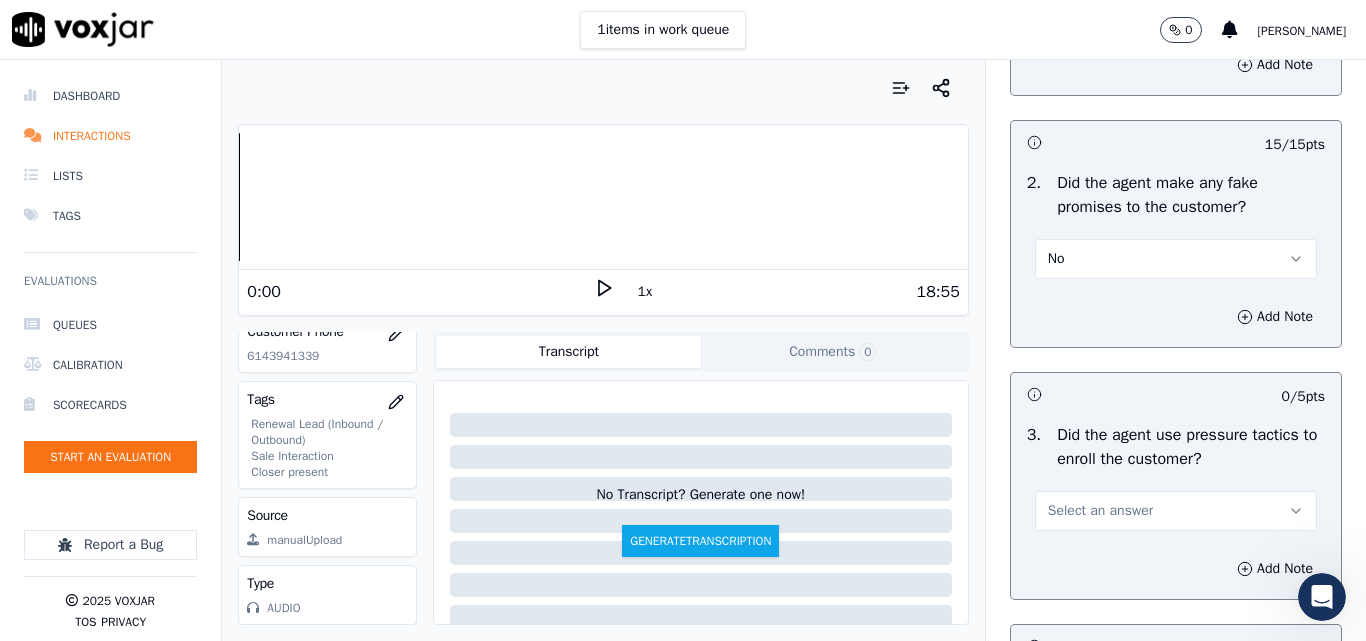 scroll, scrollTop: 4500, scrollLeft: 0, axis: vertical 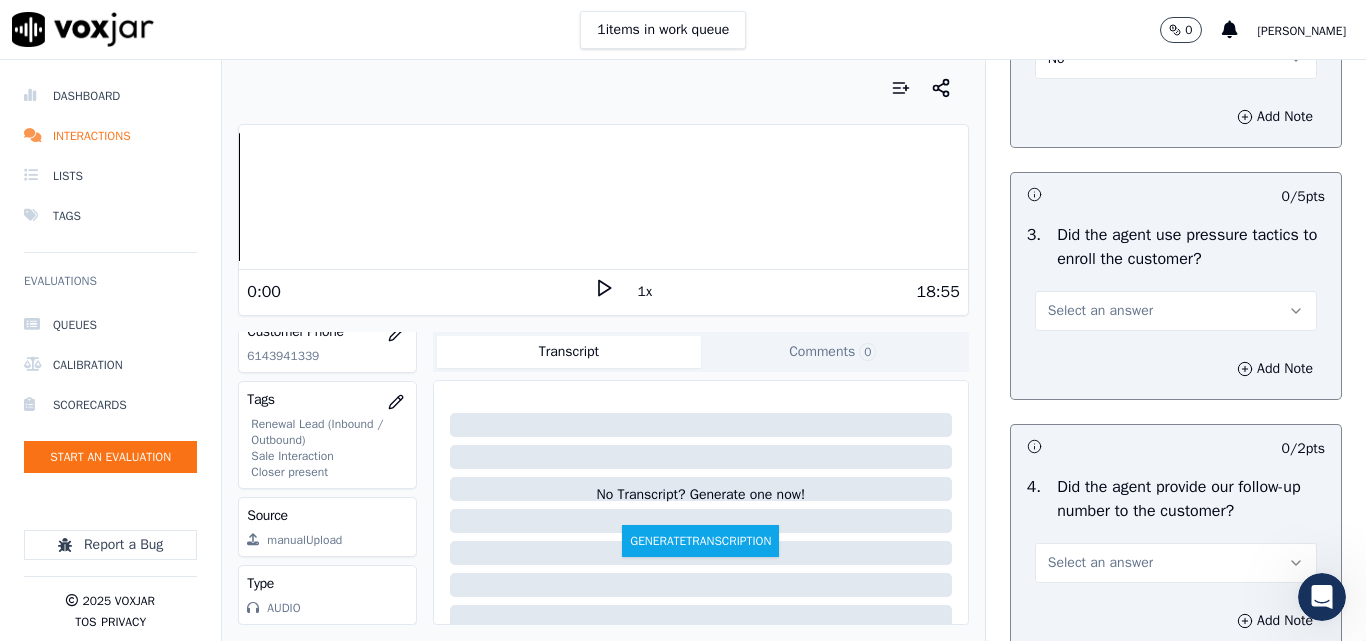 click on "Select an answer" at bounding box center (1176, 311) 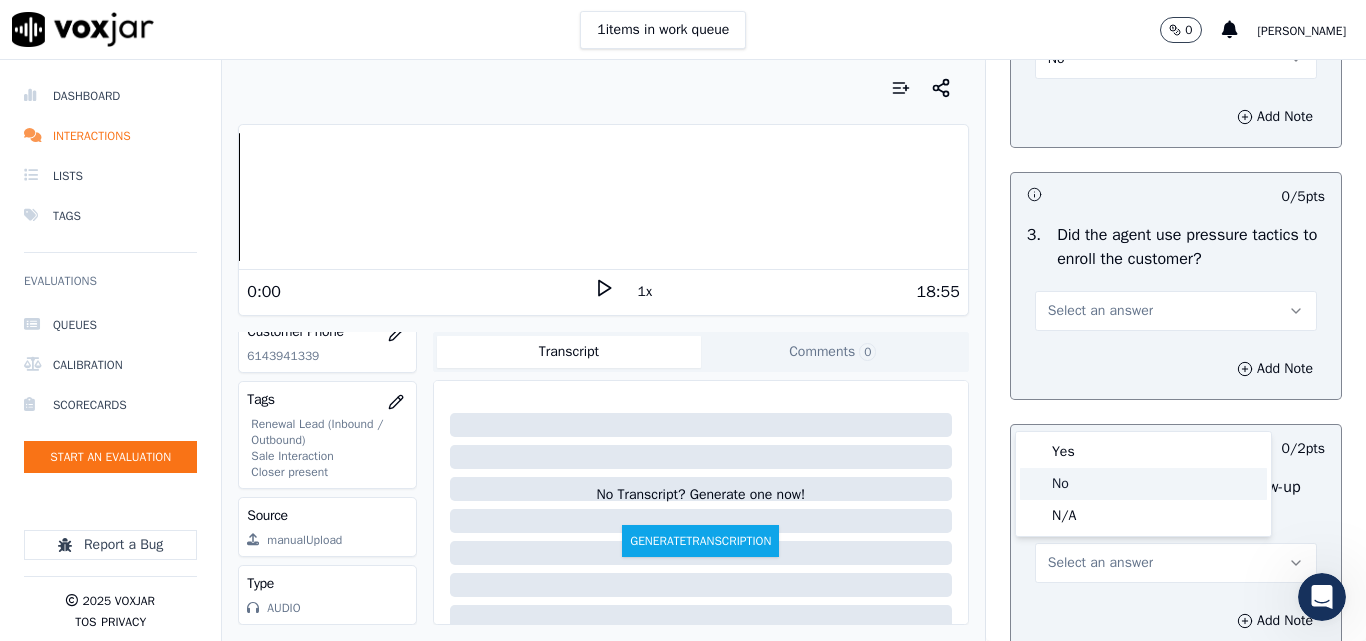 click on "No" 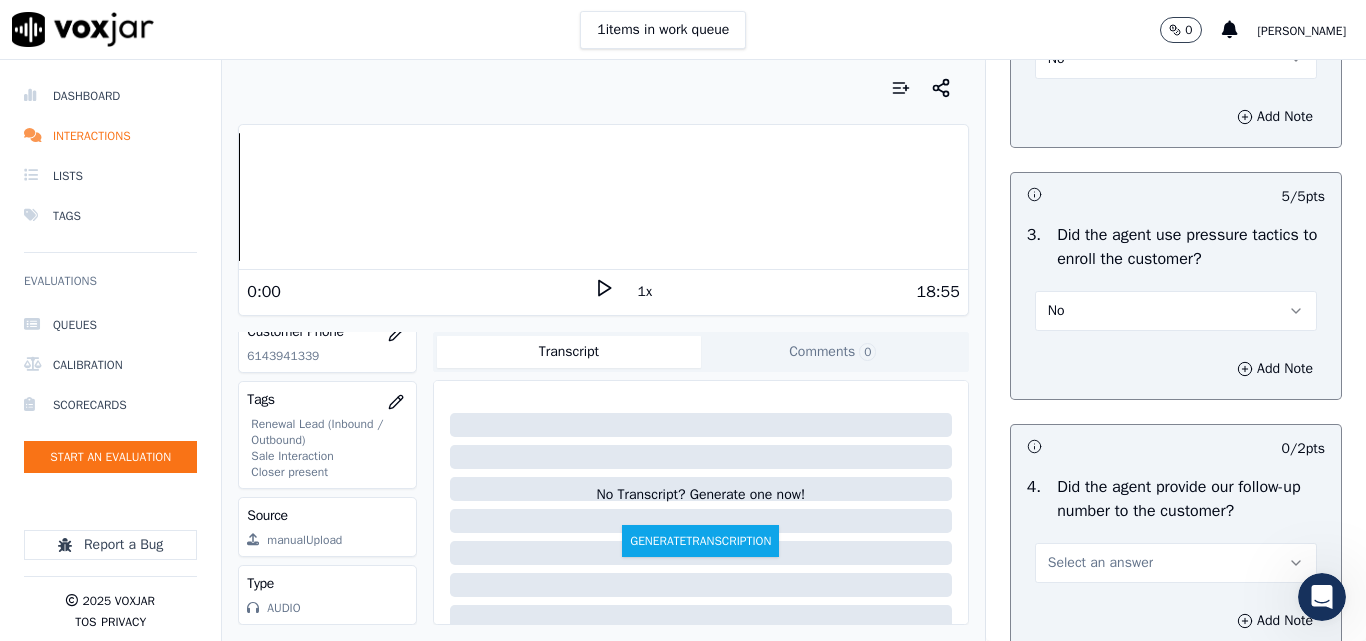 scroll, scrollTop: 4700, scrollLeft: 0, axis: vertical 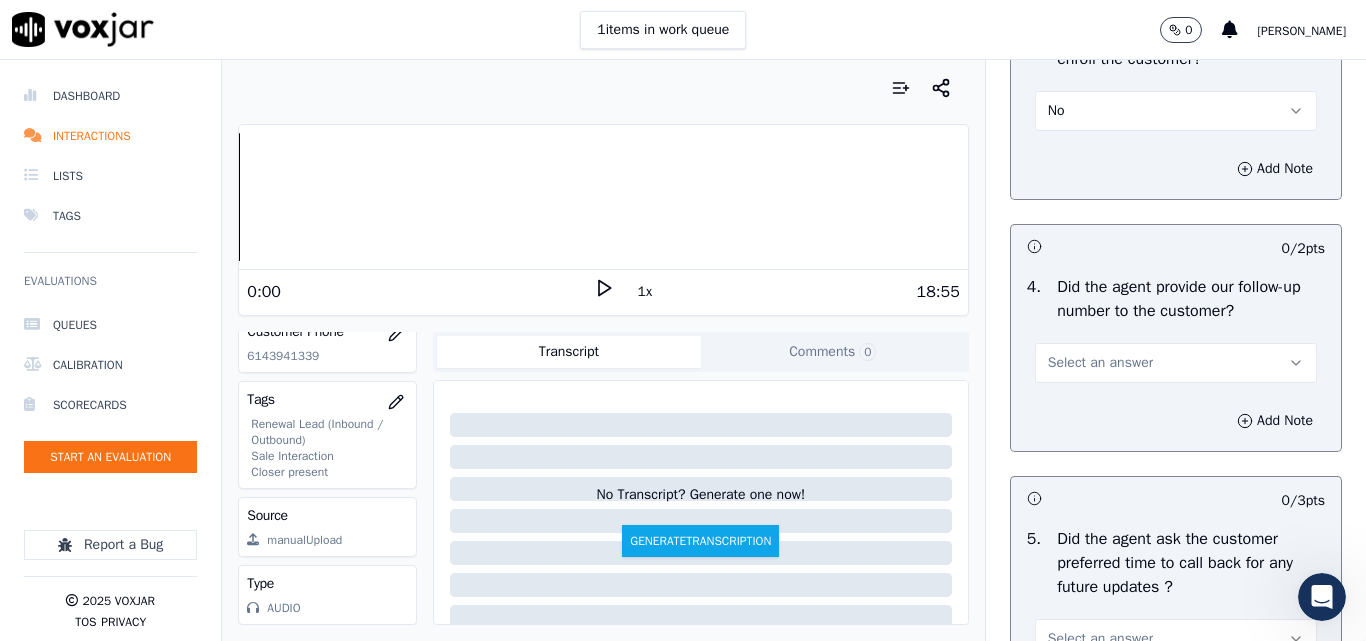 click on "Select an answer" at bounding box center [1100, 363] 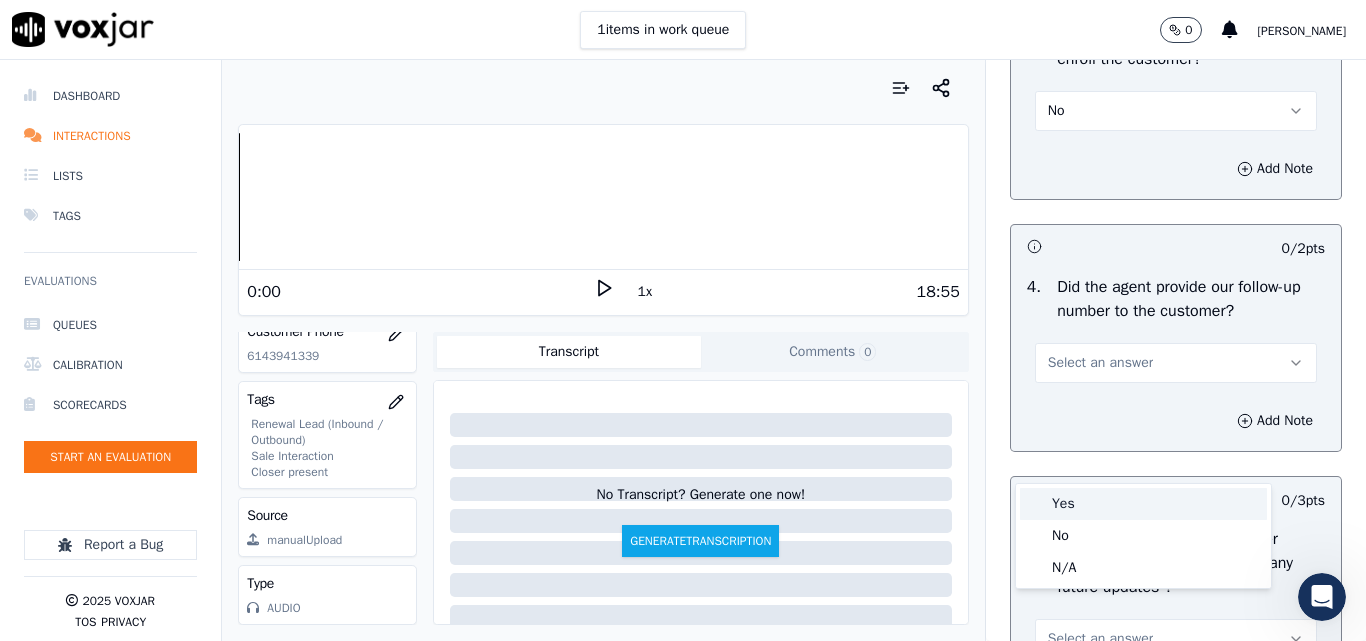 click on "Yes" at bounding box center (1143, 504) 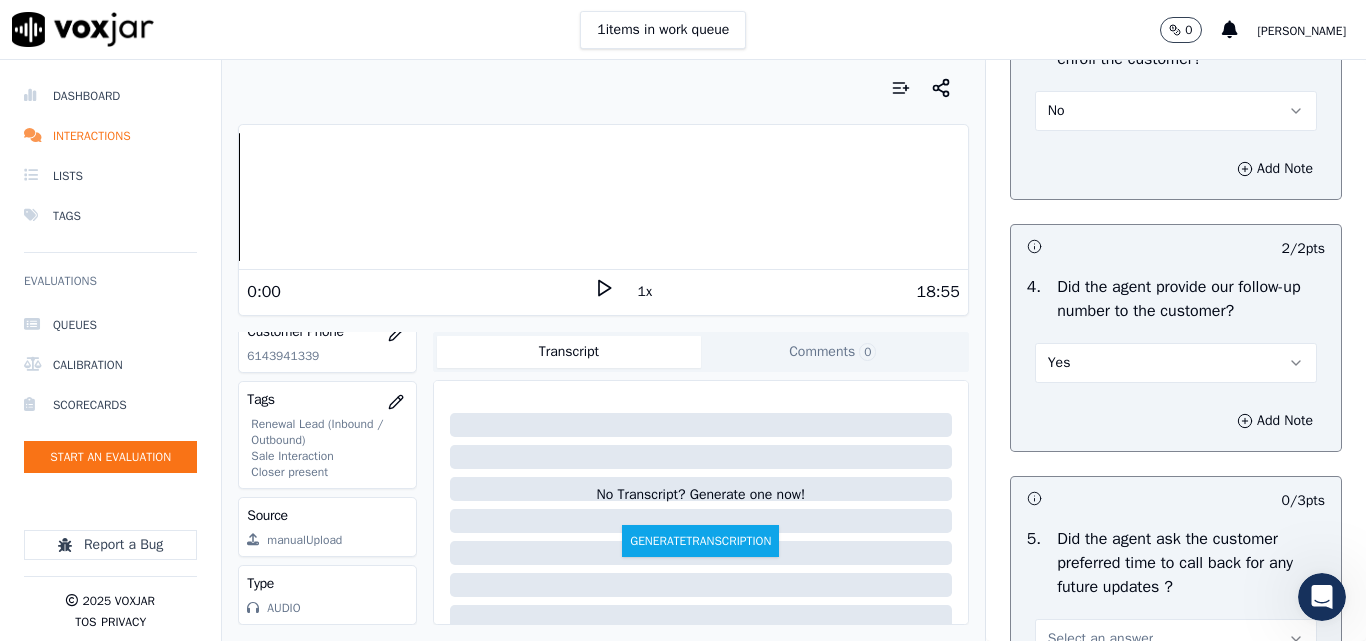 drag, startPoint x: 1050, startPoint y: 454, endPoint x: 1053, endPoint y: 480, distance: 26.172504 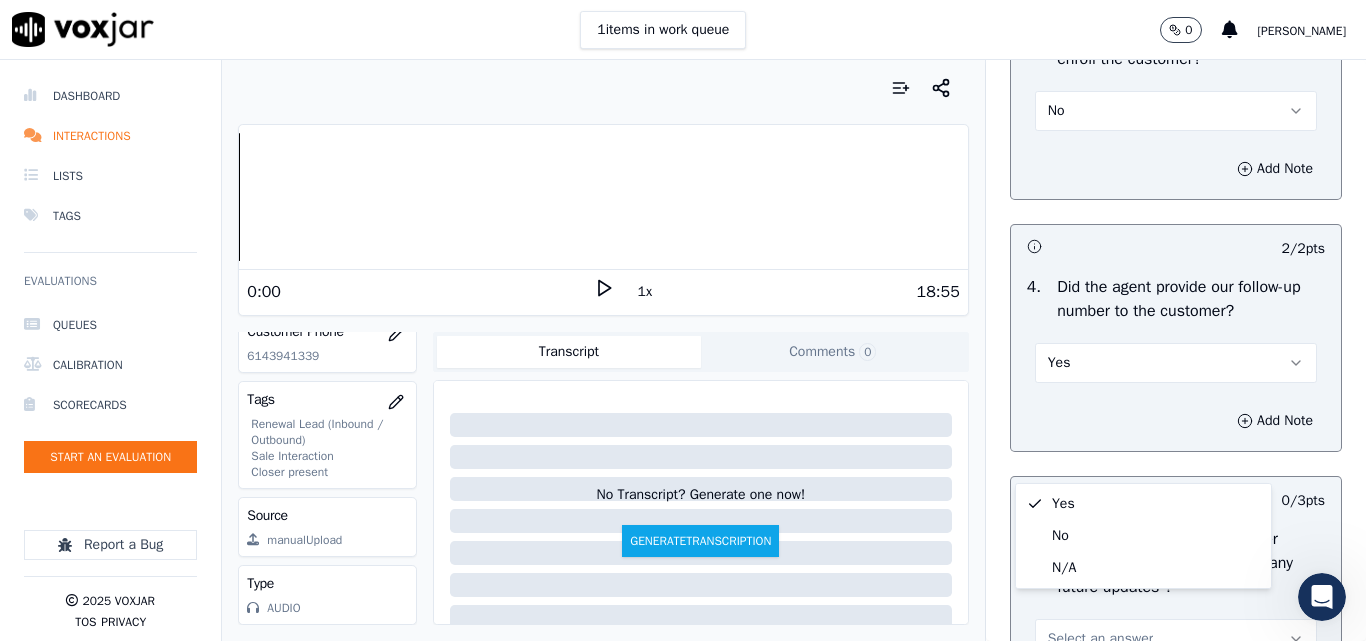 click on "Yes" at bounding box center [1176, 363] 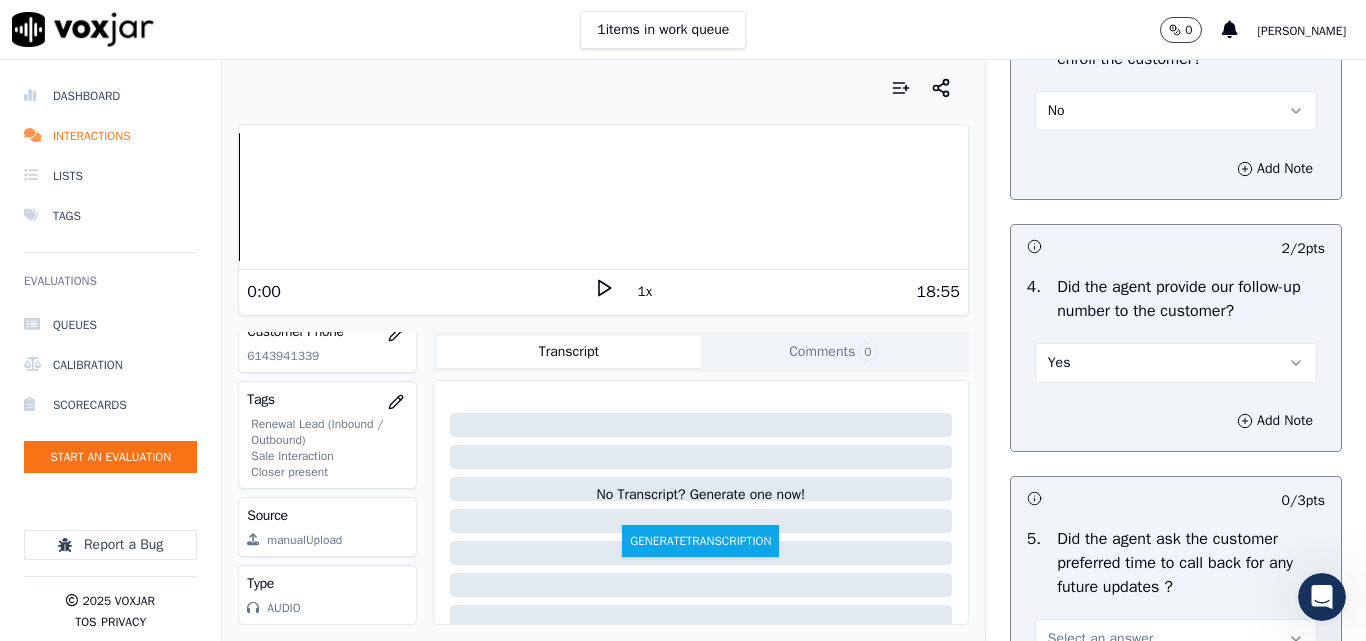 scroll, scrollTop: 4900, scrollLeft: 0, axis: vertical 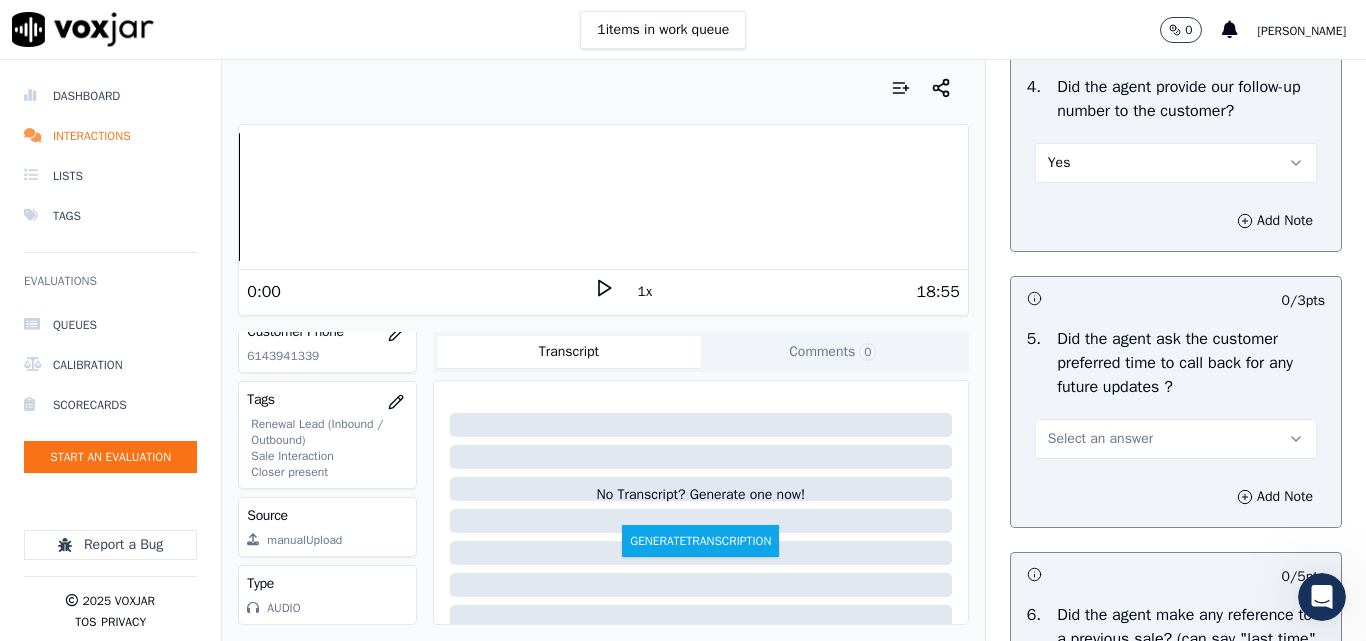 click on "Select an answer" at bounding box center [1100, 439] 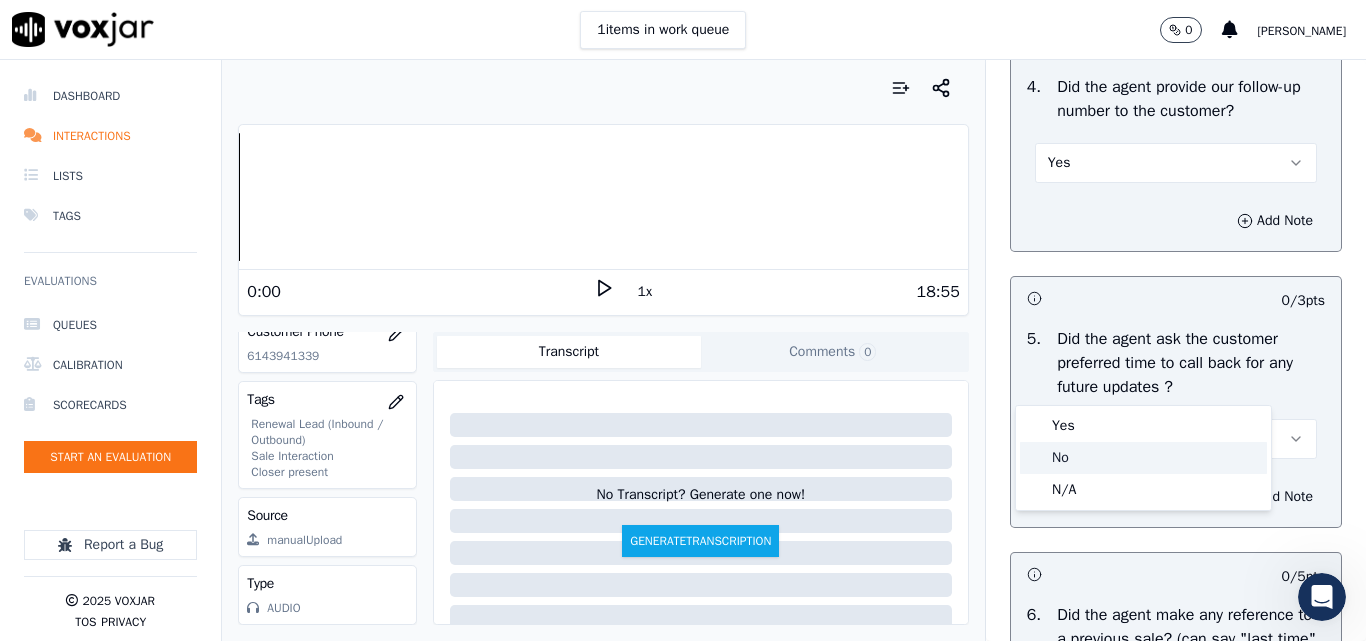 drag, startPoint x: 1068, startPoint y: 462, endPoint x: 1144, endPoint y: 459, distance: 76.05919 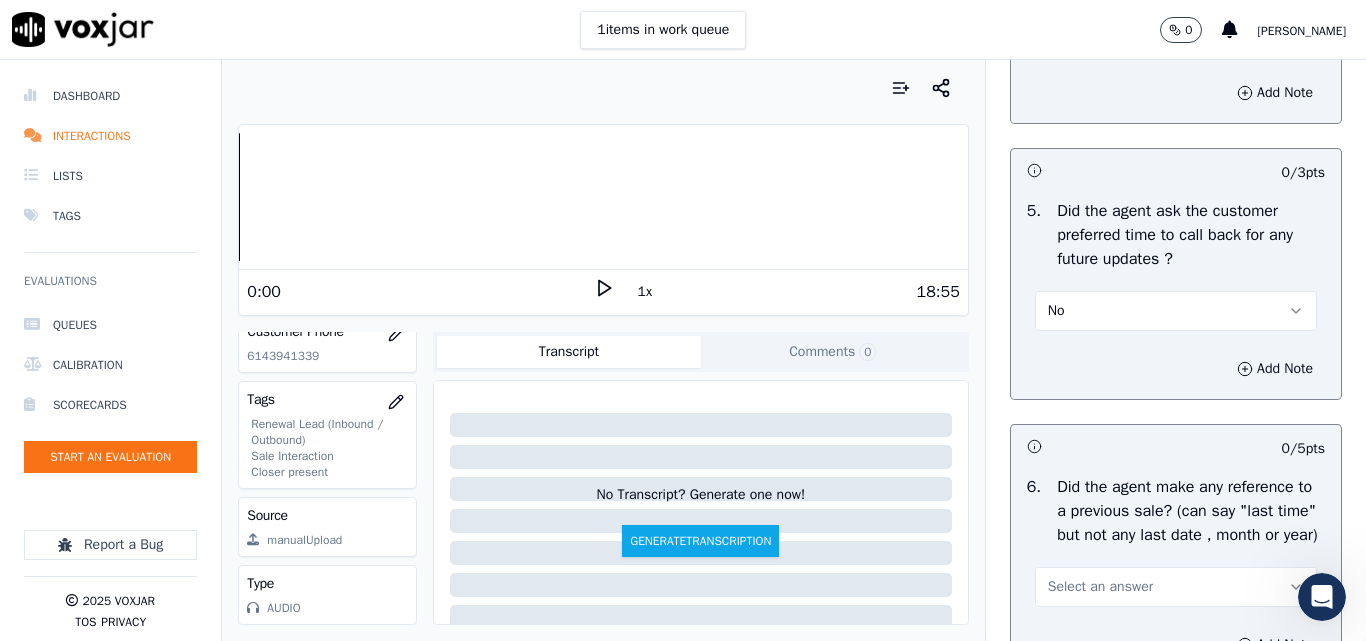 scroll, scrollTop: 5200, scrollLeft: 0, axis: vertical 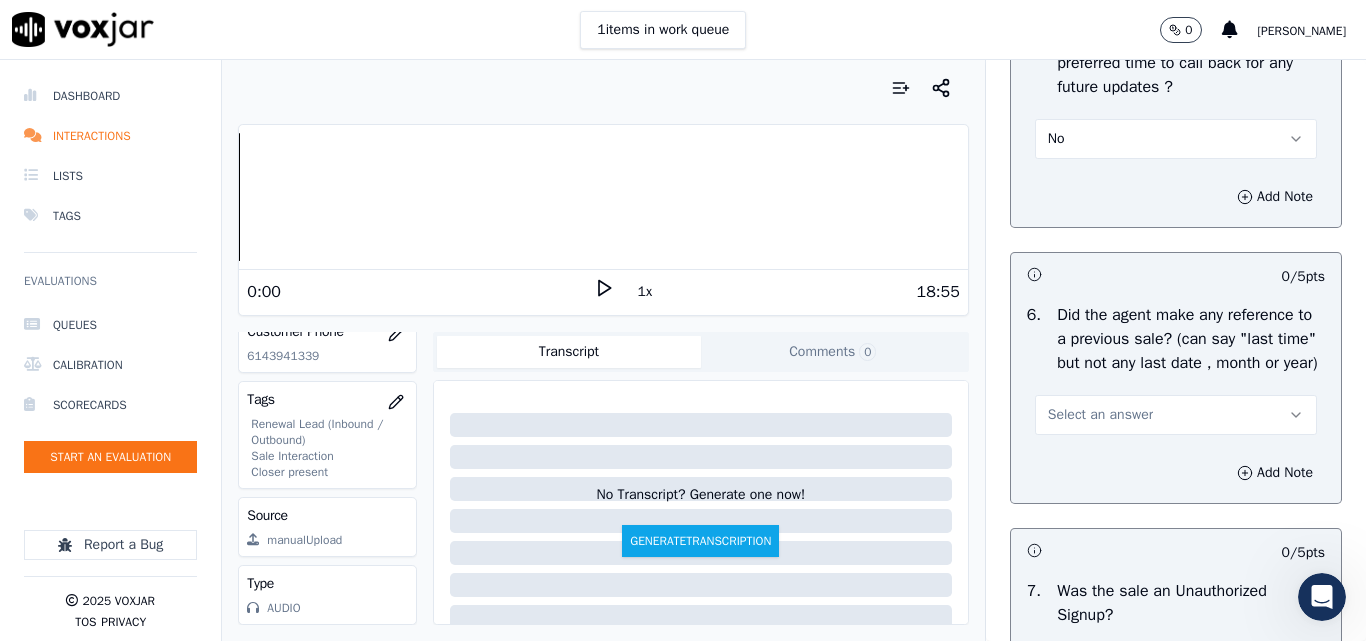 click on "No" at bounding box center [1176, 139] 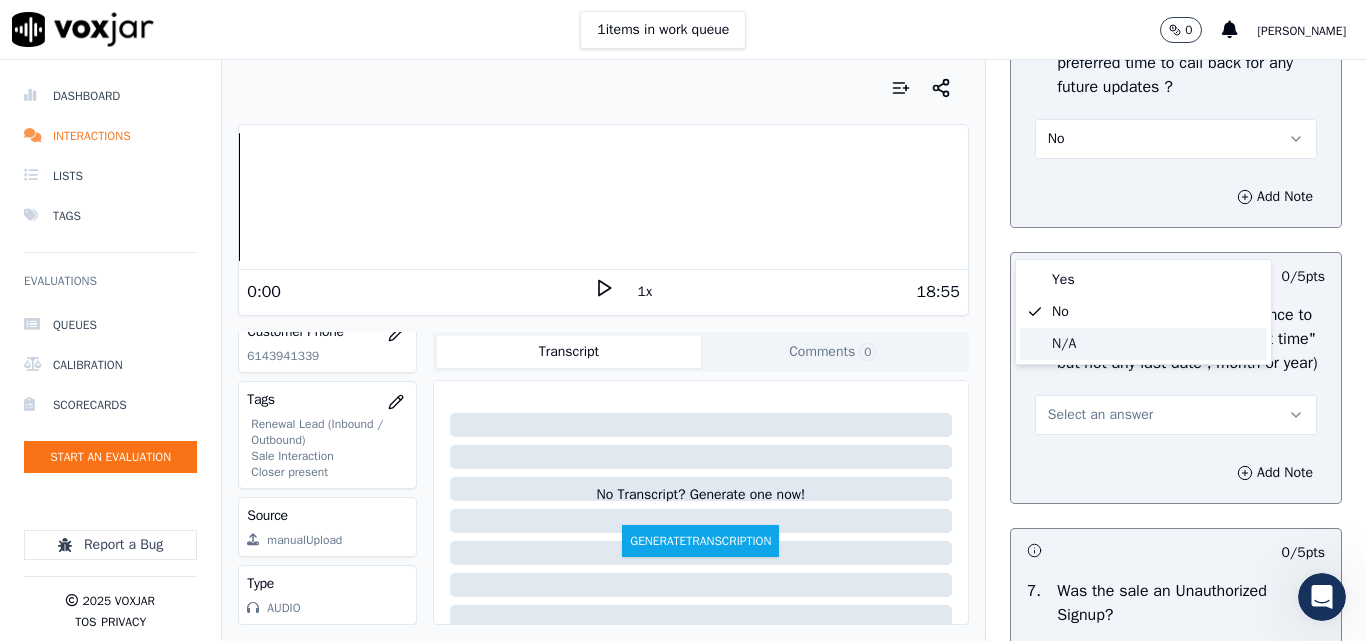 click on "N/A" 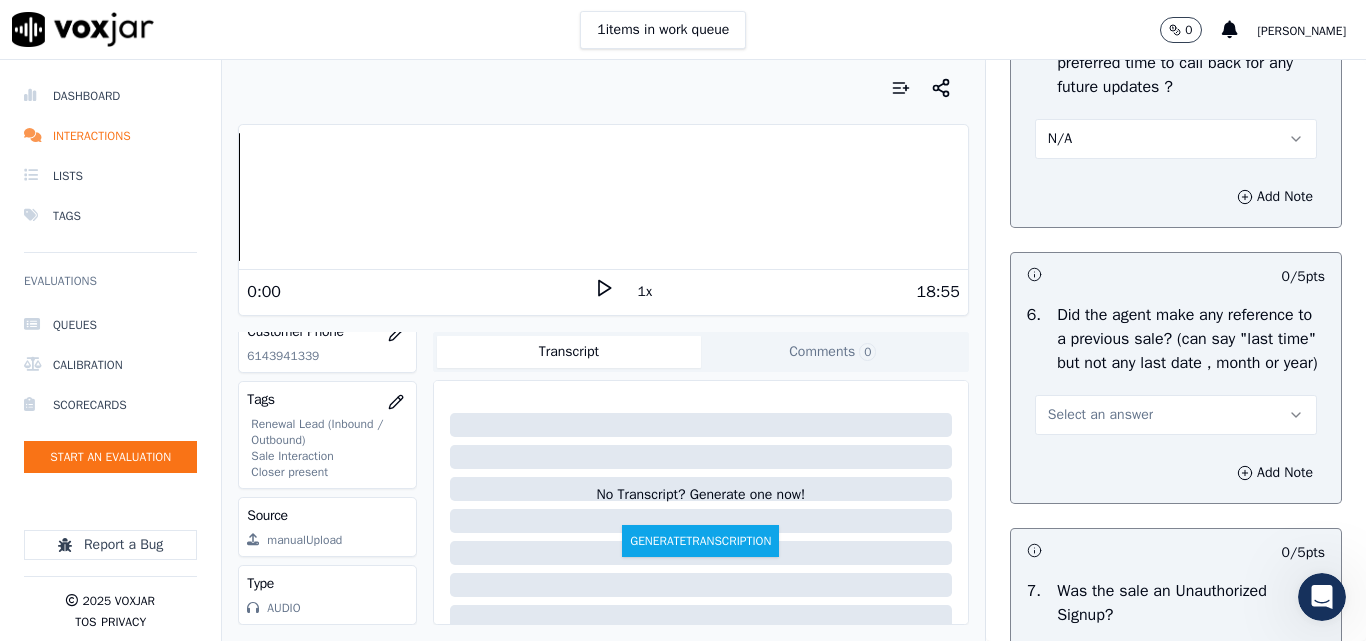 drag, startPoint x: 1059, startPoint y: 534, endPoint x: 1060, endPoint y: 596, distance: 62.008064 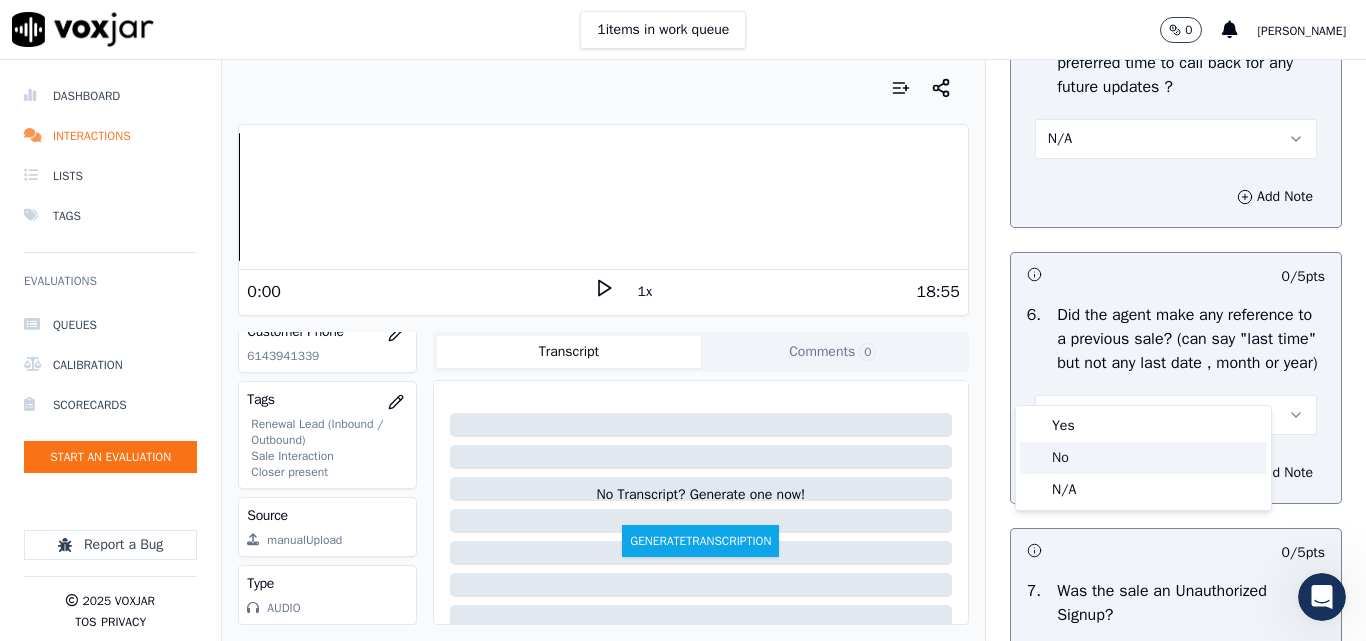 click on "No" 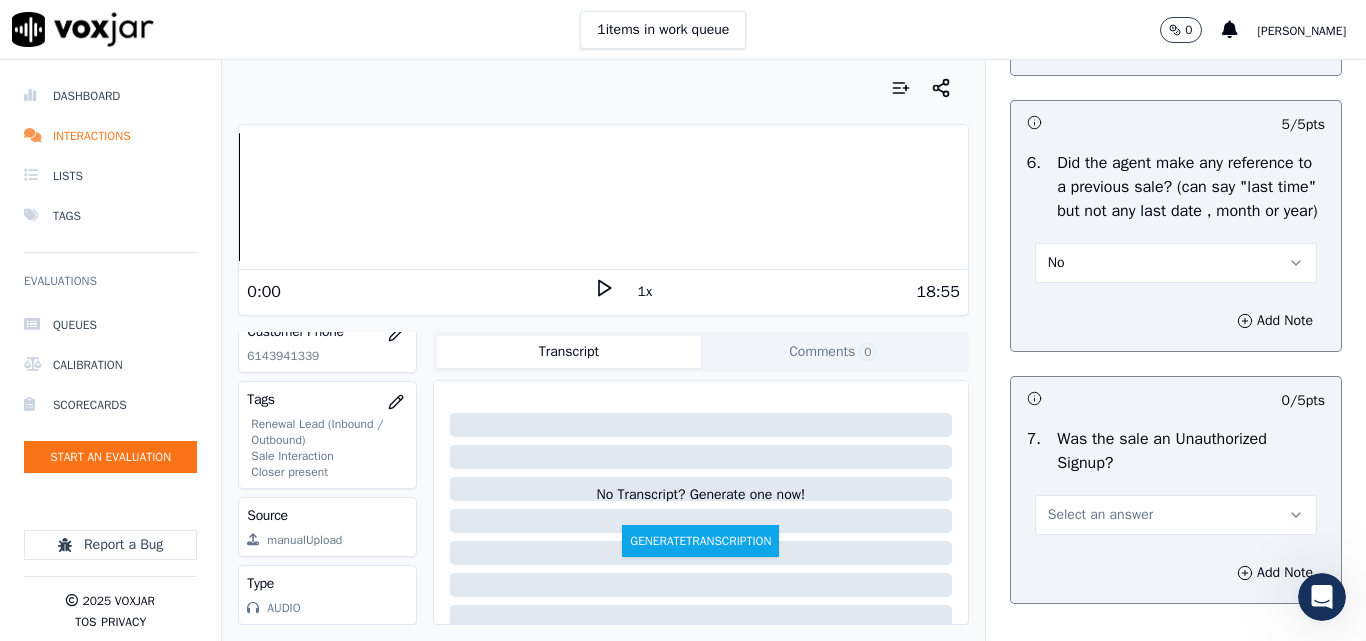 scroll, scrollTop: 5500, scrollLeft: 0, axis: vertical 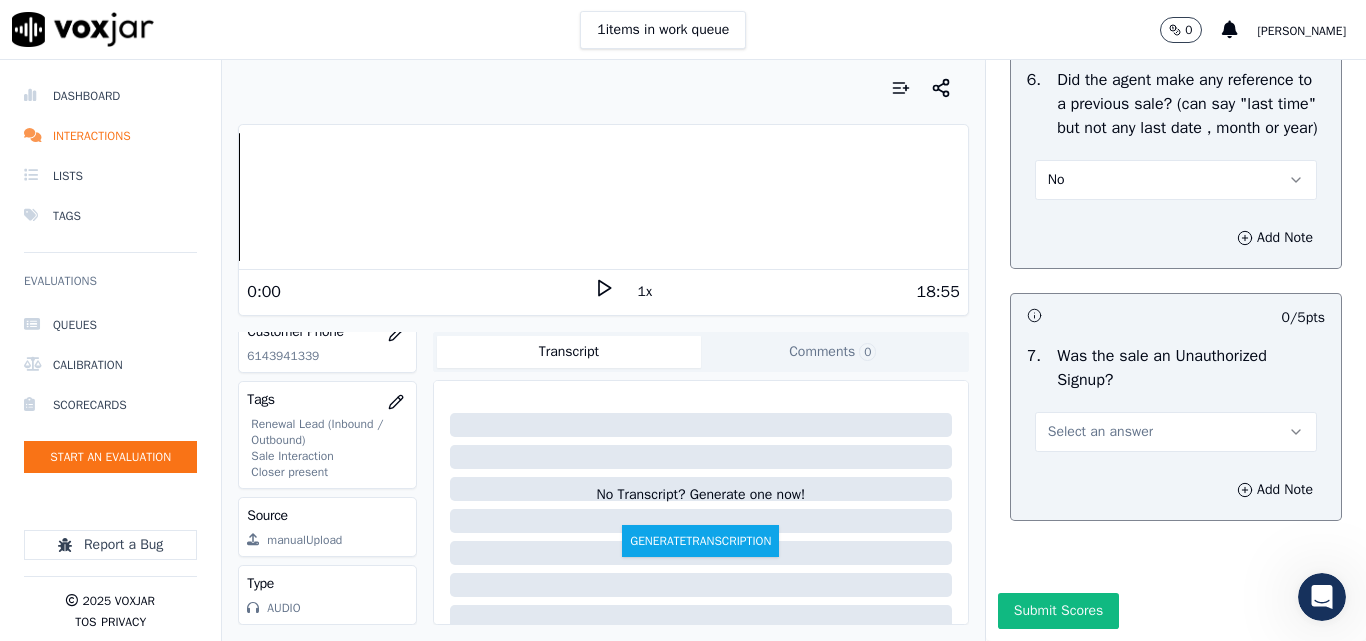 click on "Select an answer" at bounding box center [1100, 432] 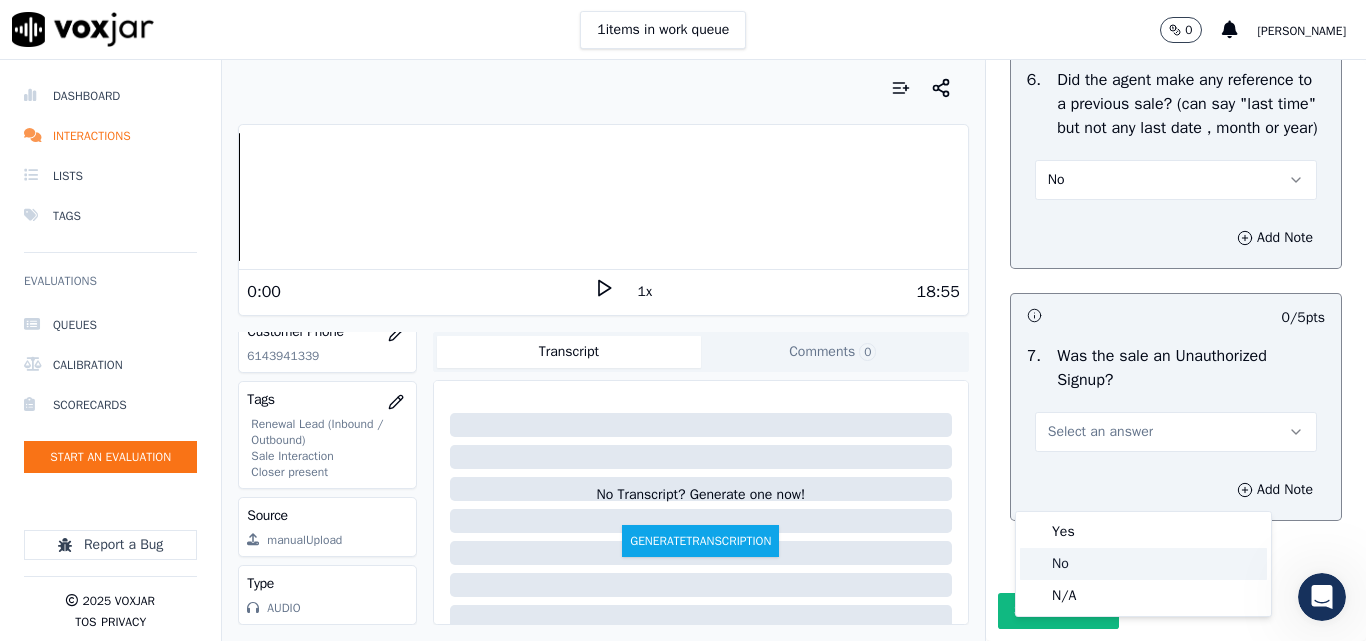 click on "No" 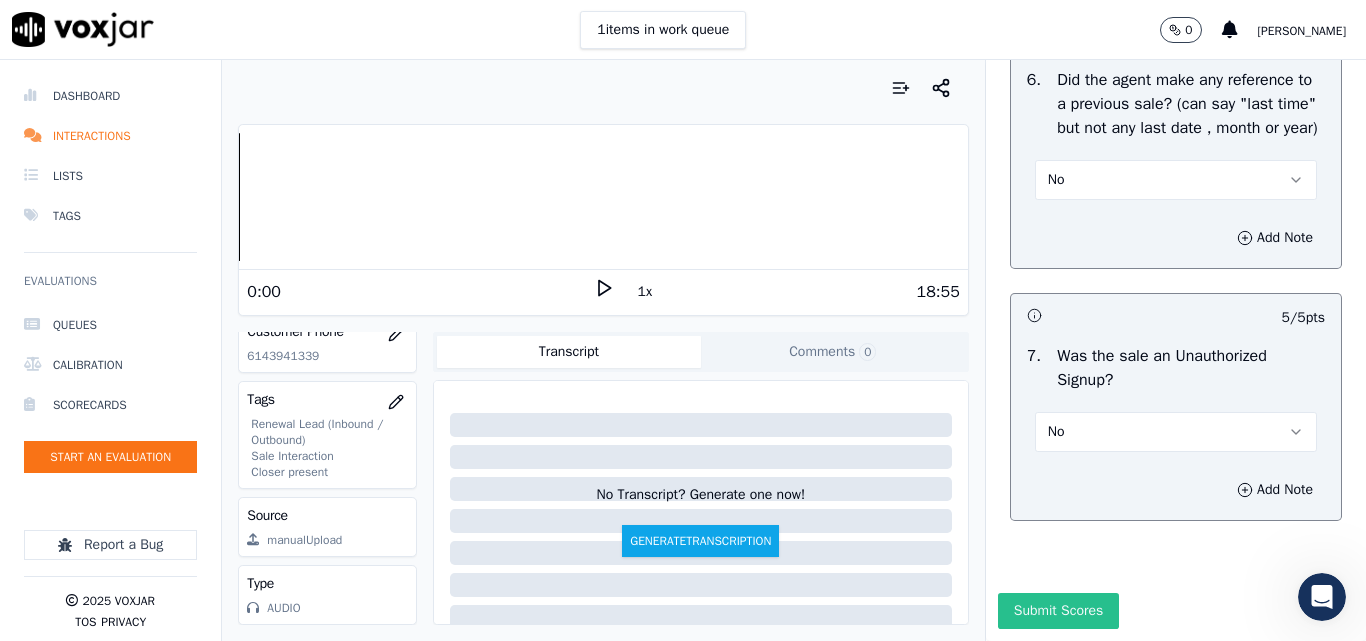 click on "Submit Scores" at bounding box center (1058, 611) 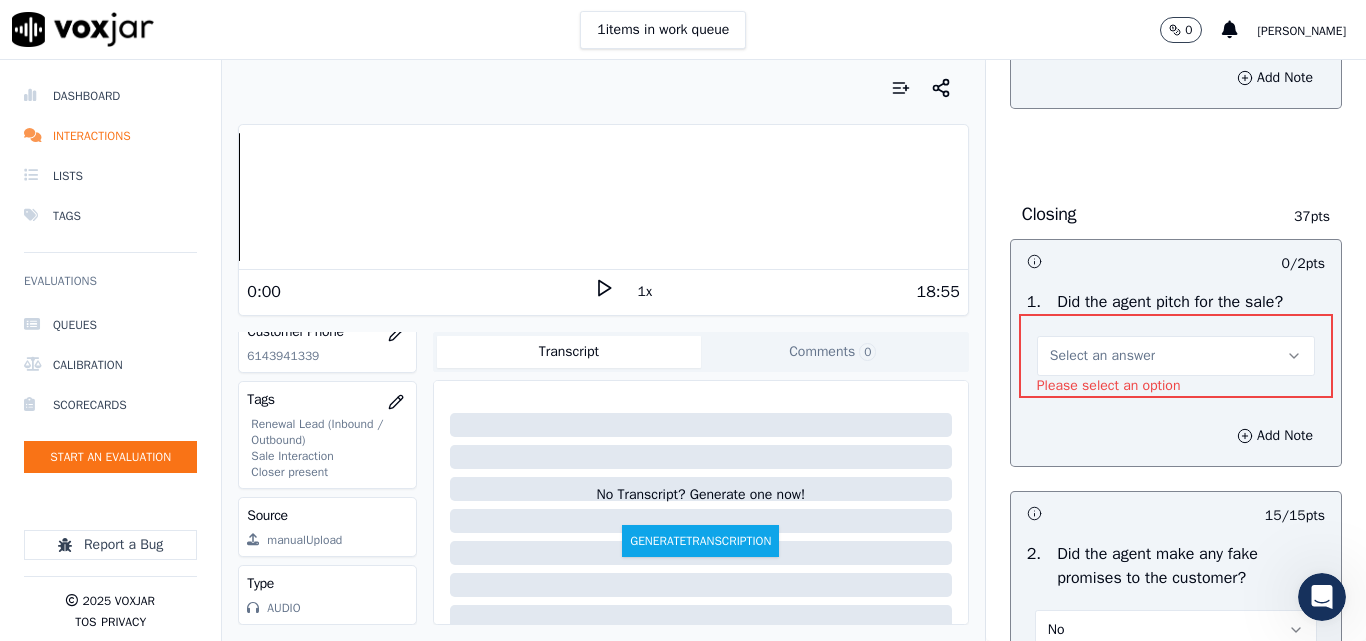 scroll, scrollTop: 4124, scrollLeft: 0, axis: vertical 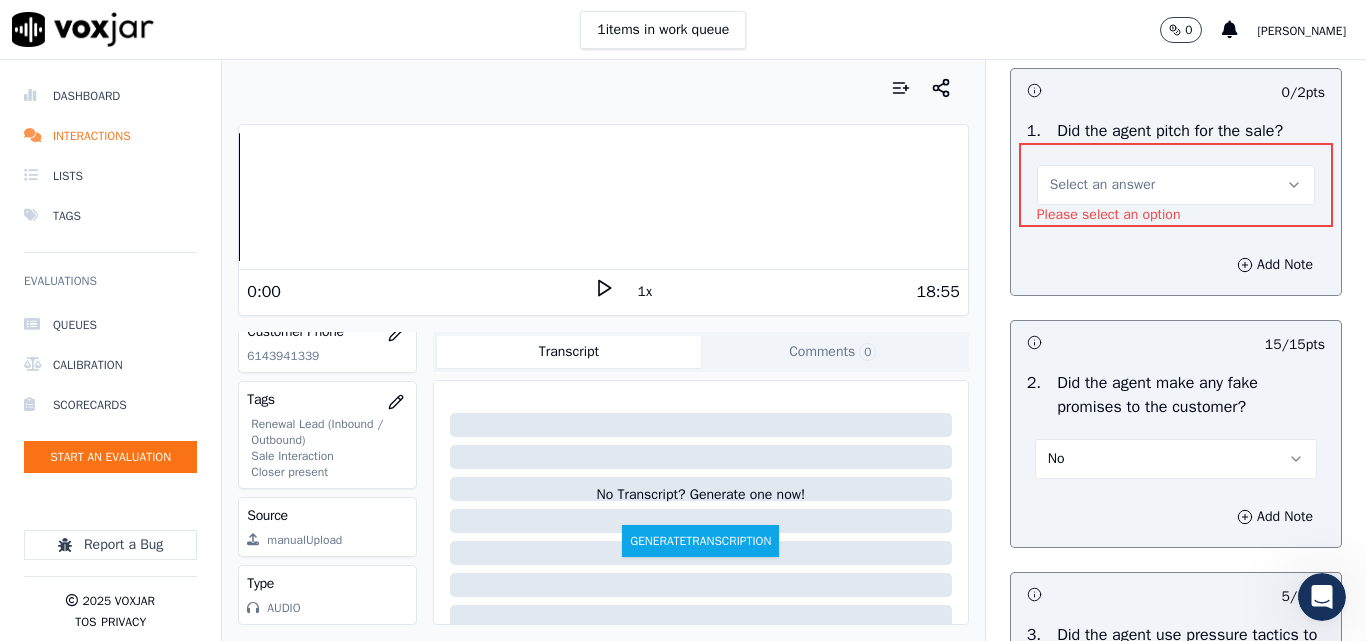 click on "Select an answer" at bounding box center (1102, 185) 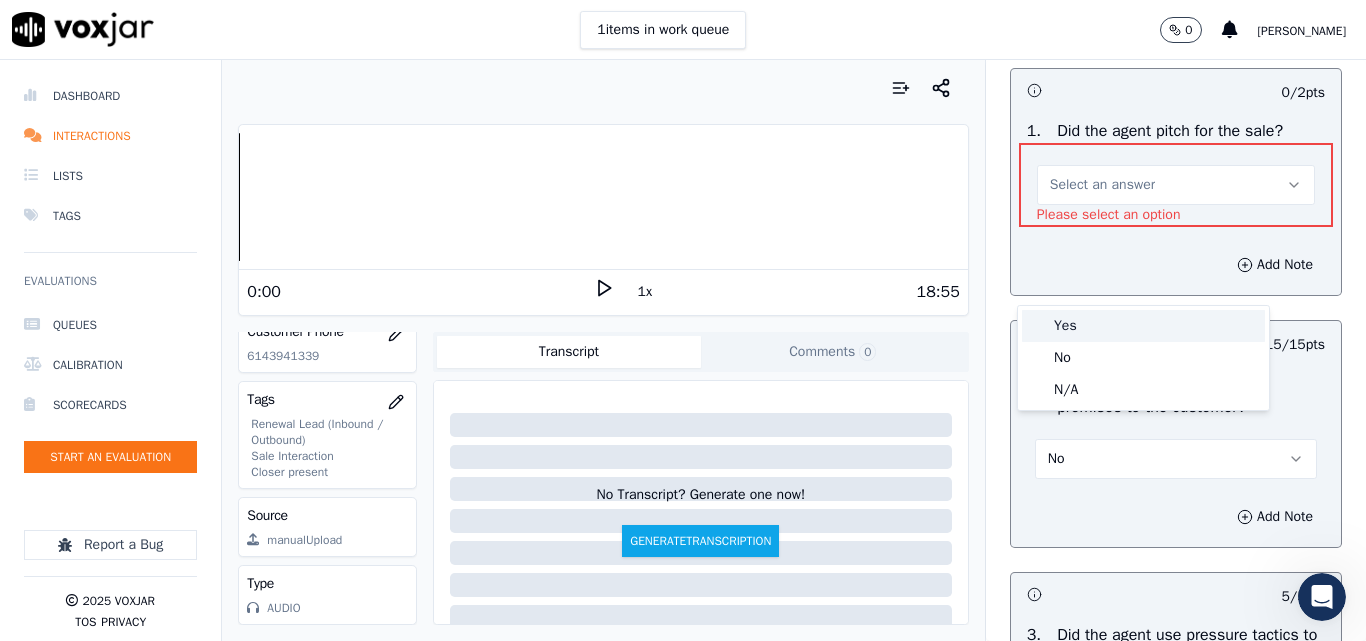 click on "Yes" at bounding box center (1143, 326) 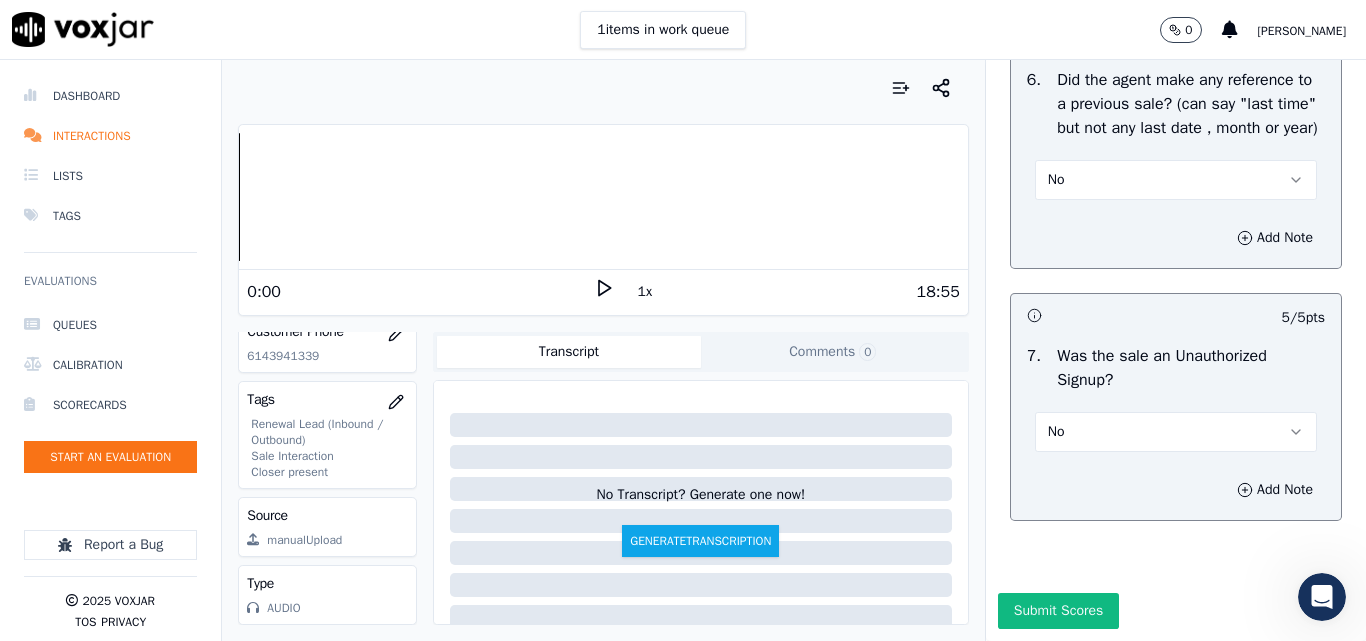 scroll, scrollTop: 5600, scrollLeft: 0, axis: vertical 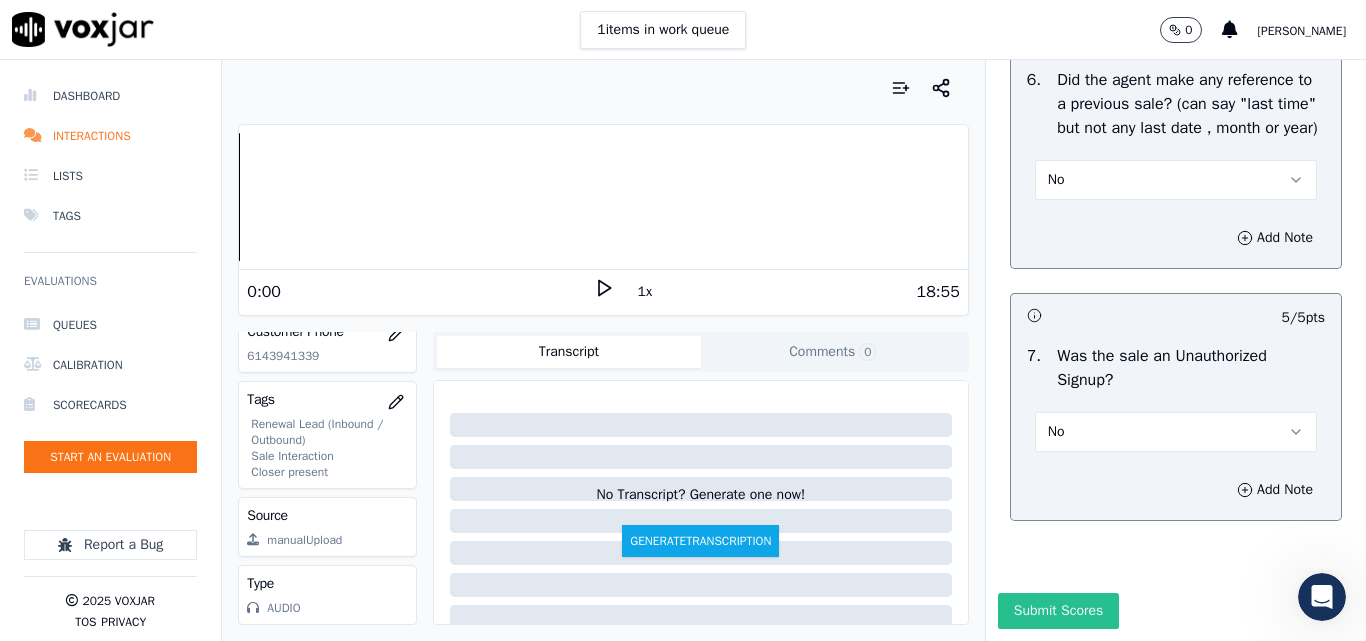 click on "Submit Scores" at bounding box center [1058, 611] 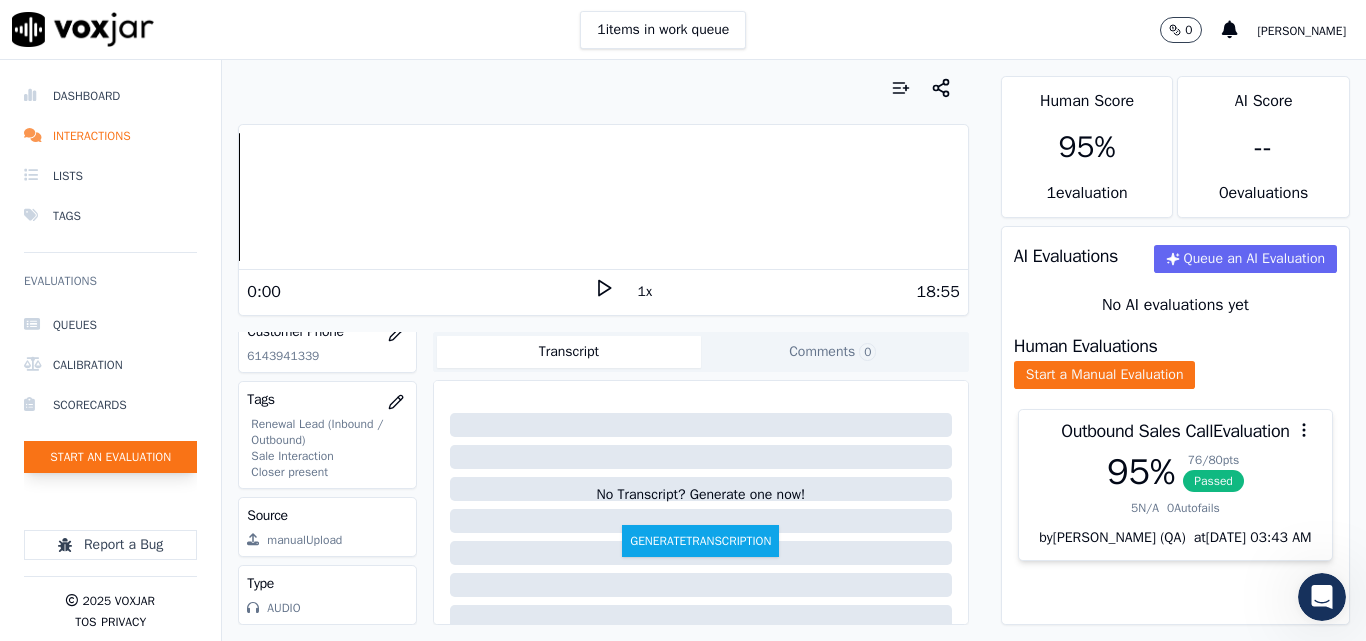 click on "Start an Evaluation" 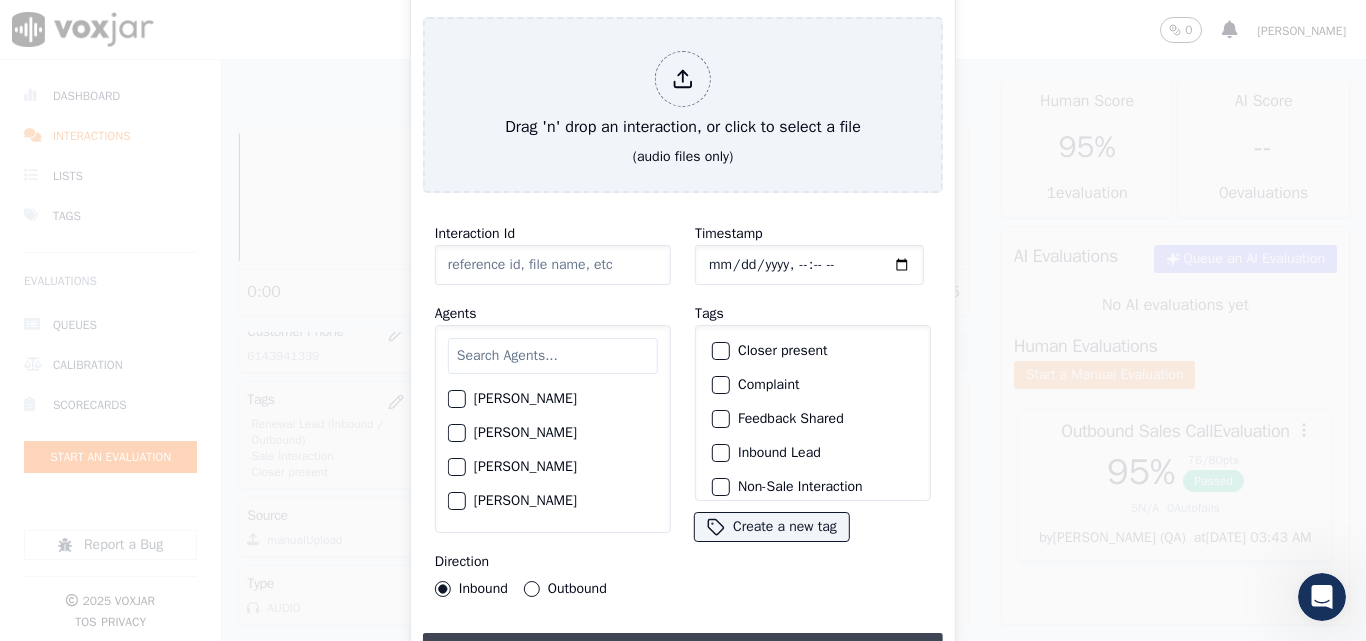 type on "20250703-103935_7815106370-all.mp3" 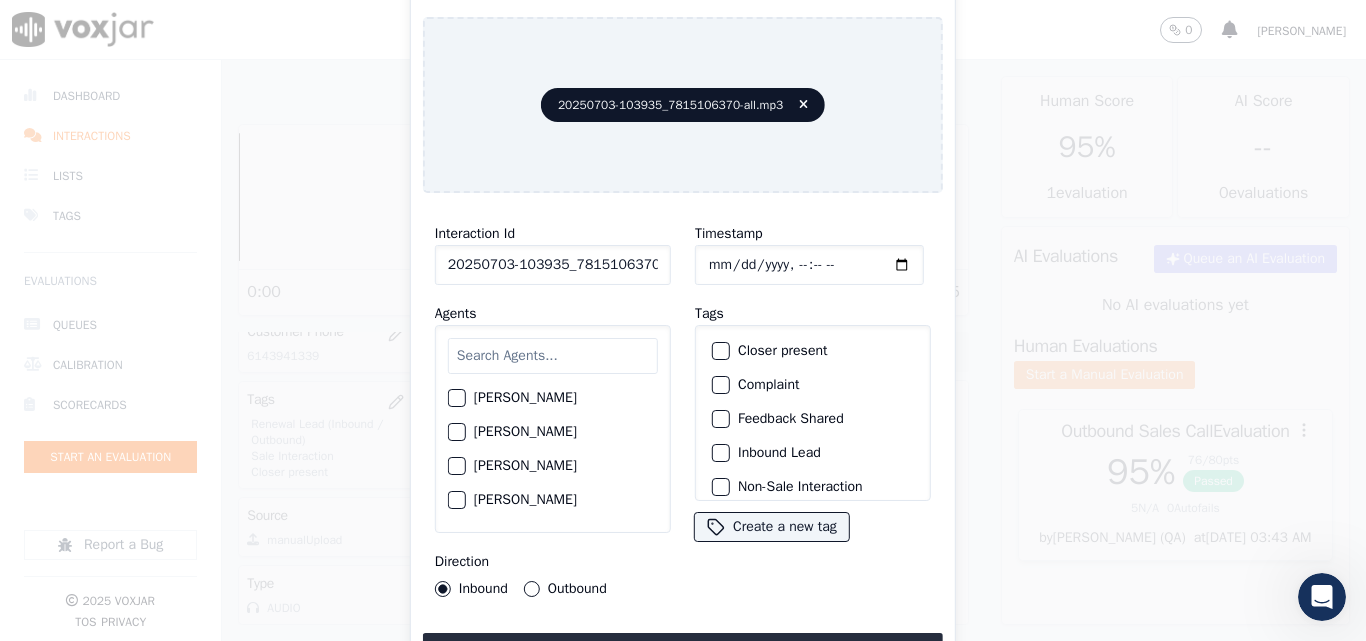 scroll, scrollTop: 0, scrollLeft: 0, axis: both 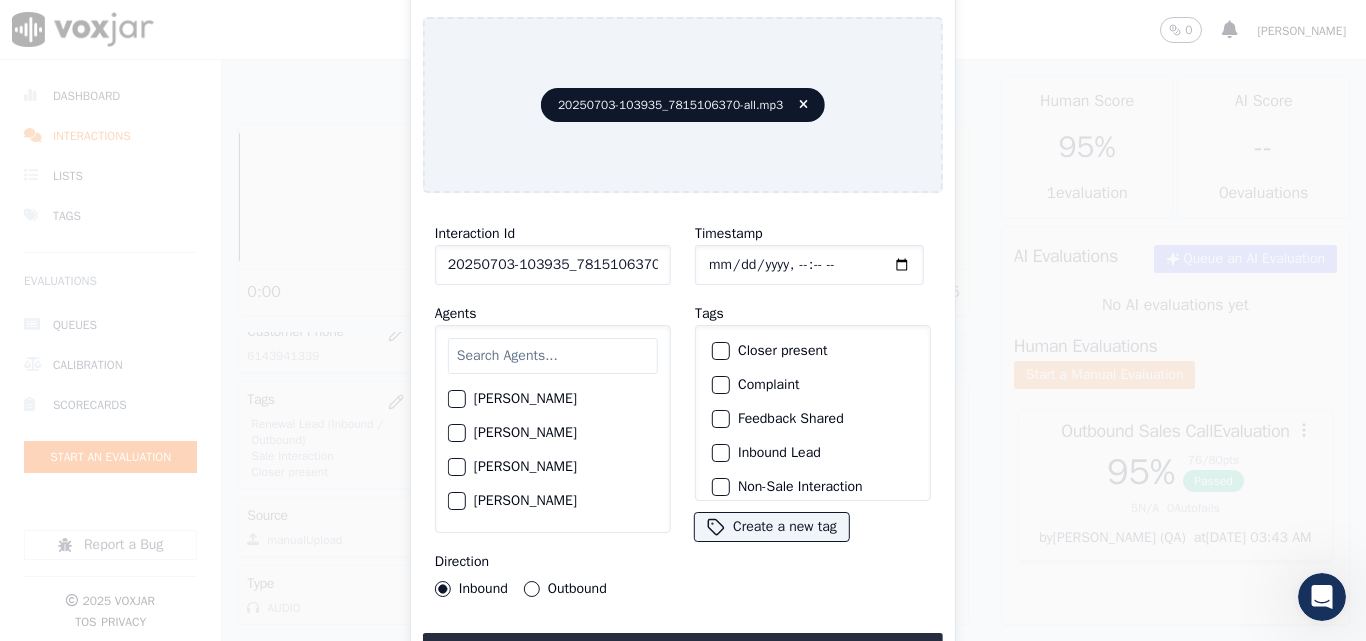 click on "Timestamp" 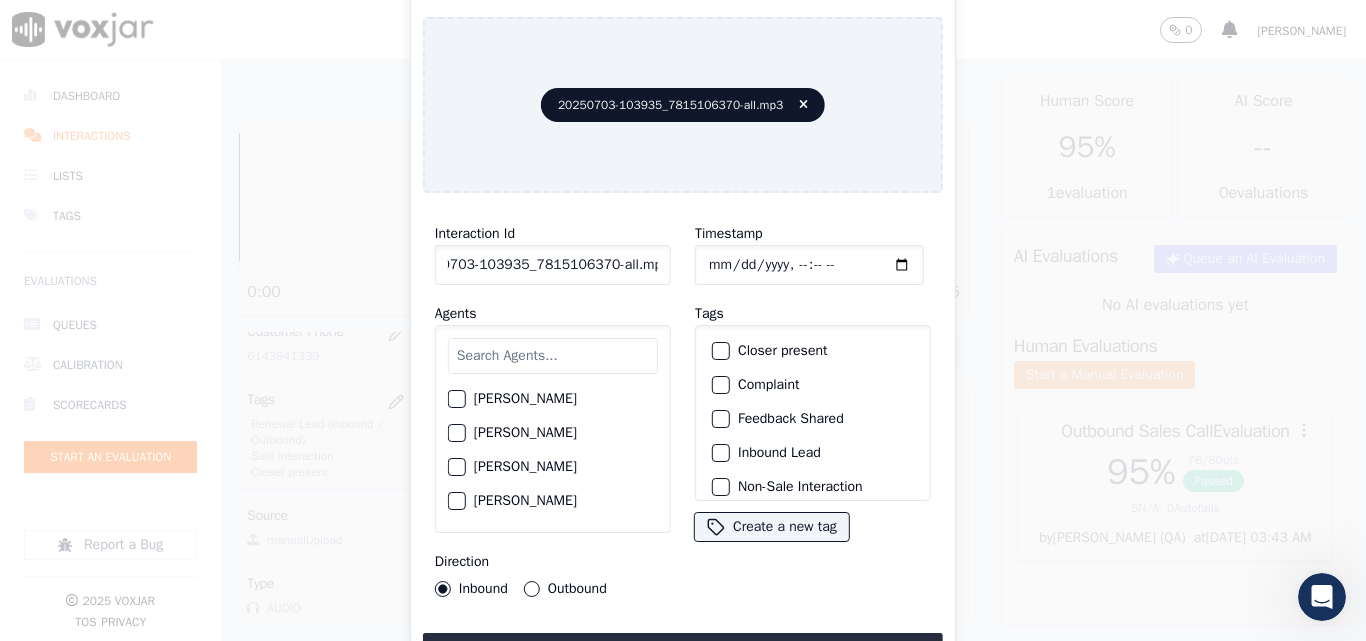 drag, startPoint x: 641, startPoint y: 259, endPoint x: 727, endPoint y: 260, distance: 86.00581 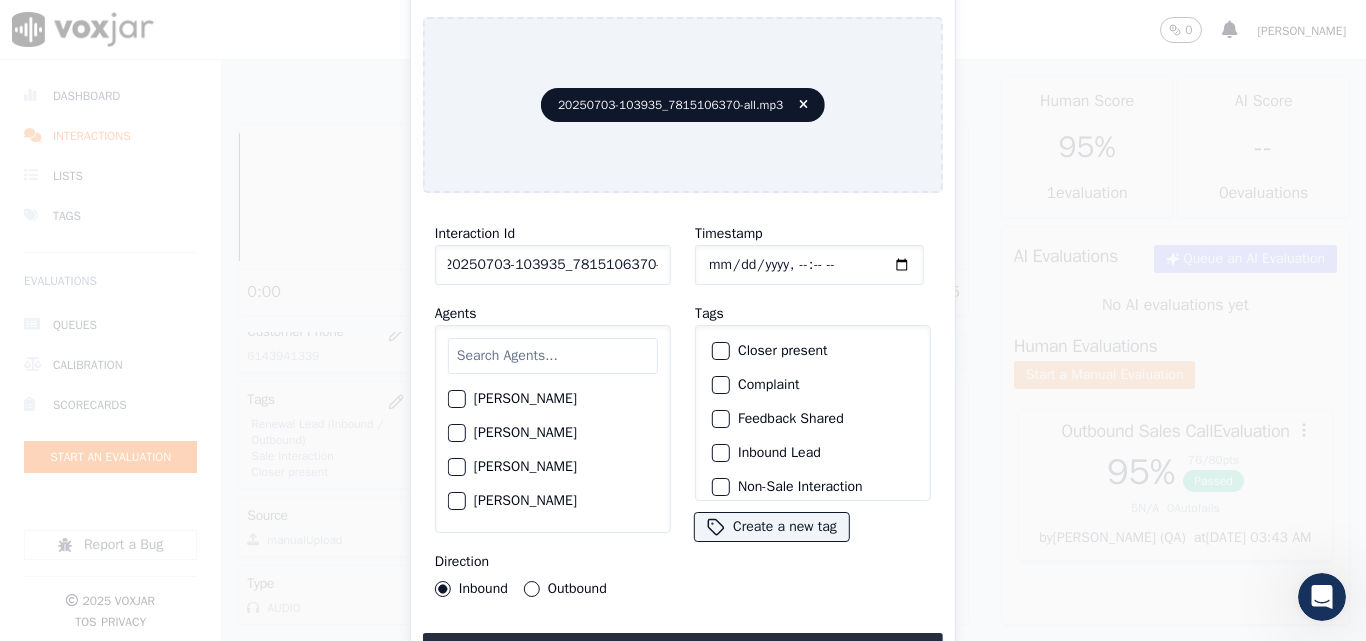 scroll, scrollTop: 0, scrollLeft: 11, axis: horizontal 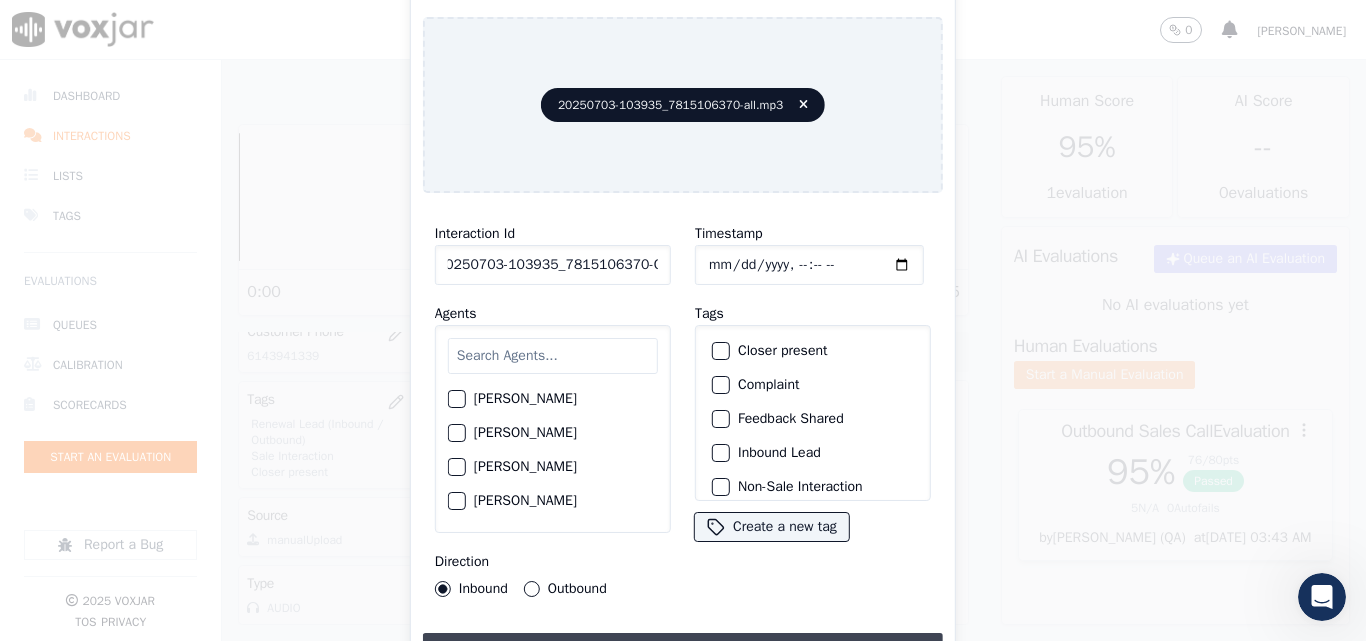 type on "20250703-103935_7815106370-C1" 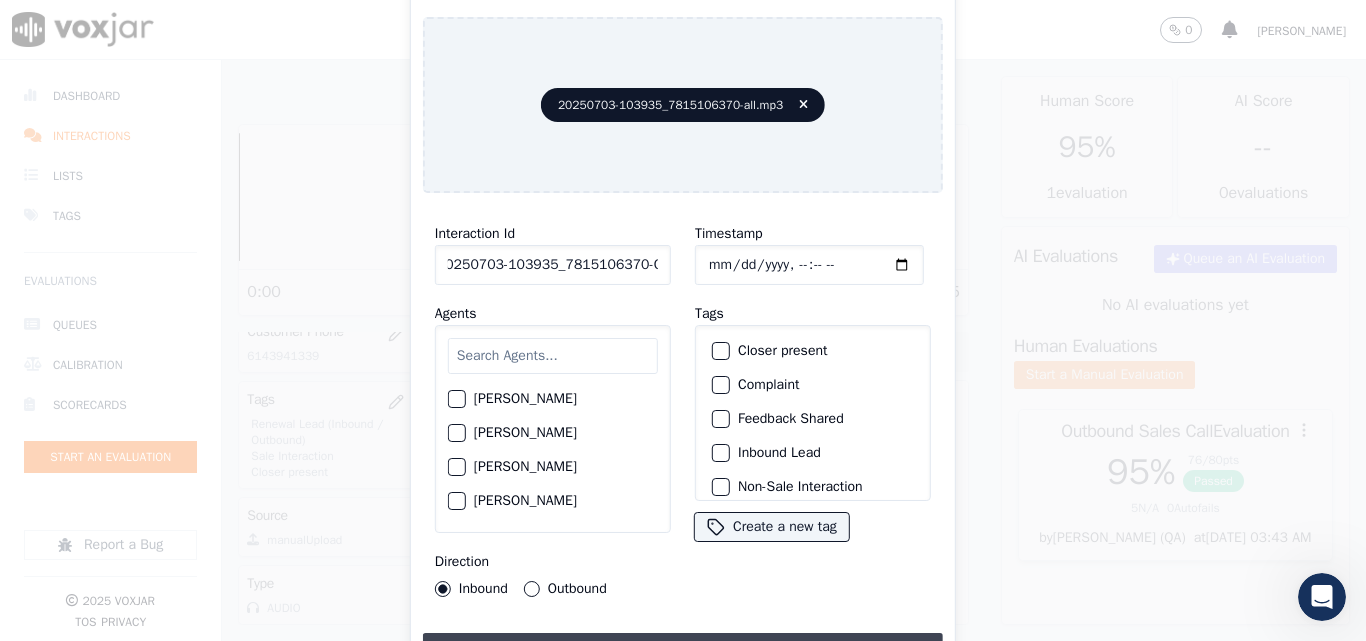 scroll, scrollTop: 0, scrollLeft: 0, axis: both 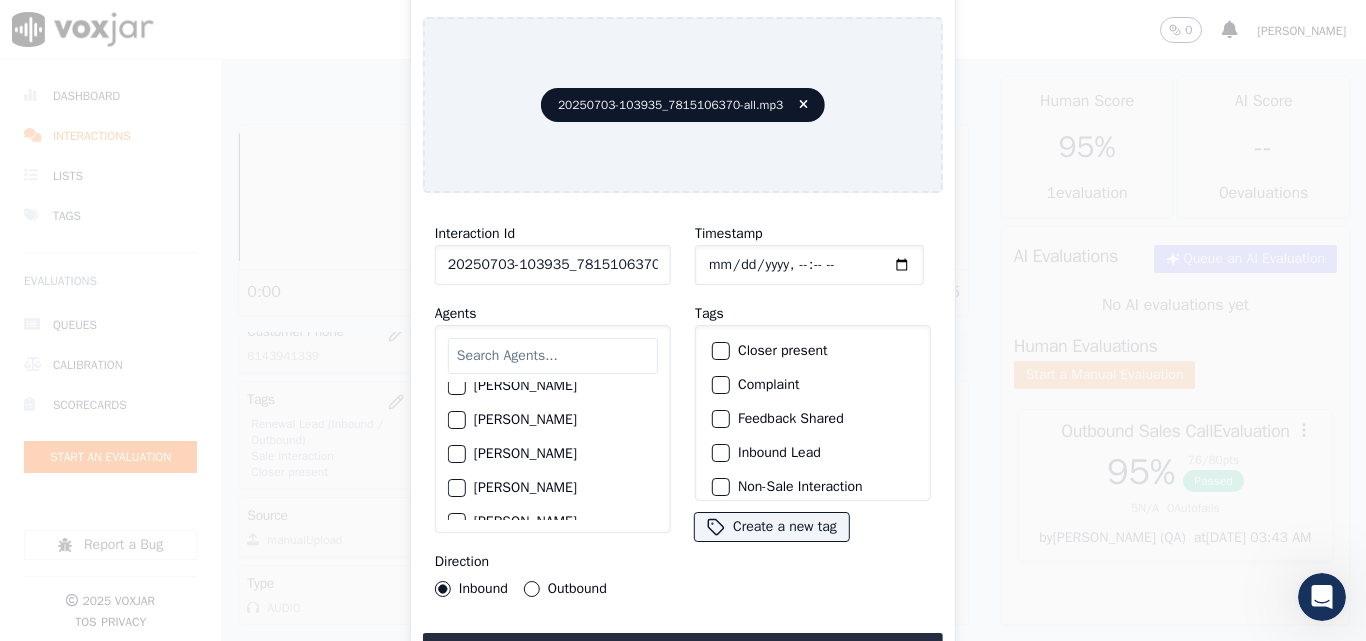 click on "[PERSON_NAME]" 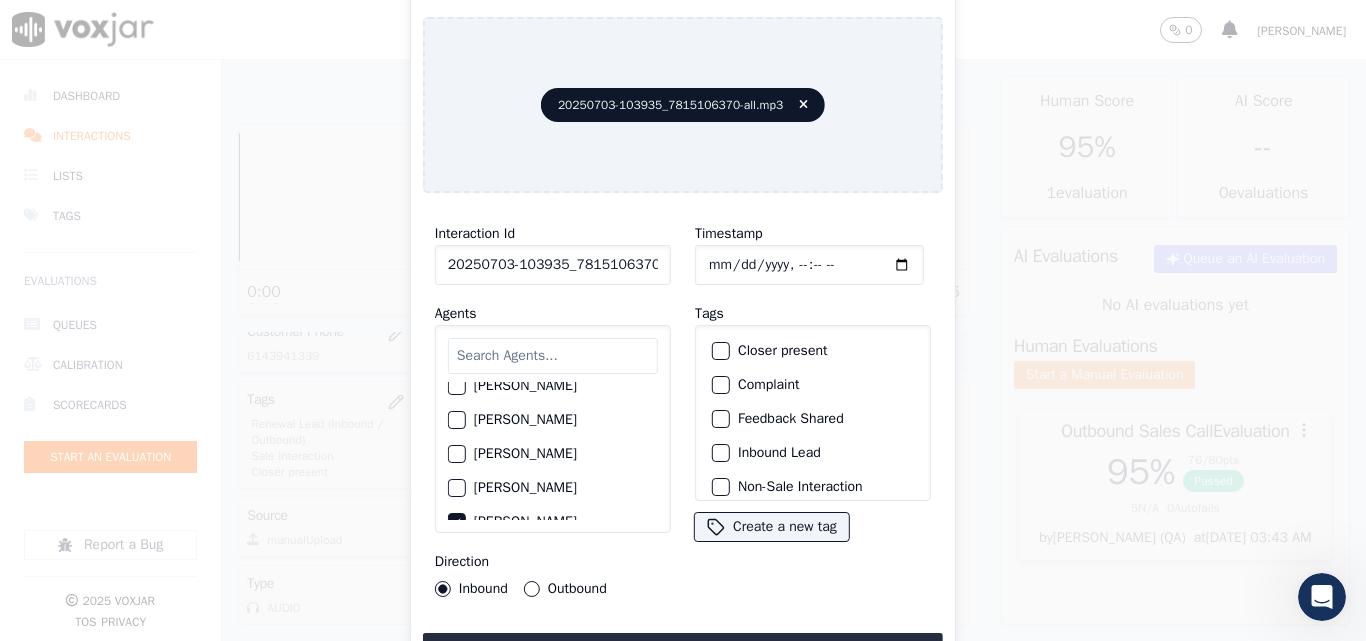 click on "Closer present" 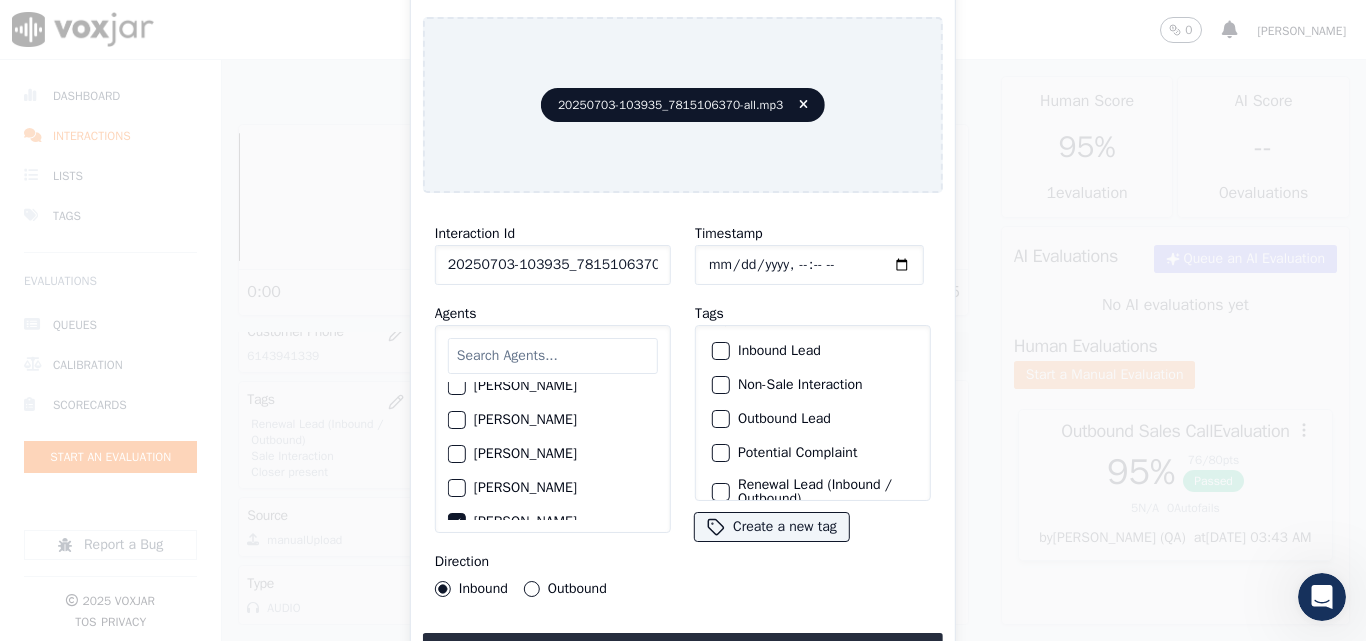 scroll, scrollTop: 73, scrollLeft: 0, axis: vertical 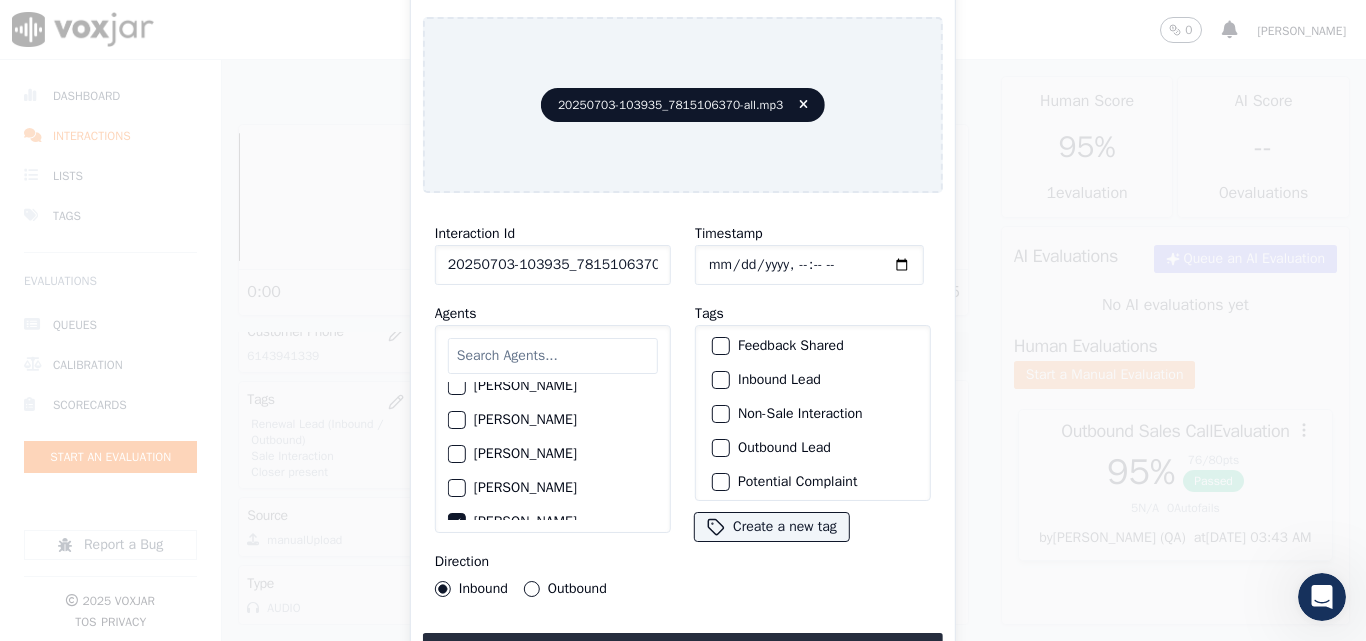 click on "Outbound Lead" 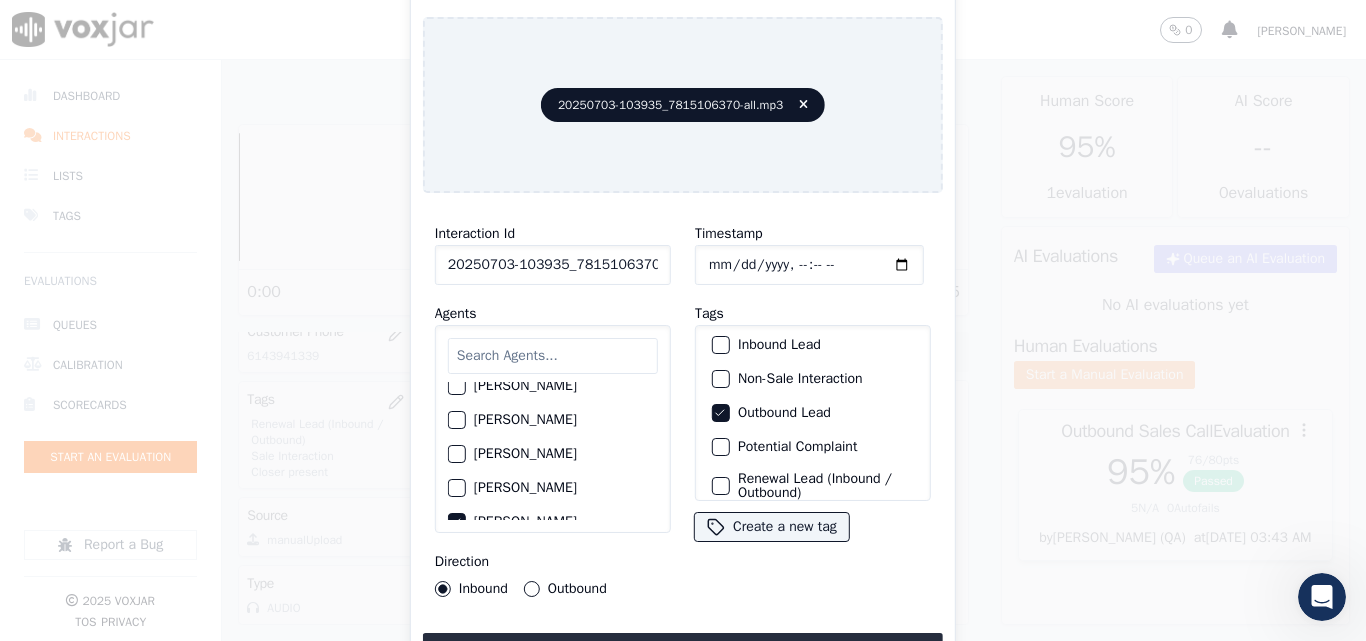 scroll, scrollTop: 73, scrollLeft: 0, axis: vertical 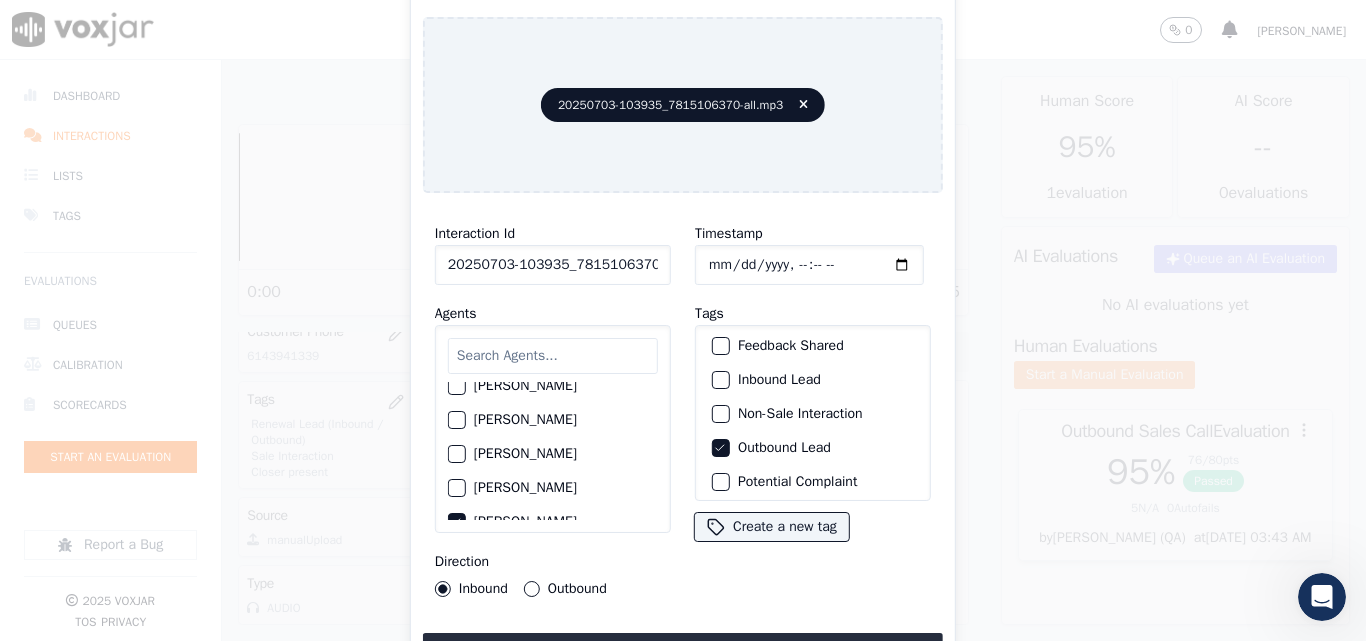 click on "Inbound Lead" 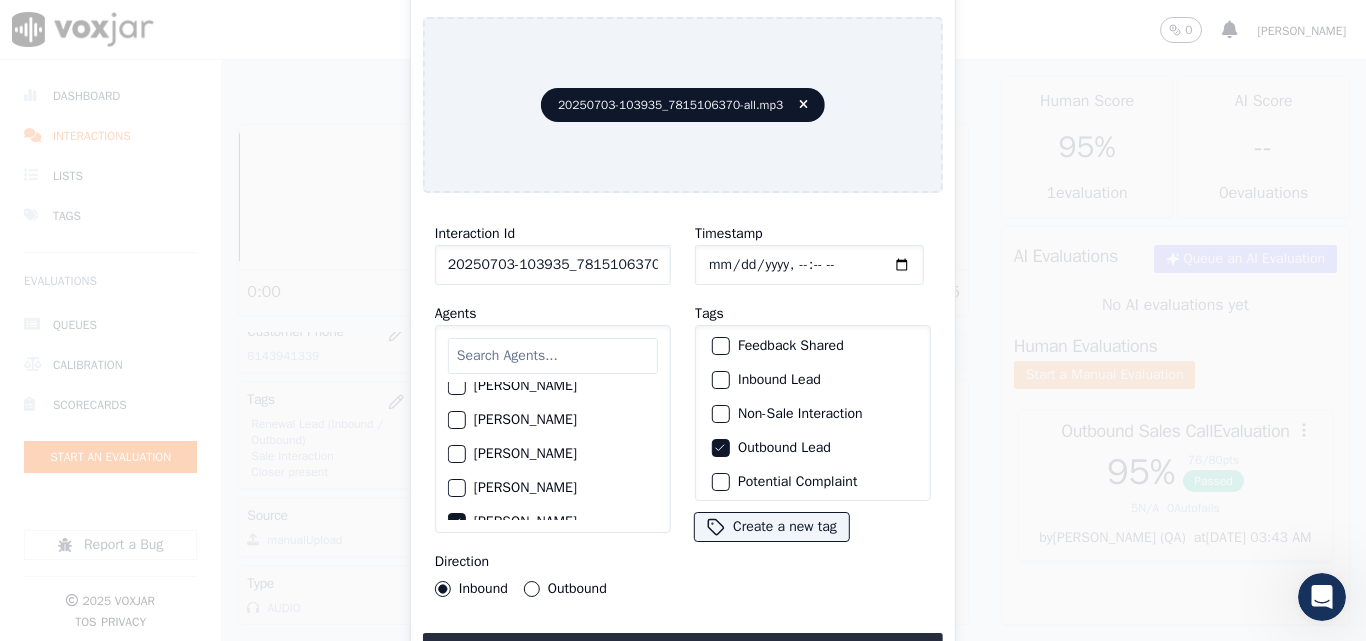 click on "Inbound Lead" 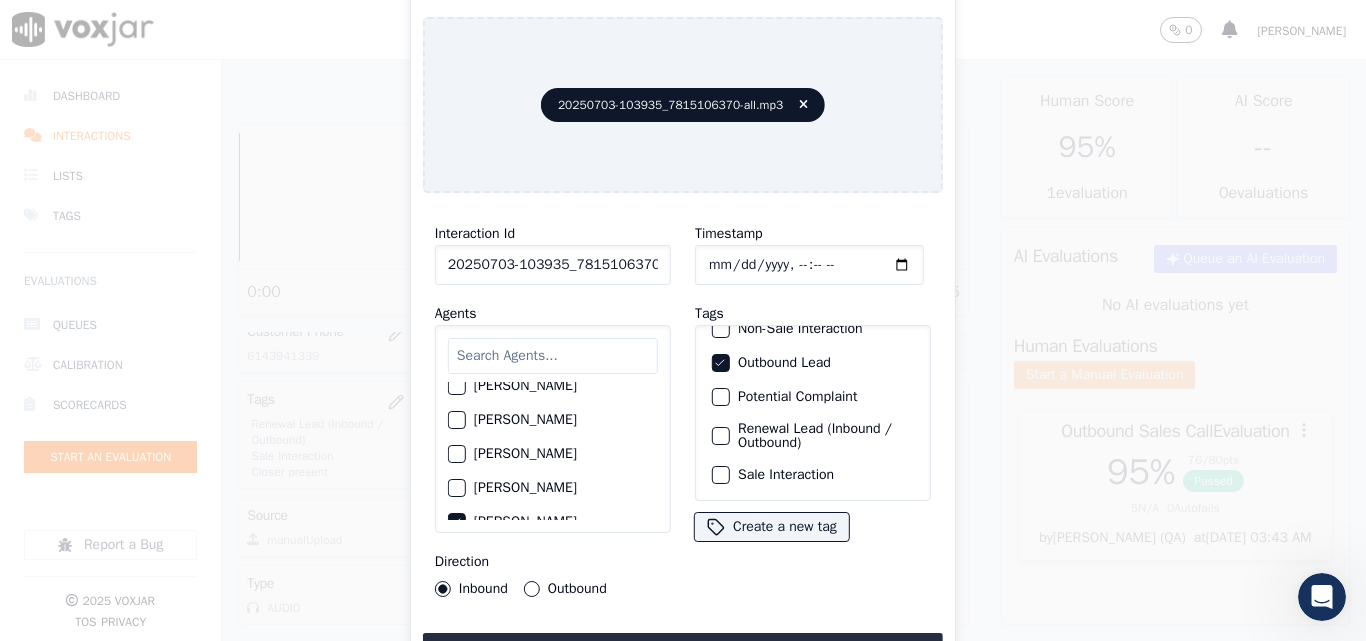 scroll, scrollTop: 73, scrollLeft: 0, axis: vertical 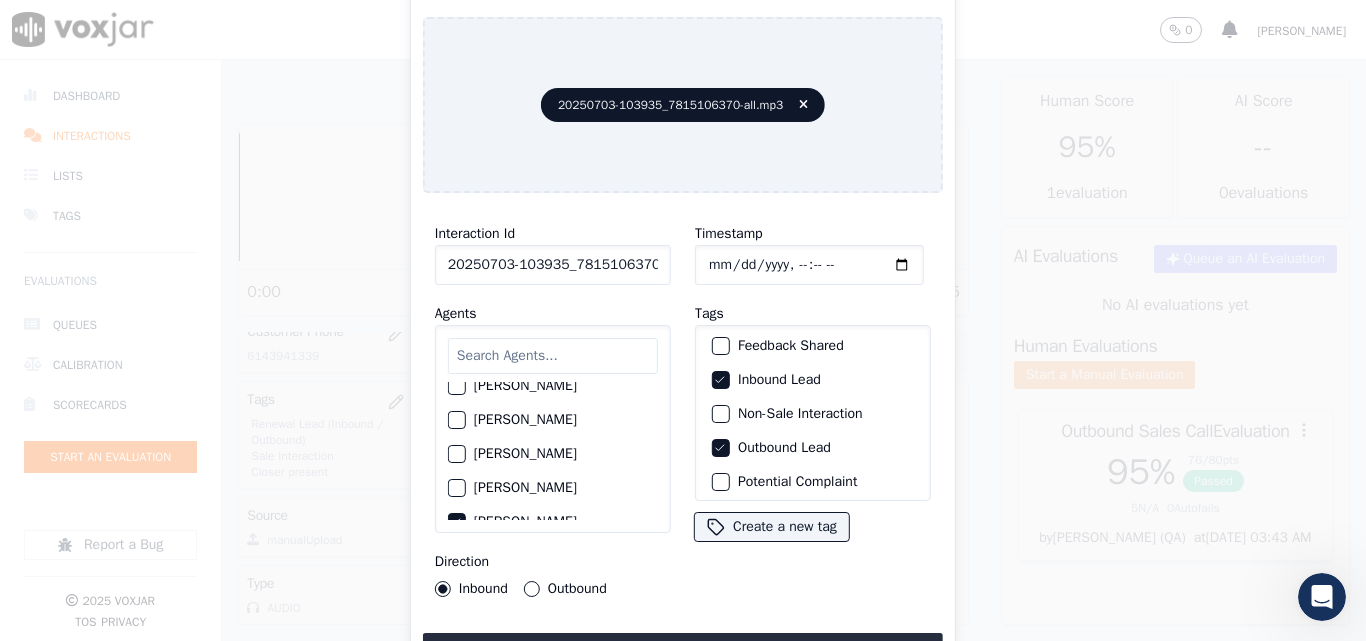 click on "Outbound Lead" 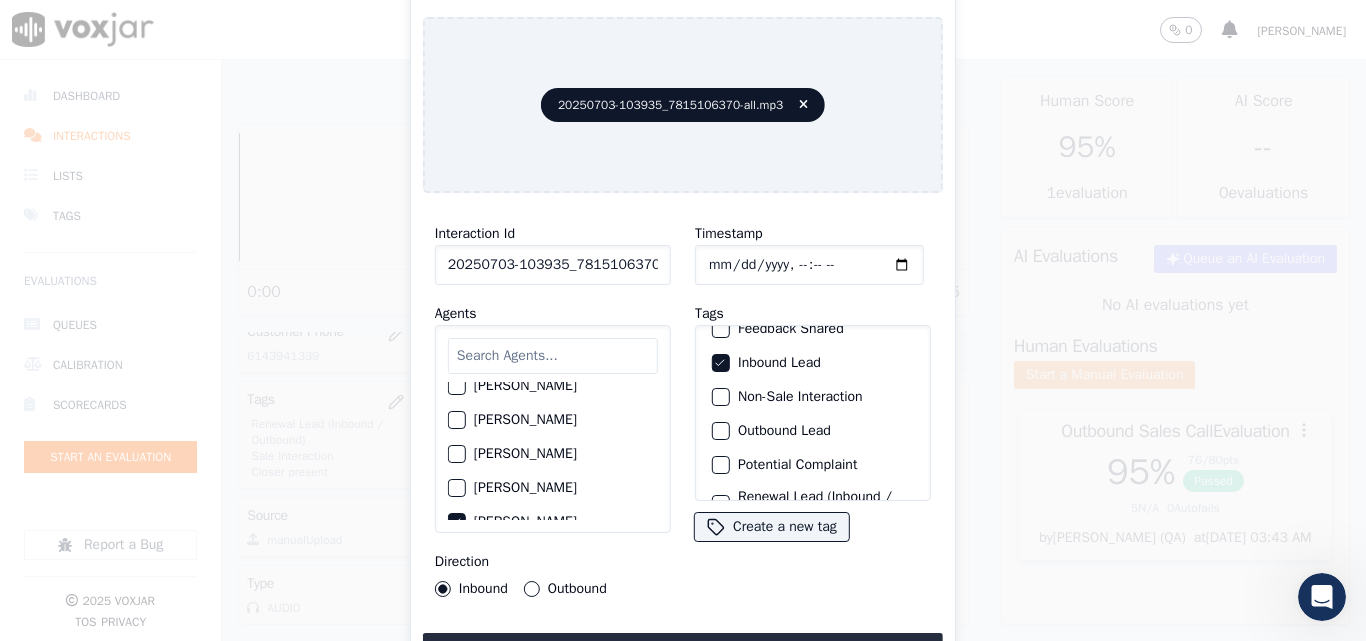 scroll, scrollTop: 173, scrollLeft: 0, axis: vertical 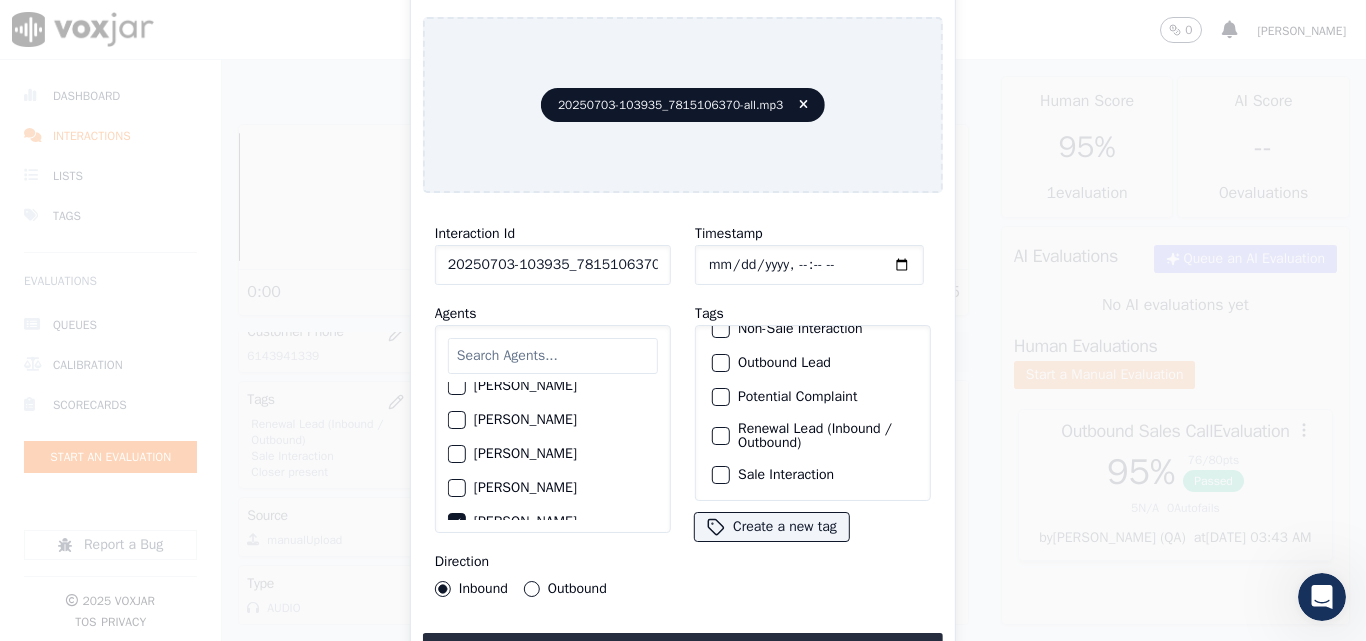 click on "Sale Interaction" 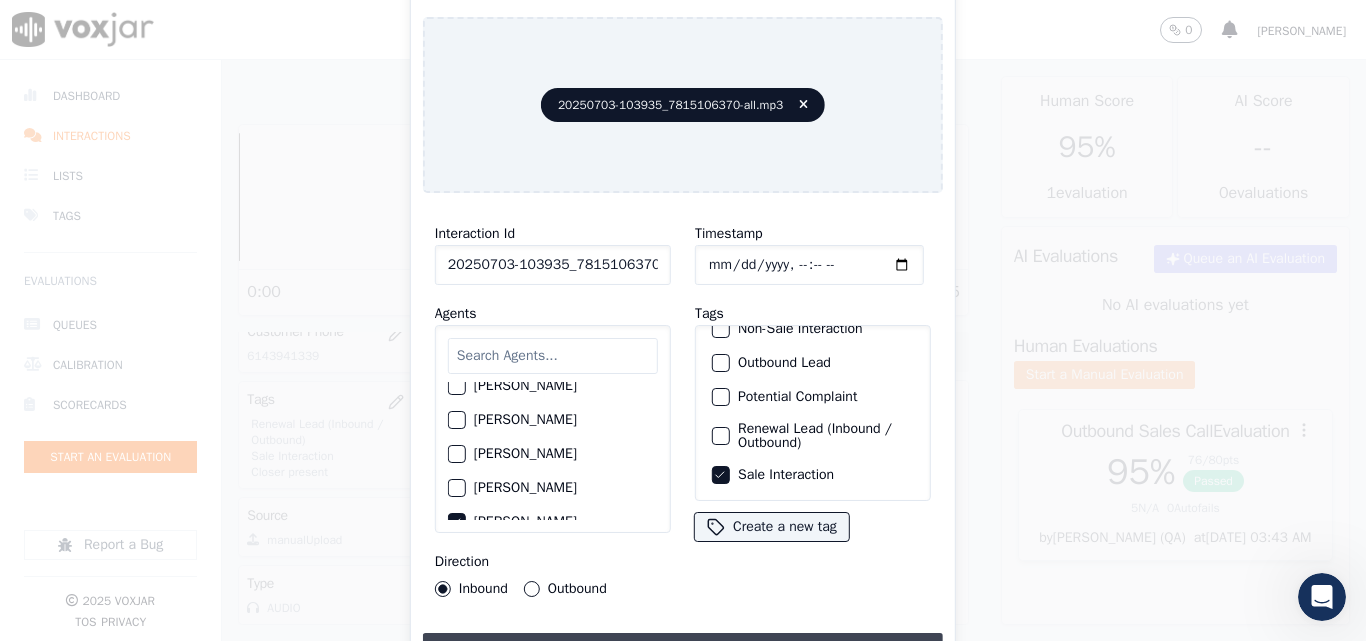 click on "Upload interaction to start evaluation" at bounding box center [683, 651] 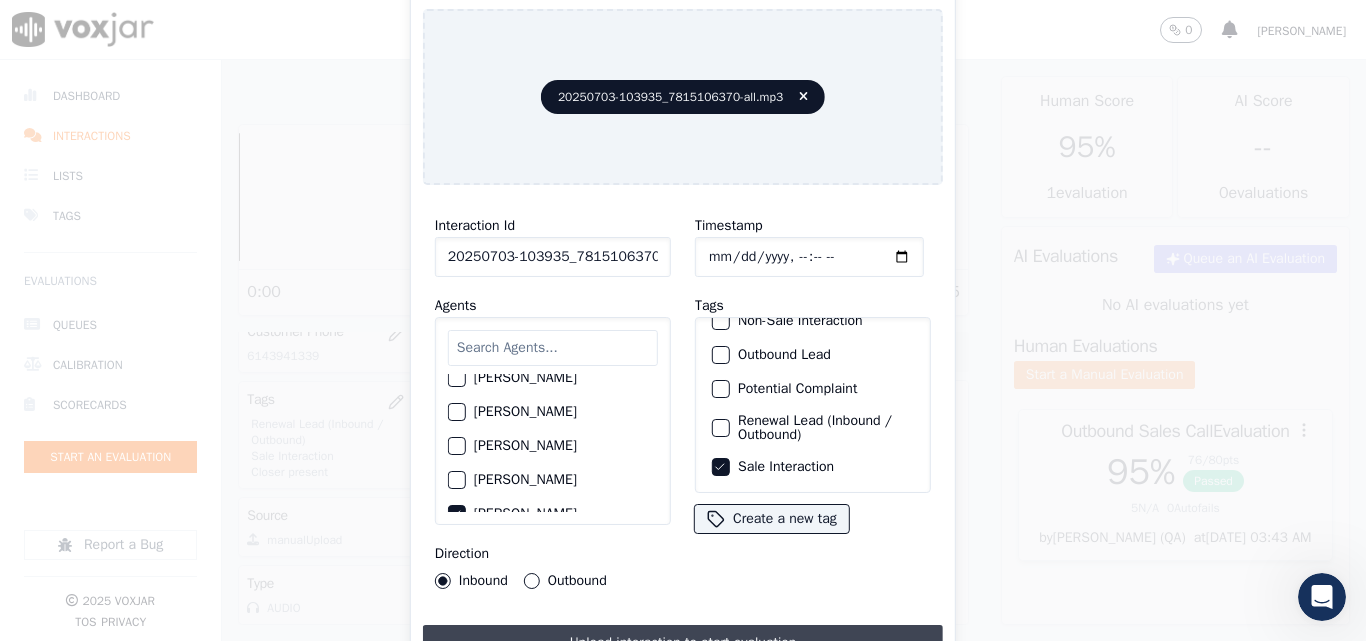 click on "Upload interaction to start evaluation" at bounding box center (683, 643) 